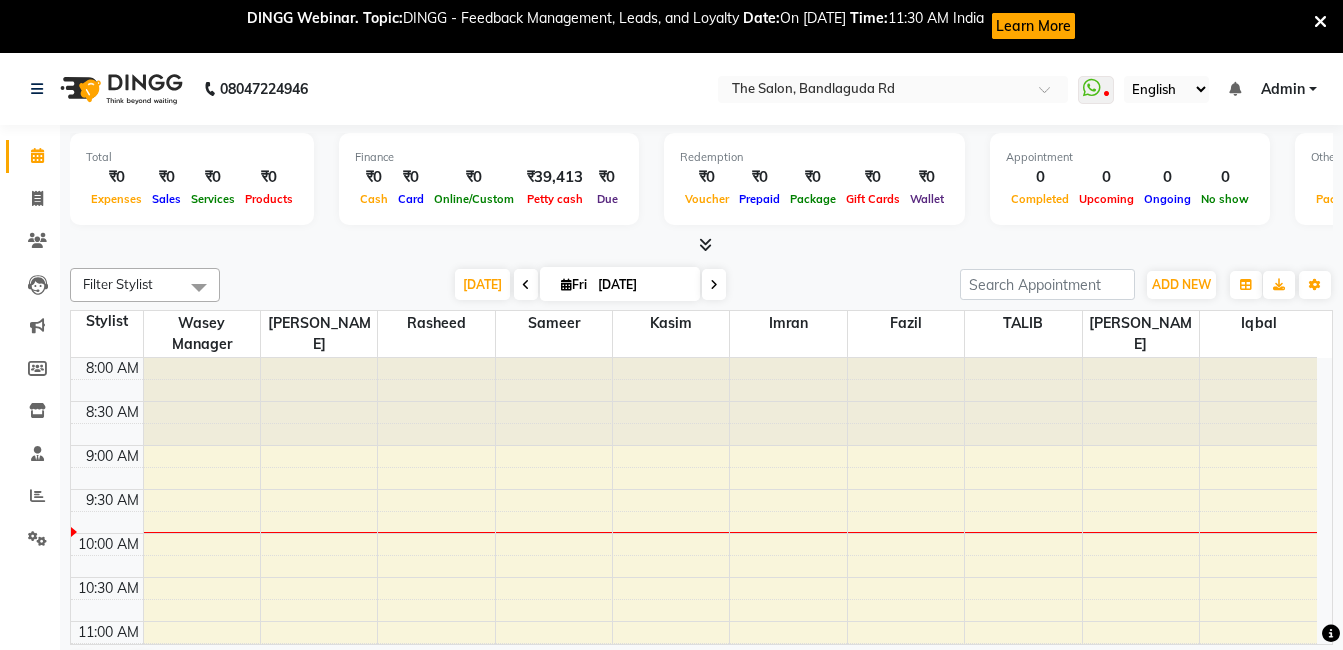 scroll, scrollTop: 0, scrollLeft: 0, axis: both 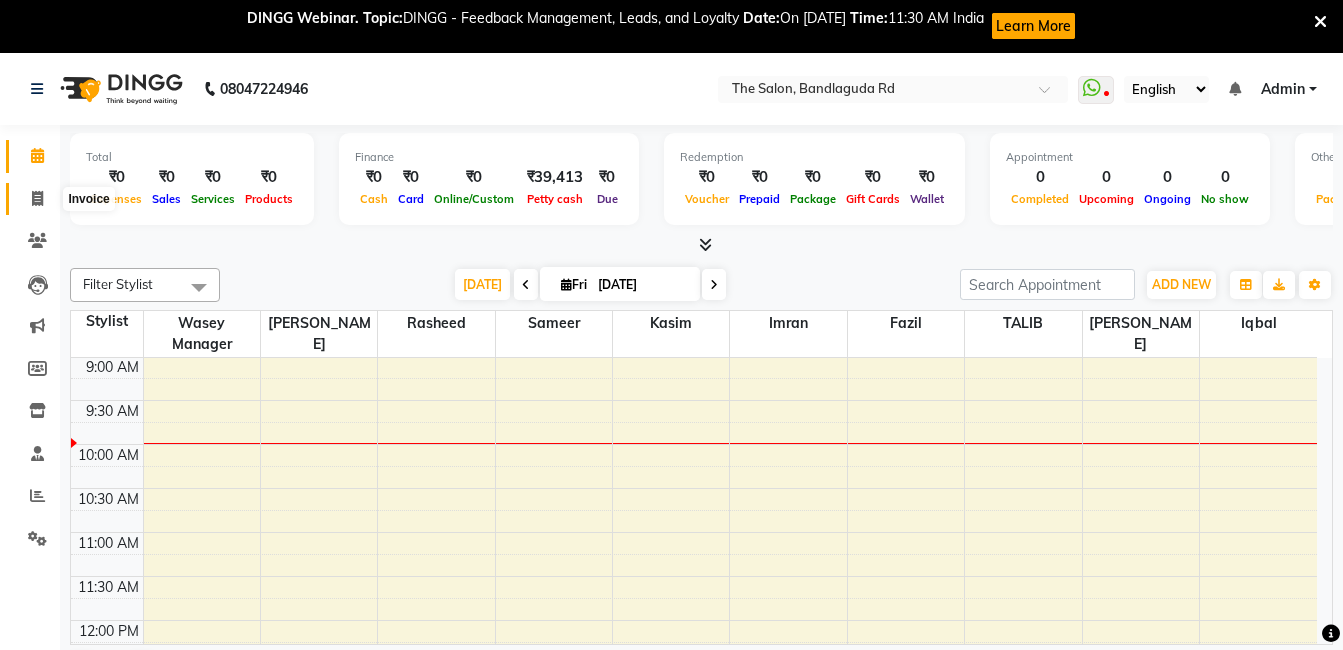 click 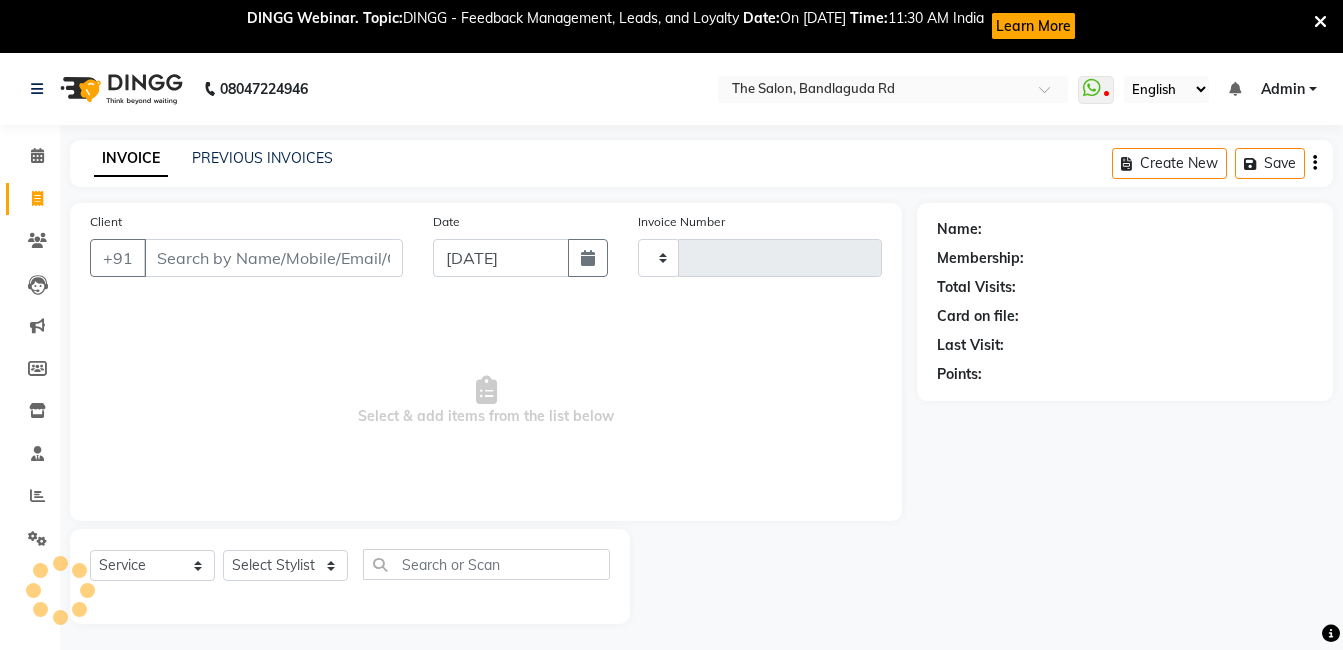 type on "10948" 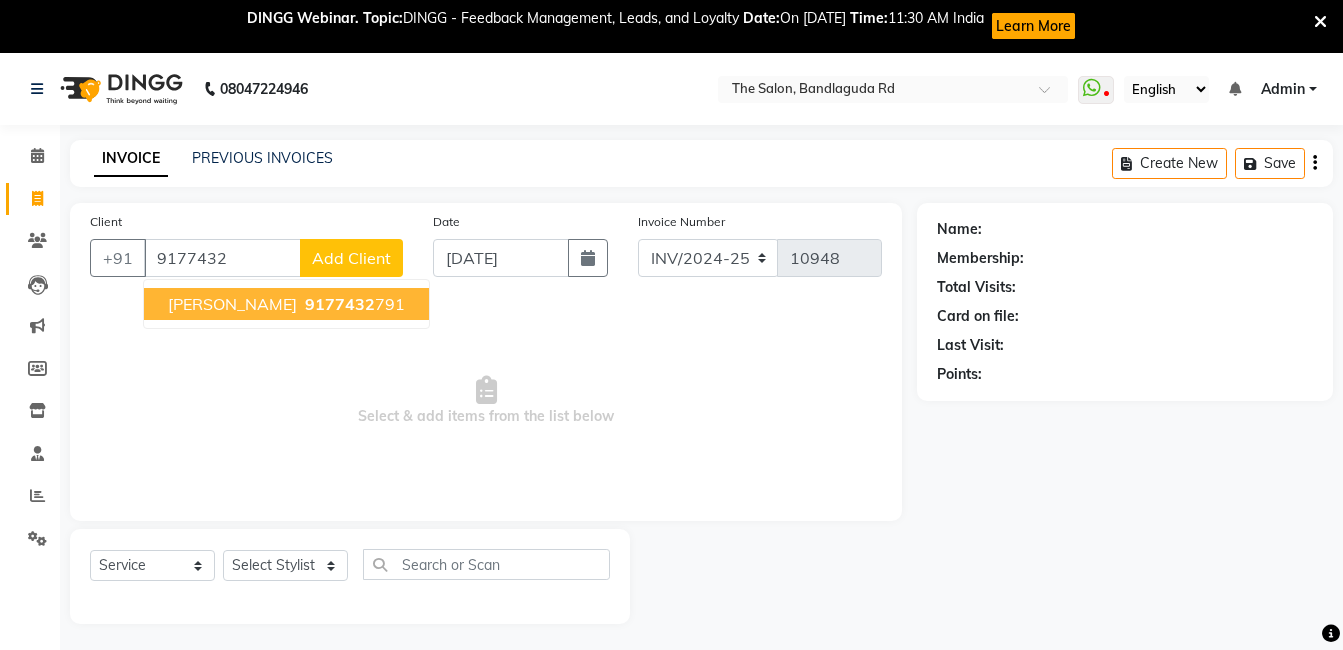 click on "[PERSON_NAME]   9177432 791" at bounding box center [286, 304] 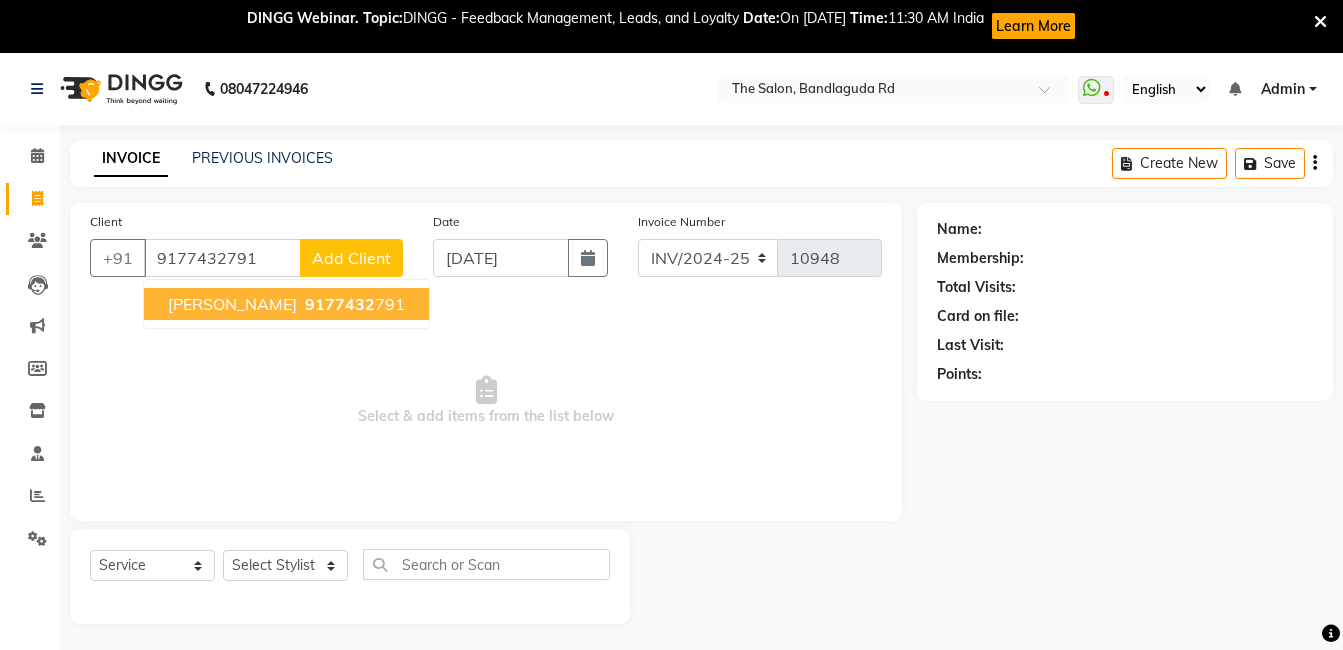 type on "9177432791" 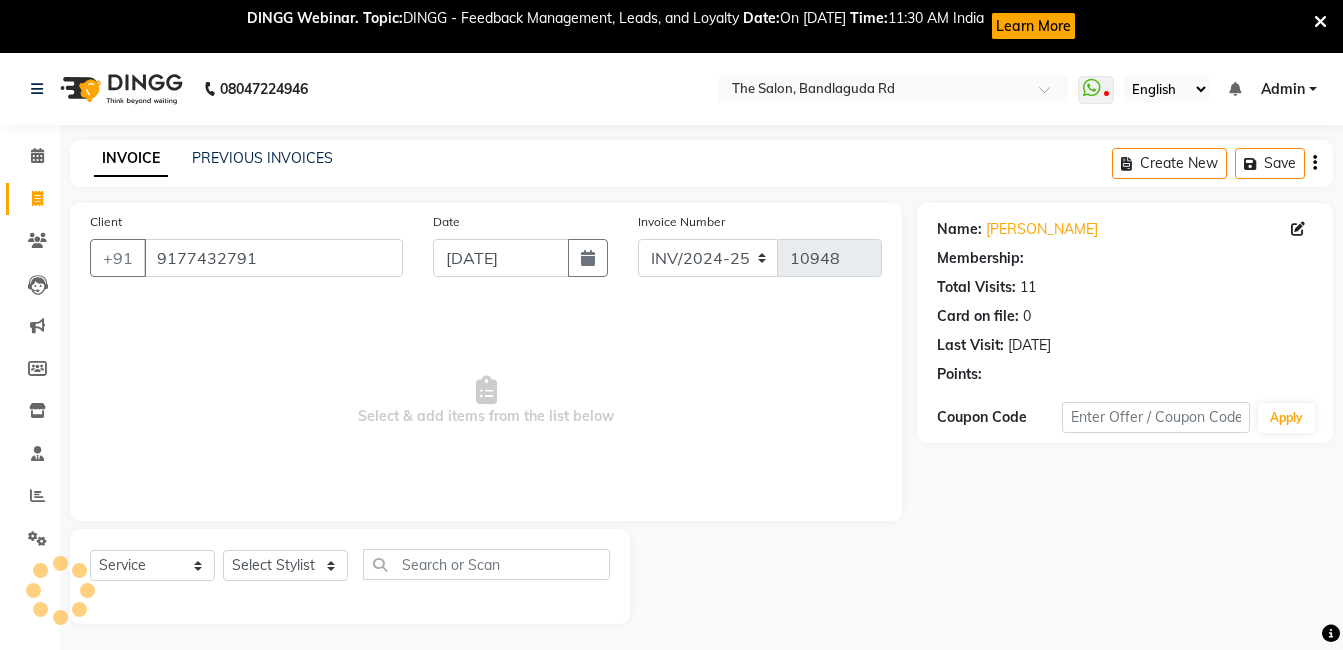 select on "2: Object" 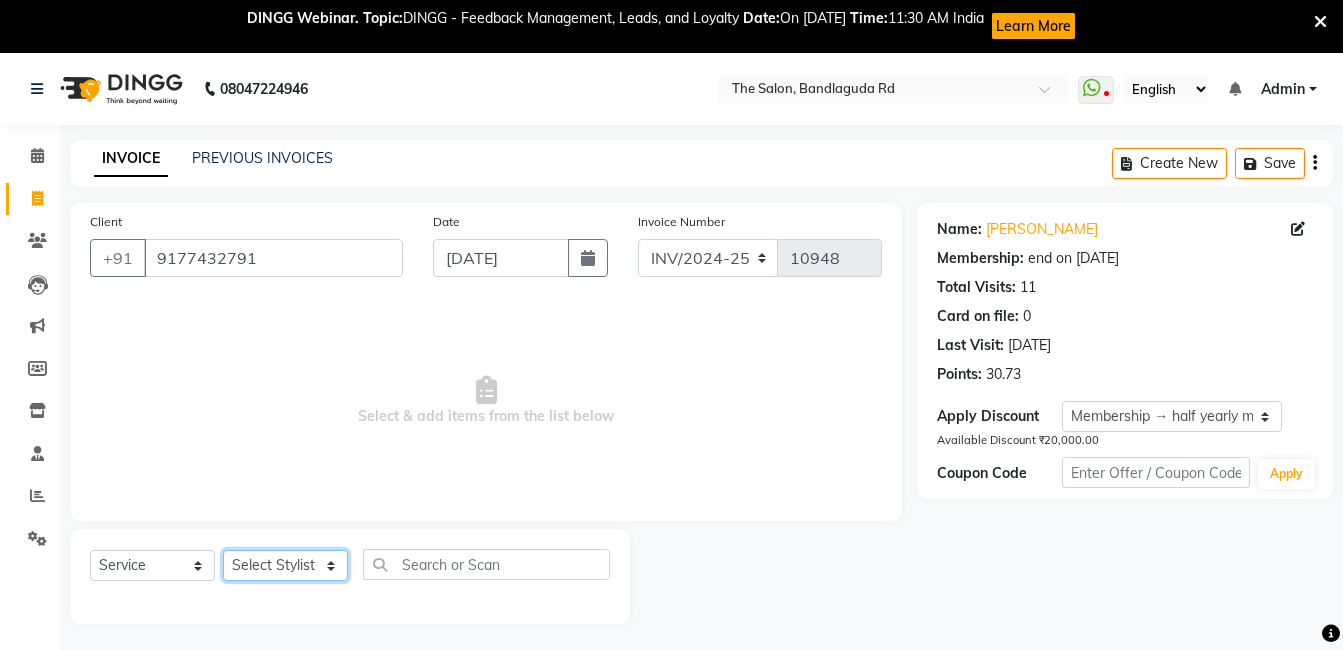 click on "Select Stylist [PERSON_NAME] [PERSON_NAME] kasim [PERSON_NAME] sameer [PERSON_NAME] manager" 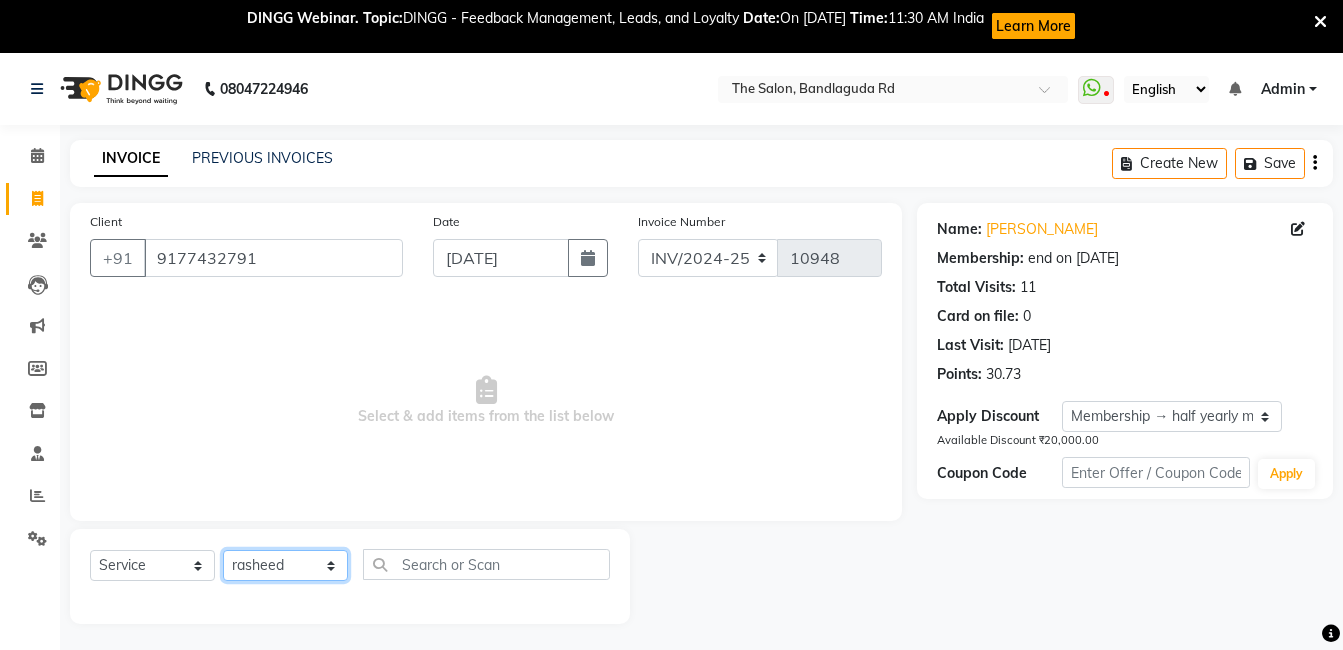 click on "Select Stylist [PERSON_NAME] [PERSON_NAME] kasim [PERSON_NAME] sameer [PERSON_NAME] manager" 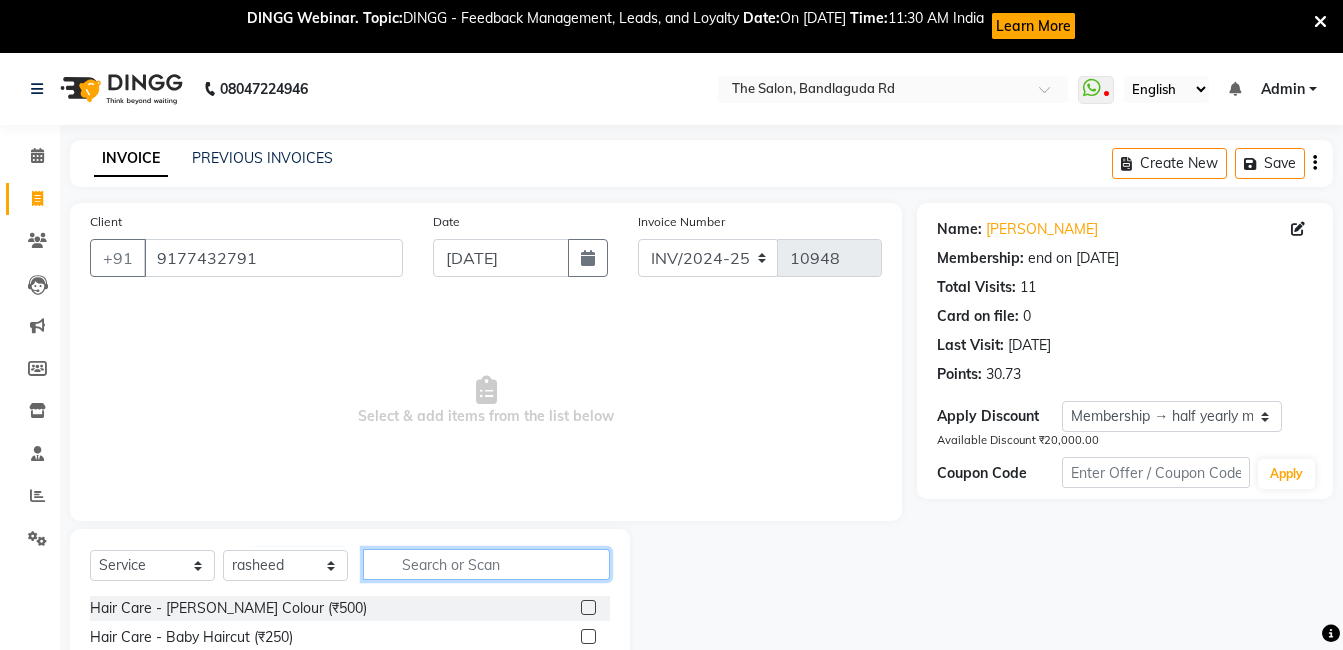 click 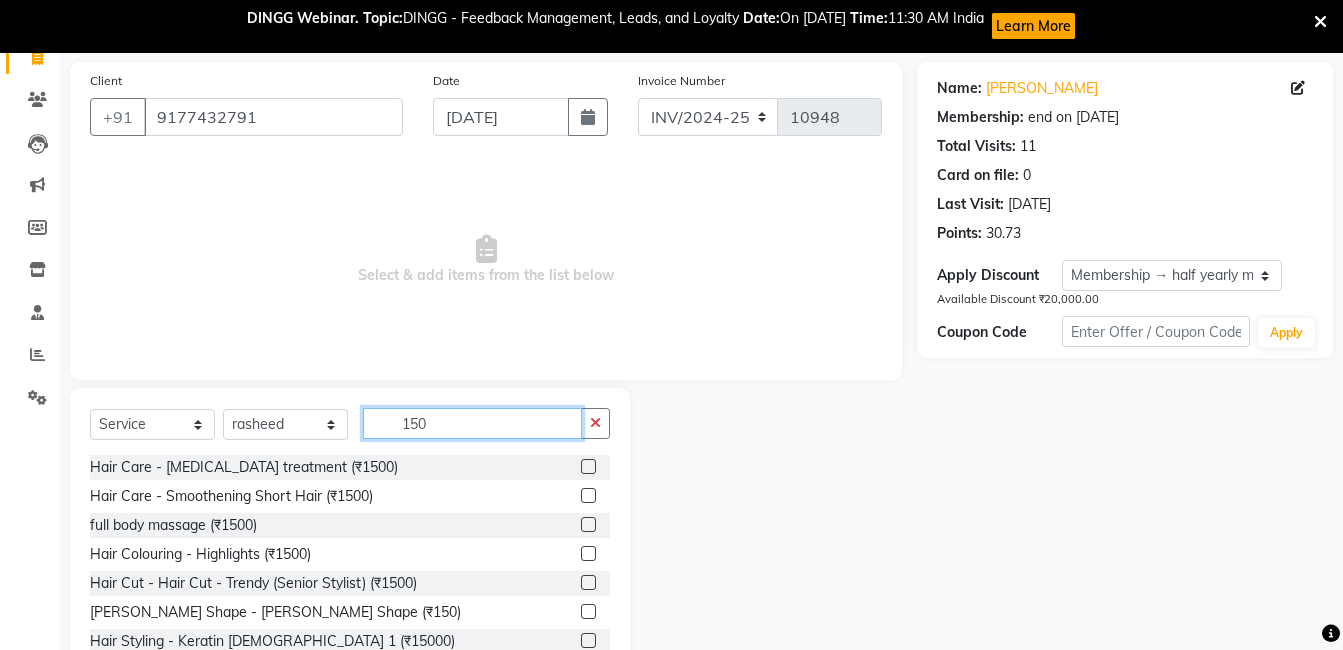 scroll, scrollTop: 204, scrollLeft: 0, axis: vertical 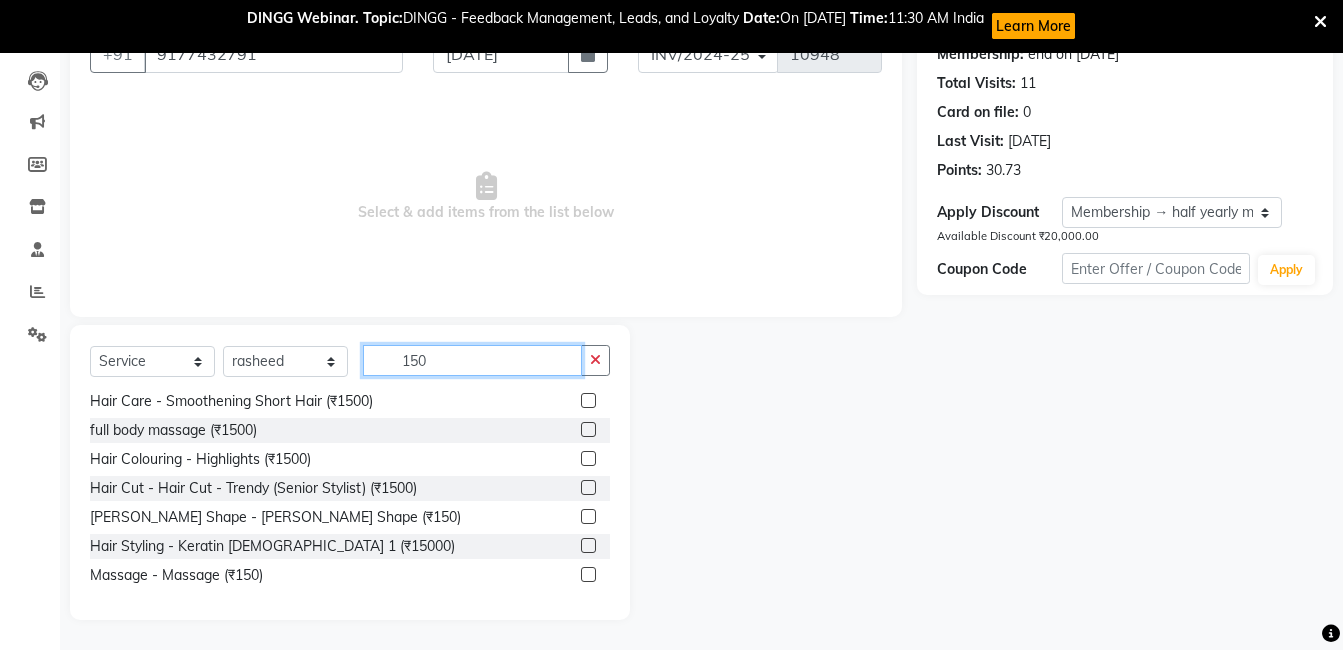 type on "150" 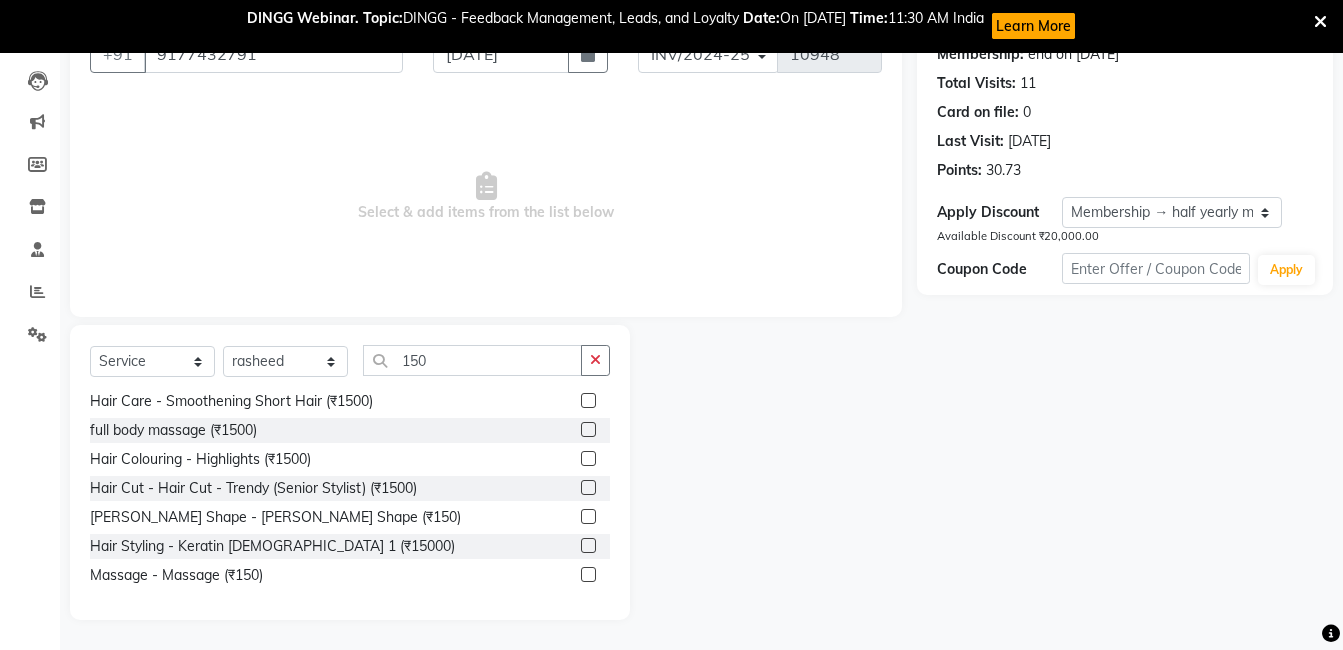 click on "Hair Styling - Keratin [DEMOGRAPHIC_DATA] 1 (₹15000)" 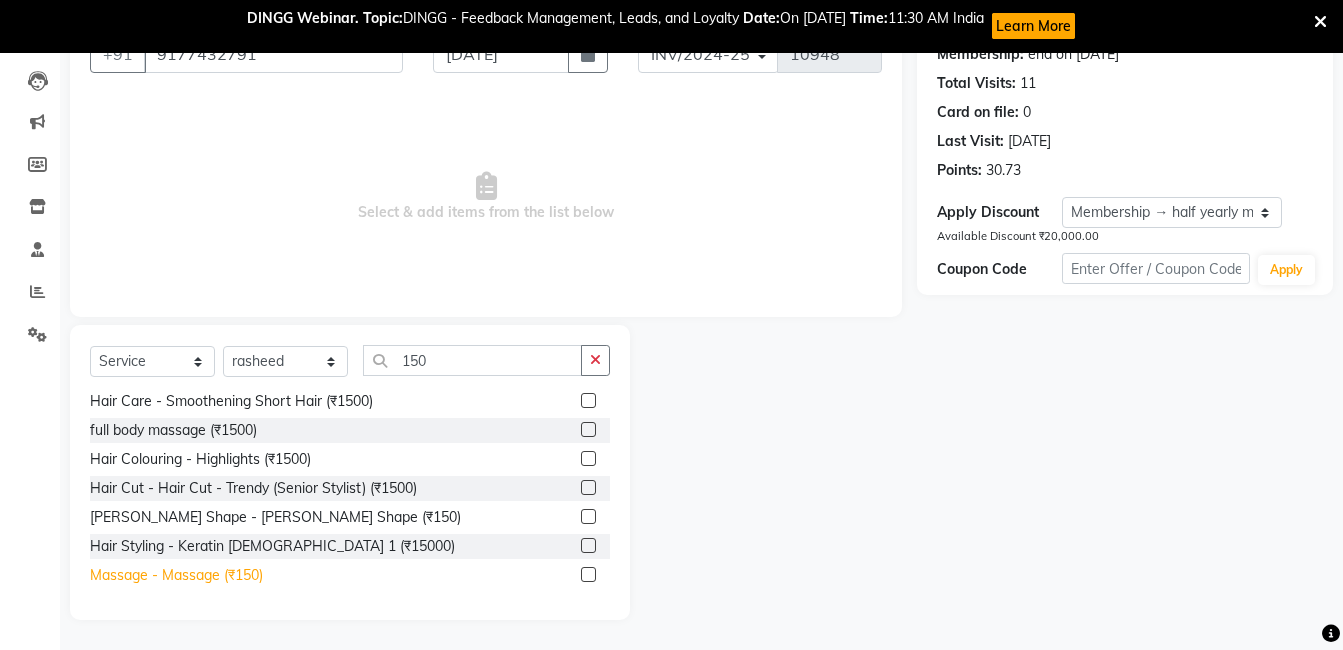 click on "Massage - Massage (₹150)" 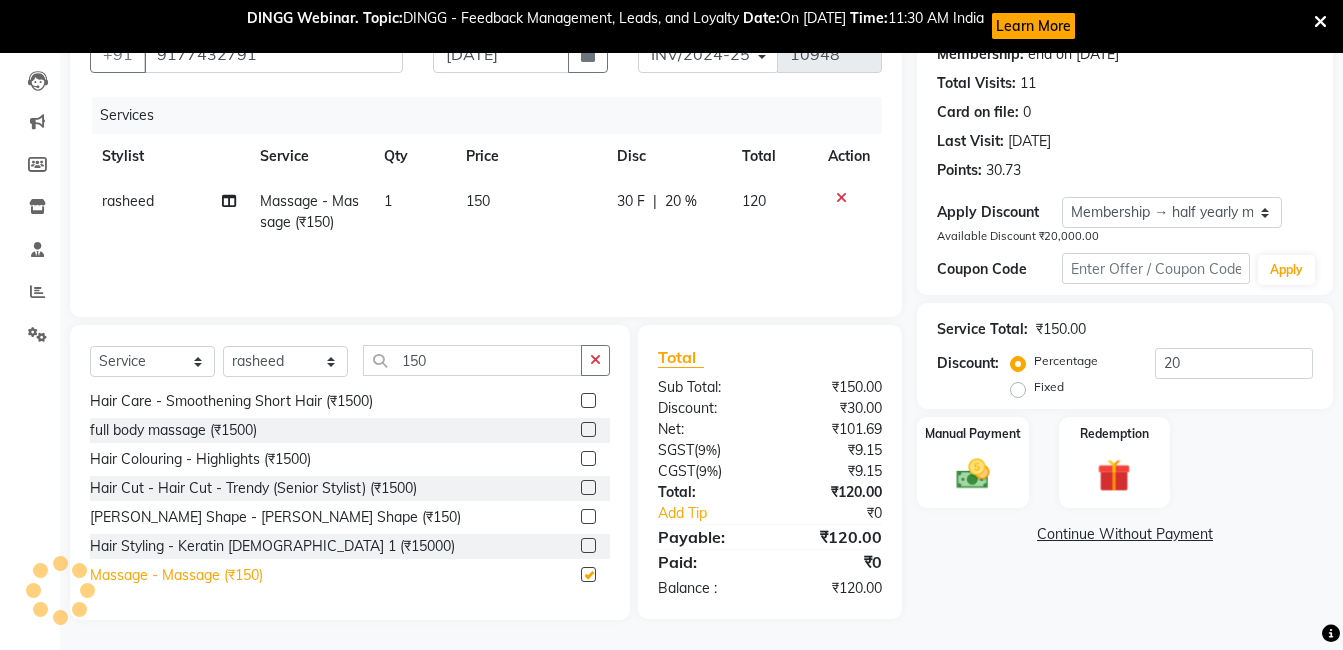 checkbox on "false" 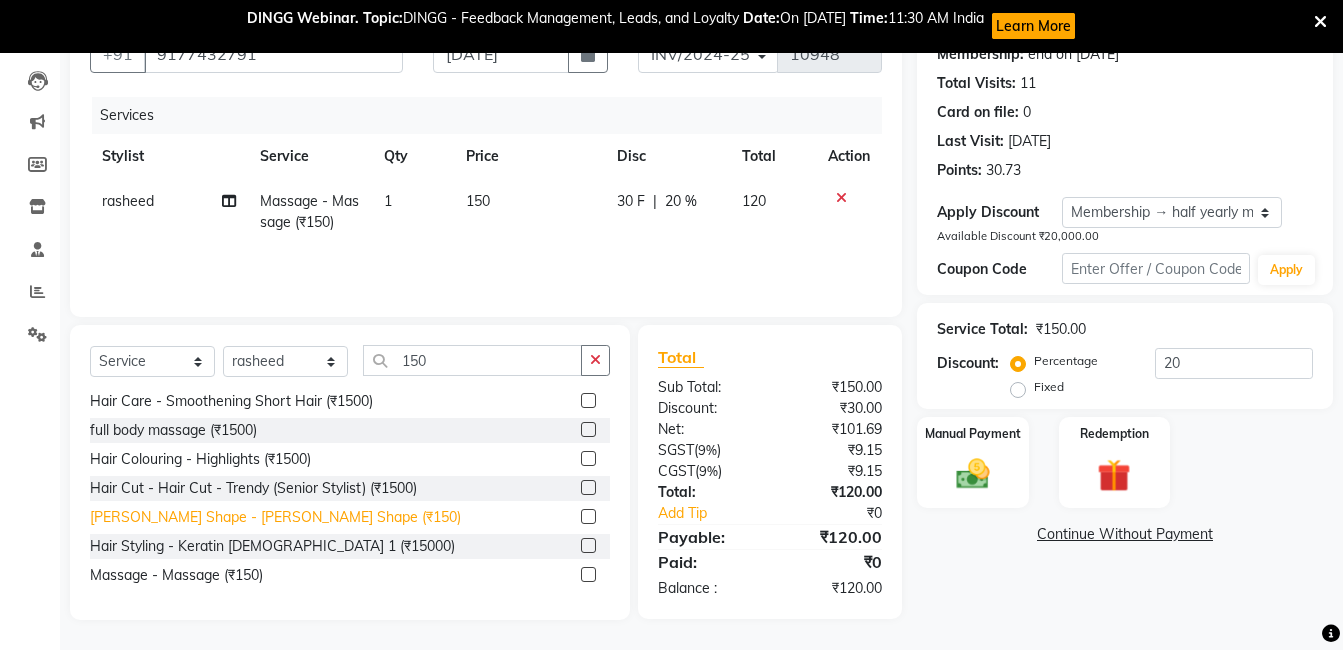 click on "[PERSON_NAME] Shape - [PERSON_NAME] Shape (₹150)" 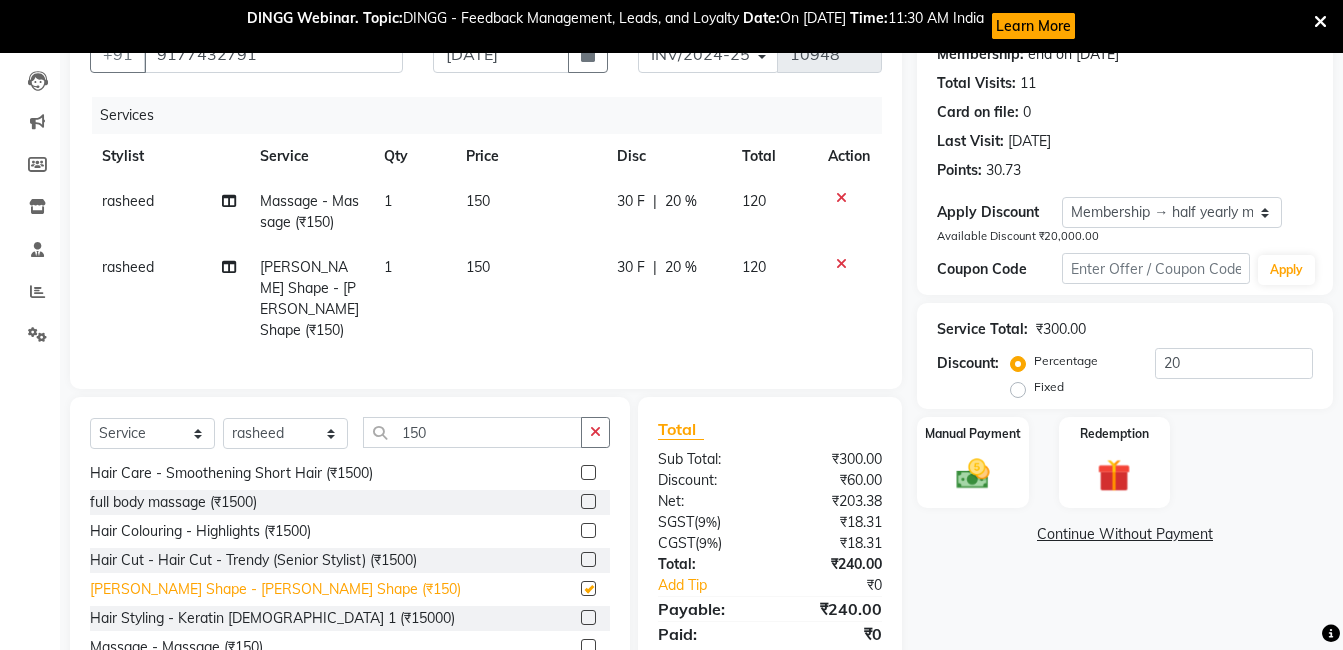 checkbox on "false" 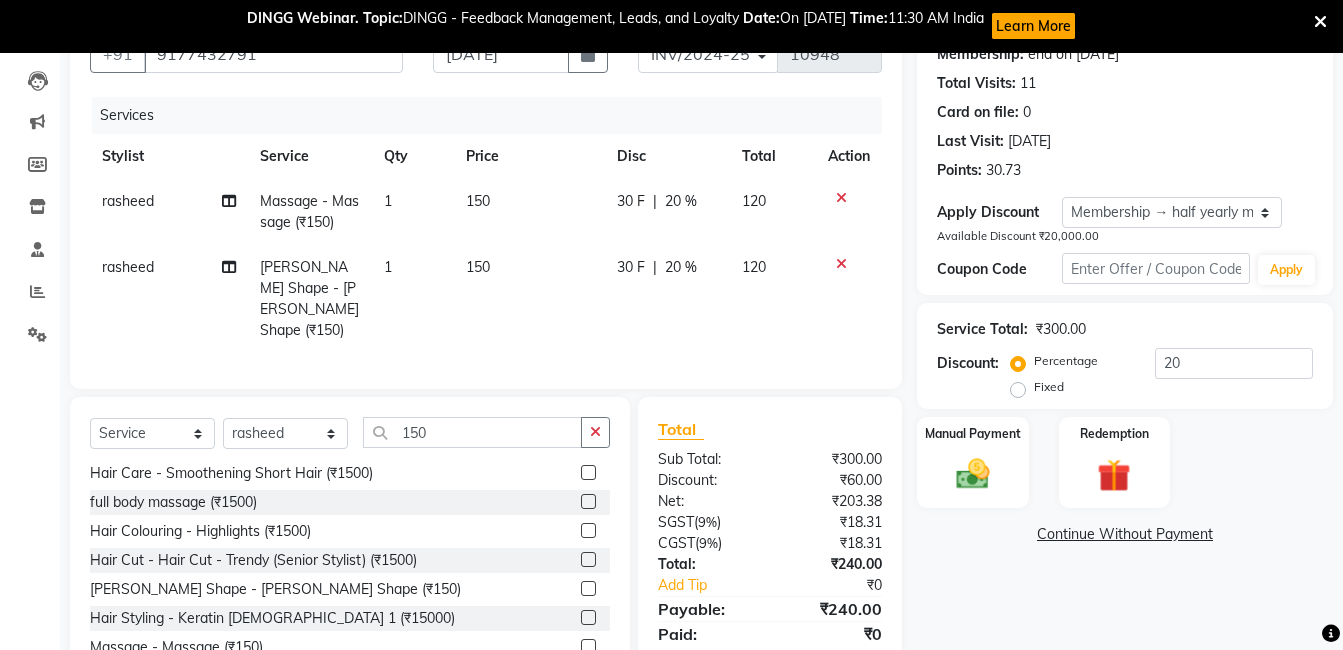click 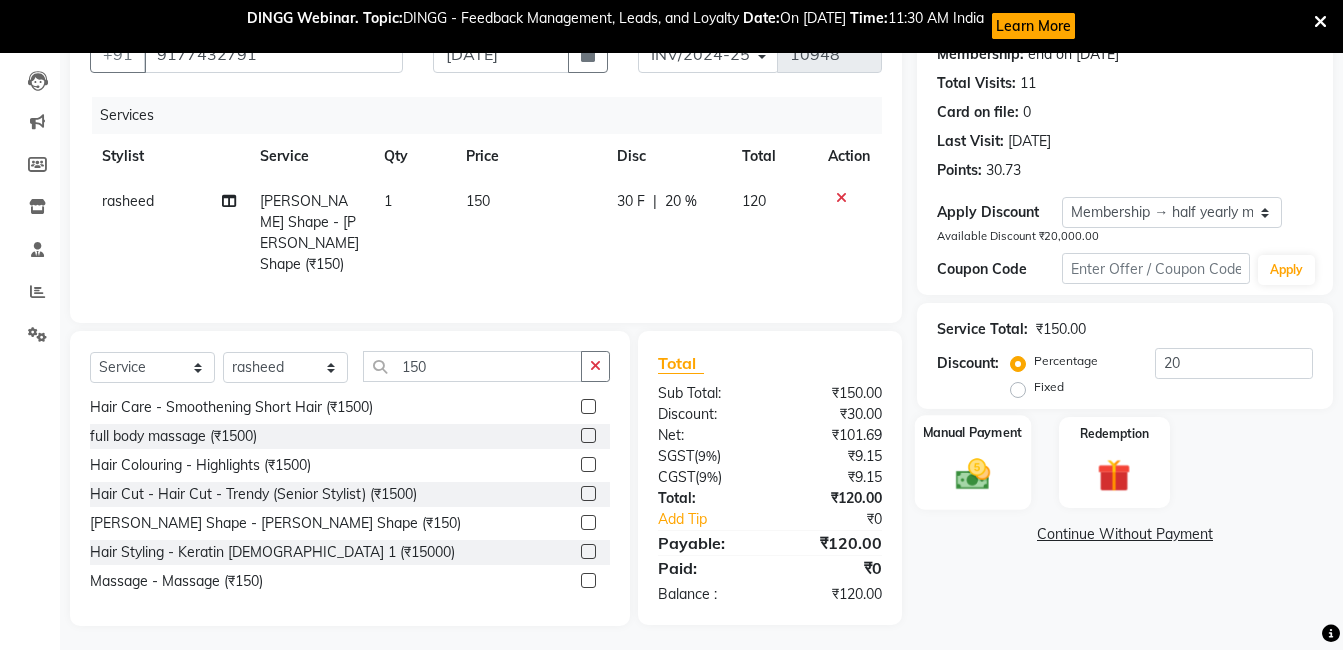 click on "Manual Payment" 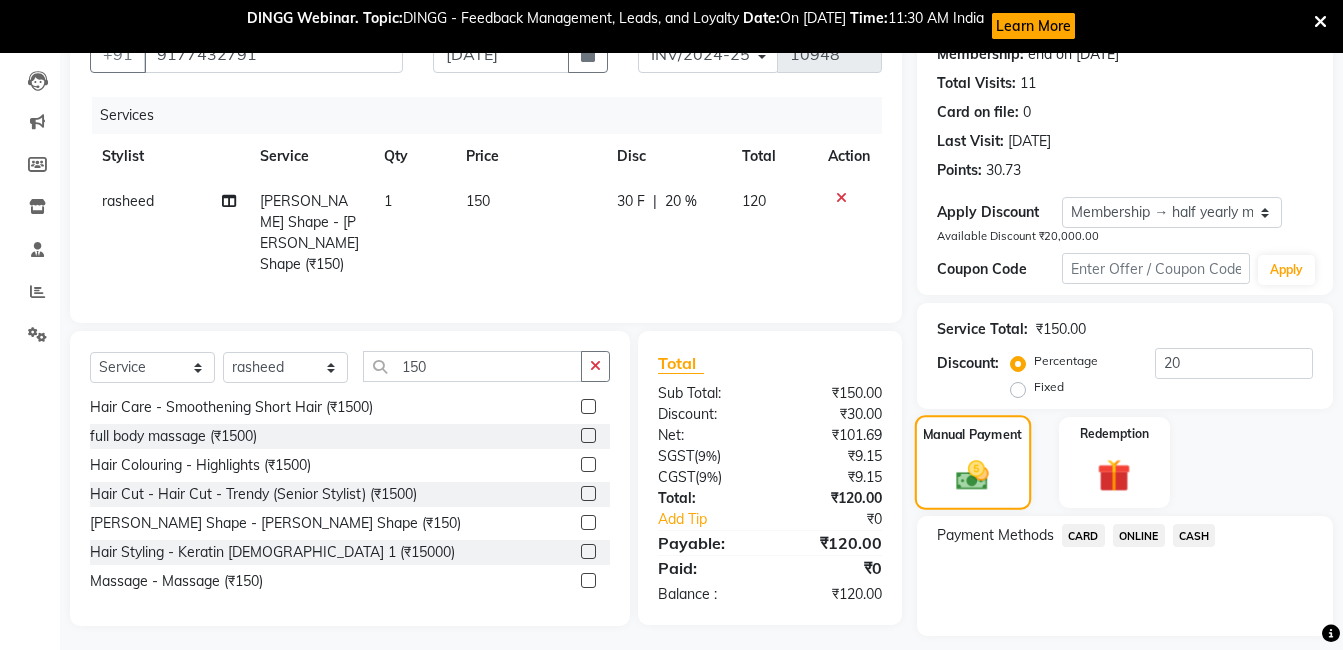 click on "Manual Payment" 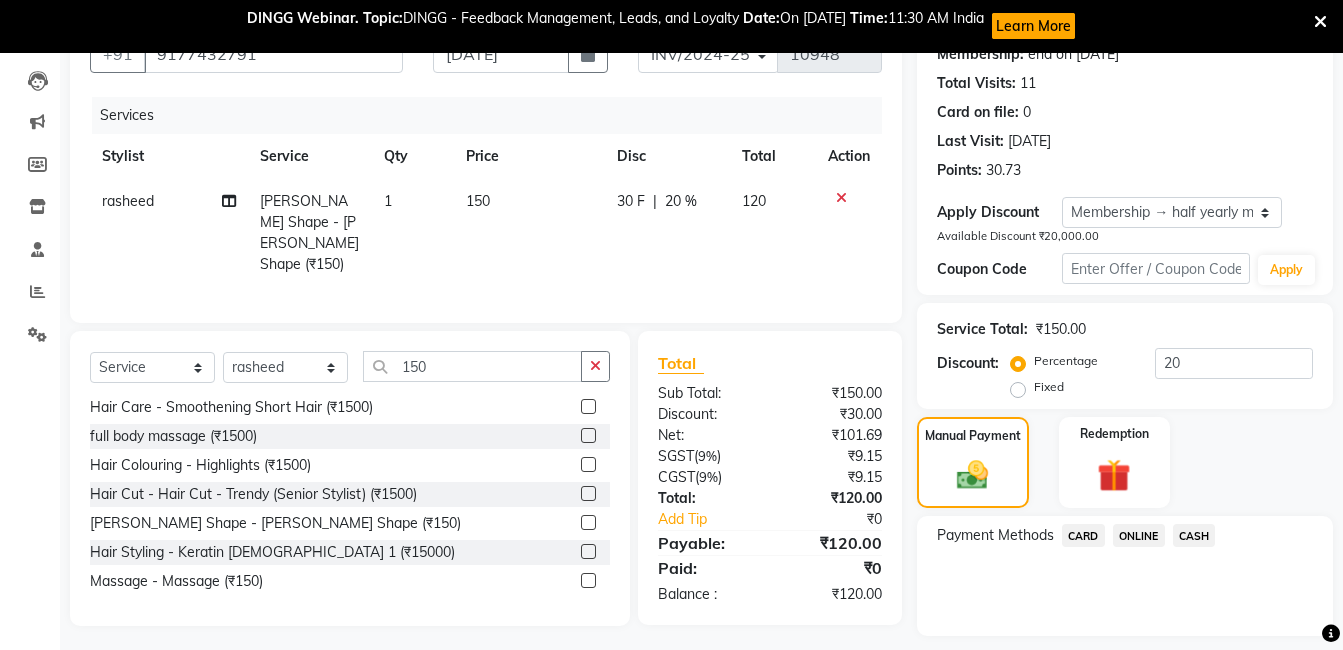 click on "ONLINE" 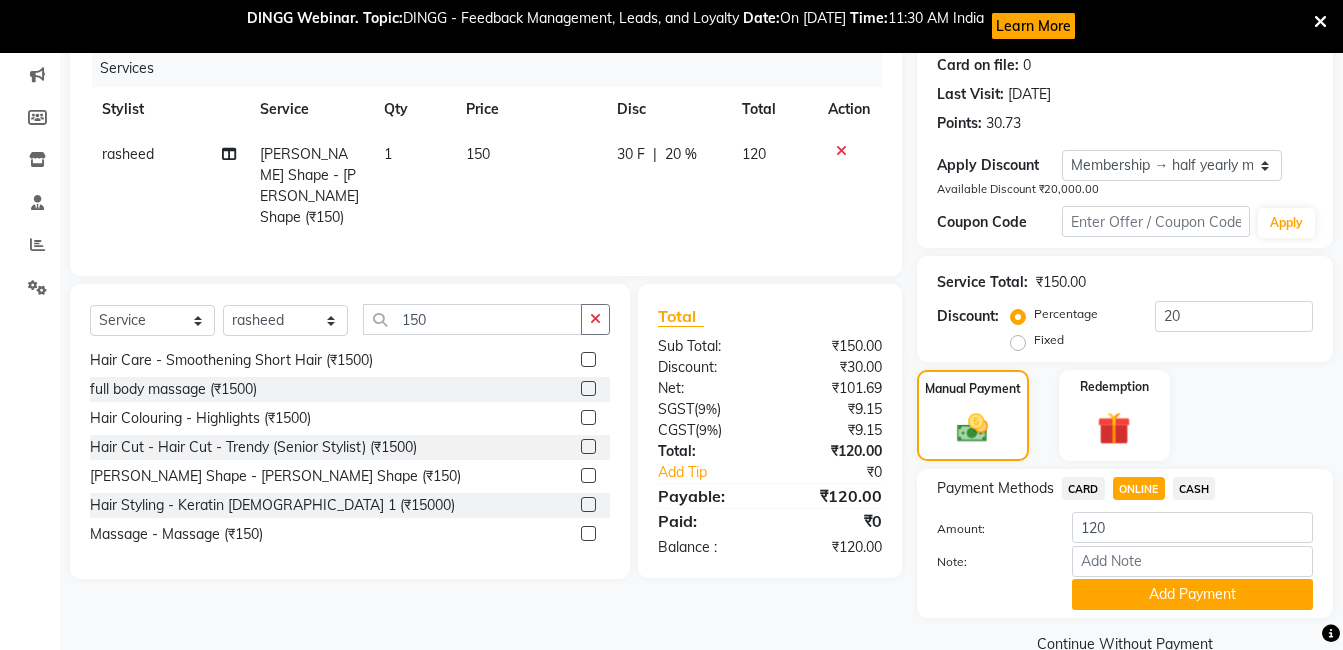scroll, scrollTop: 290, scrollLeft: 0, axis: vertical 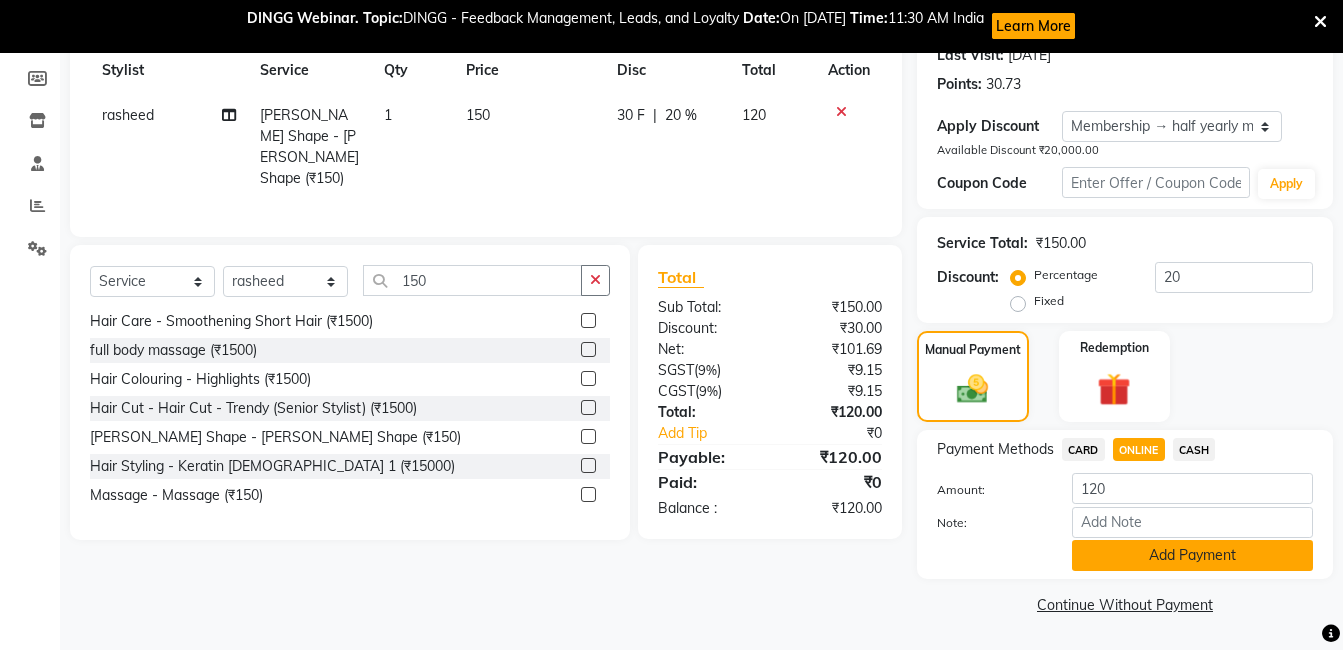 click on "Add Payment" 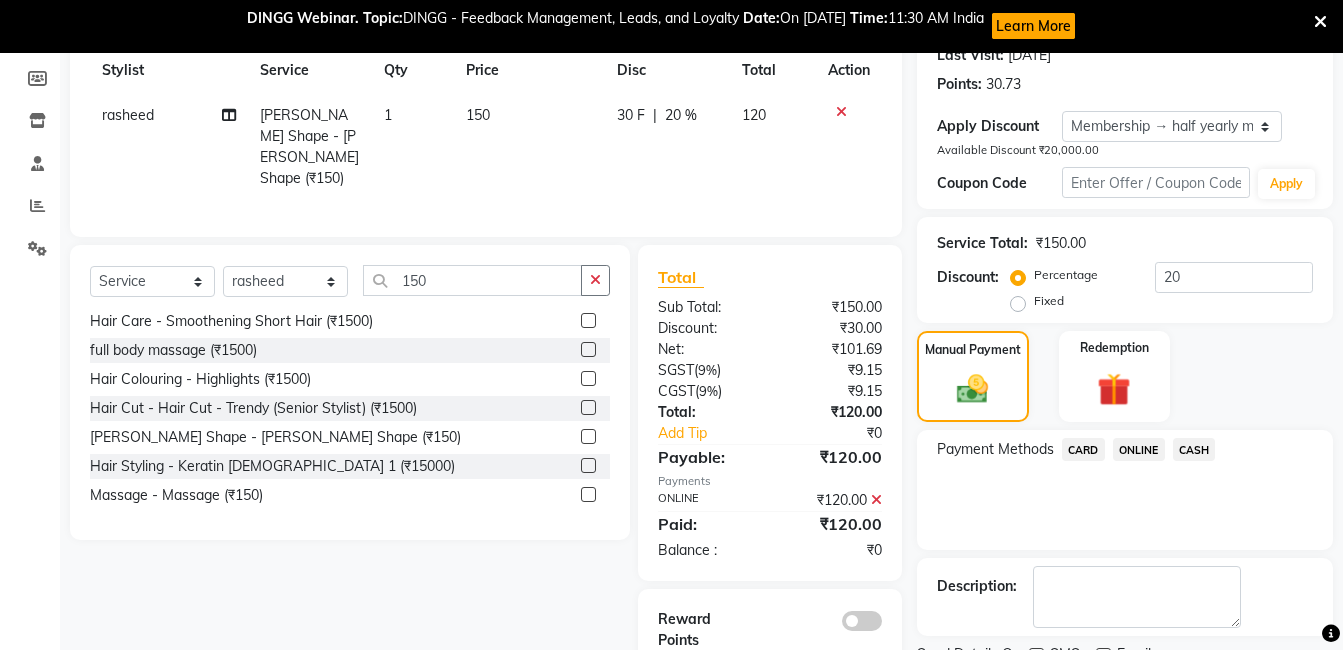 scroll, scrollTop: 374, scrollLeft: 0, axis: vertical 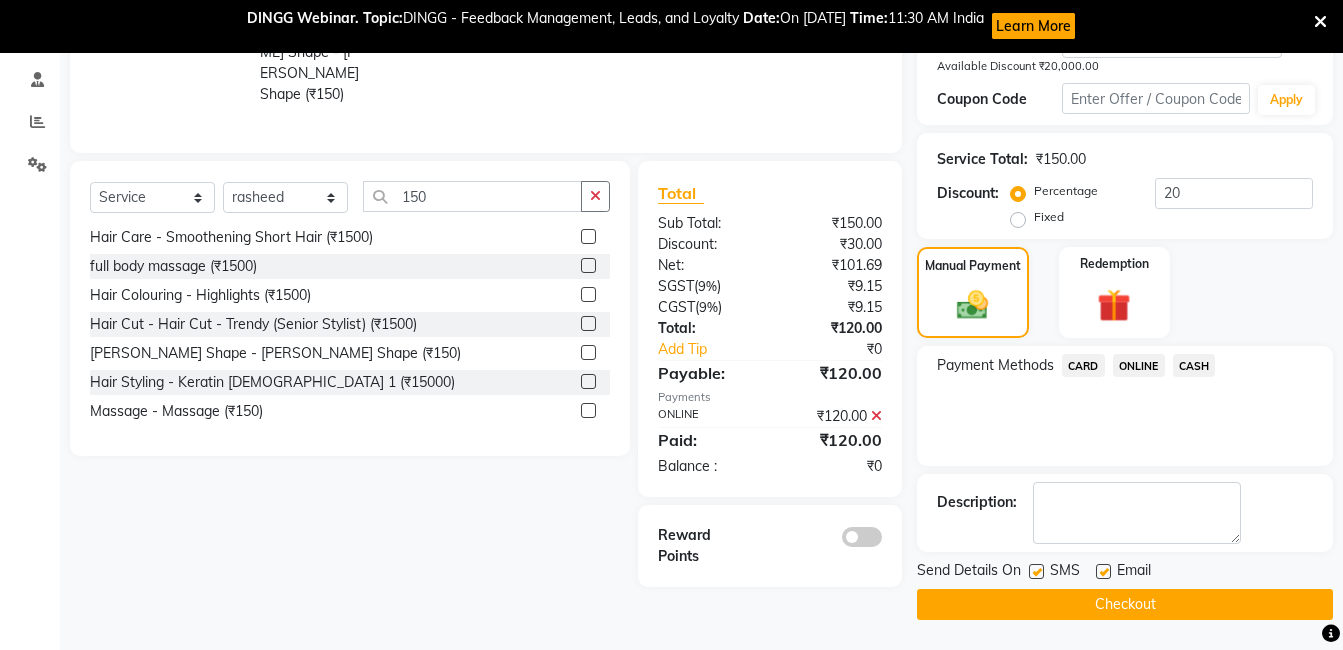 click on "Checkout" 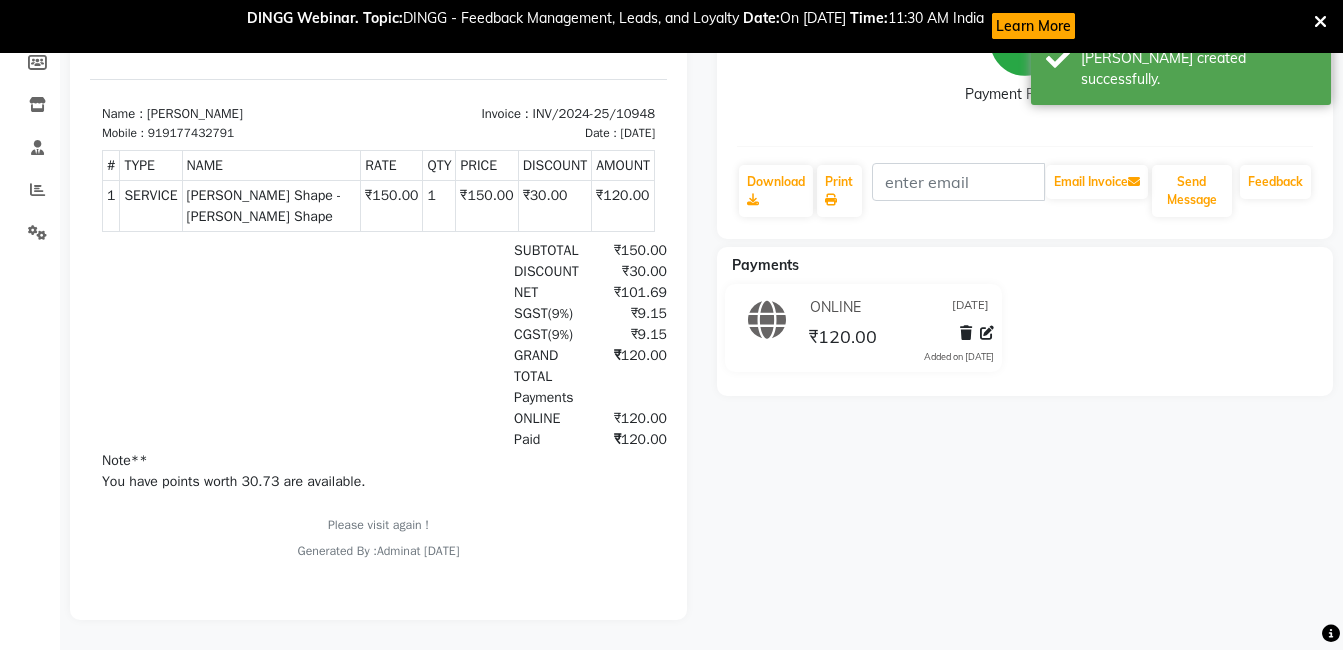 scroll, scrollTop: 0, scrollLeft: 0, axis: both 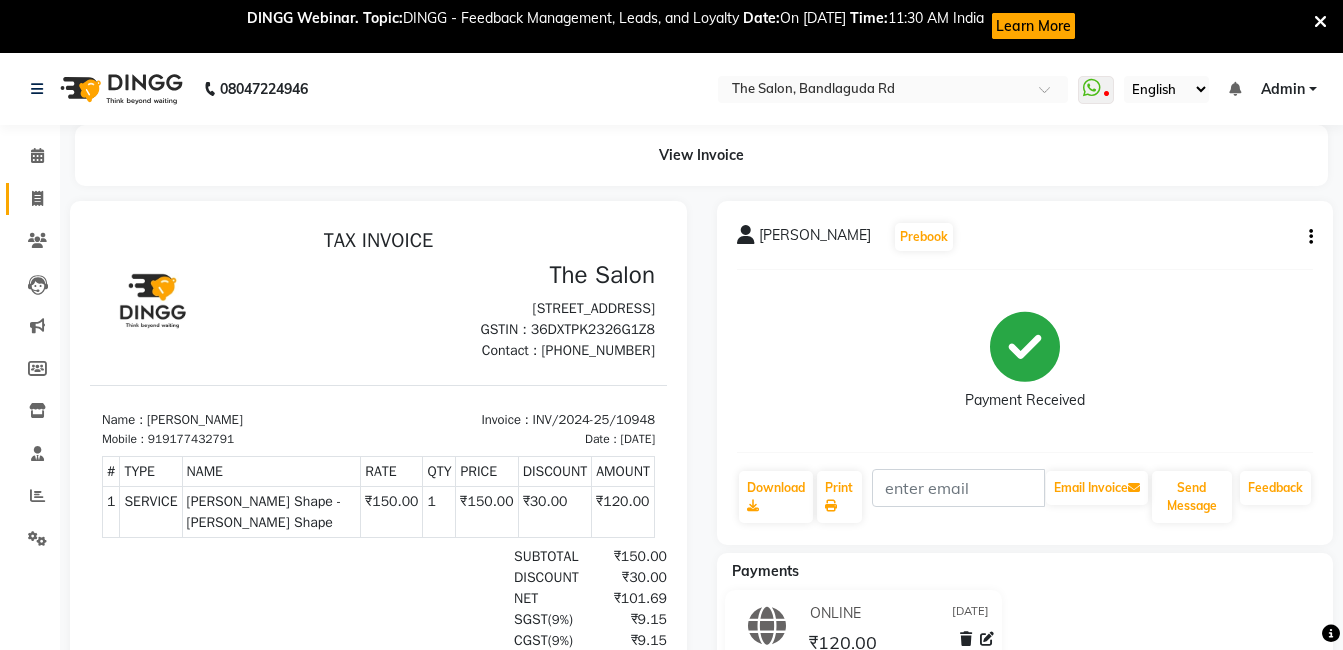 click on "Invoice" 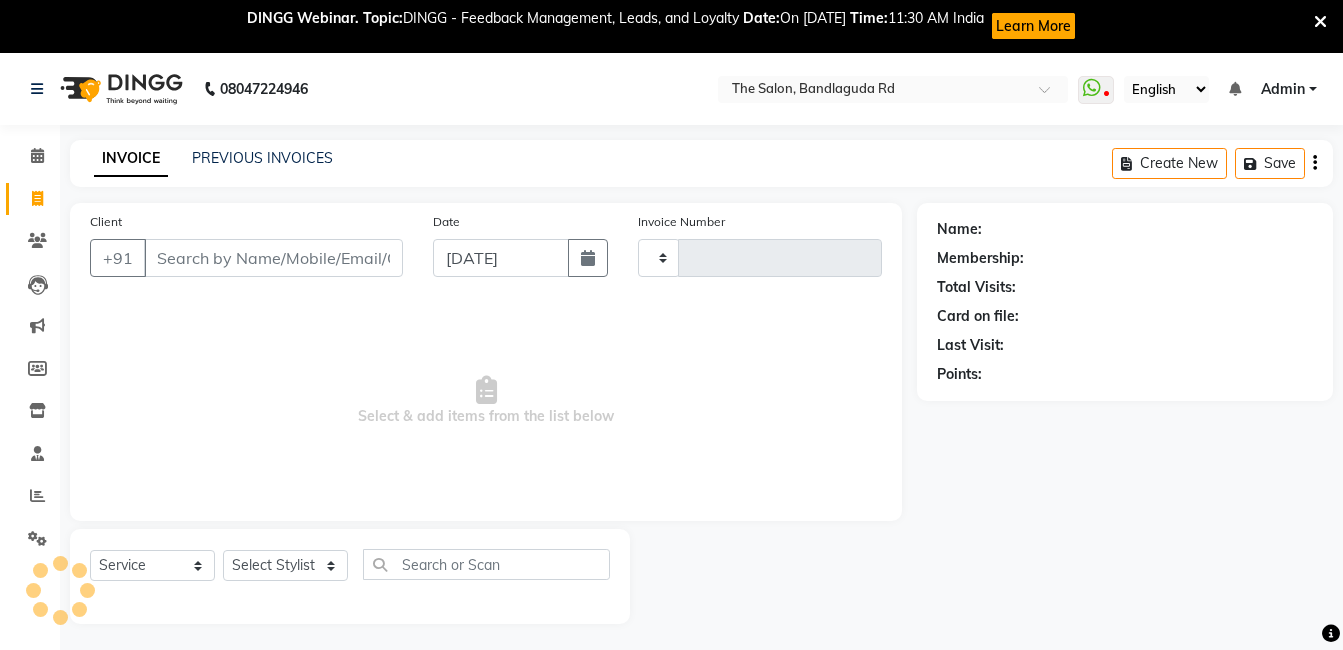 scroll, scrollTop: 53, scrollLeft: 0, axis: vertical 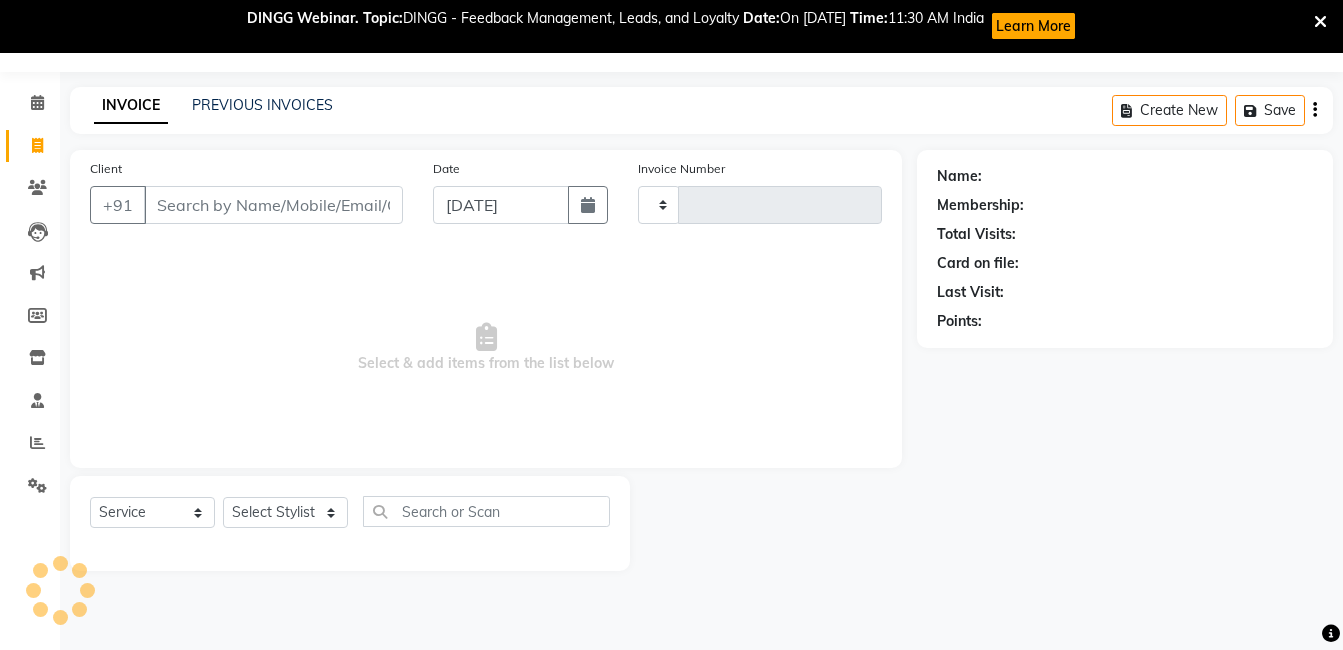 type on "10949" 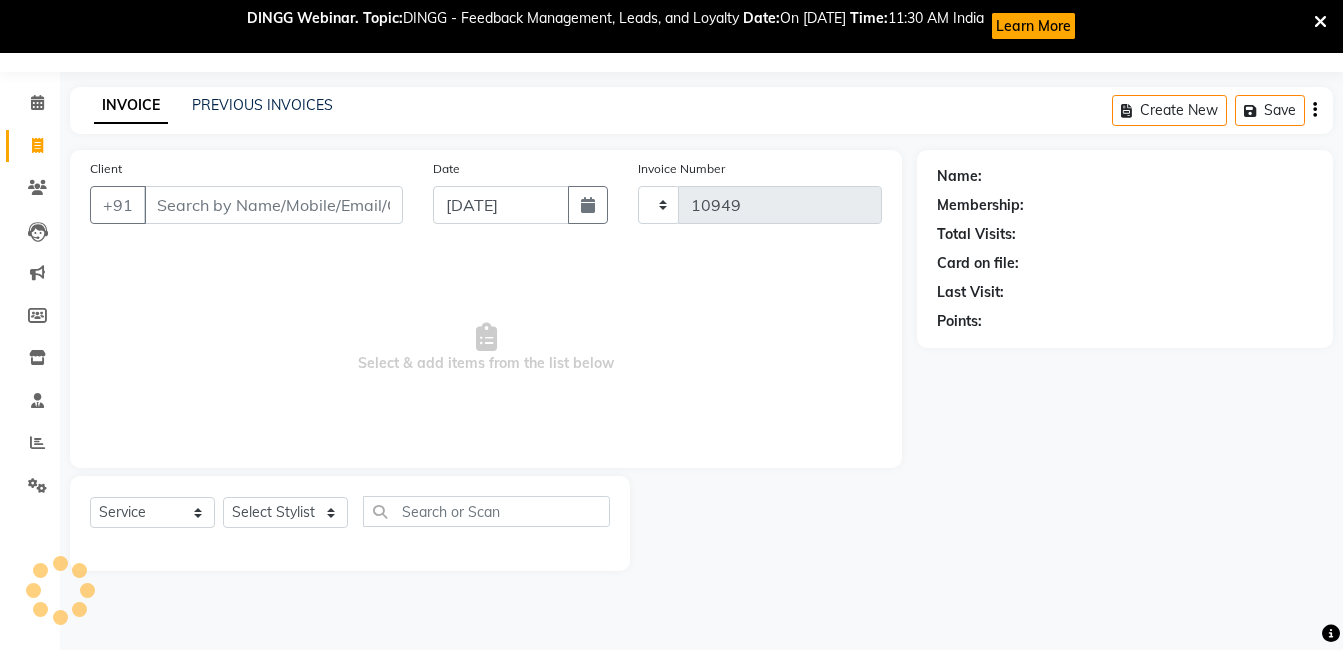select on "5198" 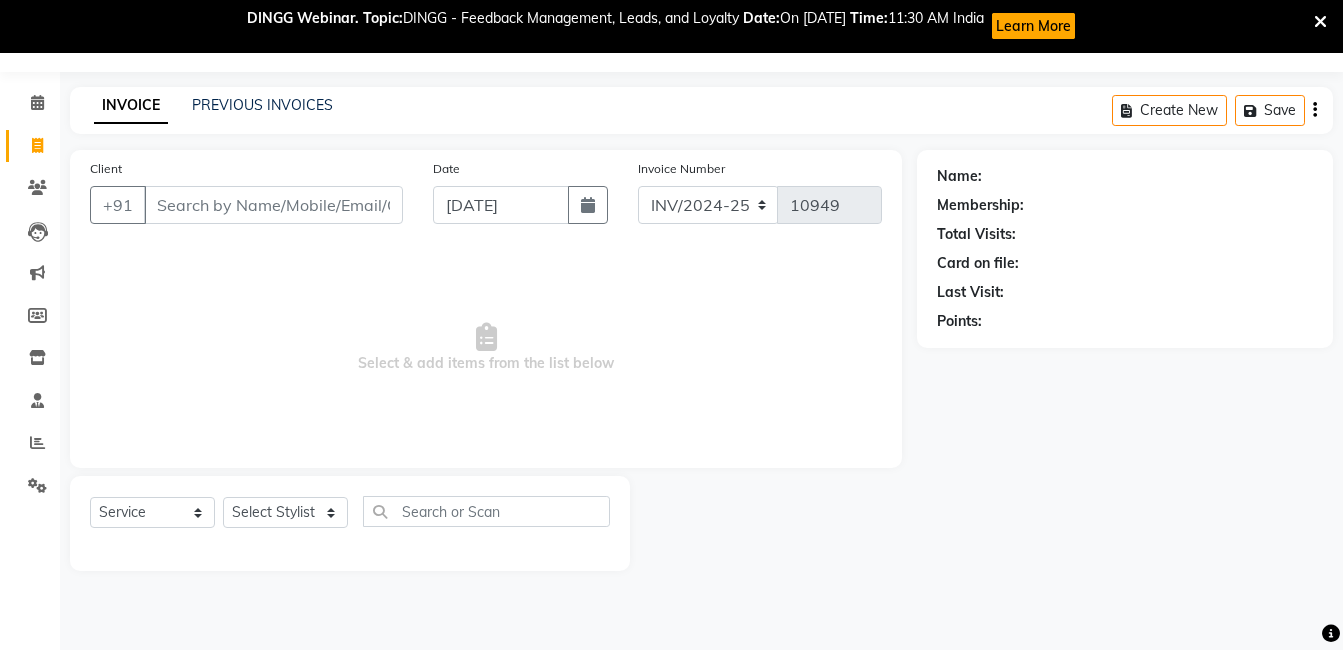 click on "Client" at bounding box center [273, 205] 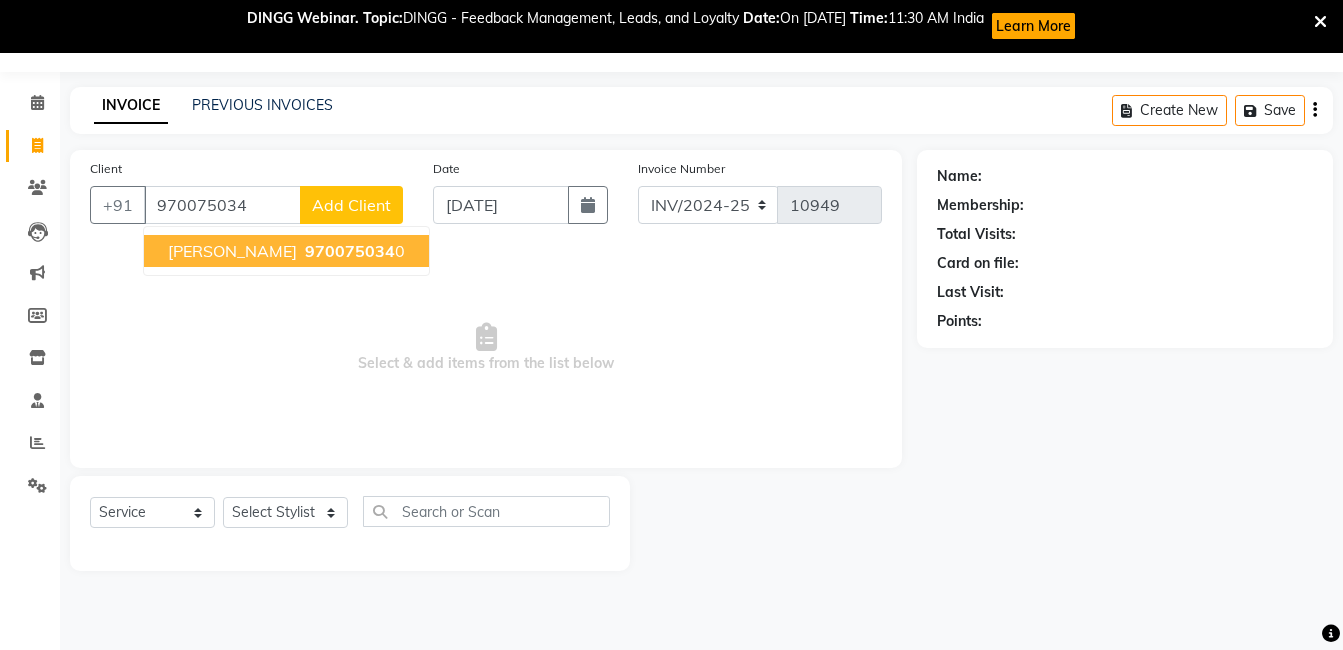 click on "[PERSON_NAME]" at bounding box center (232, 251) 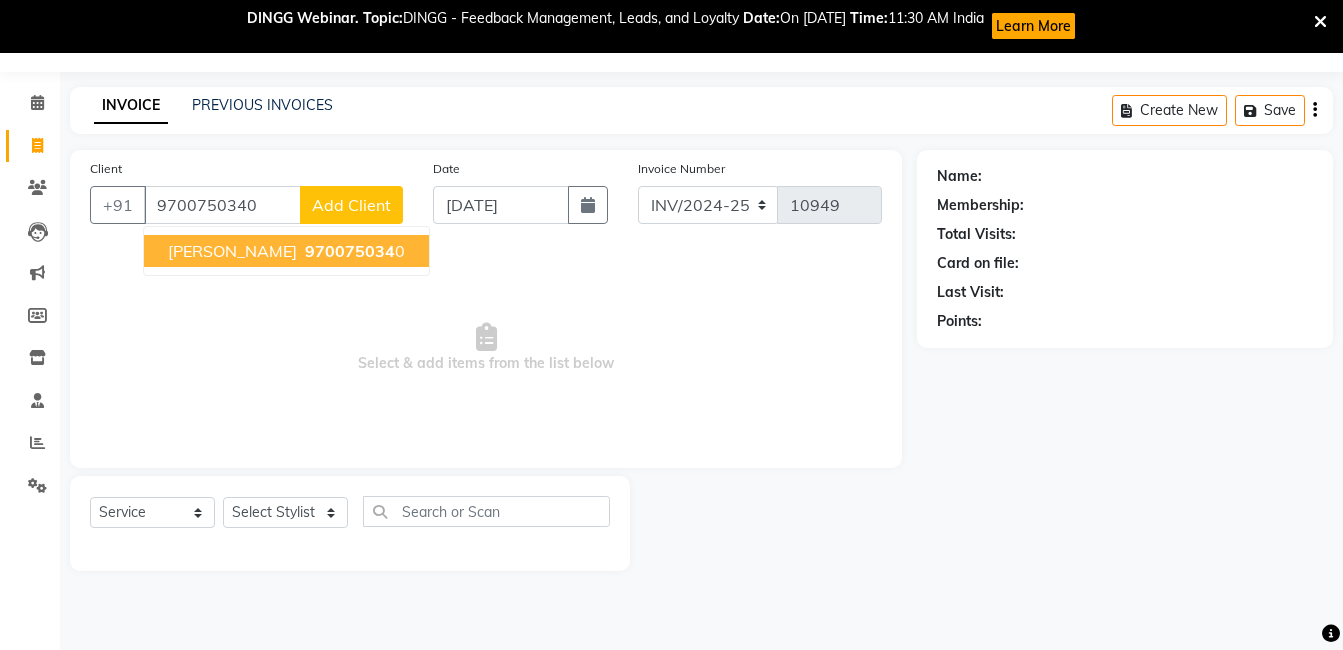 type on "9700750340" 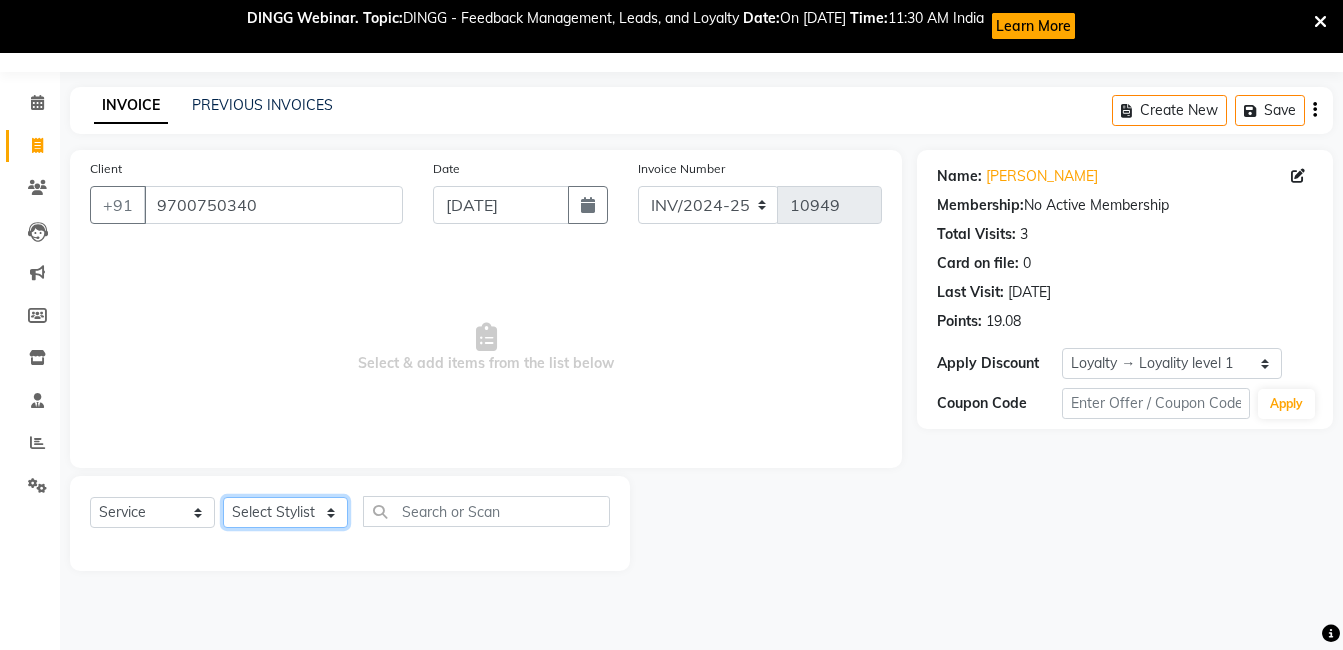 click on "Select Stylist [PERSON_NAME] [PERSON_NAME] kasim [PERSON_NAME] sameer [PERSON_NAME] manager" 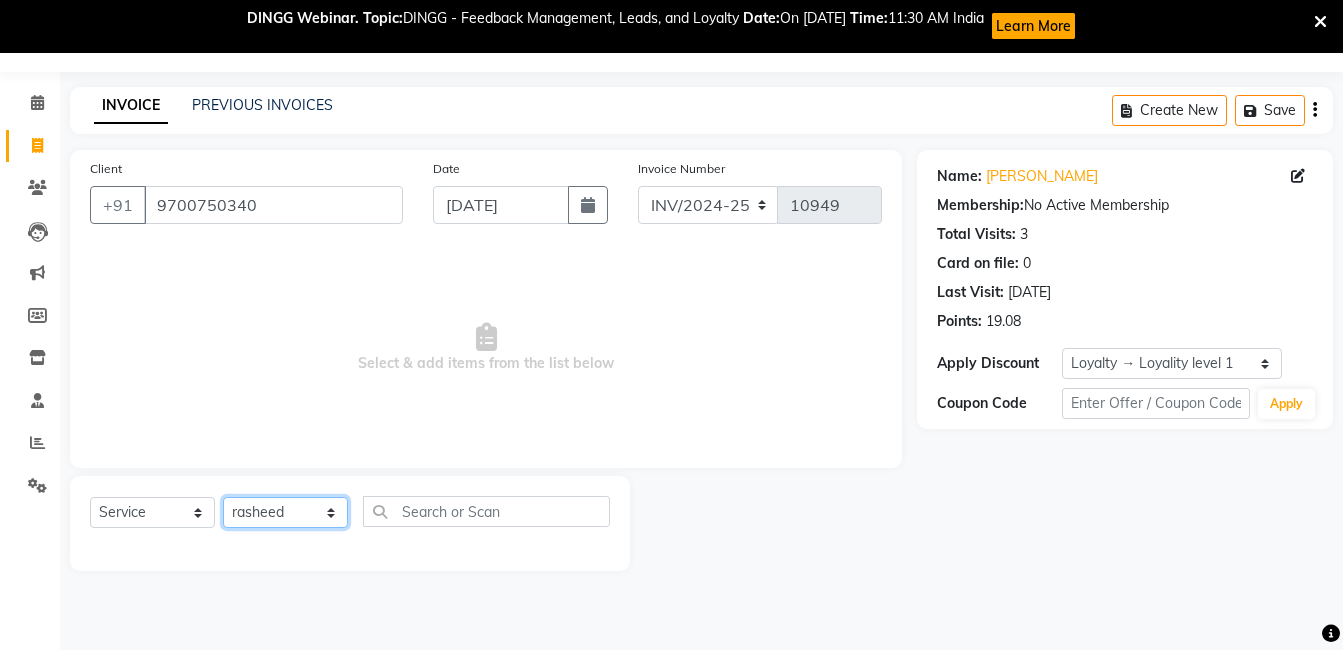 click on "Select Stylist [PERSON_NAME] [PERSON_NAME] kasim [PERSON_NAME] sameer [PERSON_NAME] manager" 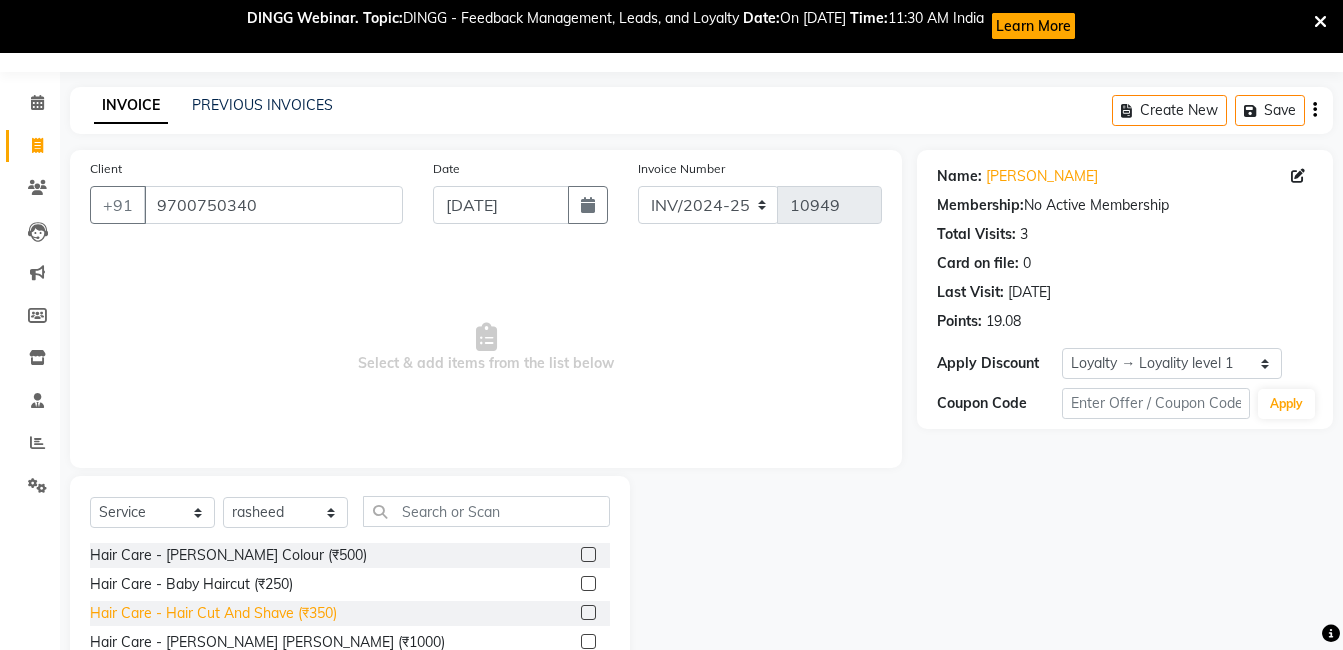 click on "Hair Care - Hair Cut And Shave (₹350)" 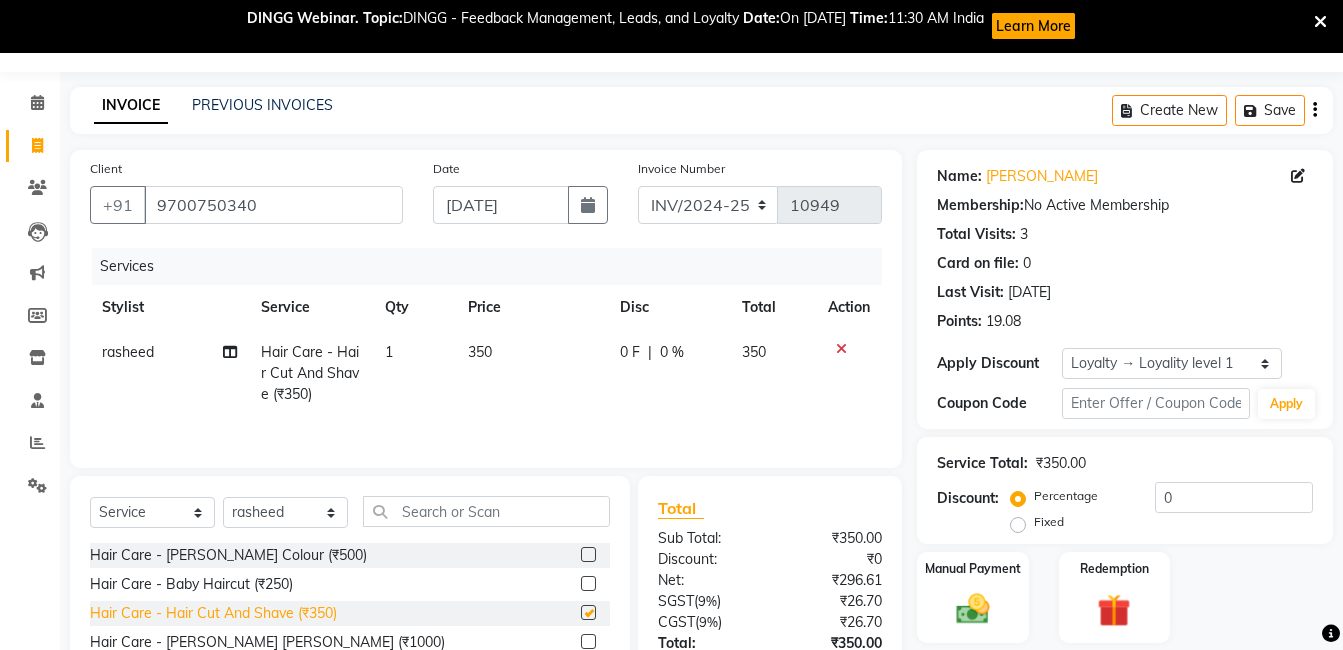 checkbox on "false" 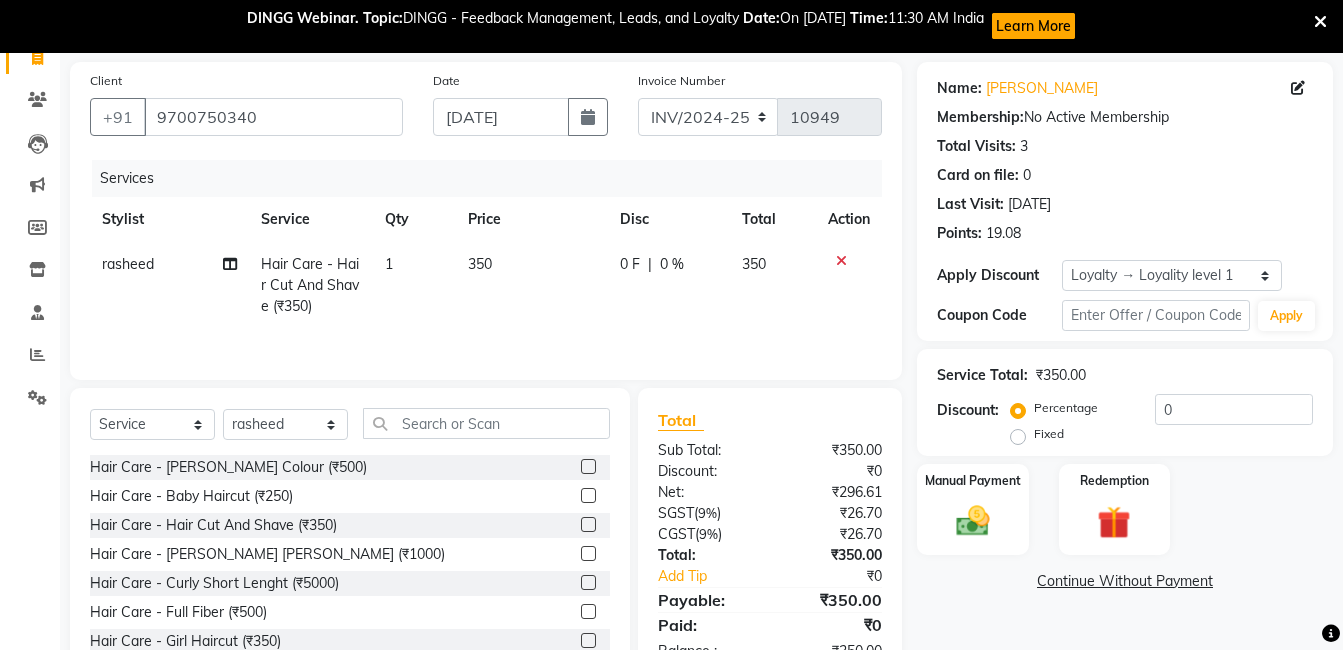 scroll, scrollTop: 204, scrollLeft: 0, axis: vertical 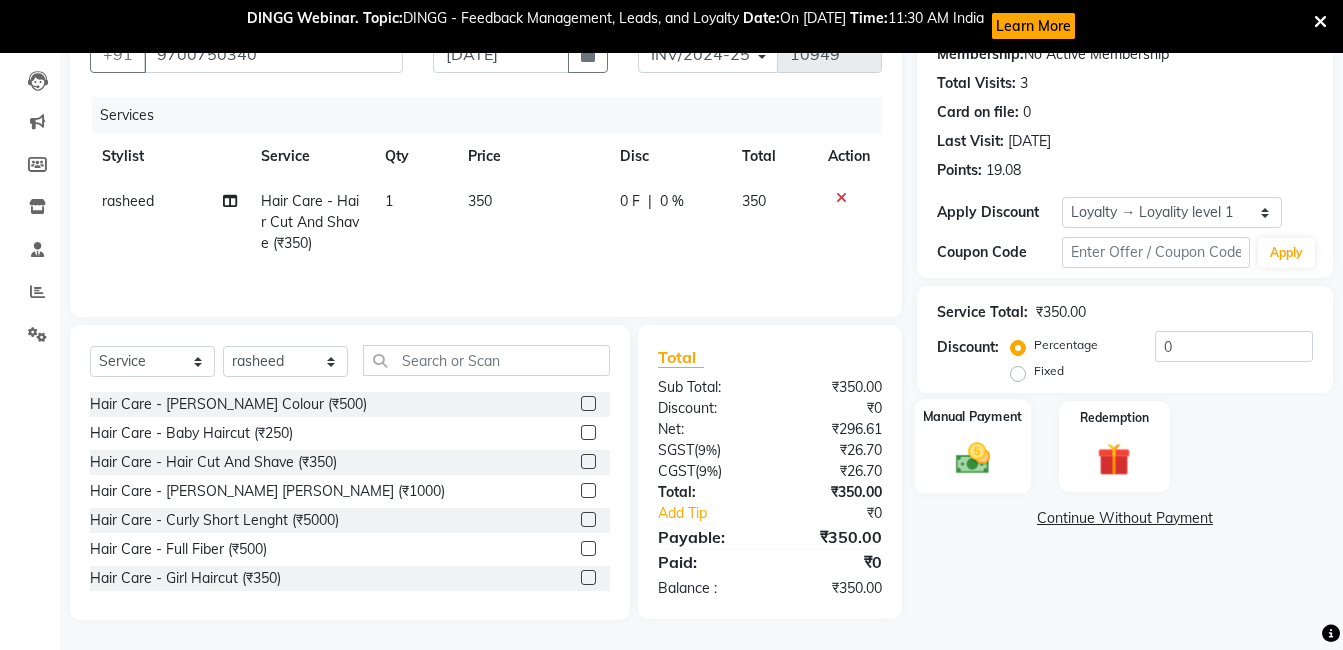 click on "Manual Payment" 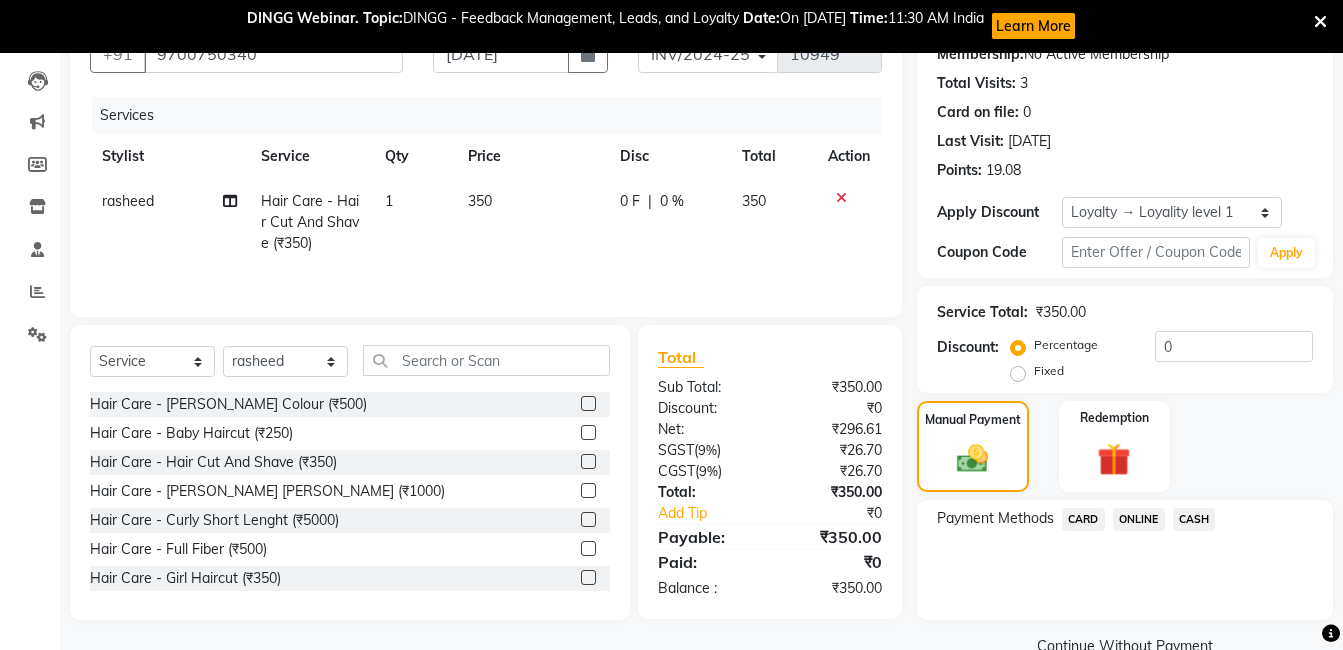 click on "ONLINE" 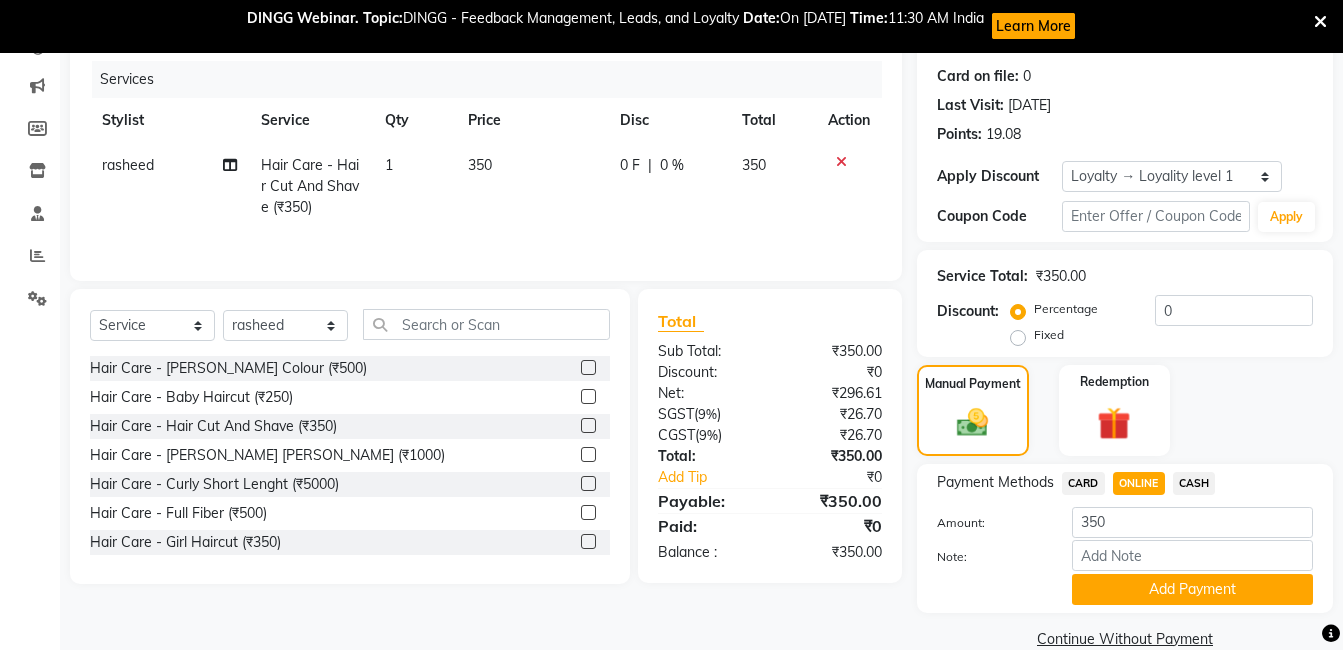scroll, scrollTop: 274, scrollLeft: 0, axis: vertical 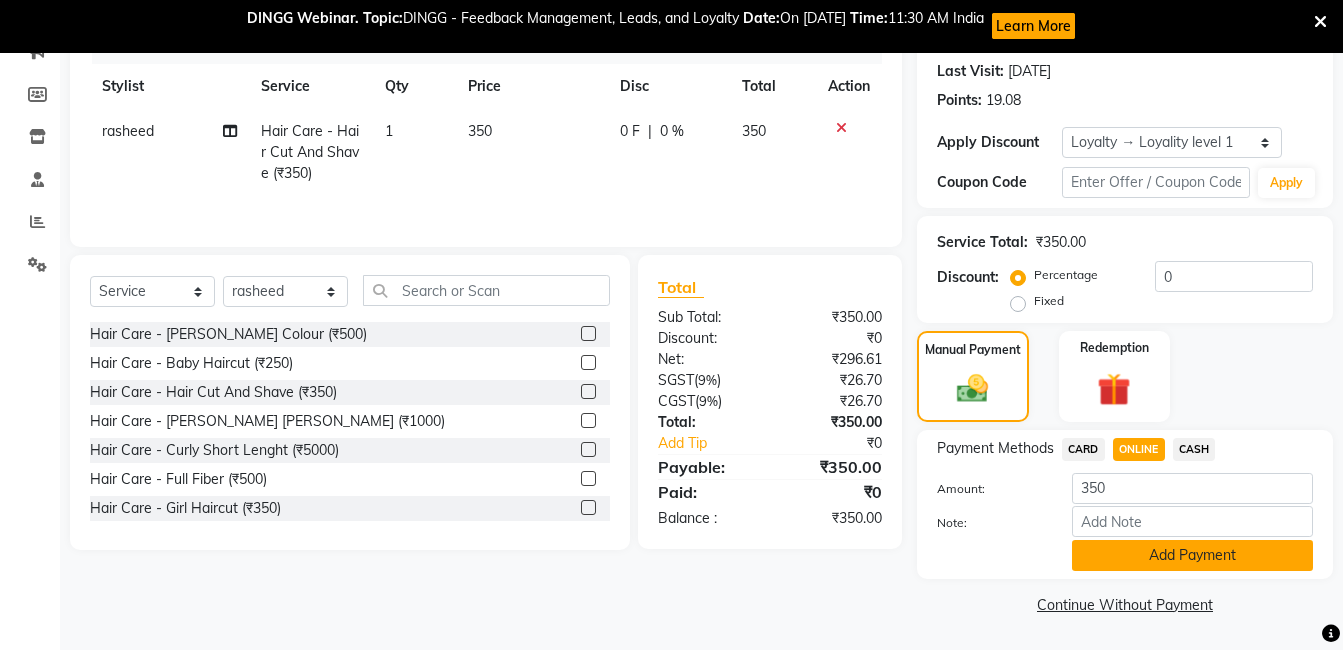 click on "Add Payment" 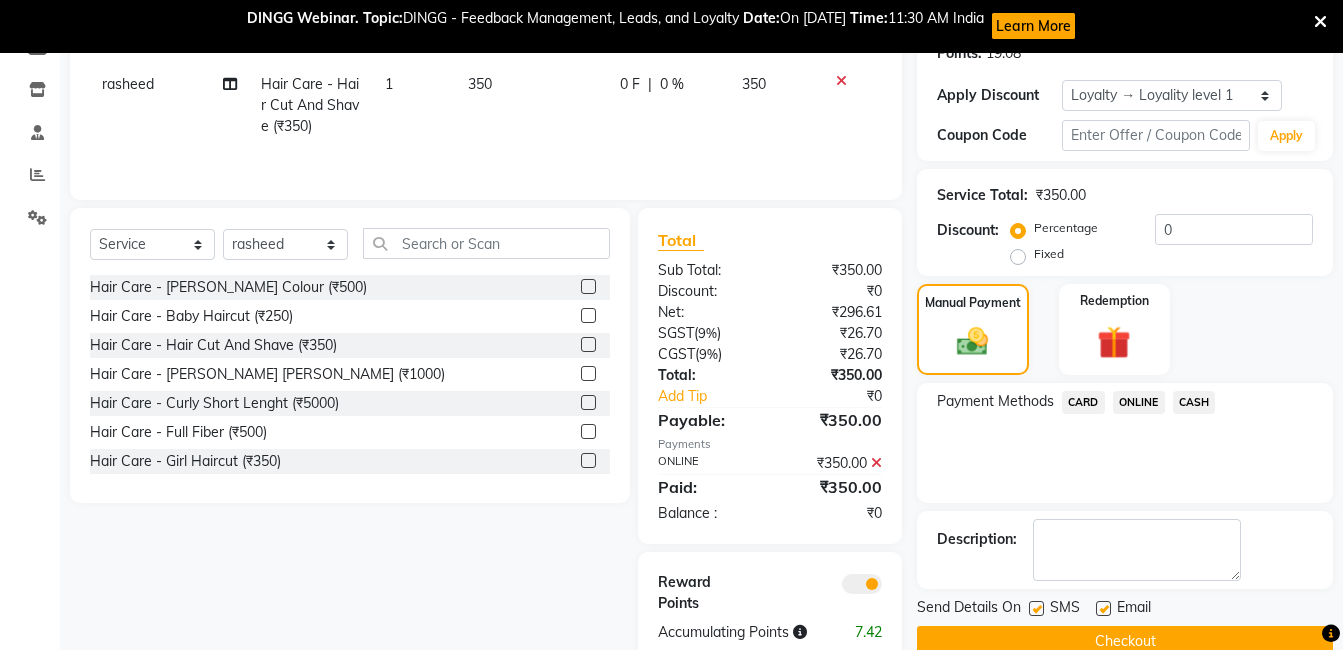 scroll, scrollTop: 364, scrollLeft: 0, axis: vertical 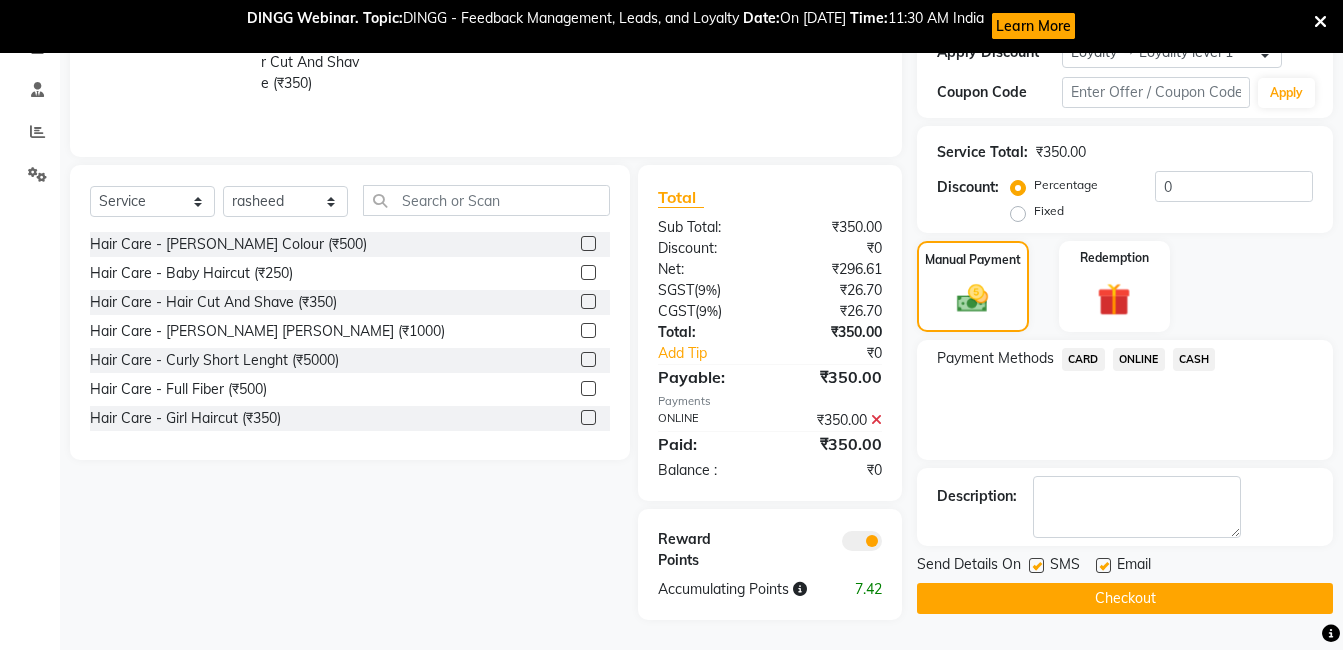 click on "Checkout" 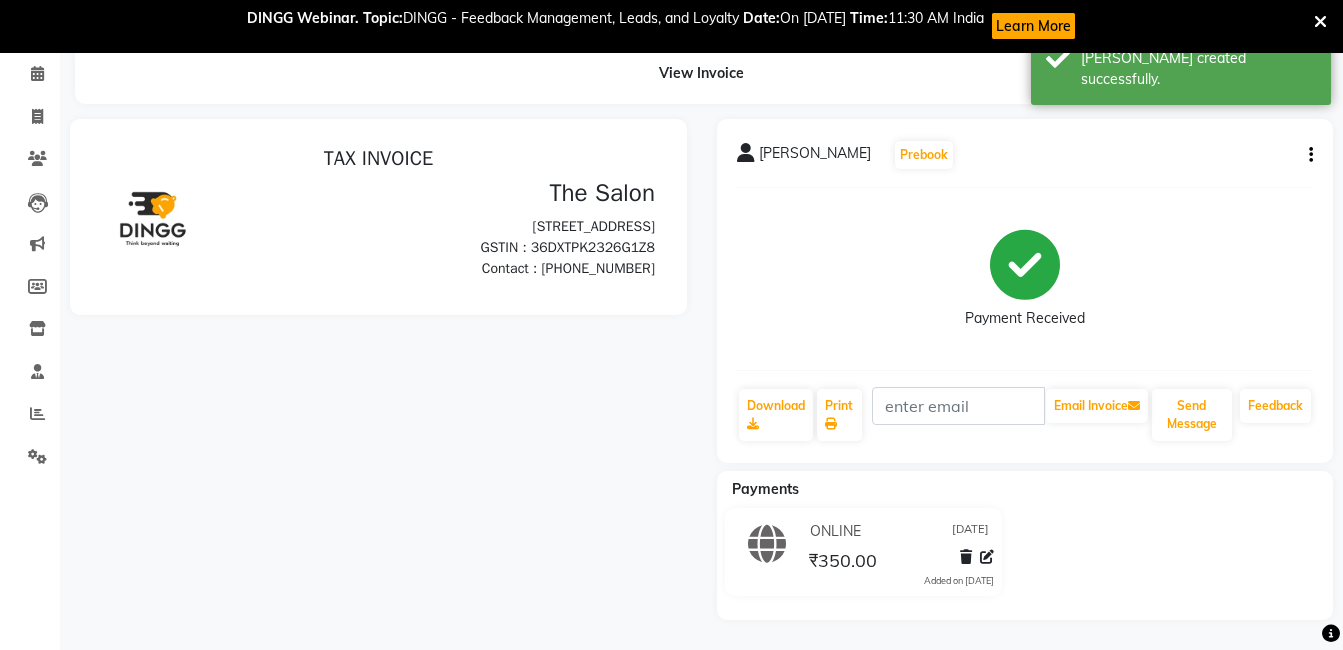 scroll, scrollTop: 0, scrollLeft: 0, axis: both 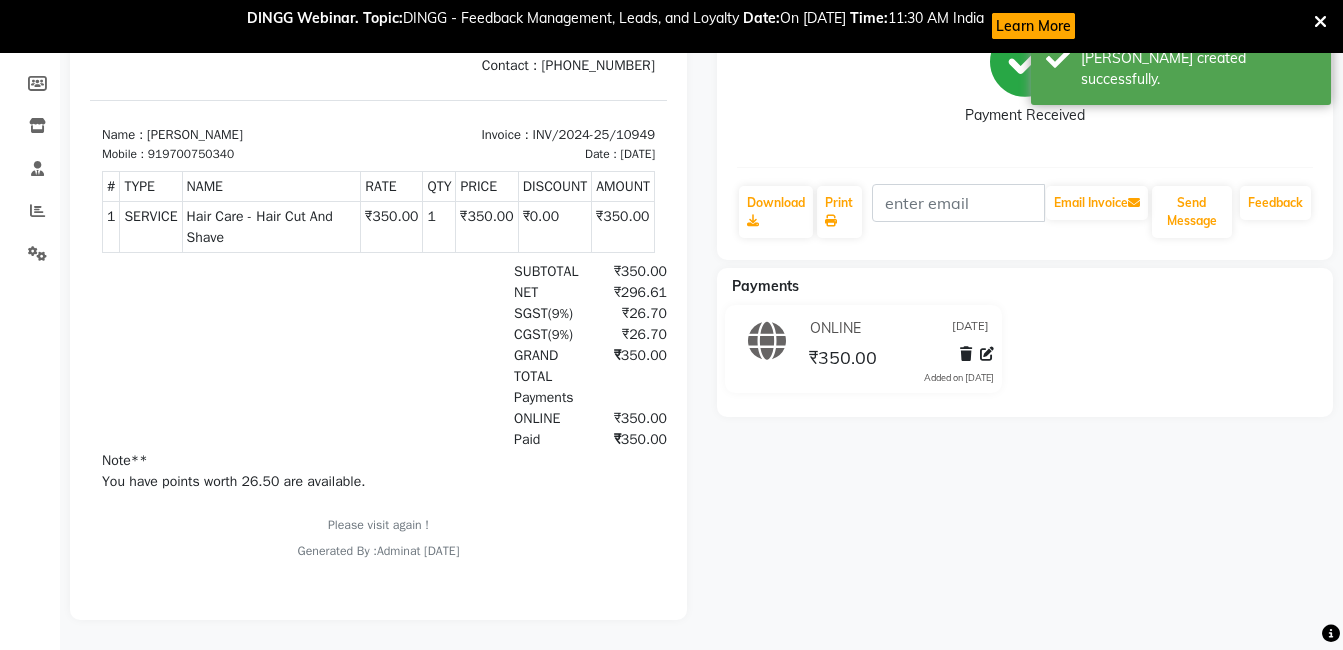 click on "[PERSON_NAME]   Prebook   Payment Received  Download  Print   Email Invoice   Send Message Feedback  Payments ONLINE [DATE] ₹350.00  Added on [DATE]" 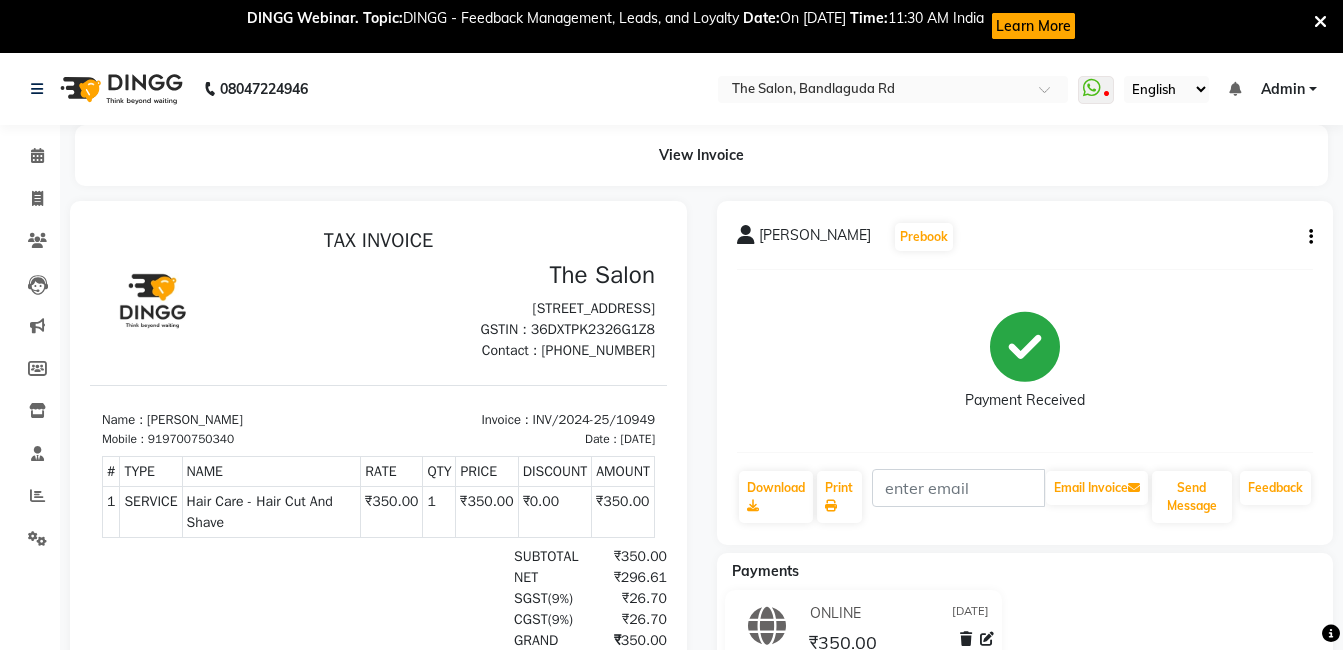 click on "[PERSON_NAME]   Prebook   Payment Received  Download  Print   Email Invoice   Send Message Feedback" 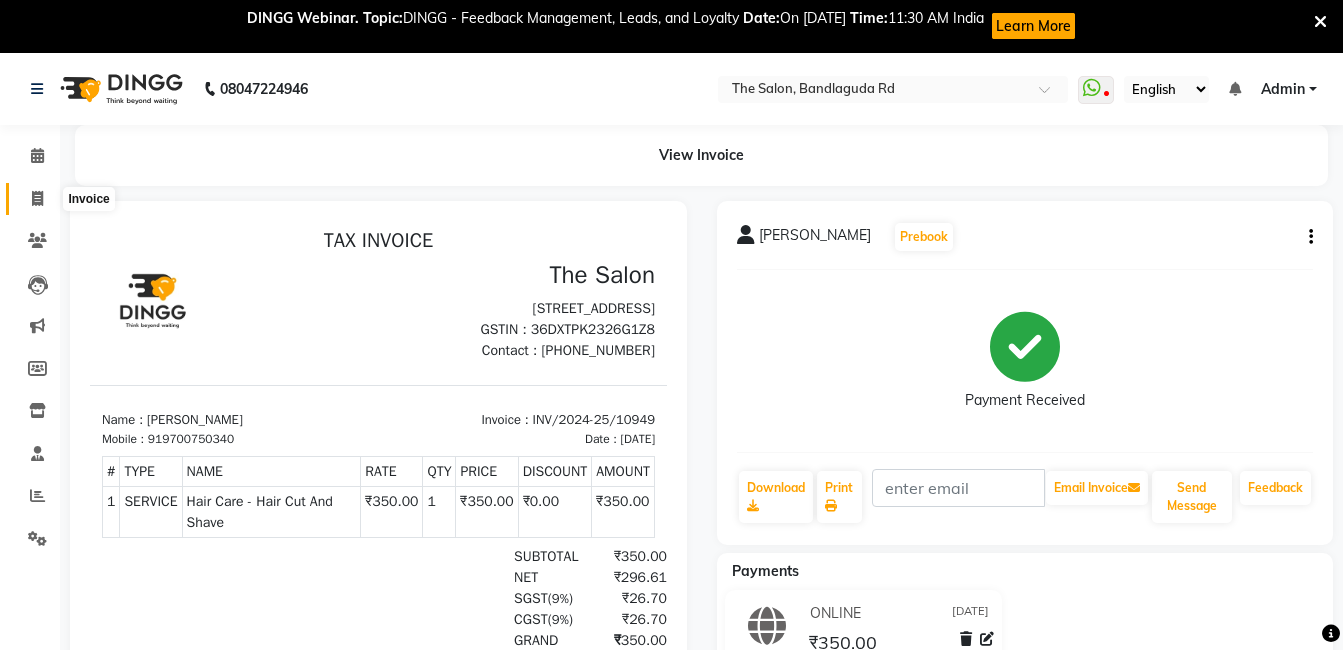 click 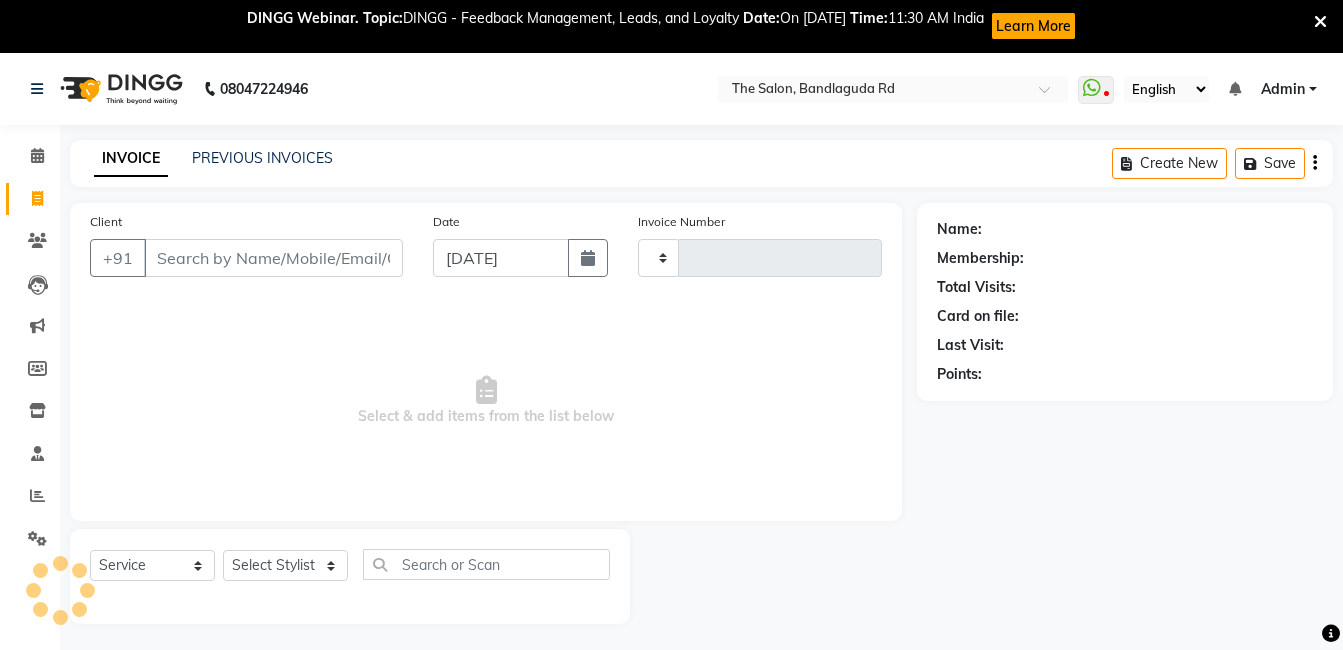 scroll, scrollTop: 53, scrollLeft: 0, axis: vertical 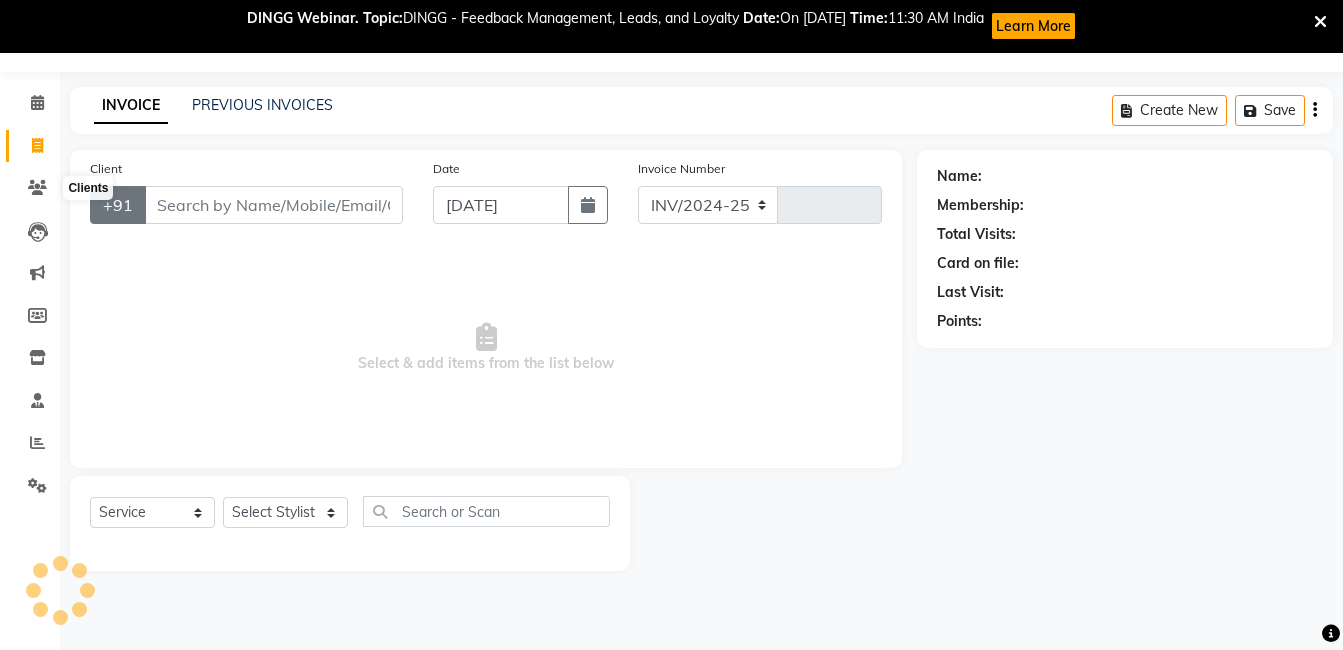 select on "5198" 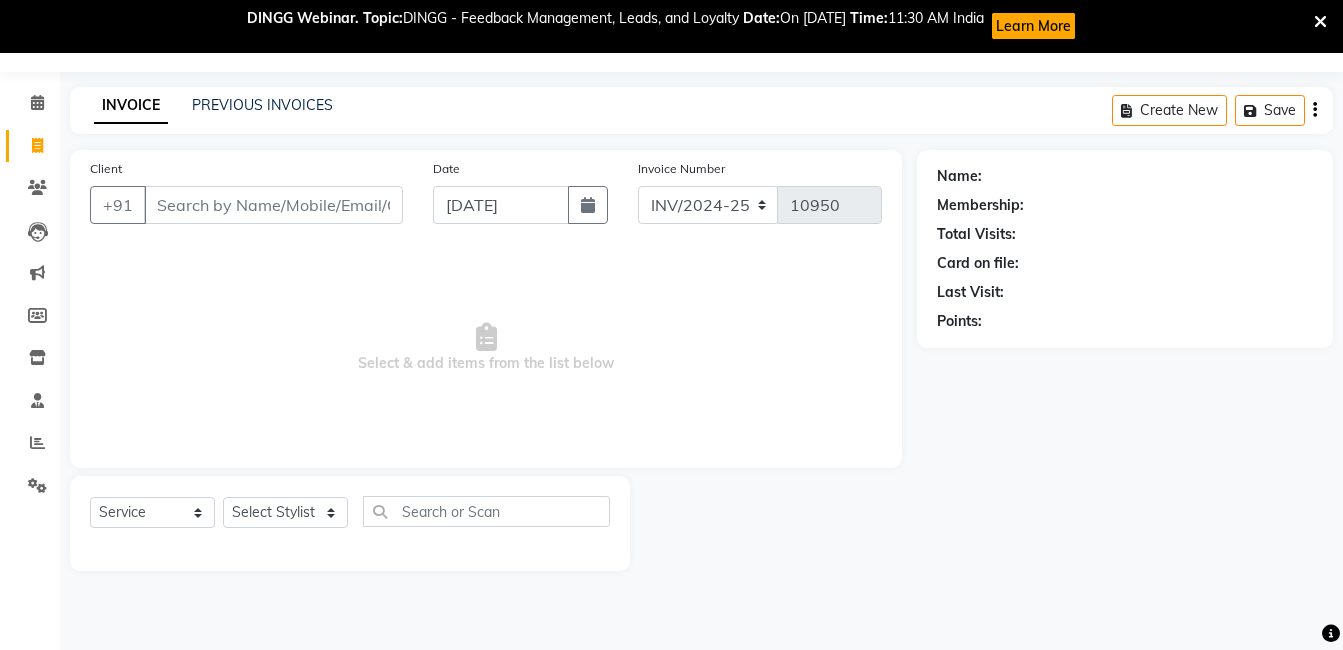 click on "Client" at bounding box center [273, 205] 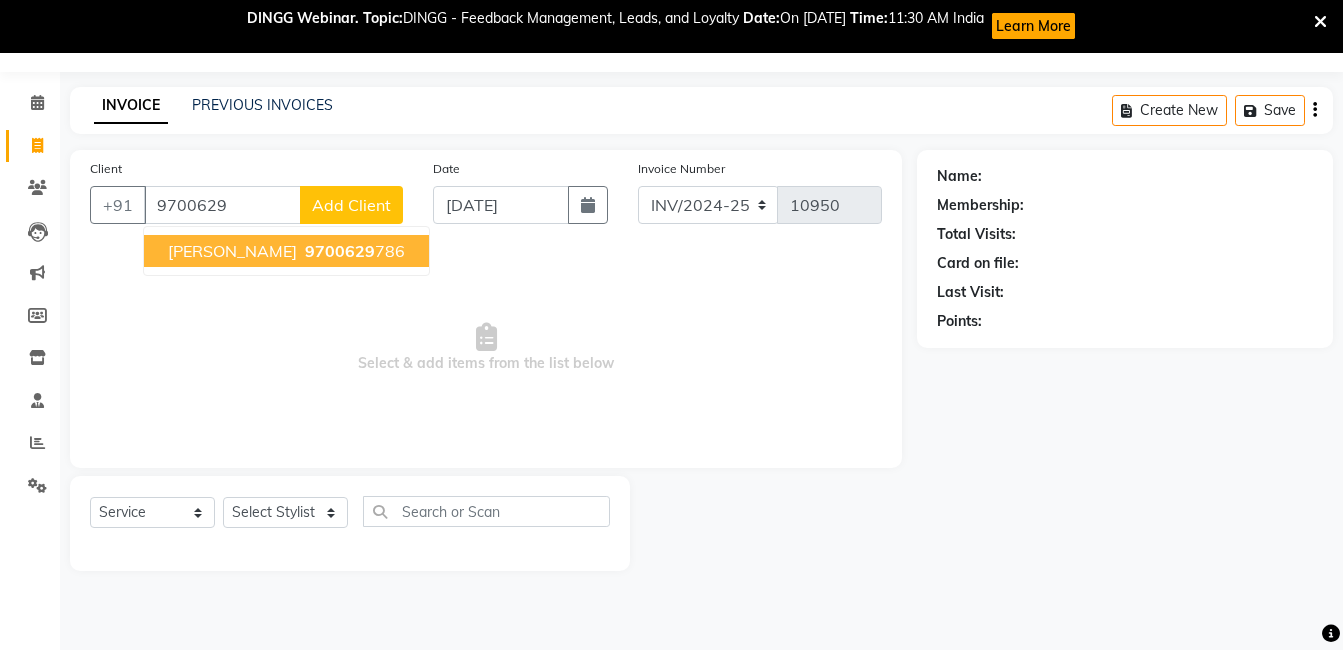 click on "[PERSON_NAME]" at bounding box center [232, 251] 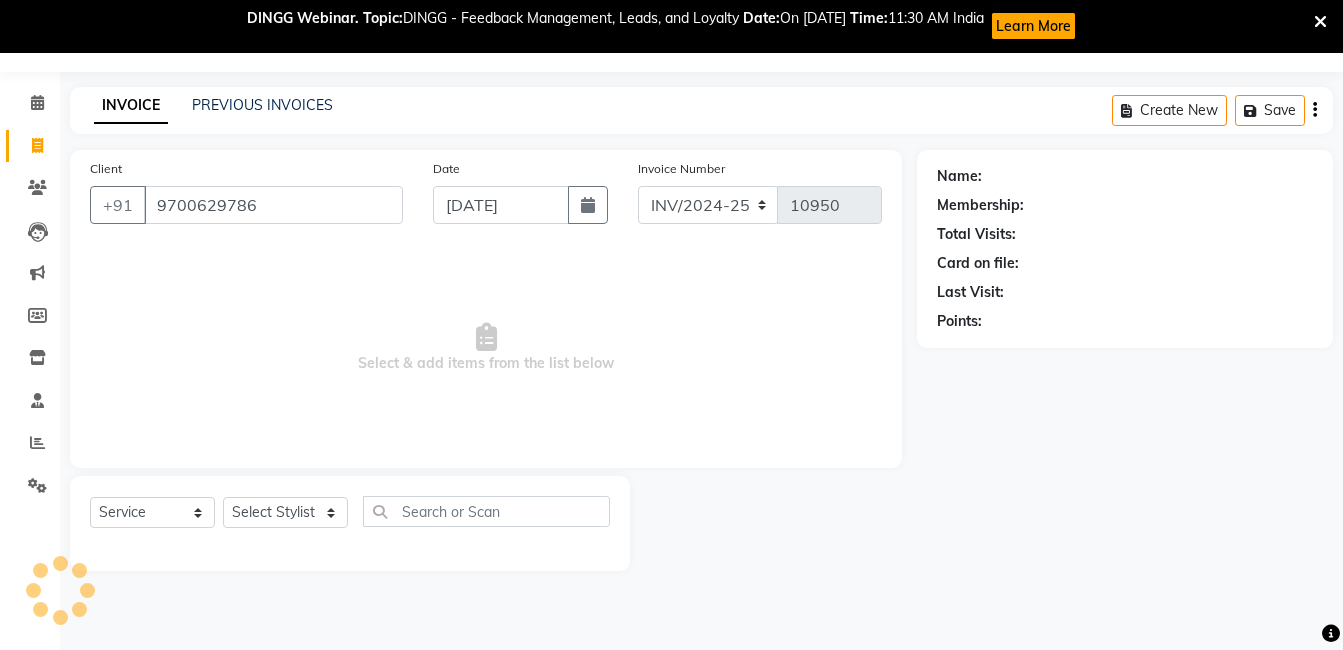 type on "9700629786" 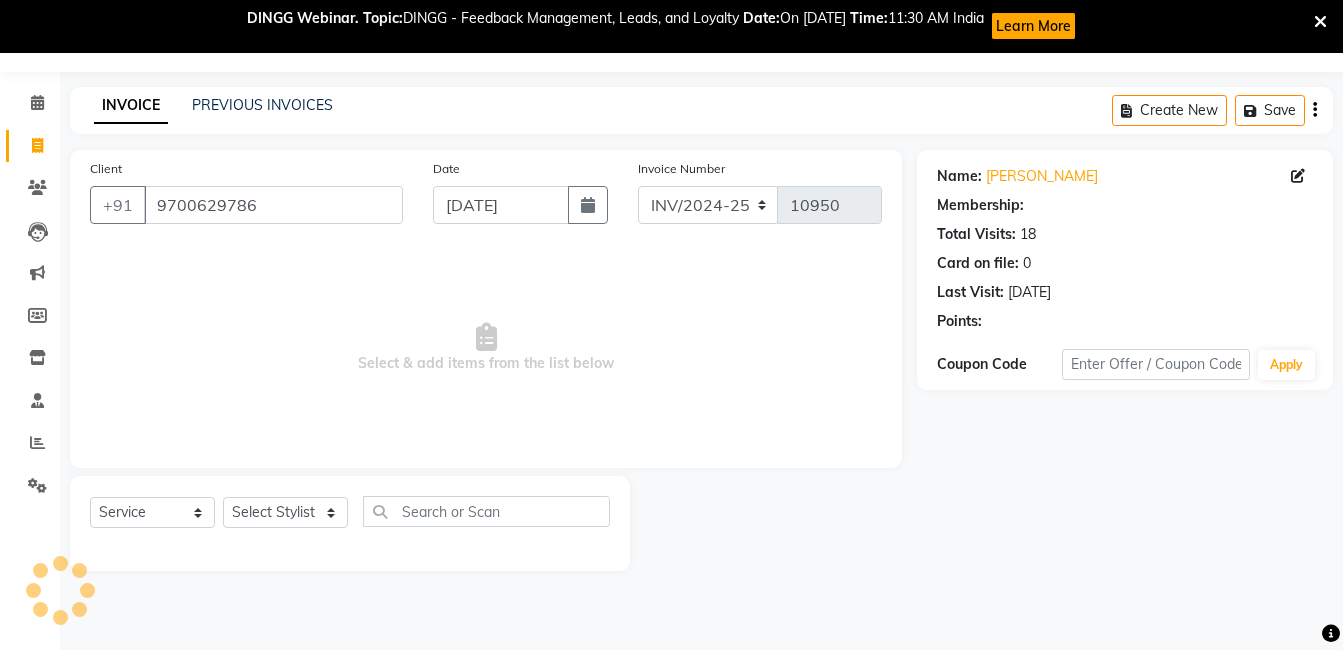 select on "2: Object" 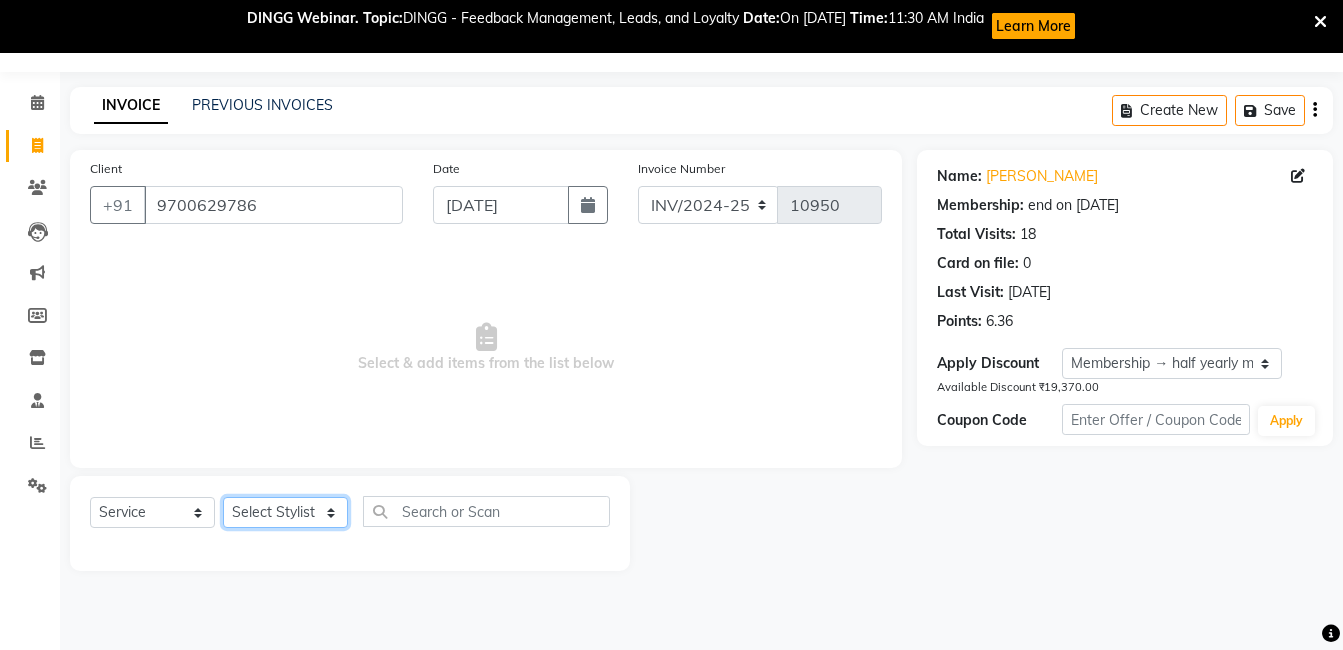 click on "Select Stylist [PERSON_NAME] [PERSON_NAME] kasim [PERSON_NAME] sameer [PERSON_NAME] manager" 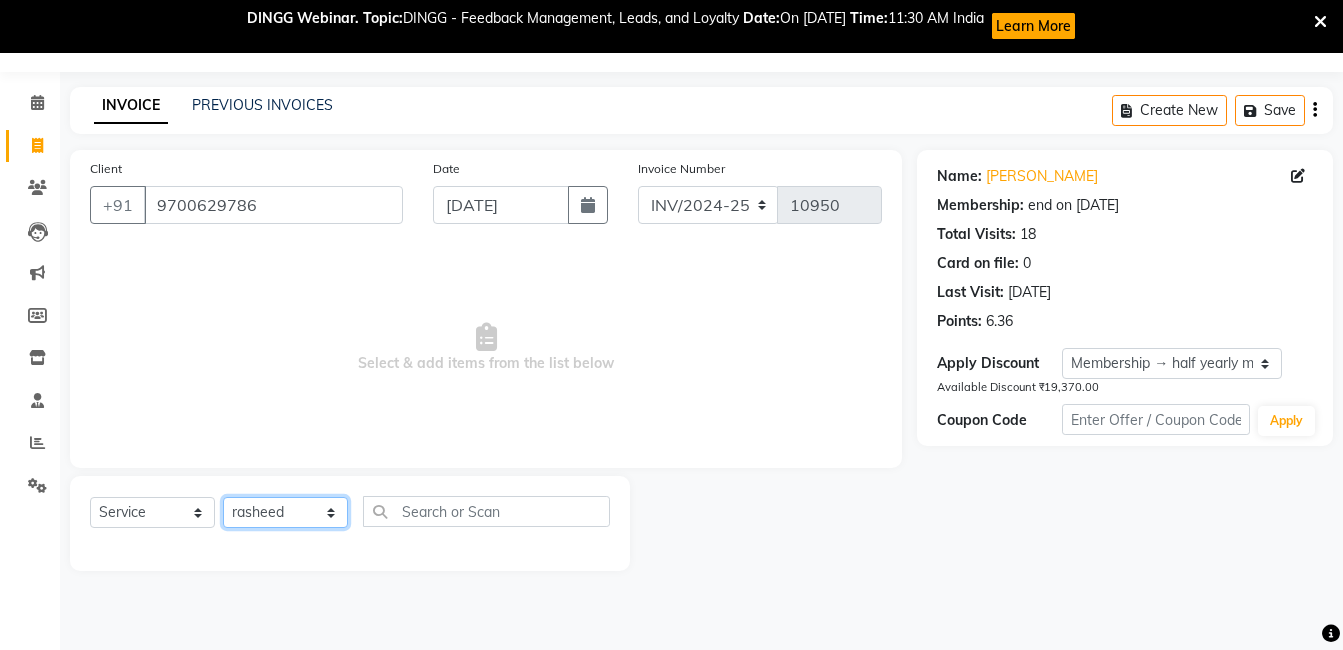 click on "Select Stylist [PERSON_NAME] [PERSON_NAME] kasim [PERSON_NAME] sameer [PERSON_NAME] manager" 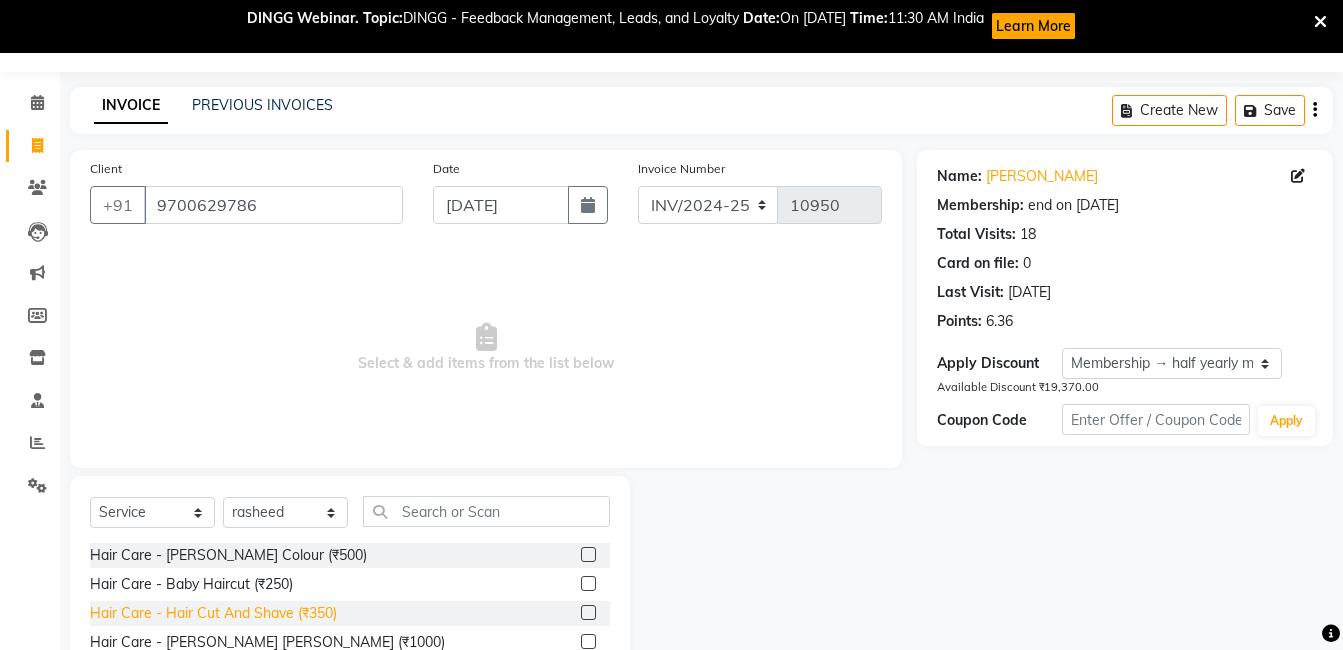 click on "Hair Care - Hair Cut And Shave (₹350)" 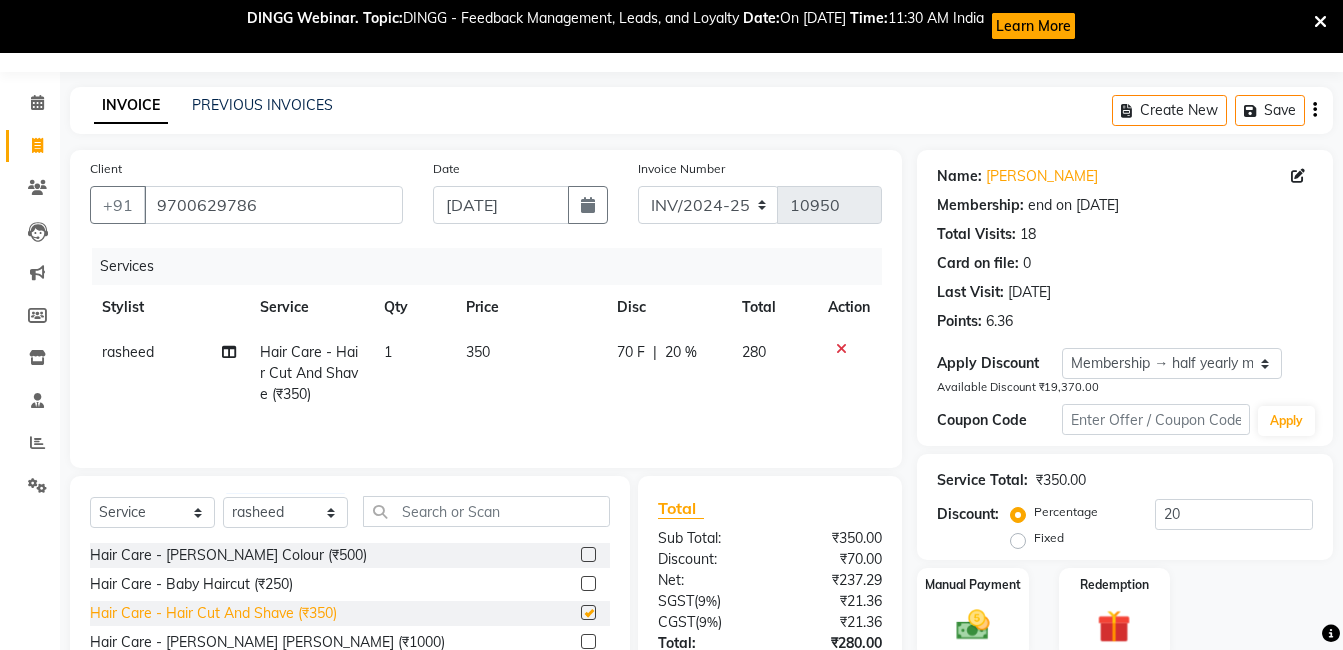 checkbox on "false" 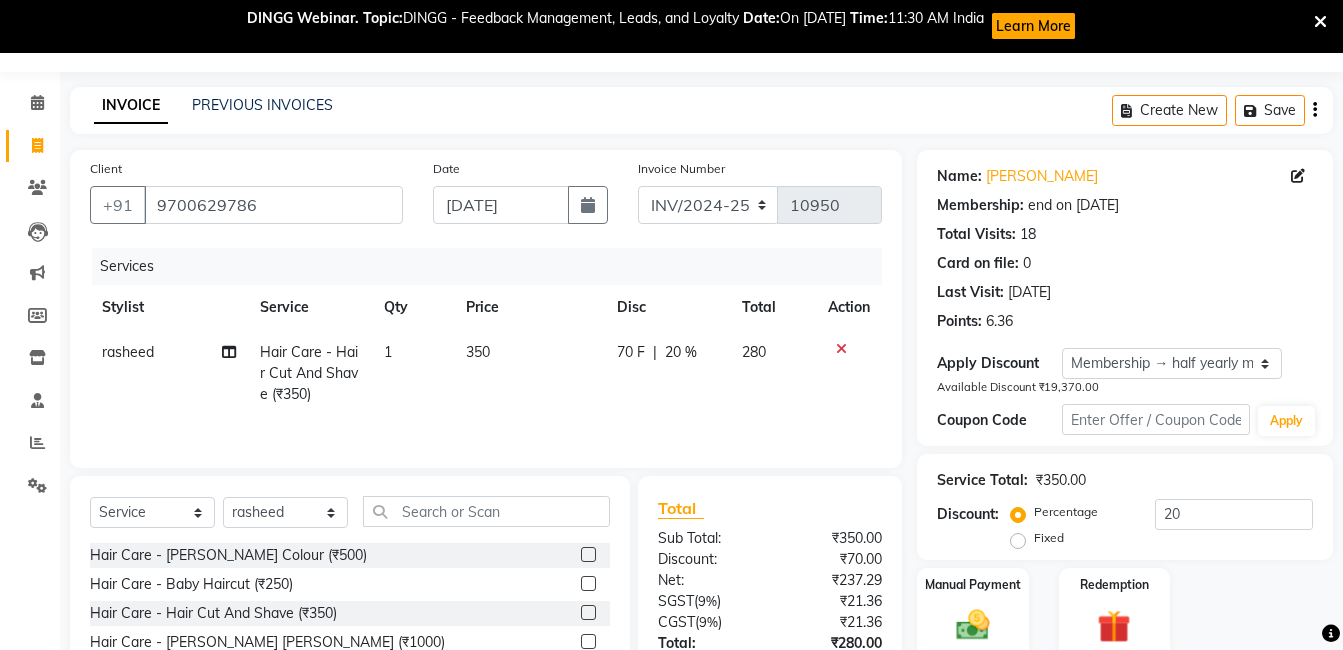 scroll, scrollTop: 204, scrollLeft: 0, axis: vertical 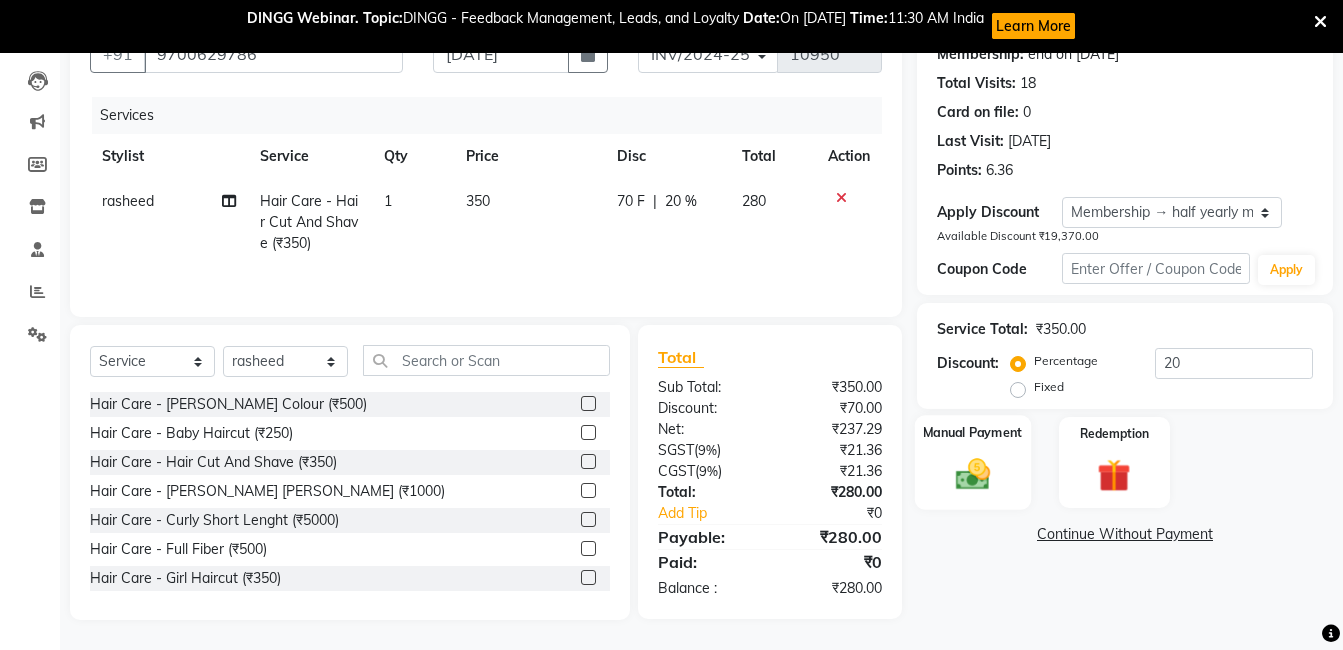 click 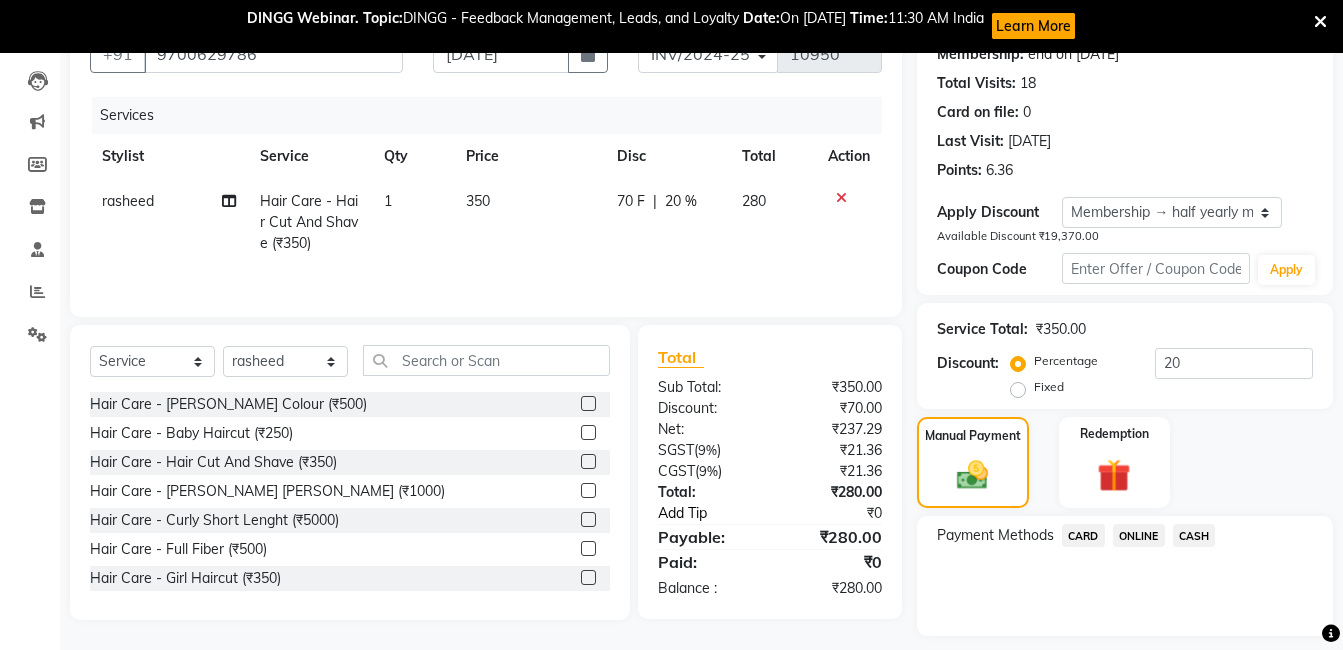 click on "Add Tip" 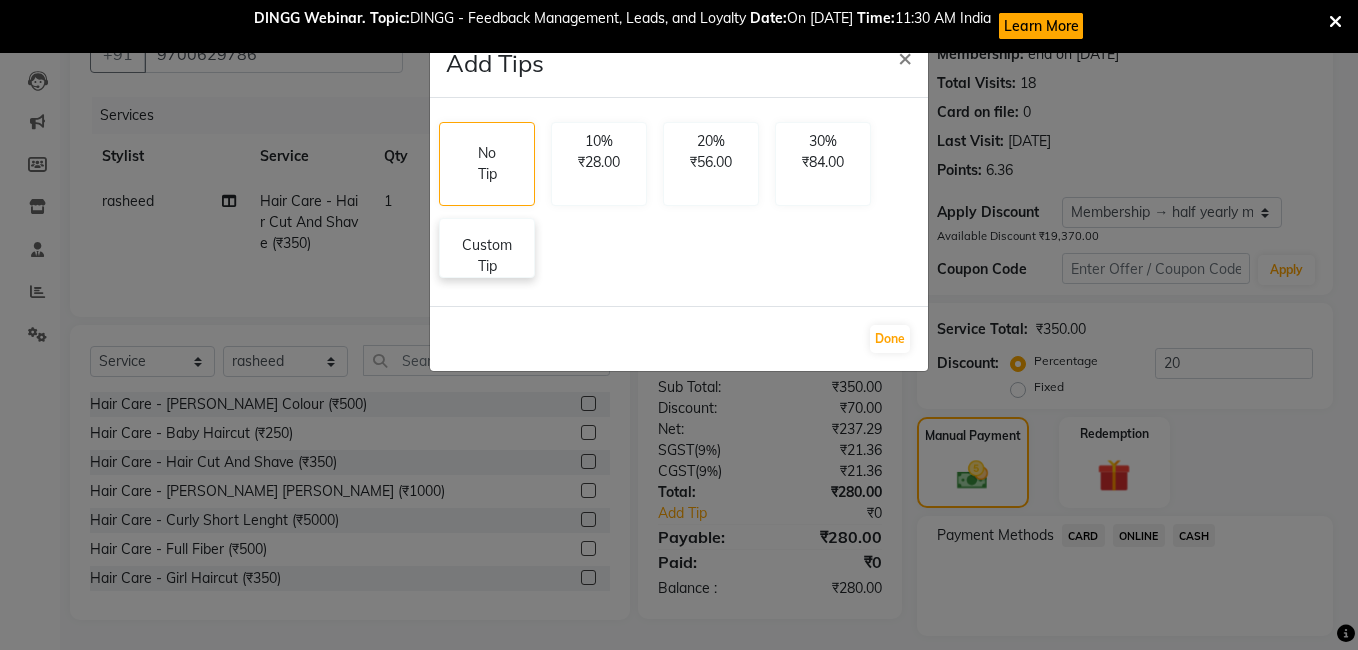 click on "Custom Tip" 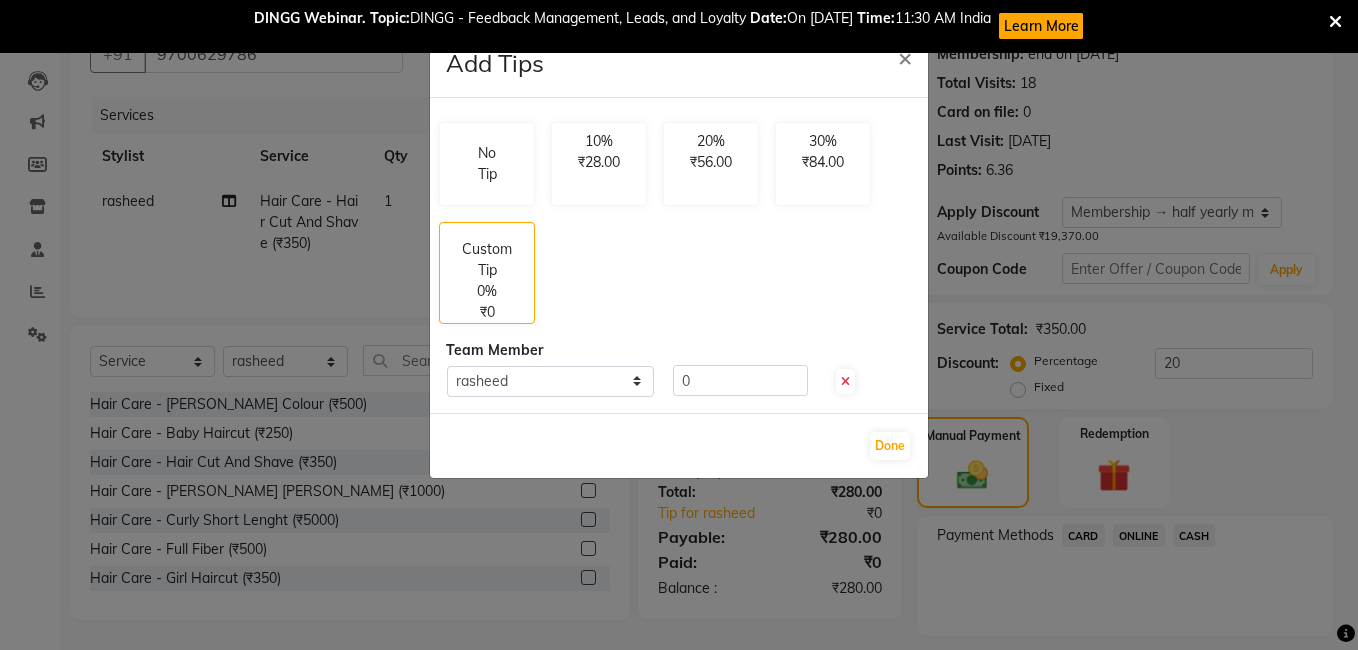 click on "No Tip 10% ₹28.00 20% ₹56.00 30% ₹84.00 Custom Tip 0% ₹0 Team Member Select  rasheed  0" 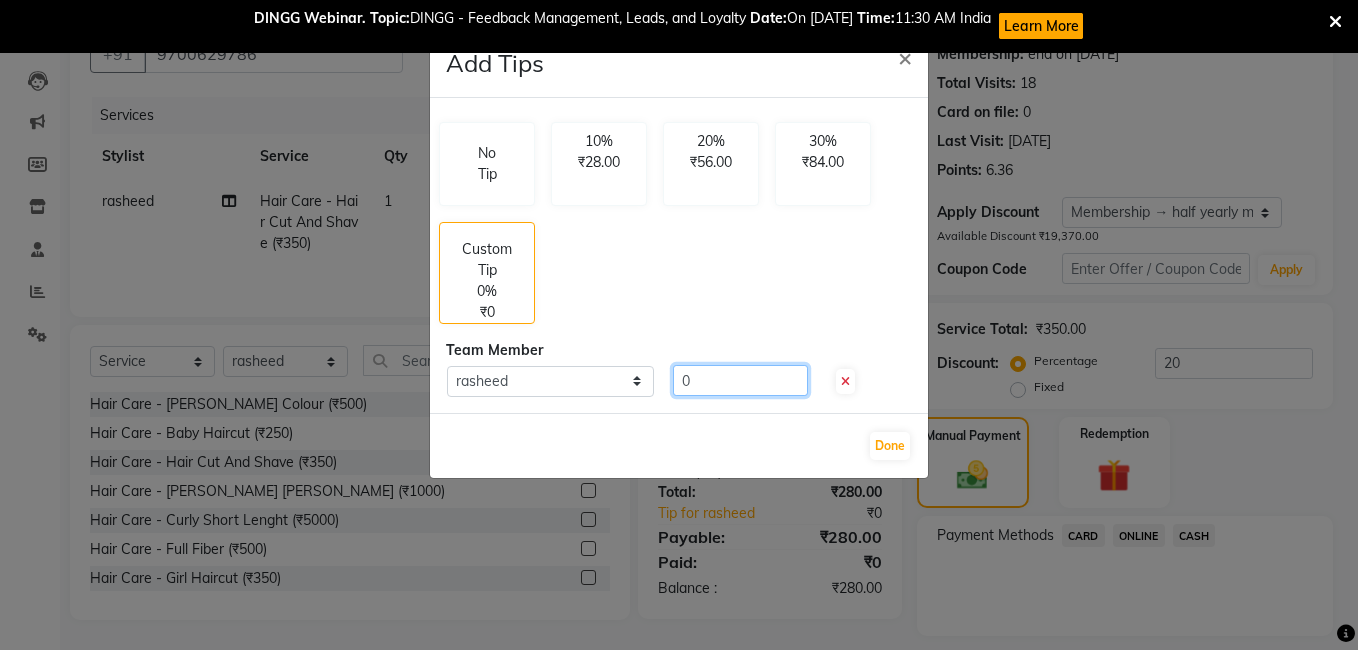 click on "0" 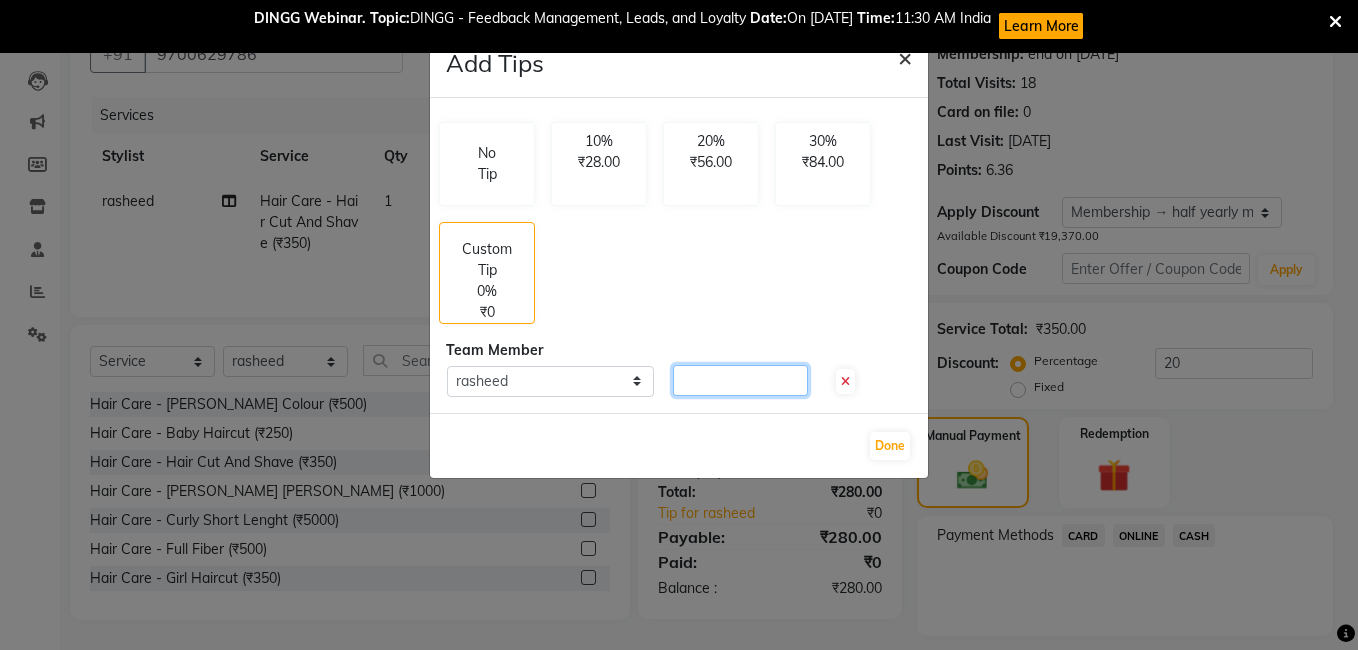 type 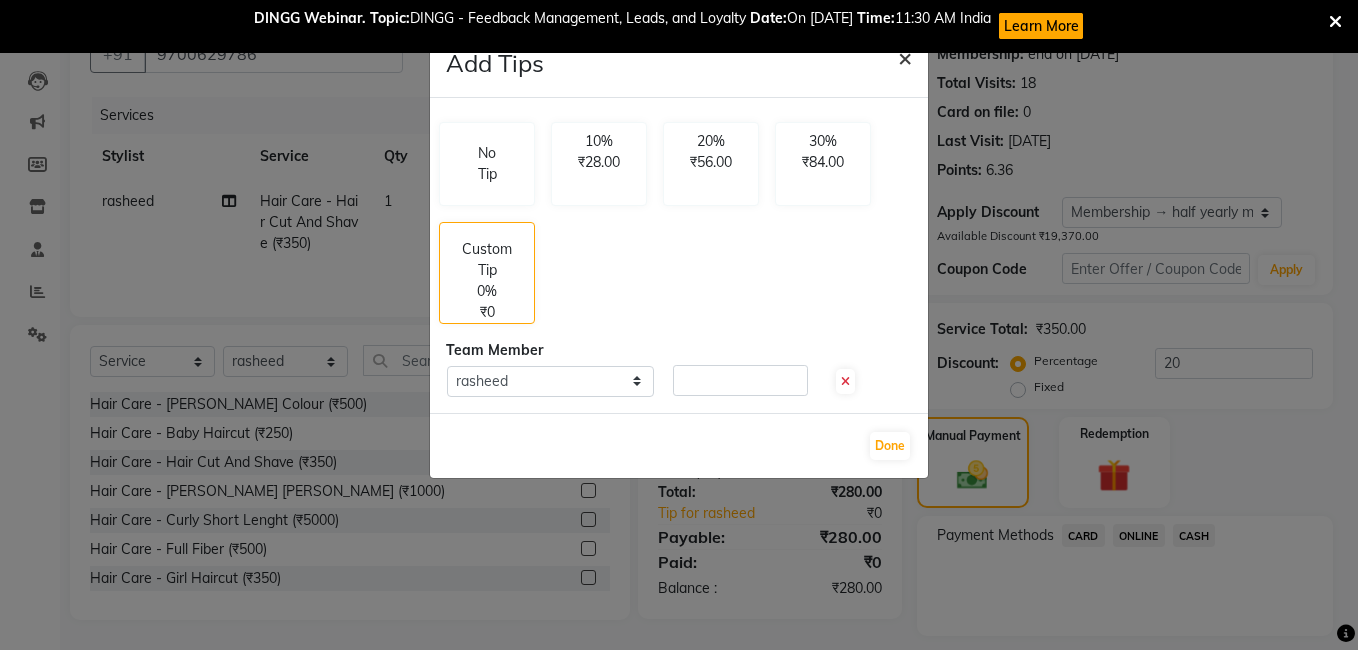click on "×" 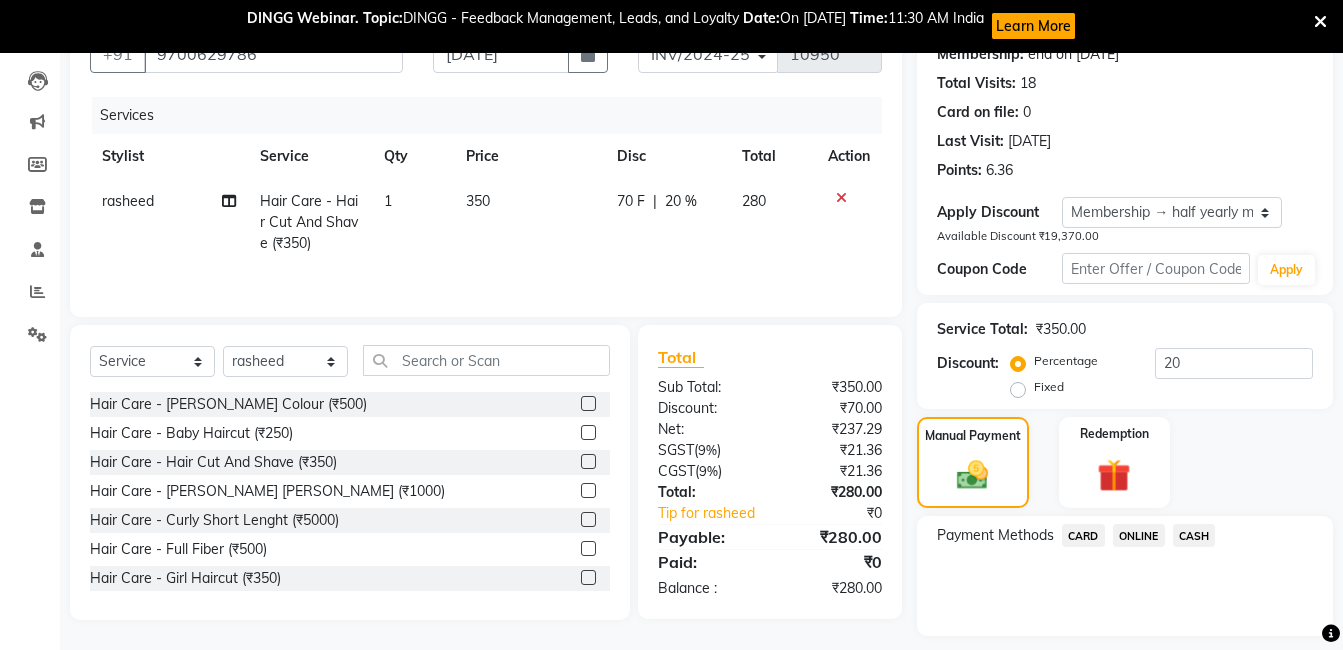 click on "CASH" 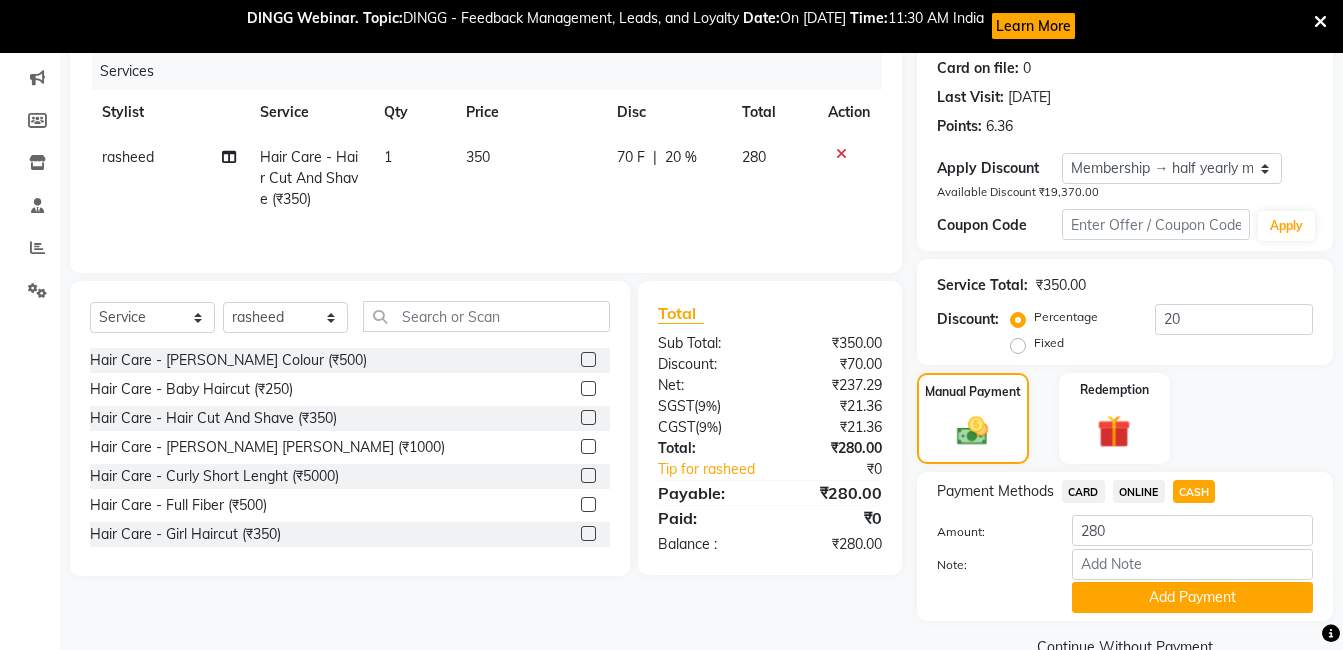 scroll, scrollTop: 290, scrollLeft: 0, axis: vertical 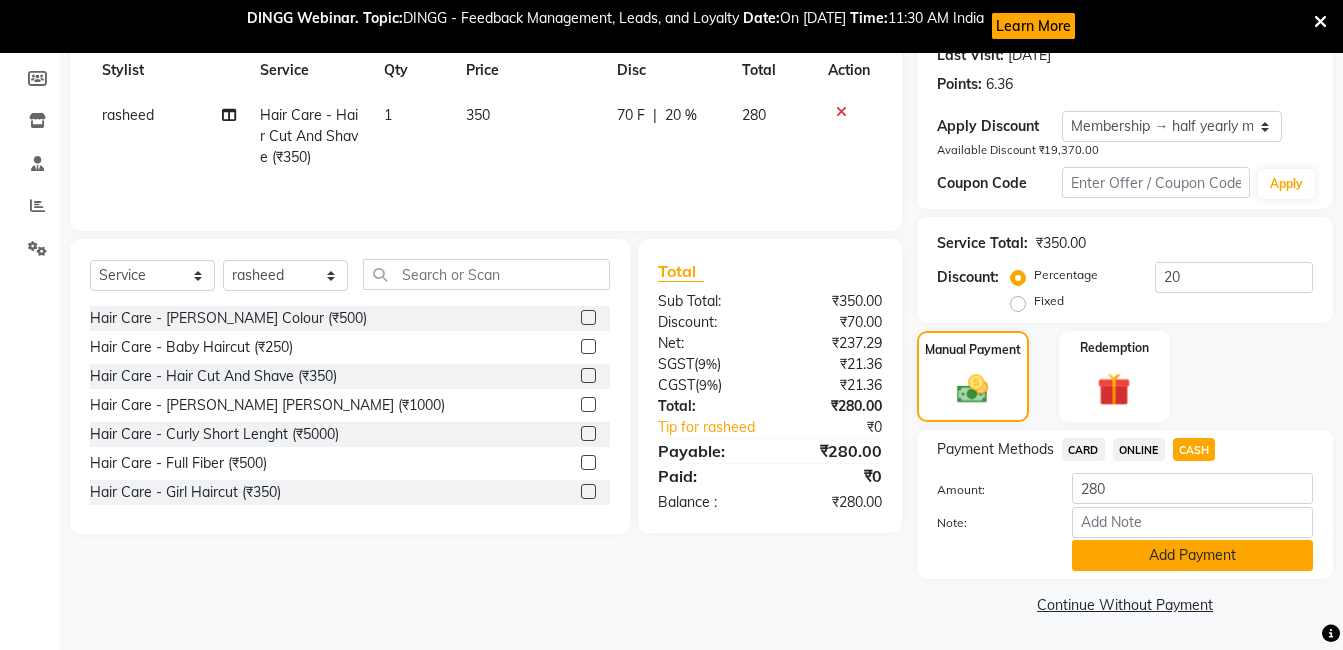 click on "Add Payment" 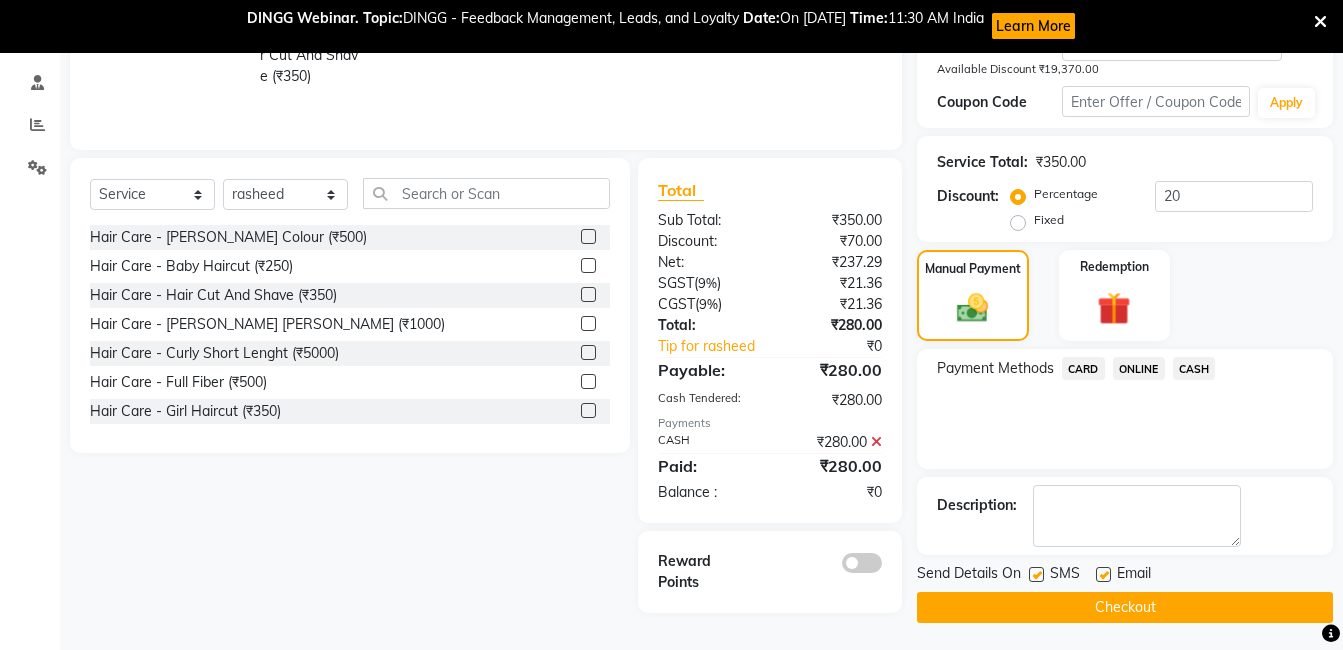 scroll, scrollTop: 374, scrollLeft: 0, axis: vertical 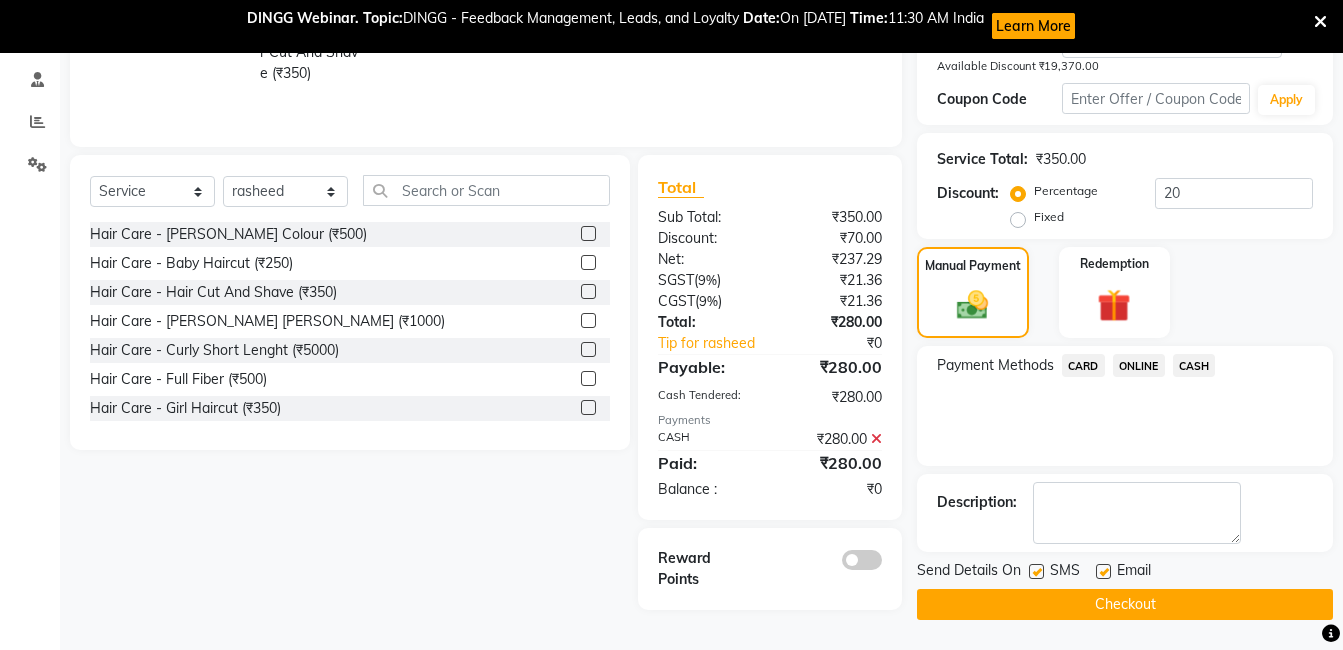 click on "Checkout" 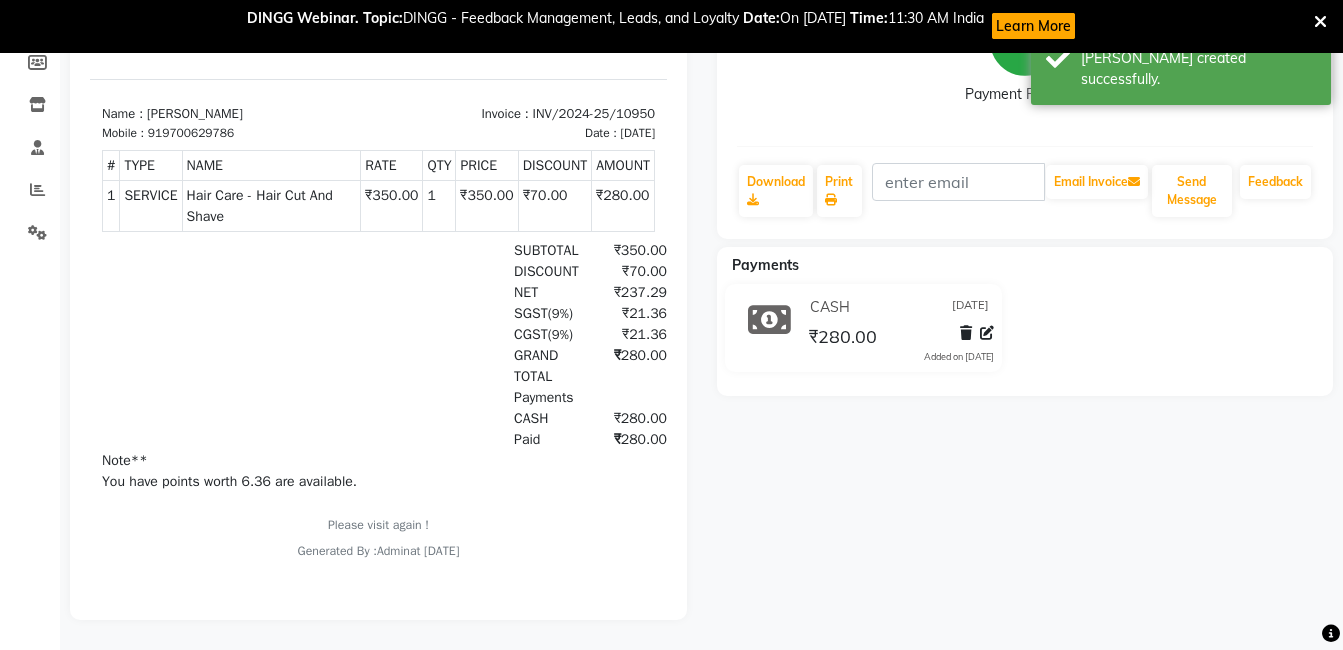 scroll, scrollTop: 0, scrollLeft: 0, axis: both 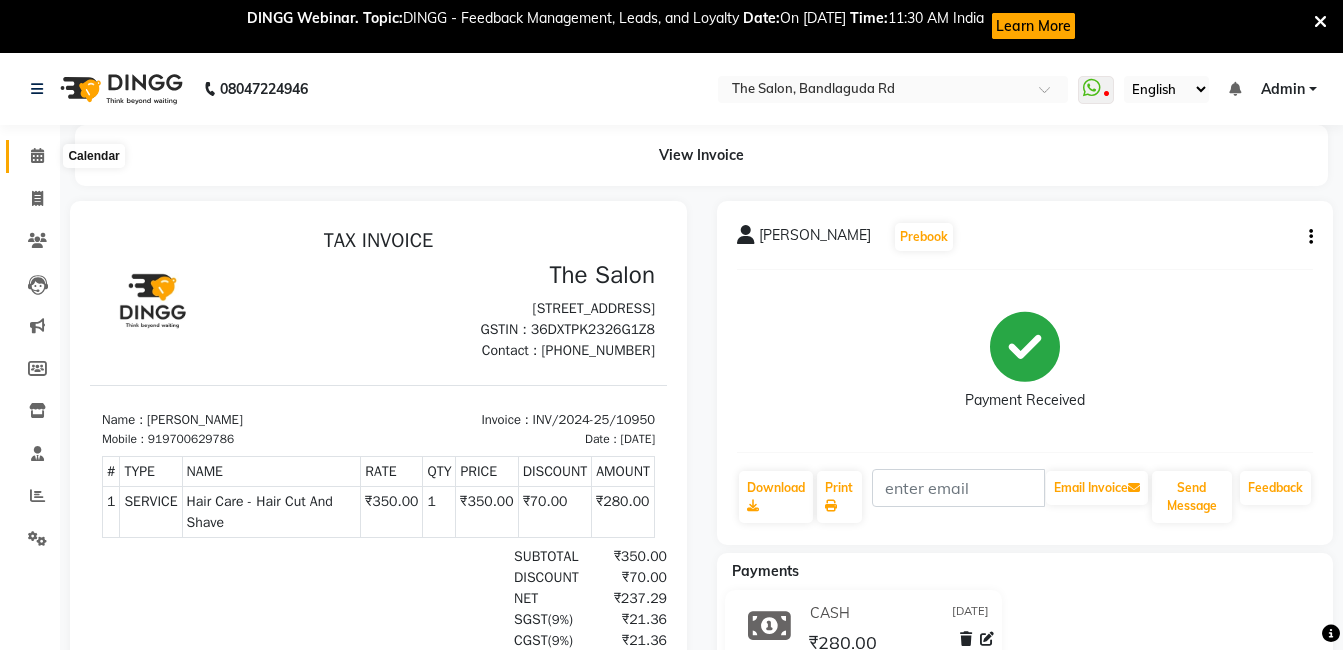 click 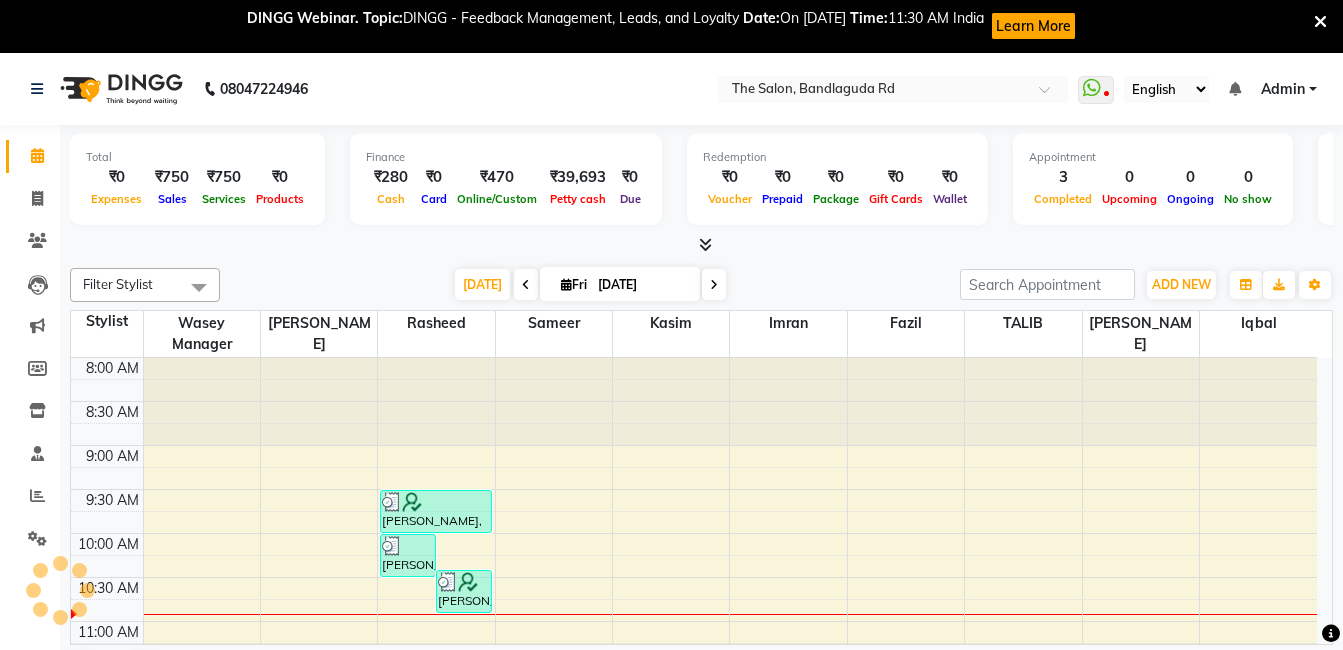 scroll, scrollTop: 177, scrollLeft: 0, axis: vertical 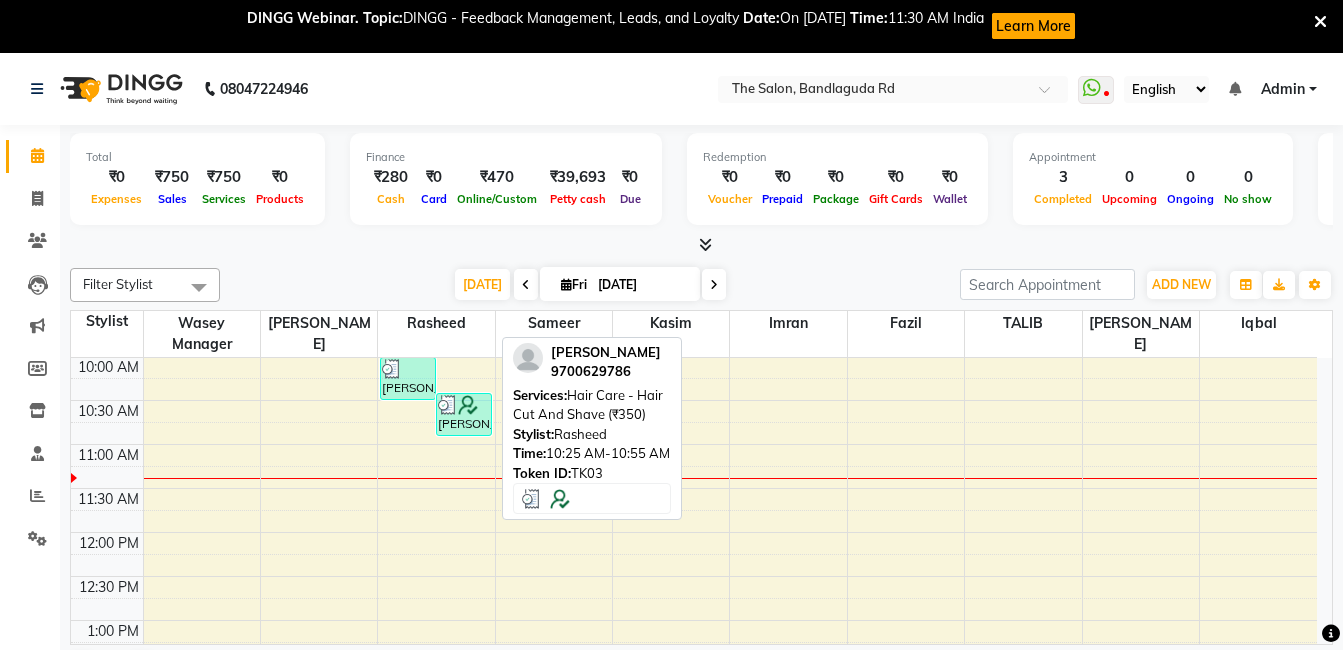 click at bounding box center [448, 405] 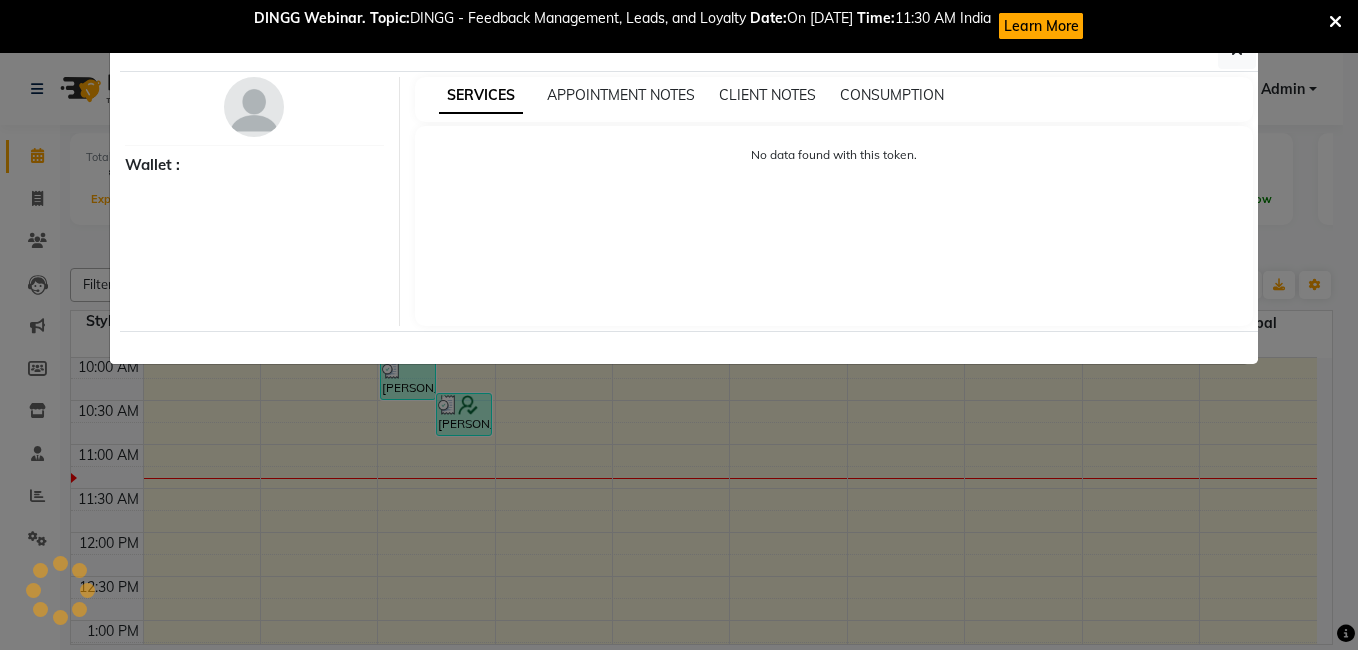 select on "3" 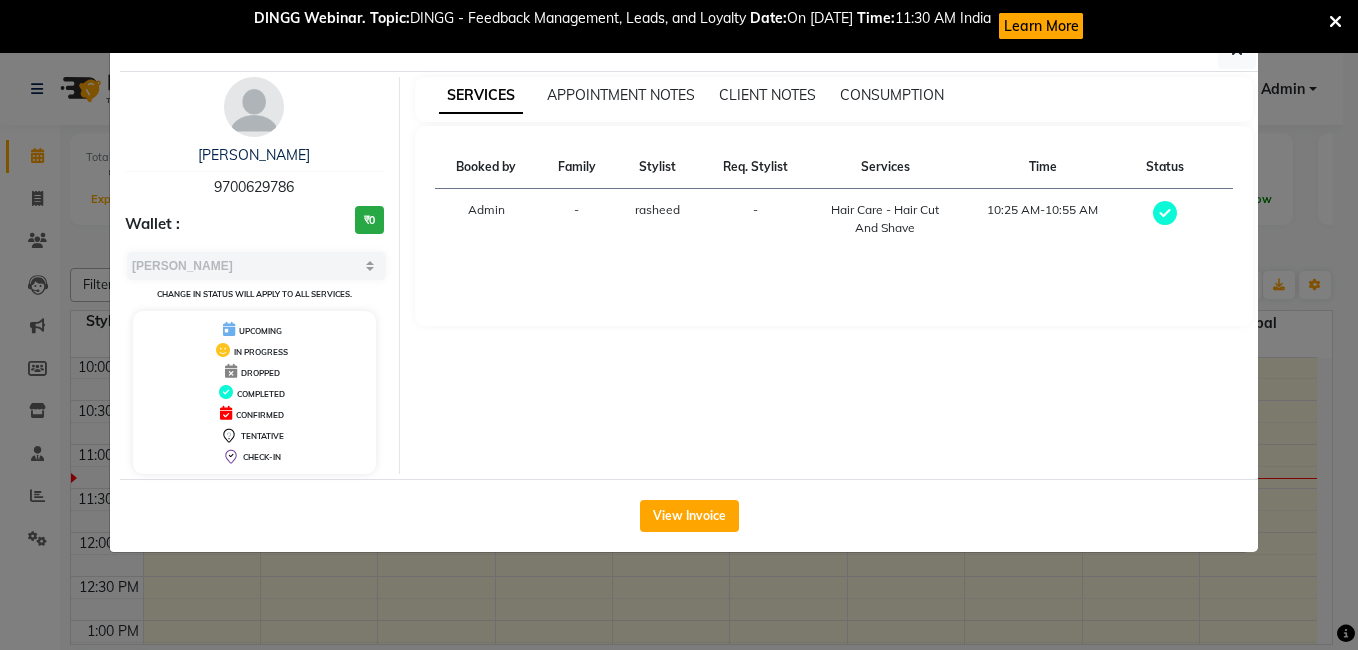 click on "Client Detail  [PERSON_NAME]   9700629786 Wallet : ₹0 Select MARK DONE UPCOMING Change in status will apply to all services. UPCOMING IN PROGRESS DROPPED COMPLETED CONFIRMED TENTATIVE CHECK-IN SERVICES APPOINTMENT NOTES CLIENT NOTES CONSUMPTION Booked by Family Stylist Req. Stylist Services Time Status  Admin  - rasheed -  Hair Care - Hair Cut And Shave   10:25 AM-10:55 AM   View Invoice" 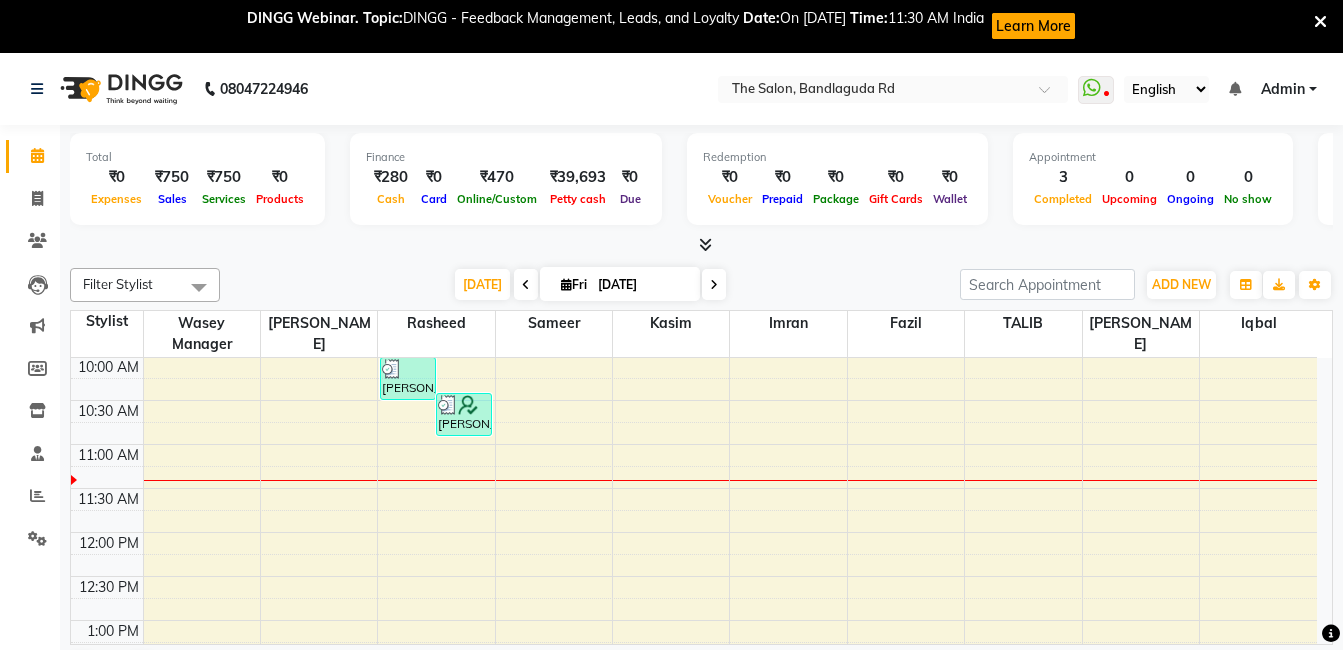 click on "Appointment  3 Completed 0 Upcoming 0 Ongoing 0 No show" at bounding box center [1153, 179] 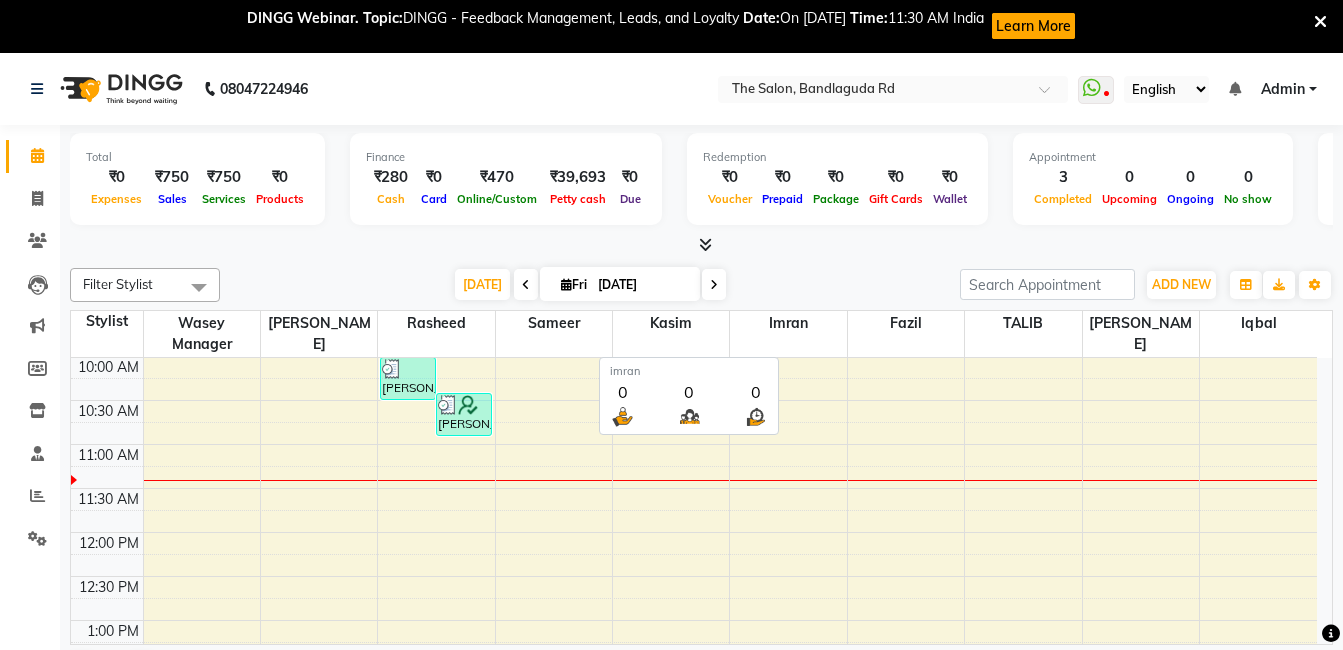 click on "imran" at bounding box center [788, 334] 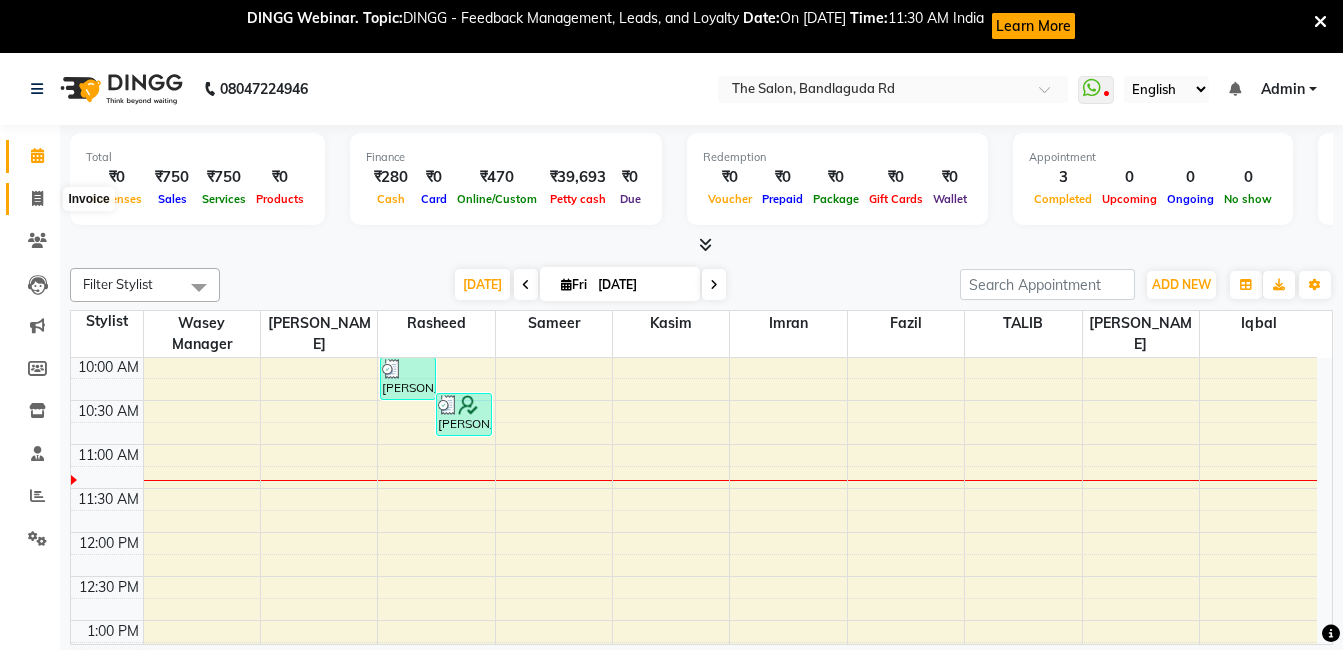 click 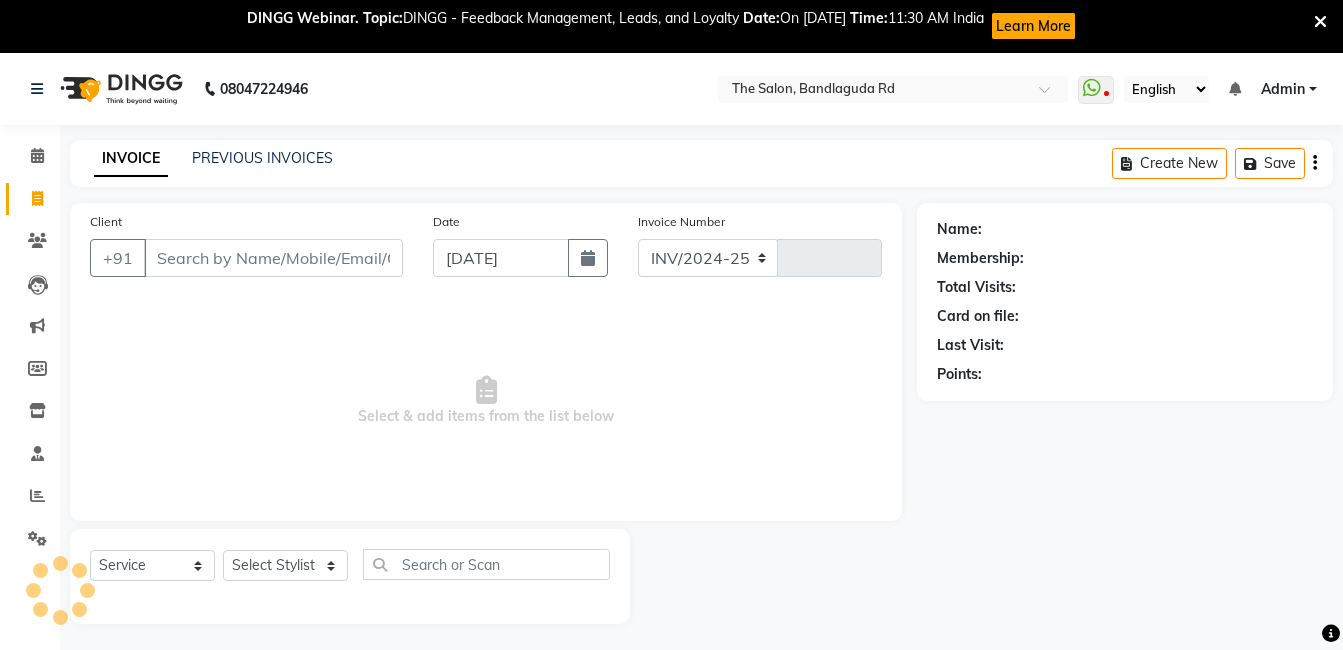 select on "5198" 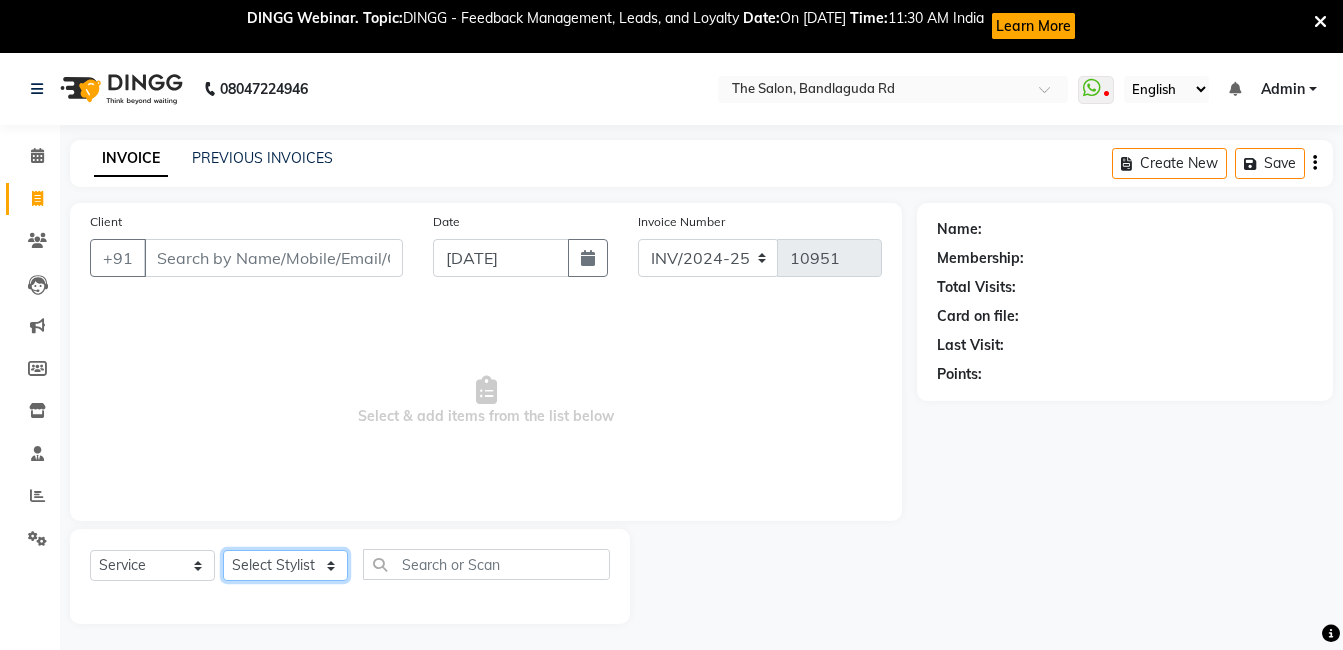 click on "Select Stylist [PERSON_NAME] [PERSON_NAME] kasim [PERSON_NAME] sameer [PERSON_NAME] manager" 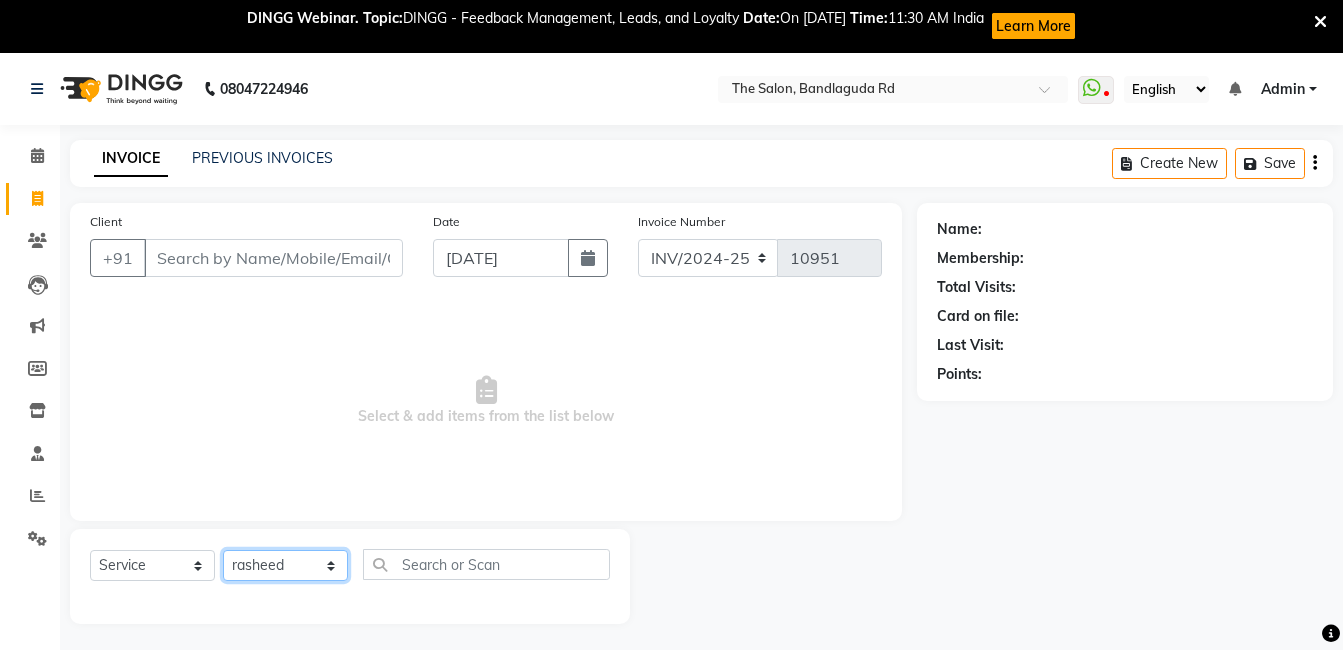 click on "Select Stylist [PERSON_NAME] [PERSON_NAME] kasim [PERSON_NAME] sameer [PERSON_NAME] manager" 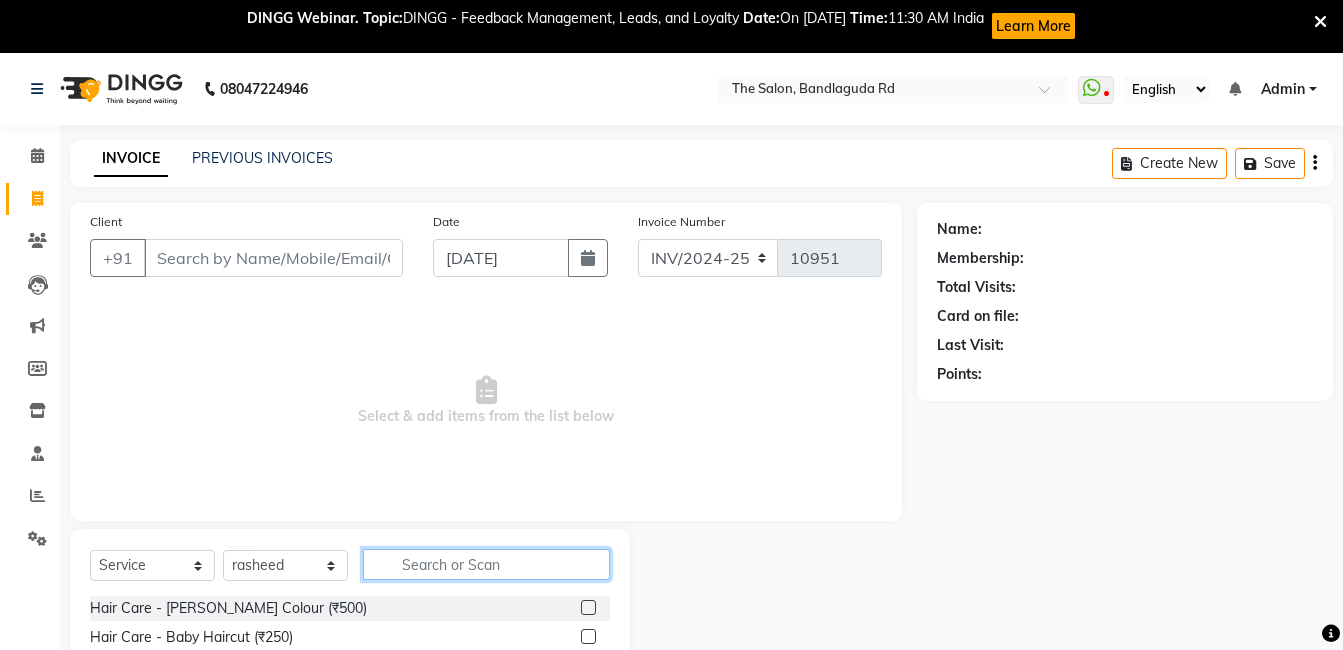 click 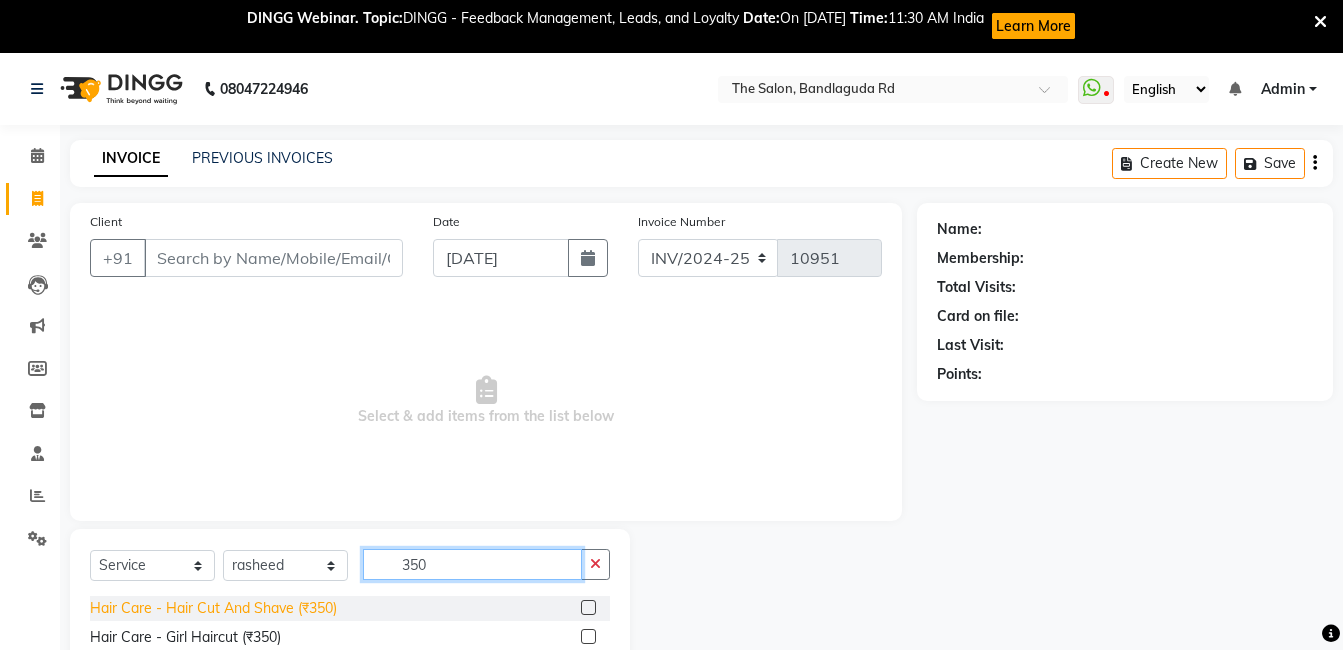 type on "350" 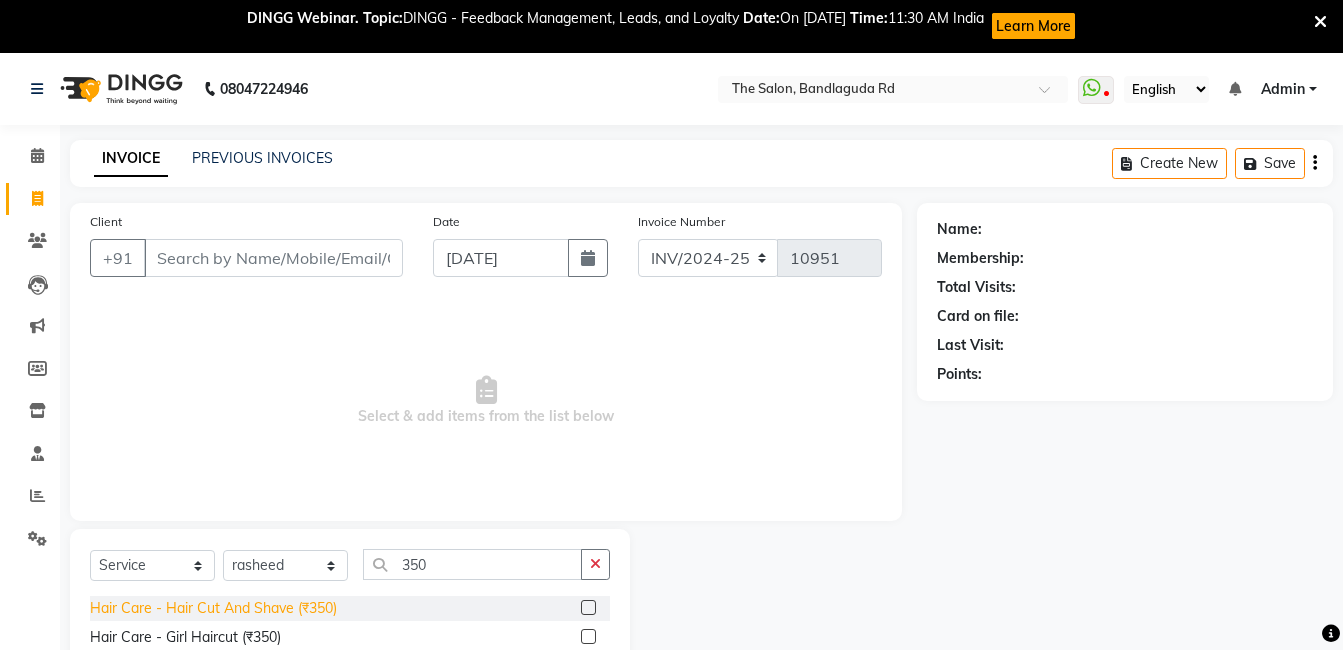 click on "Hair Care - Hair Cut And Shave (₹350)" 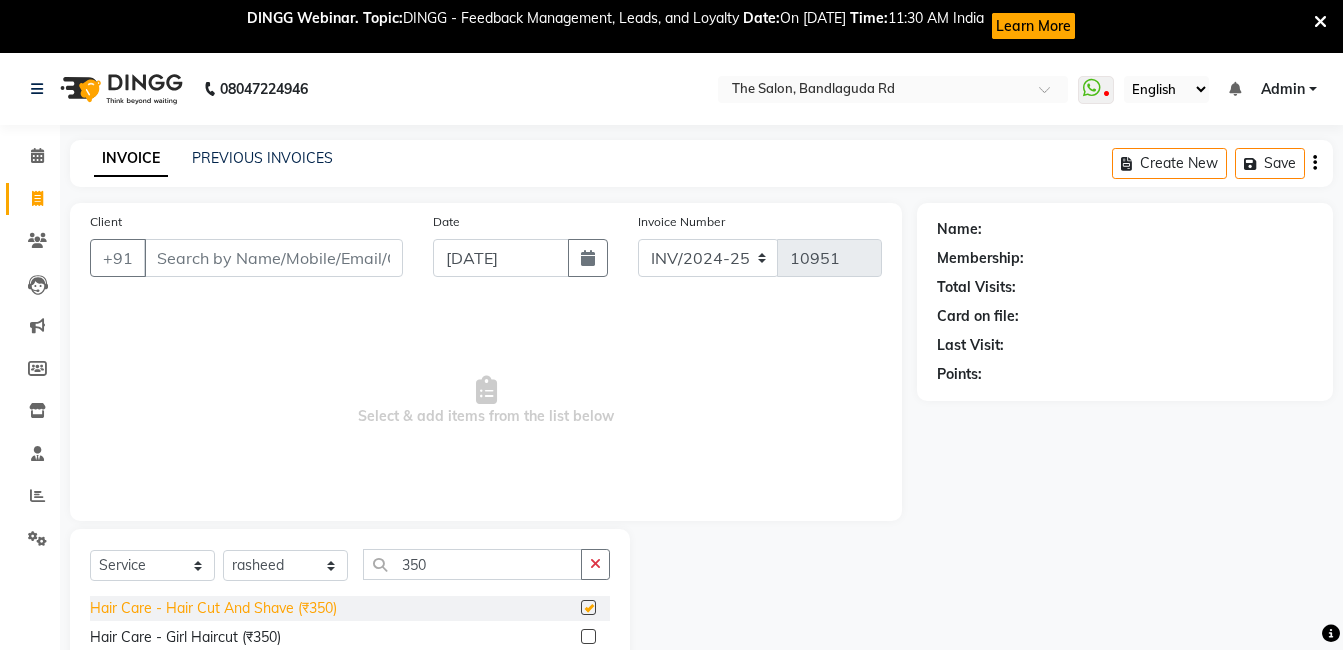 checkbox on "false" 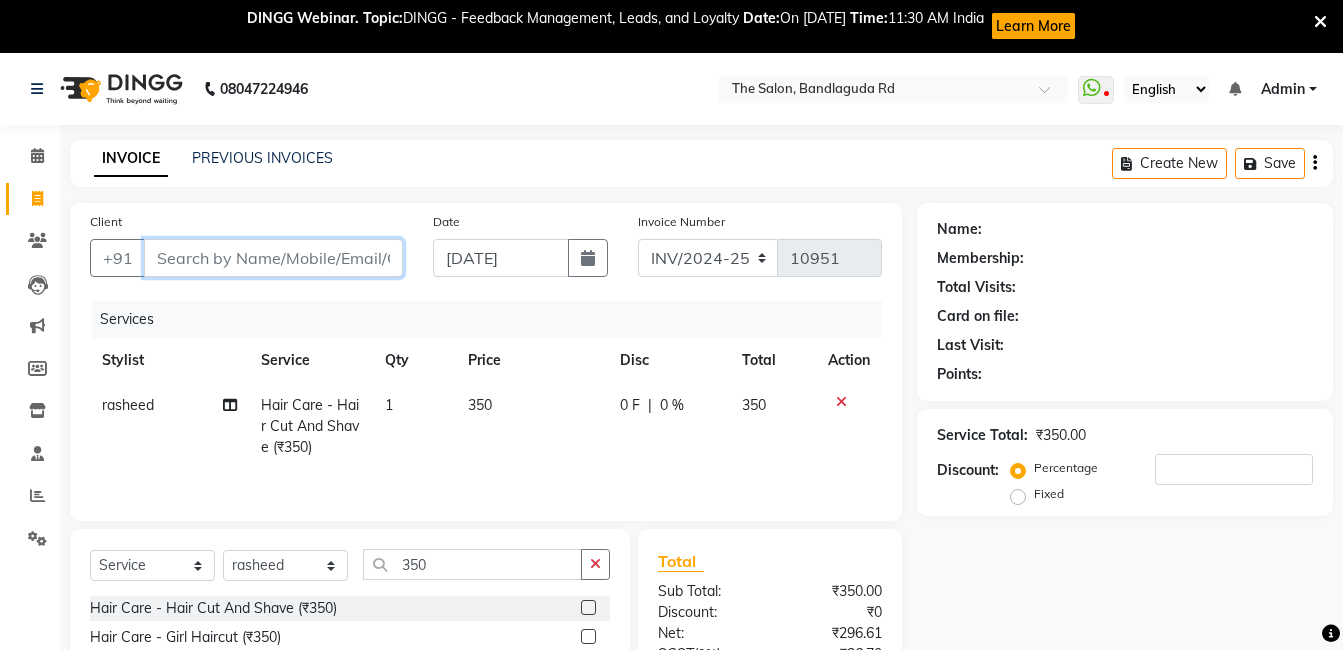 click on "Client" at bounding box center [273, 258] 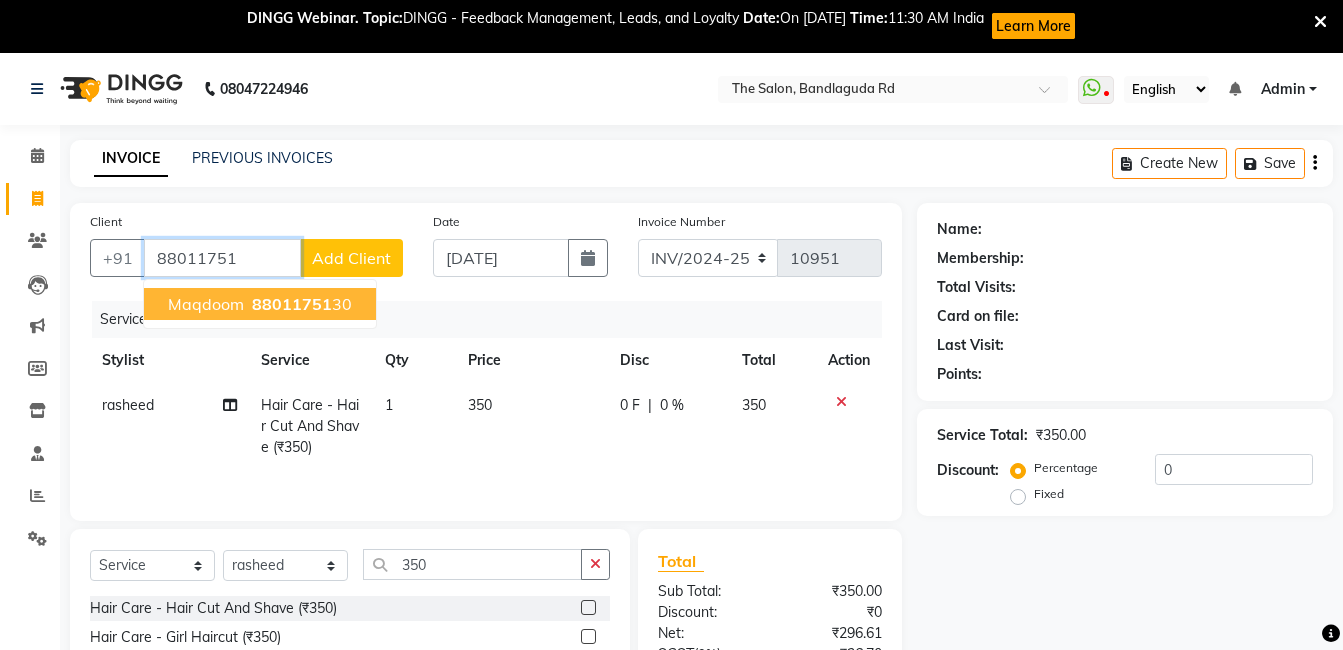 click on "88011751" at bounding box center (292, 304) 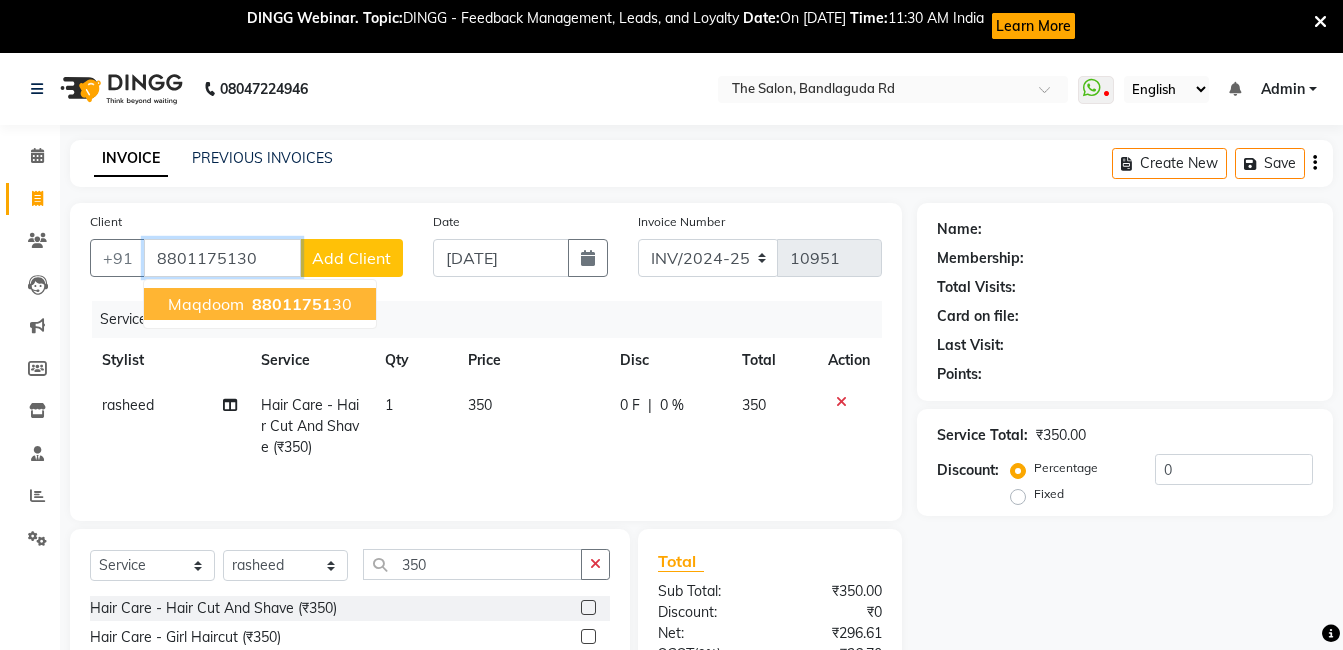 type on "8801175130" 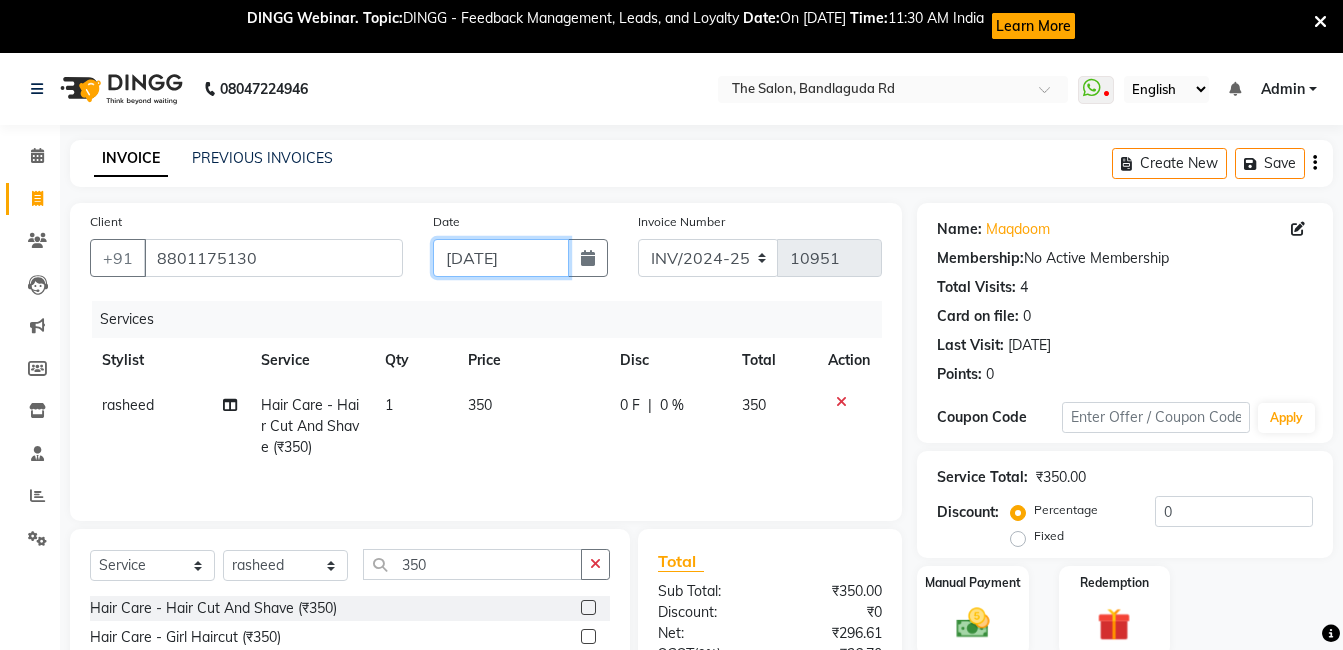 click on "[DATE]" 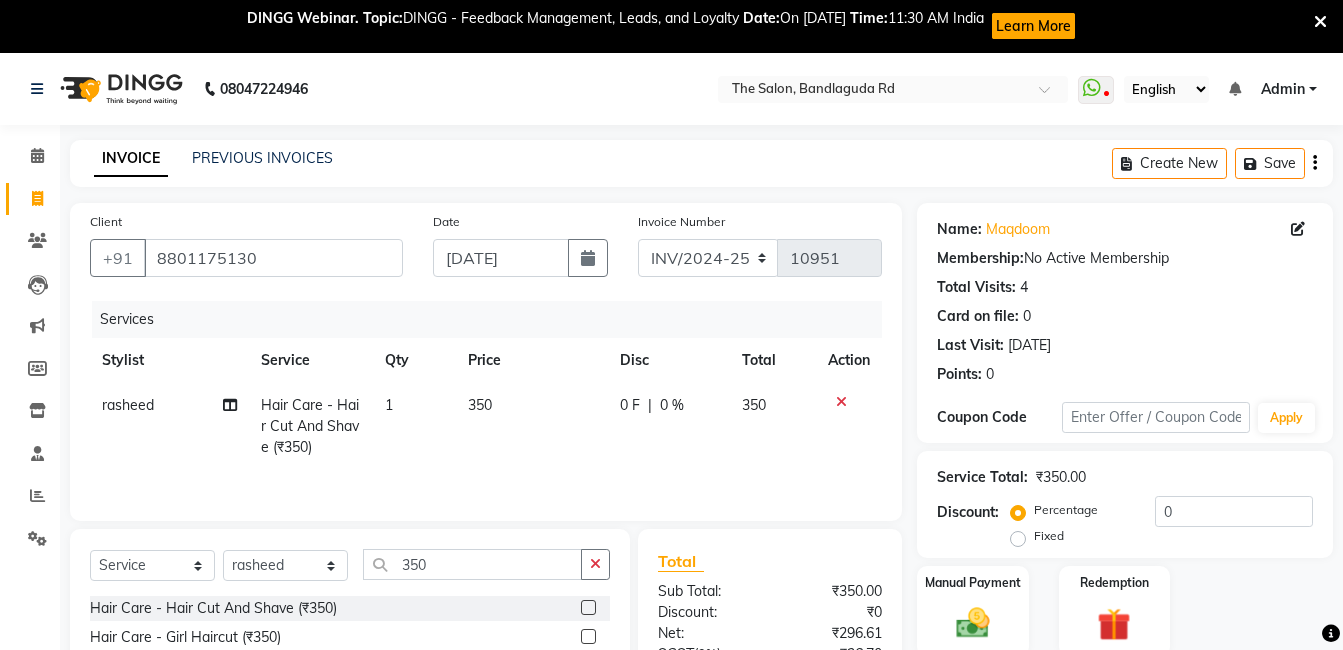 select on "7" 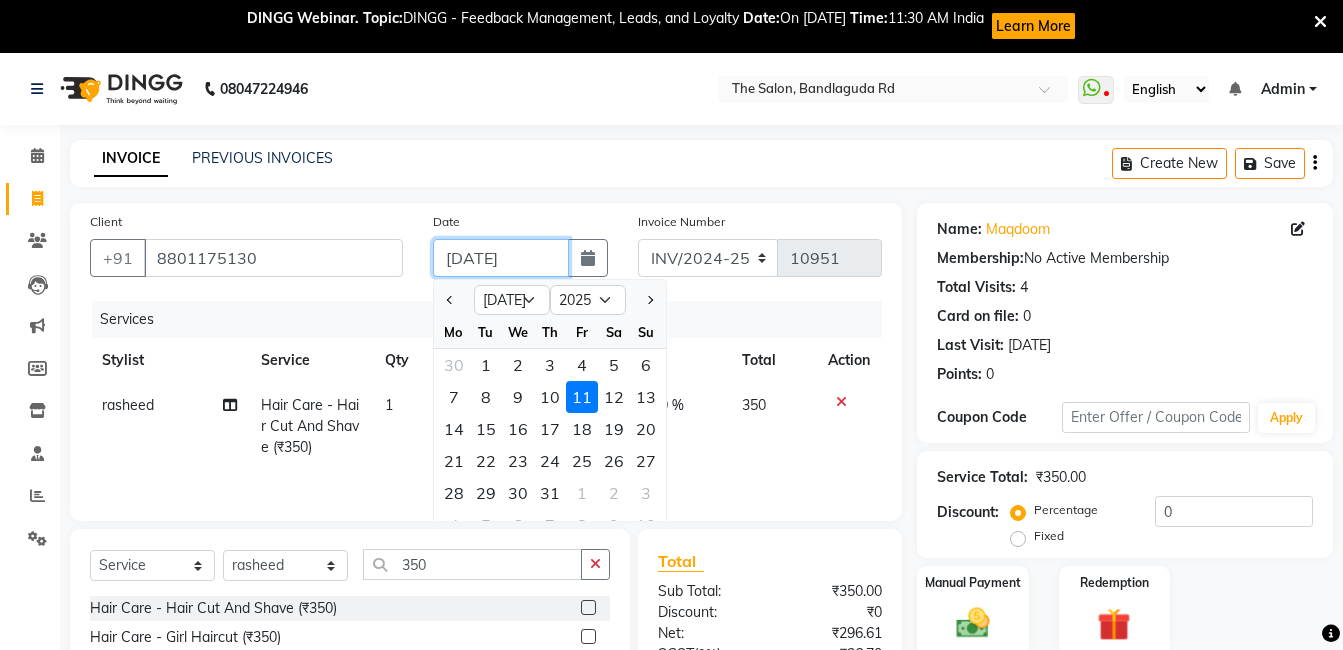 click on "[DATE]" 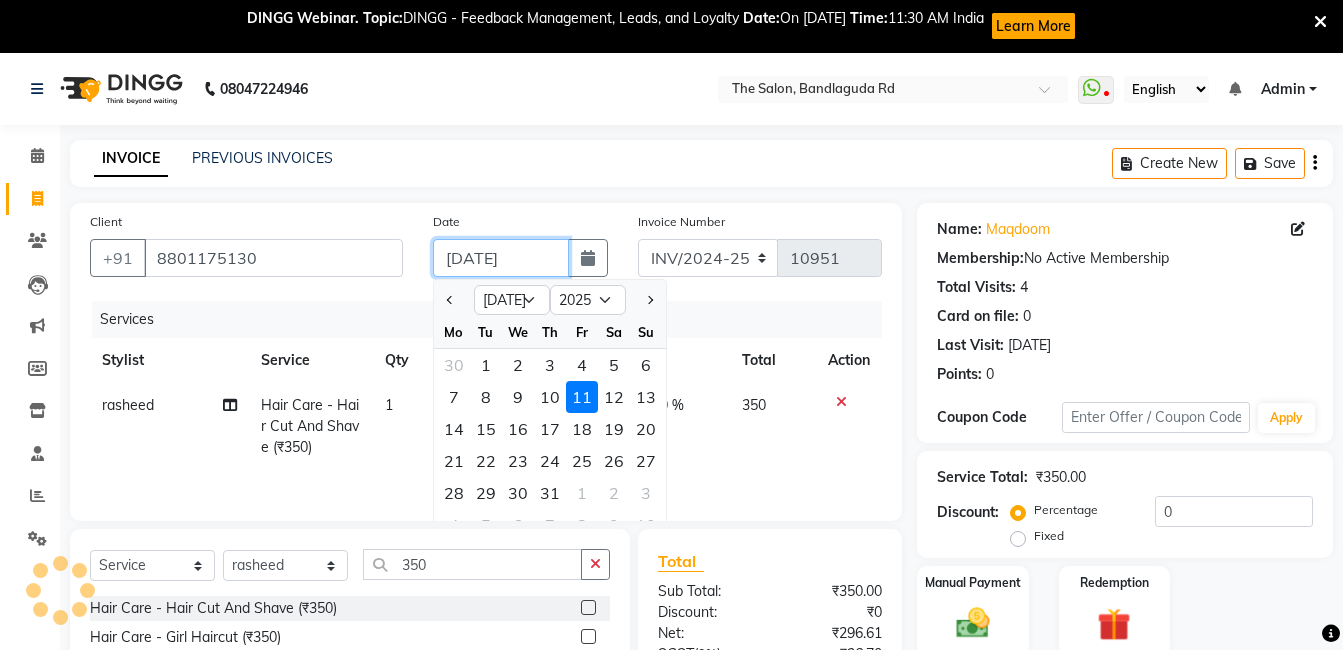 click on "[DATE]" 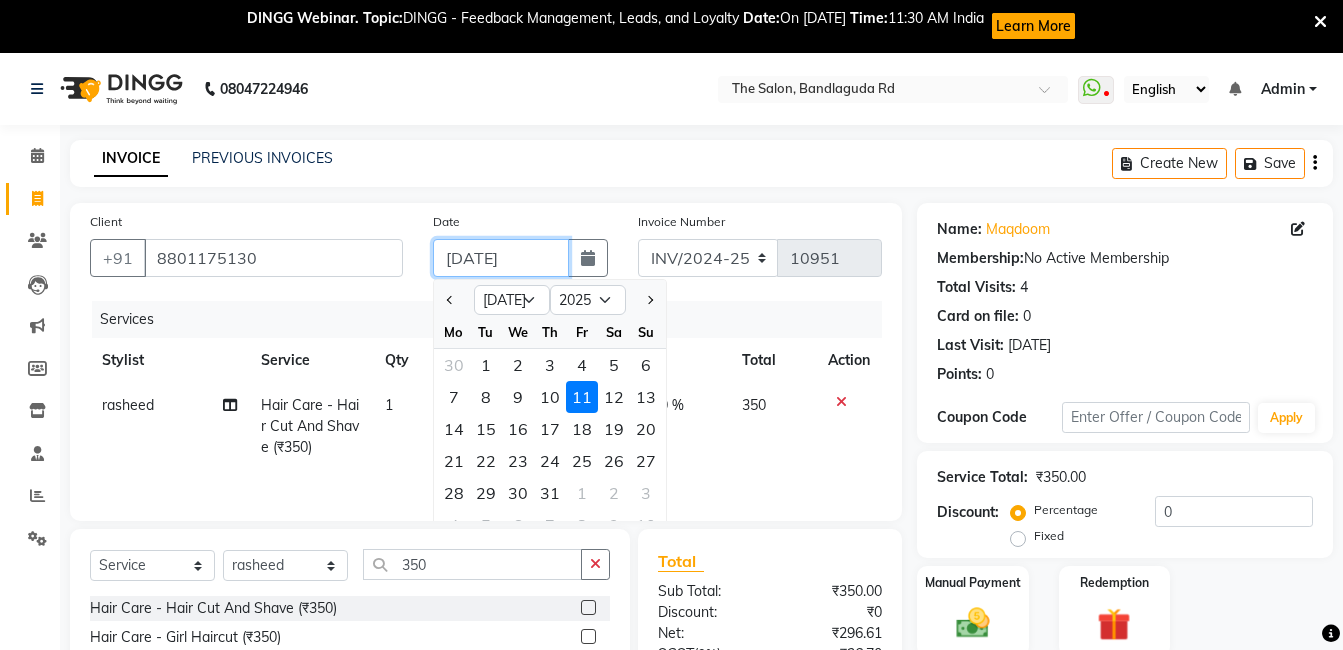 click on "[DATE]" 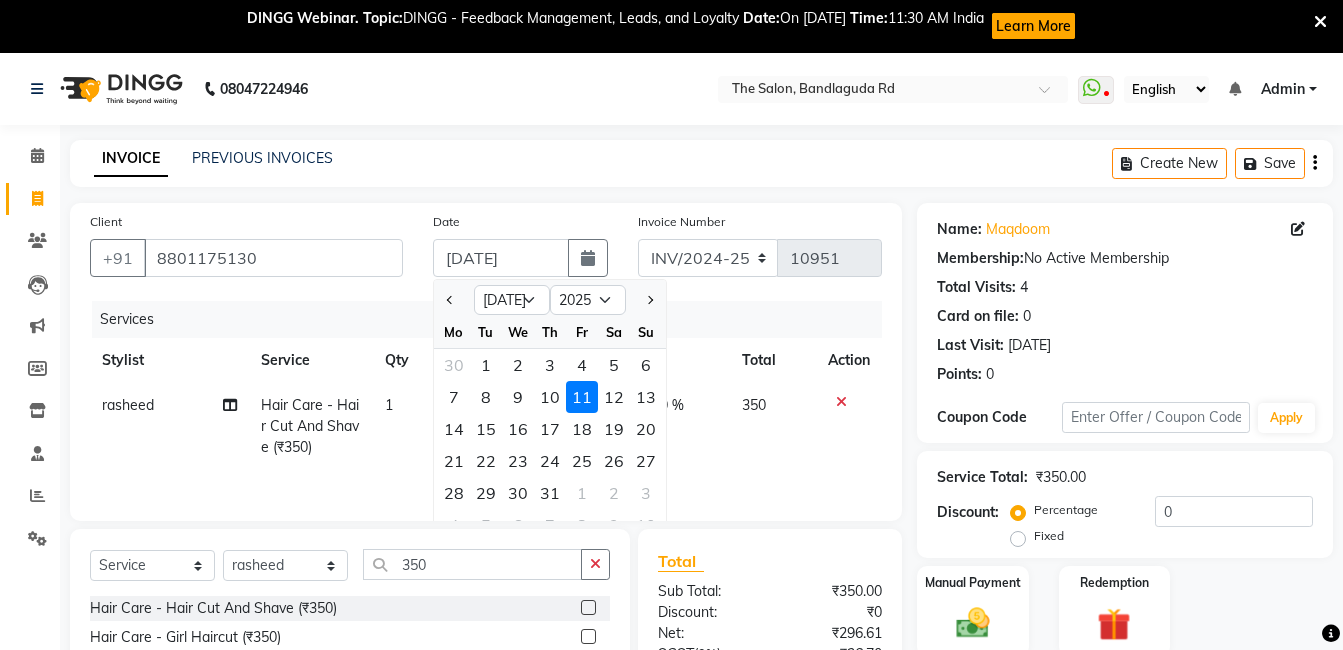 click on "Service" 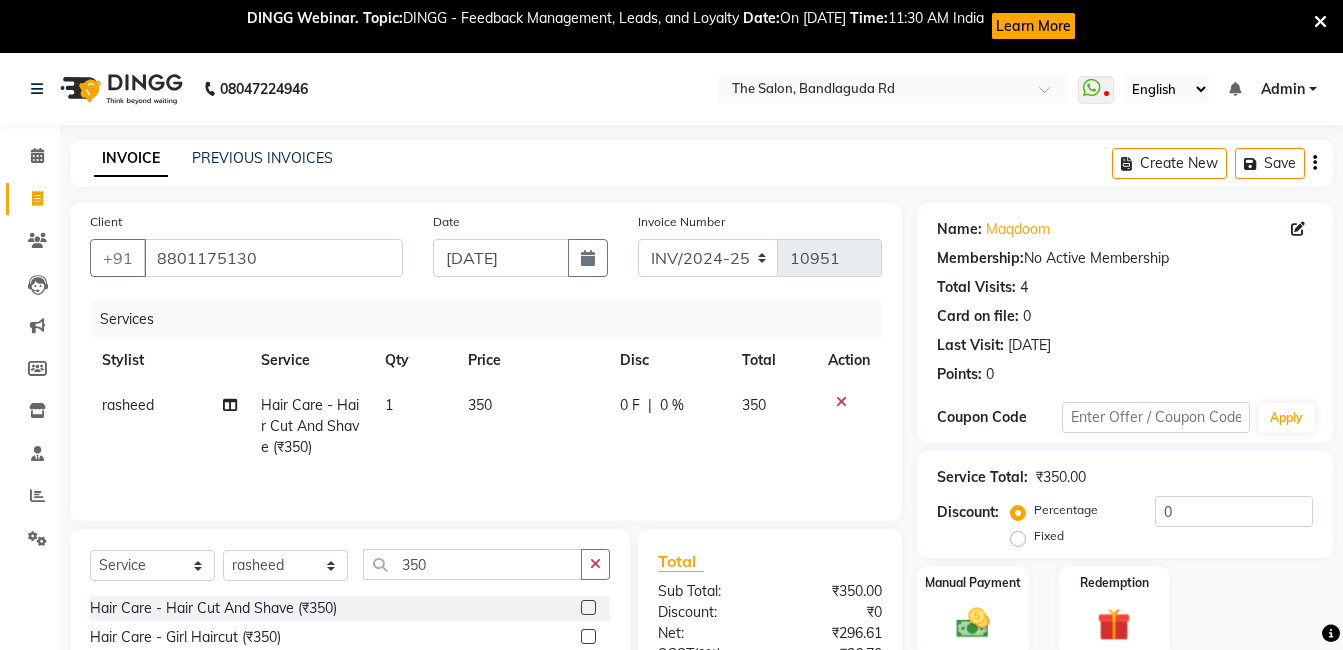 click on "Service" 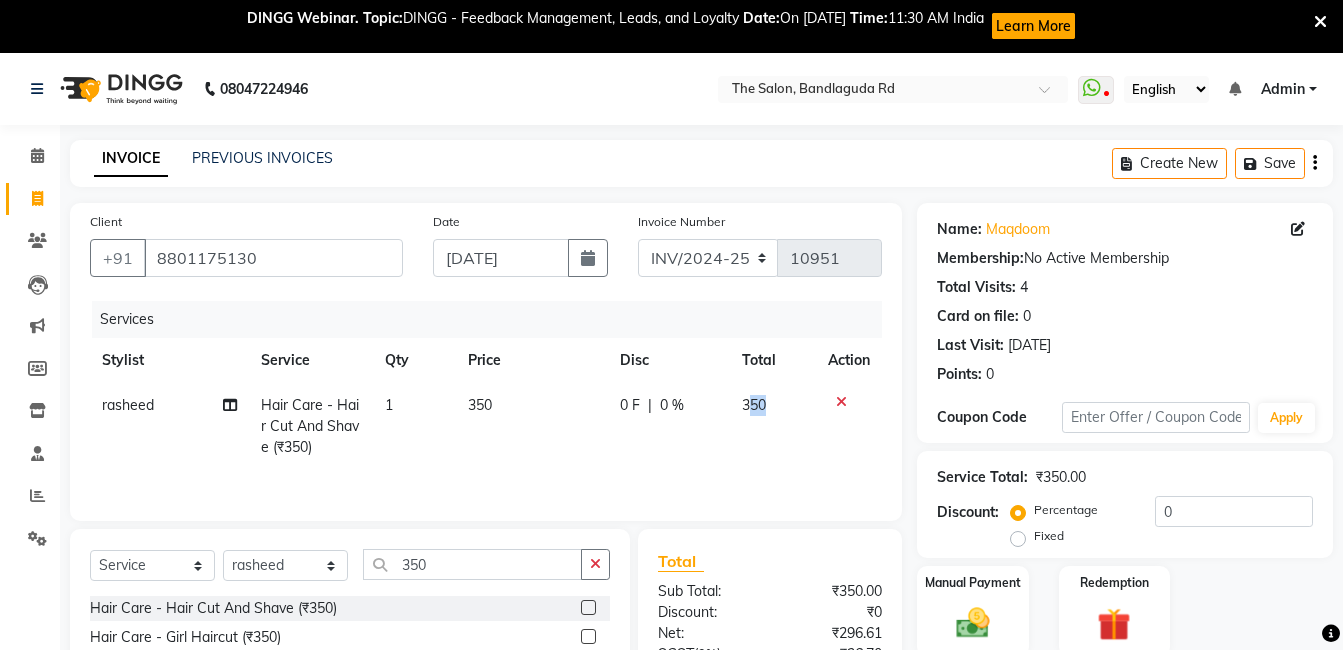 drag, startPoint x: 752, startPoint y: 448, endPoint x: 846, endPoint y: 441, distance: 94.26028 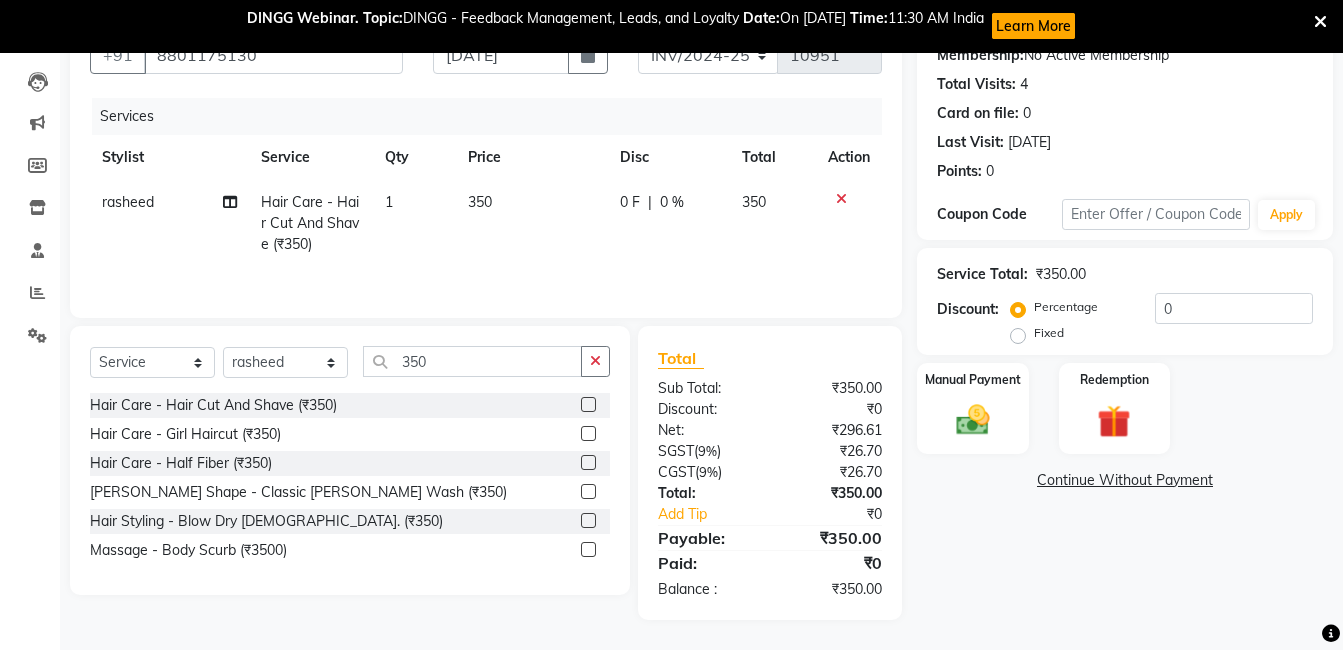 click on "Name: Maqdoom  Membership:  No Active Membership  Total Visits:  4 Card on file:  0 Last Visit:   [DATE] Points:   0  Coupon Code Apply Service Total:  ₹350.00  Discount:  Percentage   Fixed  0 Manual Payment Redemption  Continue Without Payment" 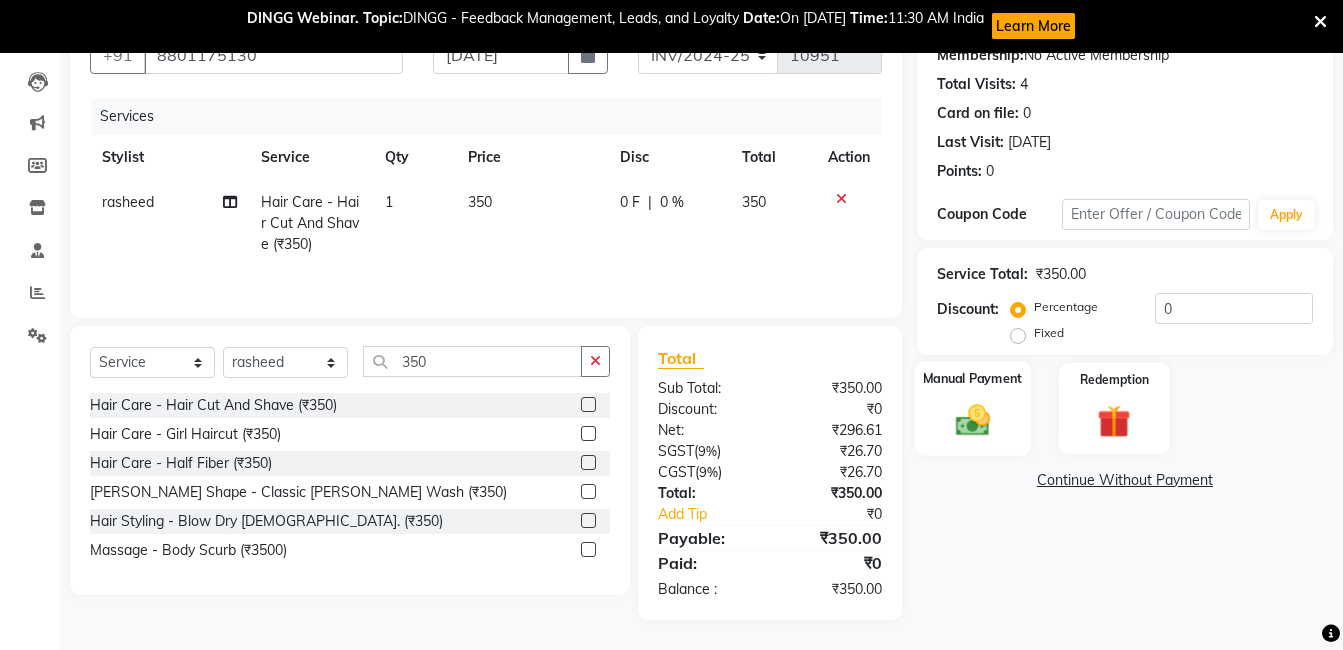 click 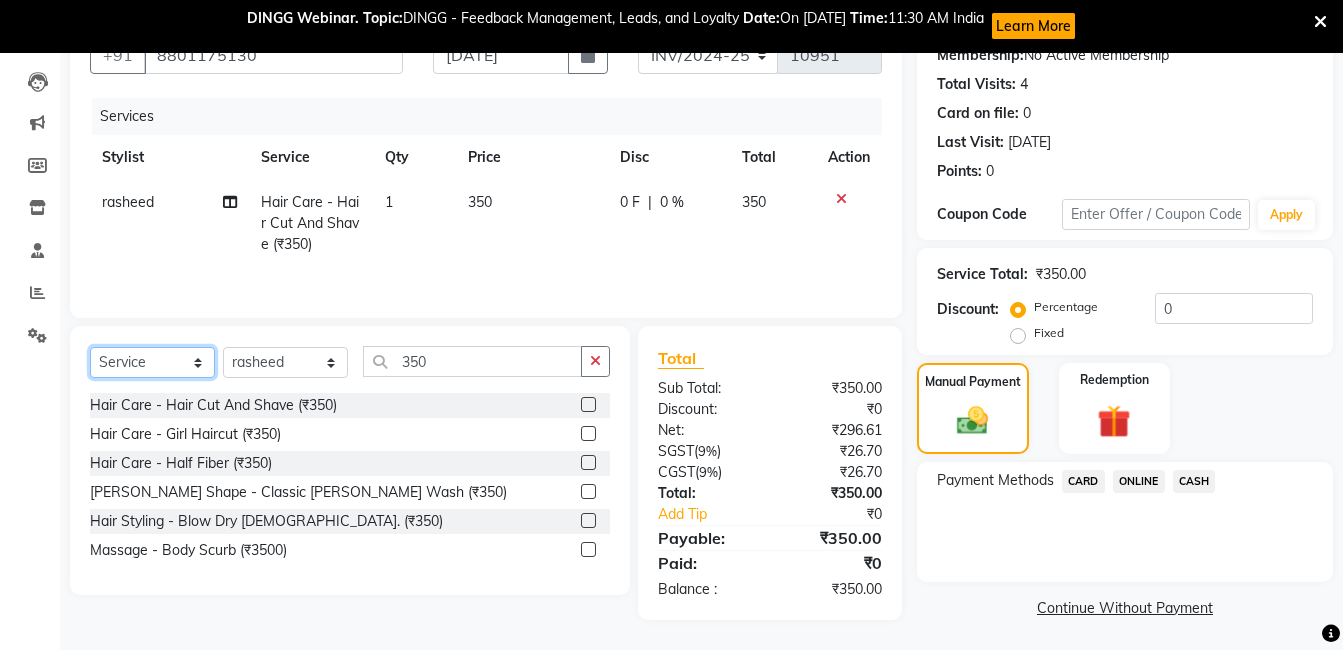 click on "Select  Service  Product  Membership  Package Voucher Prepaid Gift Card" 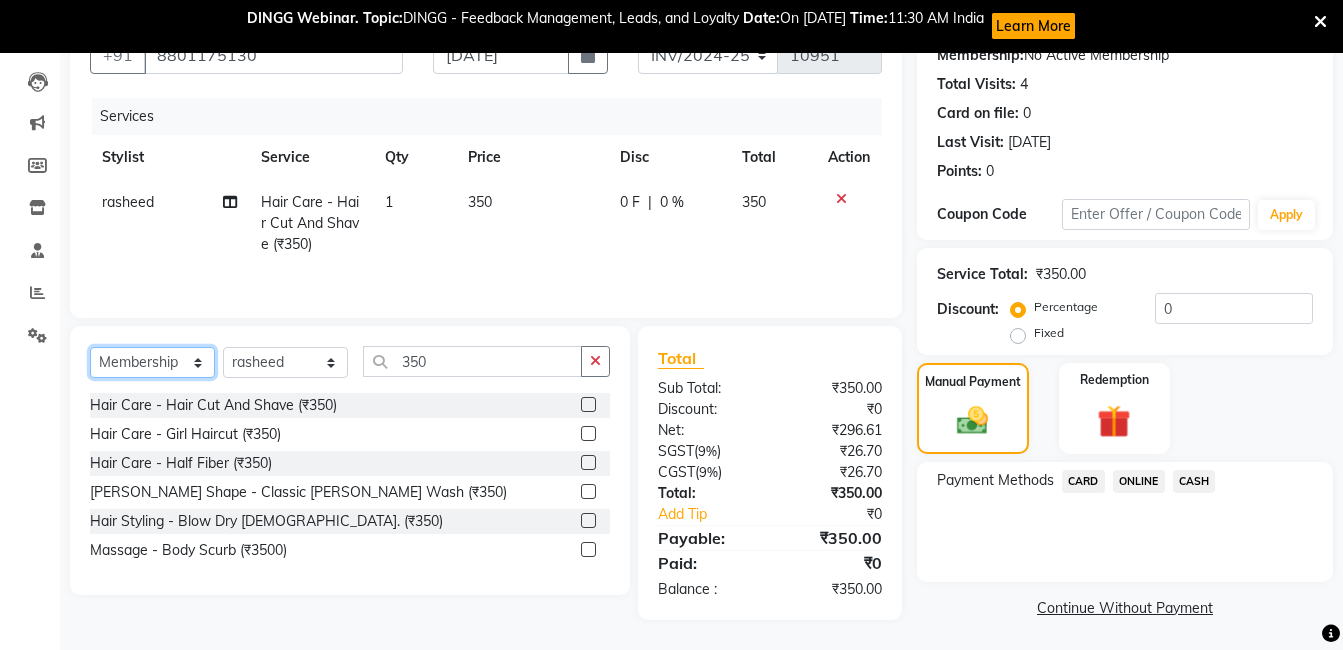 click on "Select  Service  Product  Membership  Package Voucher Prepaid Gift Card" 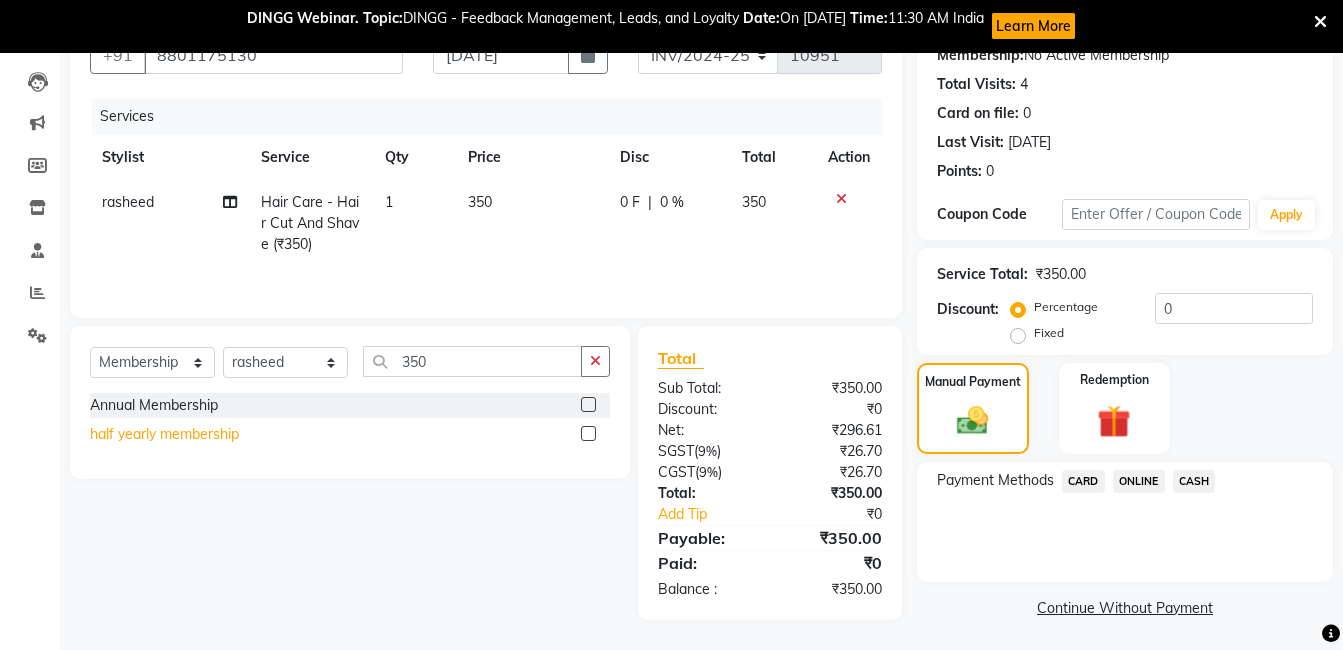 click on "half yearly membership" 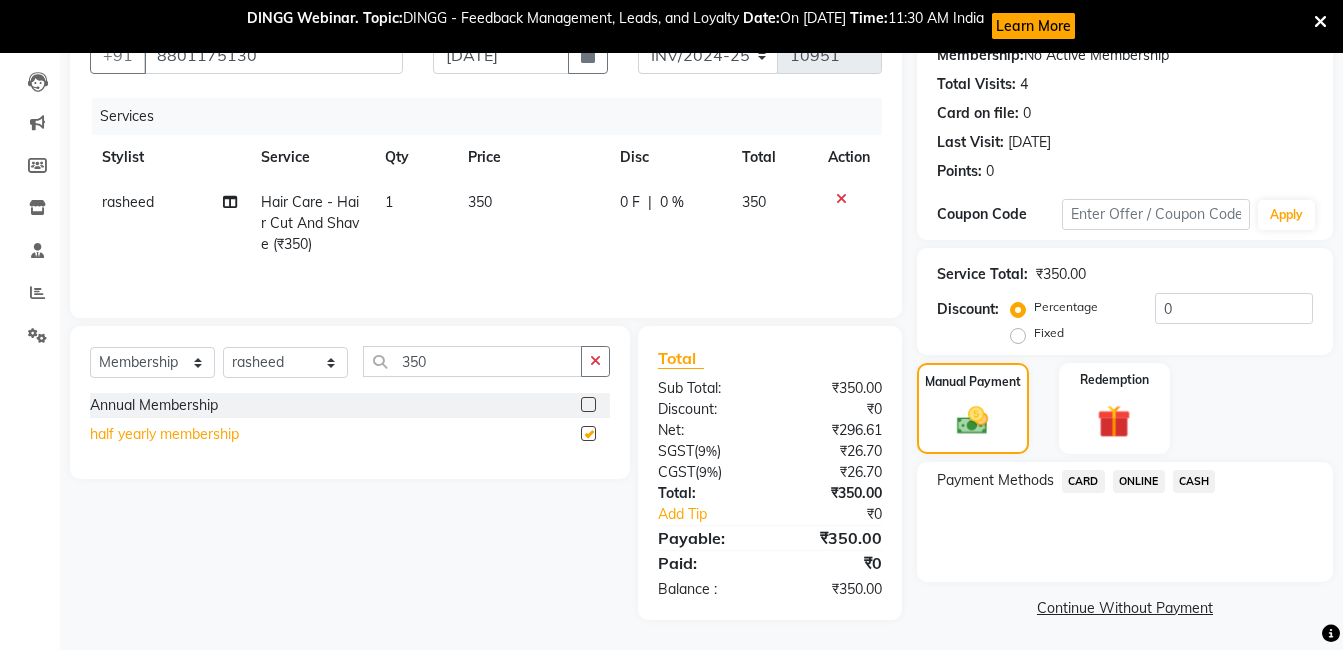 select on "select" 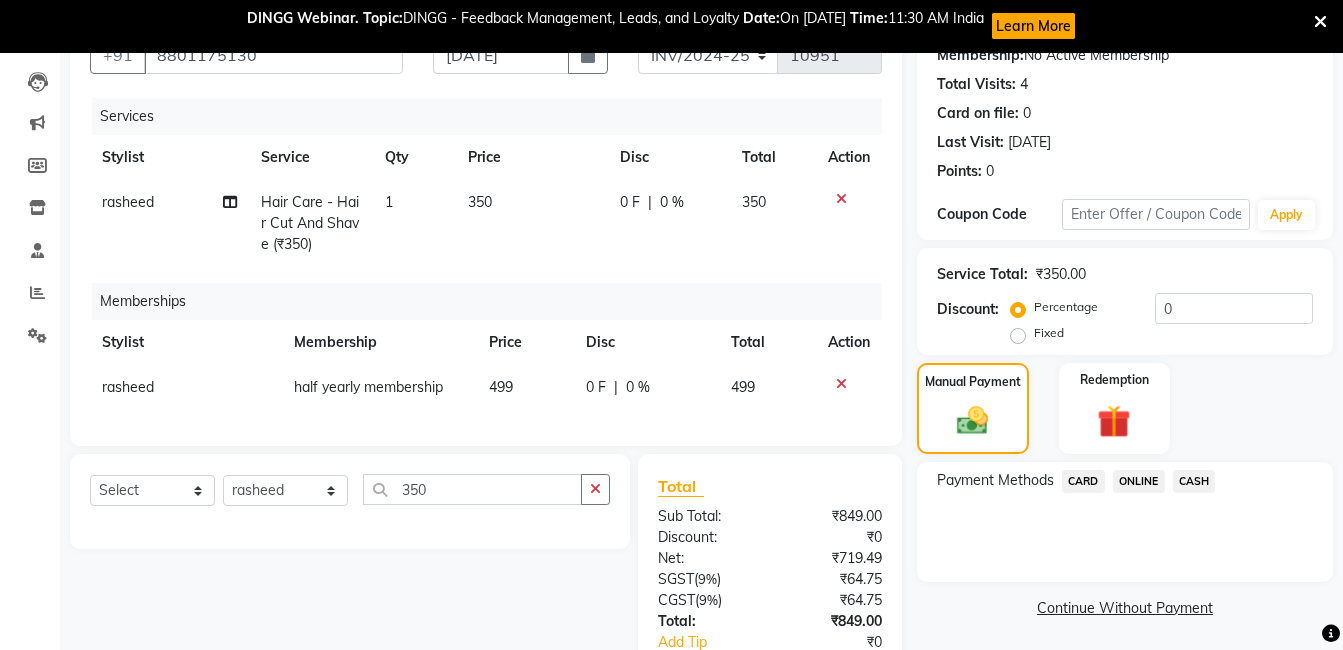 click on "499" 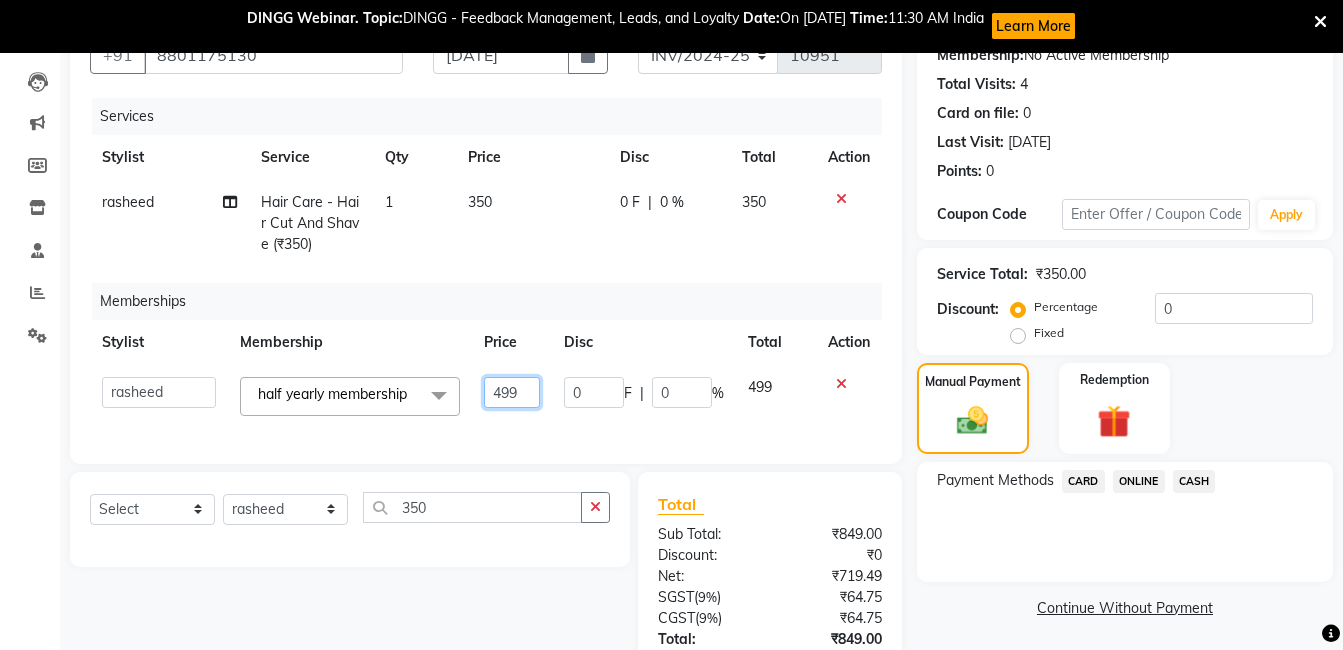 click on "499" 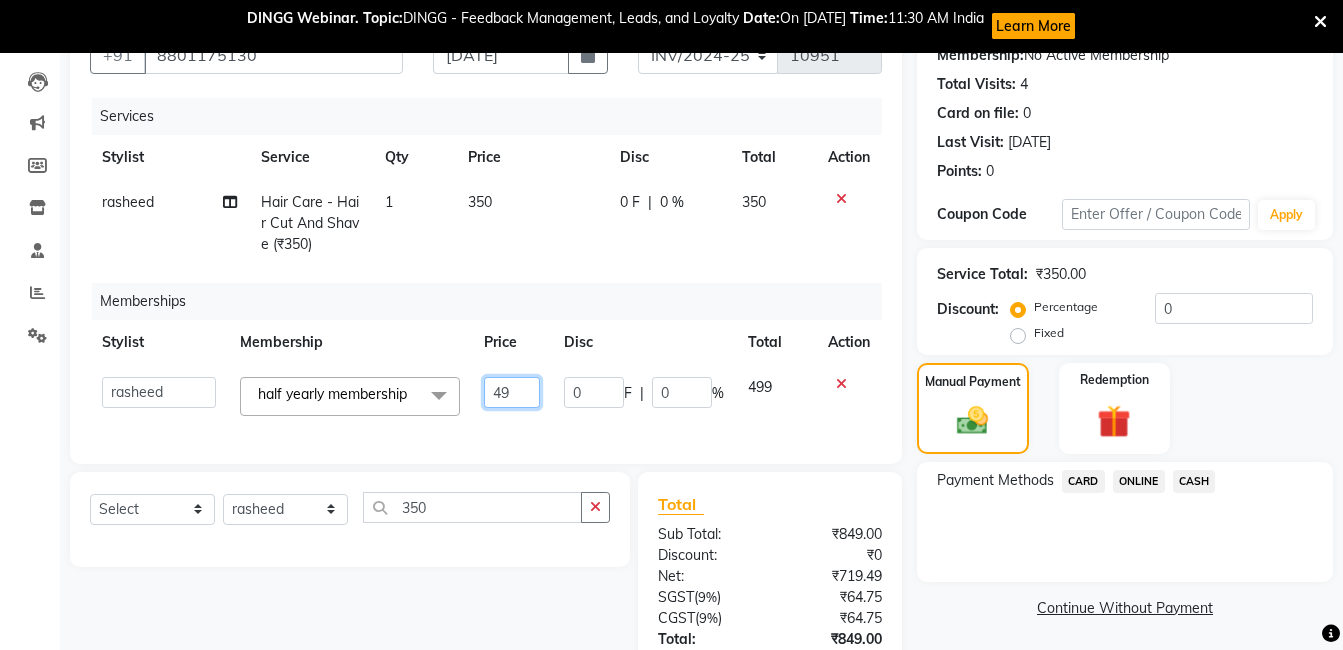 type on "4" 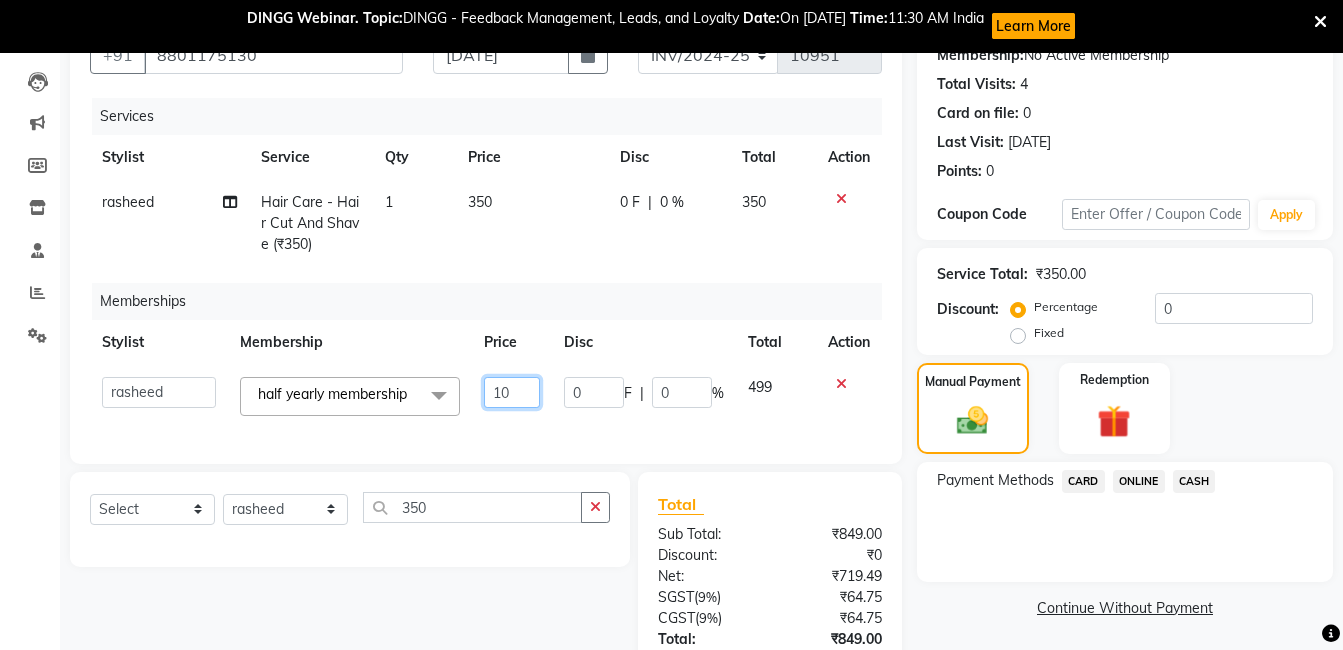 type on "100" 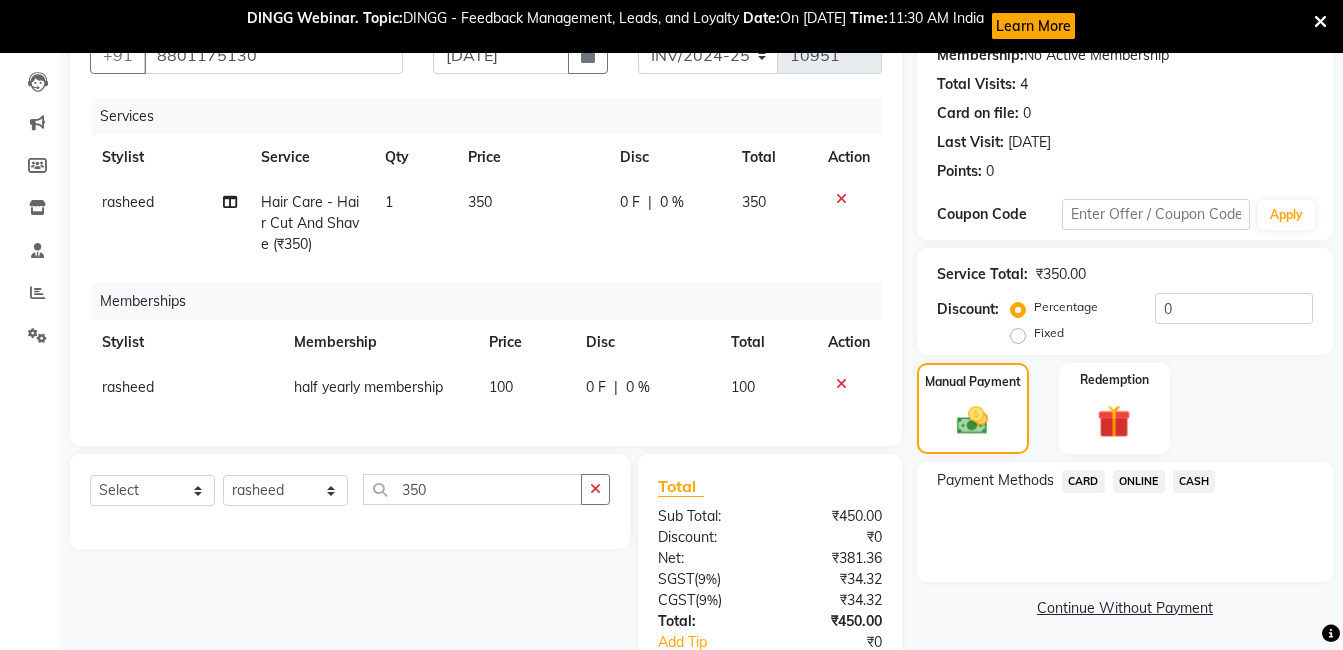 click on "Memberships" 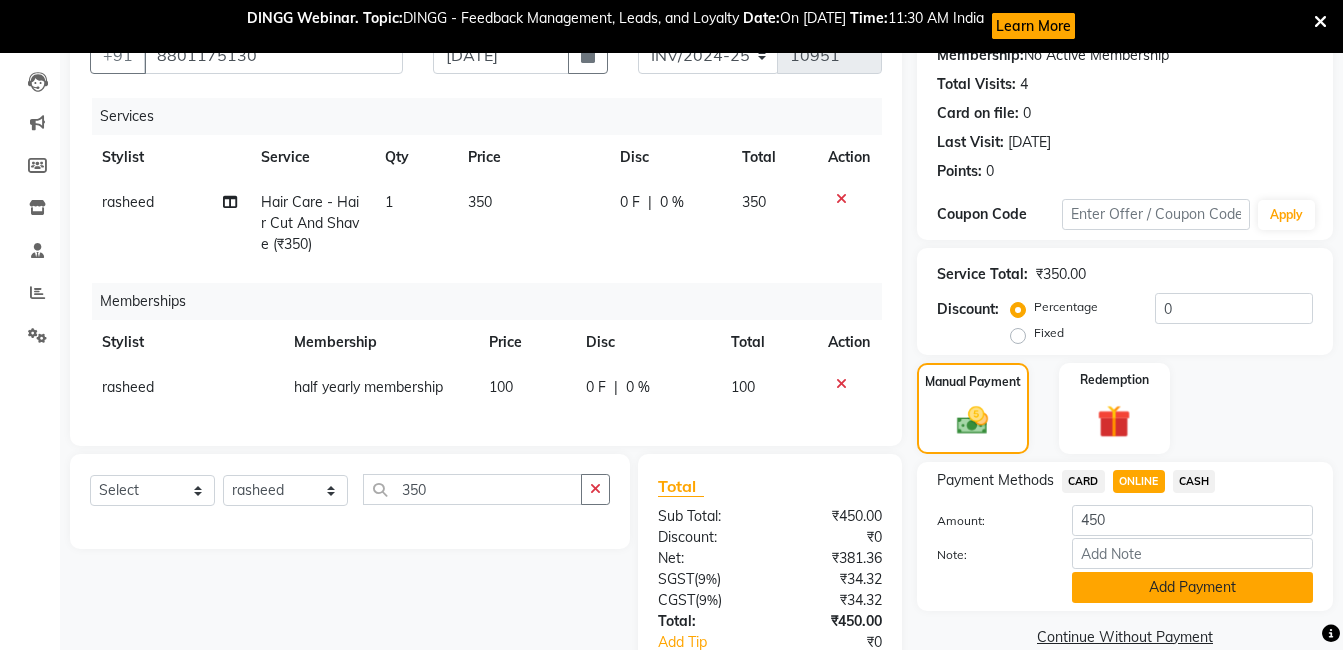 click on "Add Payment" 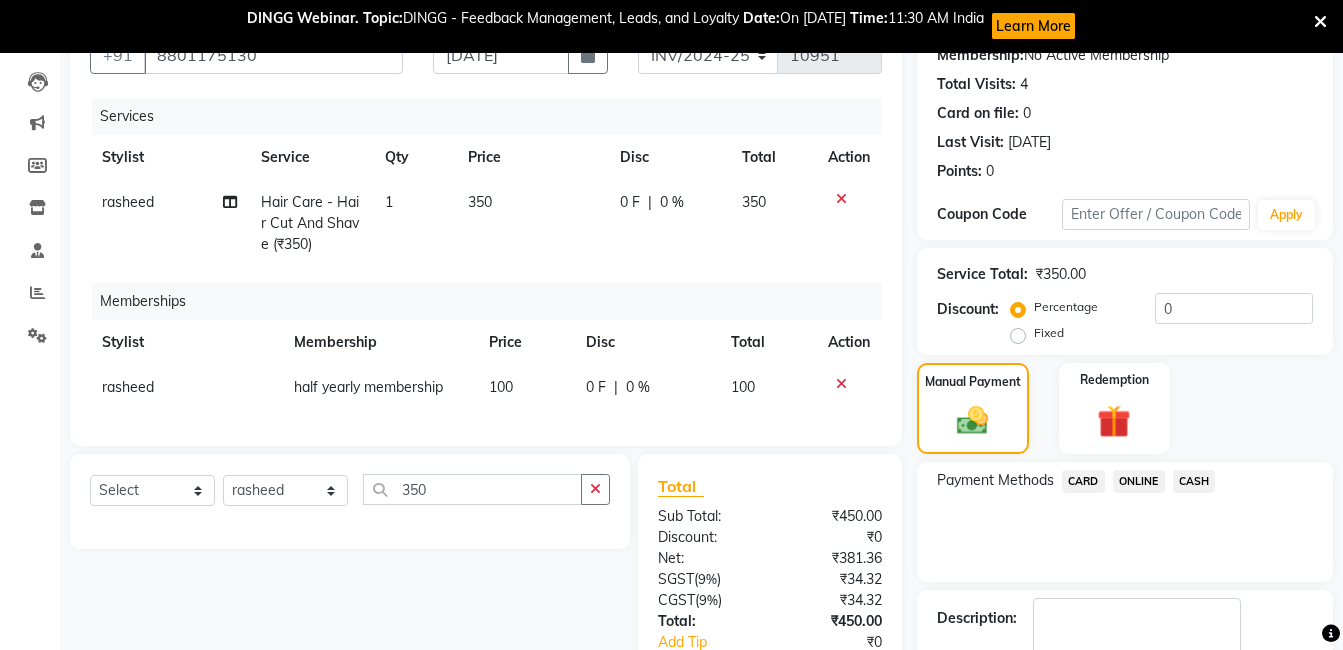 scroll, scrollTop: 388, scrollLeft: 0, axis: vertical 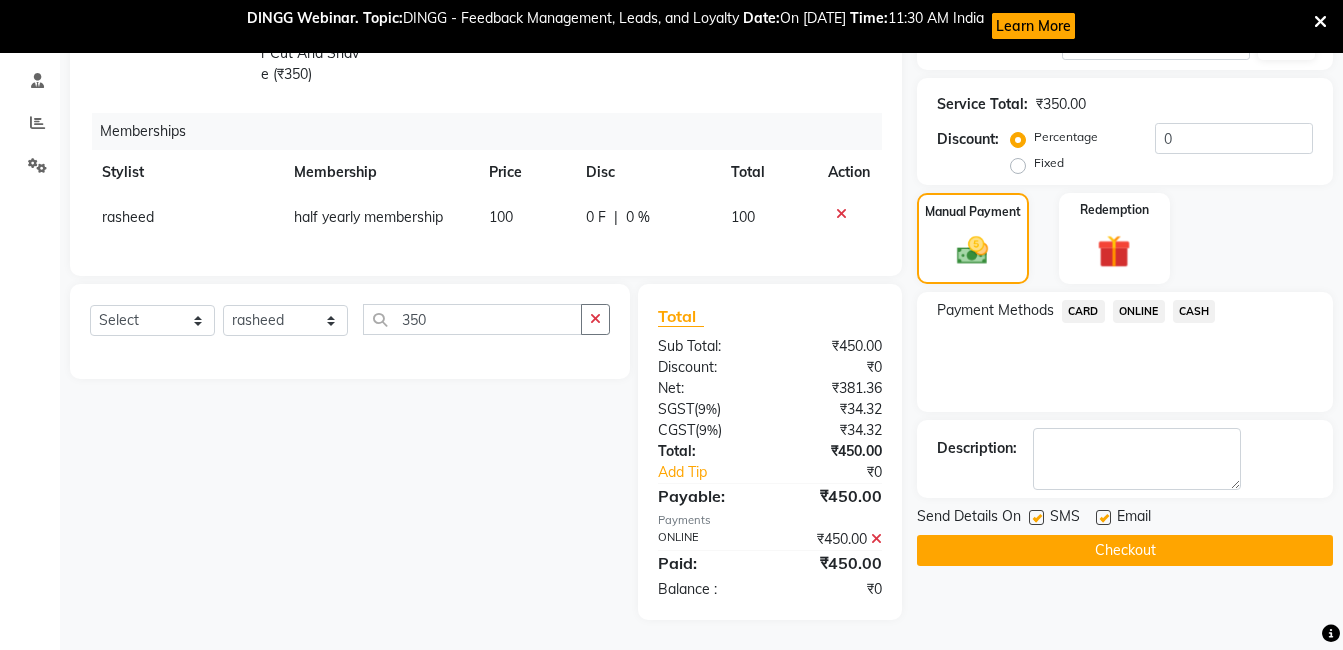click on "Checkout" 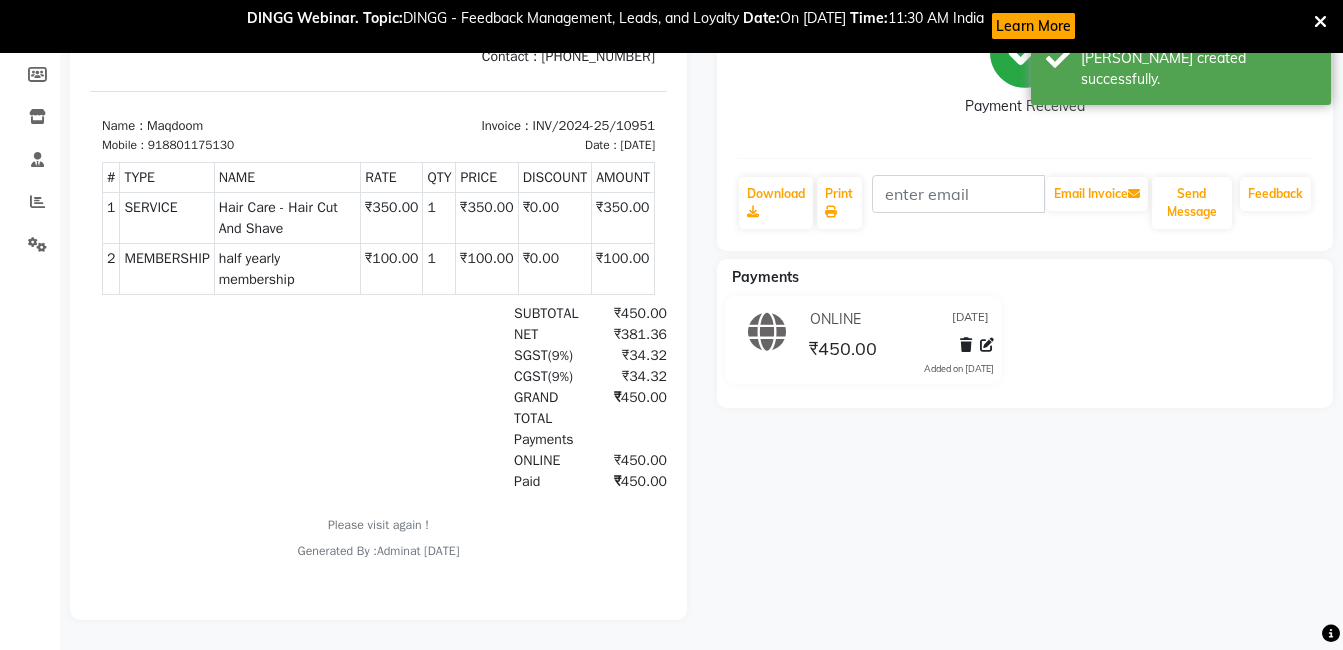 scroll, scrollTop: 0, scrollLeft: 0, axis: both 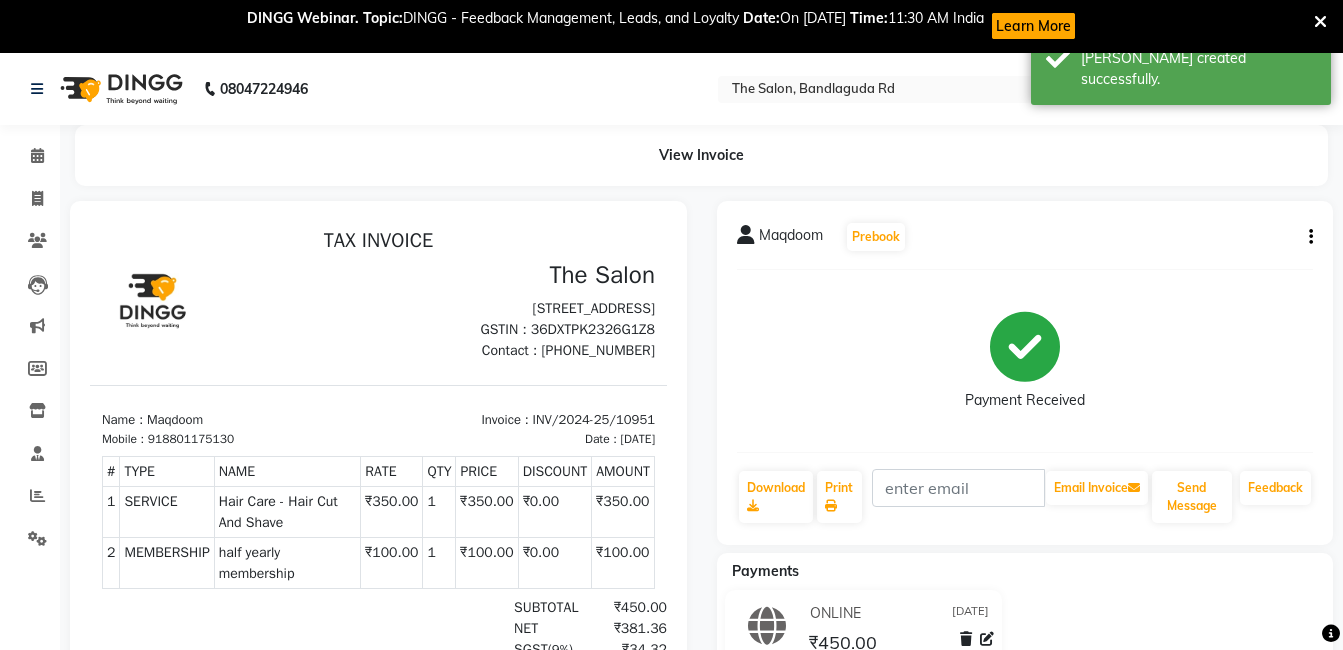 click on "08047224946 Select Location × The Salon, Bandlaguda Rd  WhatsApp Status  ✕ Status:  Disconnected Recent Service Activity: [DATE]     05:30 AM  08047224946 Whatsapp Settings English ENGLISH Español العربية मराठी हिंदी ગુજરાતી தமிழ் 中文 Notifications nothing to show Admin Manage Profile Change Password Sign out  Version:3.15.4  ☀ The Salon, Bandlaguda Rd ☀  lureay luxury salon and makeover studio, [STREET_ADDRESS]  Calendar  Invoice  Clients  Leads   Marketing  Members  Inventory  Staff  Reports  Settings Completed InProgress Upcoming Dropped Tentative Check-In Confirm Bookings Generate Report Segments Page Builder  View Invoice      Maqdoom   Prebook   Payment Received  Download  Print   Email Invoice   Send Message Feedback  Payments ONLINE [DATE] ₹450.00  Added on [DATE]" 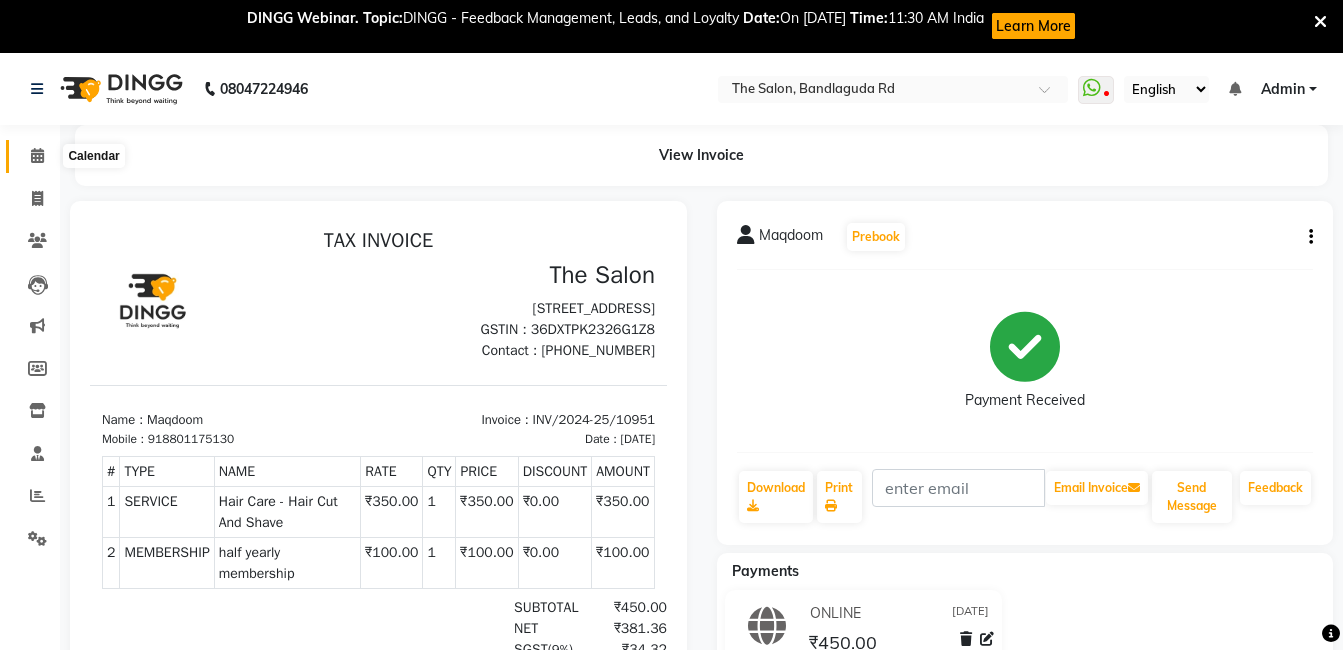 click 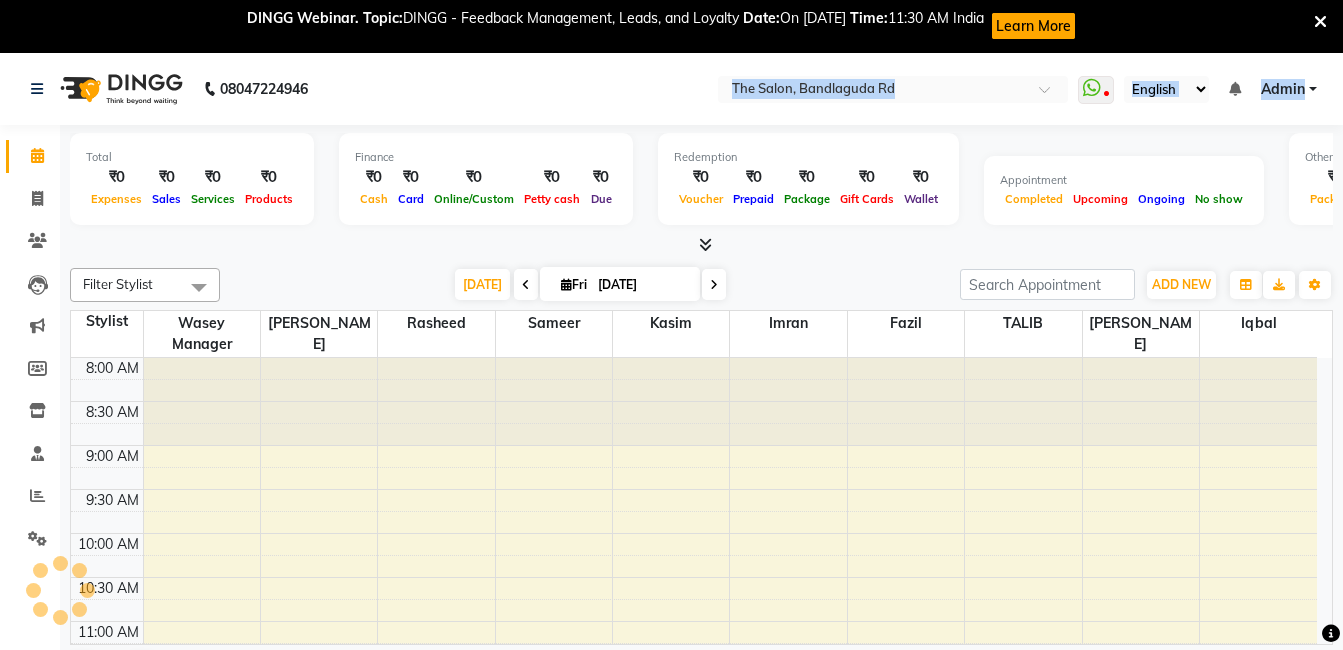 scroll, scrollTop: 0, scrollLeft: 0, axis: both 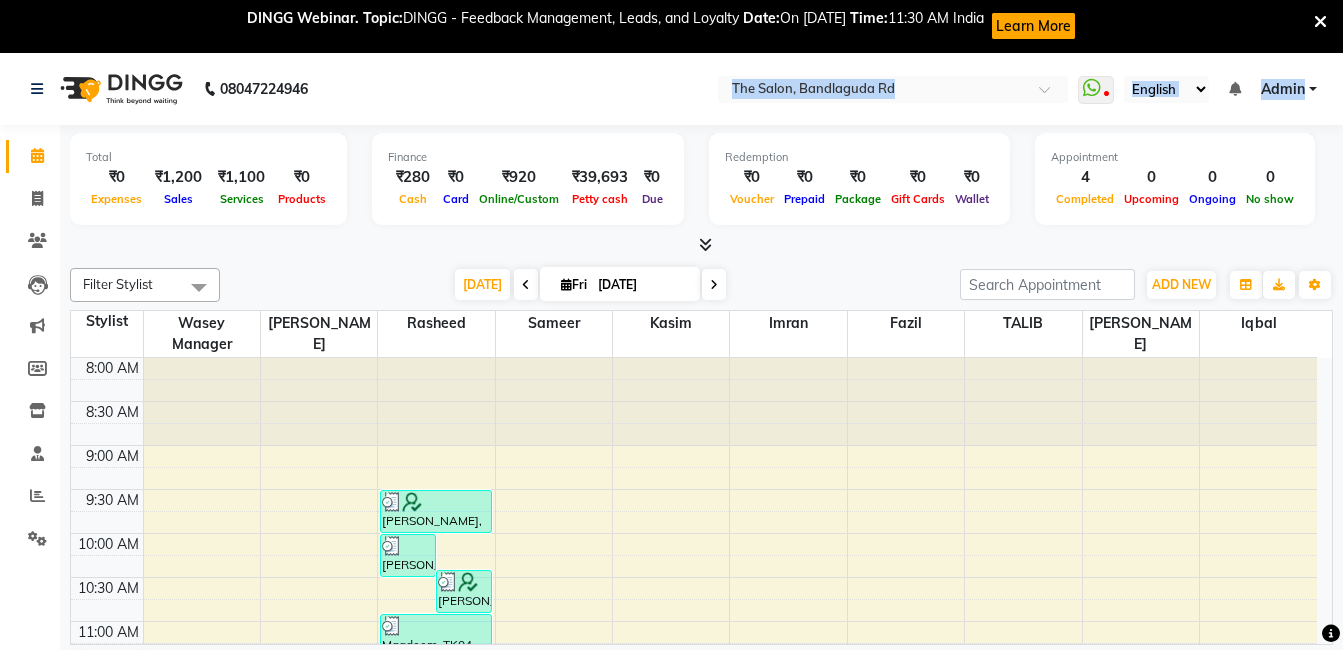 click on "[DATE]  [DATE]" at bounding box center [590, 285] 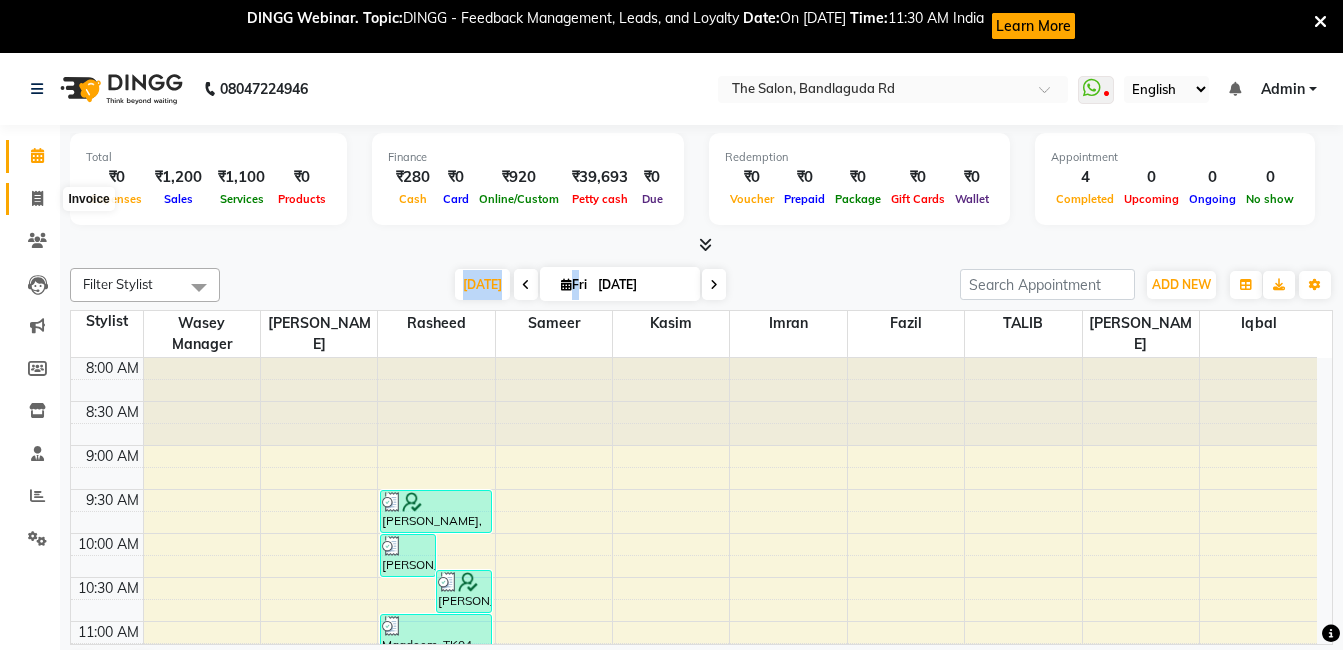 click 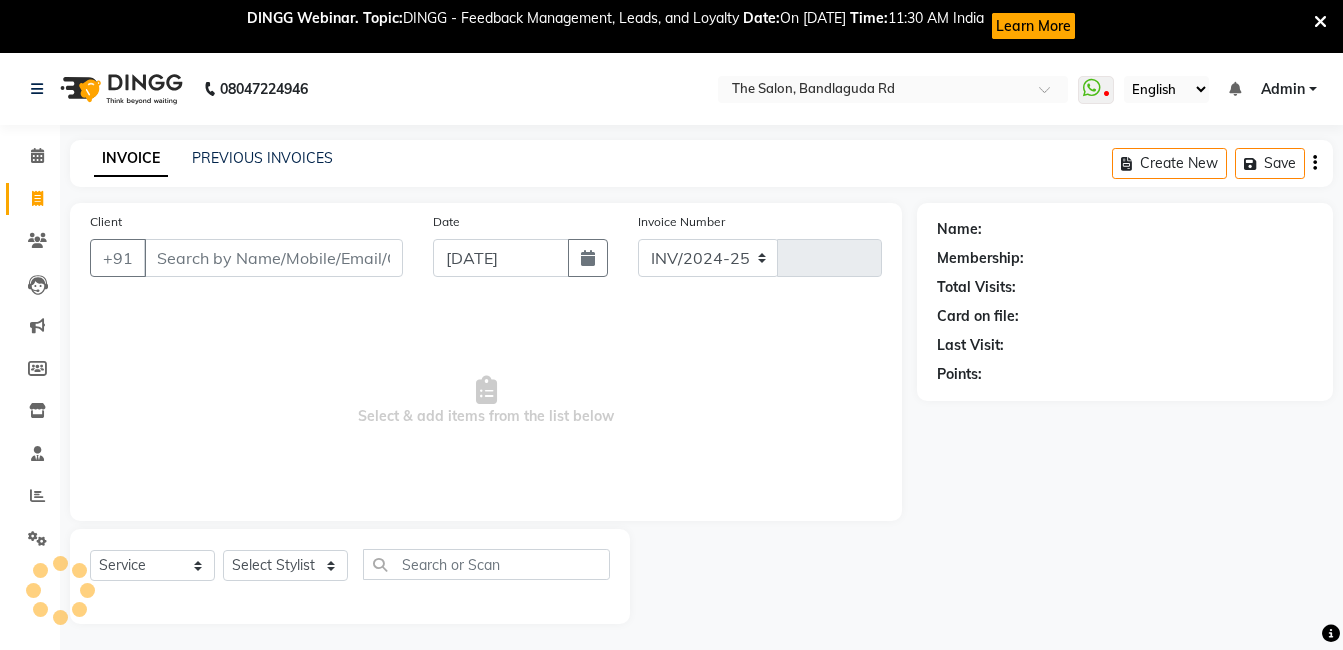 select on "5198" 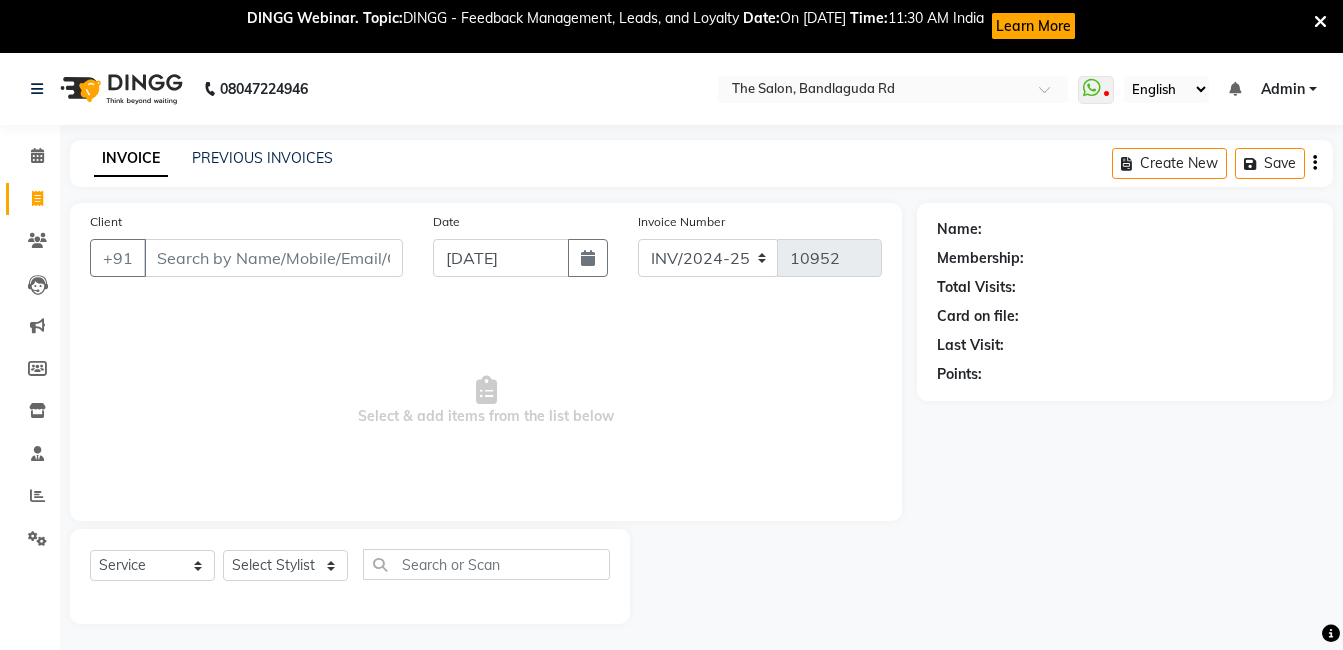click on "Client" at bounding box center [273, 258] 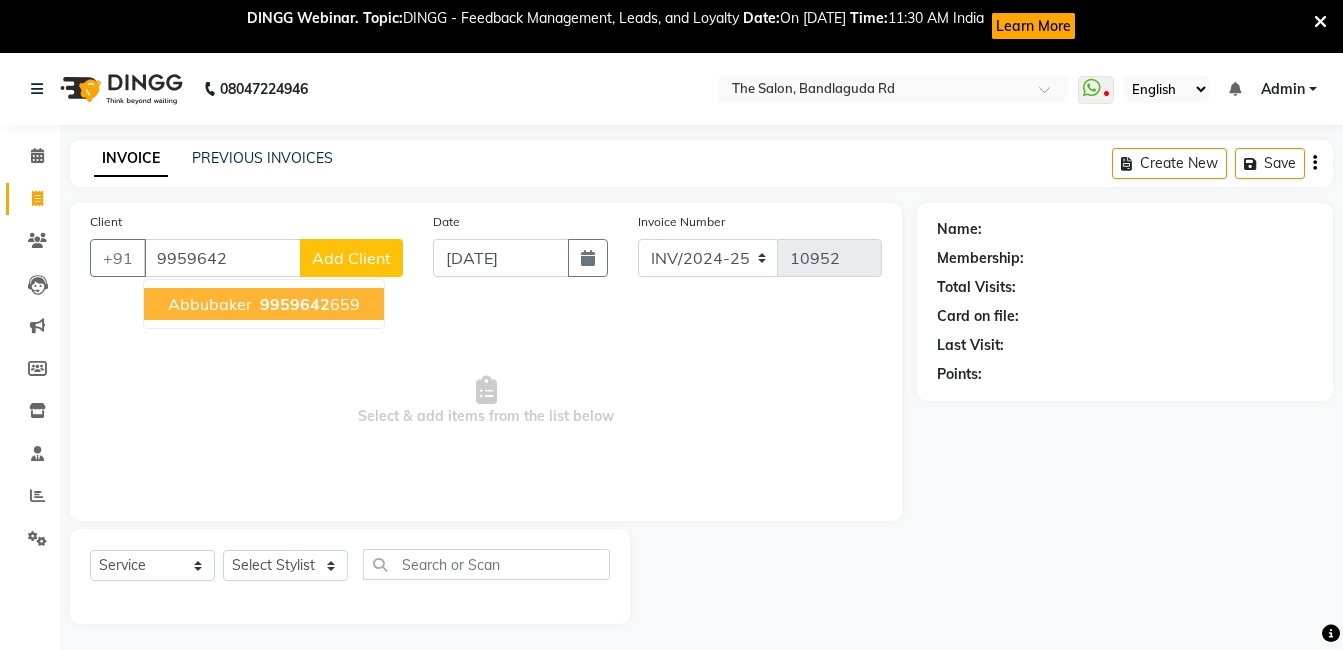 click on "9959642" at bounding box center [295, 304] 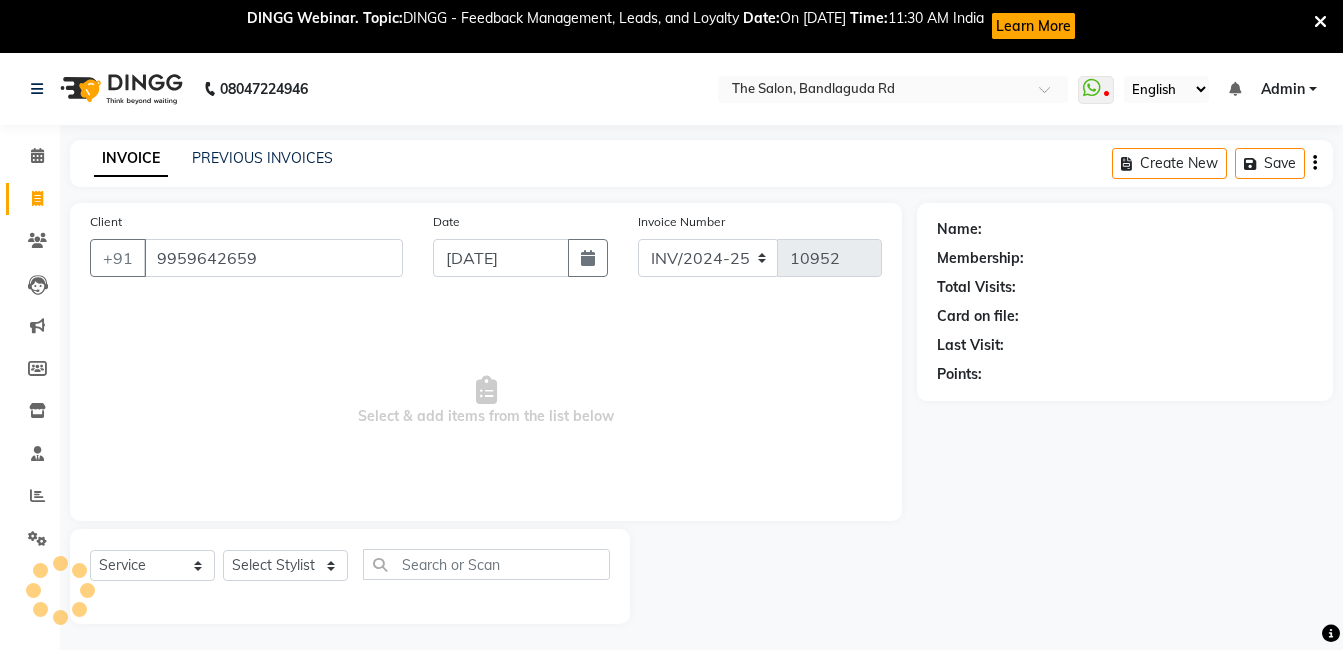 type on "9959642659" 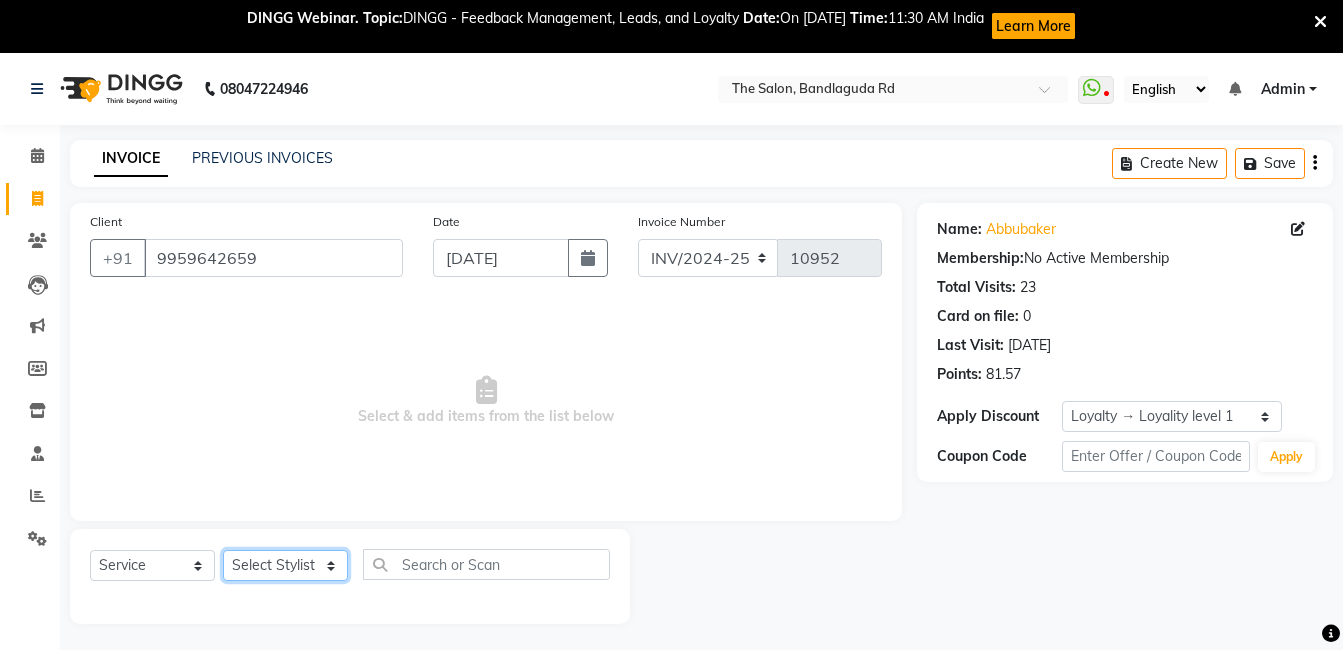 click on "Select Stylist [PERSON_NAME] [PERSON_NAME] kasim [PERSON_NAME] sameer [PERSON_NAME] manager" 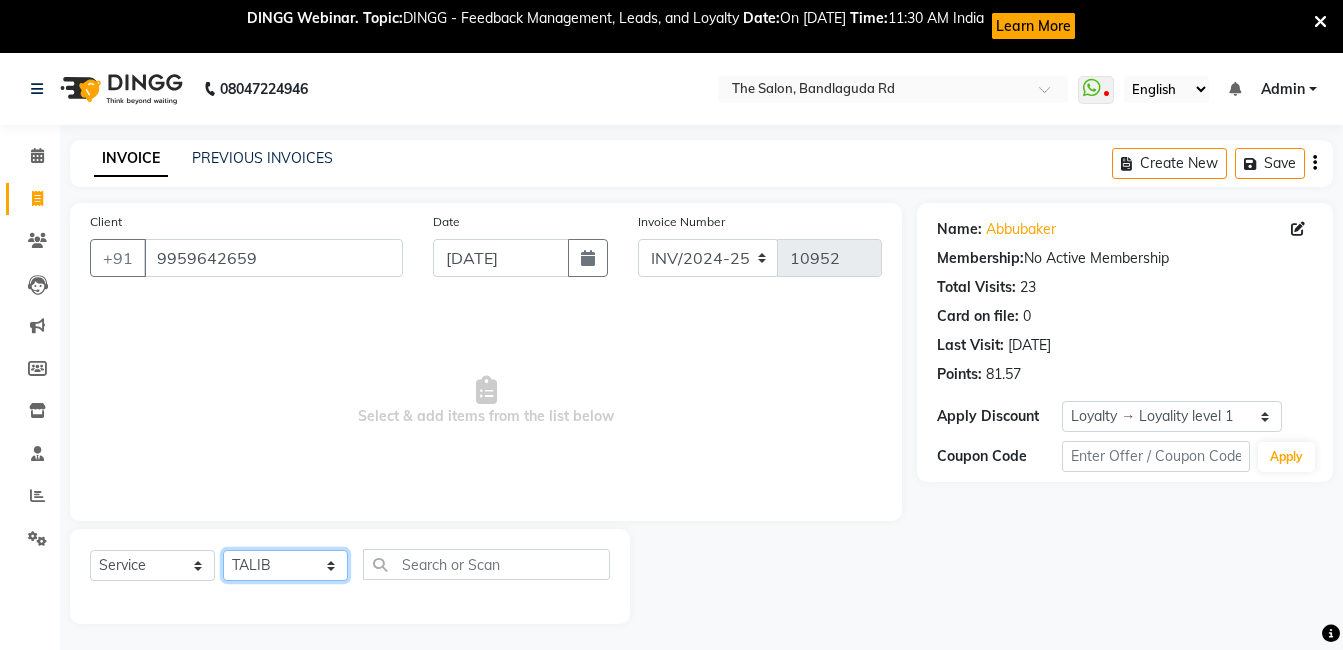 click on "Select Stylist [PERSON_NAME] [PERSON_NAME] kasim [PERSON_NAME] sameer [PERSON_NAME] manager" 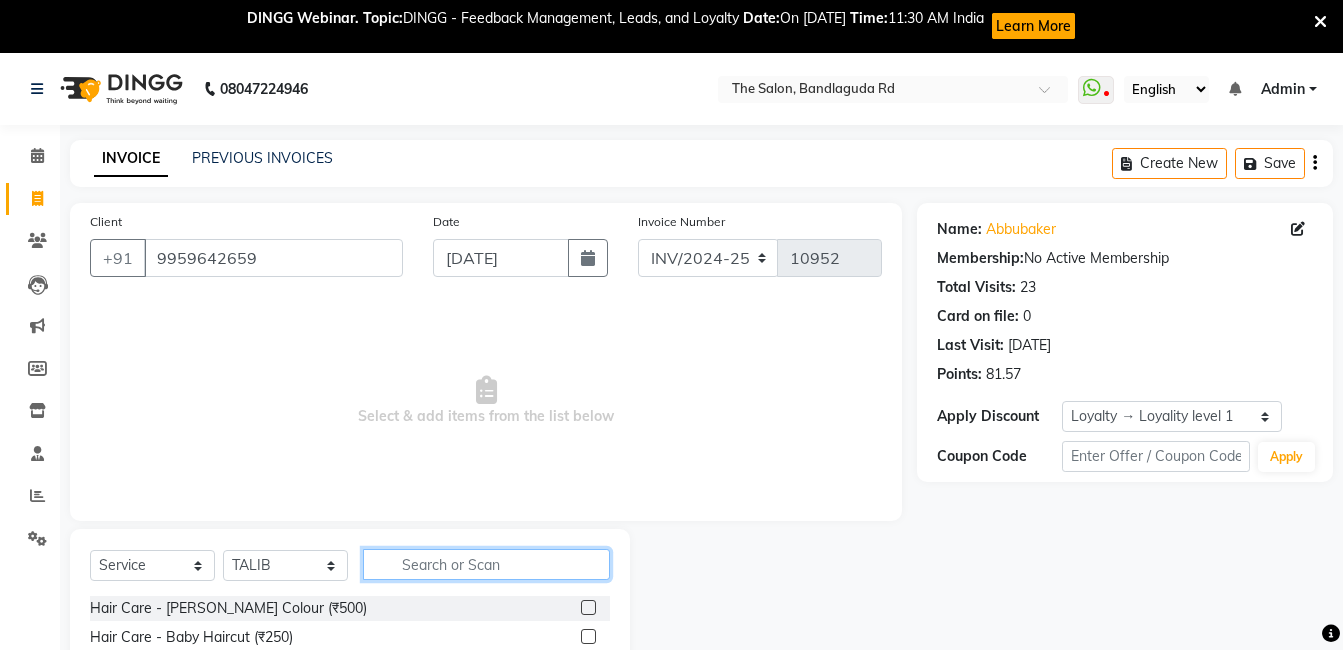 click 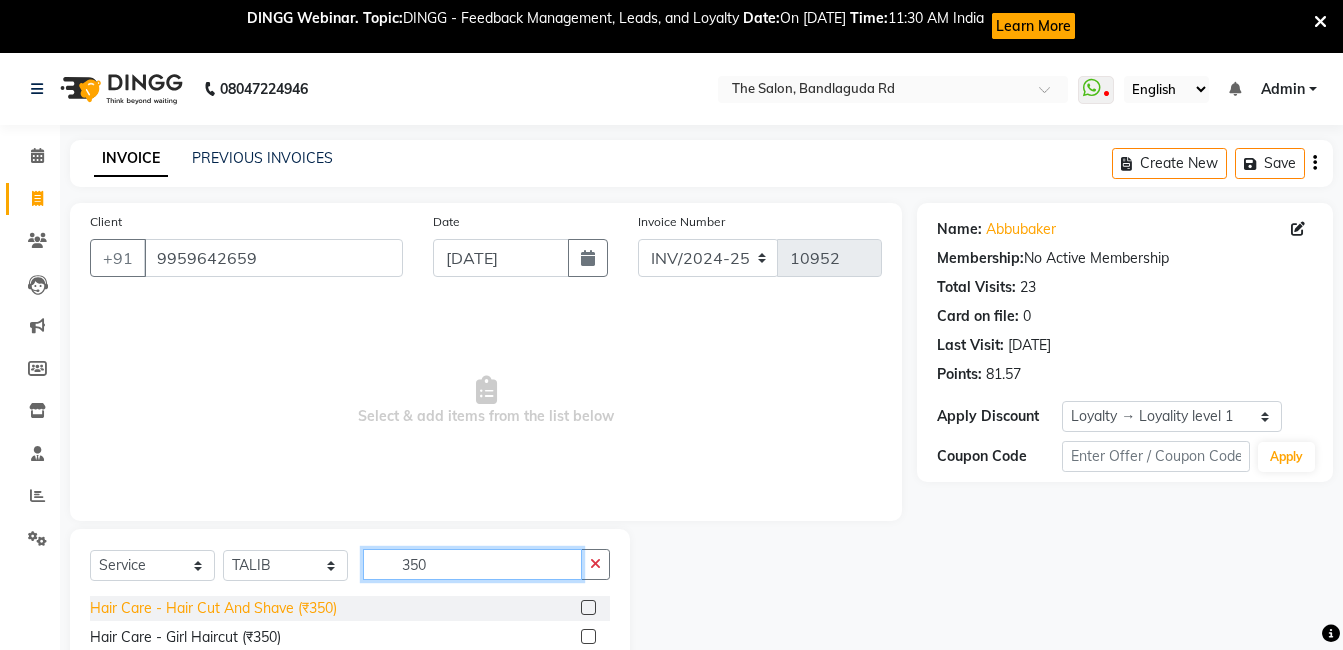 type on "350" 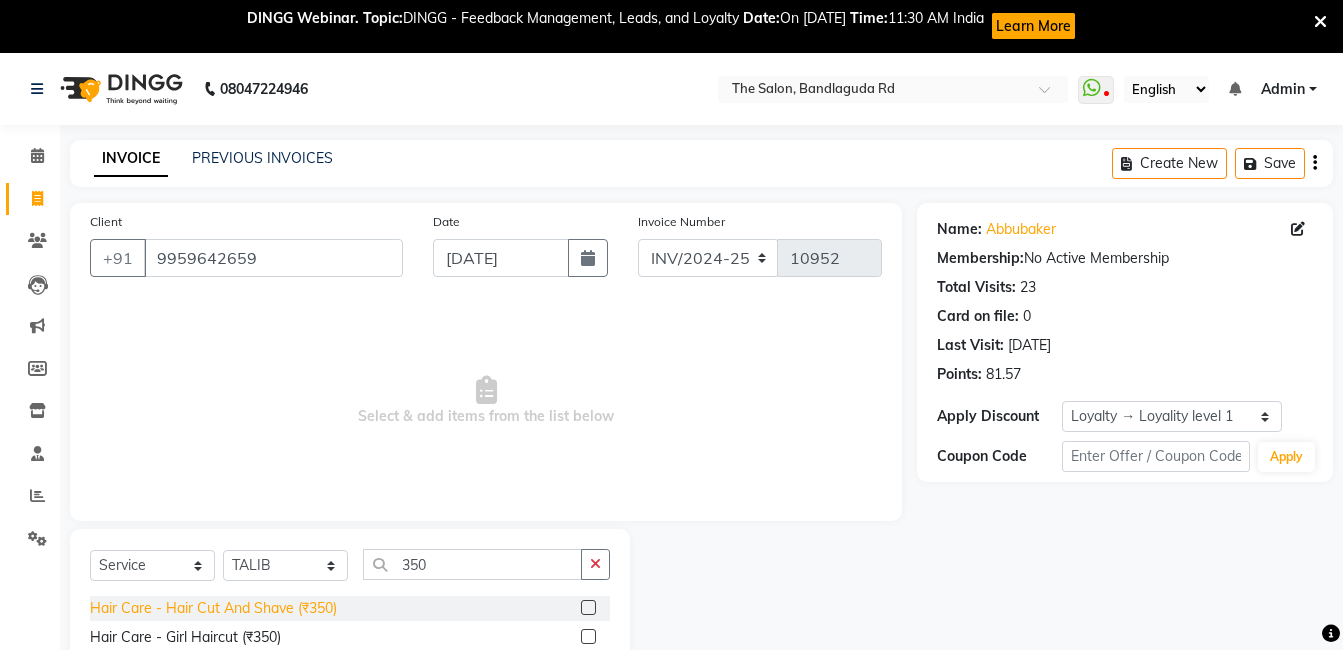 click on "Hair Care - Hair Cut And Shave (₹350)" 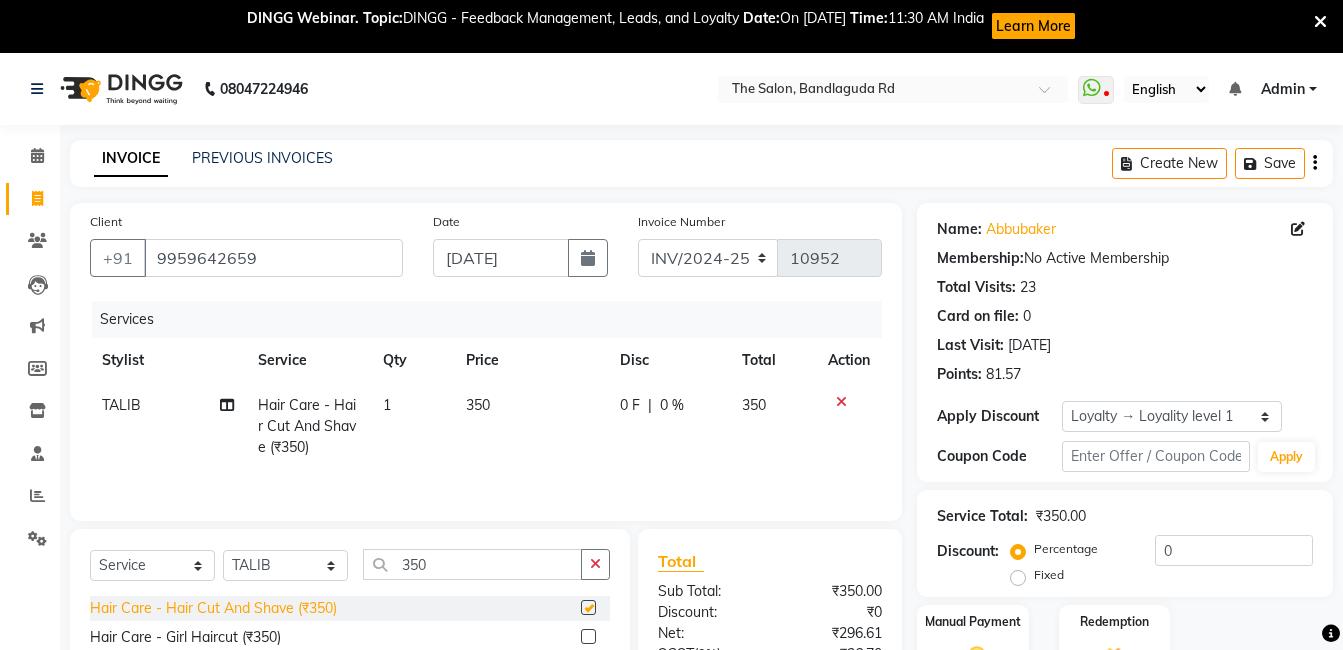 checkbox on "false" 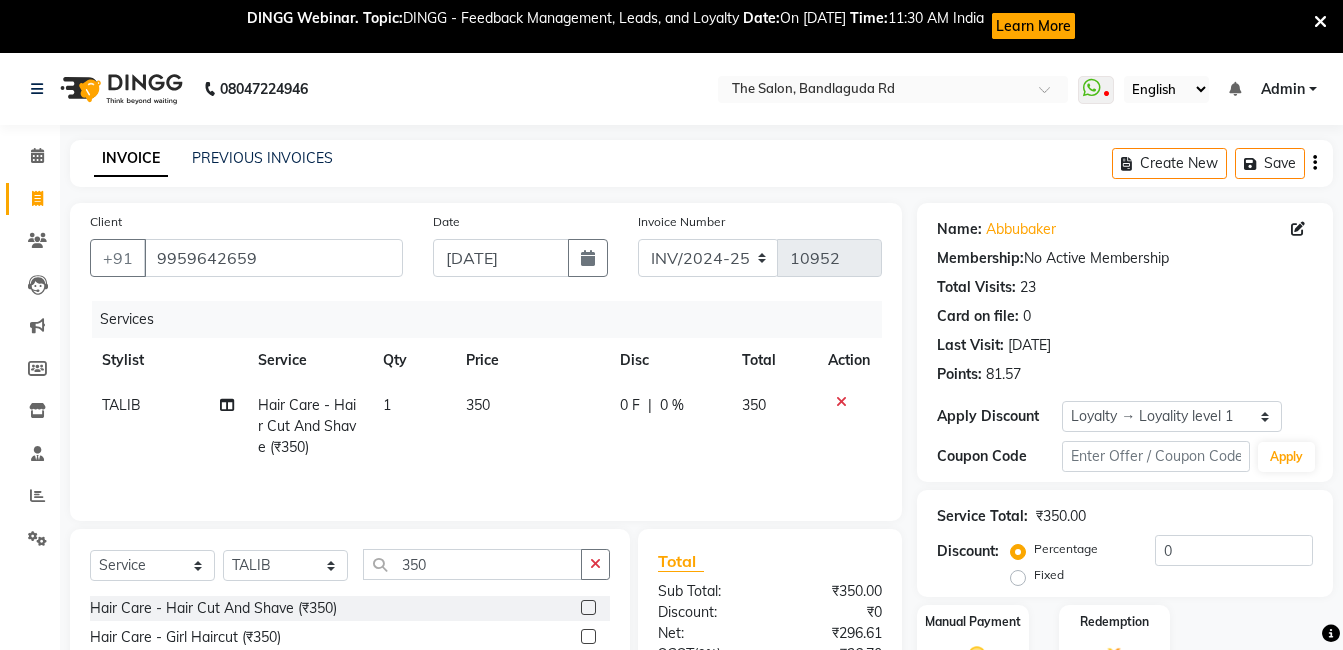 scroll, scrollTop: 203, scrollLeft: 0, axis: vertical 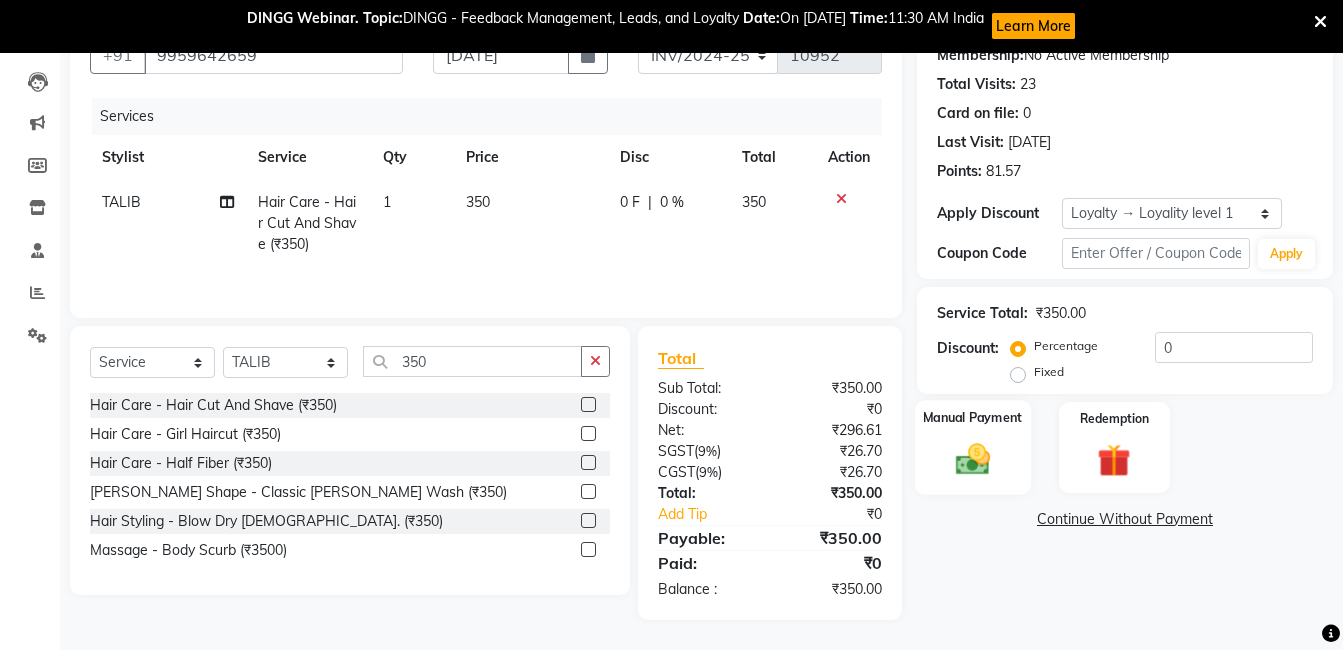 click 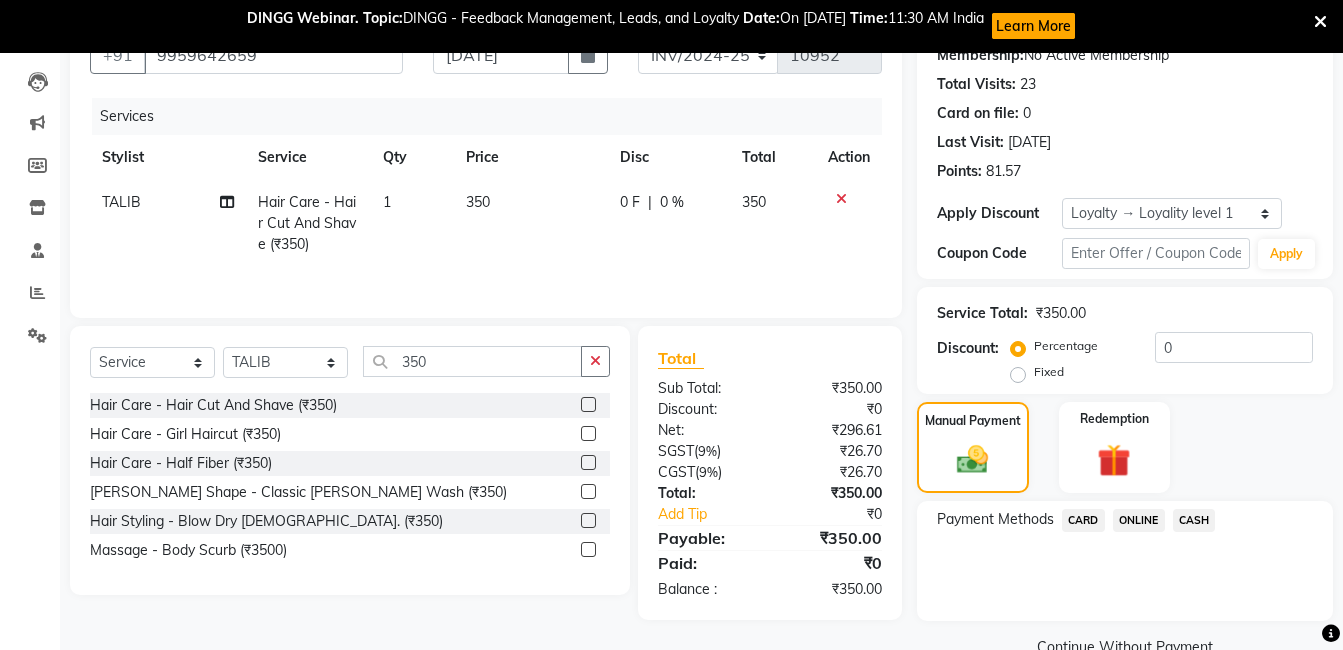 click on "CASH" 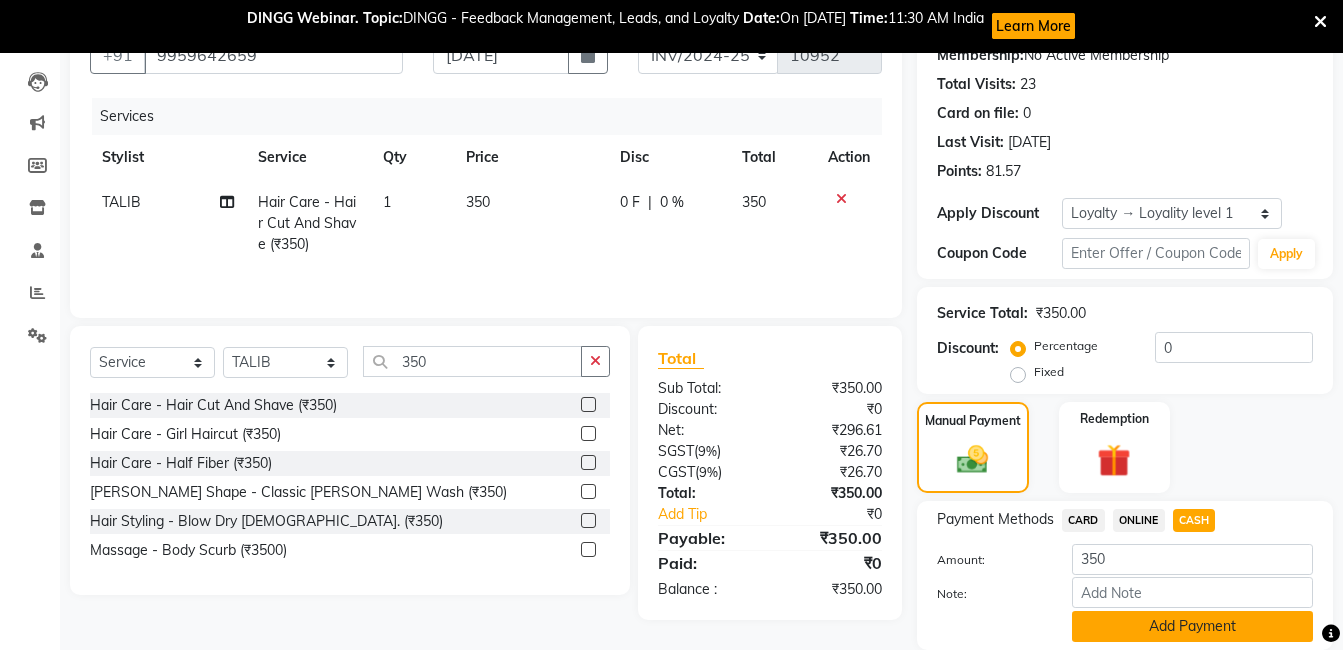 click on "Add Payment" 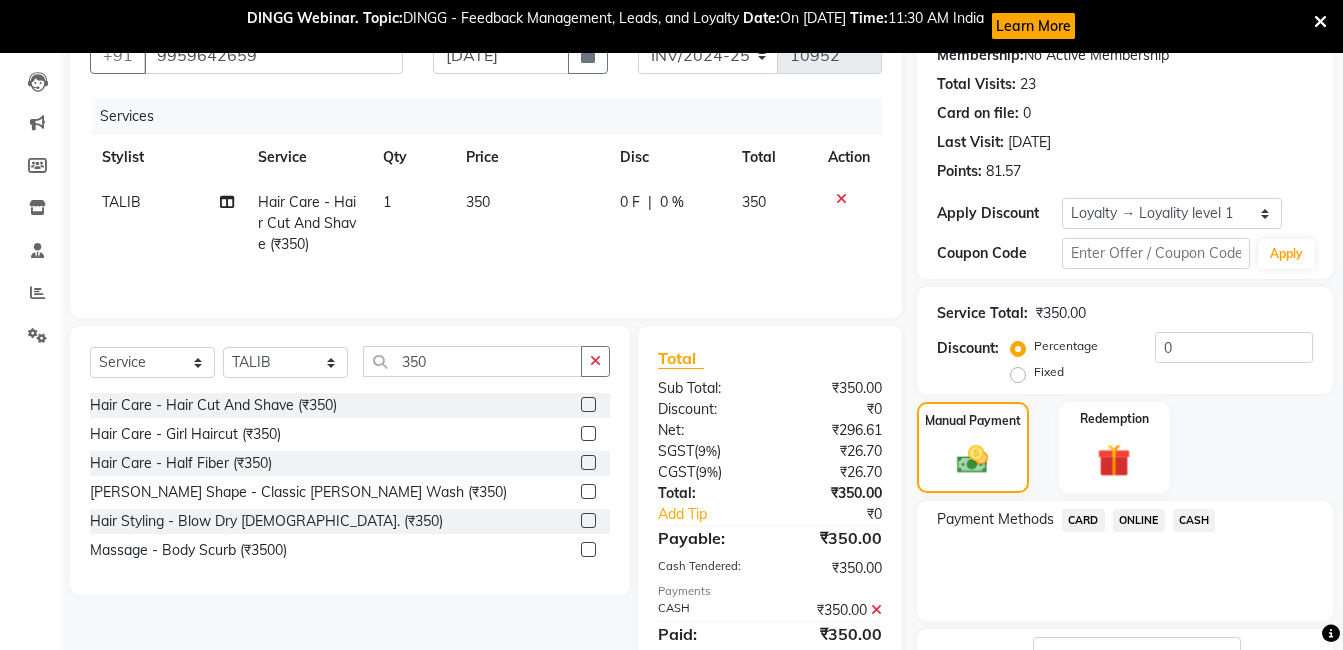 scroll, scrollTop: 393, scrollLeft: 0, axis: vertical 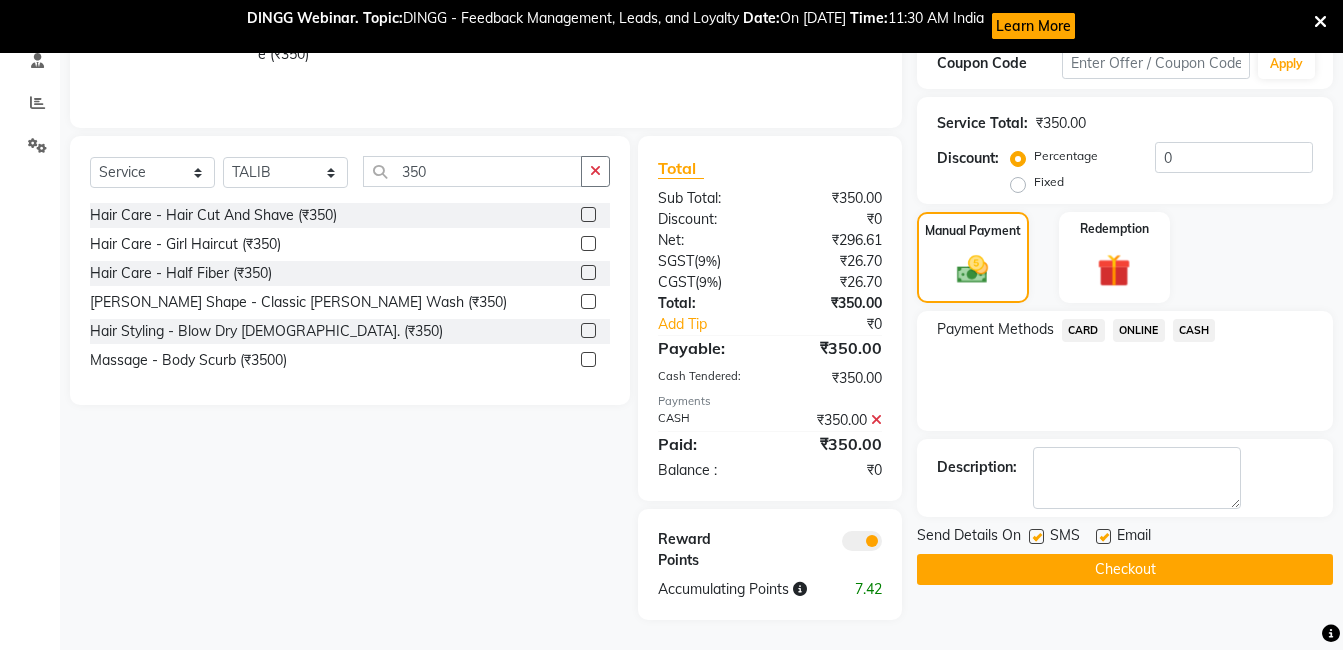 click on "Checkout" 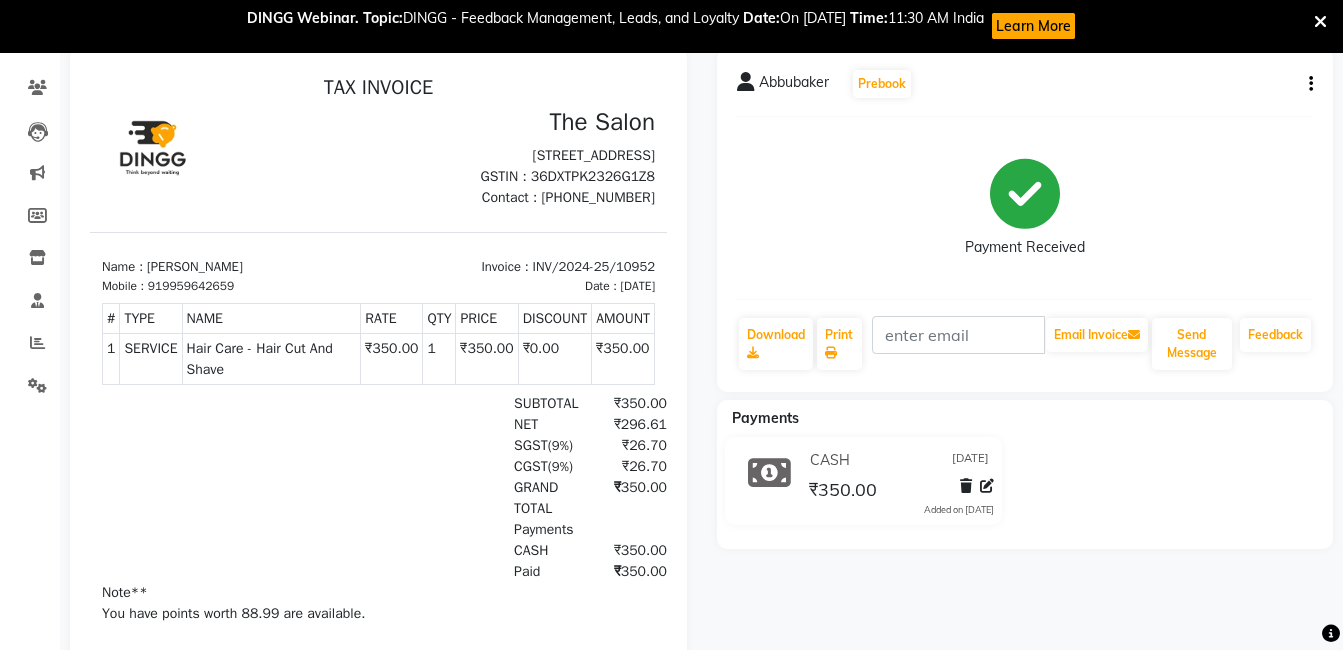 scroll, scrollTop: 0, scrollLeft: 0, axis: both 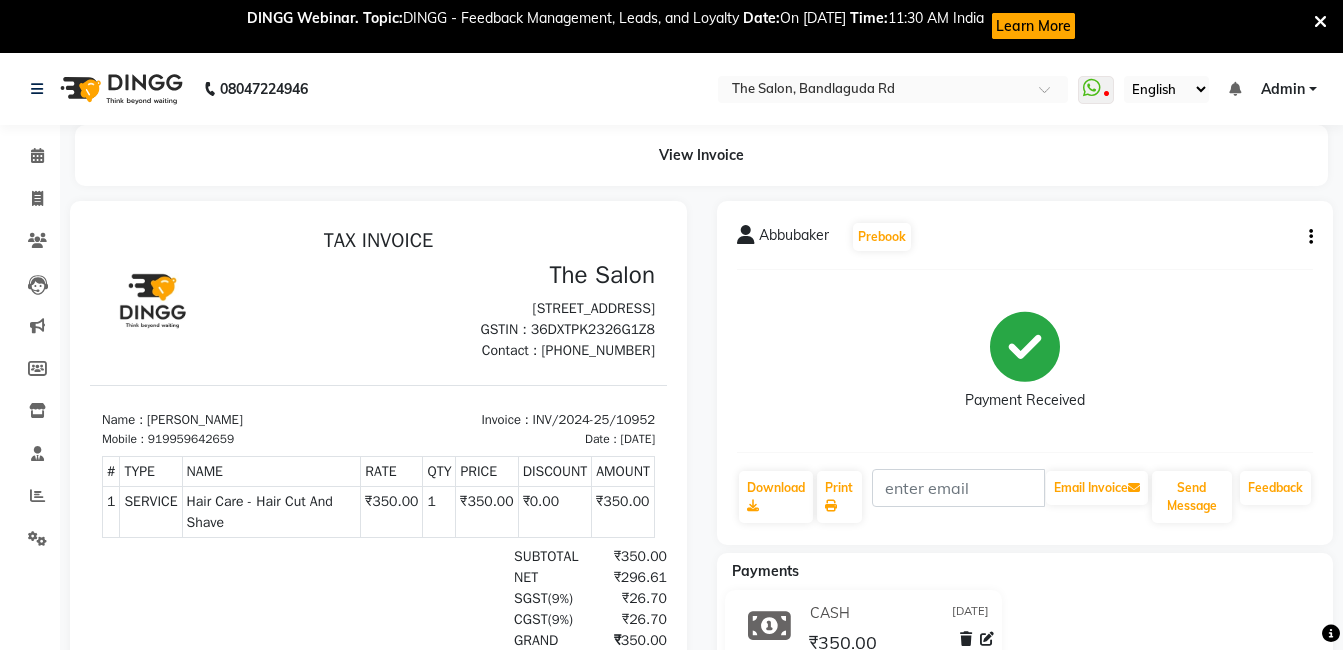 click on "Abbubaker   Prebook   Payment Received  Download  Print   Email Invoice   Send Message Feedback" 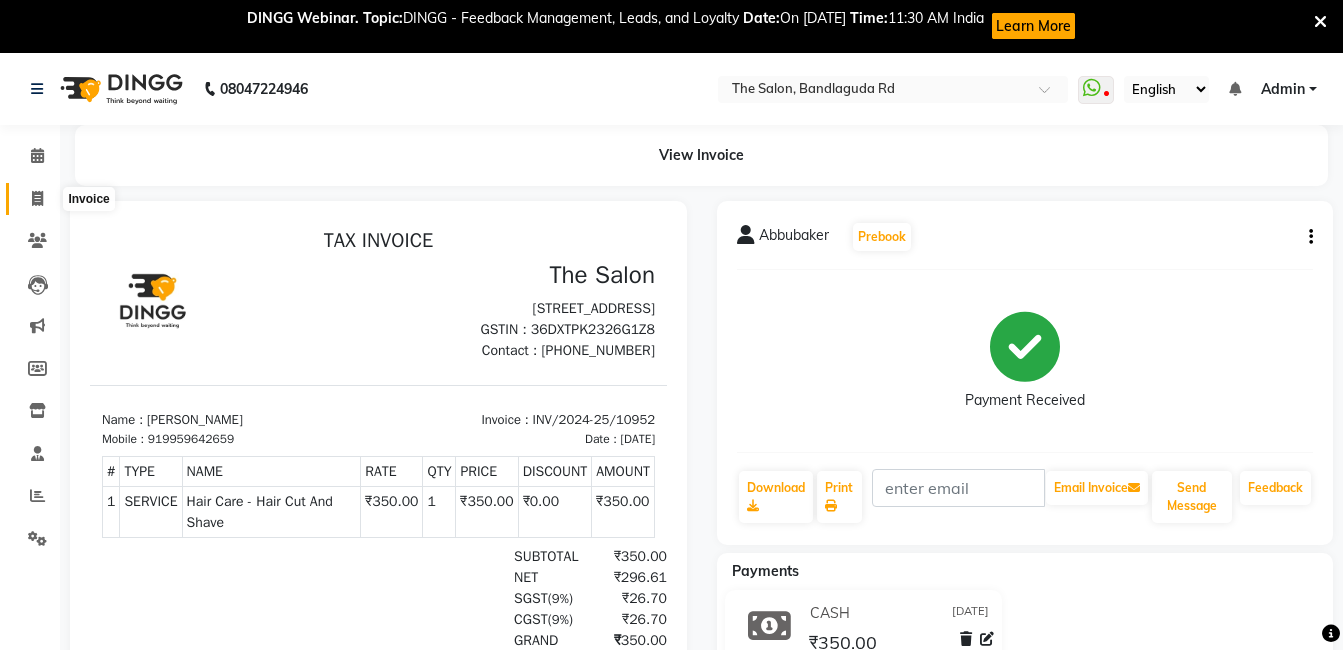 click 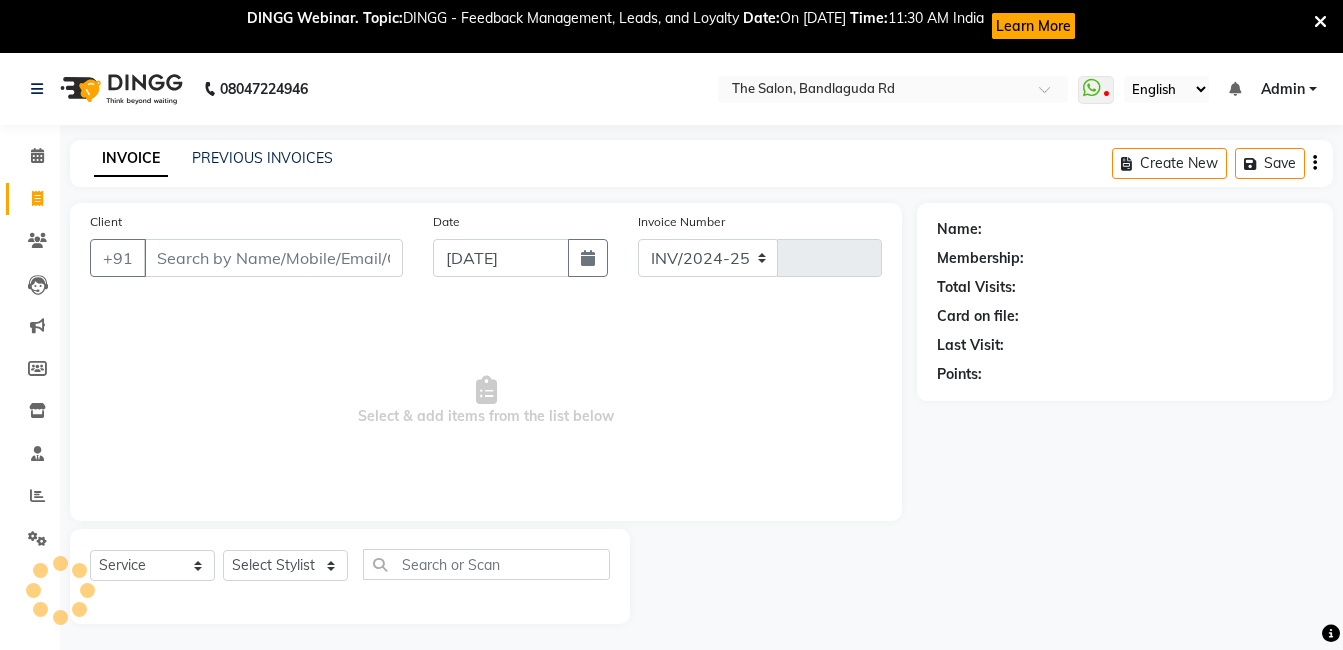 scroll, scrollTop: 53, scrollLeft: 0, axis: vertical 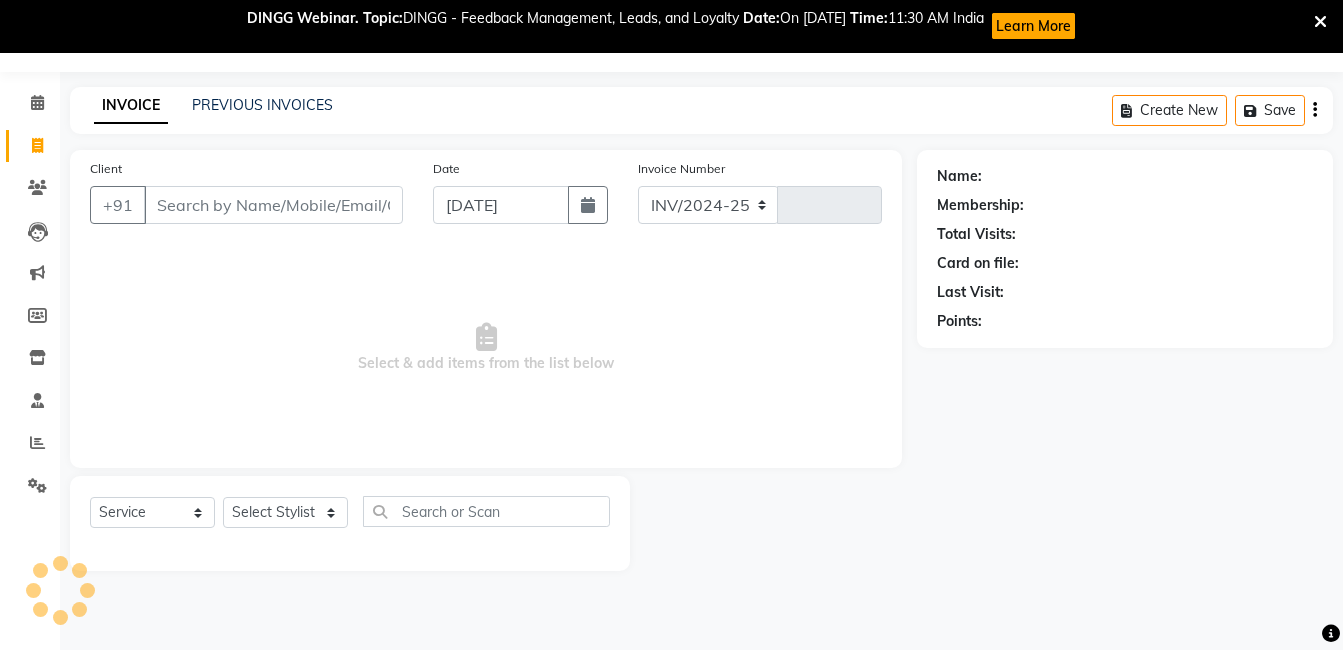 select on "5198" 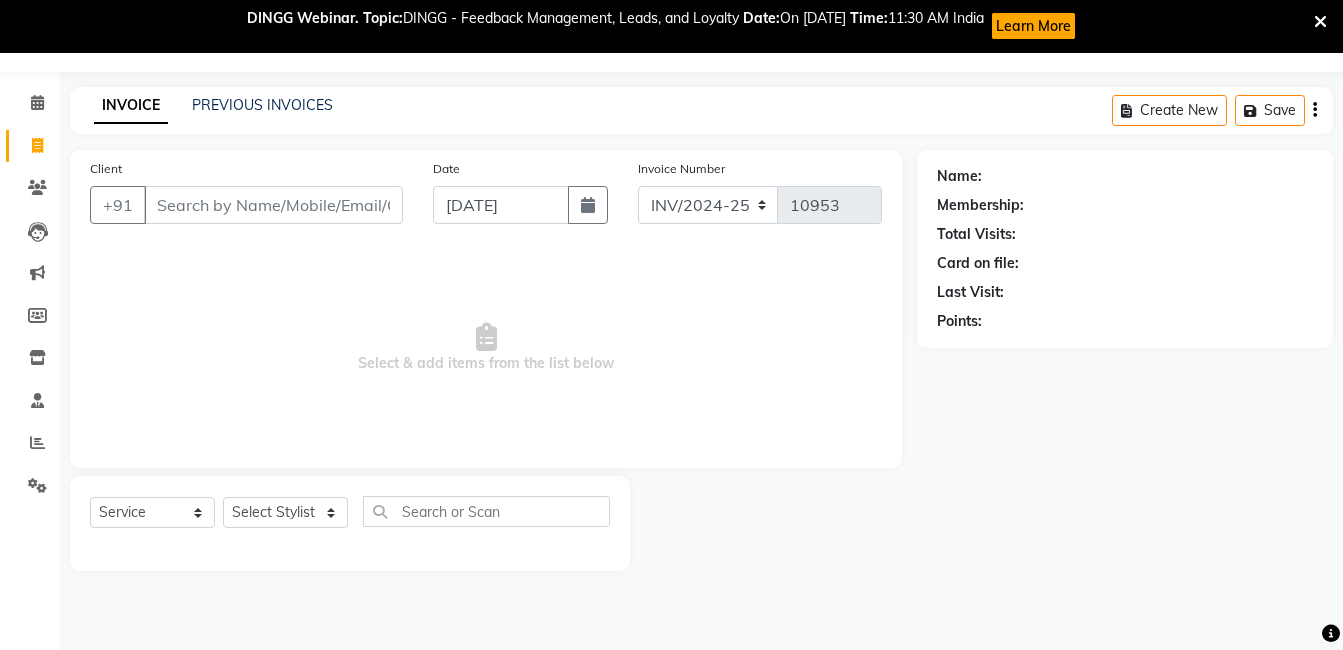 click on "Client" at bounding box center [273, 205] 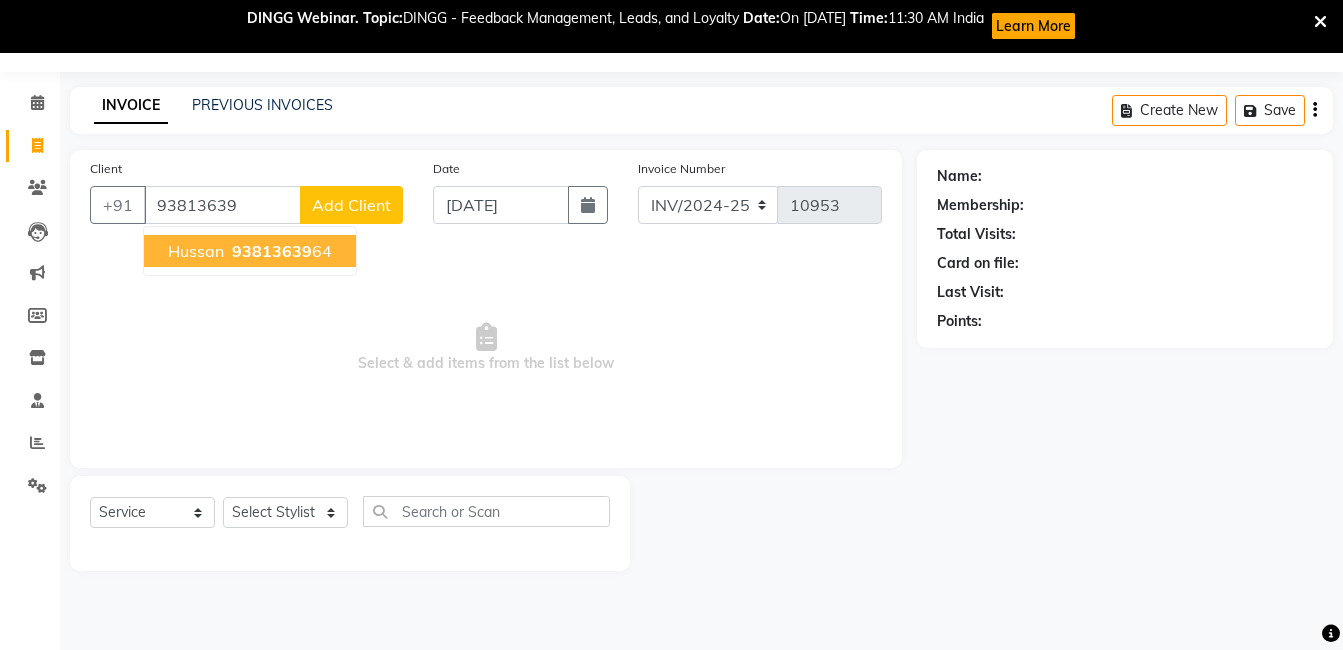 click on "93813639 64" at bounding box center (280, 251) 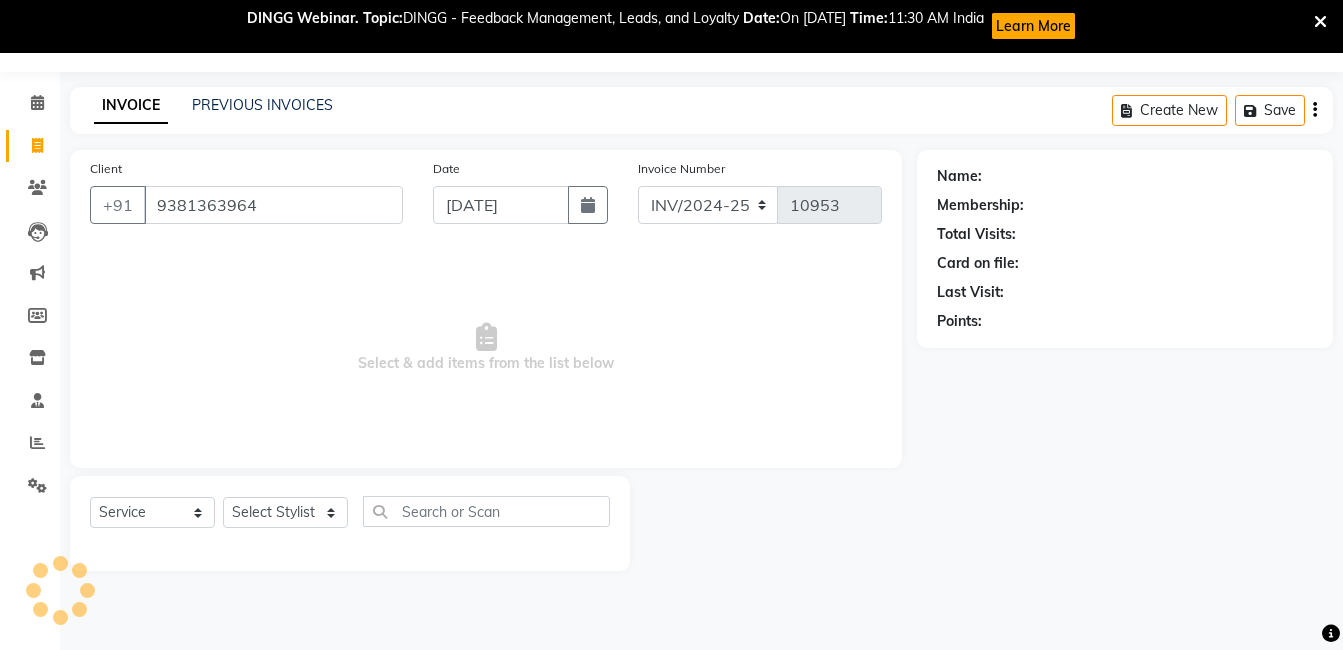 type on "9381363964" 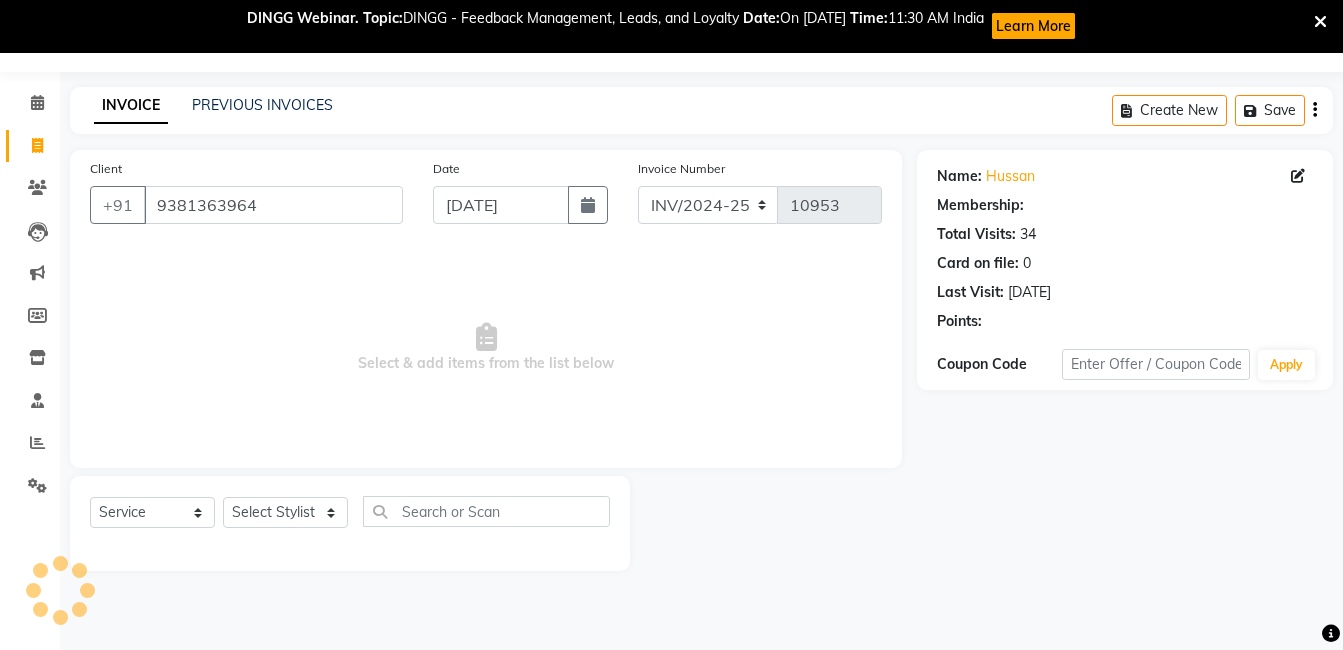 select on "2: Object" 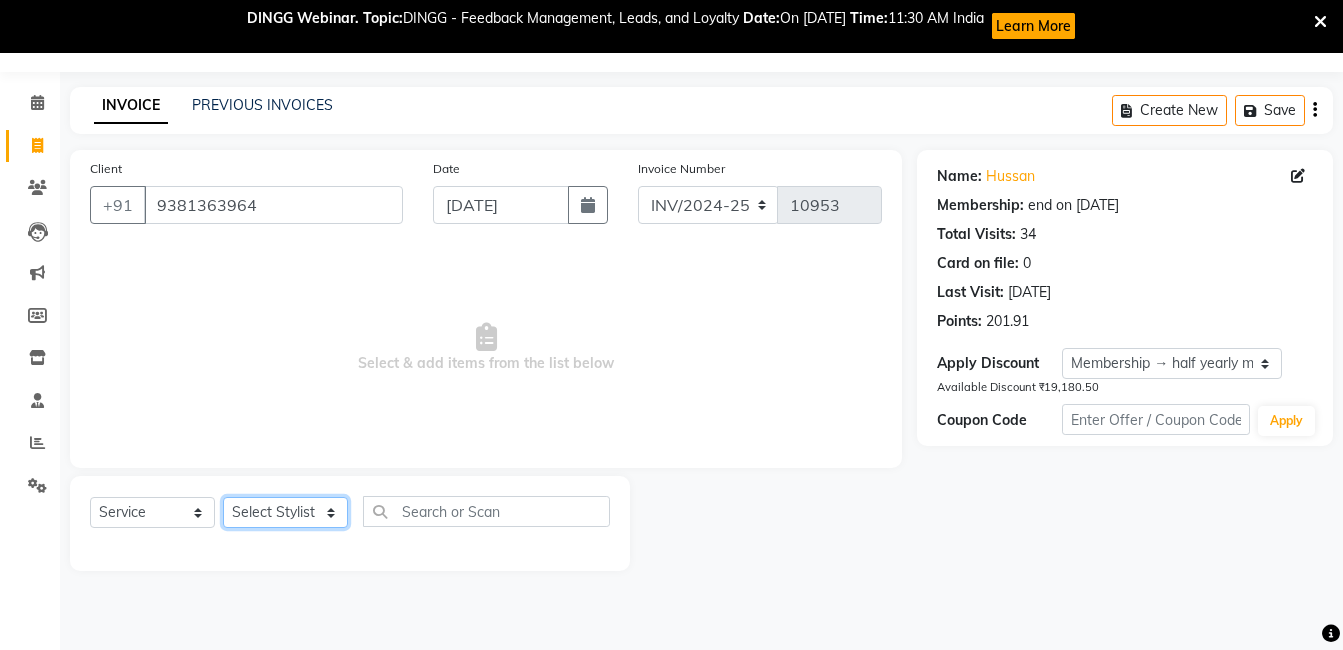 click on "Select Stylist [PERSON_NAME] [PERSON_NAME] kasim [PERSON_NAME] sameer [PERSON_NAME] manager" 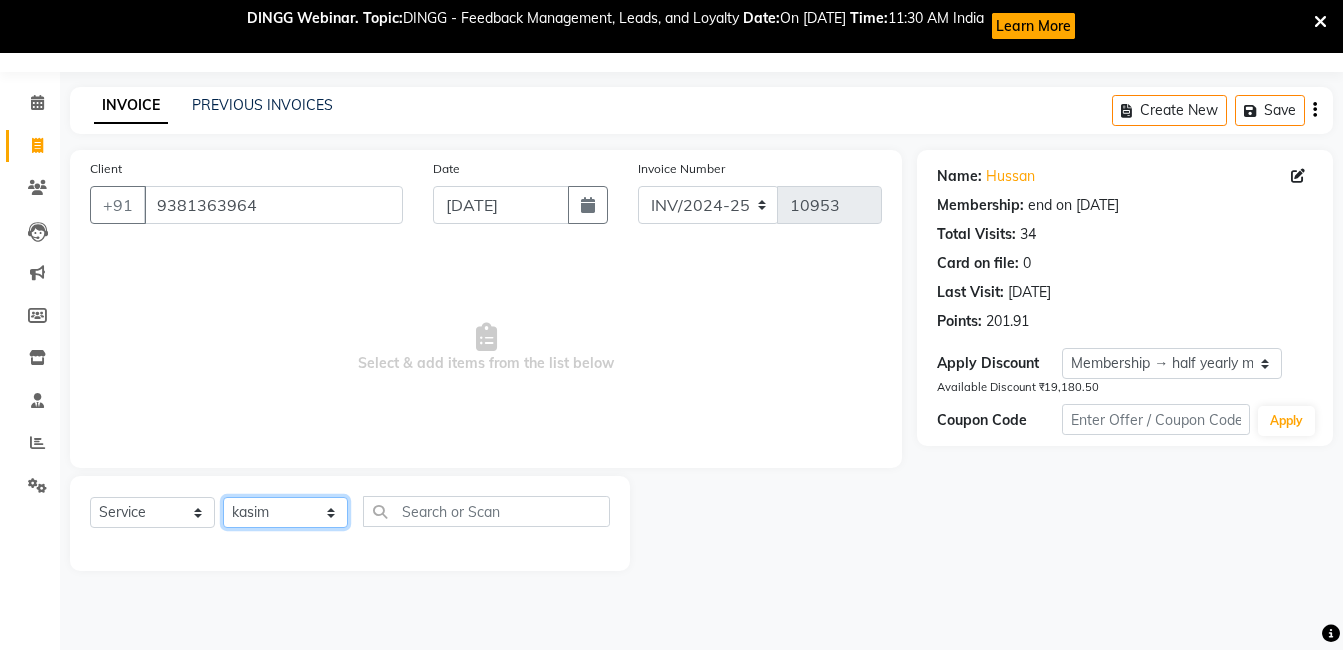 click on "Select Stylist [PERSON_NAME] [PERSON_NAME] kasim [PERSON_NAME] sameer [PERSON_NAME] manager" 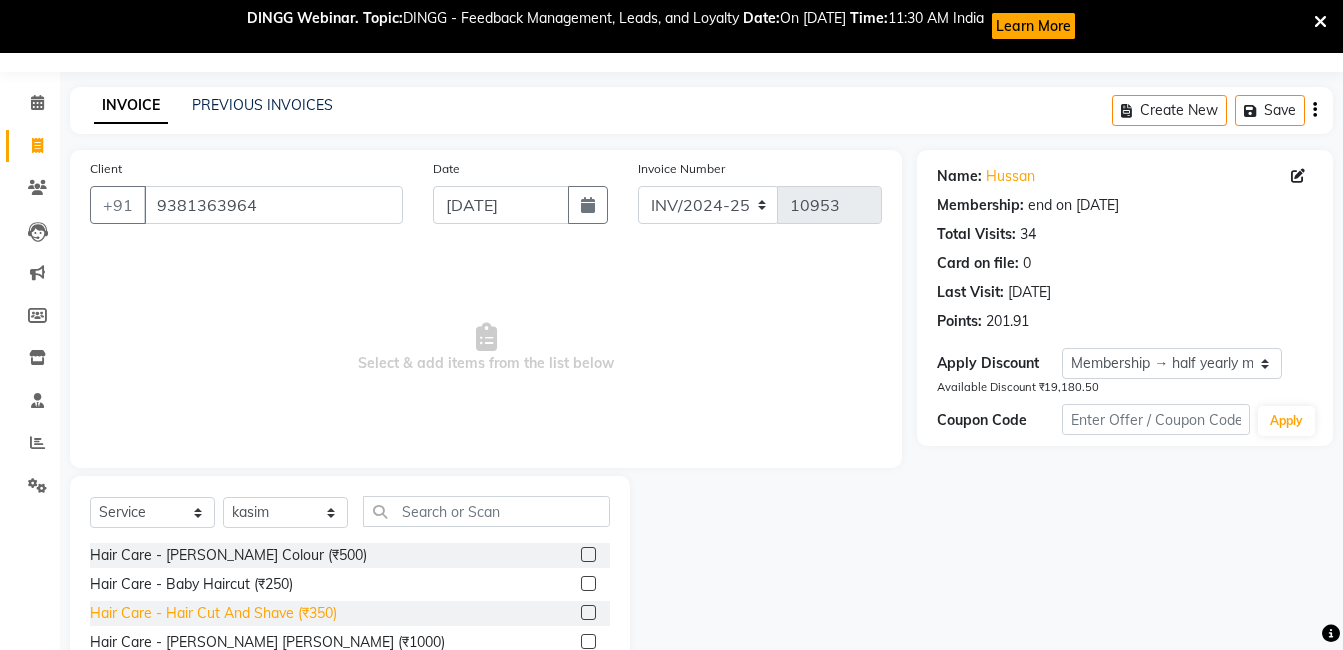 click on "Hair Care - Hair Cut And Shave (₹350)" 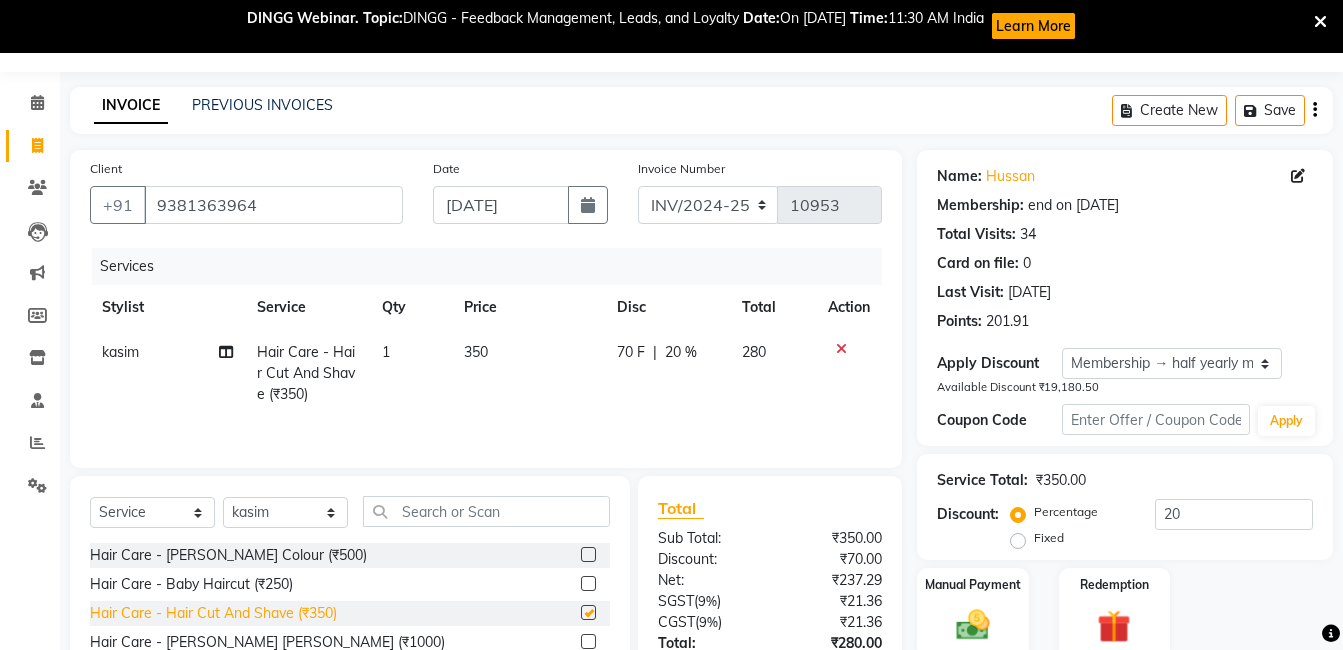 checkbox on "false" 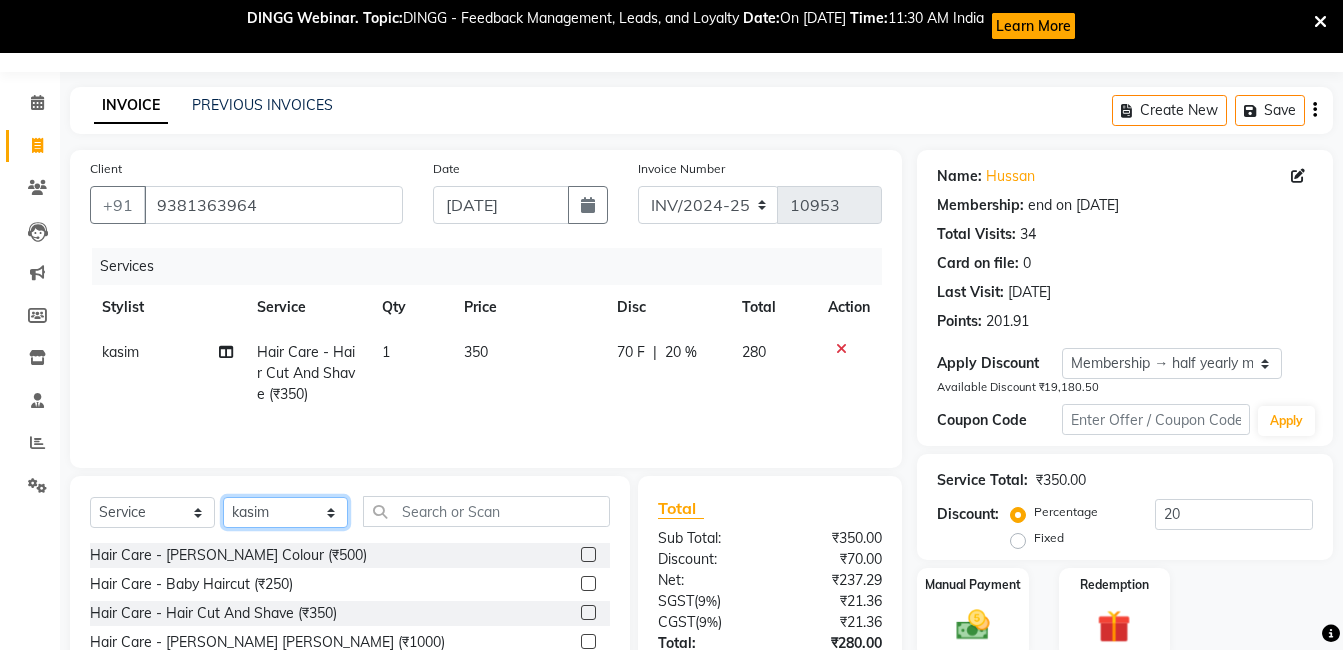 click on "Select Stylist [PERSON_NAME] [PERSON_NAME] kasim [PERSON_NAME] sameer [PERSON_NAME] manager" 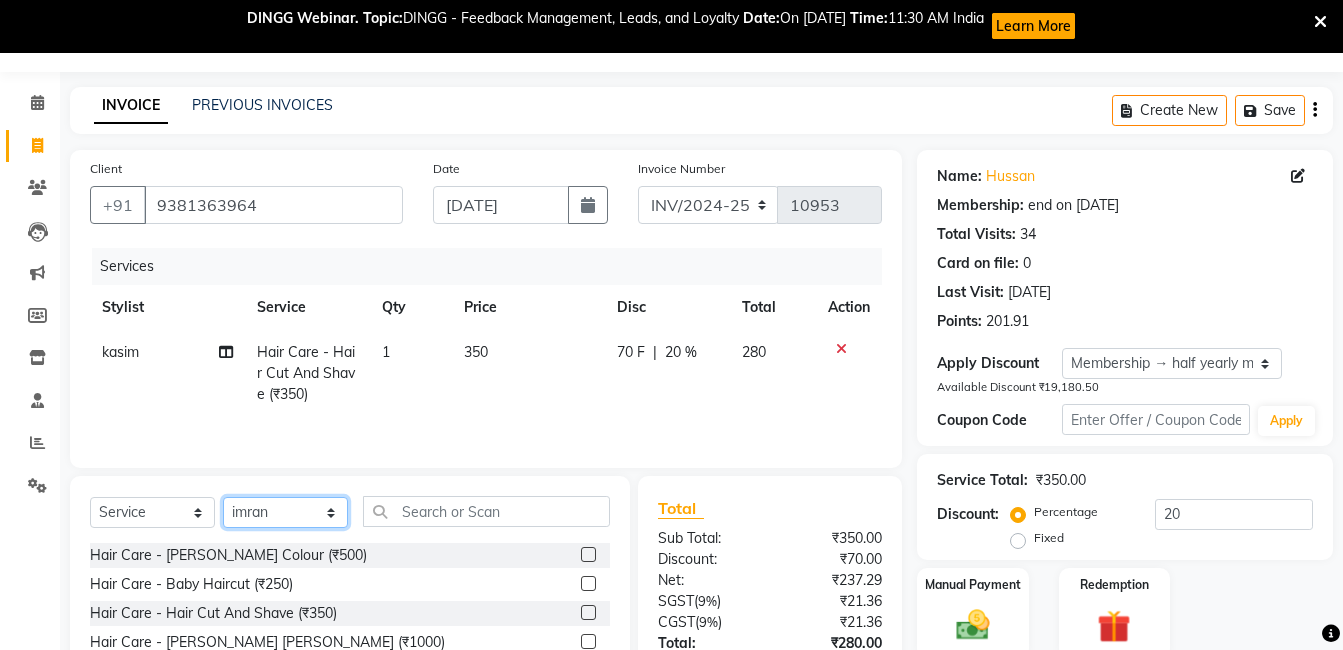 click on "Select Stylist [PERSON_NAME] [PERSON_NAME] kasim [PERSON_NAME] sameer [PERSON_NAME] manager" 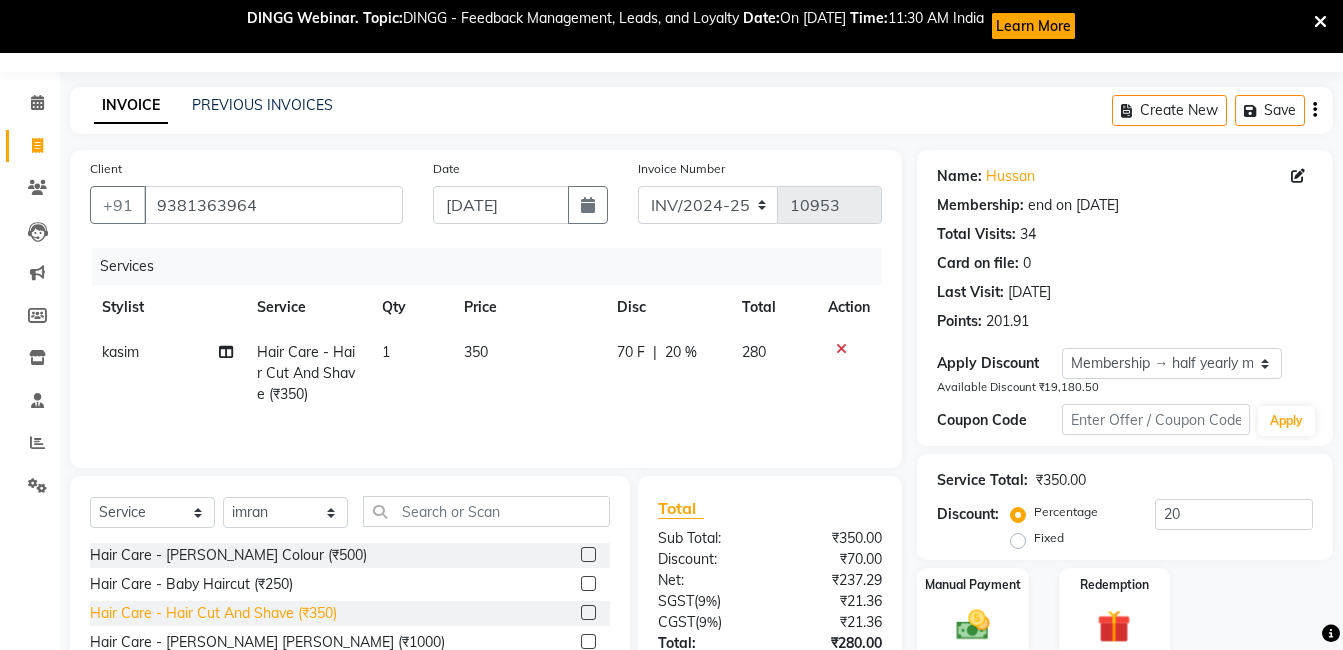 click on "Hair Care - Hair Cut And Shave (₹350)" 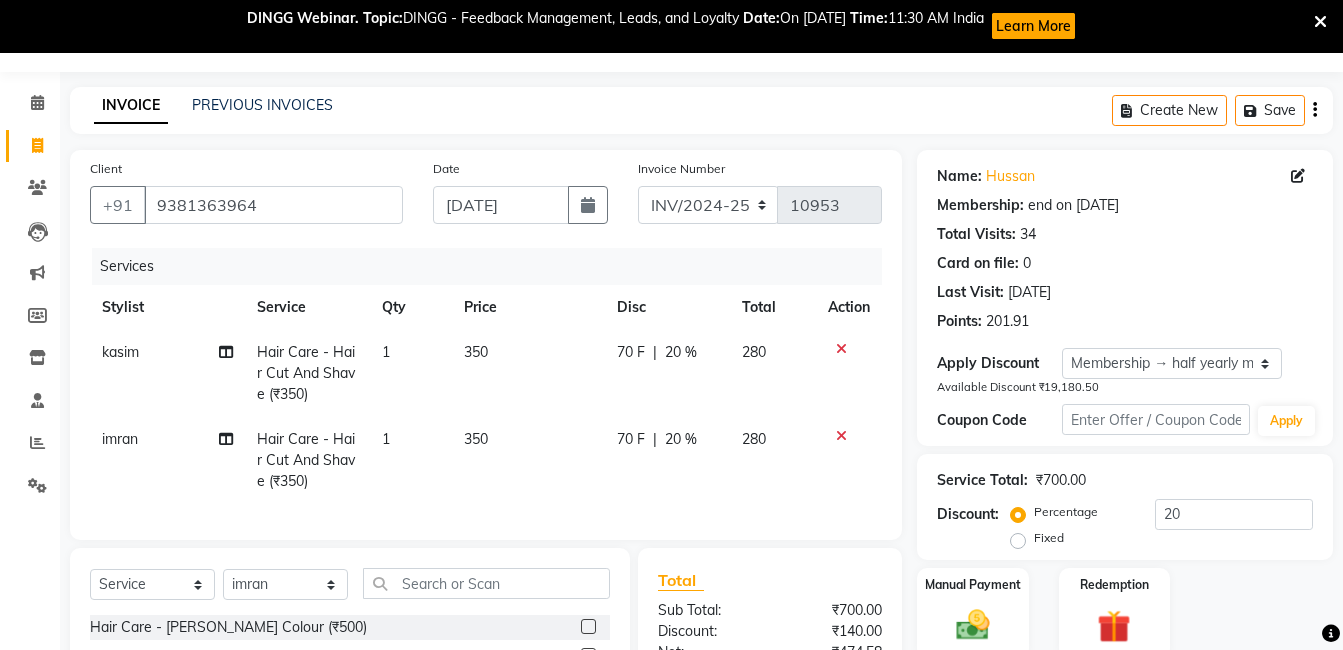checkbox on "false" 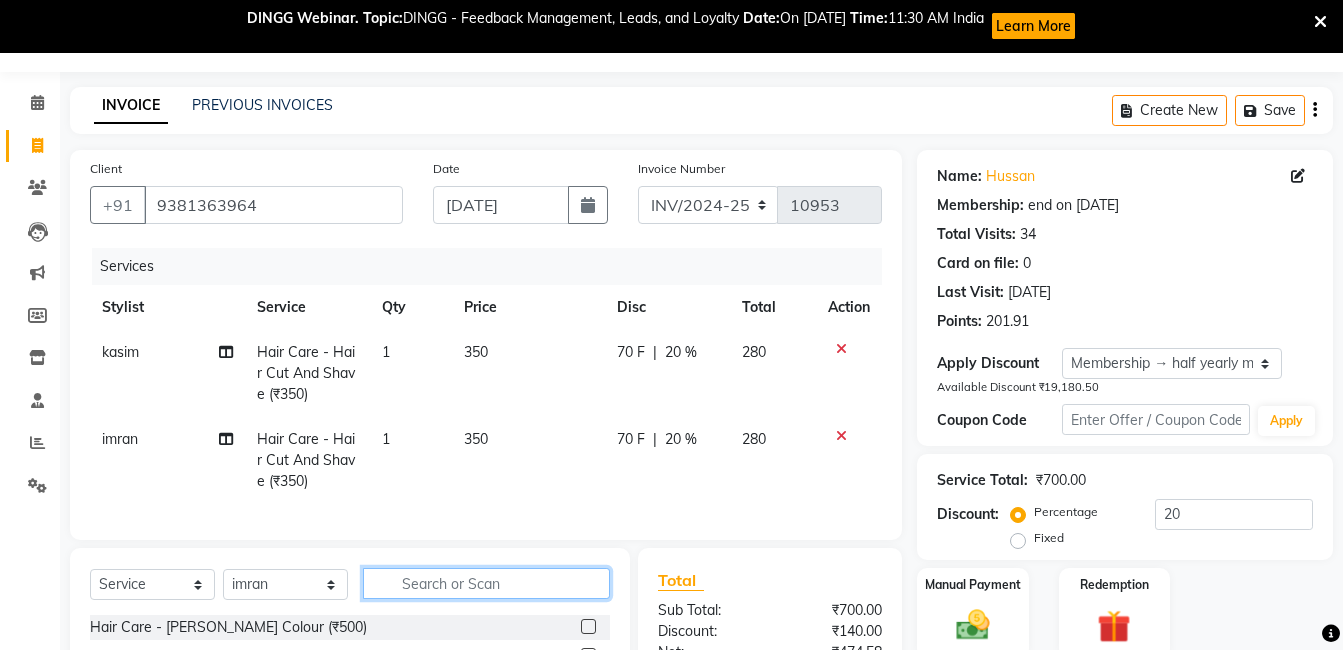 click 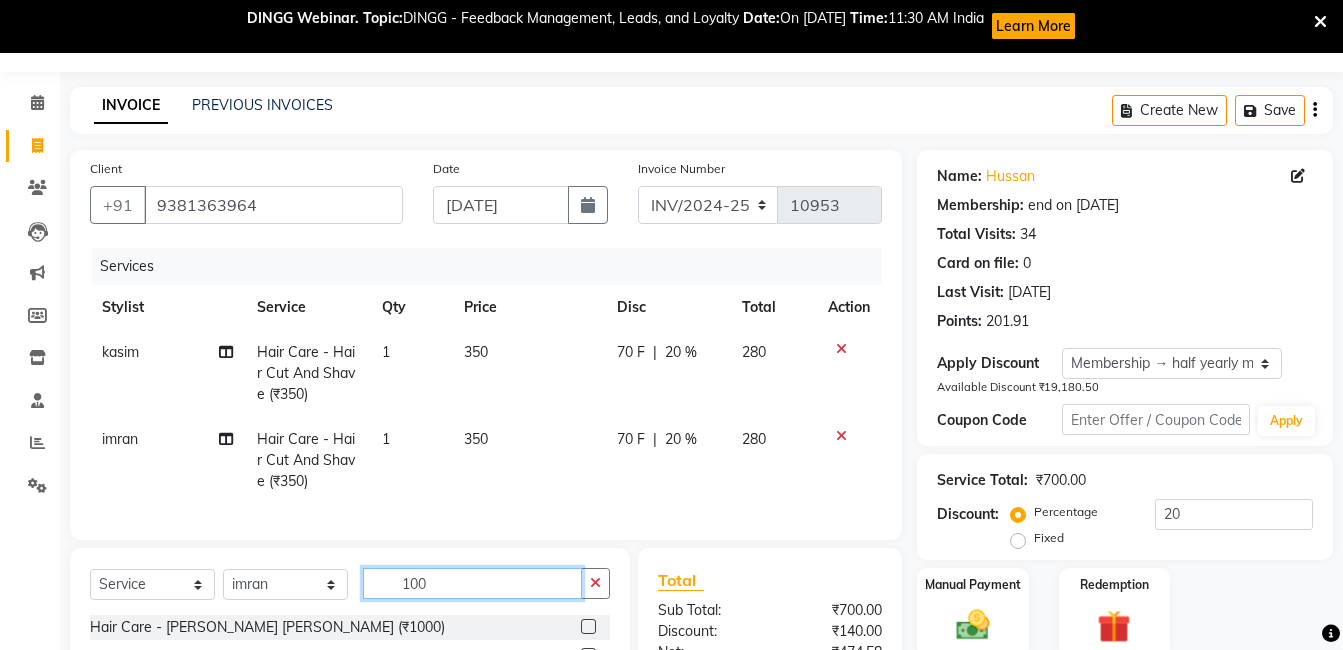 scroll, scrollTop: 291, scrollLeft: 0, axis: vertical 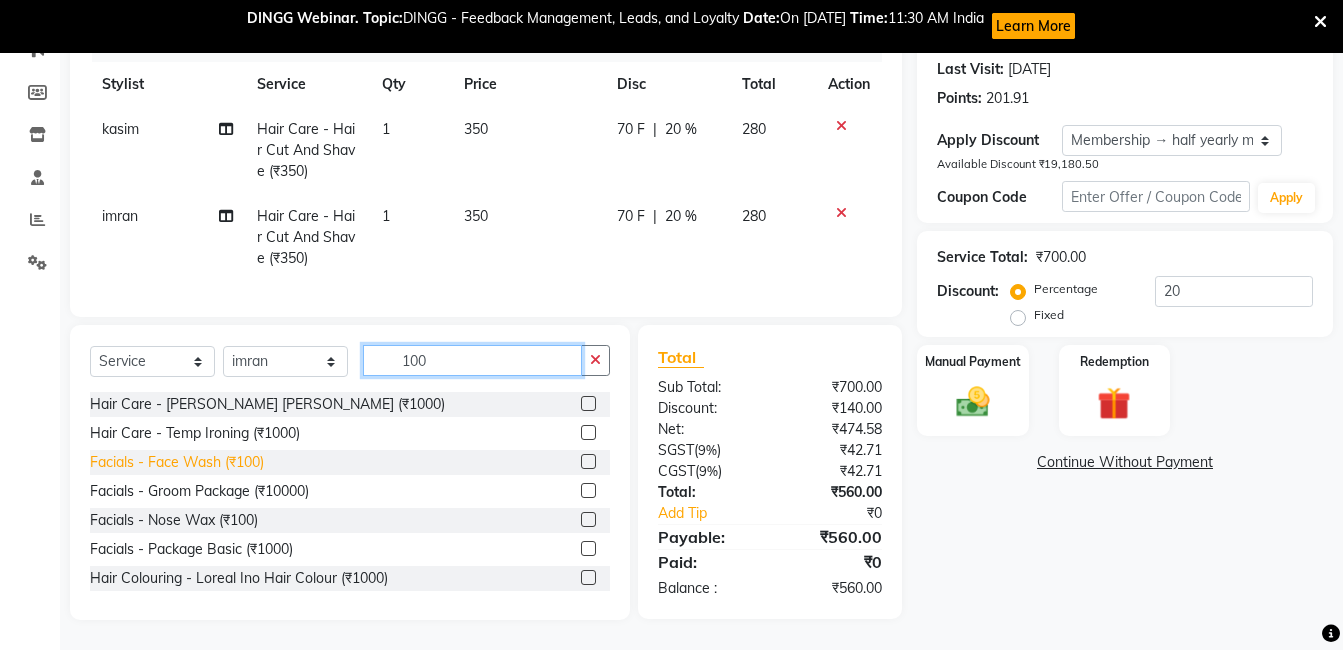 type on "100" 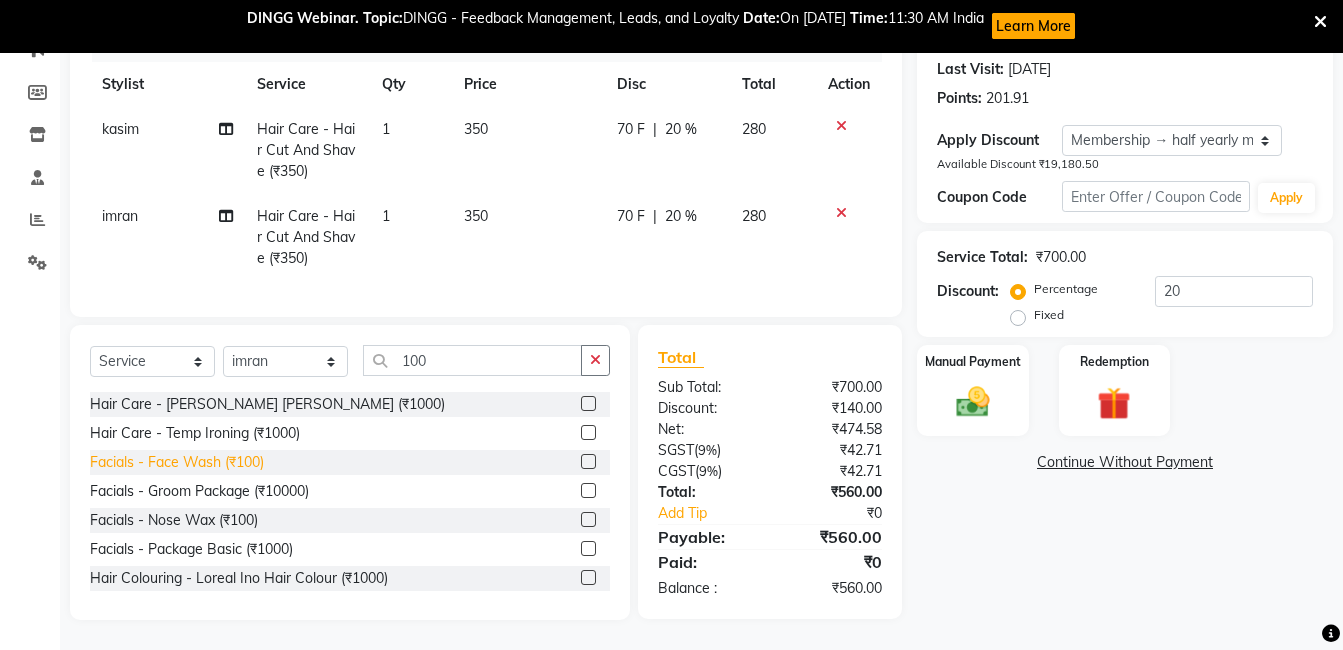 click on "Facials - Face Wash (₹100)" 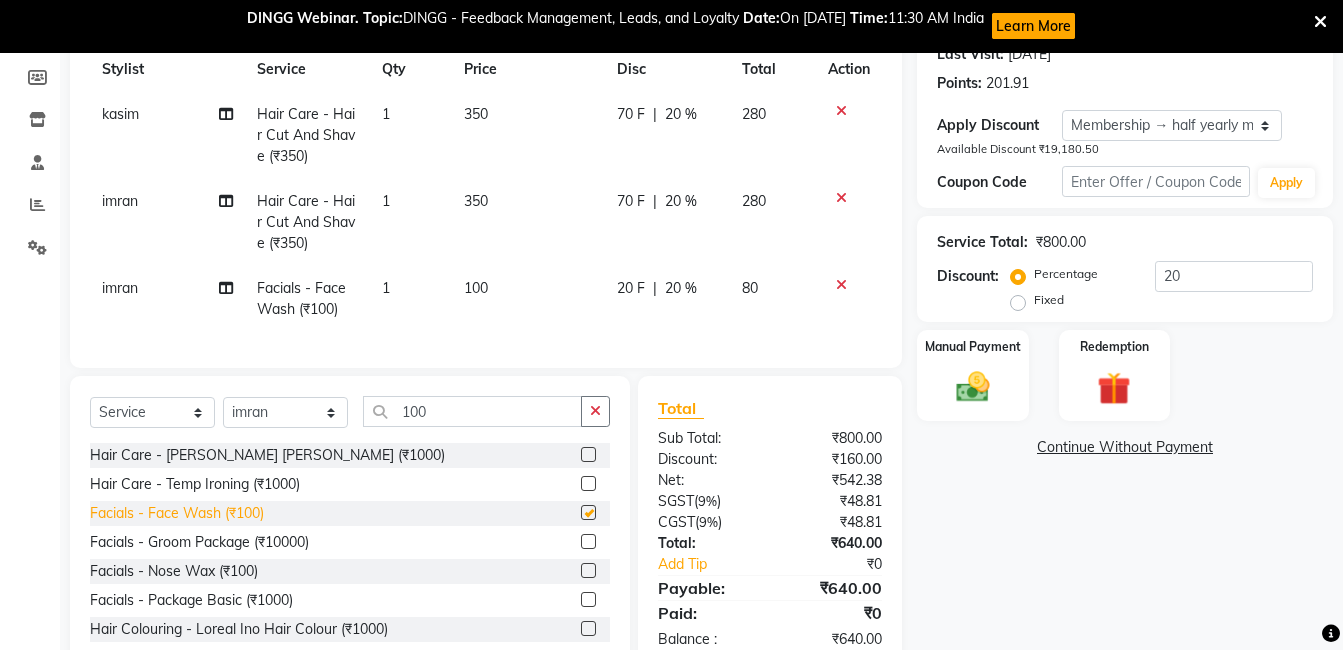 checkbox on "false" 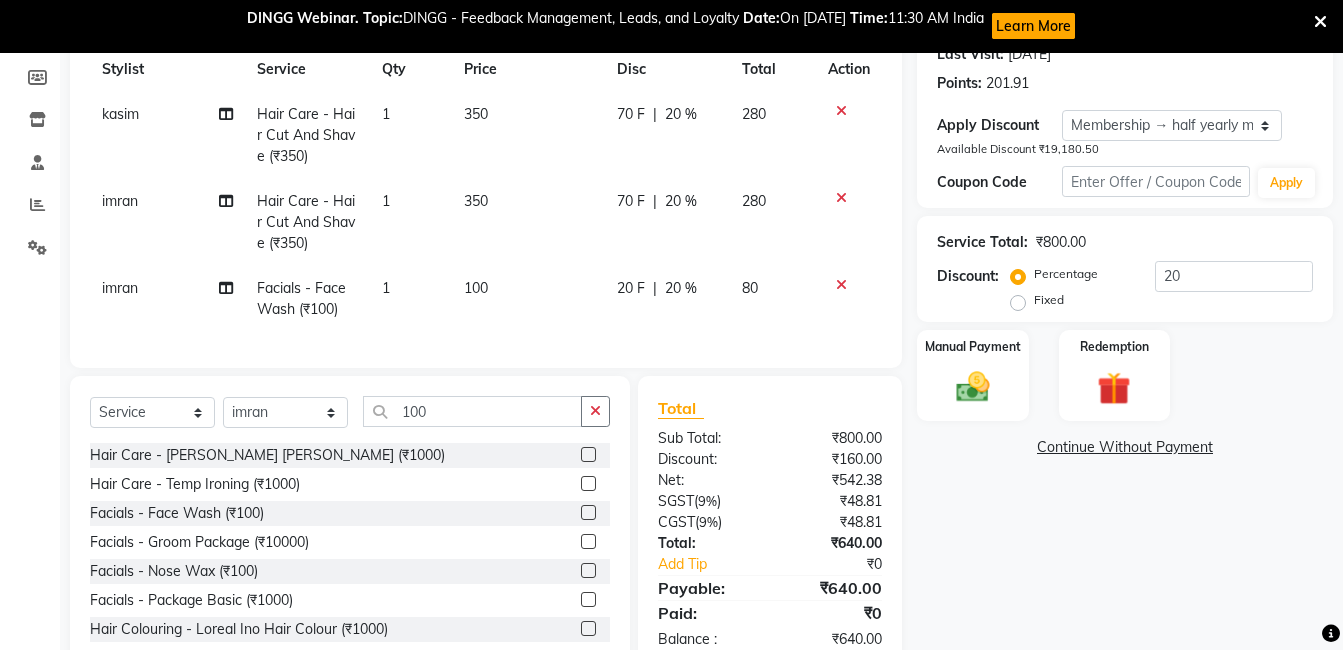 click on "Select  Service  Product  Membership  Package Voucher Prepaid Gift Card  Select Stylist [PERSON_NAME] [PERSON_NAME] kasim [PERSON_NAME] sameer [PERSON_NAME] manager 100" 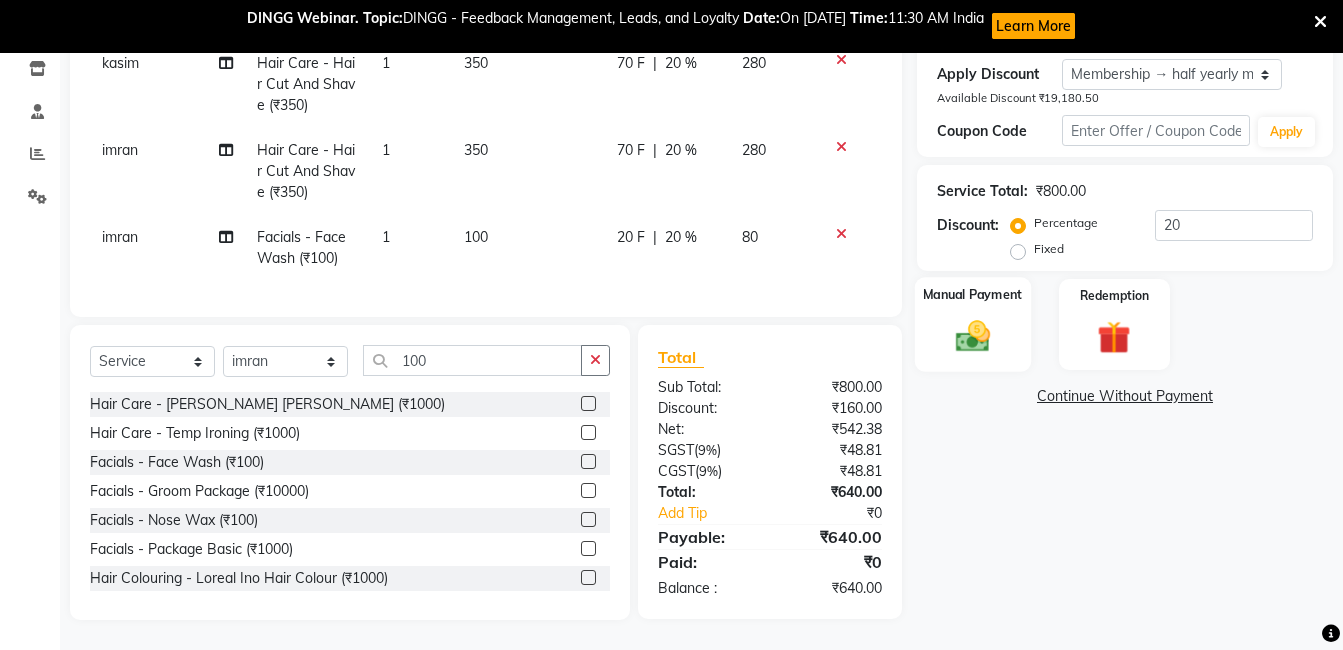 click 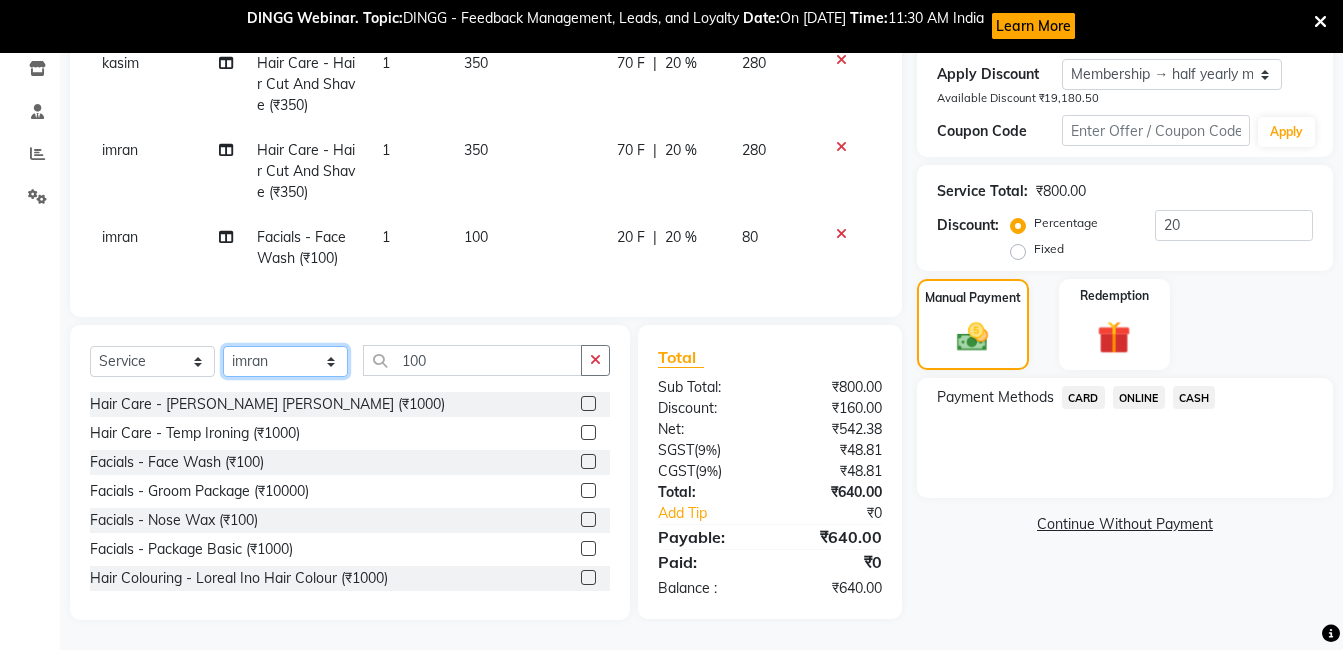 click on "Select Stylist [PERSON_NAME] [PERSON_NAME] kasim [PERSON_NAME] sameer [PERSON_NAME] manager" 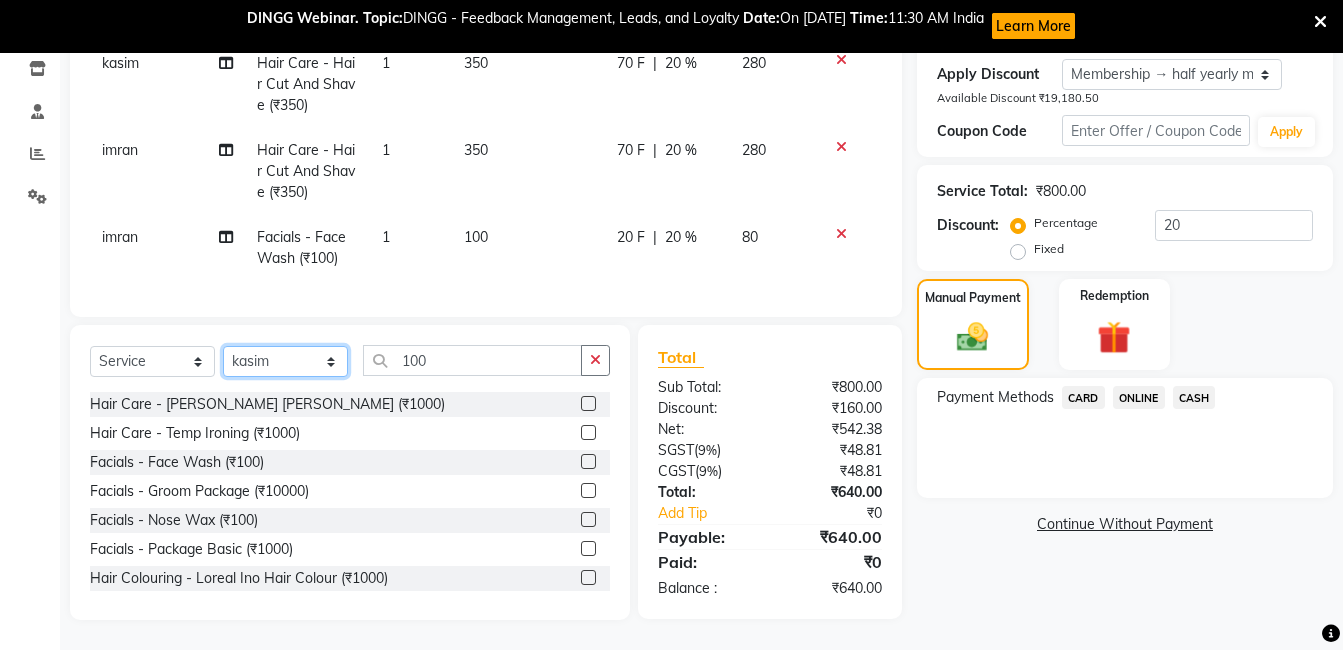 click on "Select Stylist [PERSON_NAME] [PERSON_NAME] kasim [PERSON_NAME] sameer [PERSON_NAME] manager" 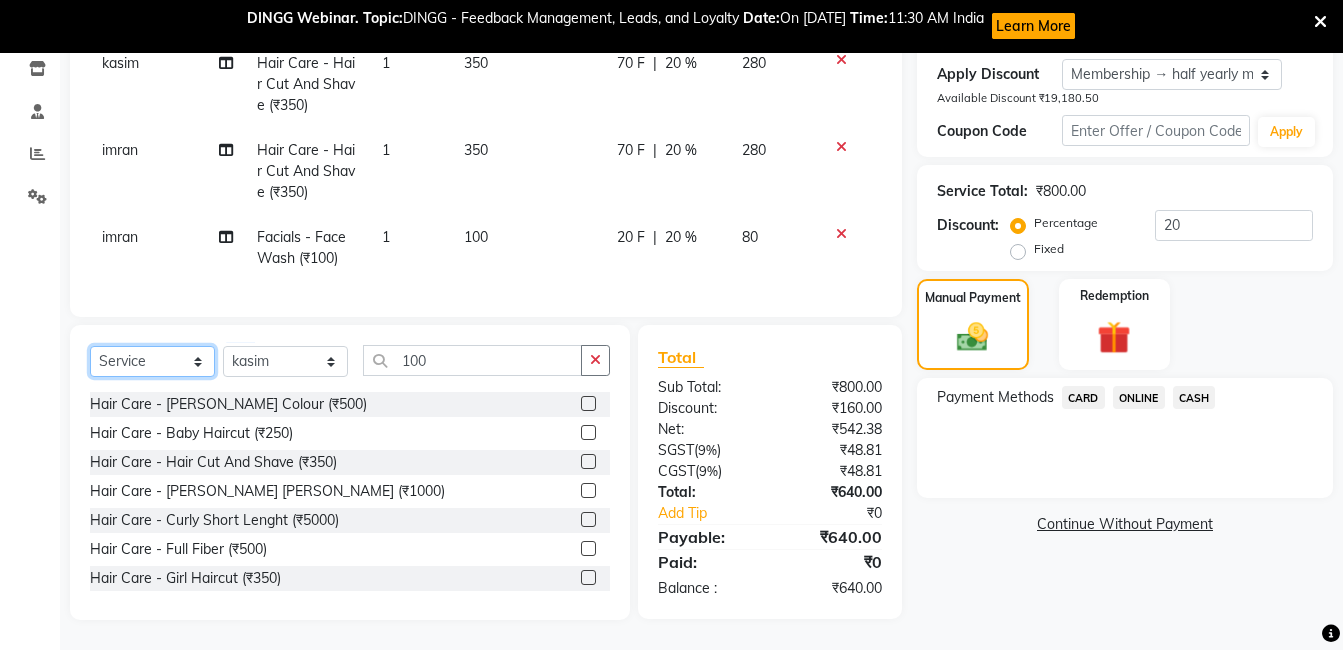 click on "Select  Service  Product  Membership  Package Voucher Prepaid Gift Card" 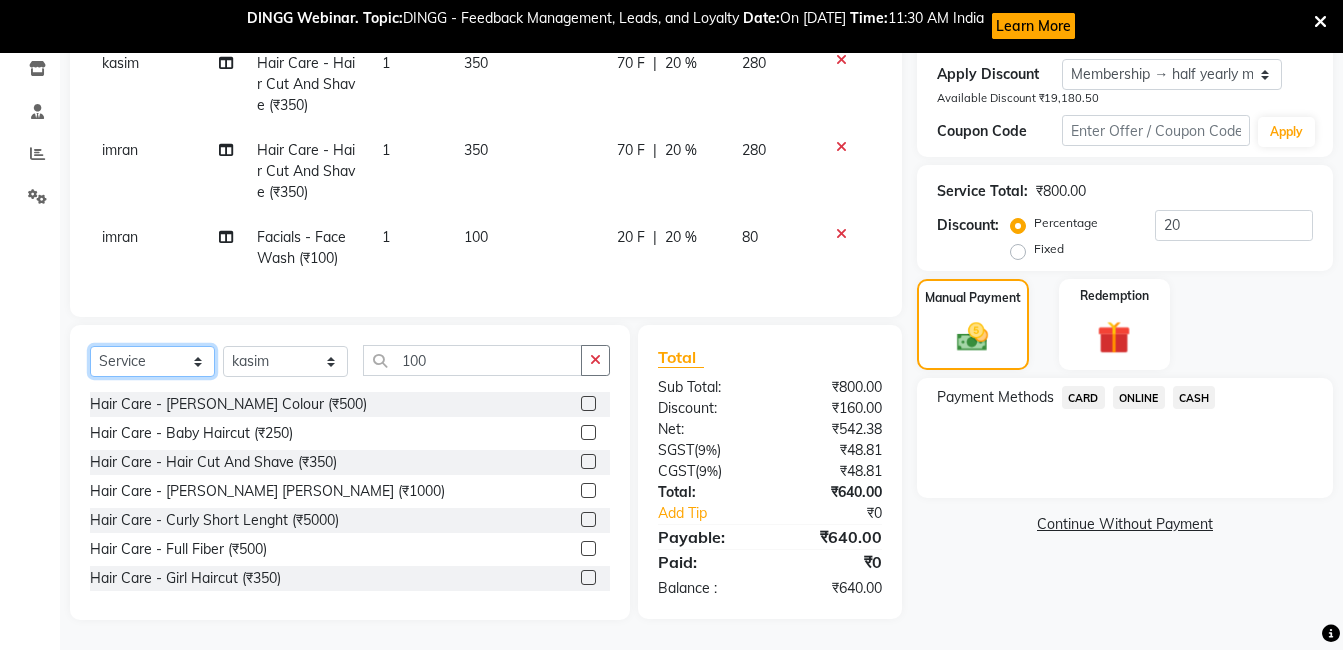 select on "product" 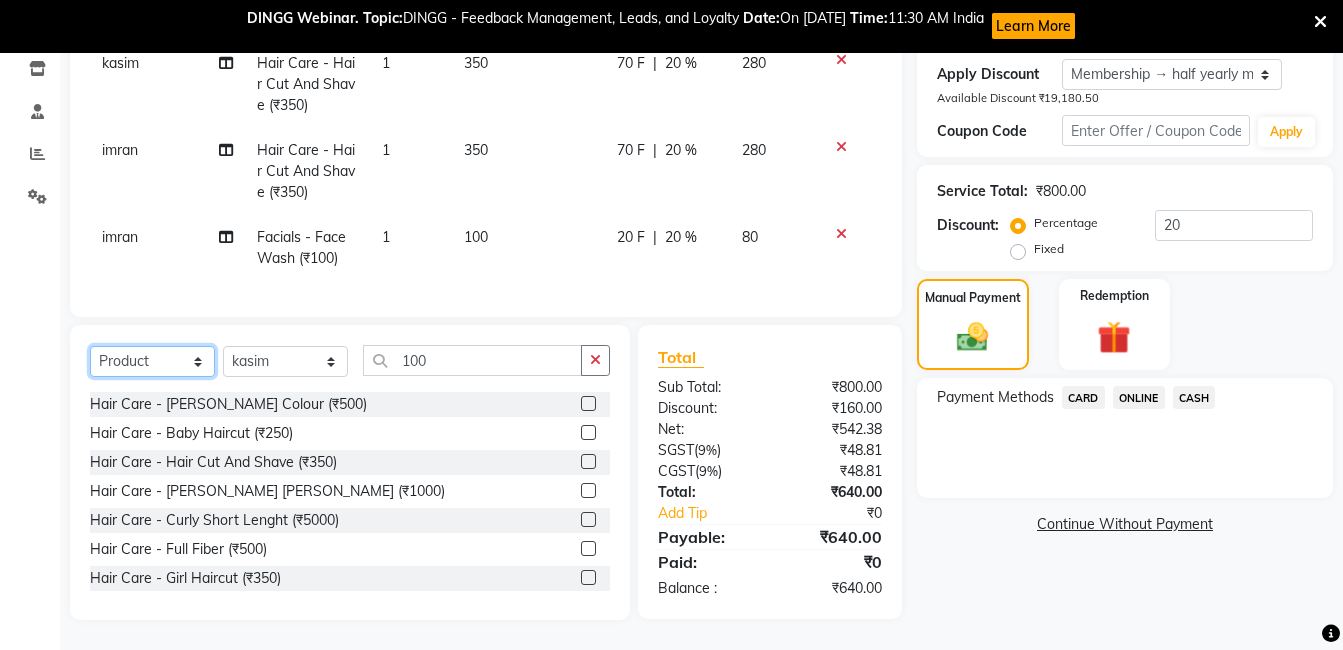 click on "Select  Service  Product  Membership  Package Voucher Prepaid Gift Card" 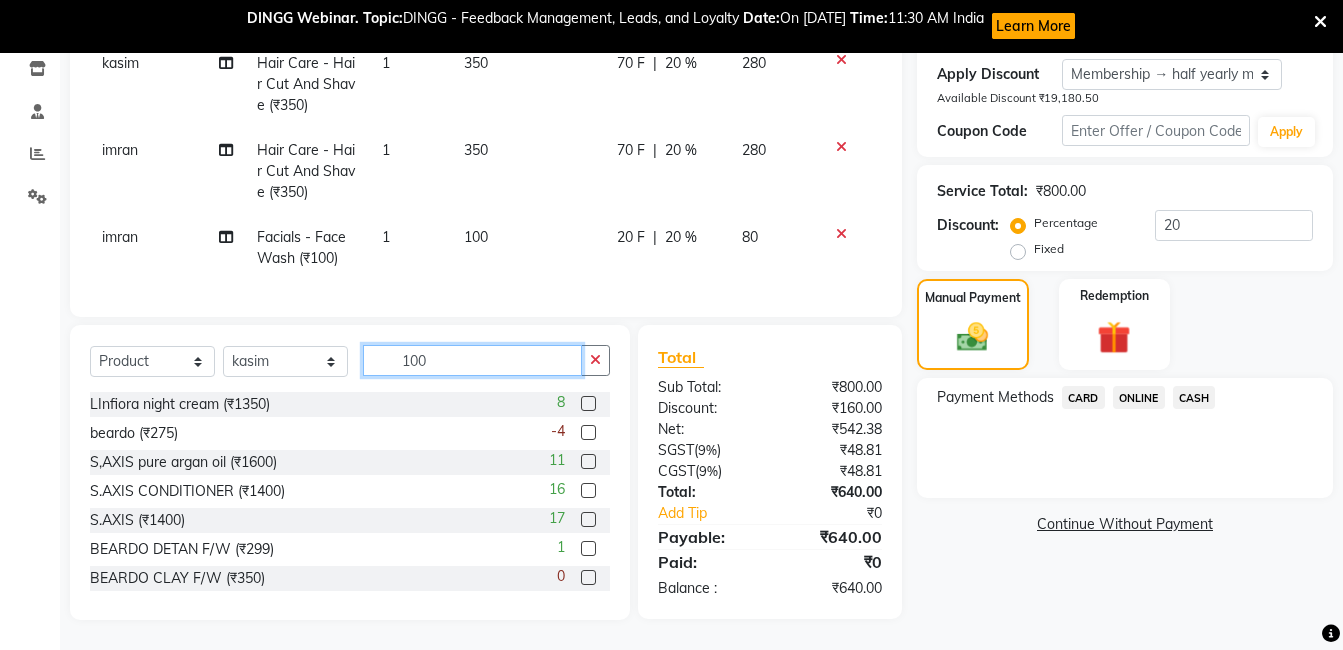click on "100" 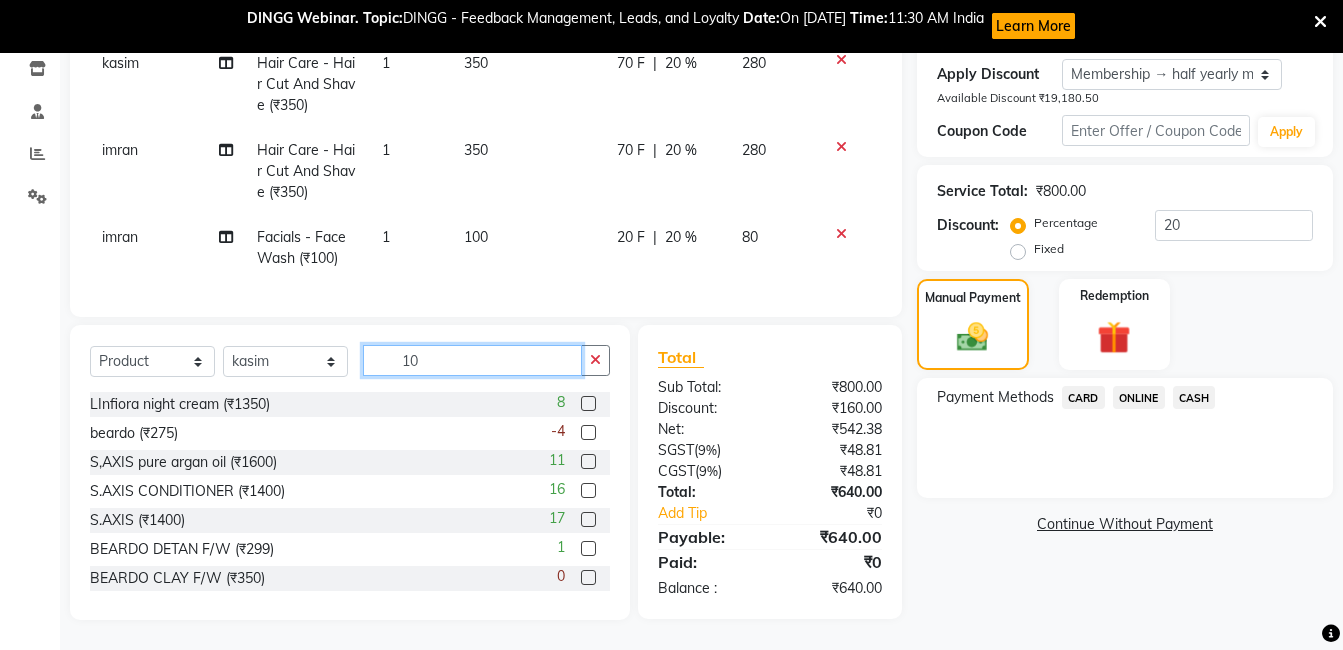type on "1" 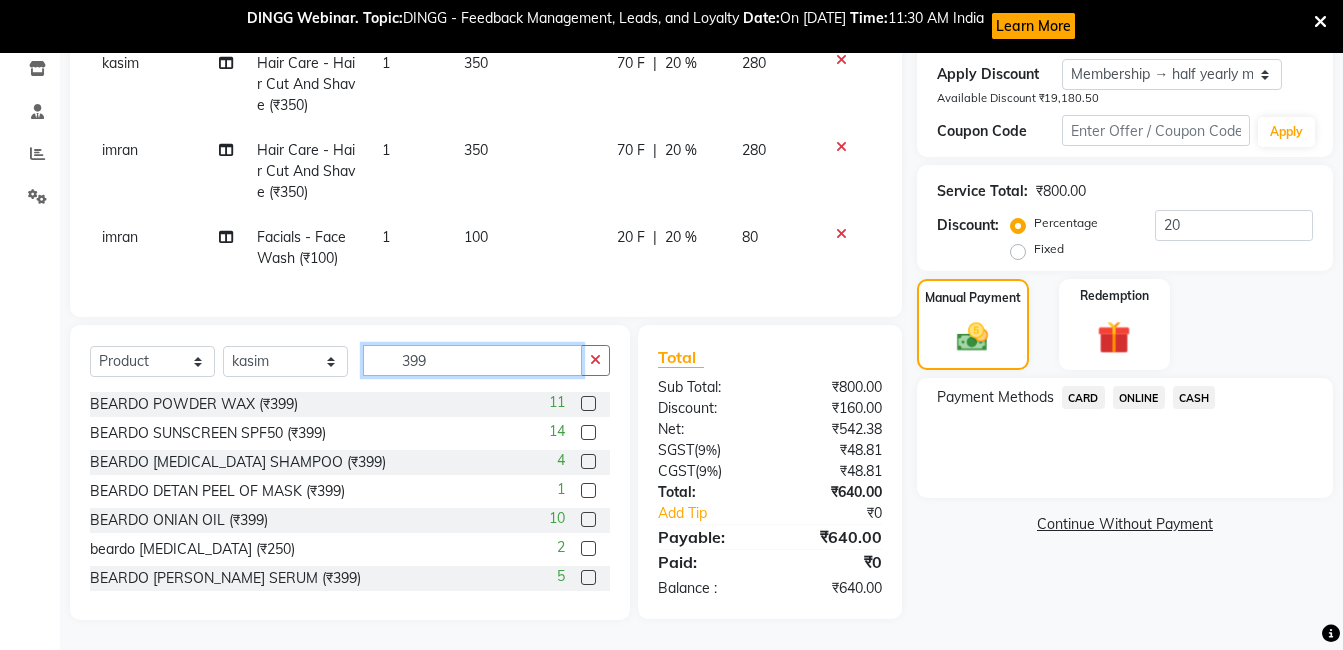 scroll, scrollTop: 356, scrollLeft: 0, axis: vertical 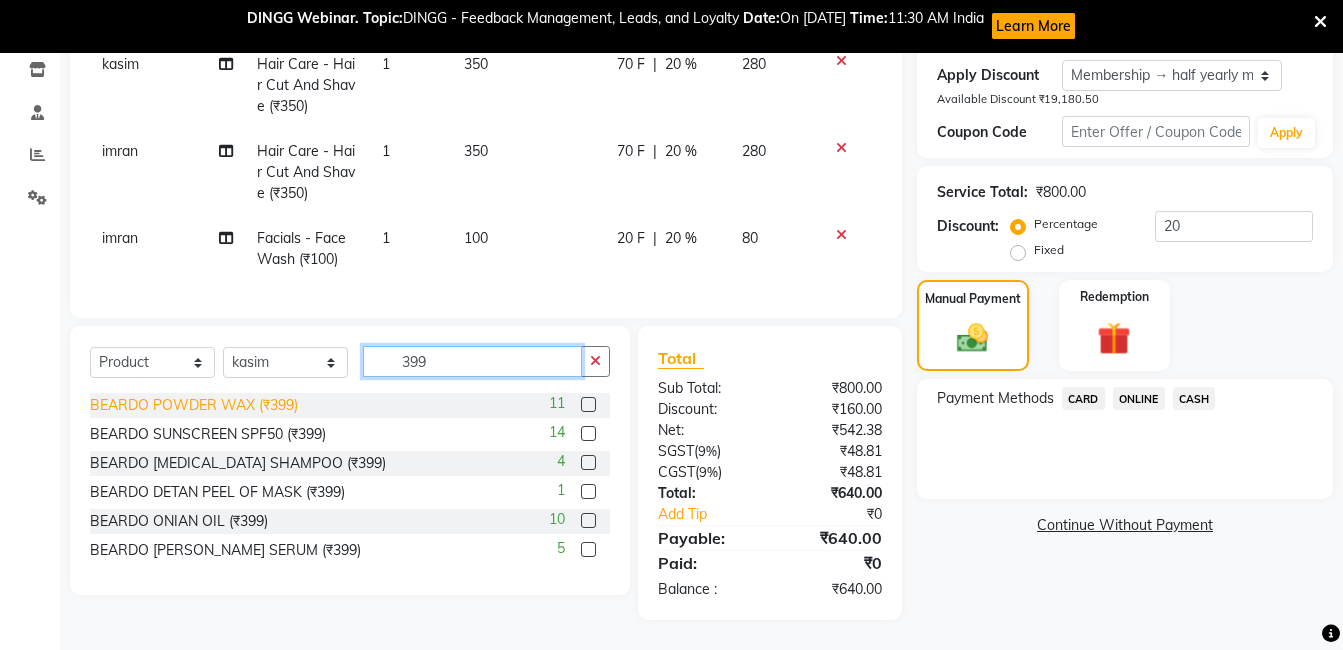 type on "399" 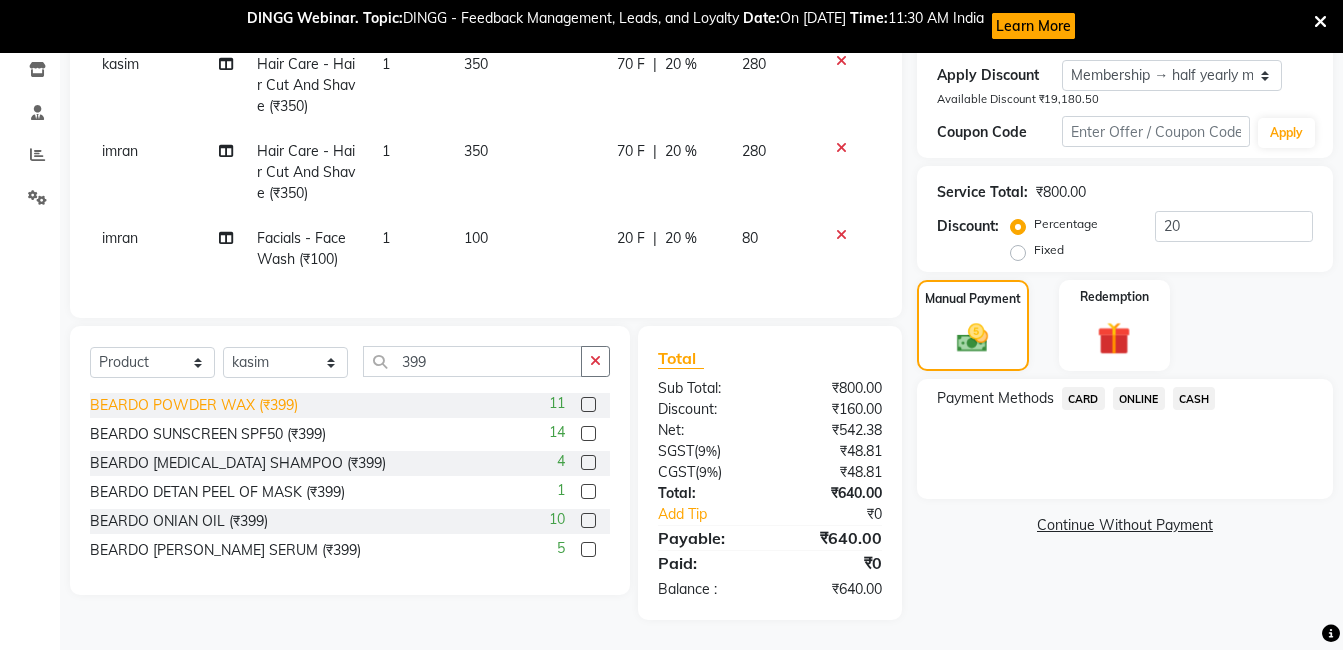 click on "BEARDO POWDER WAX  (₹399)" 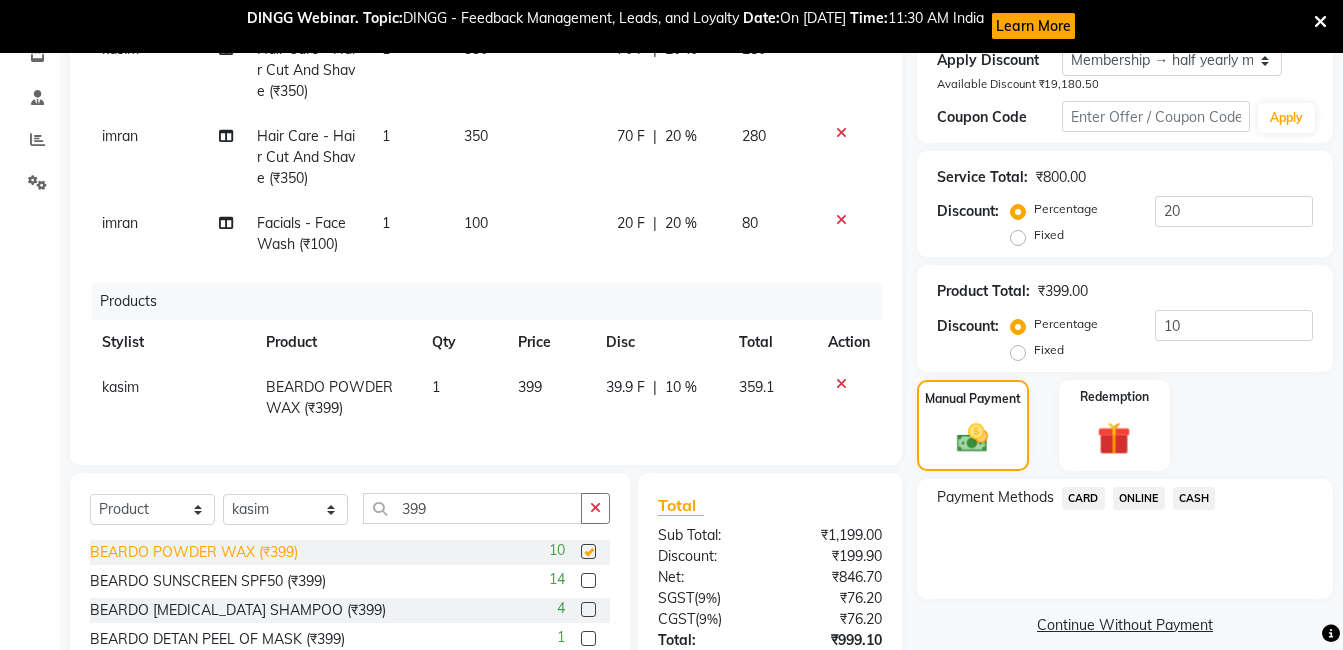 checkbox on "false" 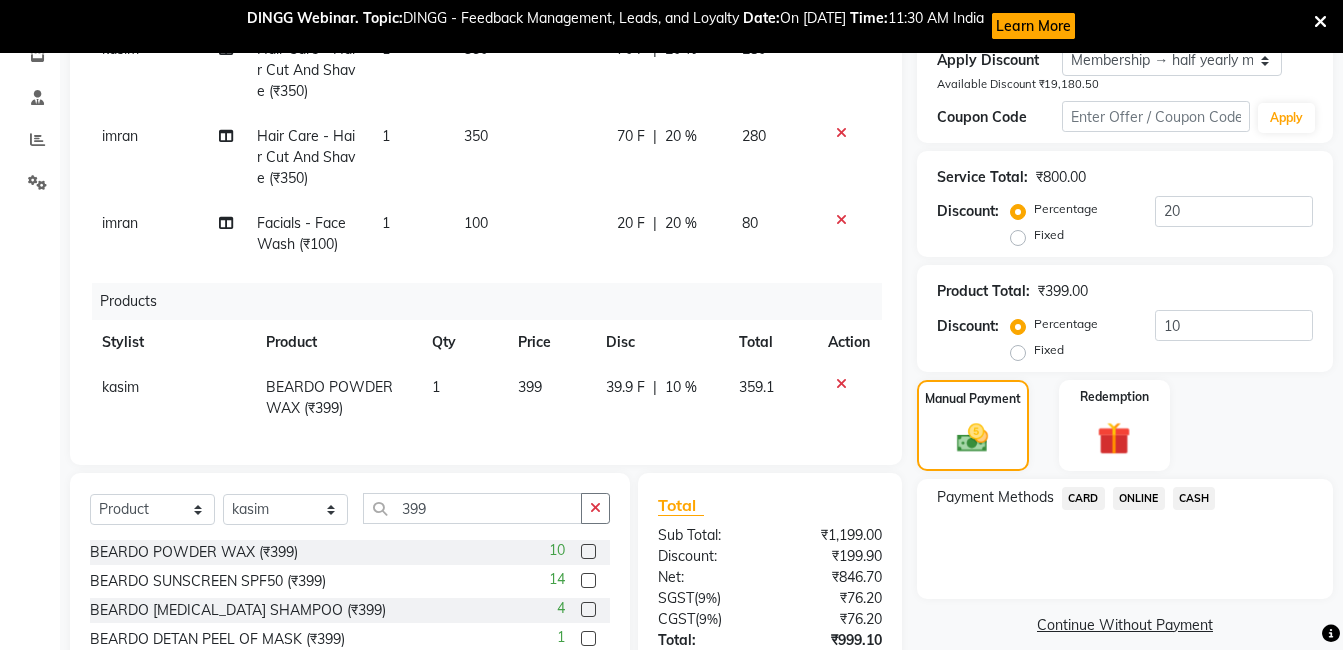 scroll, scrollTop: 0, scrollLeft: 15, axis: horizontal 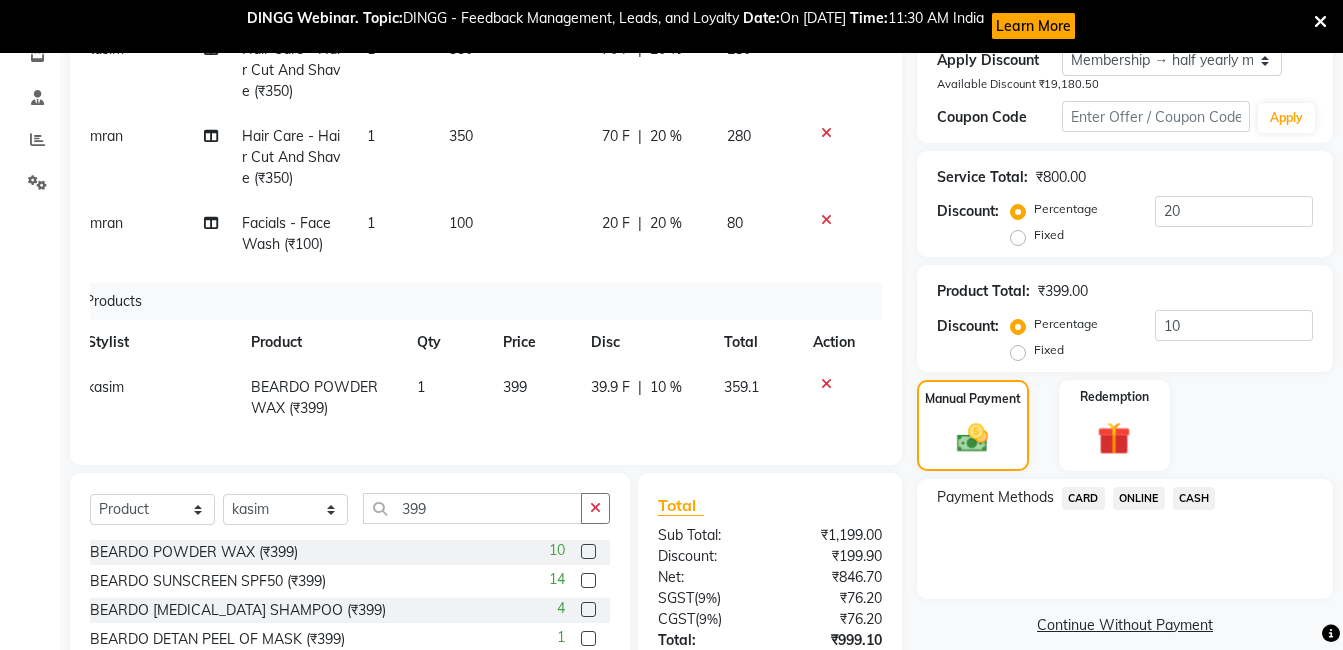 click on "Payment Methods  CARD   ONLINE   CASH" 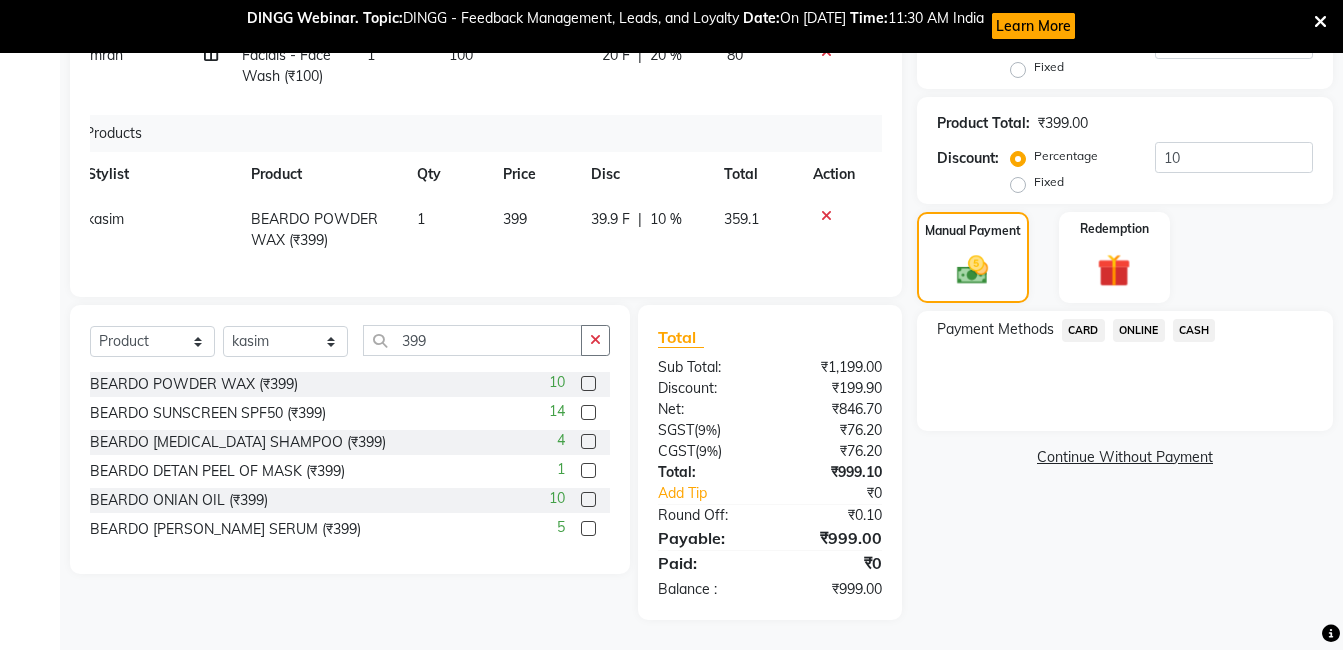 click on "Continue Without Payment" 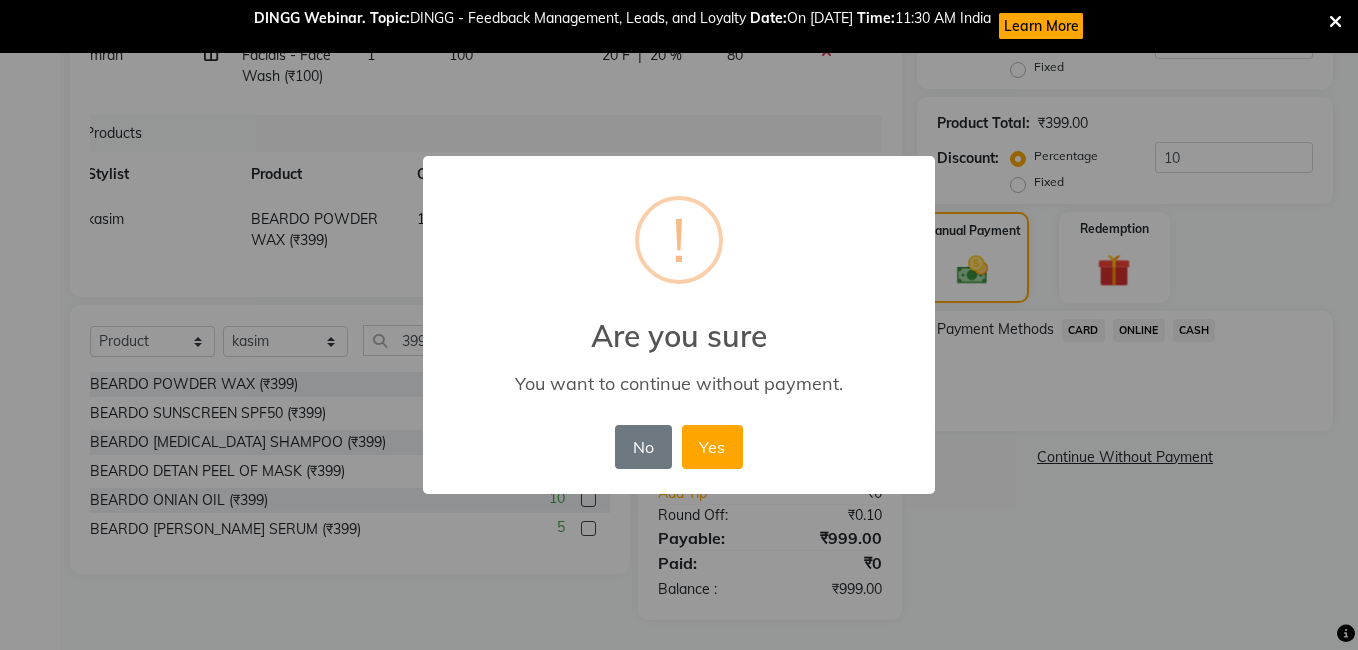 click on "× ! Are you sure You want to continue without payment. No No Yes" at bounding box center [679, 325] 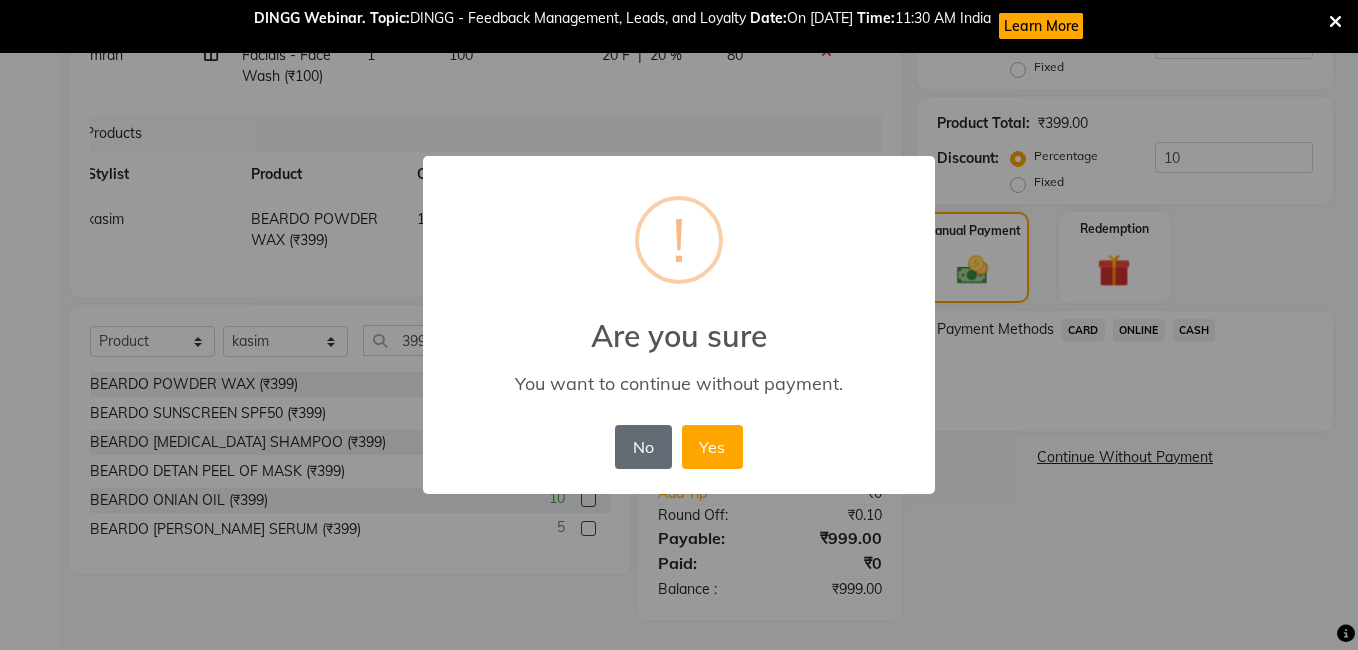 click on "No" at bounding box center (643, 447) 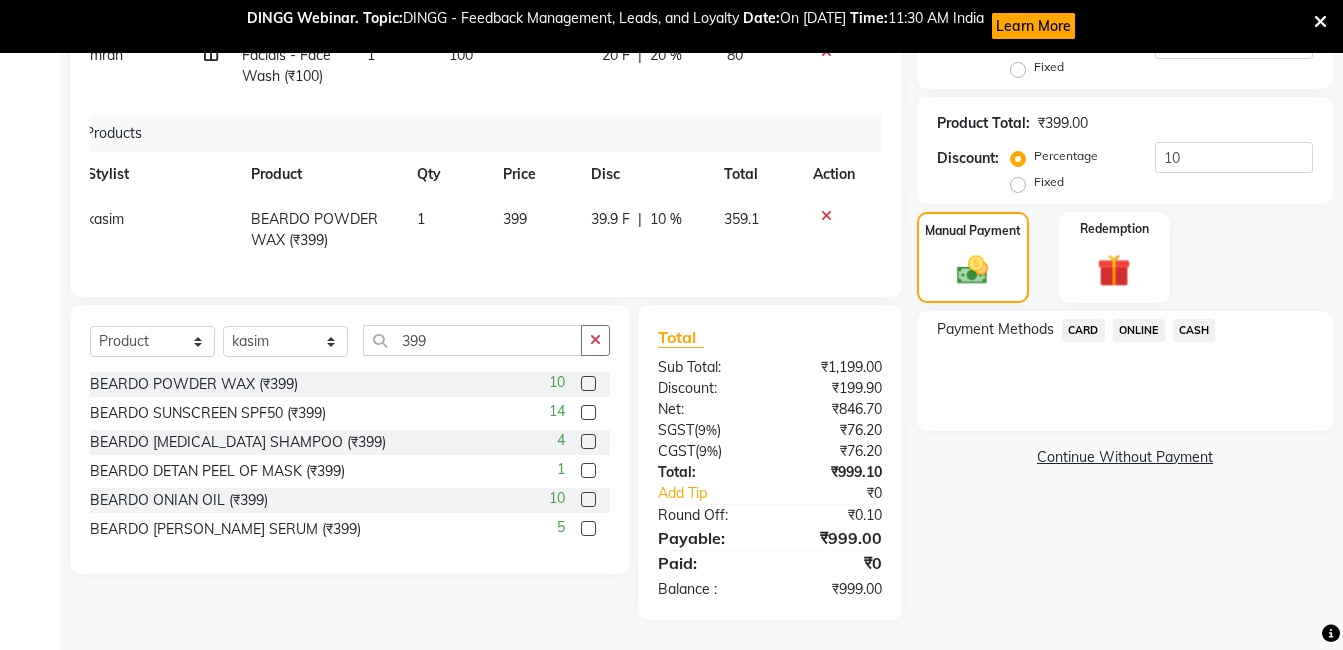 click on "Continue Without Payment" 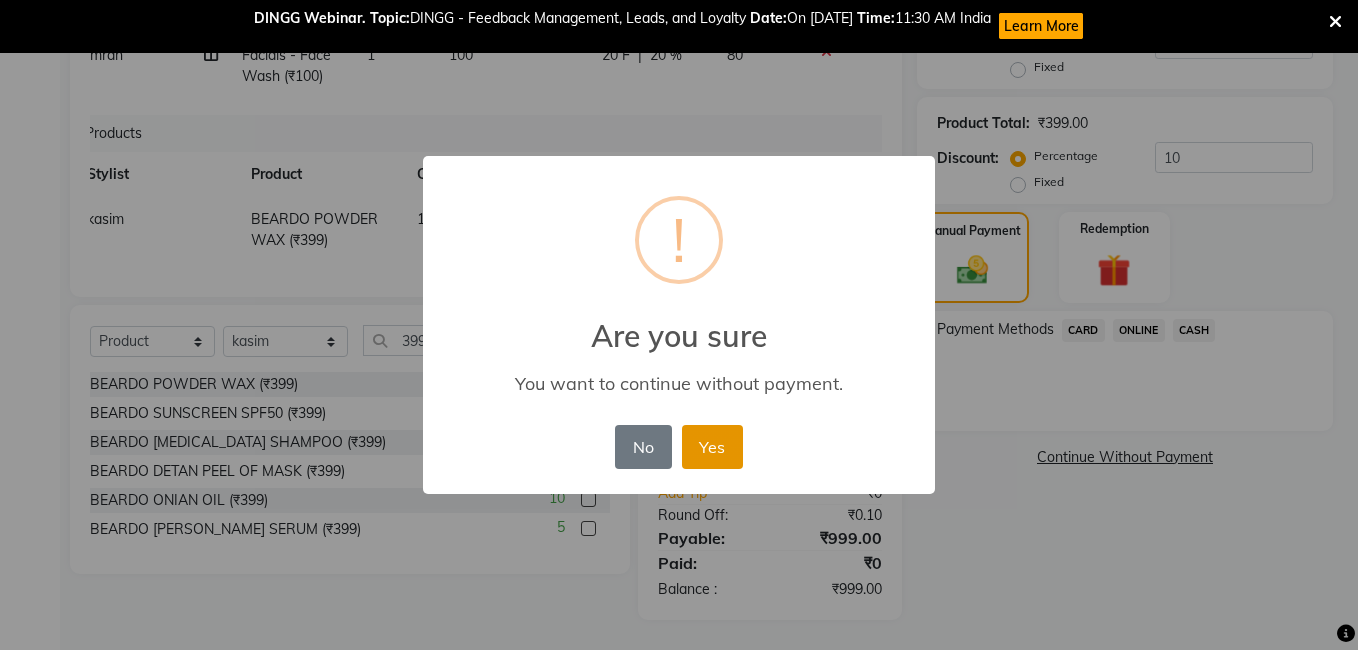 click on "Yes" at bounding box center (712, 447) 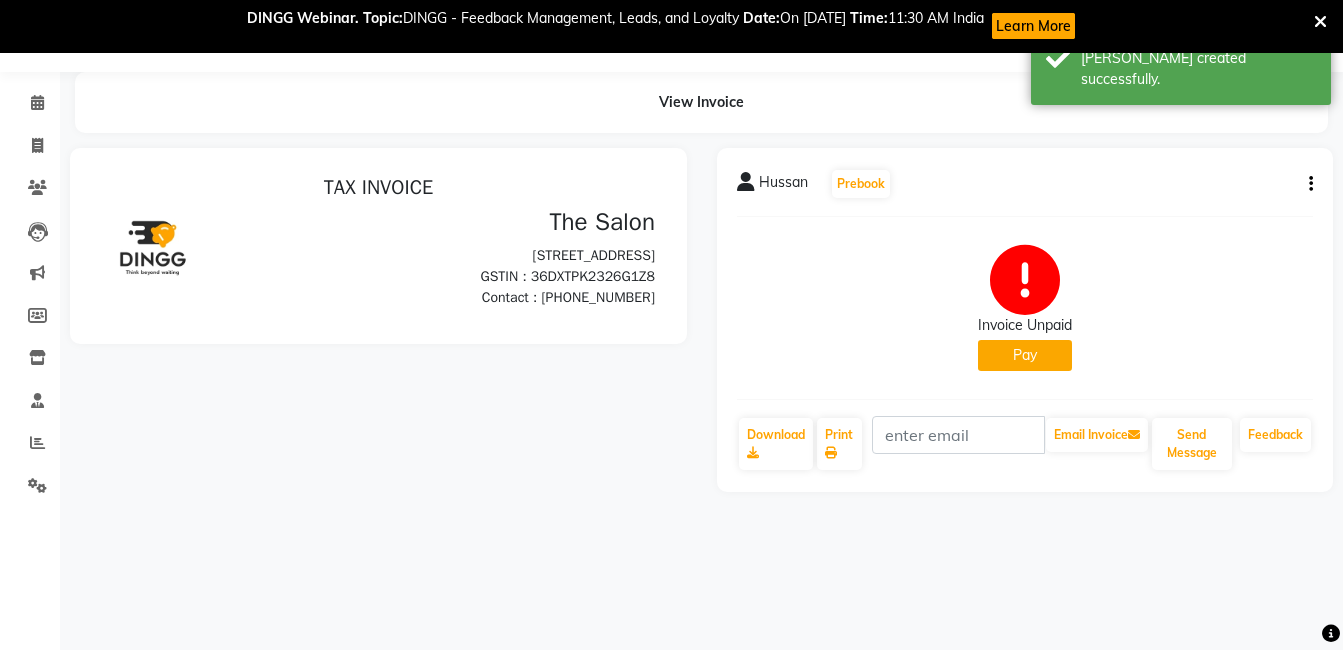 scroll, scrollTop: 0, scrollLeft: 0, axis: both 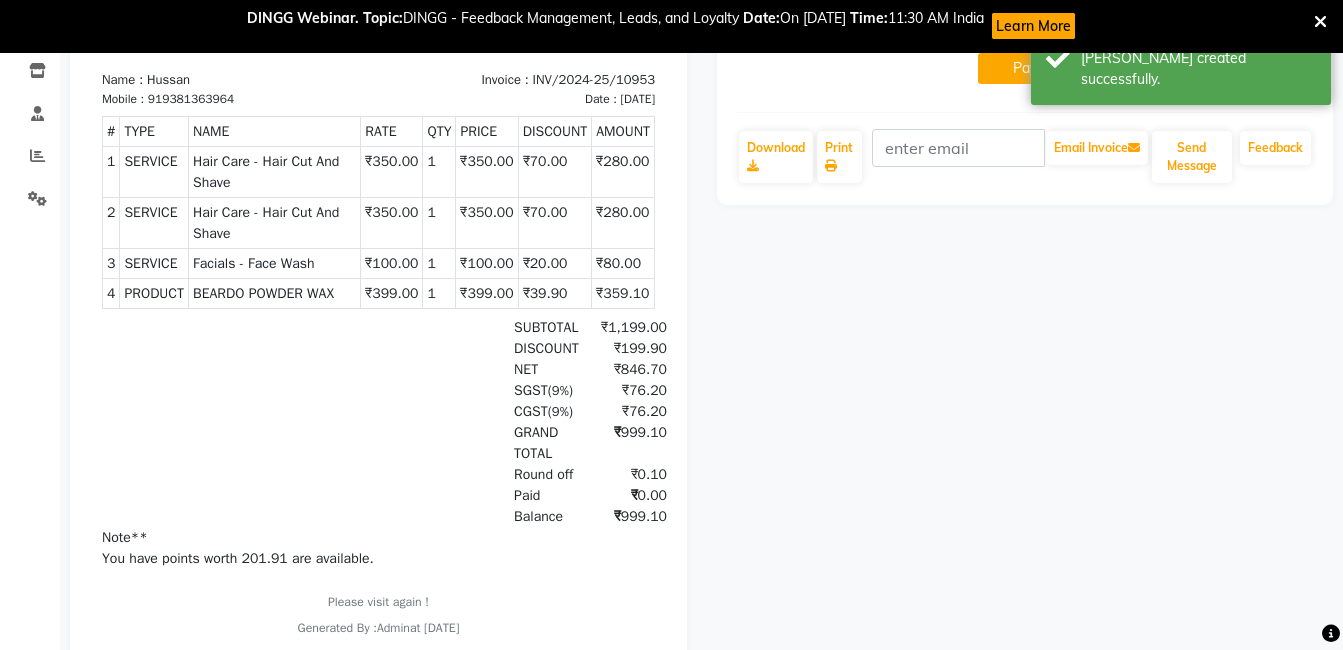 drag, startPoint x: 744, startPoint y: 352, endPoint x: 690, endPoint y: 314, distance: 66.0303 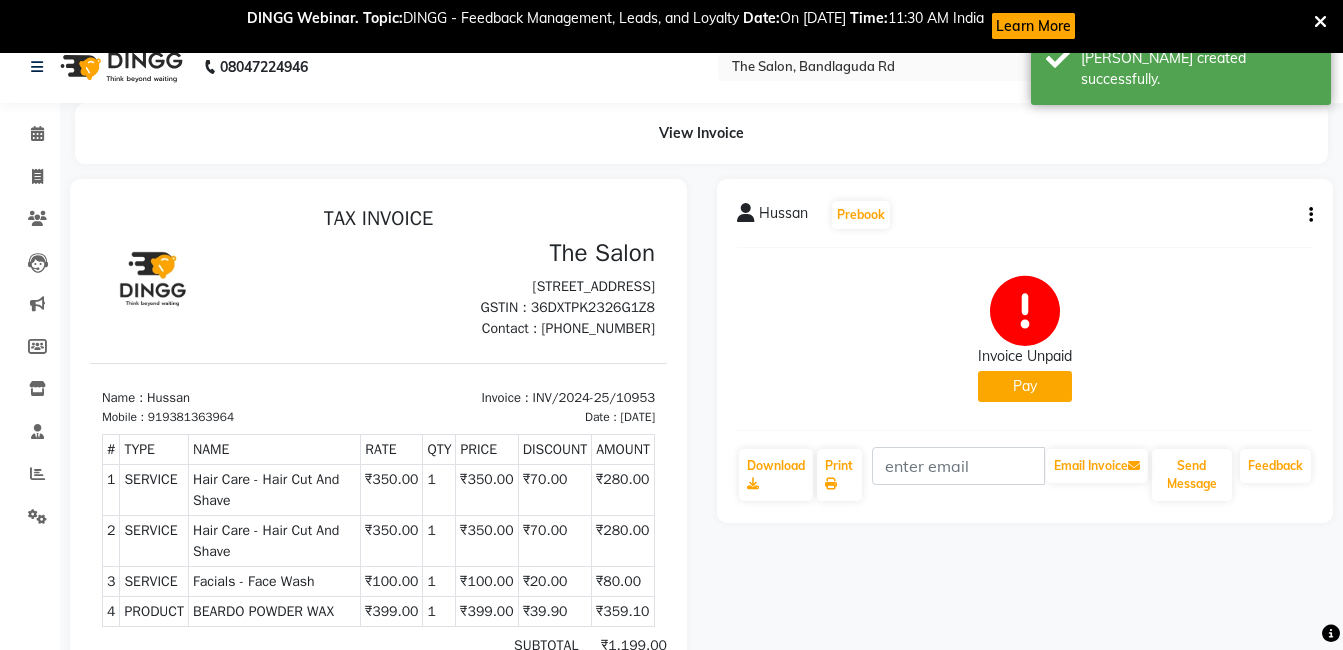 scroll, scrollTop: 0, scrollLeft: 0, axis: both 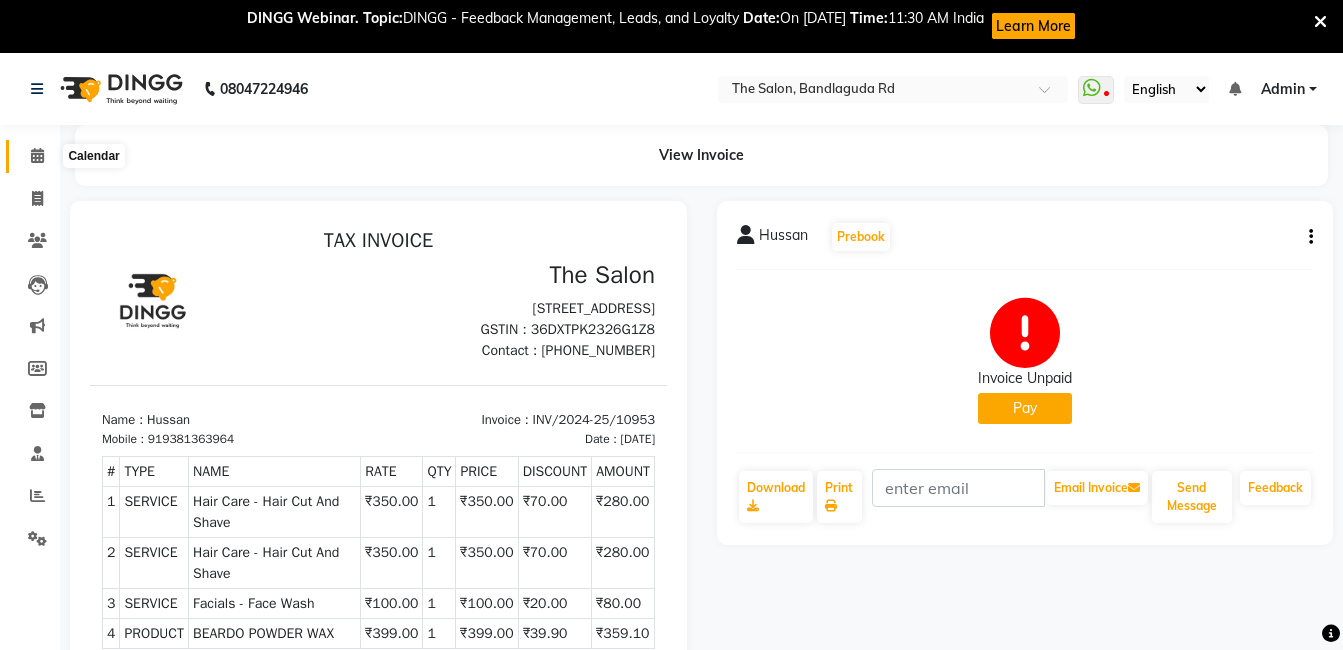 click 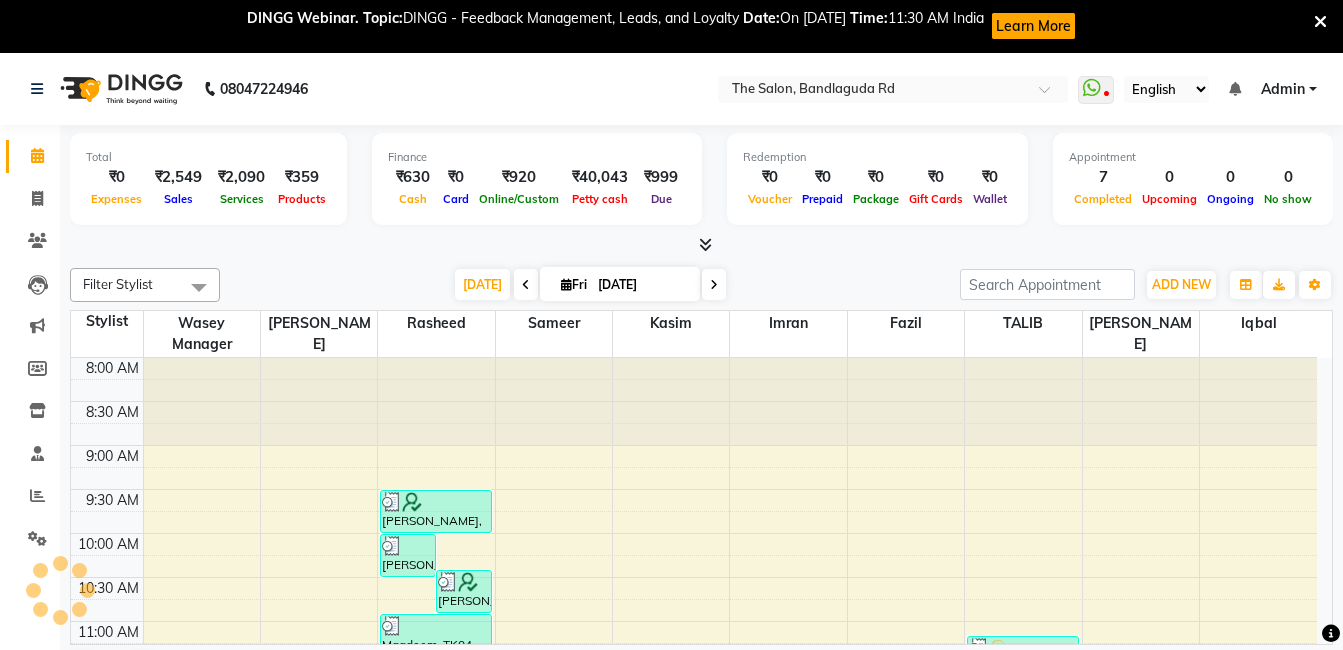 scroll, scrollTop: 0, scrollLeft: 0, axis: both 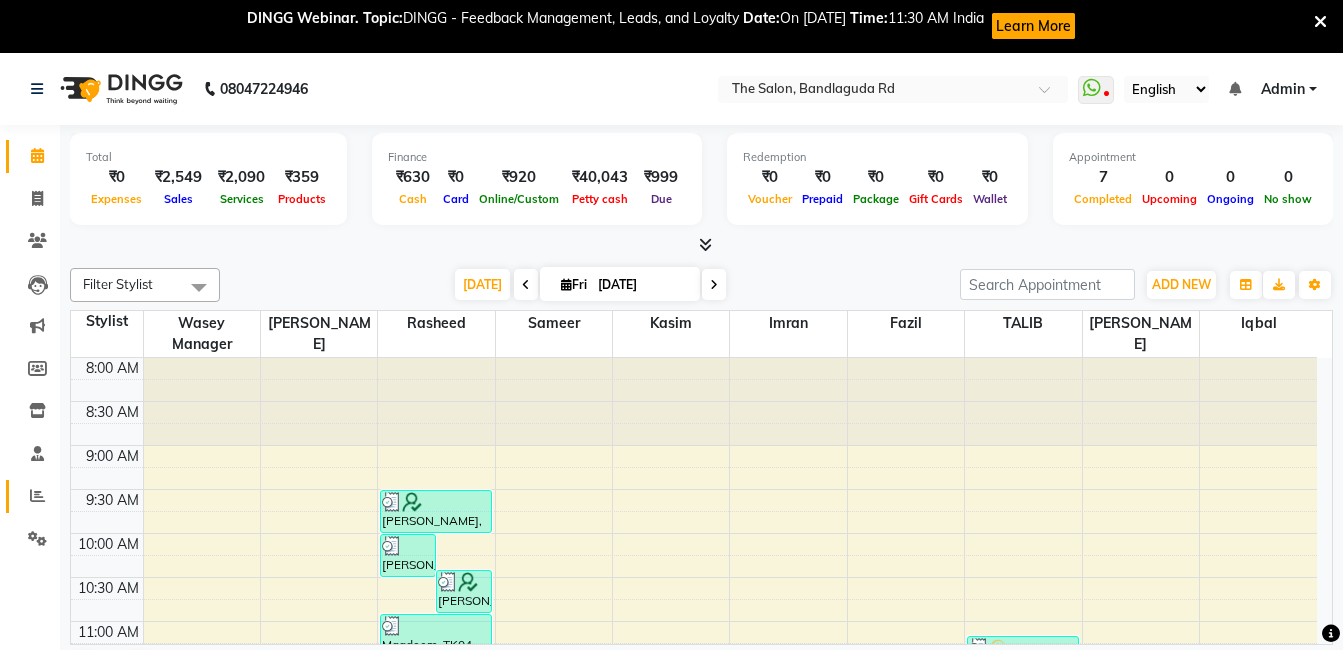 click on "Reports" 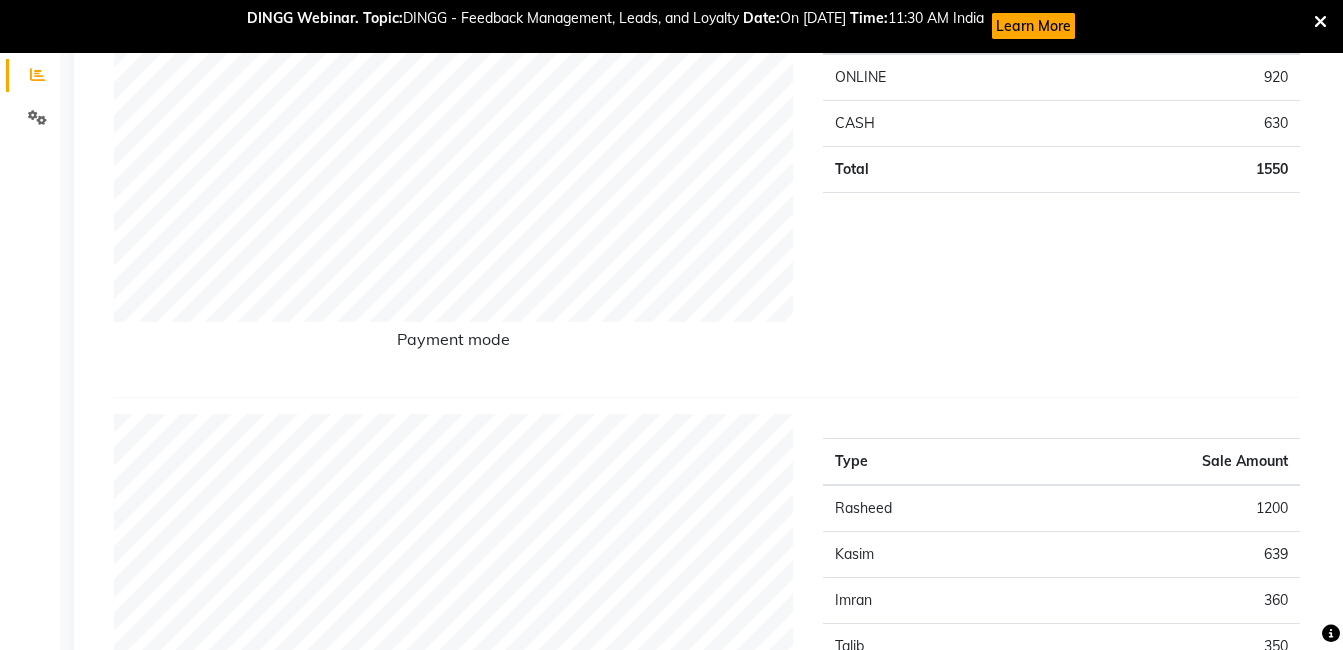 scroll, scrollTop: 440, scrollLeft: 0, axis: vertical 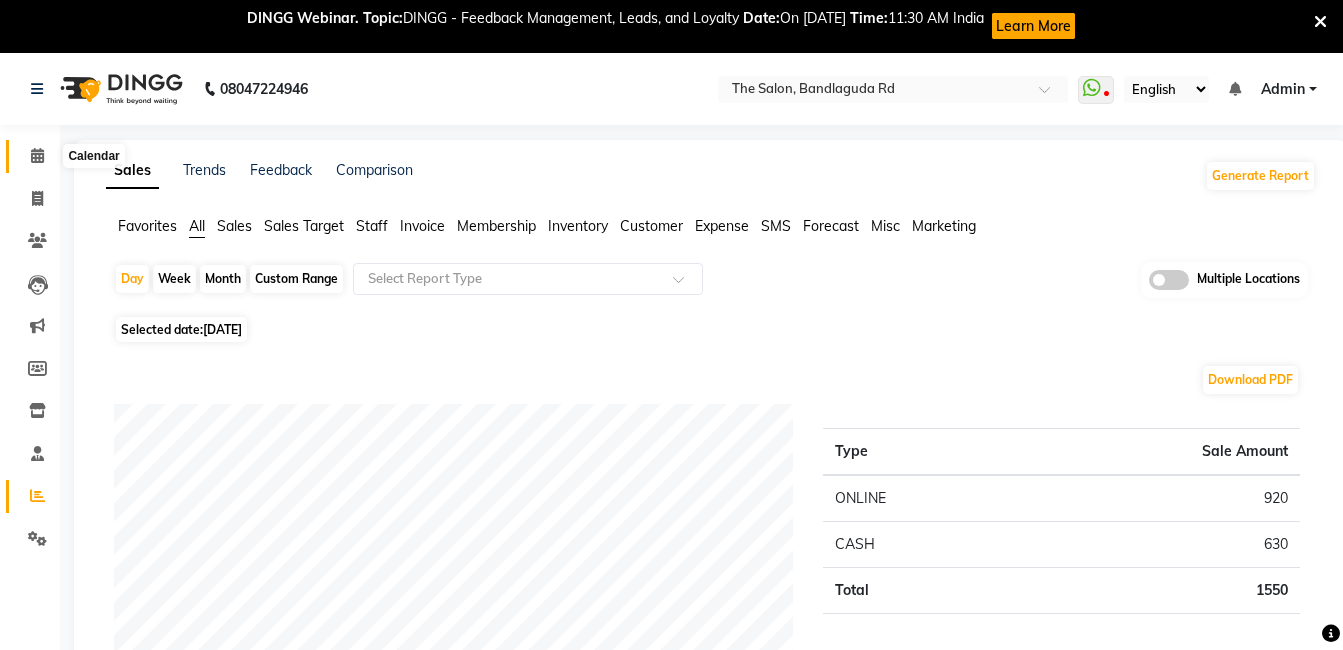 click 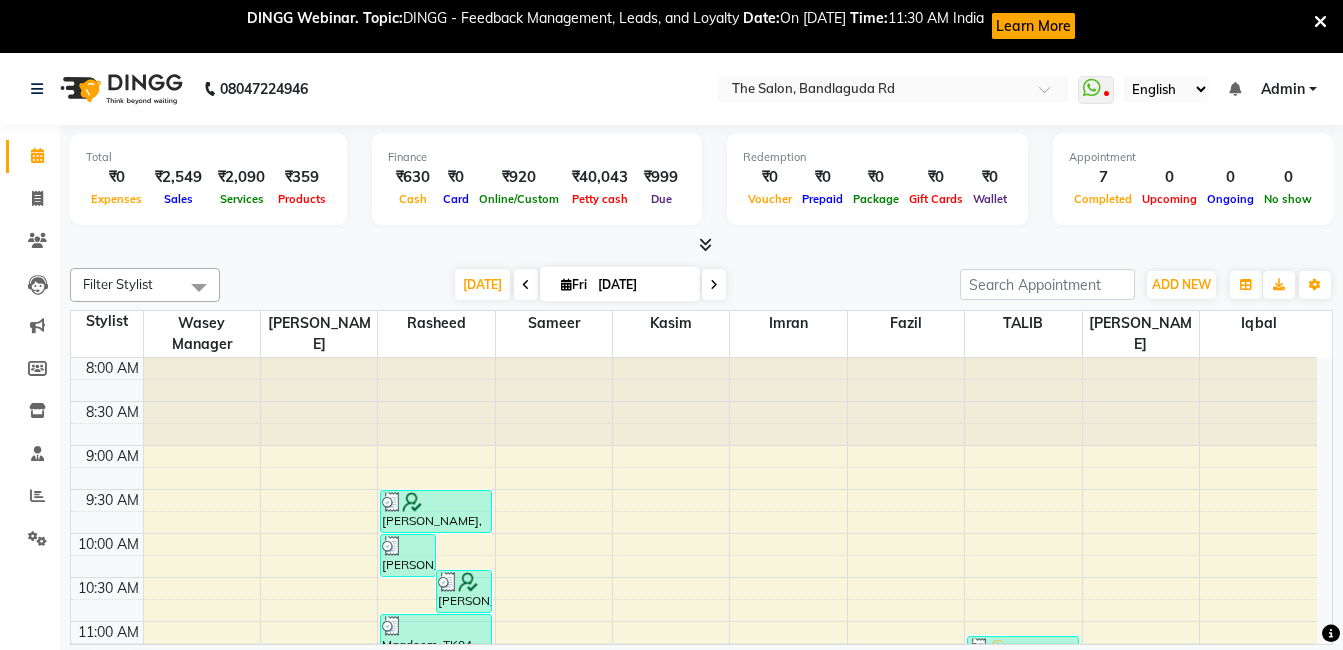 click 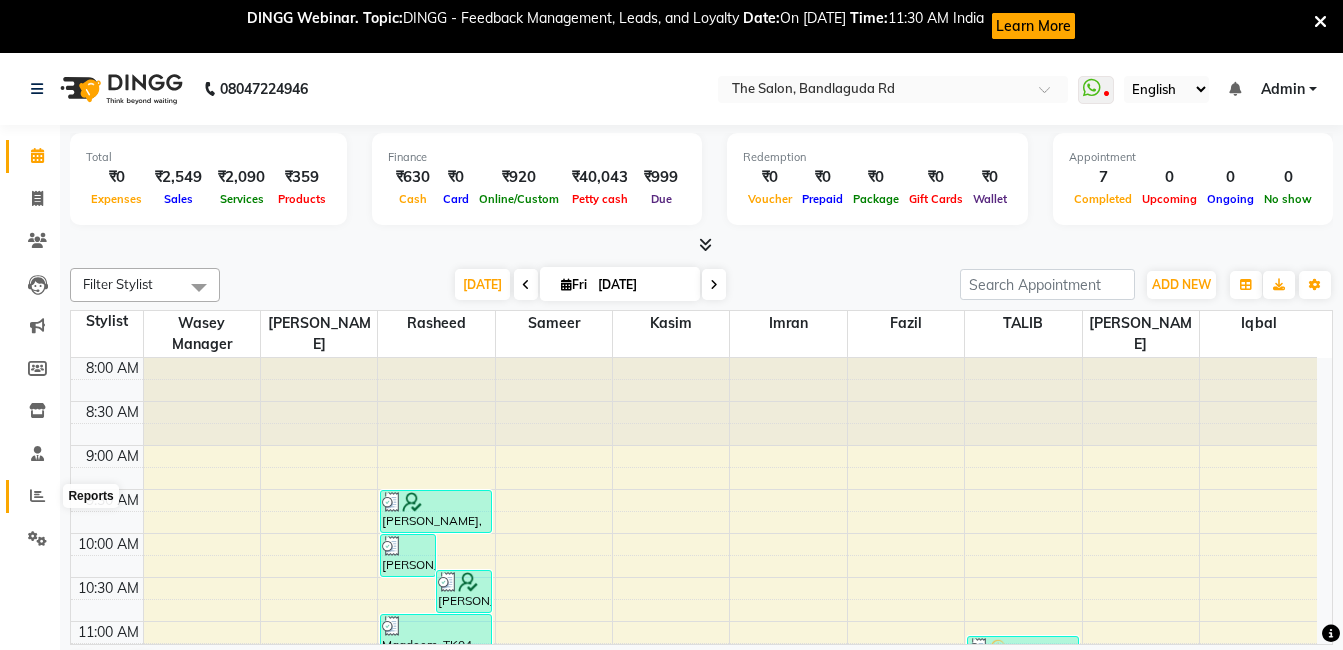 click 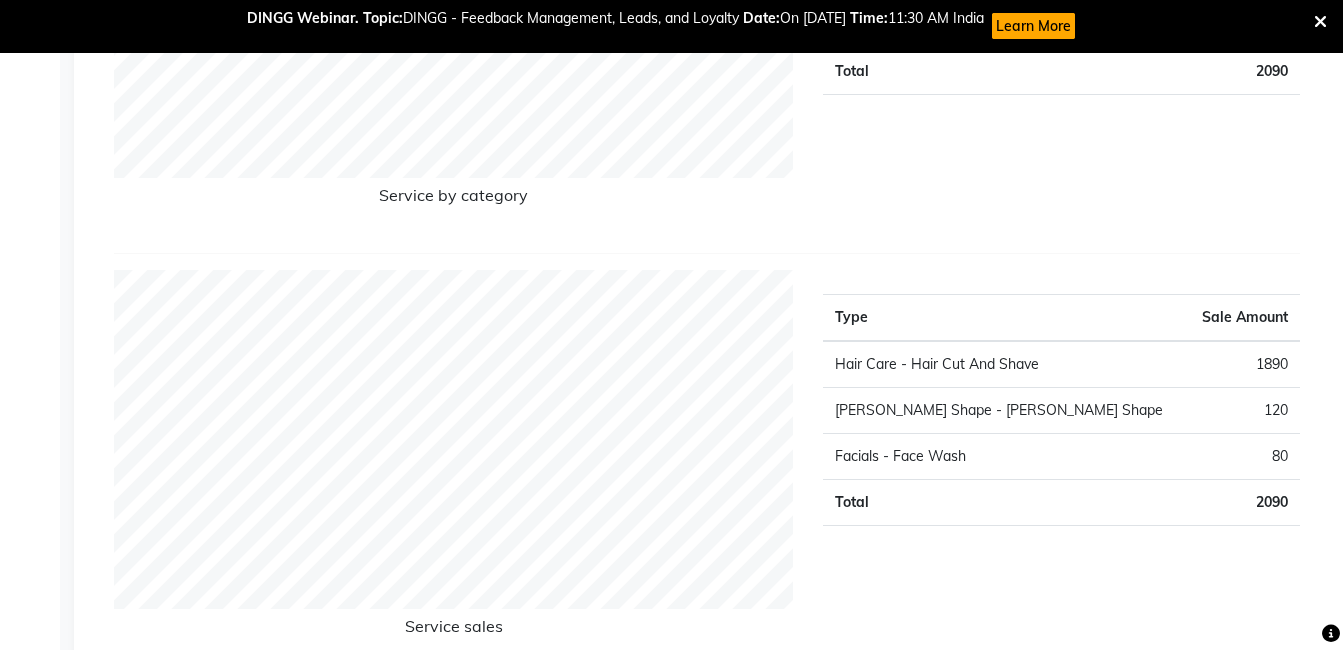 scroll, scrollTop: 2126, scrollLeft: 0, axis: vertical 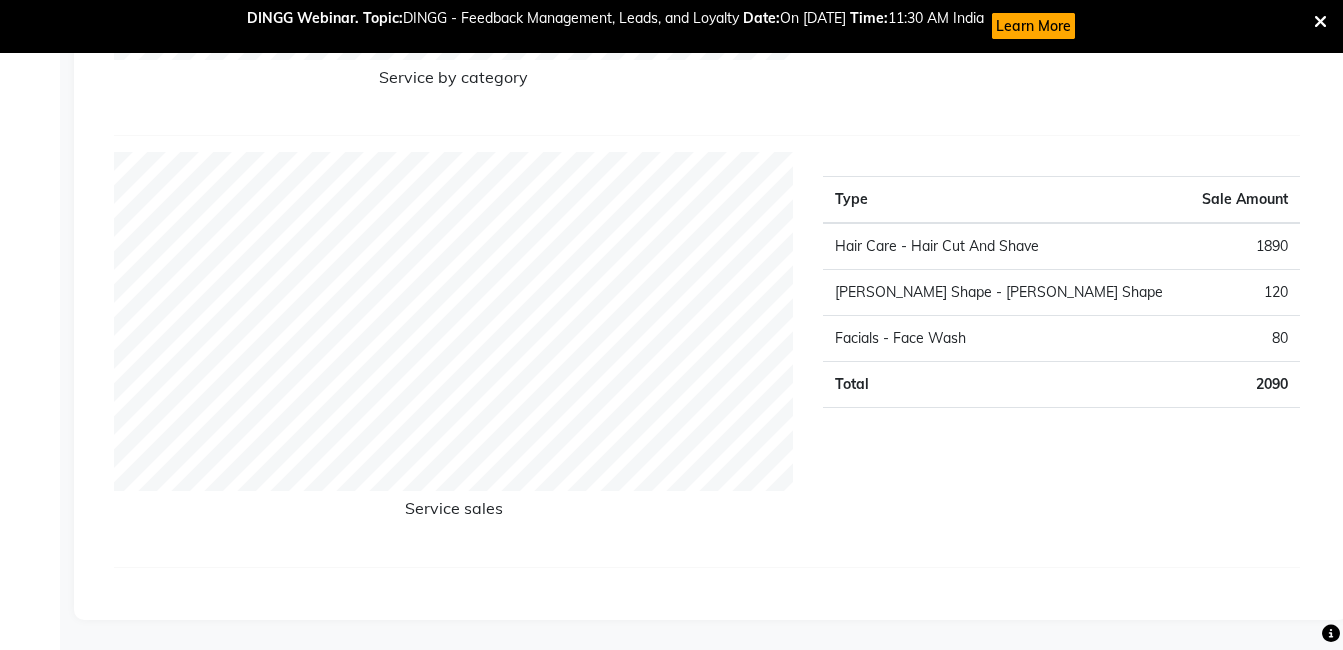 click on "Service sales" 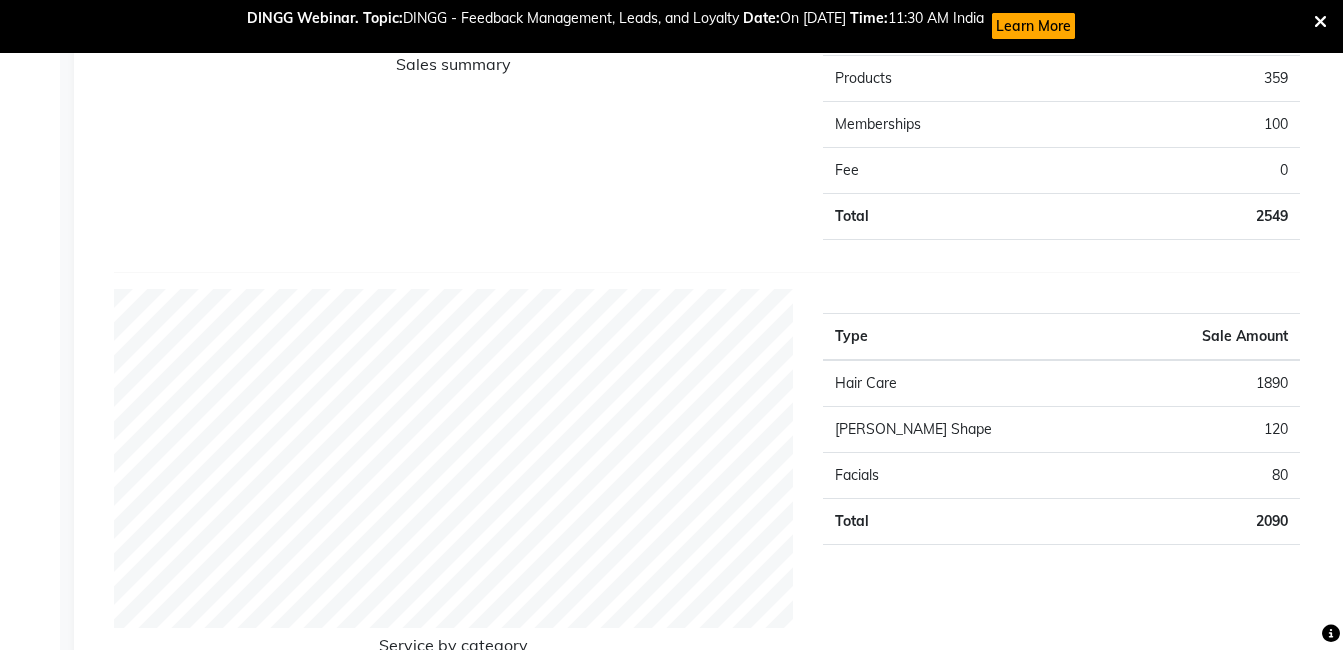 scroll, scrollTop: 990, scrollLeft: 0, axis: vertical 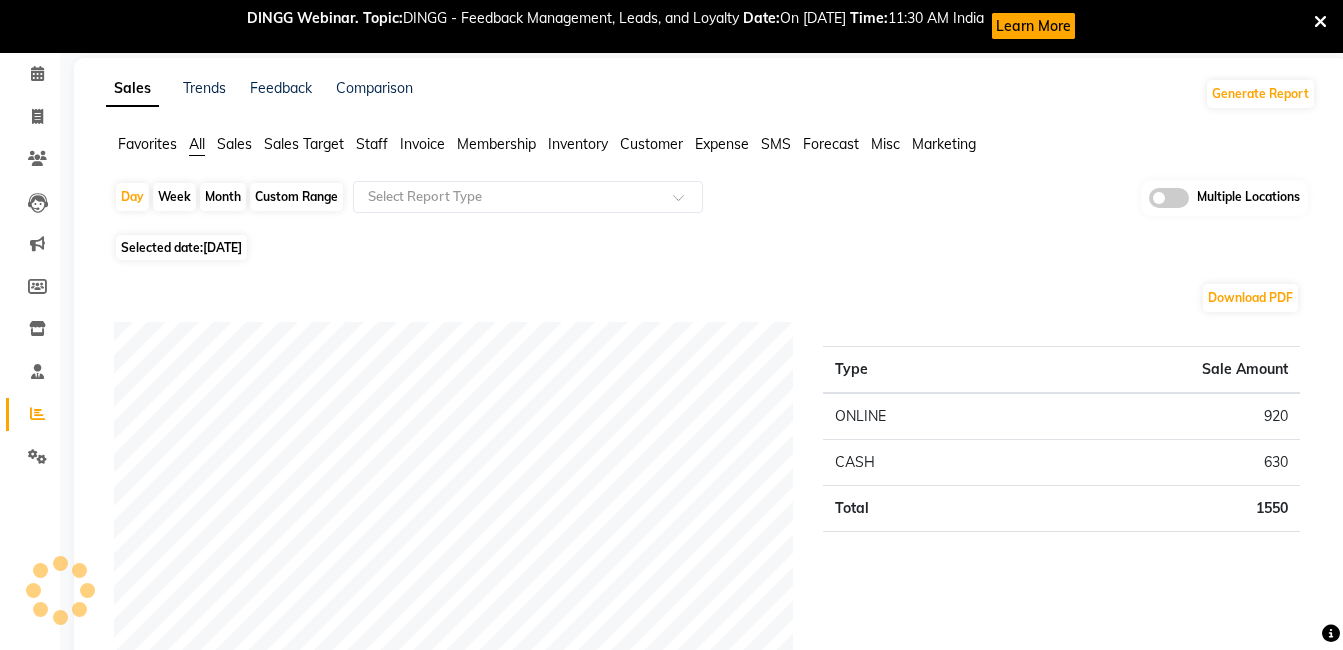 click on "Selected date:  [DATE]" 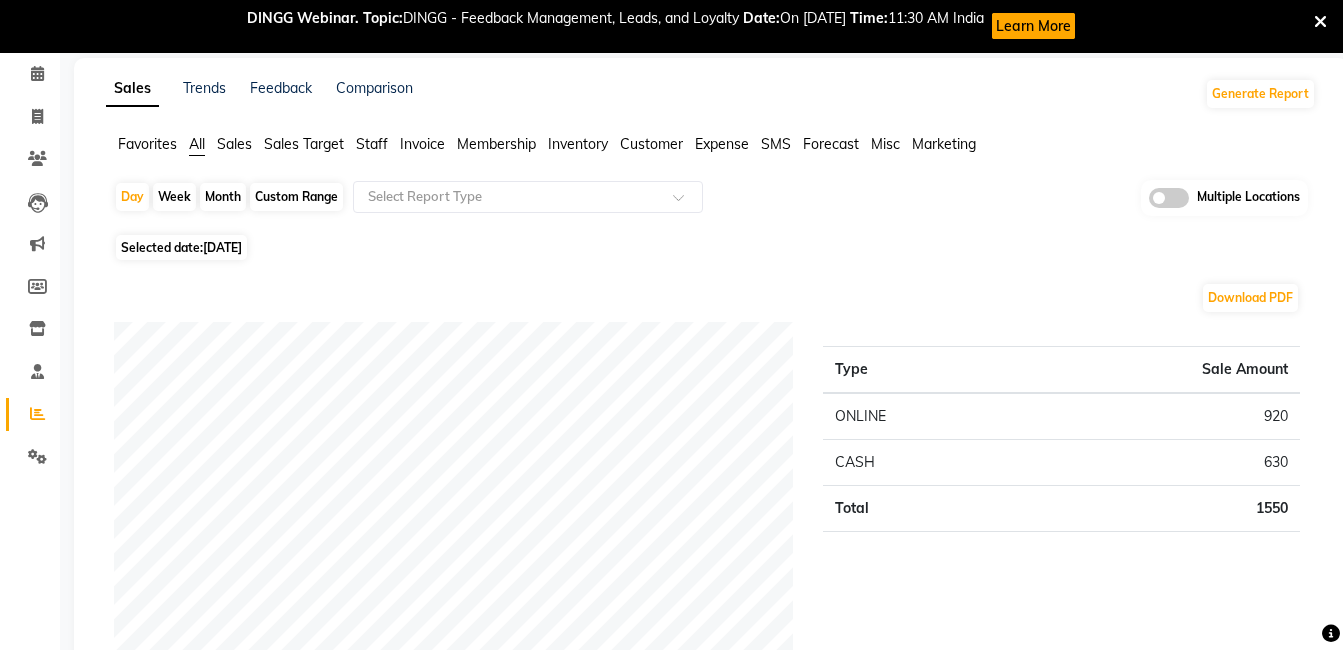 click on "Month" 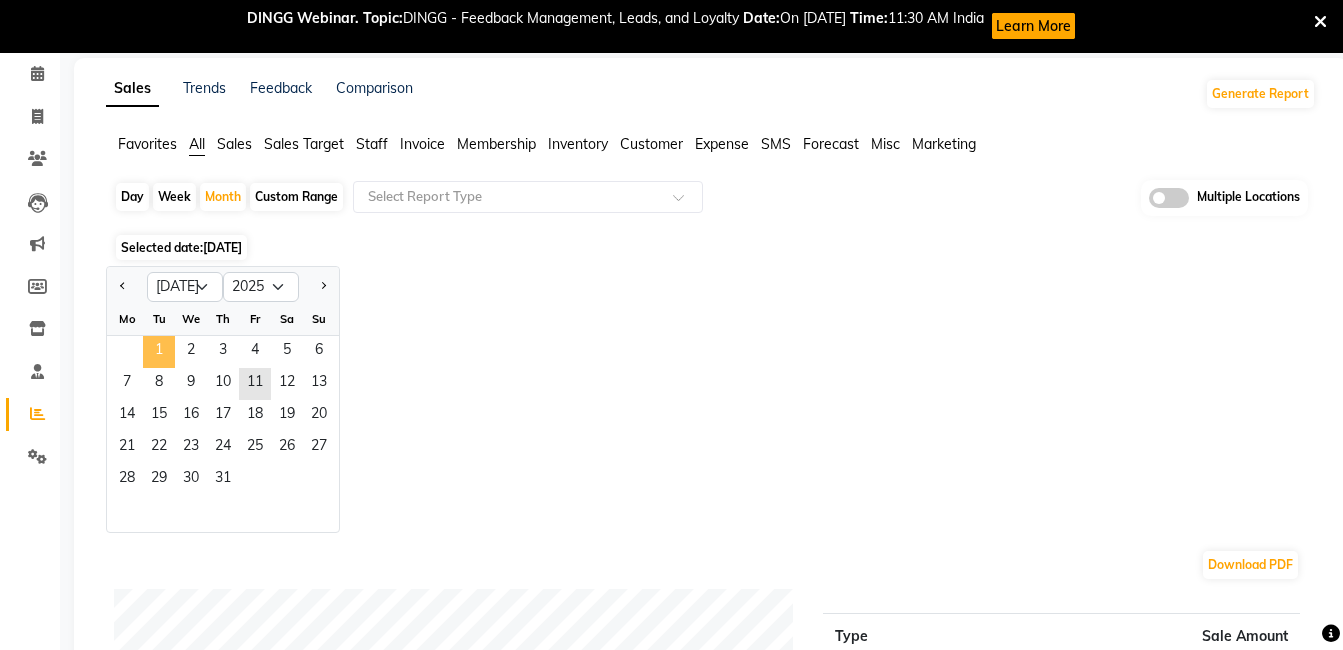 click on "1" 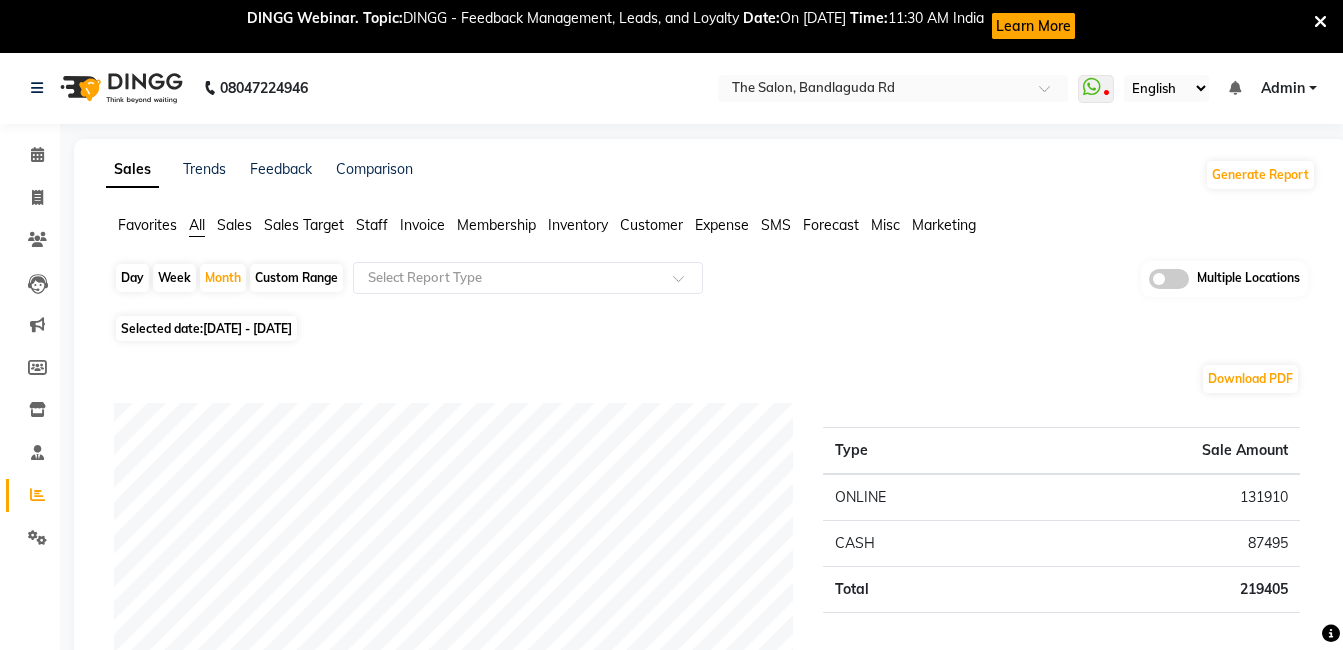 scroll, scrollTop: 0, scrollLeft: 0, axis: both 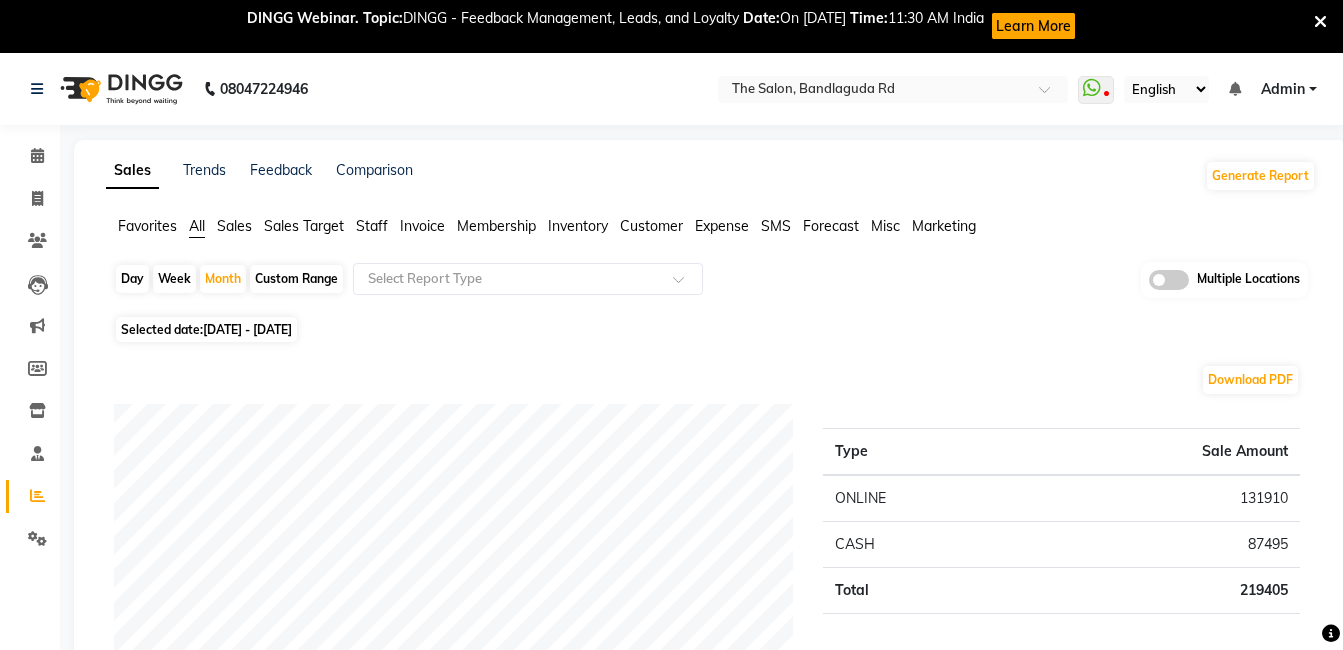 click on "Favorites All Sales Sales Target Staff Invoice Membership Inventory Customer Expense SMS Forecast Misc Marketing  Day   Week   Month   Custom Range  Select Report Type Multiple Locations Selected date:  [DATE] - [DATE]  Download PDF Payment mode Type Sale Amount ONLINE 131910 CASH 87495 Total 219405 Staff summary Type Sale Amount Talib 65801 Rasheed 64025 Kasim 48200 Imran 36136 [PERSON_NAME] 8610 [PERSON_NAME] 2100 Sameer 600 Total 225472 Sales summary Type Sale Amount Gift card 0 Packages 0 Prepaid 0 Vouchers 0 Services 209561 Products 10720 Memberships 5193 Tips 2525 Fee 0 Total 227999 Expense by type Type Sale Amount [PERSON_NAME] bhai chitti [DATE] 28900 khalid bhai [DATE] 14400 staff tips 5880 Maintenance 650 Tea & Refreshment 250 Staff Snacks 115 Auto - Iqbal Bhai 40 Total 50235 Service by category Type Sale Amount Hair Care 94339 Facials 54690 Hair Colouring 35202 [PERSON_NAME] Shape 17659 Massage 4370 Hair Styling 1400 Hair Cut 1000 [MEDICAL_DATA] Removal Treatment 900 Total 209560 Service sales Type Sale Amount 60026 21222 17719 ★" 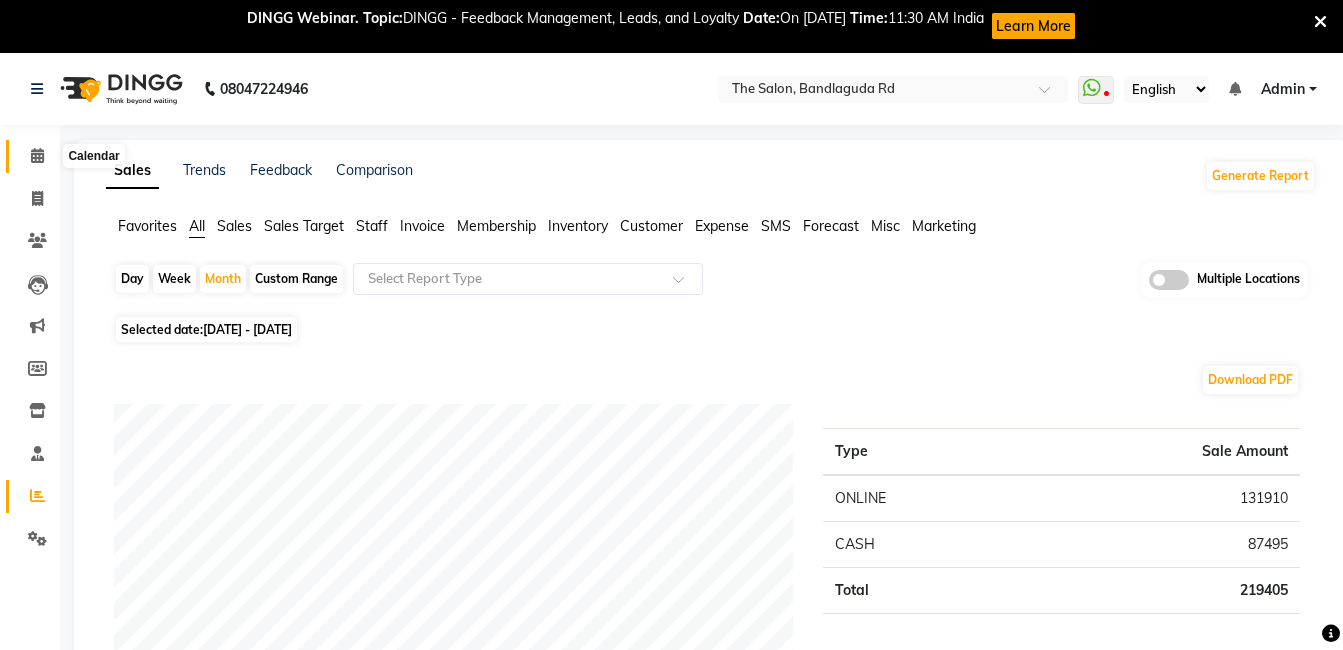 click 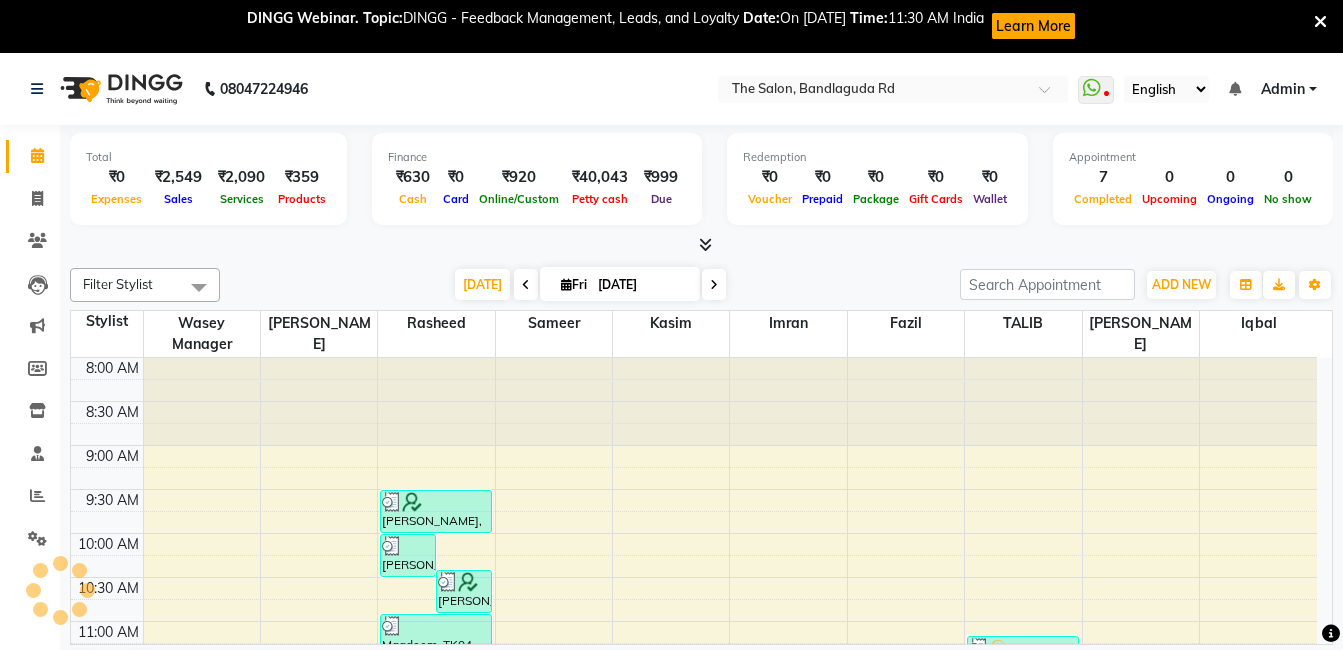scroll, scrollTop: 0, scrollLeft: 0, axis: both 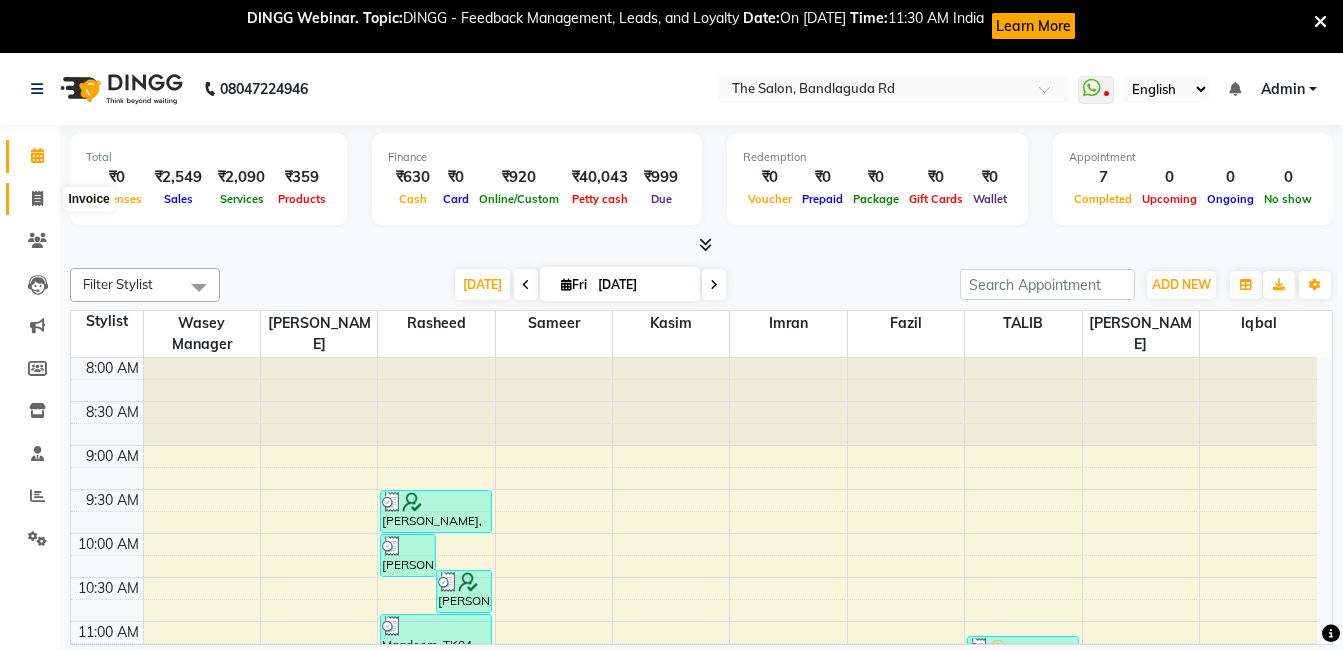 click 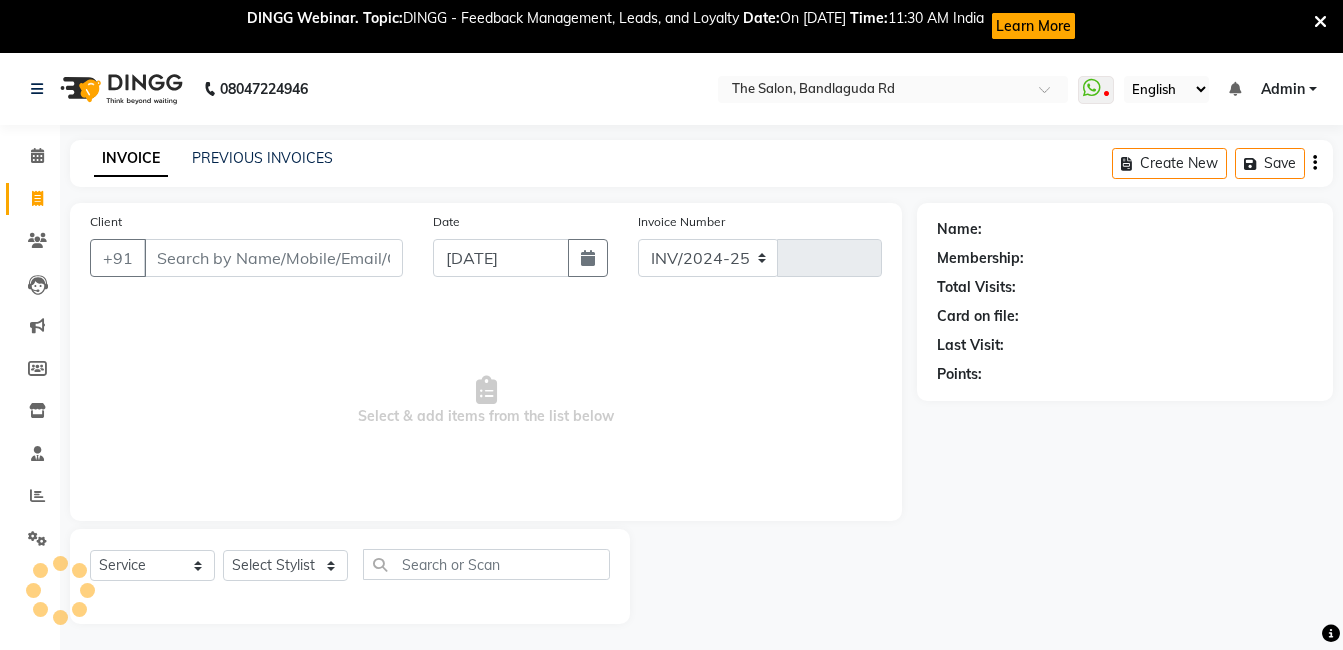 select on "5198" 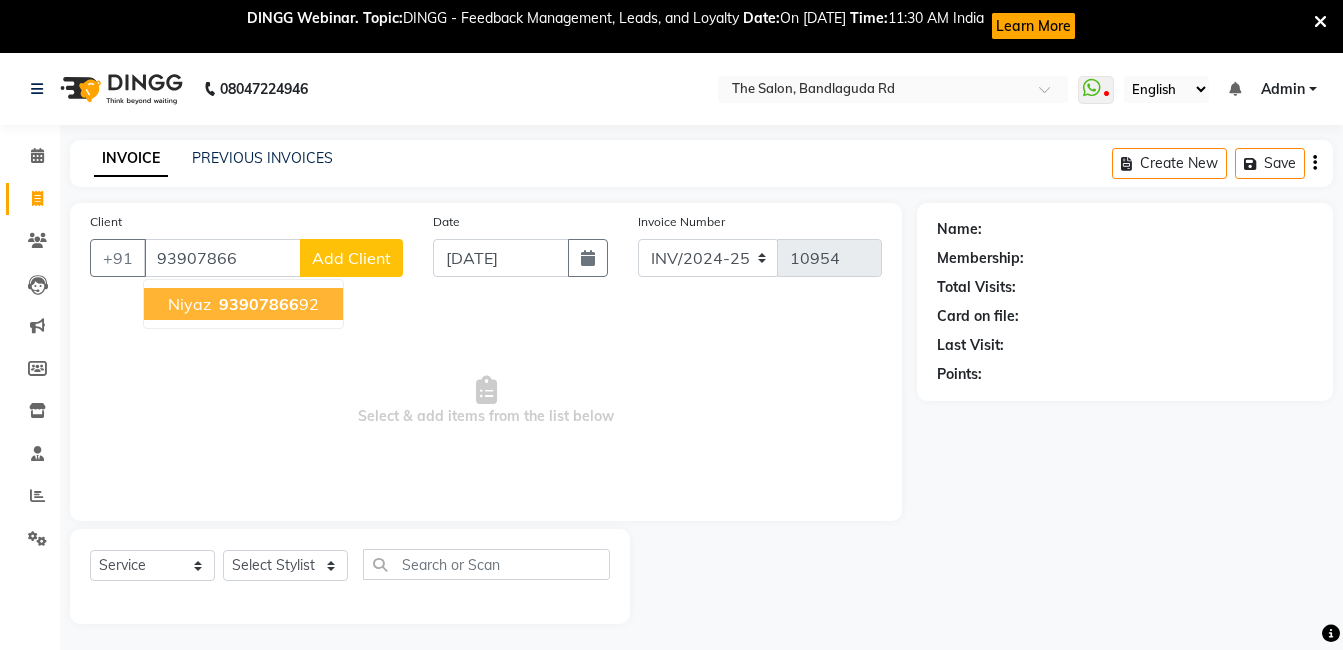 click on "93907866 92" at bounding box center [267, 304] 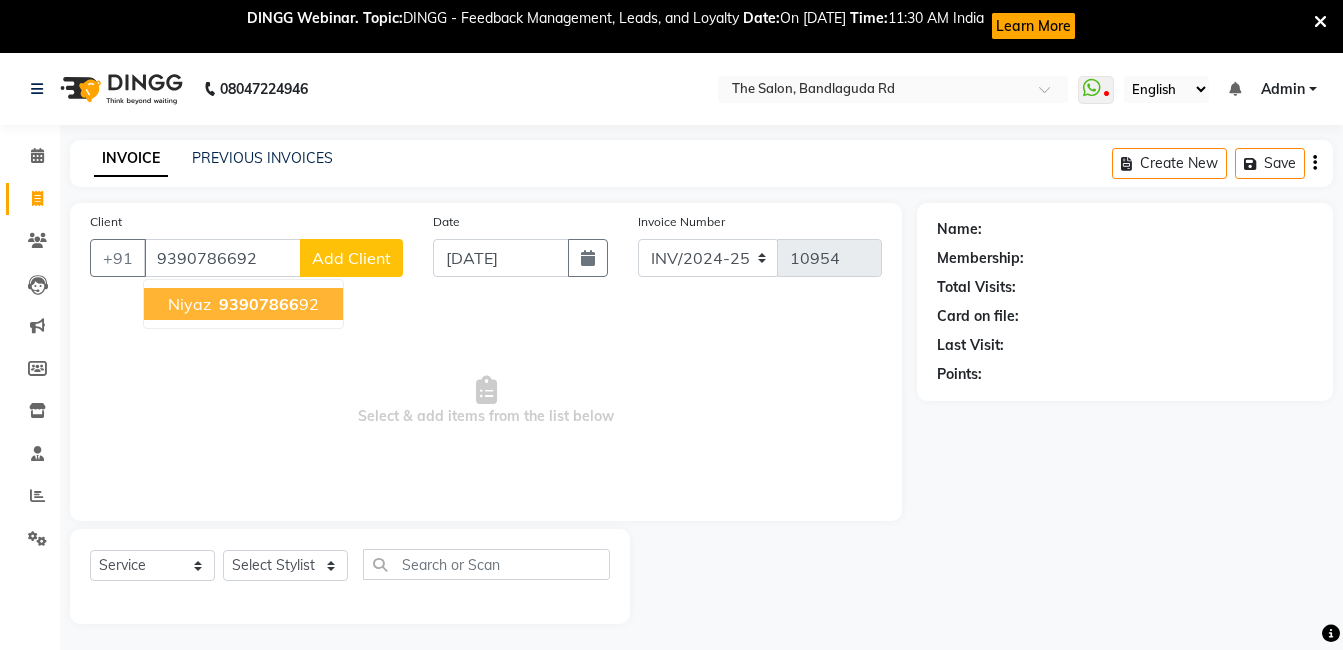 type on "9390786692" 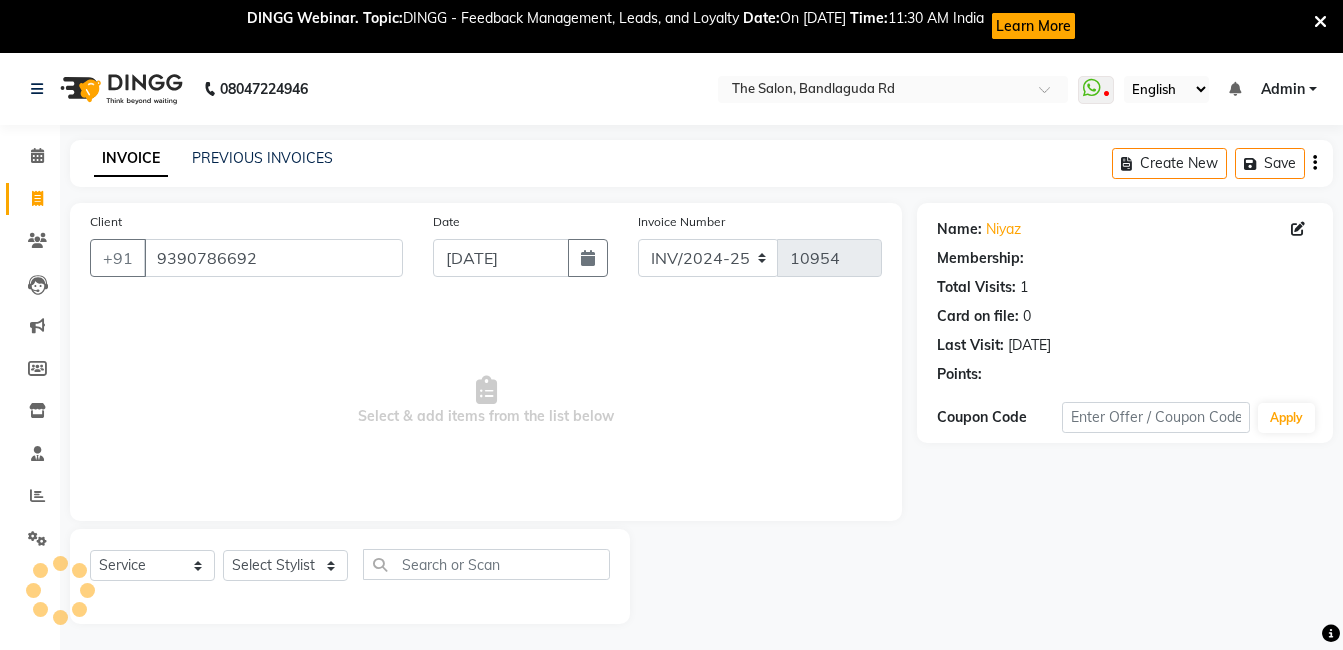 select on "1: Object" 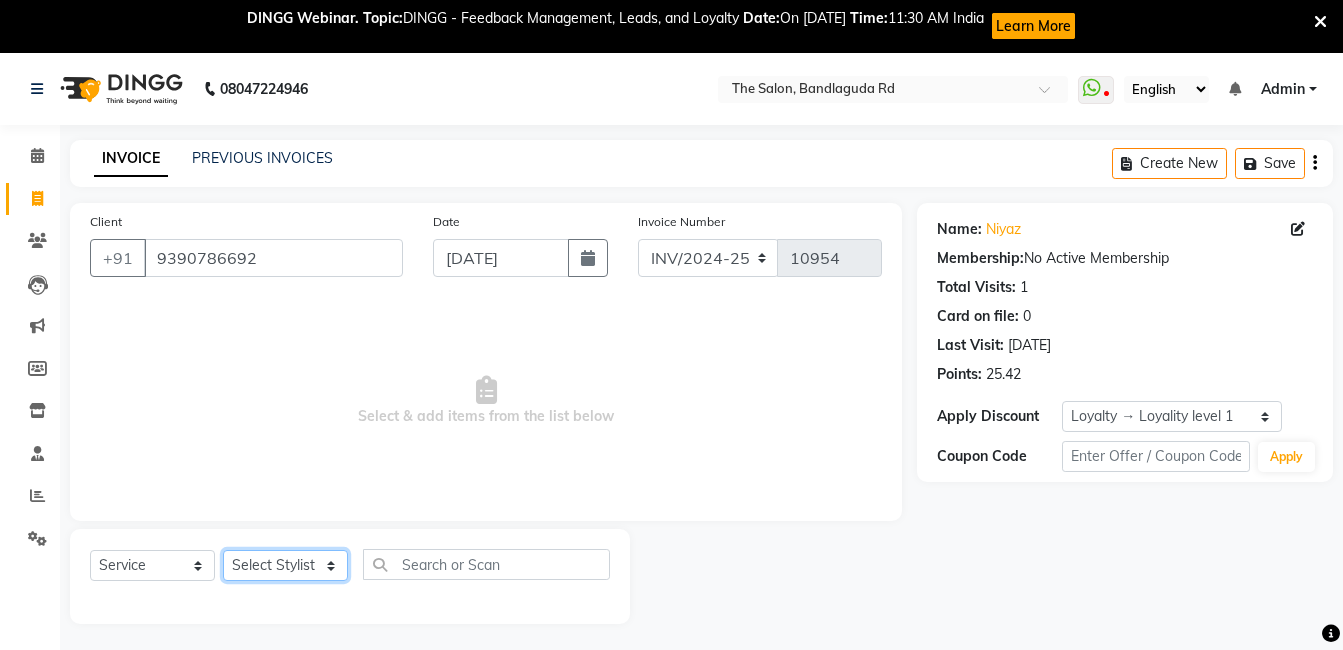 click on "Select Stylist [PERSON_NAME] [PERSON_NAME] kasim [PERSON_NAME] sameer [PERSON_NAME] manager" 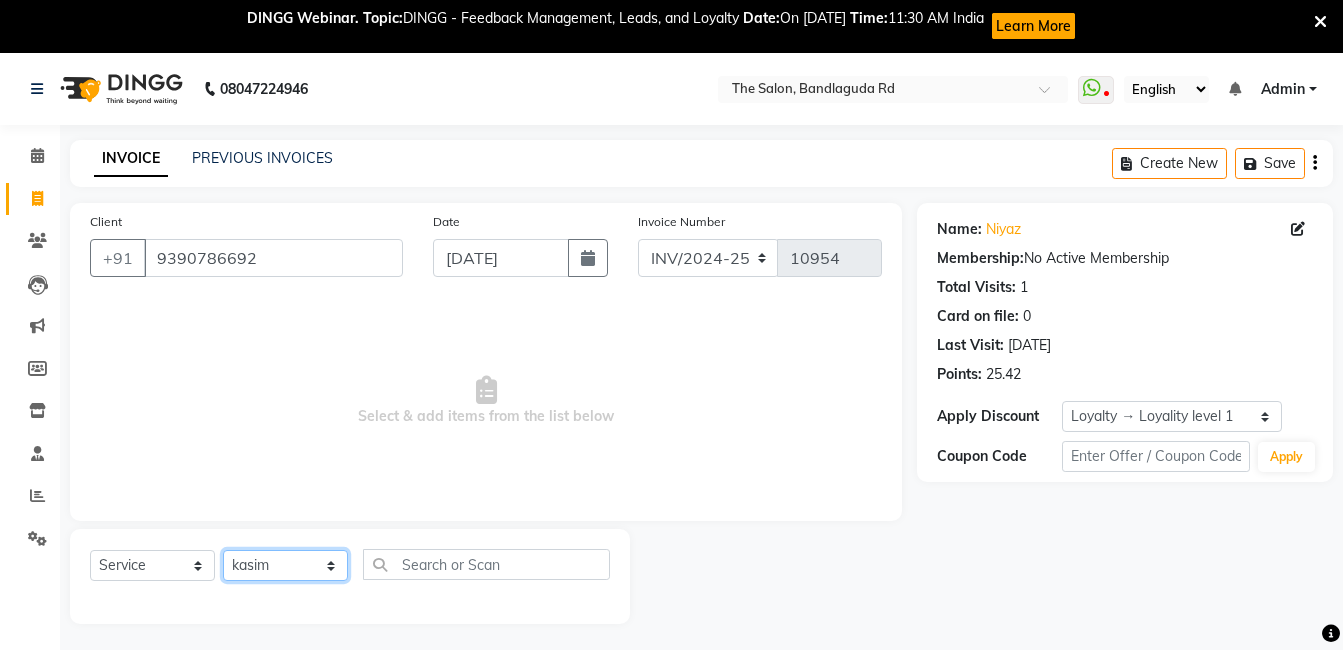 click on "Select Stylist [PERSON_NAME] [PERSON_NAME] kasim [PERSON_NAME] sameer [PERSON_NAME] manager" 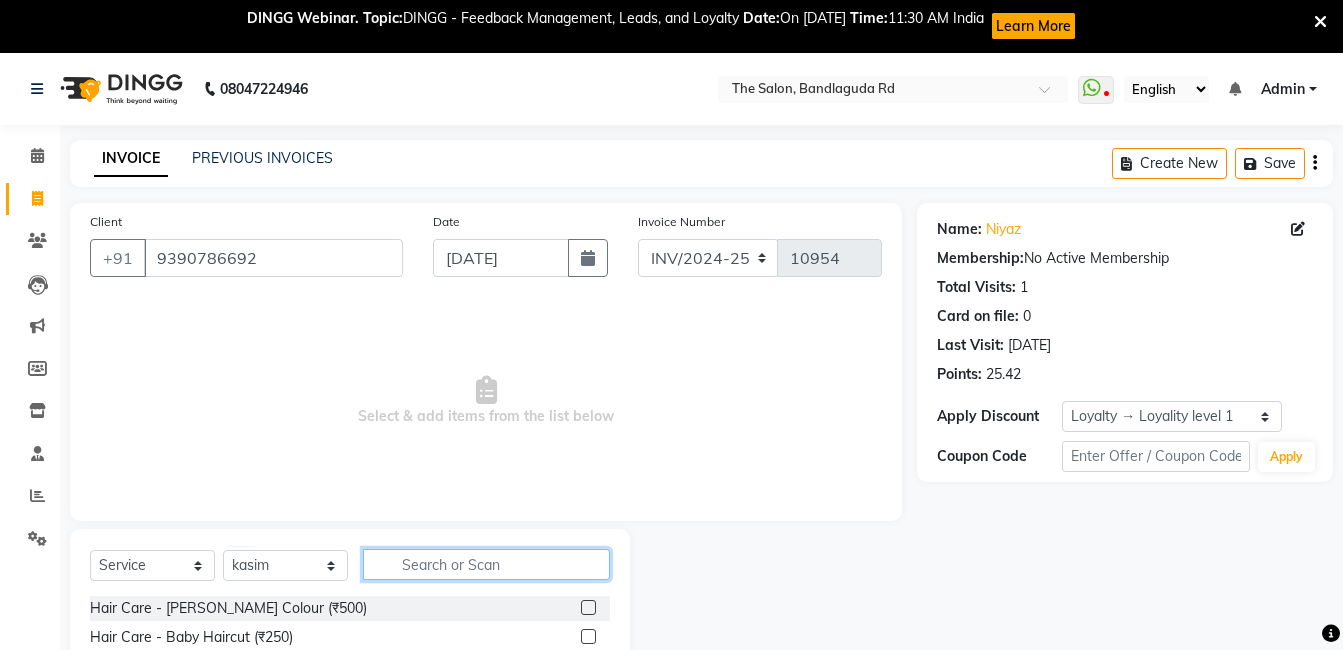 click 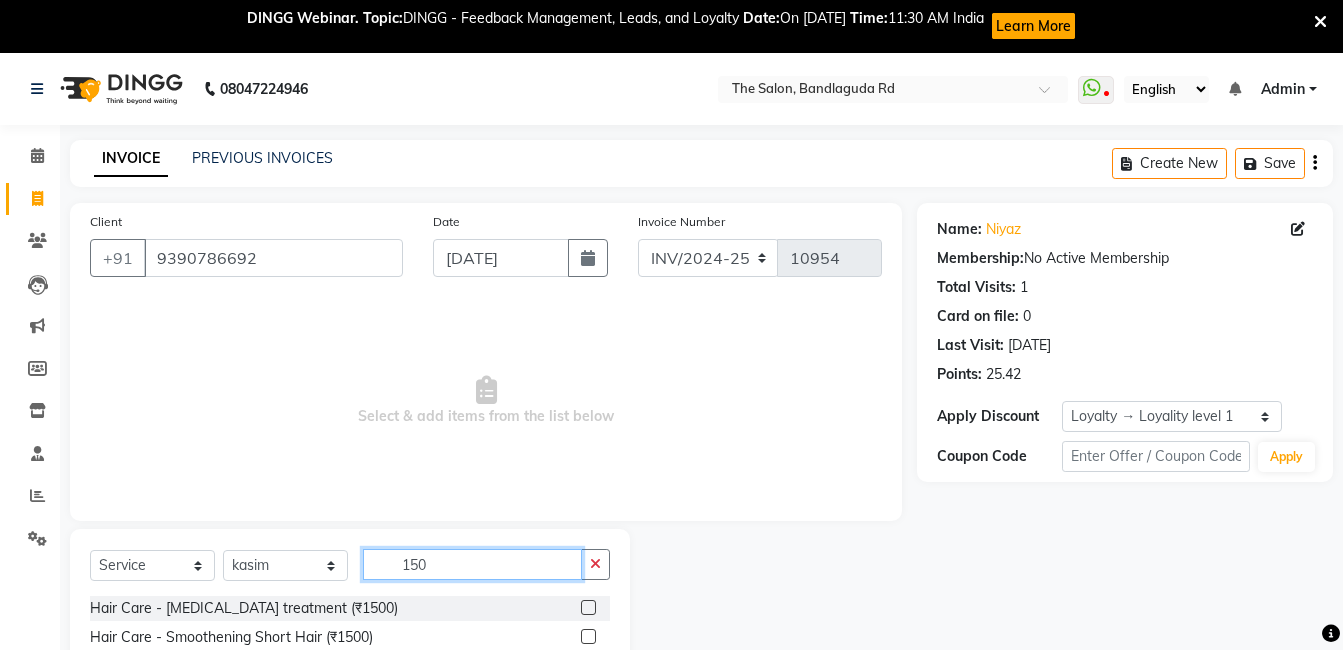 scroll, scrollTop: 204, scrollLeft: 0, axis: vertical 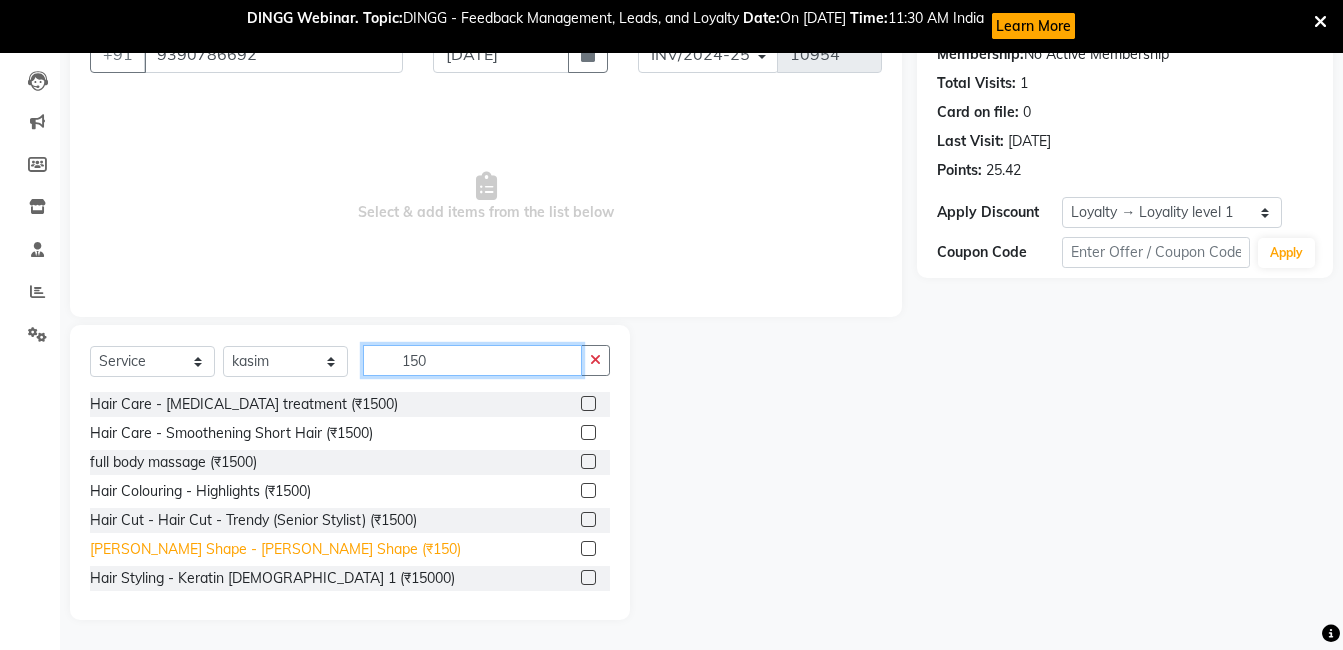 type on "150" 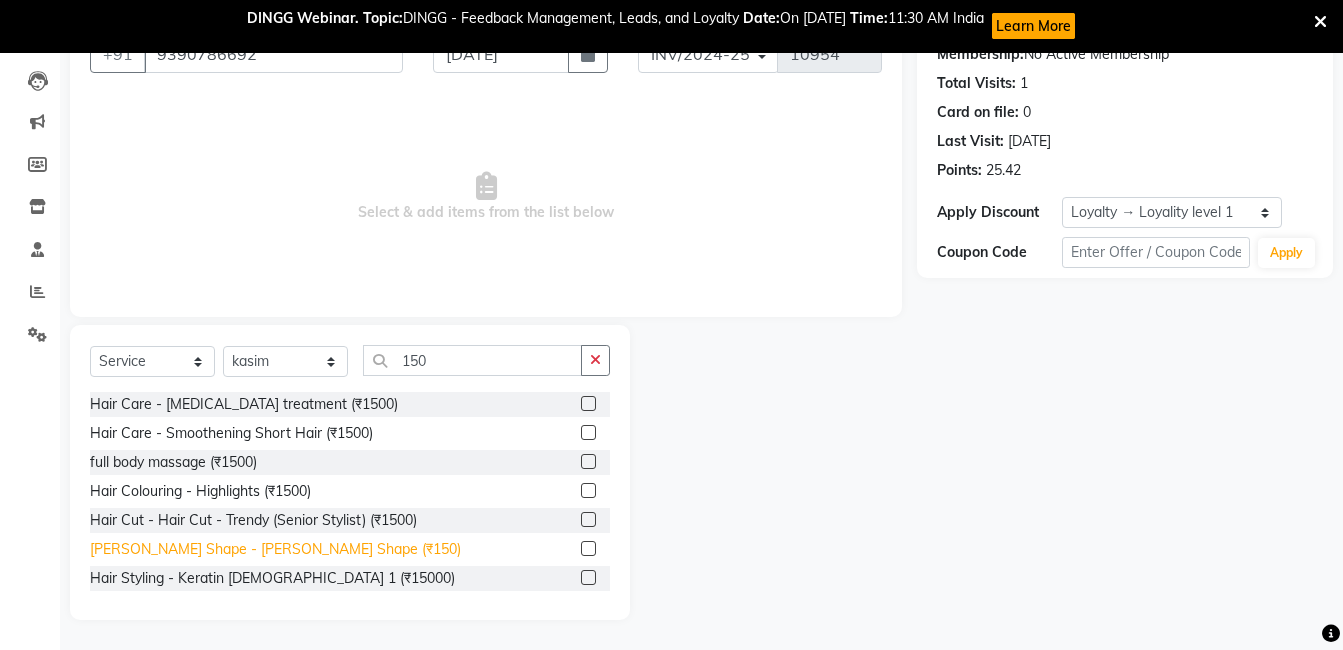 click on "[PERSON_NAME] Shape - [PERSON_NAME] Shape (₹150)" 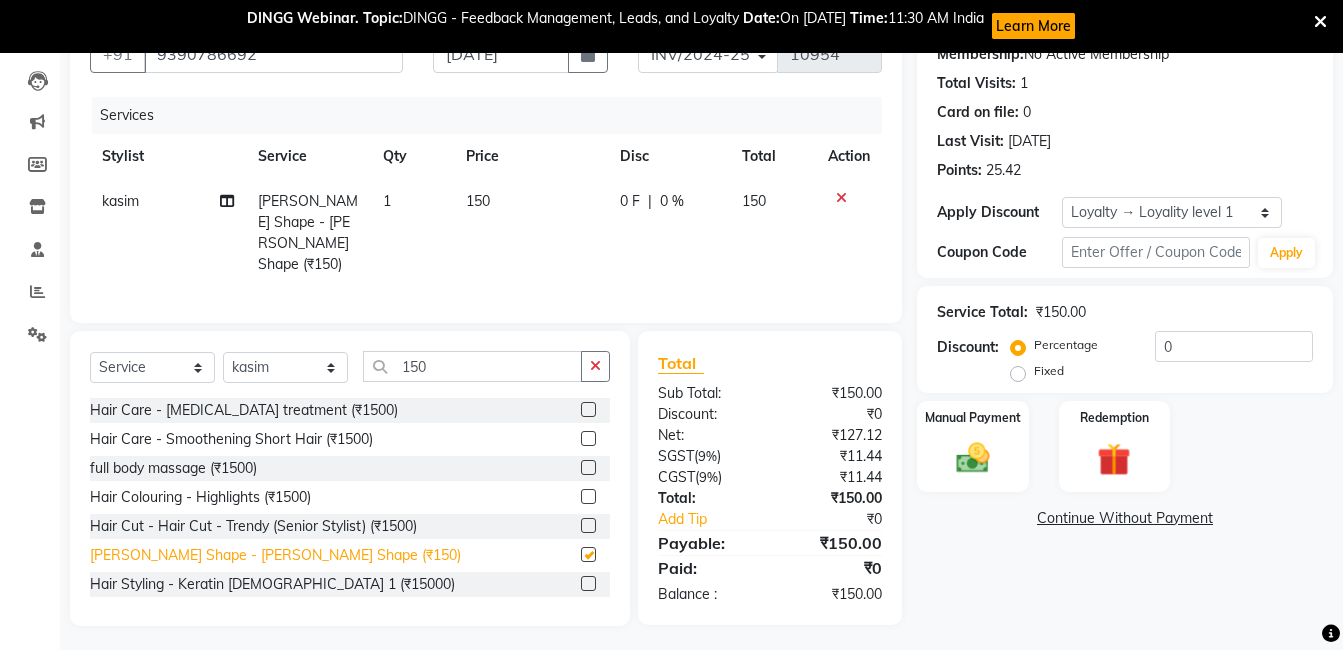 checkbox on "false" 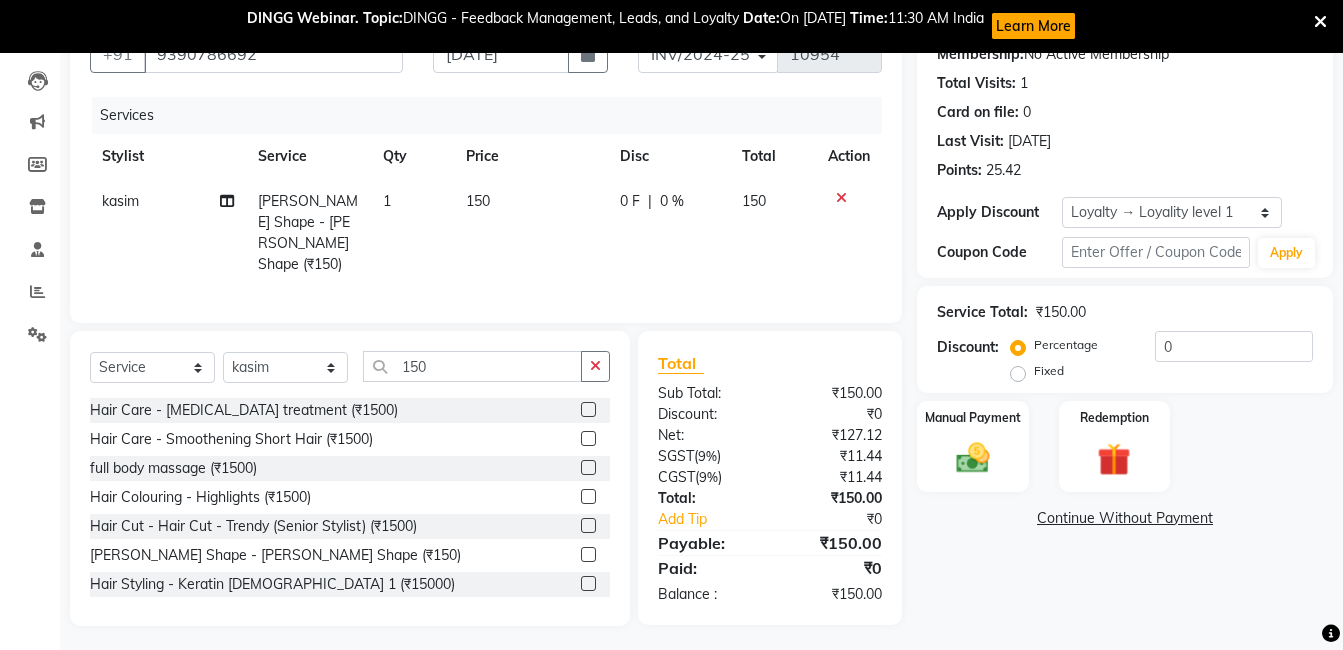 drag, startPoint x: 556, startPoint y: 503, endPoint x: 589, endPoint y: 499, distance: 33.24154 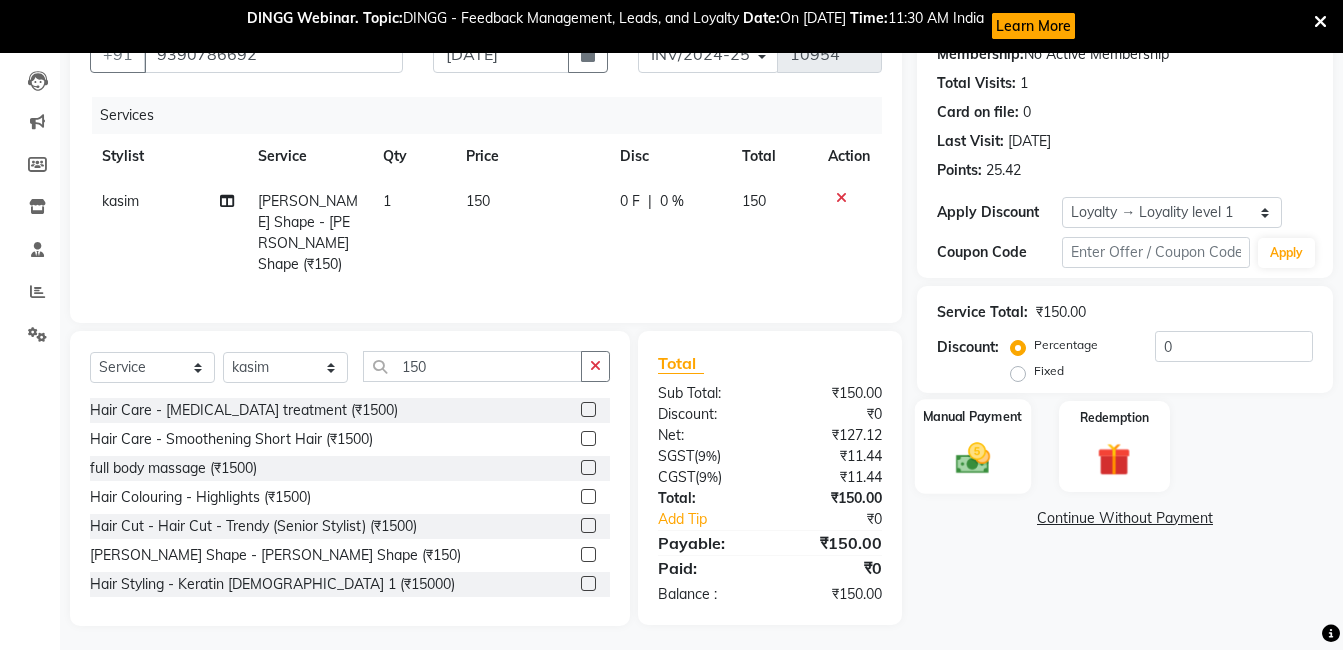click 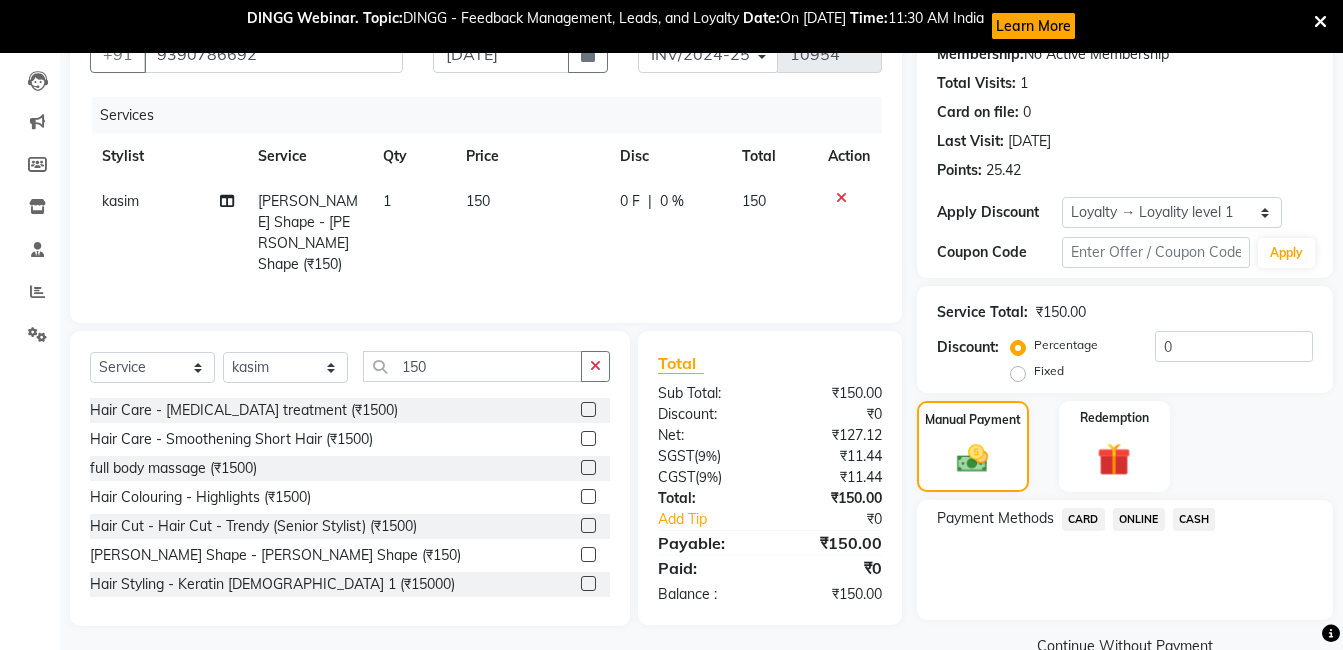 click on "CASH" 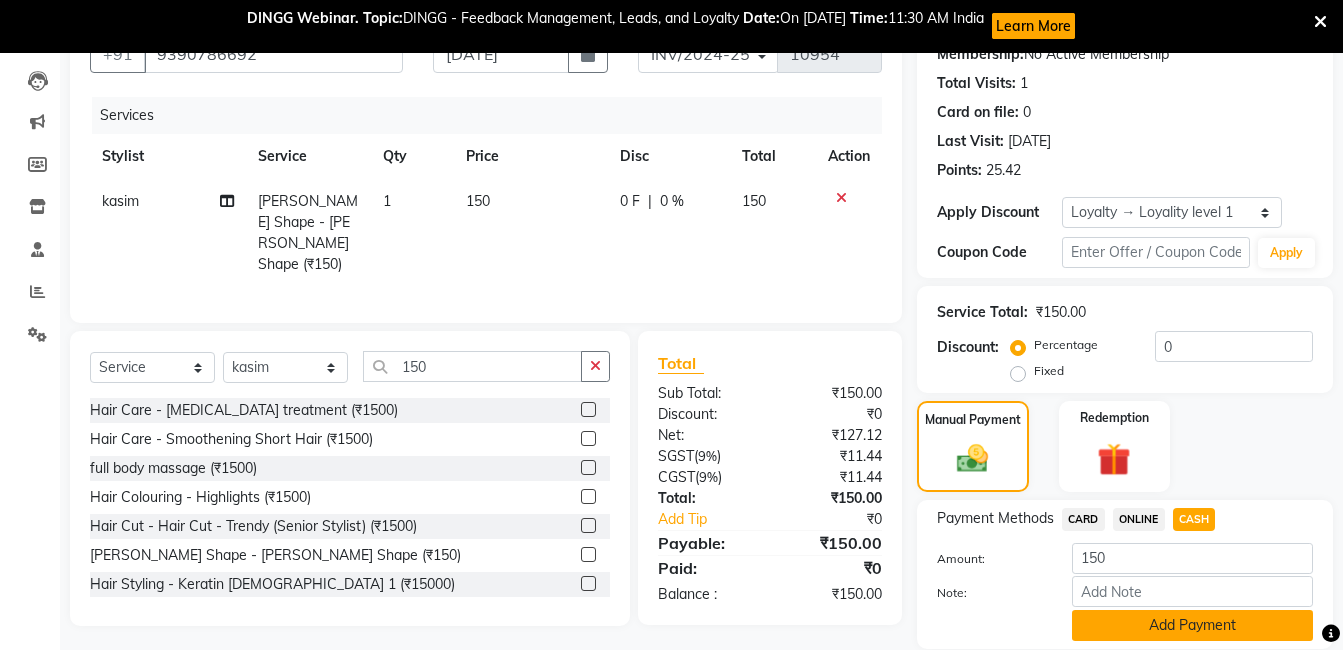click on "Add Payment" 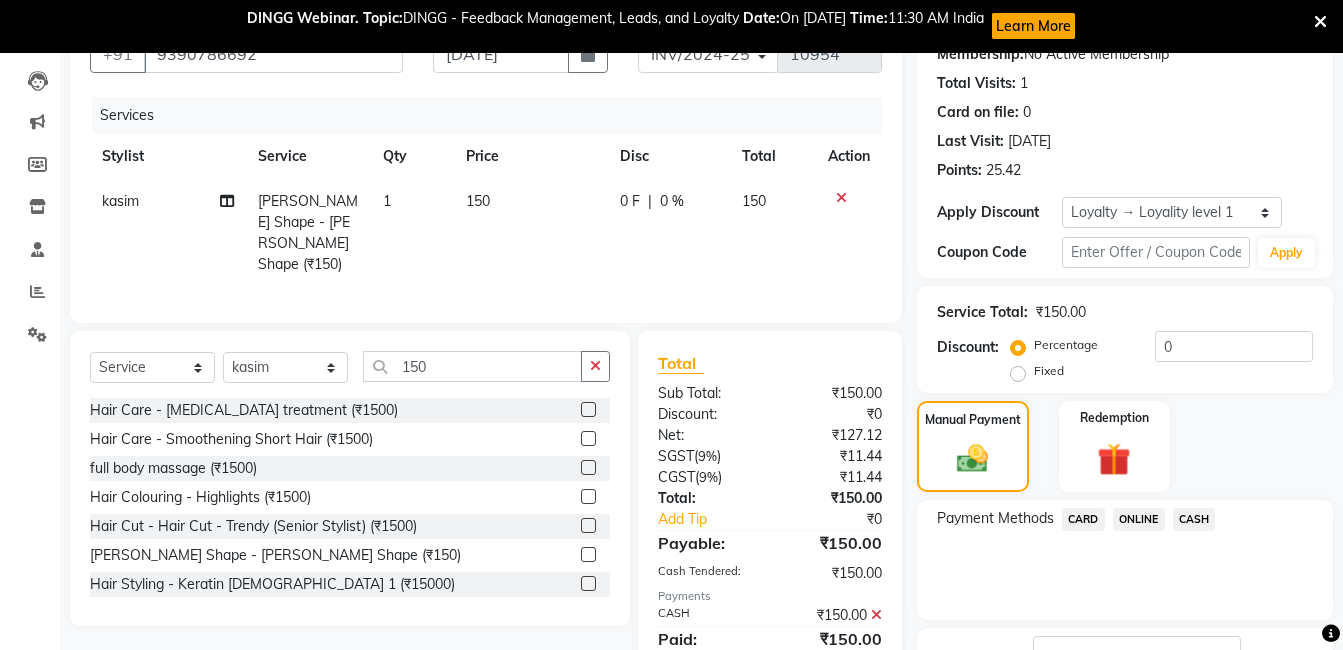 drag, startPoint x: 1229, startPoint y: 613, endPoint x: 1237, endPoint y: 50, distance: 563.0568 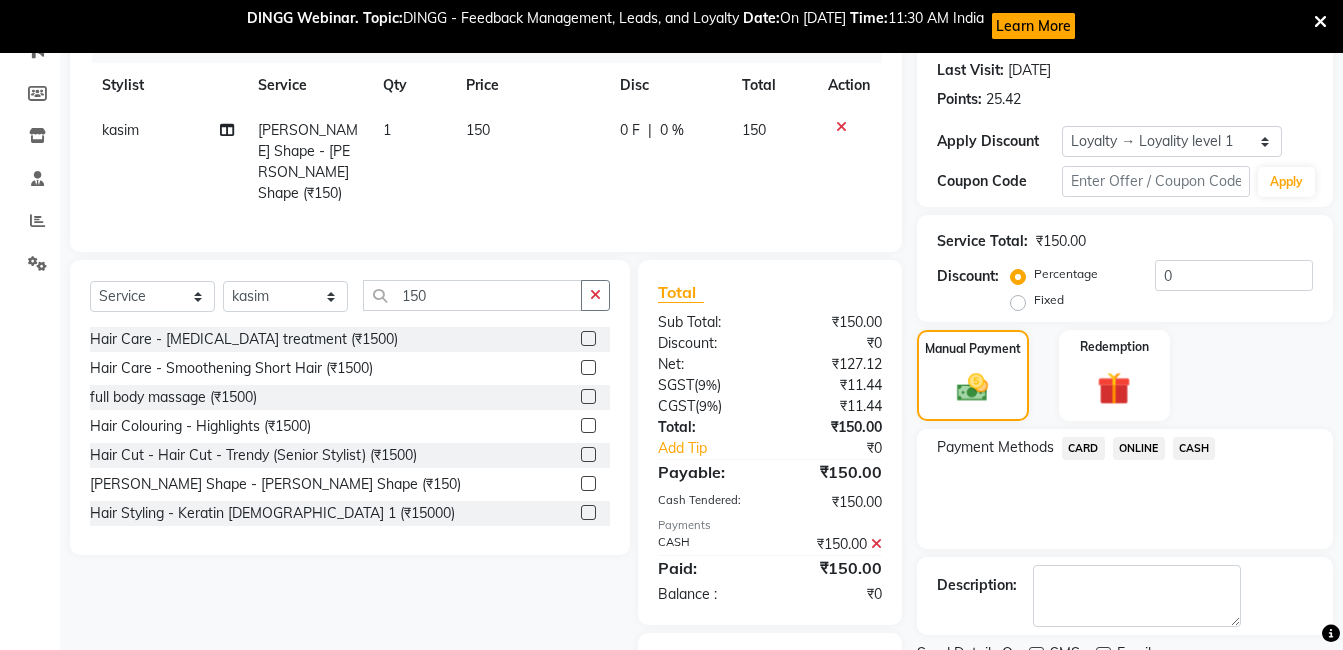 scroll, scrollTop: 393, scrollLeft: 0, axis: vertical 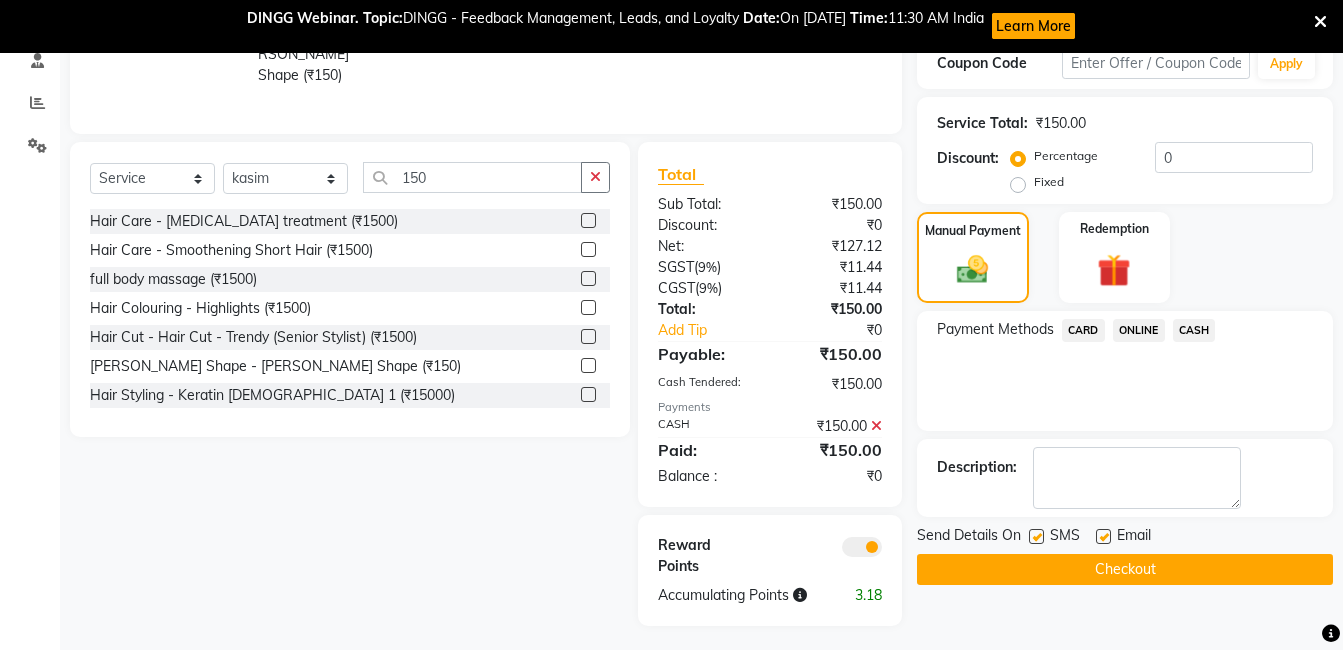 click on "Checkout" 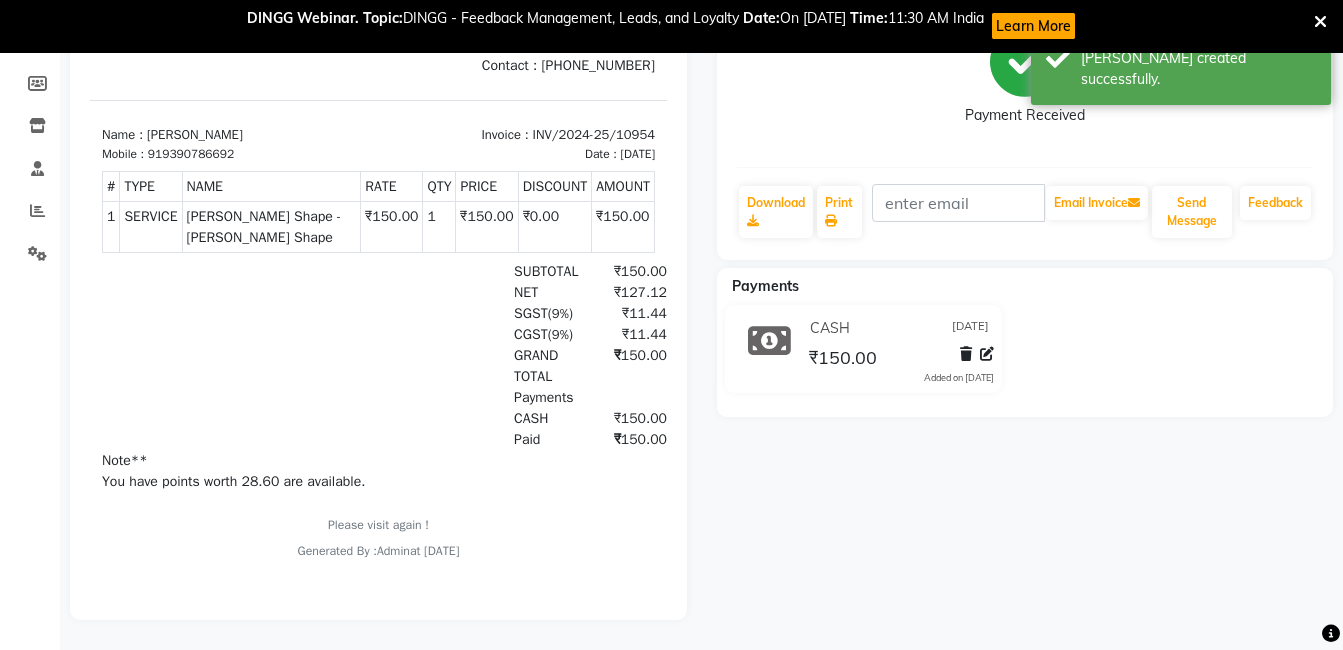 scroll, scrollTop: 0, scrollLeft: 0, axis: both 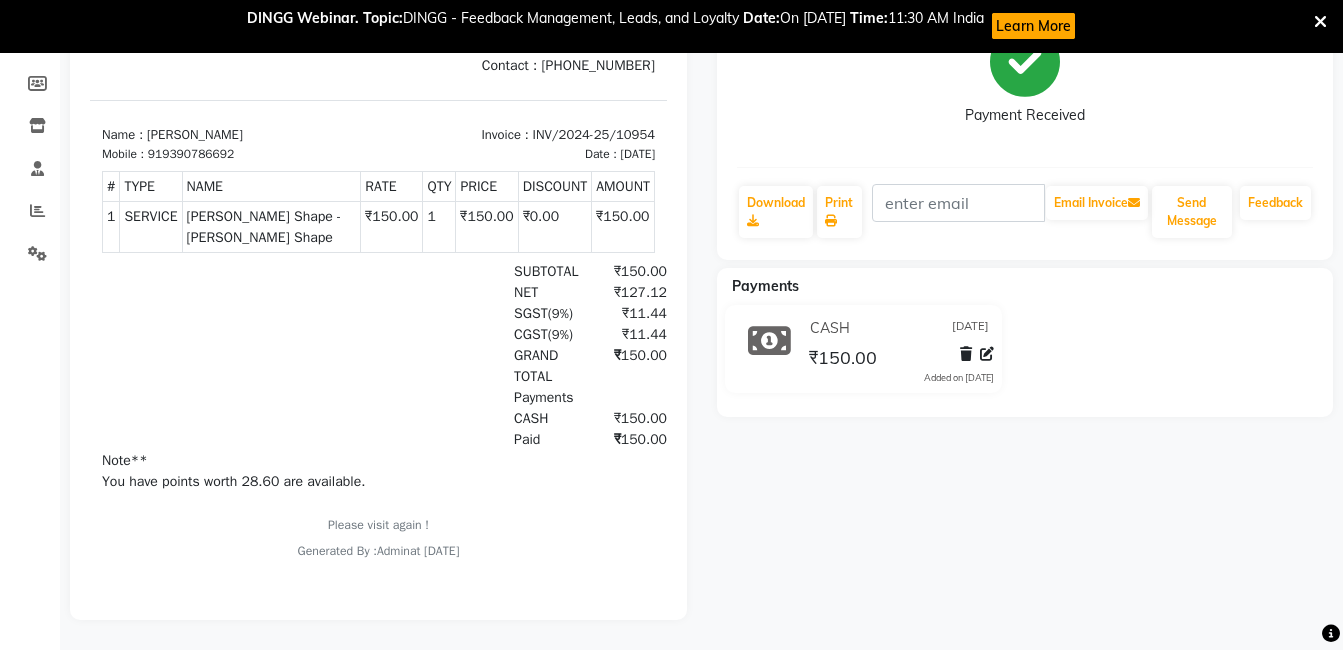 click on "Niyaz   Prebook   Payment Received  Download  Print   Email Invoice   Send Message Feedback  Payments CASH [DATE] ₹150.00  Added on [DATE]" 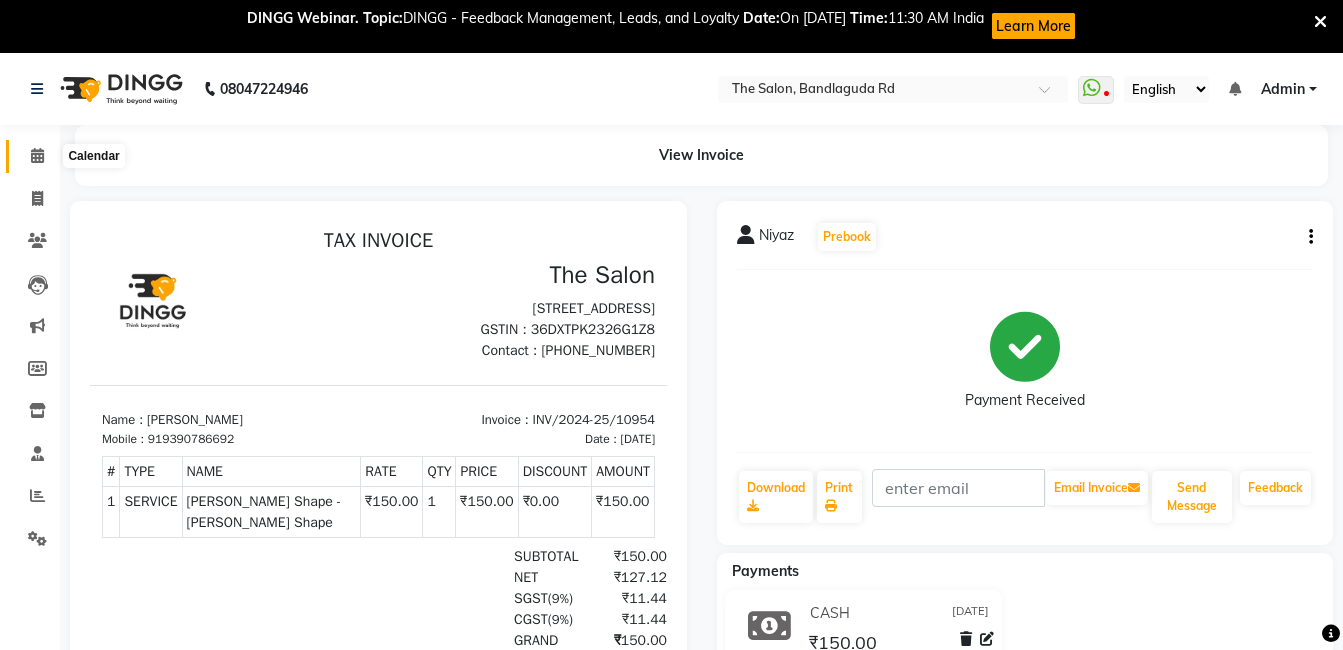 click 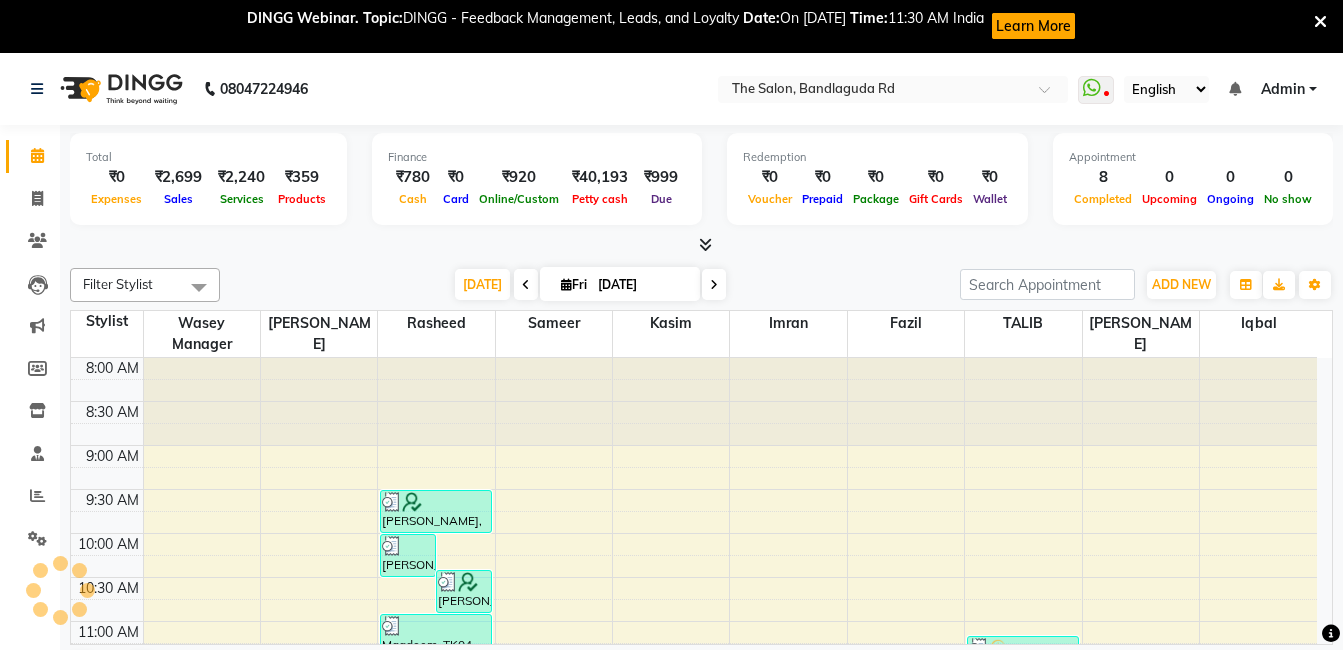scroll, scrollTop: 265, scrollLeft: 0, axis: vertical 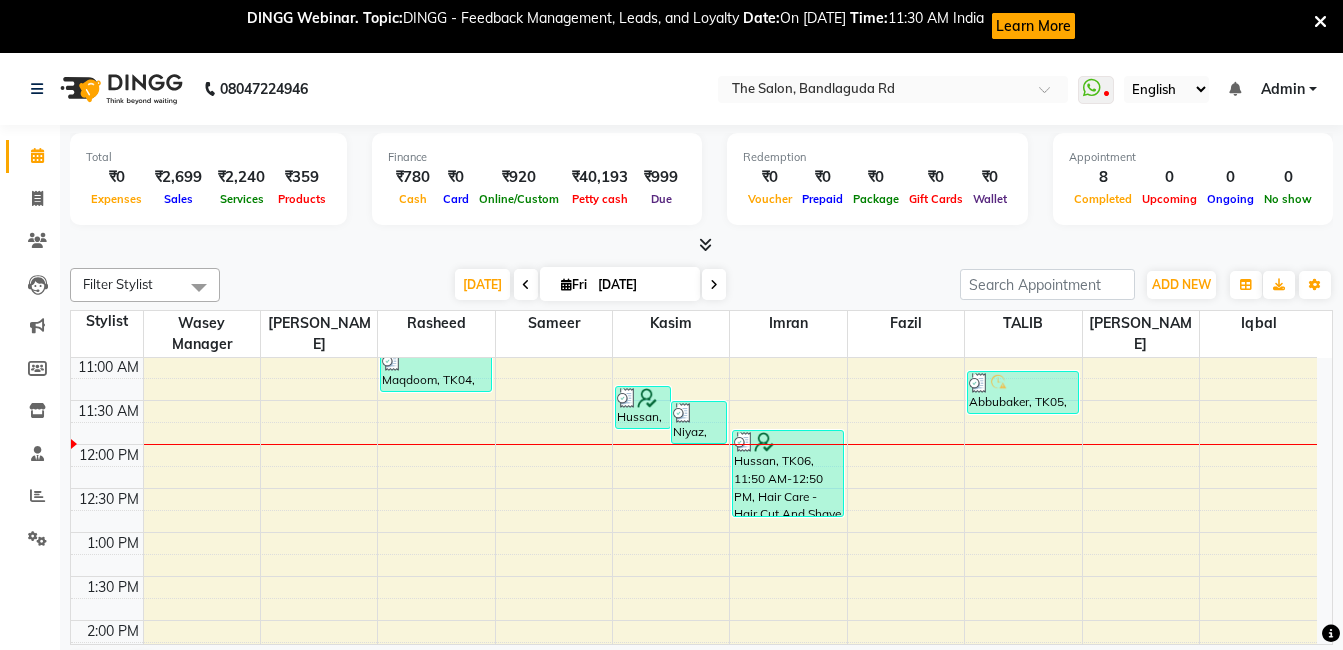 click on "Total  ₹0  Expenses ₹2,699  Sales ₹2,240  Services ₹359  Products Finance  ₹780  Cash ₹0  Card ₹920  Online/Custom ₹40,193 [PERSON_NAME] cash ₹999 Due  Redemption  ₹0 Voucher ₹0 Prepaid ₹0 Package ₹0  Gift Cards ₹0  Wallet  Appointment  8 Completed 0 Upcoming 0 Ongoing 0 No show  Other sales  ₹0  Packages ₹100  Memberships ₹0  Vouchers ₹0  Prepaids ₹0  Gift Cards Filter Stylist Select All [PERSON_NAME] [PERSON_NAME] [PERSON_NAME] sameer [PERSON_NAME] manager [DATE]  [DATE] Toggle Dropdown Add Appointment Add Invoice Add Expense Add Attendance Add Client Add Transaction Toggle Dropdown Add Appointment Add Invoice Add Expense Add Attendance Add Client ADD NEW Toggle Dropdown Add Appointment Add Invoice Add Expense Add Attendance Add Client Add Transaction Filter Stylist Select All [PERSON_NAME] [PERSON_NAME] kasim [PERSON_NAME] sameer [PERSON_NAME] manager Group By  Staff View   Room View  View as Vertical  Vertical - Week View  Horizontal  Horizontal - Week View  List  Manage Tags" 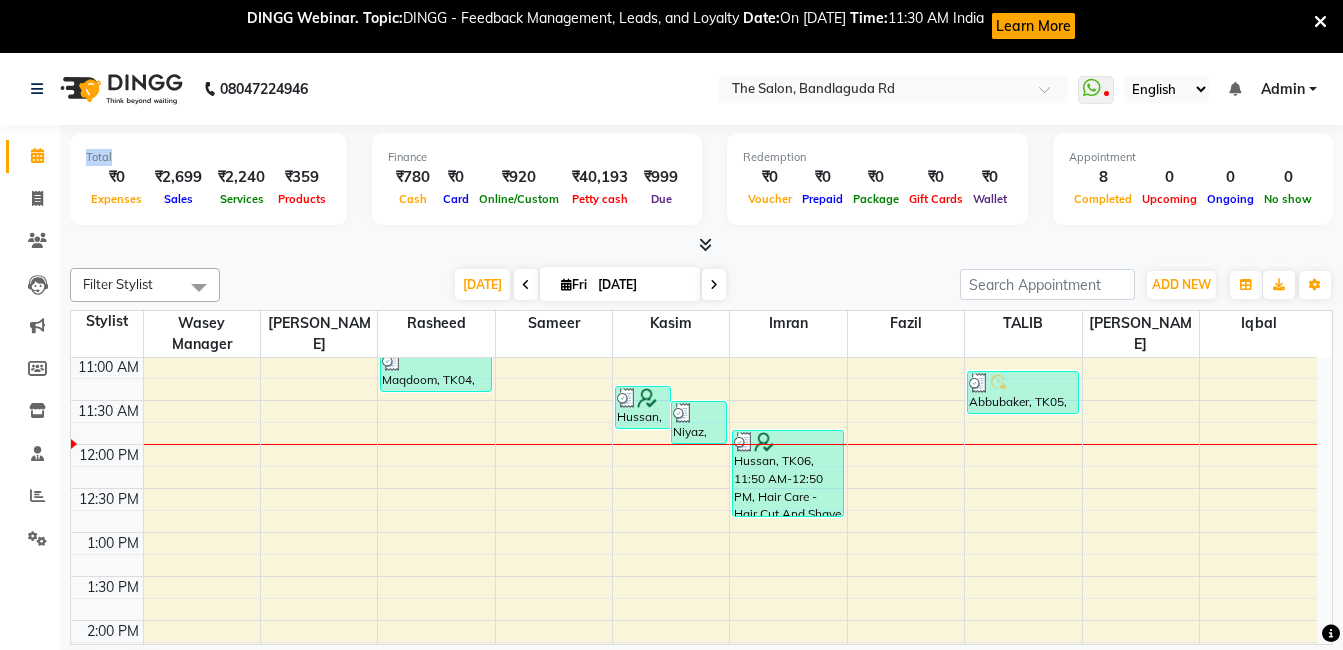 drag, startPoint x: 60, startPoint y: 223, endPoint x: 48, endPoint y: 216, distance: 13.892444 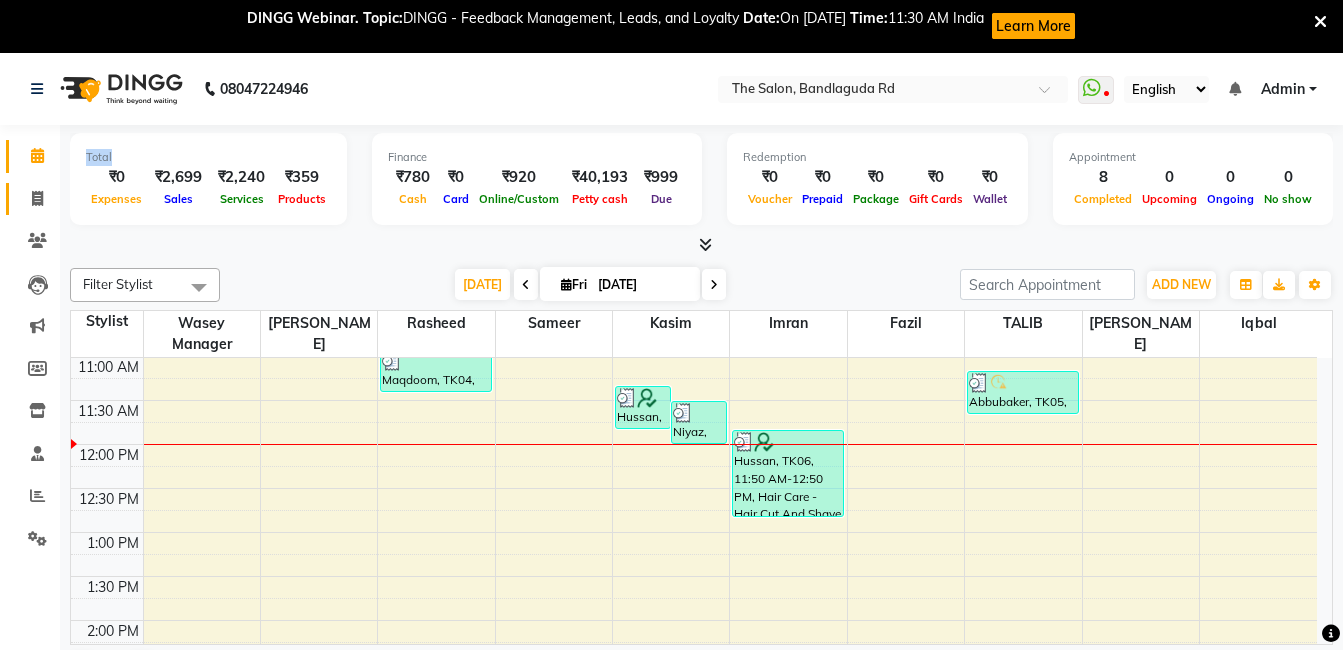 click on "Invoice" 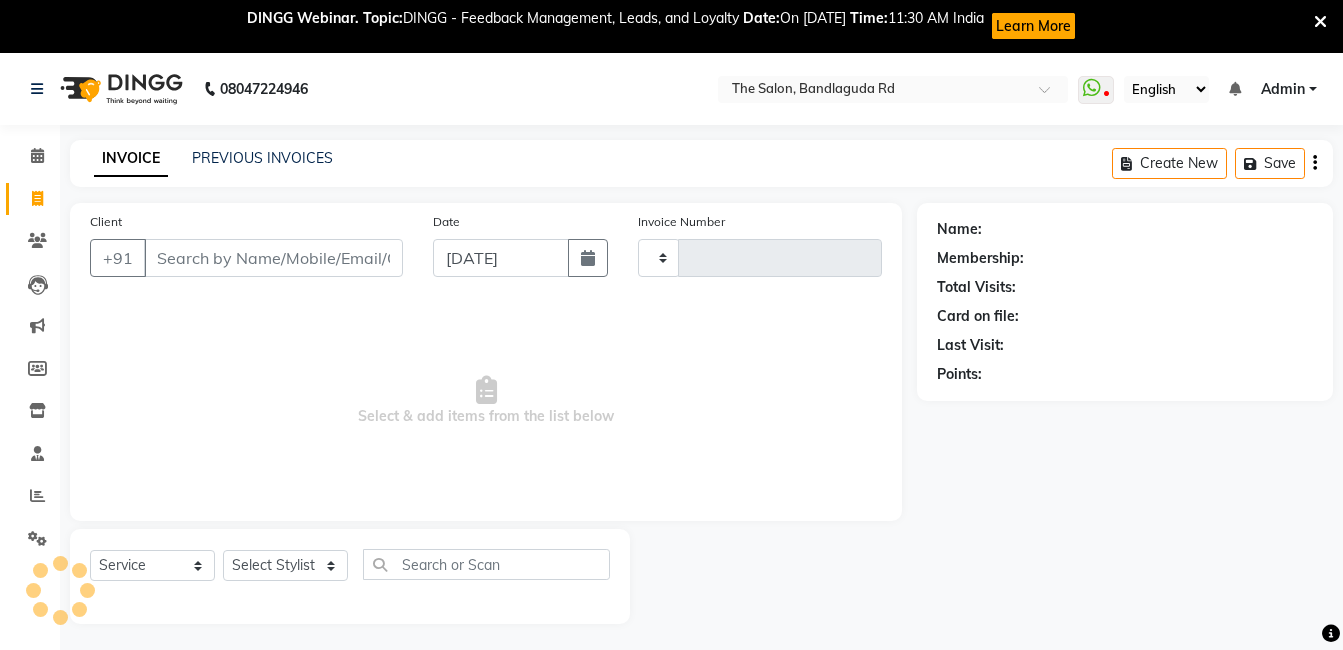 type on "10955" 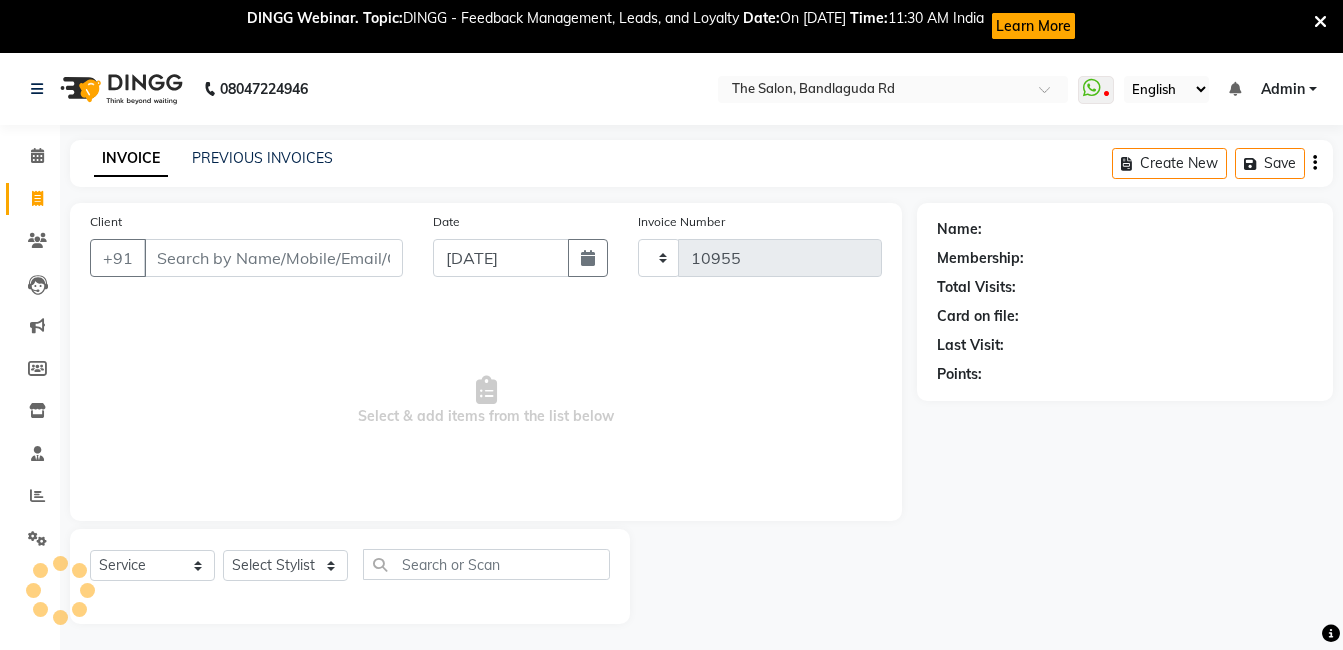 select on "5198" 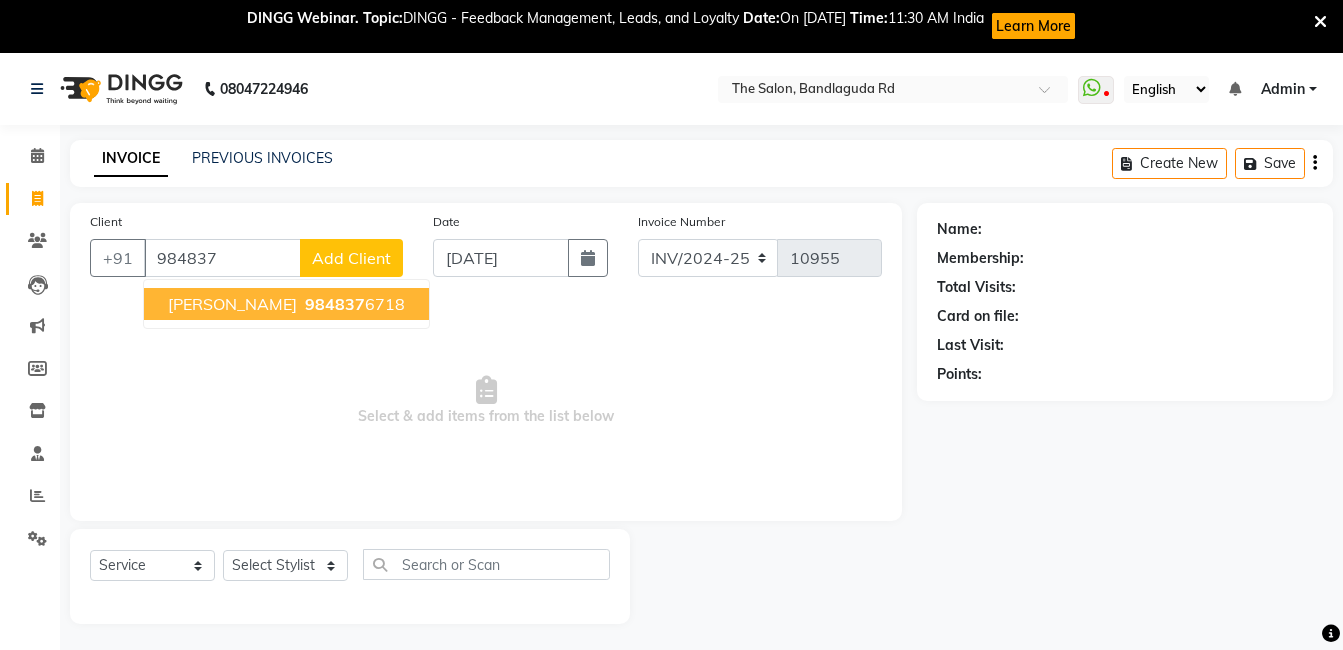 click on "984837 6718" at bounding box center [353, 304] 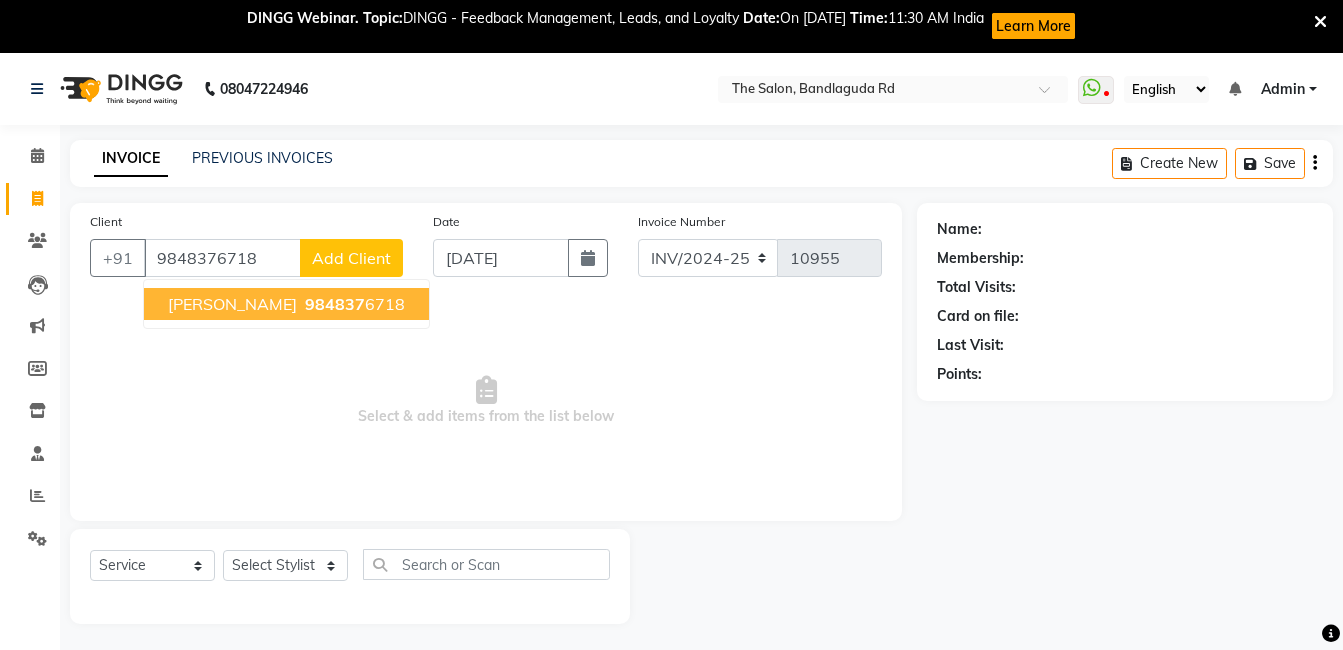 type on "9848376718" 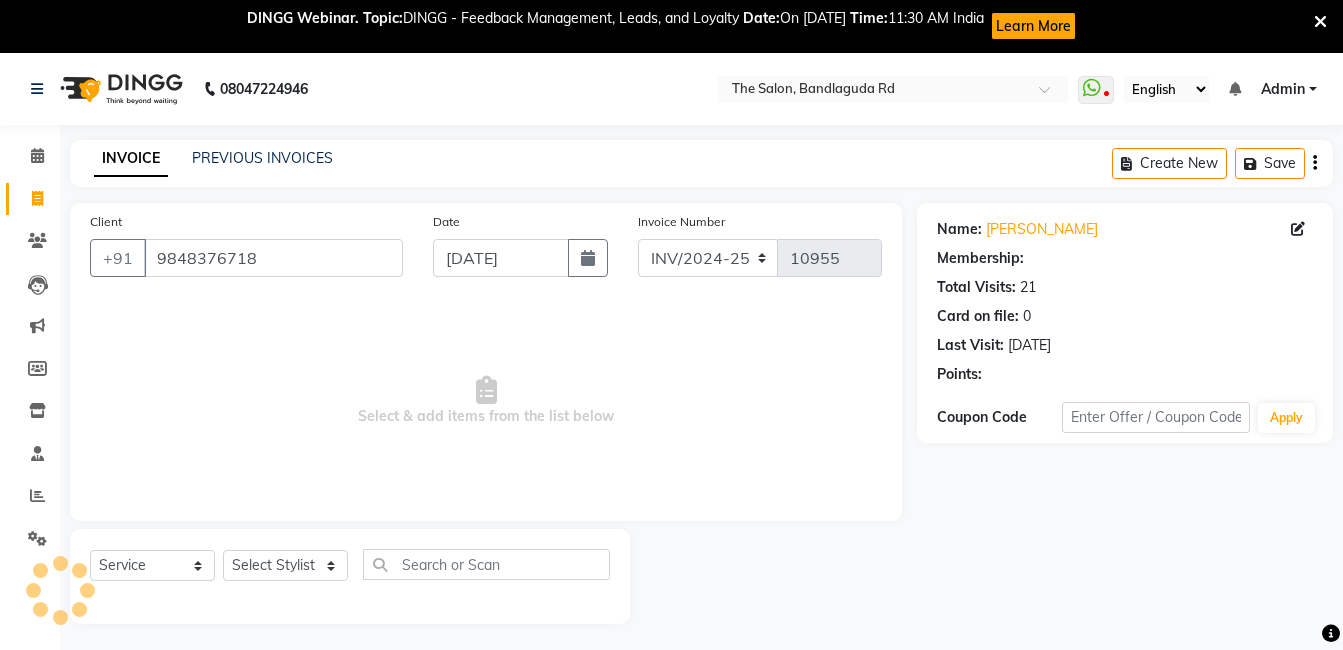select on "1: Object" 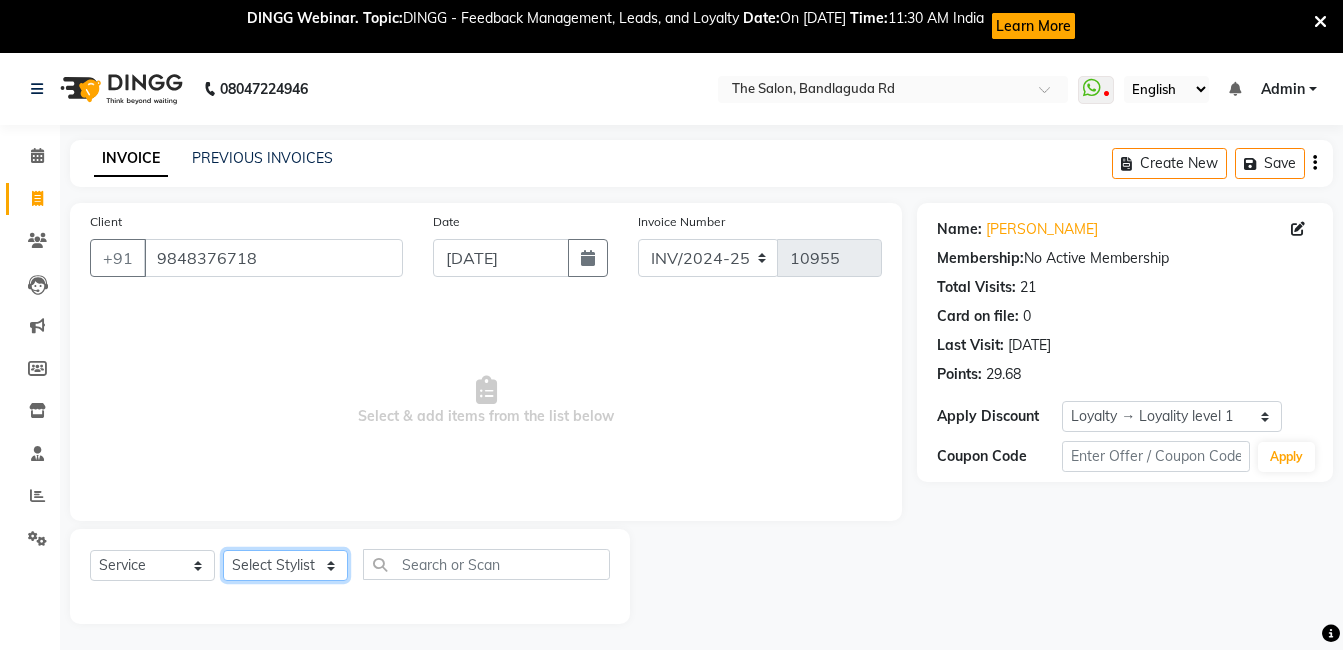click on "Select Stylist [PERSON_NAME] [PERSON_NAME] kasim [PERSON_NAME] sameer [PERSON_NAME] manager" 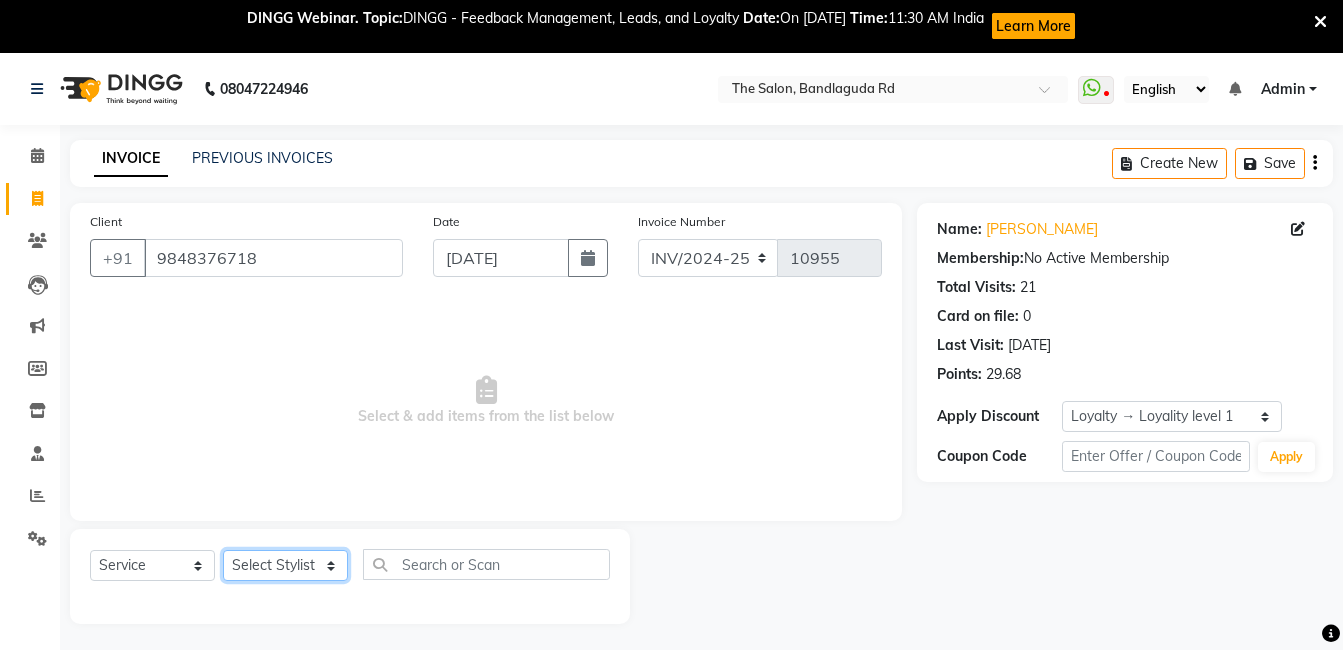 drag, startPoint x: 305, startPoint y: 554, endPoint x: 305, endPoint y: 509, distance: 45 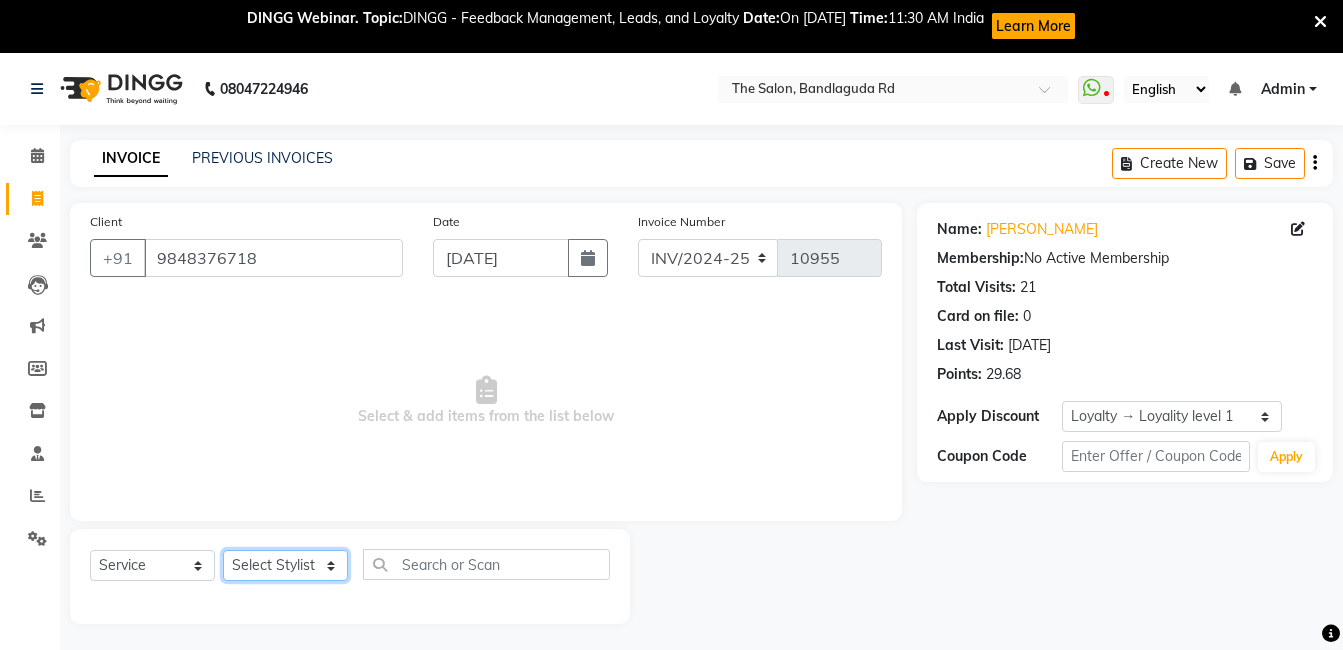 click on "Select Stylist [PERSON_NAME] [PERSON_NAME] kasim [PERSON_NAME] sameer [PERSON_NAME] manager" 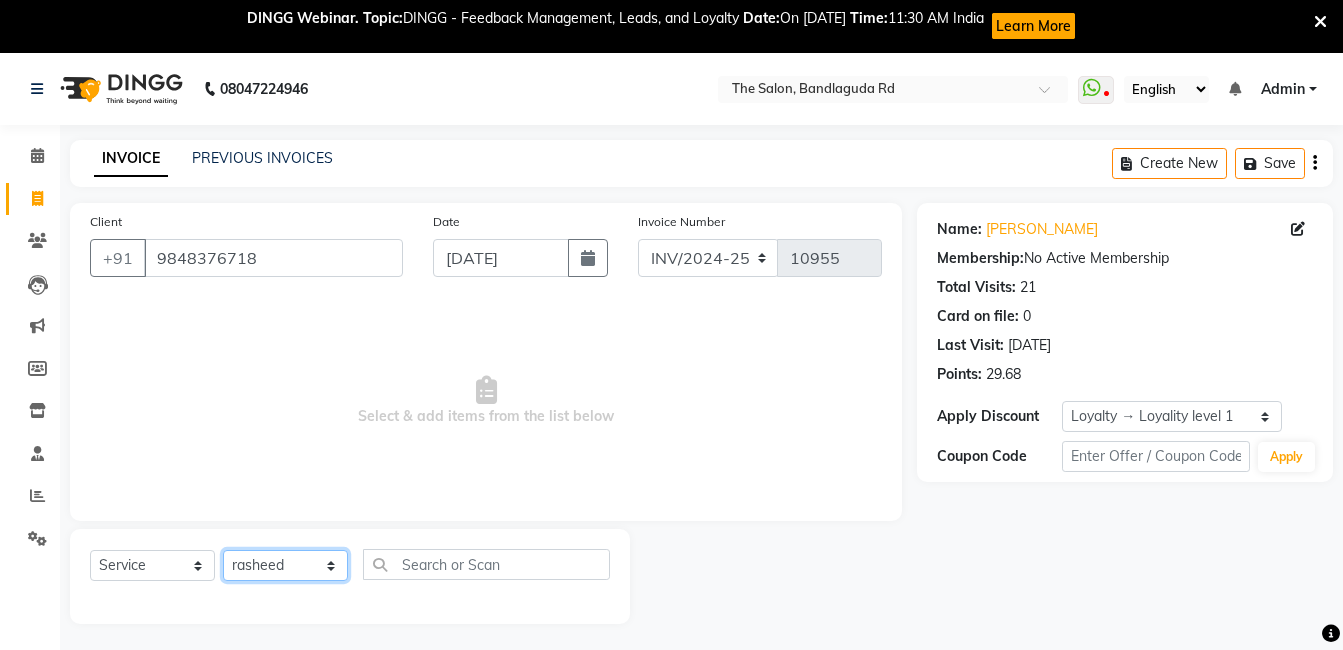 click on "Select Stylist [PERSON_NAME] [PERSON_NAME] kasim [PERSON_NAME] sameer [PERSON_NAME] manager" 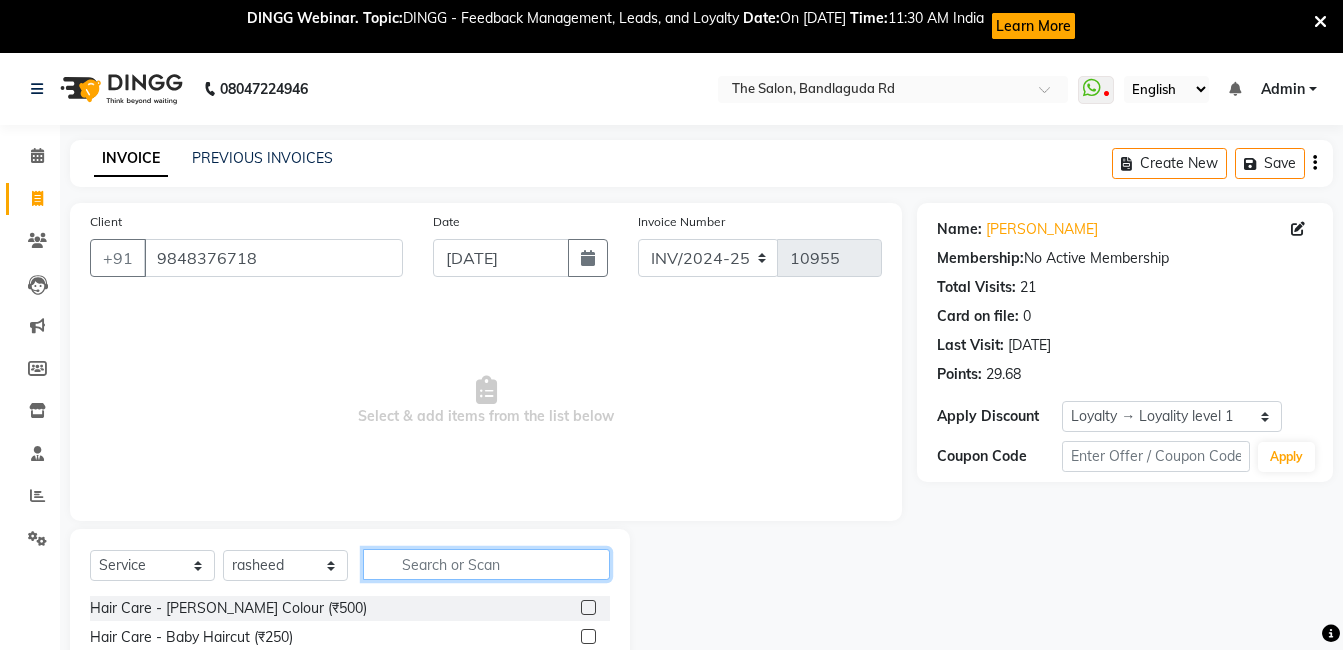 click 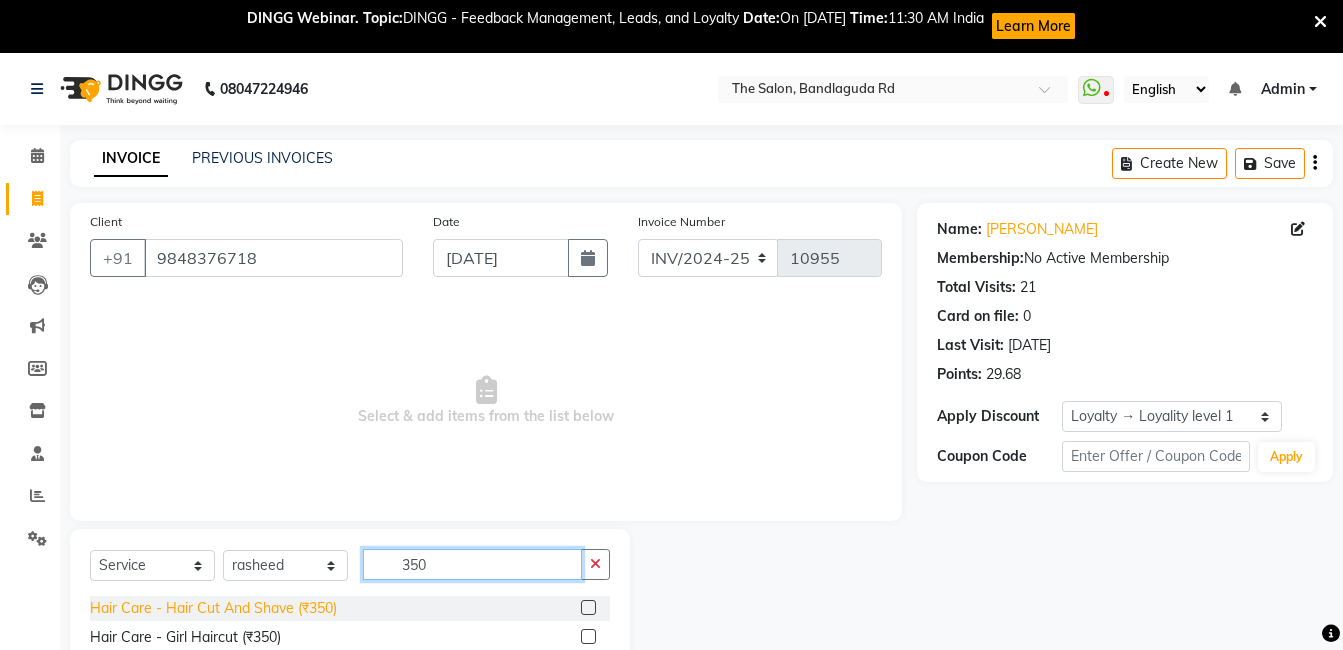 type on "350" 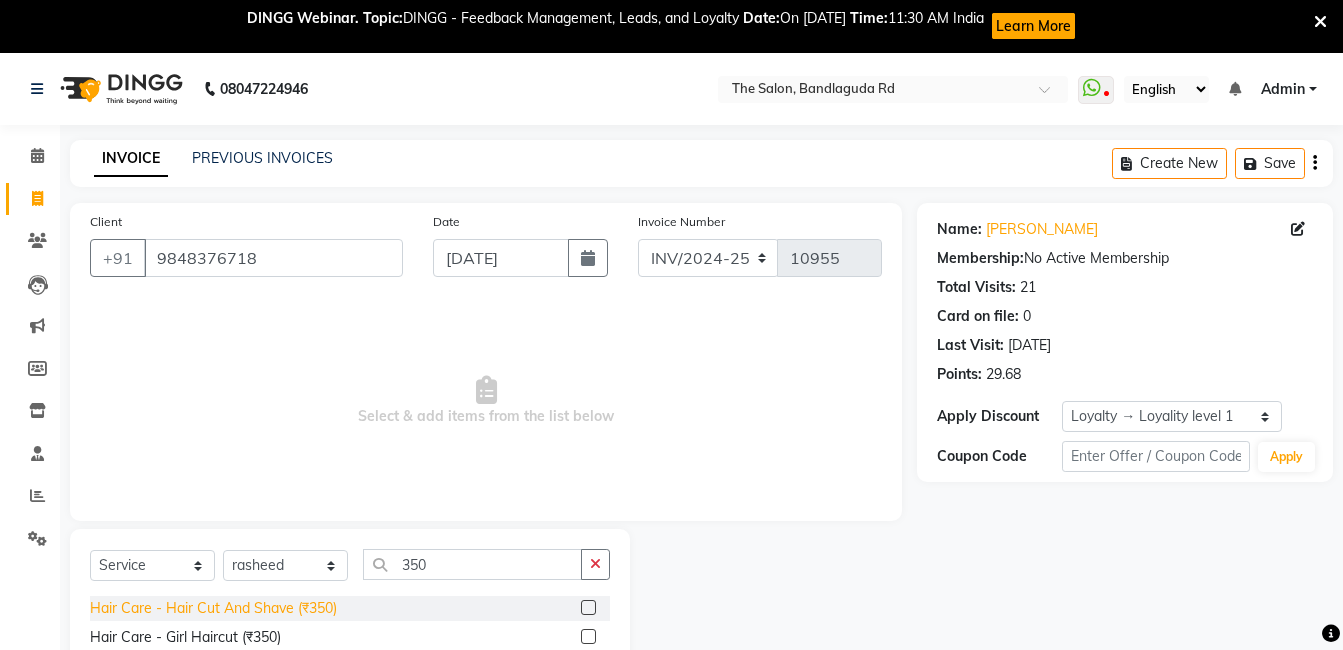 click on "Hair Care - Hair Cut And Shave (₹350)" 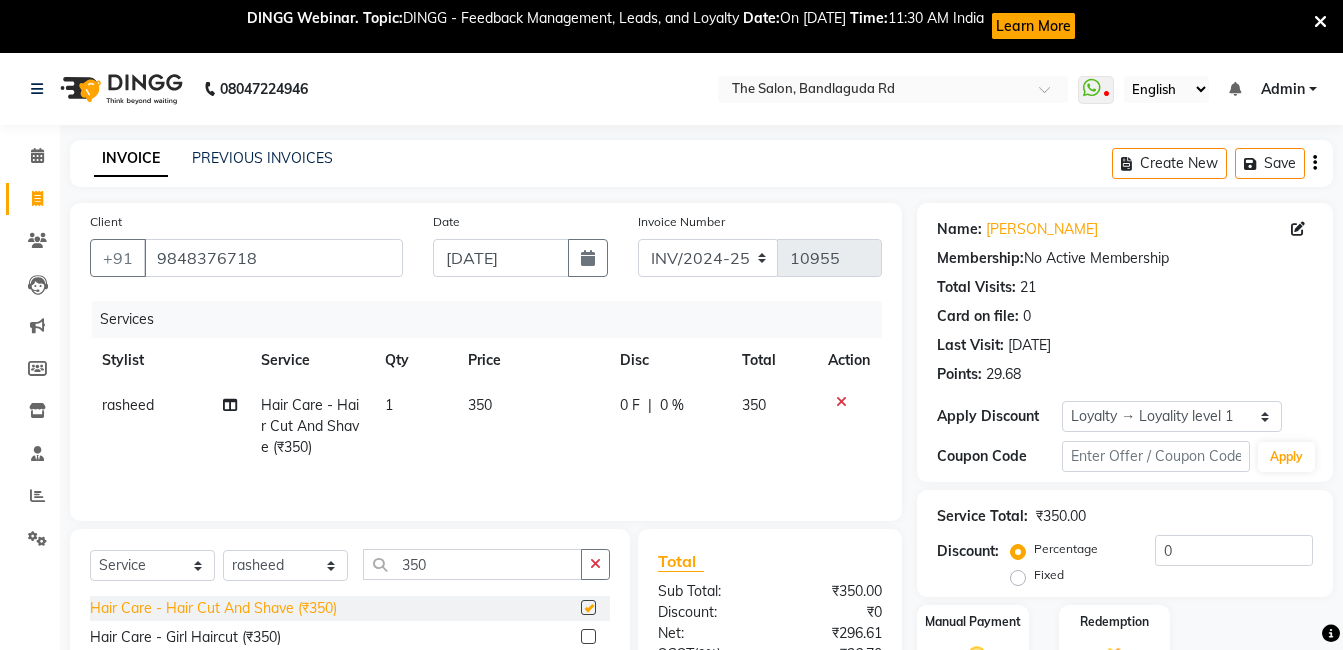 checkbox on "false" 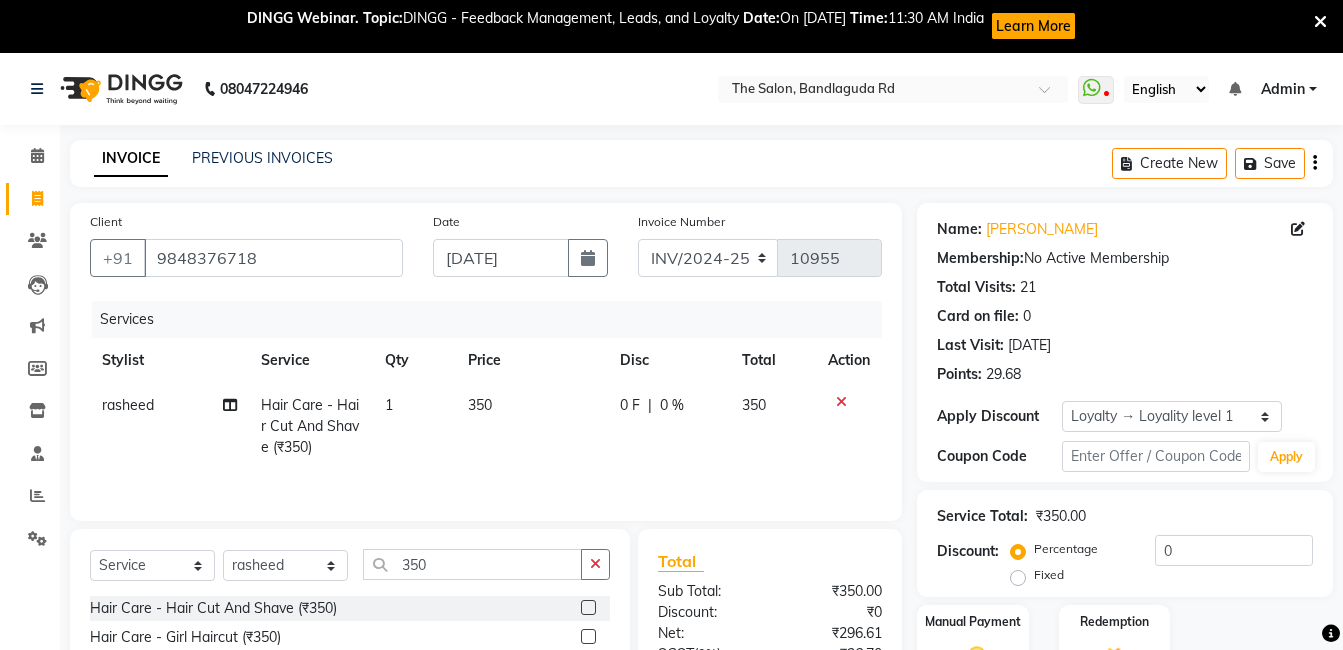 click on "350" 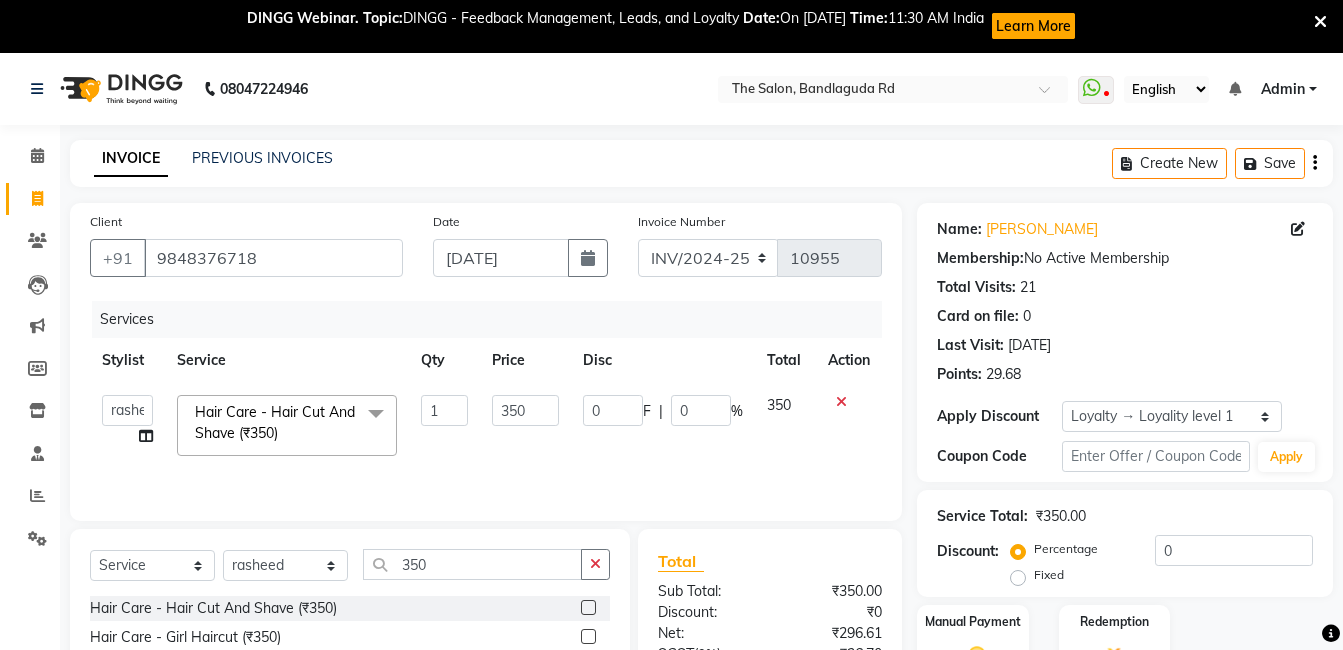click on "Services Stylist Service Qty Price Disc Total Action  [PERSON_NAME]   [PERSON_NAME]   [PERSON_NAME]   sameer   [PERSON_NAME] manager  Hair Care - Hair Cut And Shave (₹350)  x Hair Care - [PERSON_NAME] Colour (₹500) Hair Care - Baby Haircut (₹250) Hair Care - Hair Cut And Shave (₹350) Hair Care - [PERSON_NAME] [PERSON_NAME] (₹1000) Hair Care - Curly Short Lenght (₹5000) Hair Care - Full Fiber (₹500) Hair Care - Girl Haircut (₹350) Hair Care - Hair Cut (₹200) Hair Care - [MEDICAL_DATA] treatment (₹1500) Hair Care - Hair Spa Professional (₹1200) Hair Care - Haircut Girl (₹800) Hair Care - Half Fiber (₹350) Hair Care - Head Wash (₹50) Hair Care - Keratin Medium Length (₹7000) Hair Care - Keratin Short Length1 (₹4000) Hair Care - Keratin Short Length (₹2500) Hair Care - Keratin Wash (₹300) Hair Care - Matrix Colour (₹500) Hair Care - Normal Haircut Girl (₹500) Hair Care - Smoothening Short Hair (₹1500) Hair Care - Spa (₹700) Hair Care - Streightening Long Hair (₹6000) apron (₹20) 1 0" 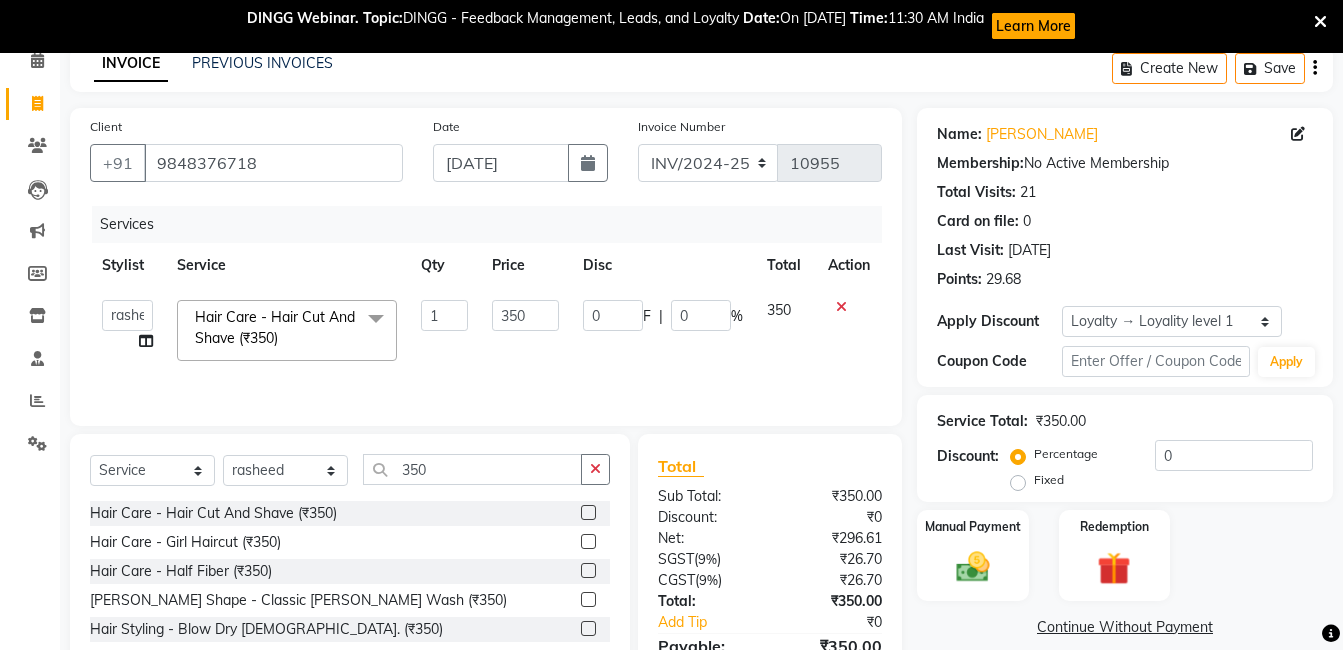 scroll, scrollTop: 203, scrollLeft: 0, axis: vertical 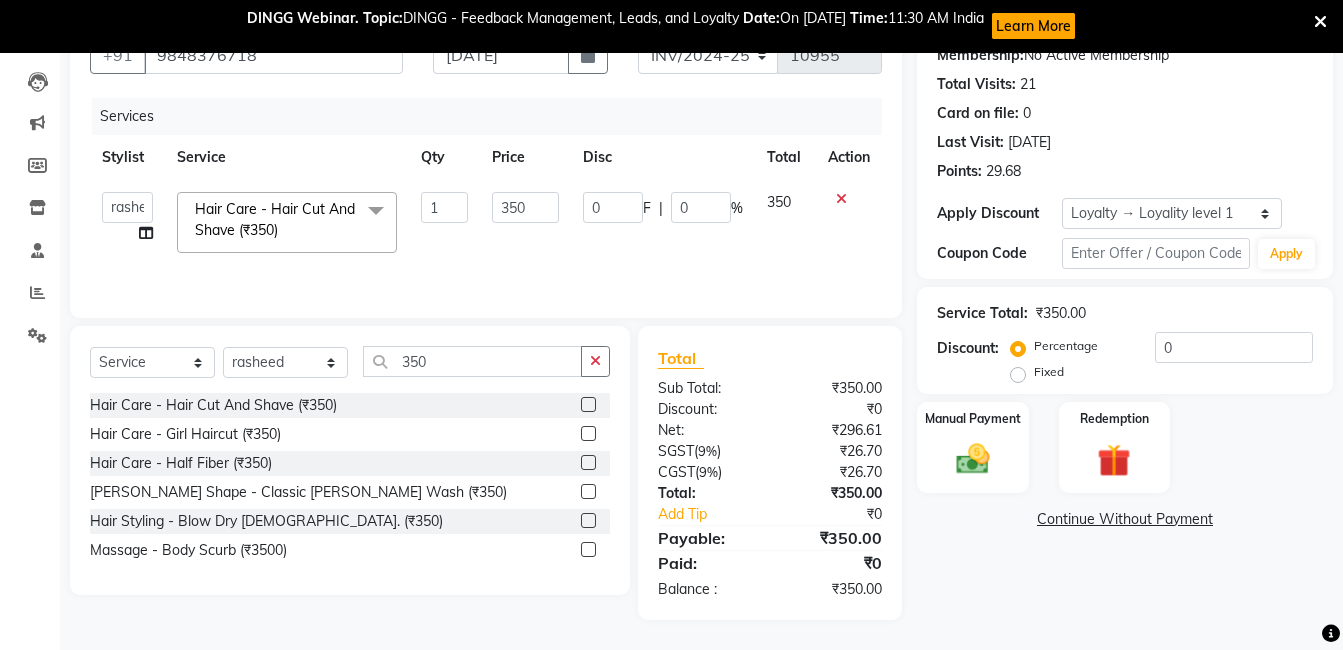 click on "Name: [PERSON_NAME]  Membership:  No Active Membership  Total Visits:  21 Card on file:  0 Last Visit:   [DATE] Points:   29.68  Apply Discount Select  Loyalty → Loyality level 1  Coupon Code Apply Service Total:  ₹350.00  Discount:  Percentage   Fixed  0 Manual Payment Redemption  Continue Without Payment" 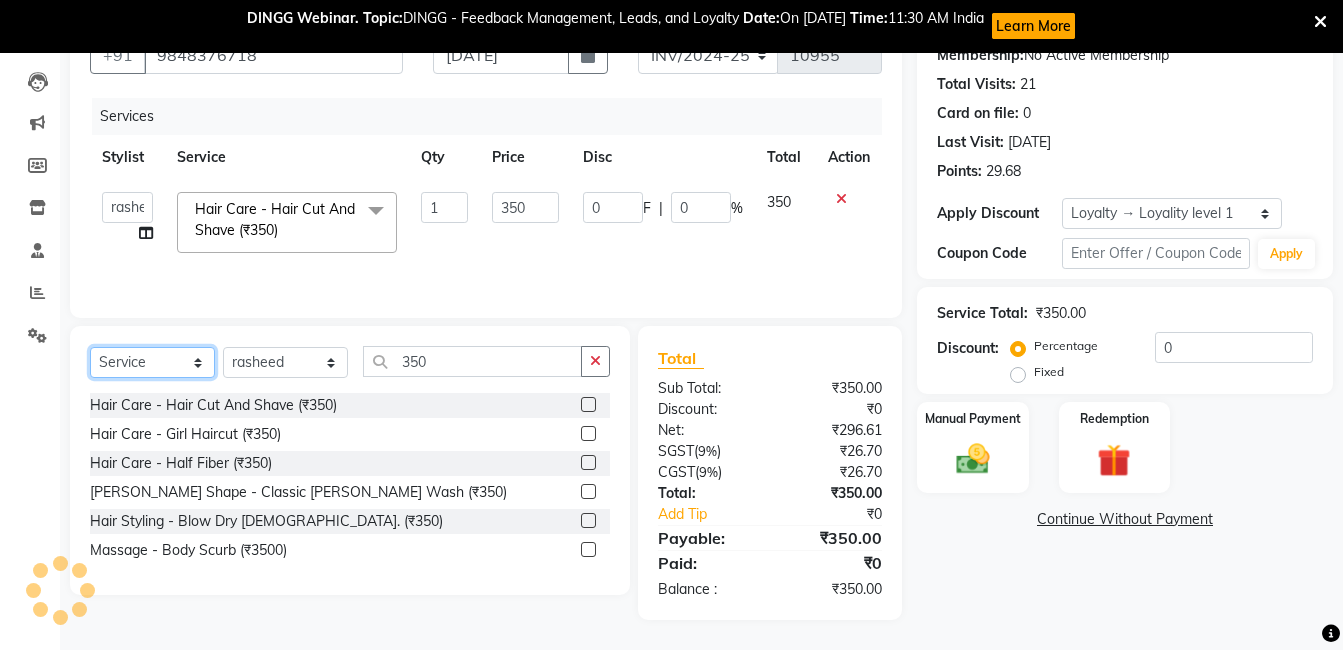 click on "Select  Service  Product  Membership  Package Voucher Prepaid Gift Card" 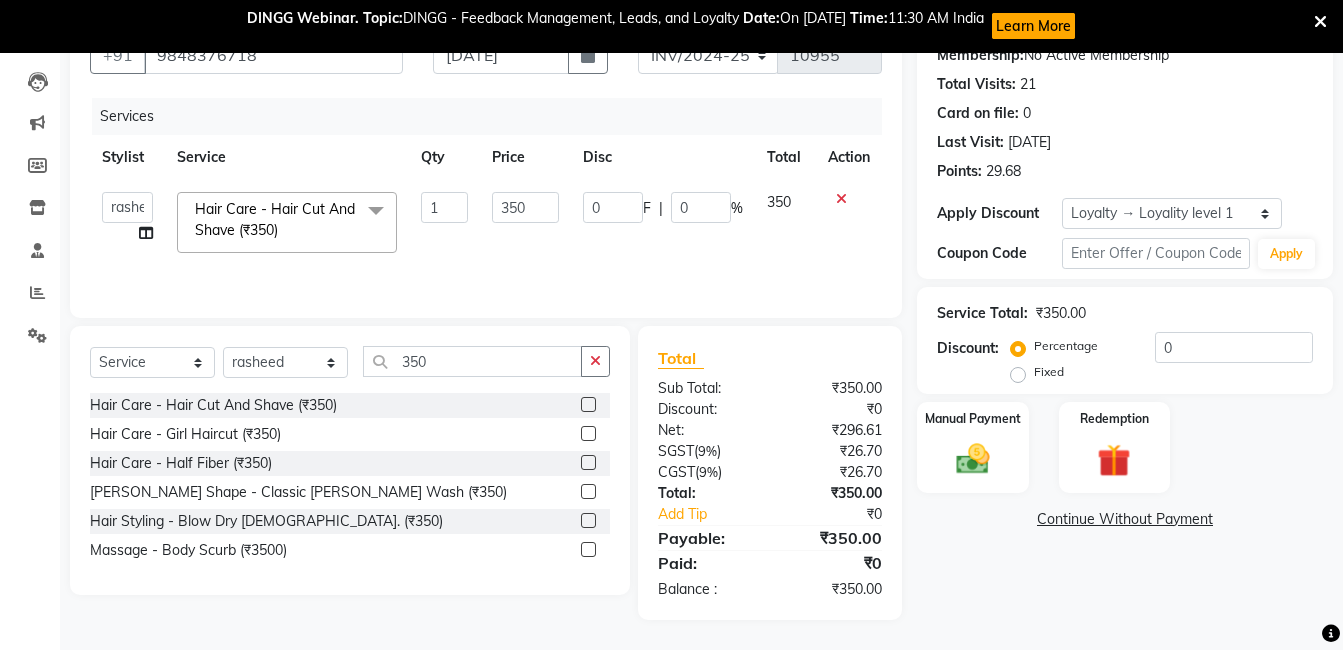 click on "Select  Service  Product  Membership  Package Voucher Prepaid Gift Card  Select Stylist [PERSON_NAME] [PERSON_NAME] [PERSON_NAME] sameer [PERSON_NAME] manager 350 Hair Care - Hair Cut And Shave (₹350)  Hair Care - Girl Haircut (₹350)  Hair Care - Half Fiber (₹350)  [PERSON_NAME] Shape - Classic [PERSON_NAME] Wash (₹350)  Hair Styling - Blow Dry [DEMOGRAPHIC_DATA]. (₹350)  Massage - Body Scurb (₹3500)" 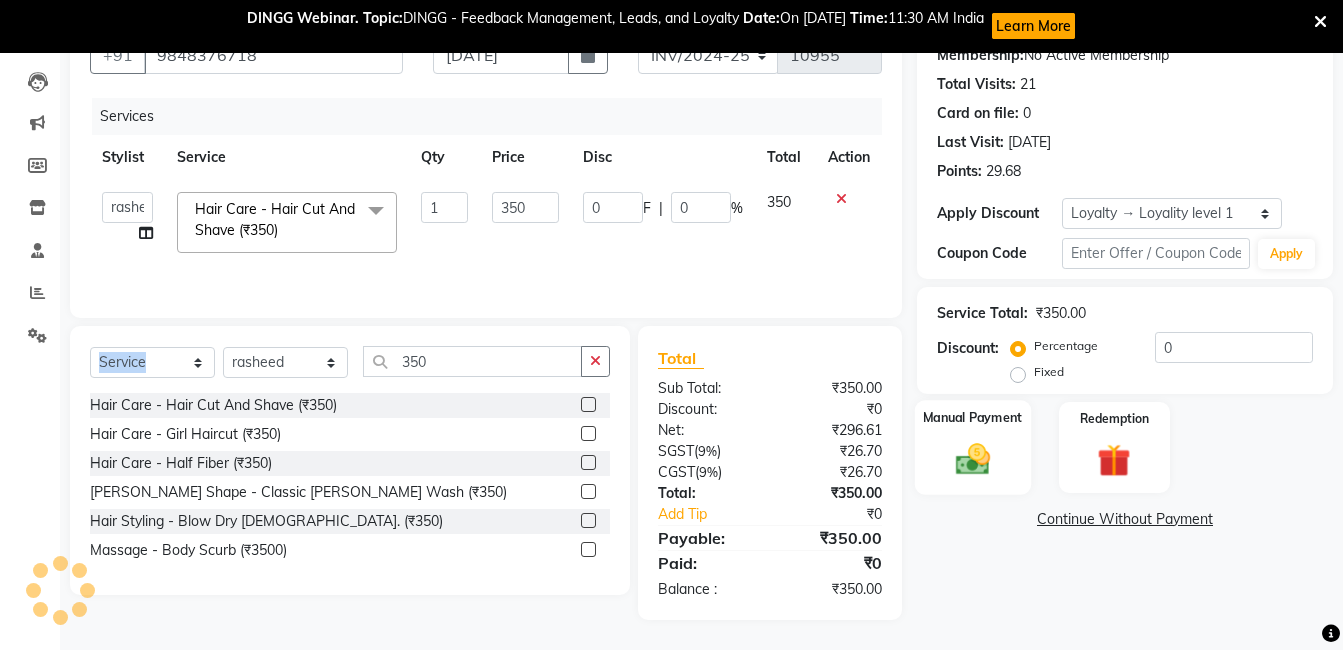 click 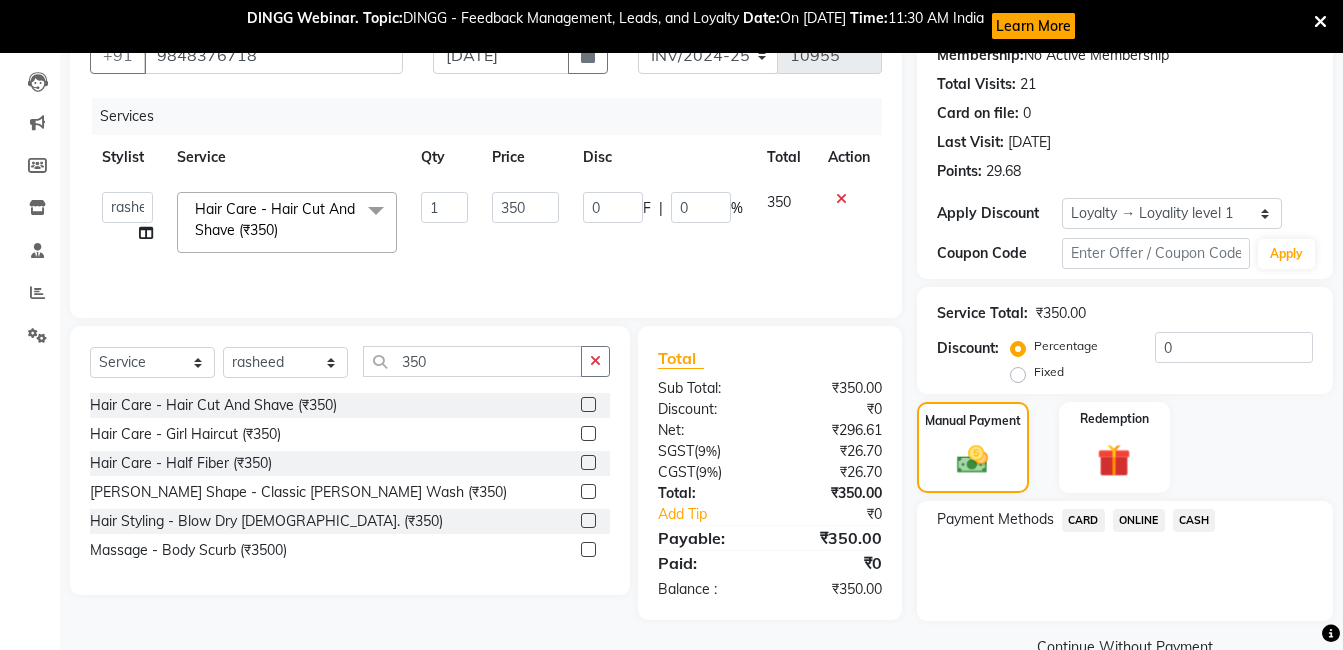 click on "ONLINE" 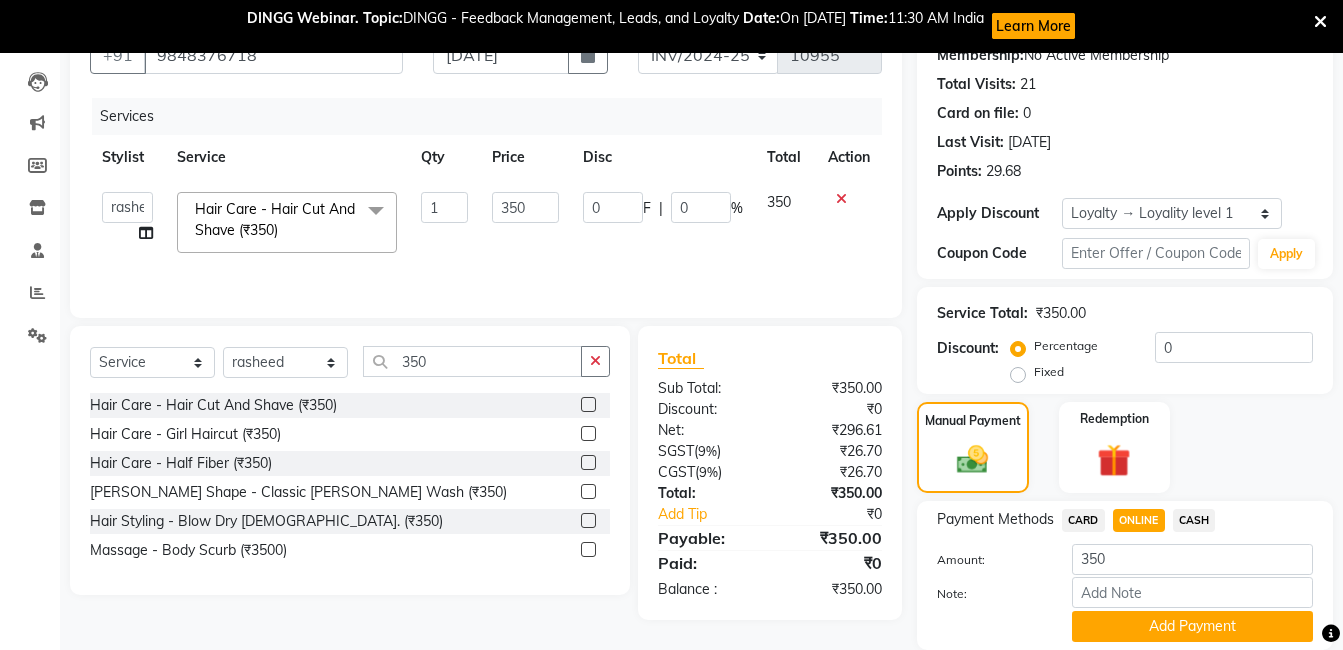 scroll, scrollTop: 274, scrollLeft: 0, axis: vertical 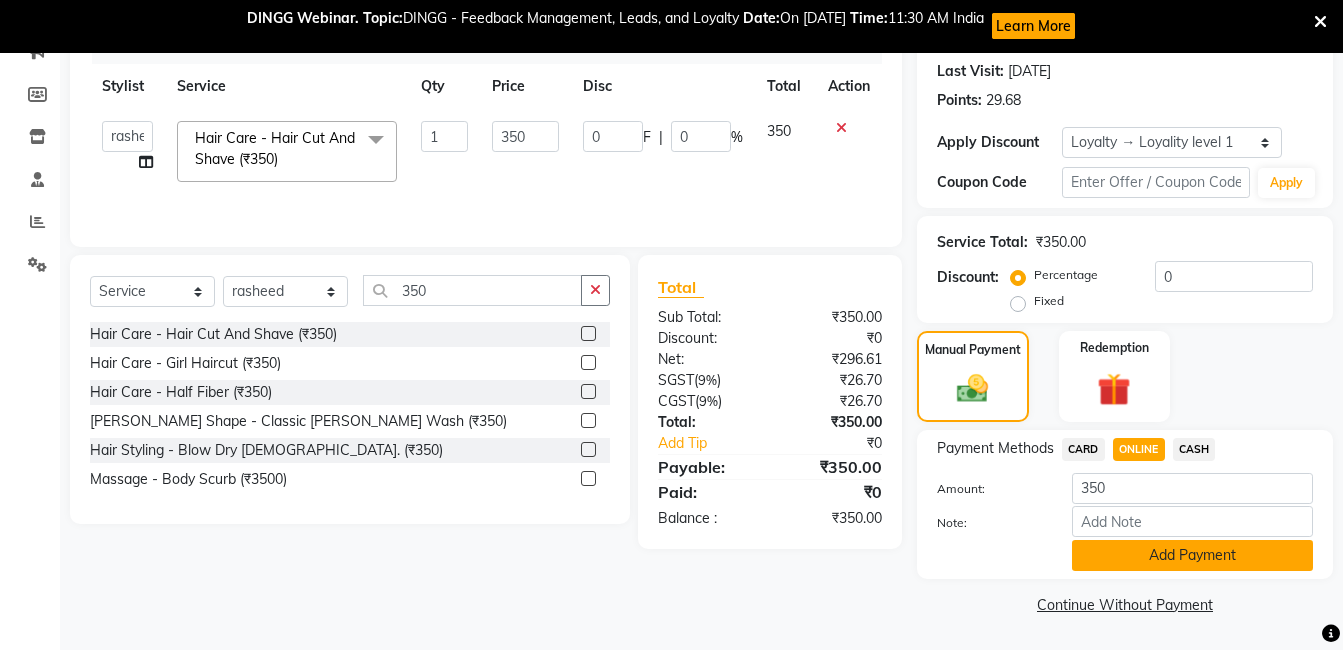 click on "Add Payment" 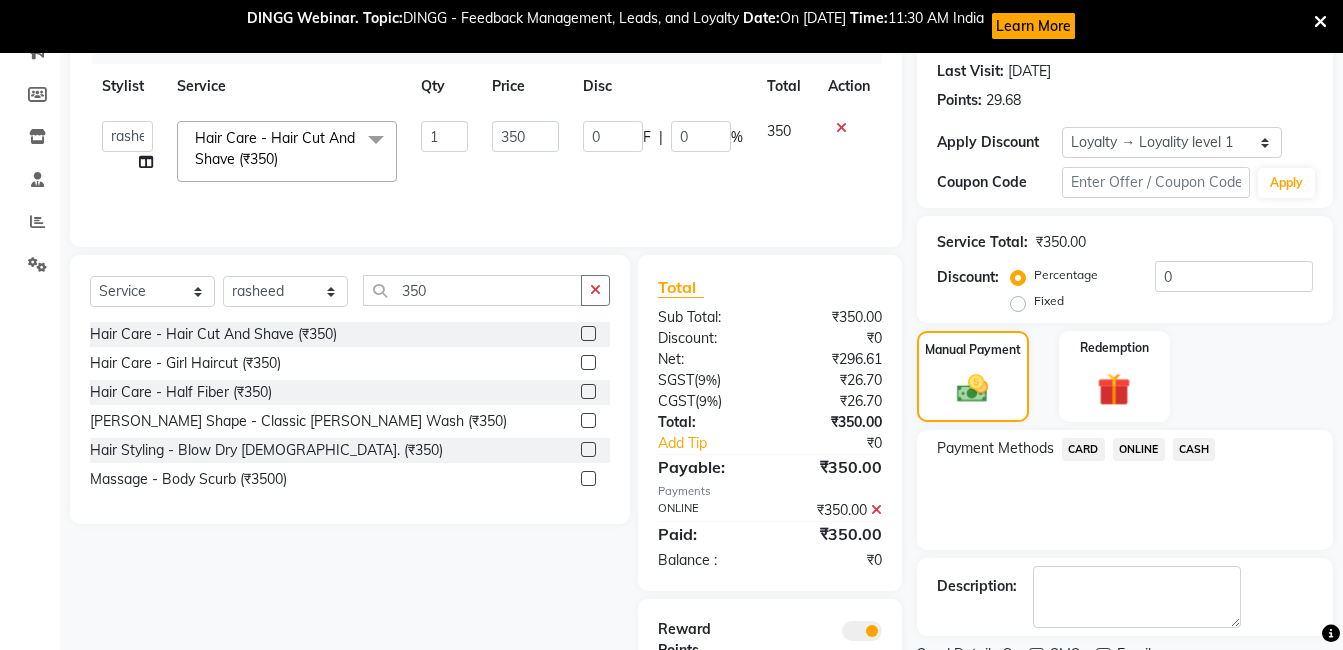 scroll, scrollTop: 364, scrollLeft: 0, axis: vertical 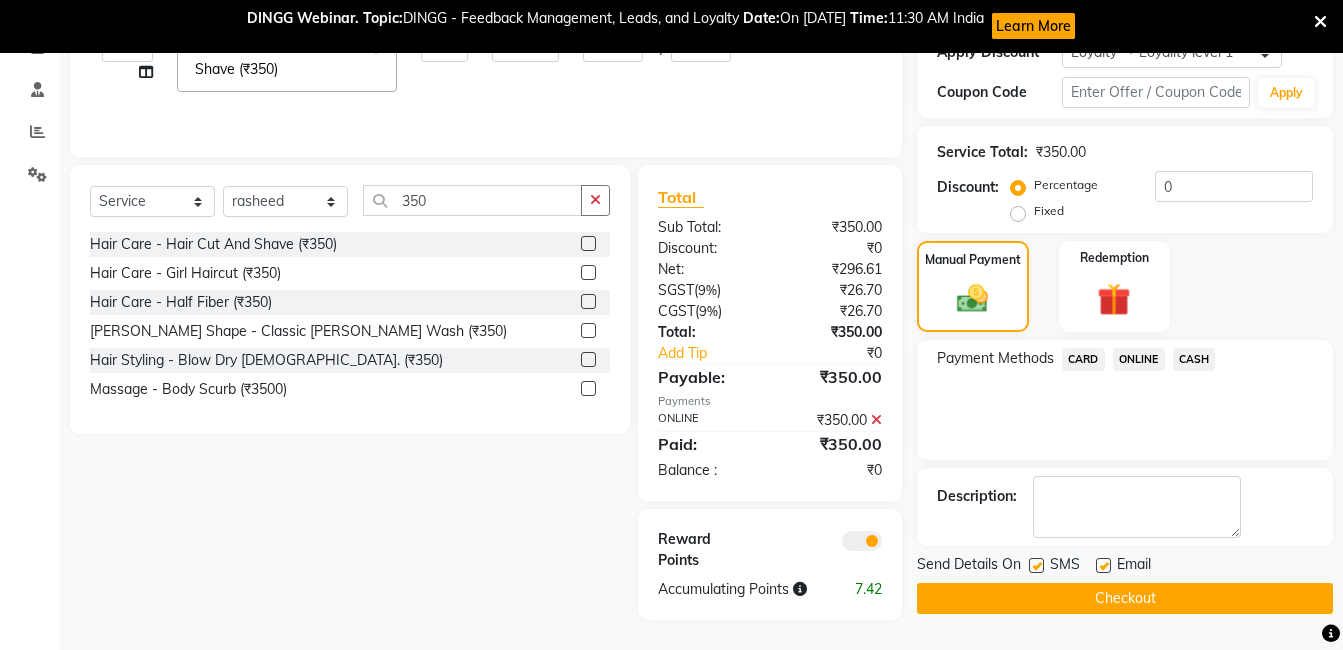 click on "Checkout" 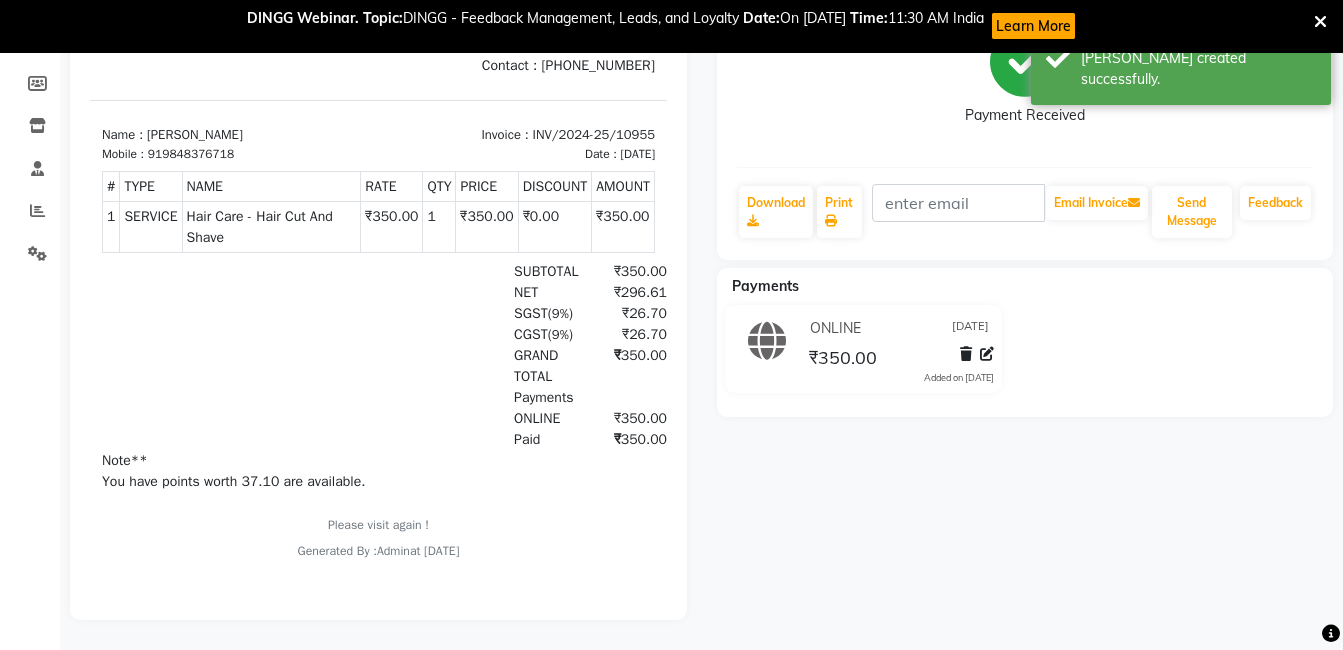 scroll, scrollTop: 0, scrollLeft: 0, axis: both 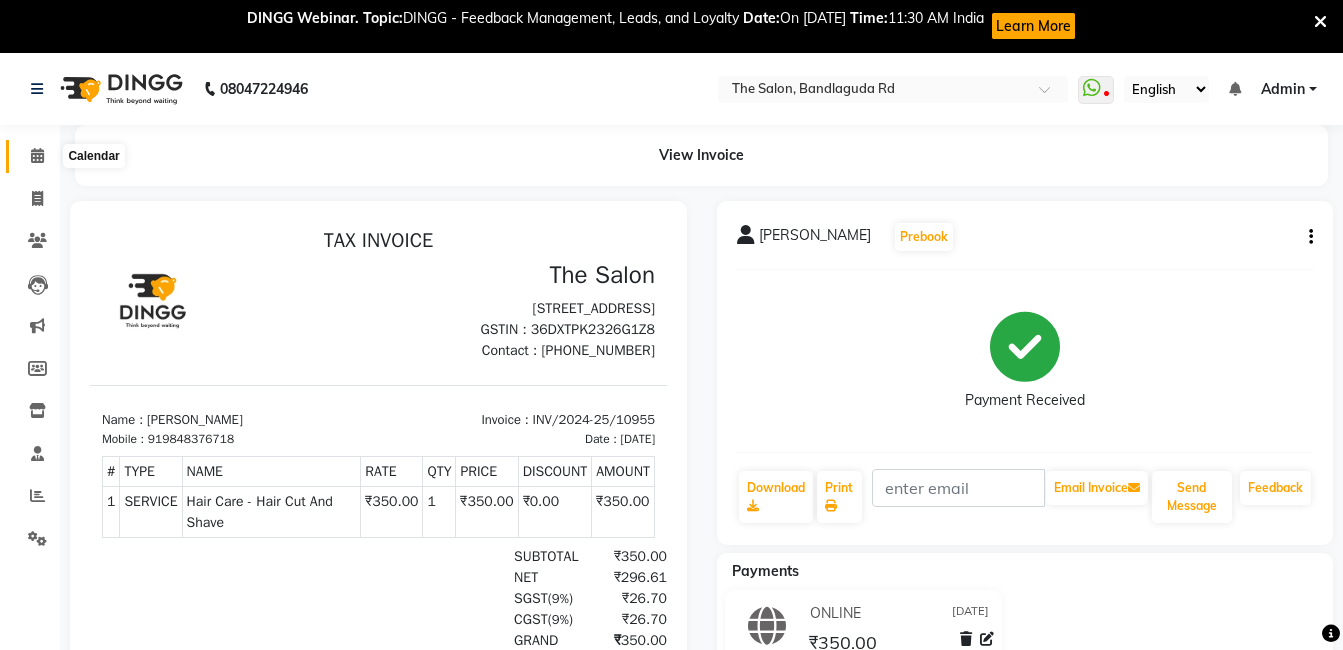 click 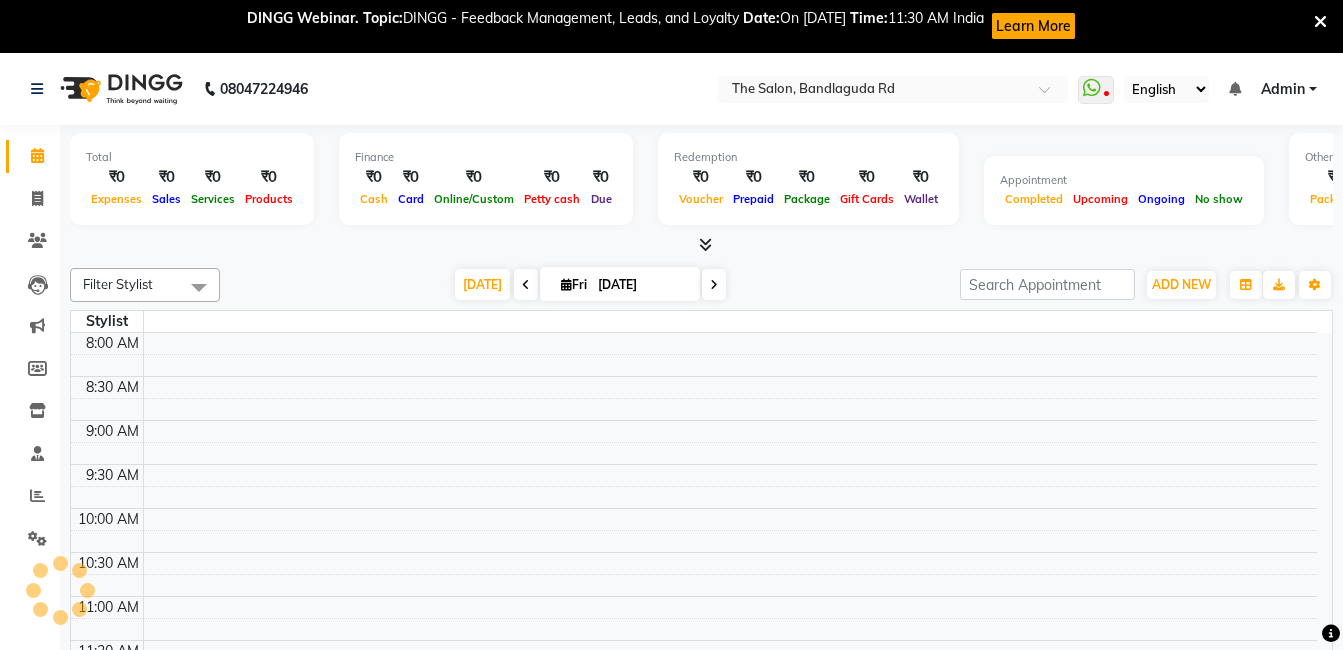 scroll, scrollTop: 0, scrollLeft: 0, axis: both 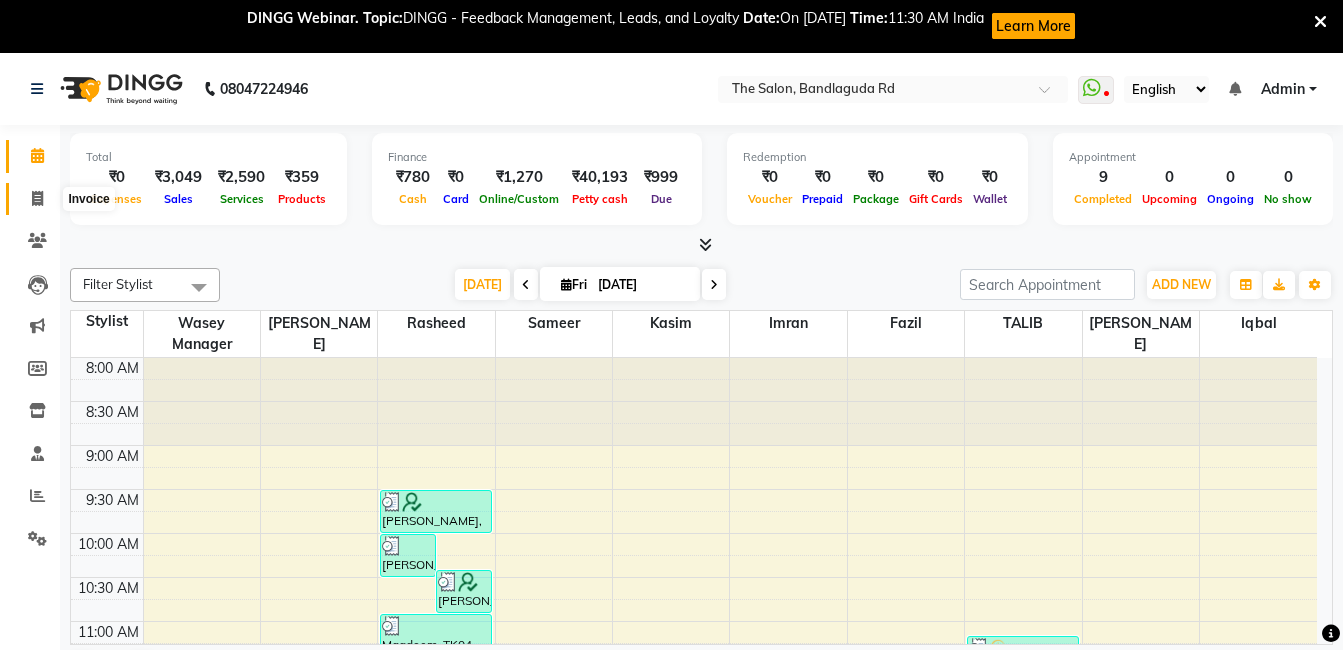 click 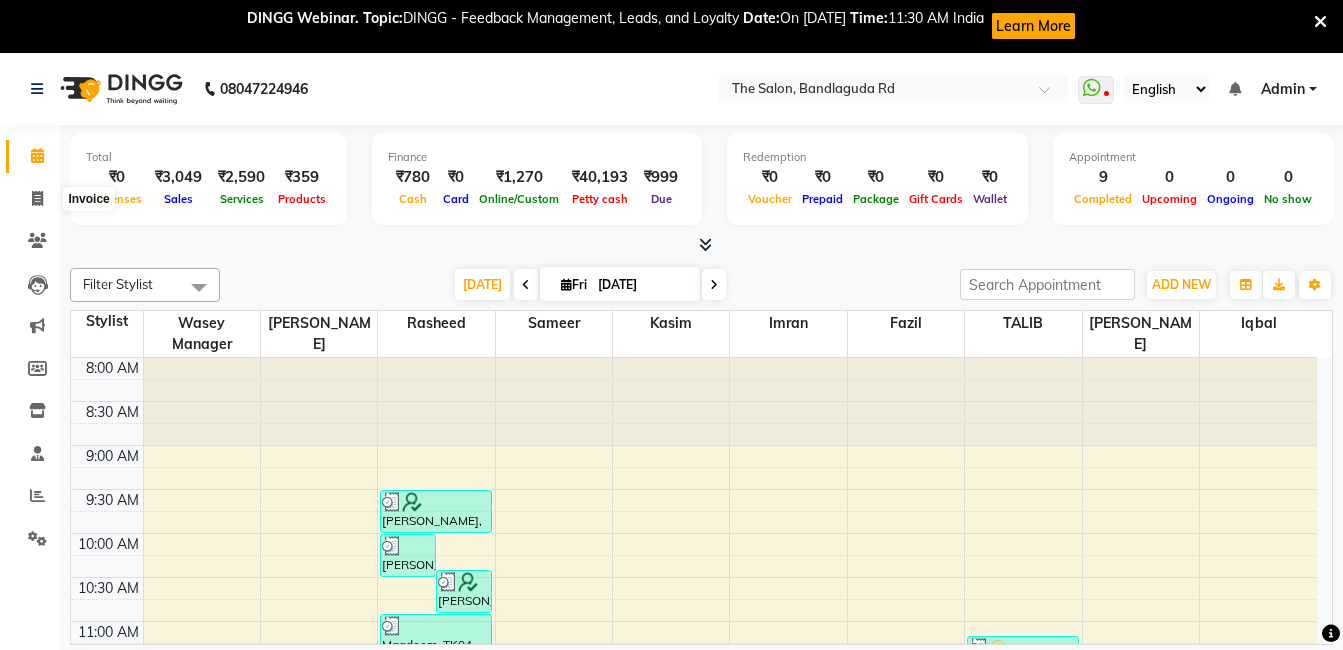 select on "service" 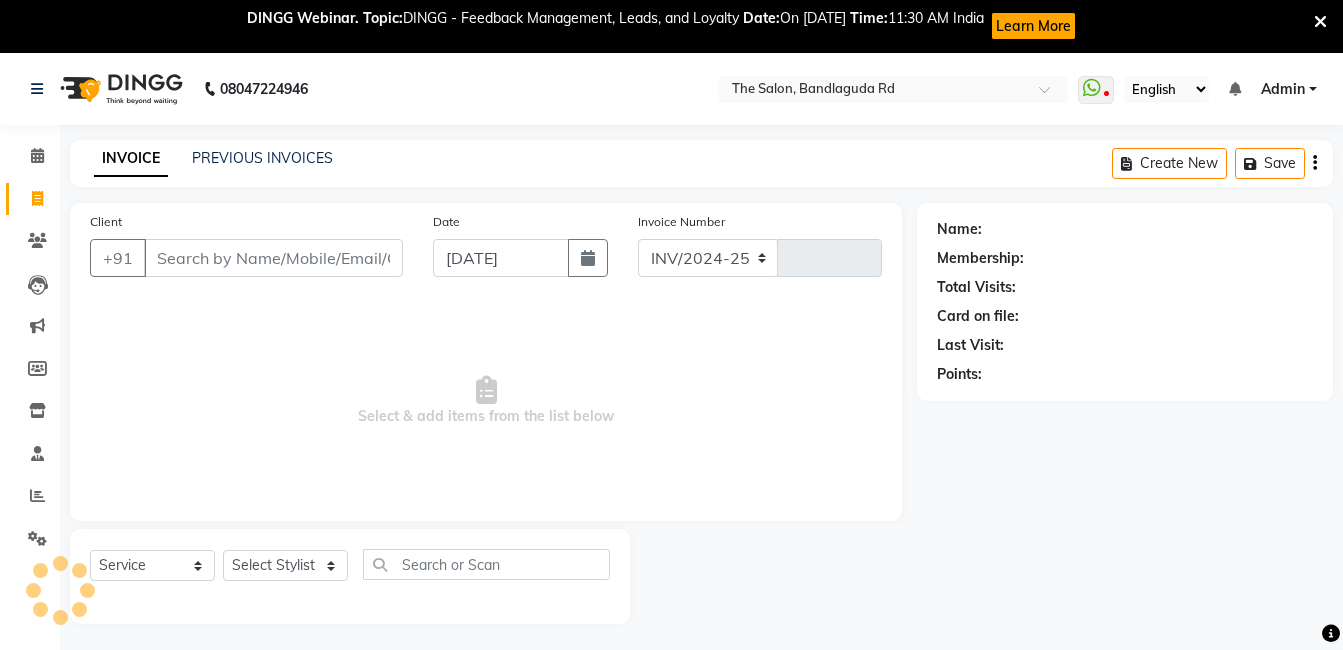 select on "5198" 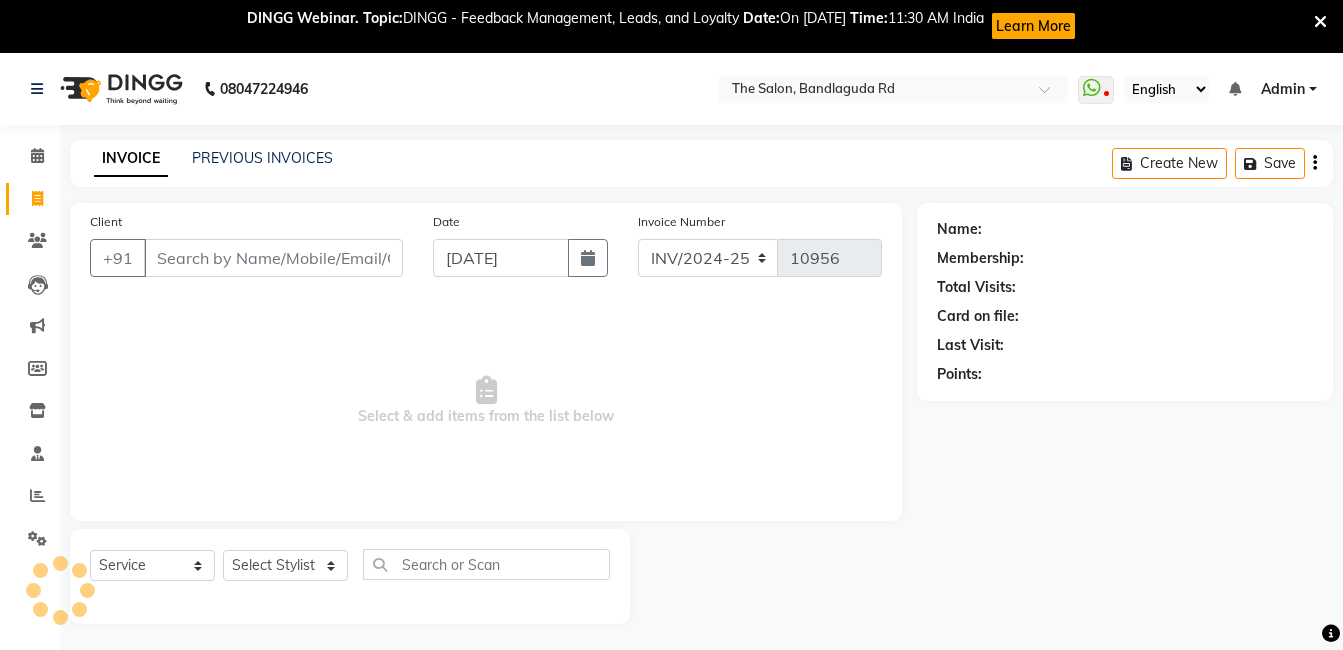 click on "Client" at bounding box center [273, 258] 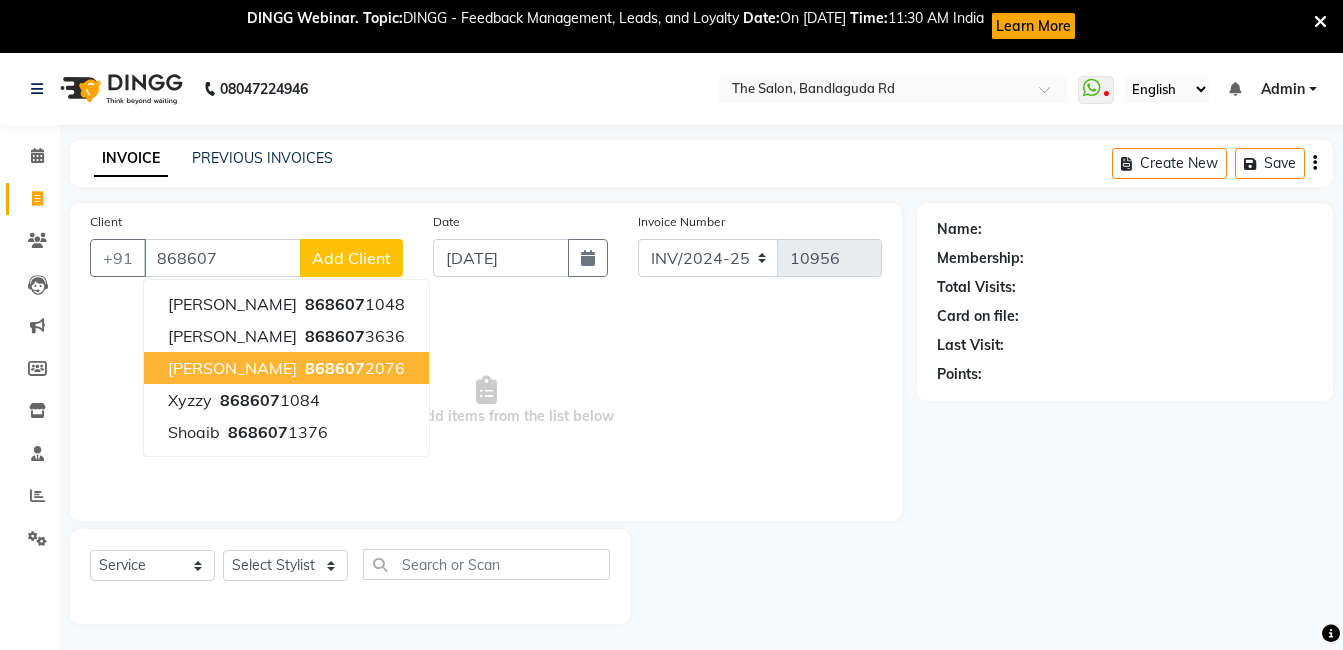click on "868607" at bounding box center (335, 368) 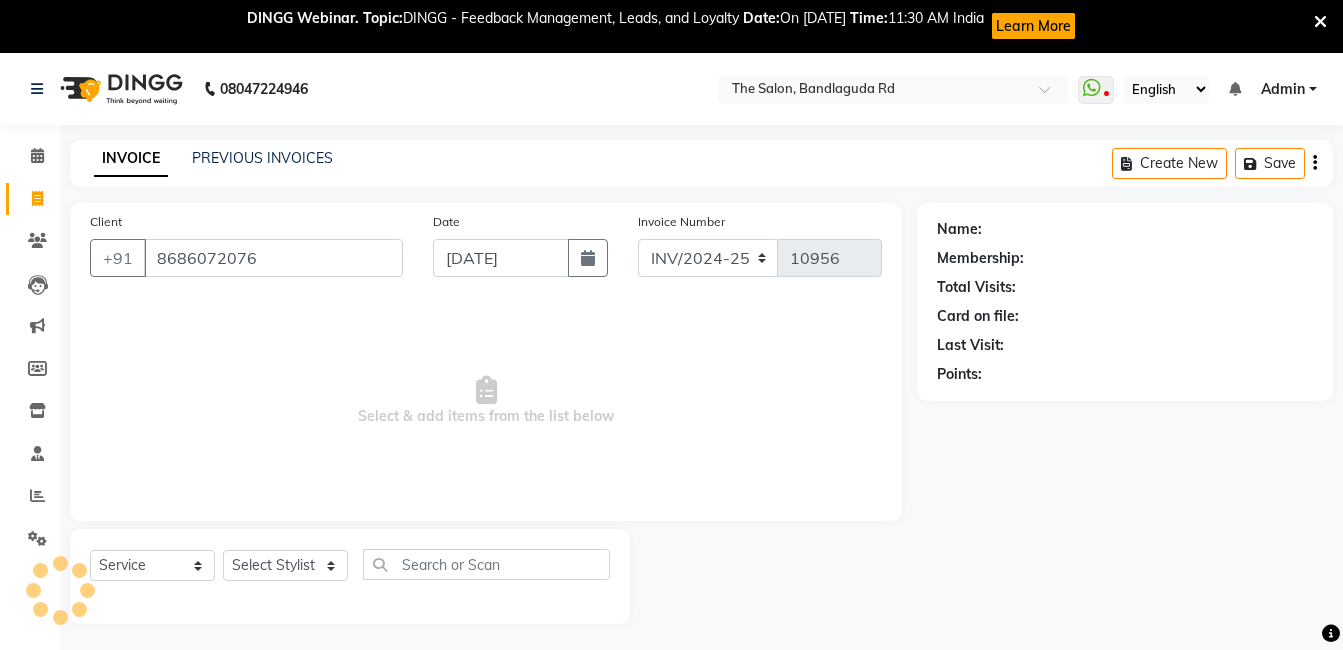 type on "8686072076" 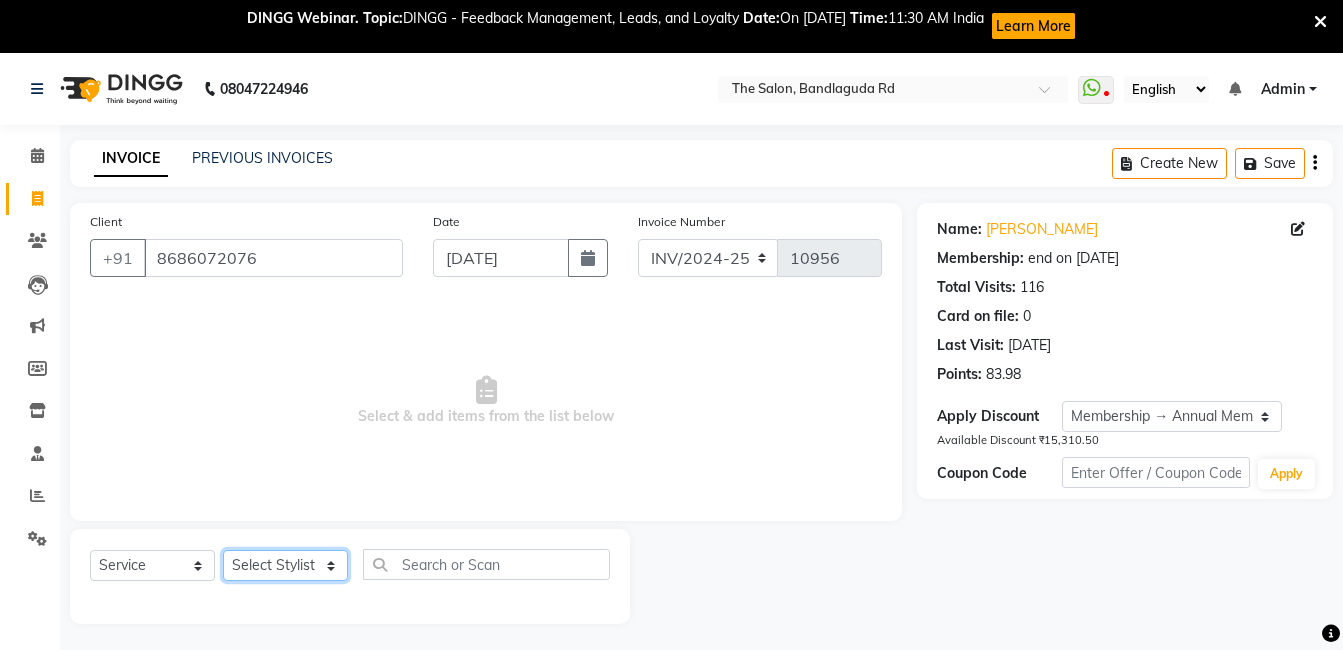 click on "Select Stylist [PERSON_NAME] [PERSON_NAME] kasim [PERSON_NAME] sameer [PERSON_NAME] manager" 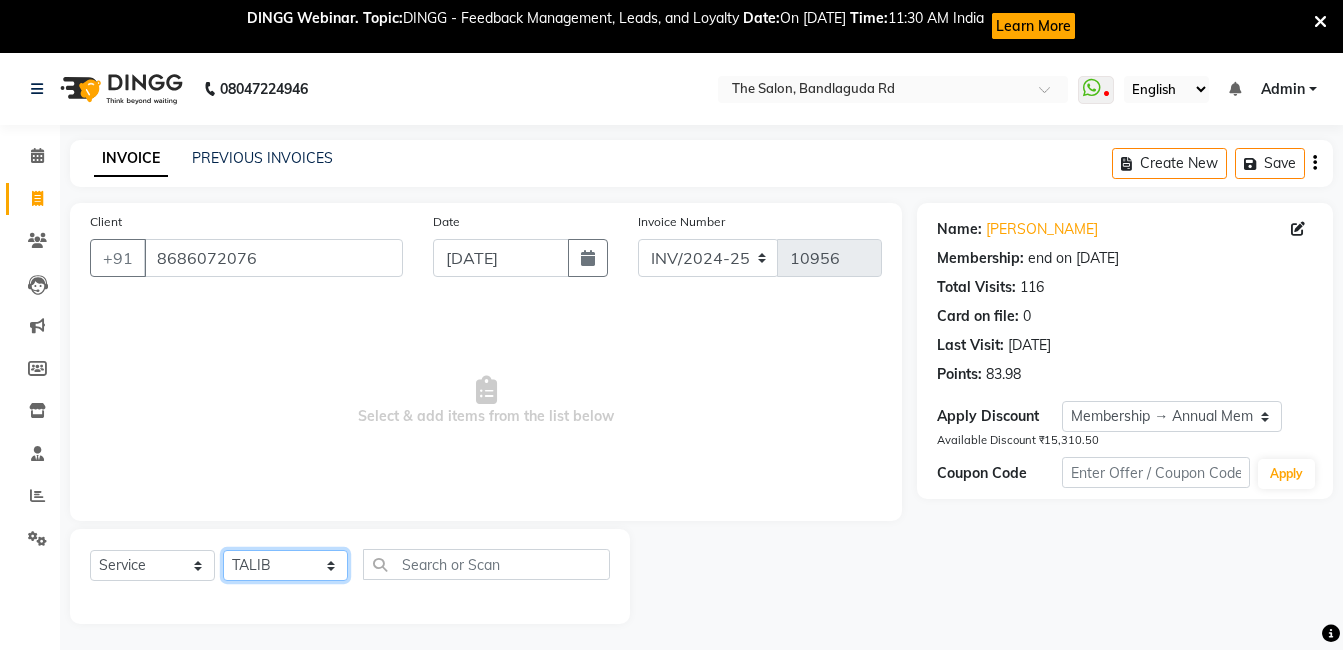 click on "Select Stylist [PERSON_NAME] [PERSON_NAME] kasim [PERSON_NAME] sameer [PERSON_NAME] manager" 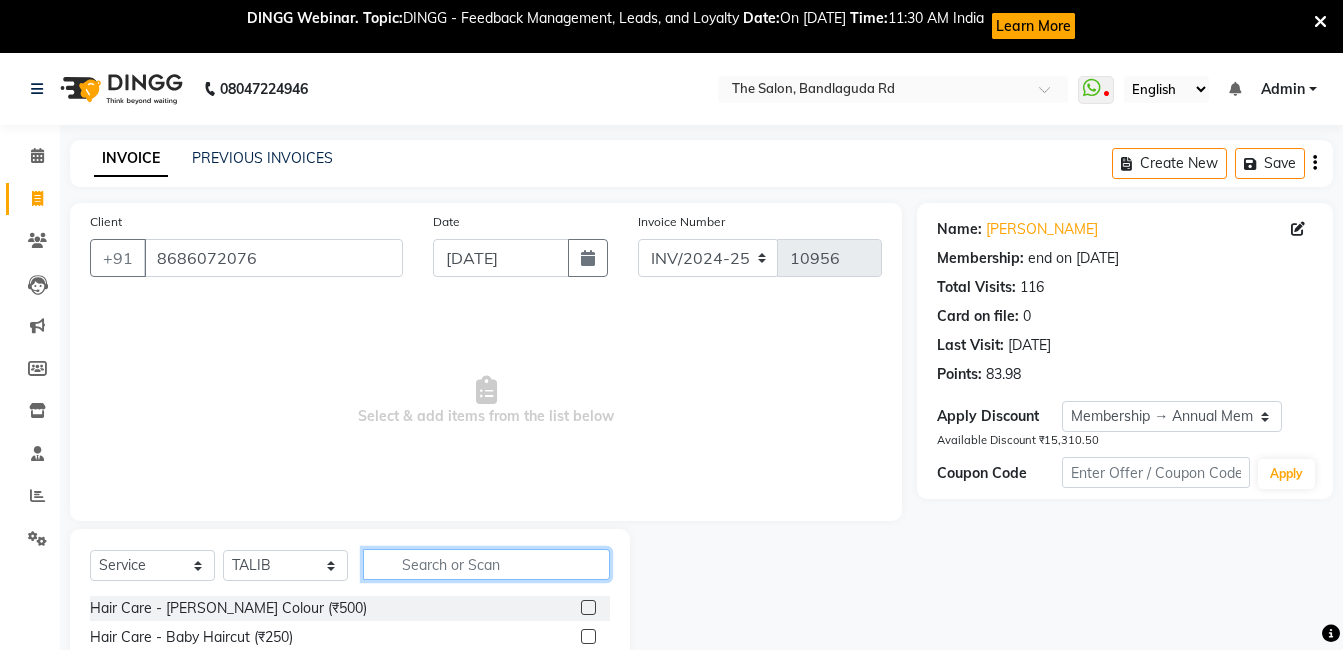 click 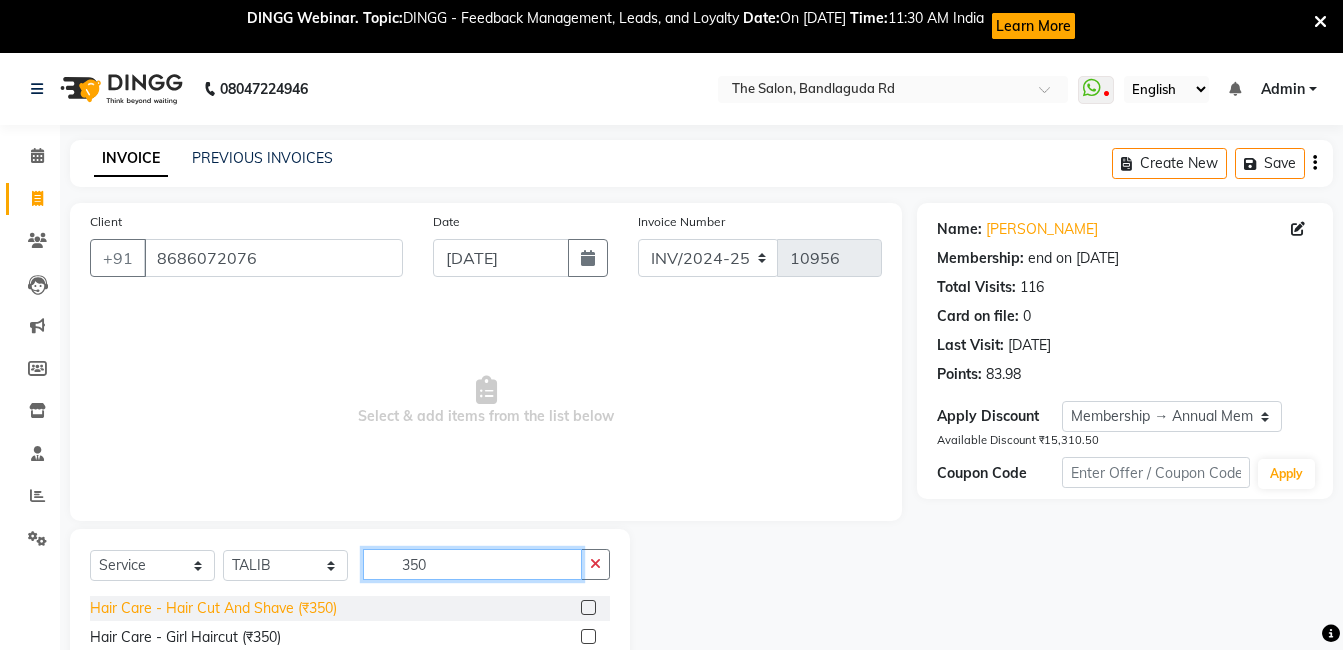 type on "350" 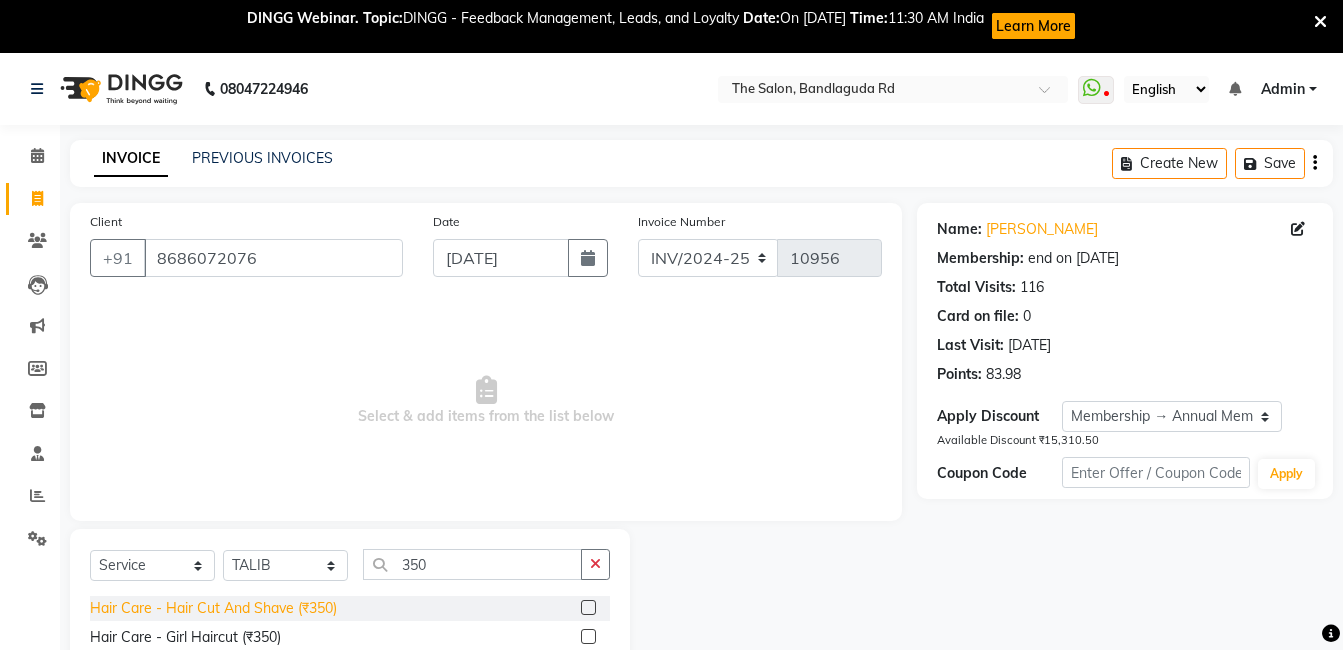 click on "Hair Care - Hair Cut And Shave (₹350)" 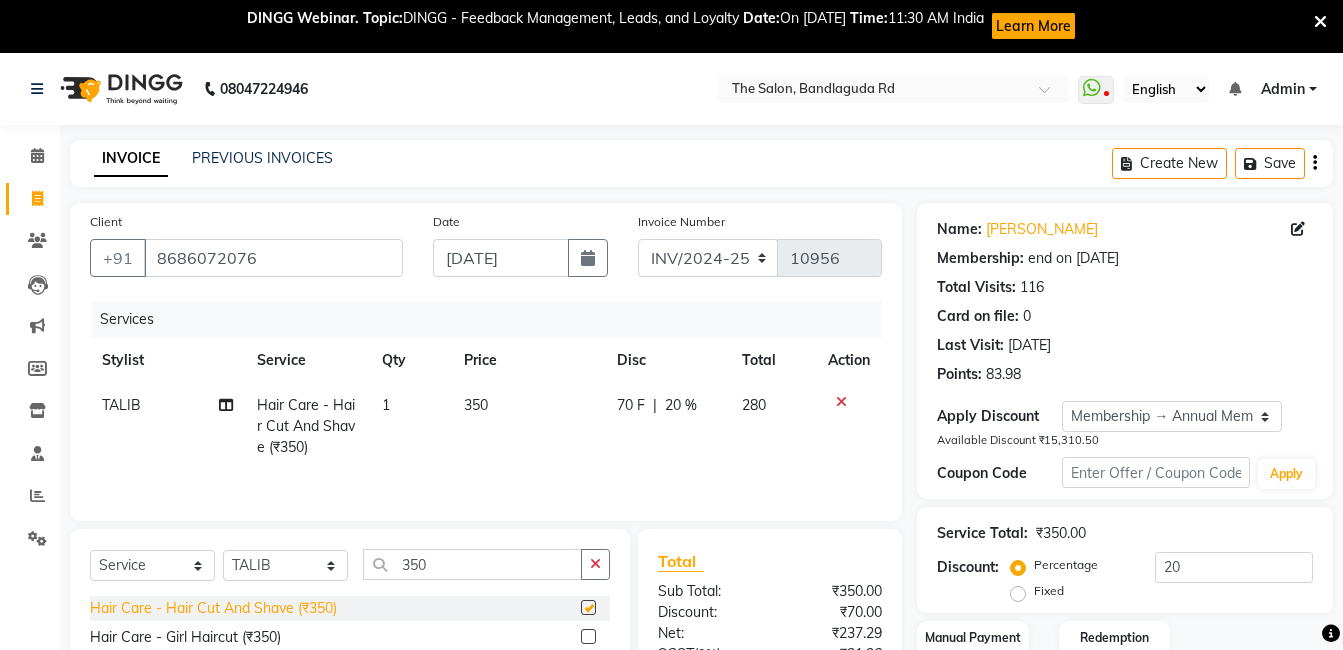 checkbox on "false" 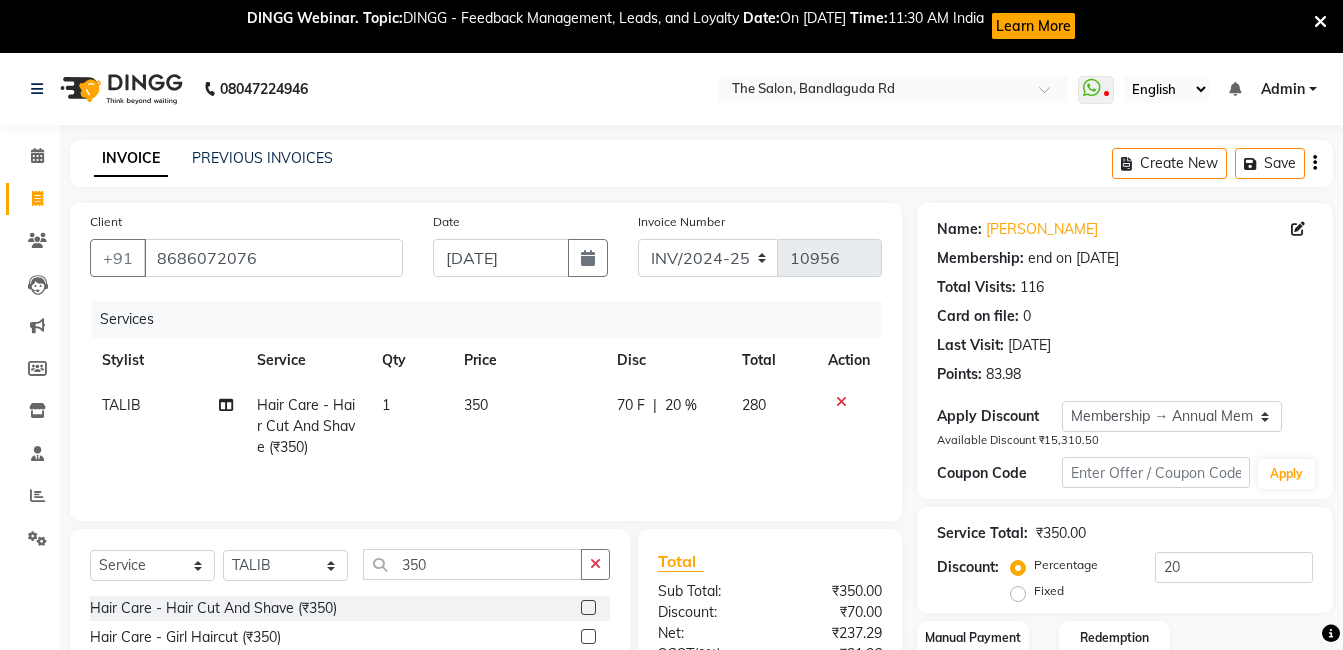 scroll, scrollTop: 156, scrollLeft: 0, axis: vertical 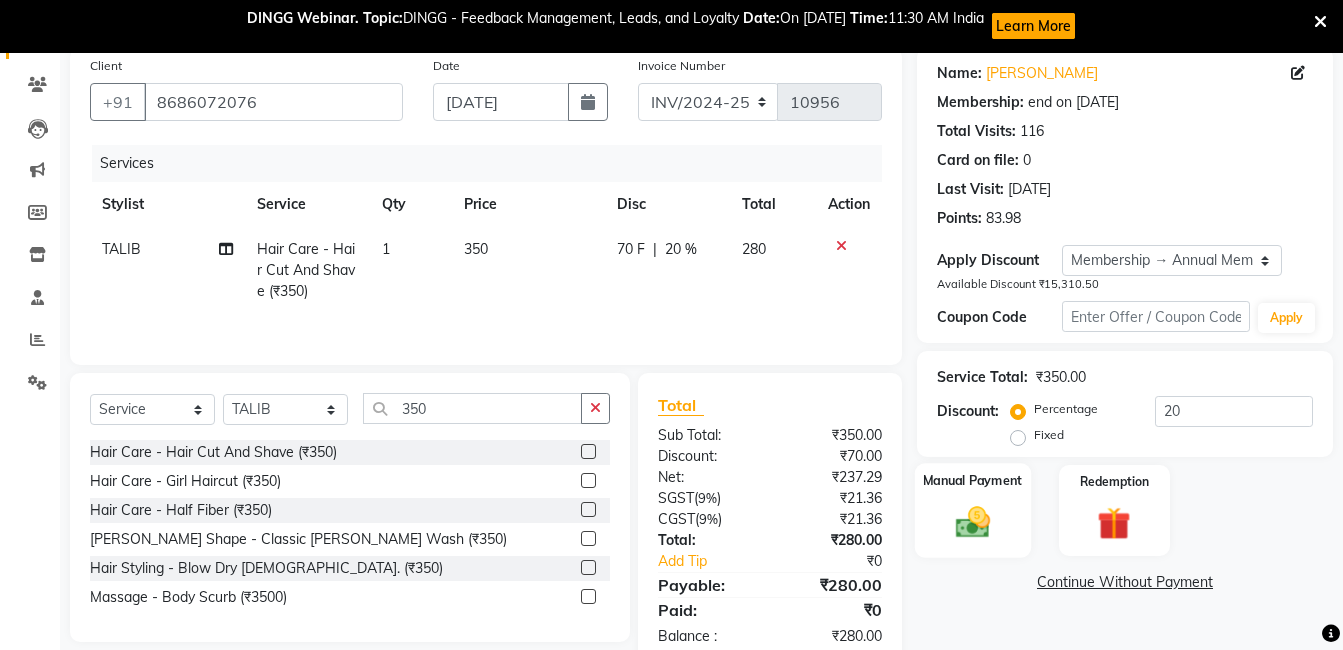 click 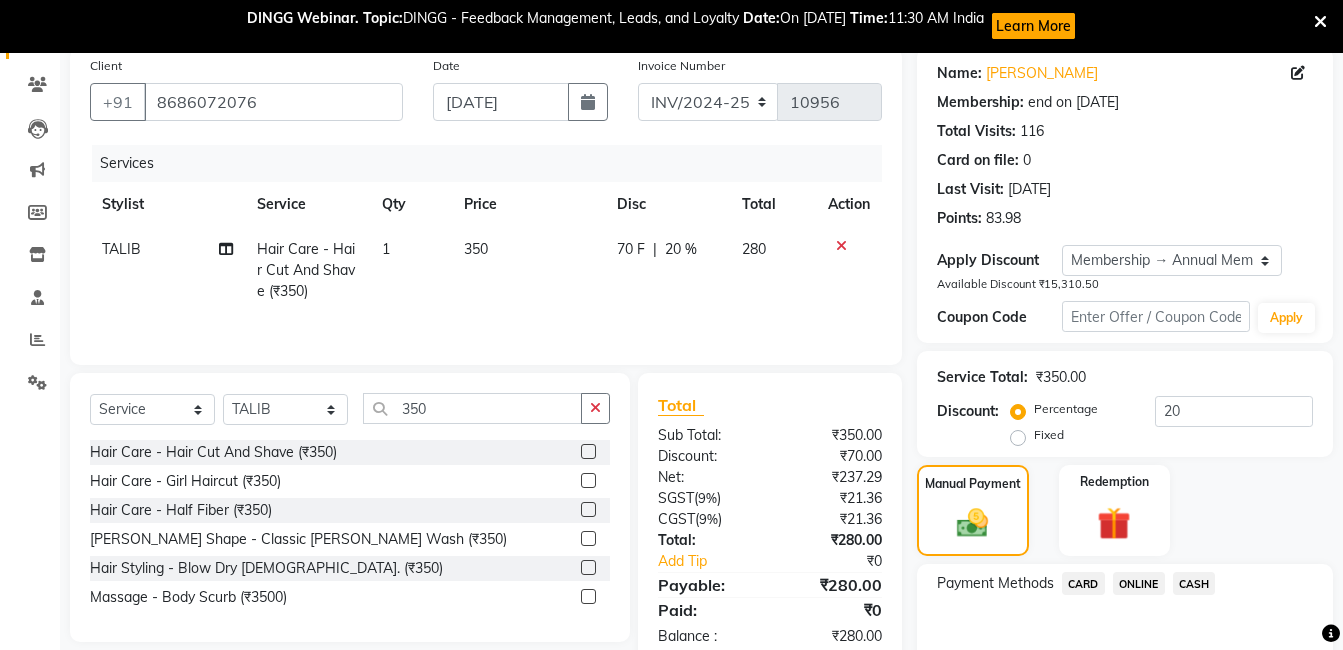 click on "ONLINE" 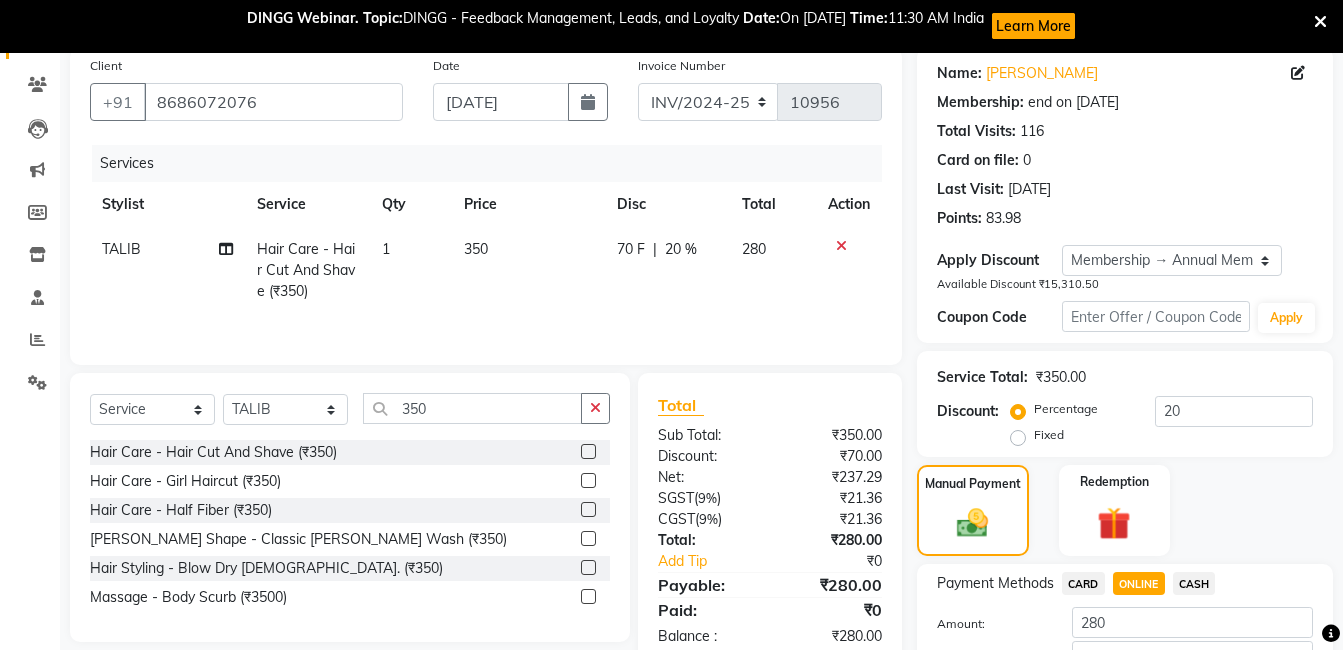 scroll, scrollTop: 284, scrollLeft: 0, axis: vertical 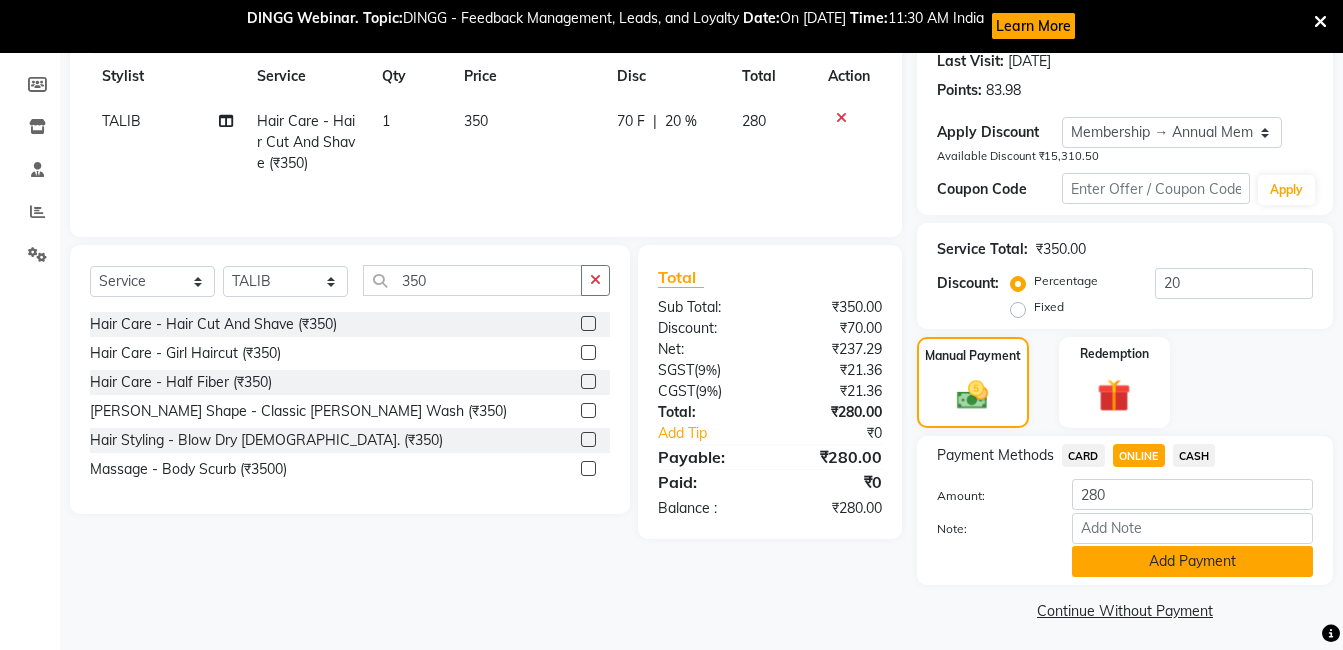 click on "Add Payment" 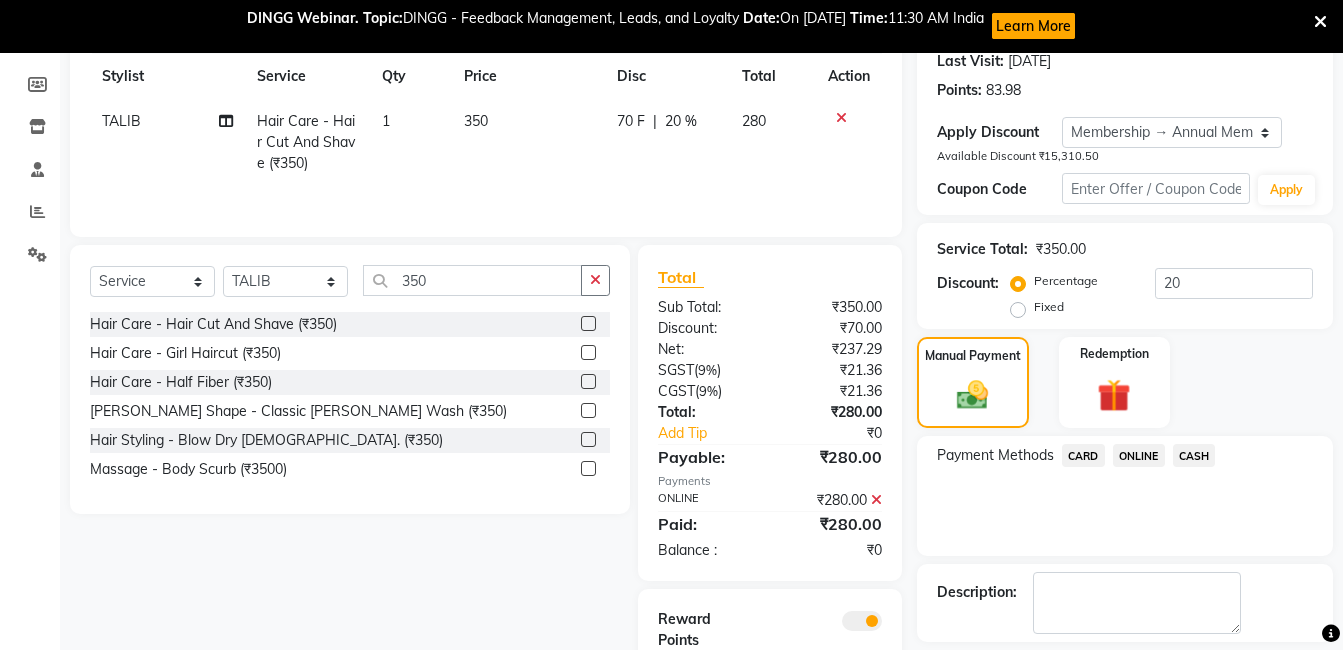scroll, scrollTop: 394, scrollLeft: 0, axis: vertical 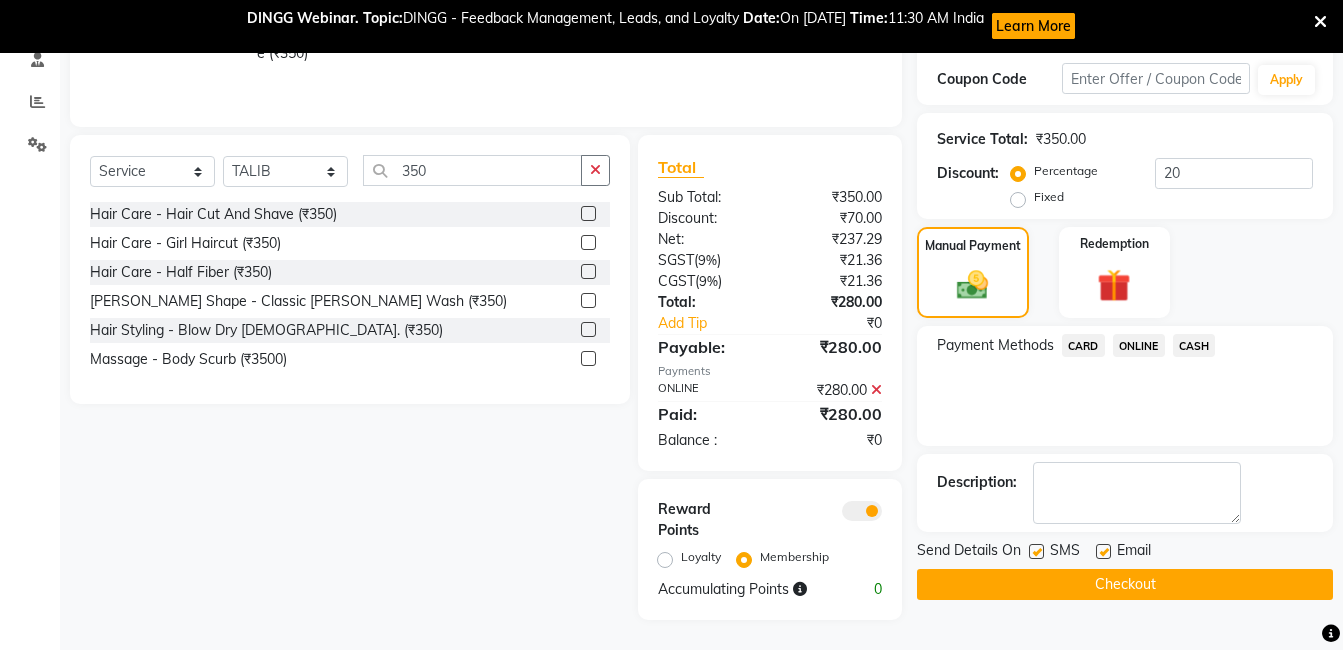 click on "Checkout" 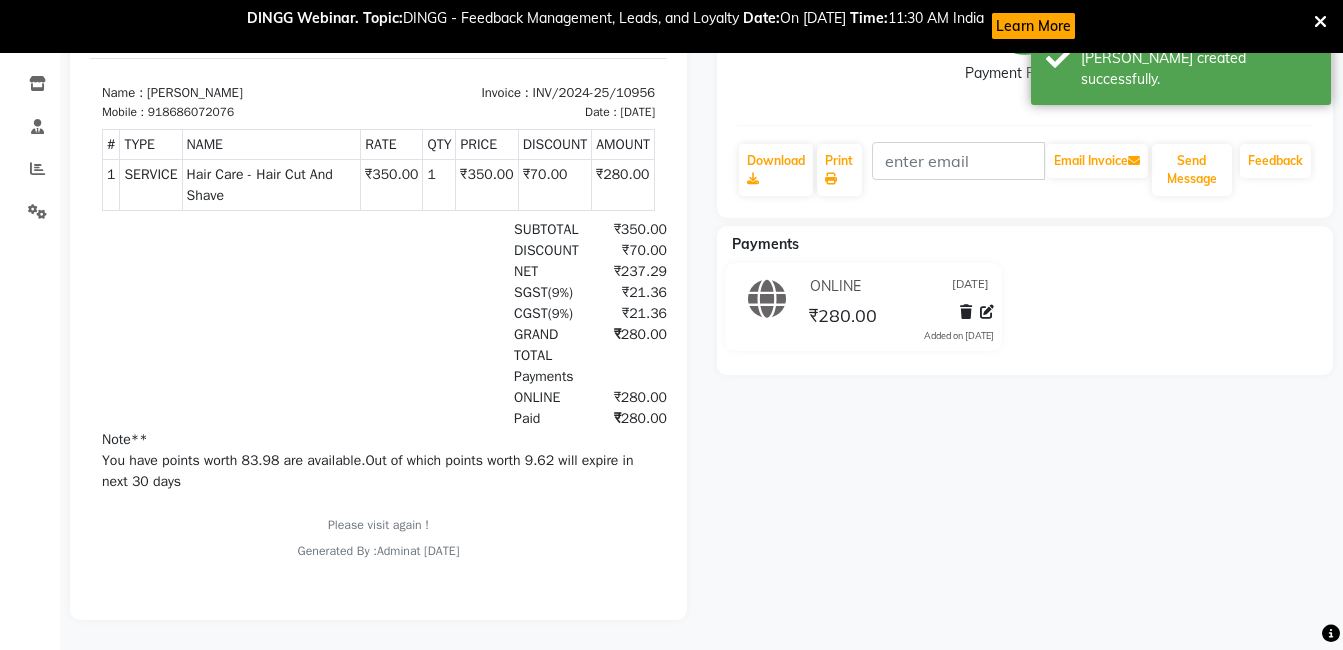 scroll, scrollTop: 0, scrollLeft: 0, axis: both 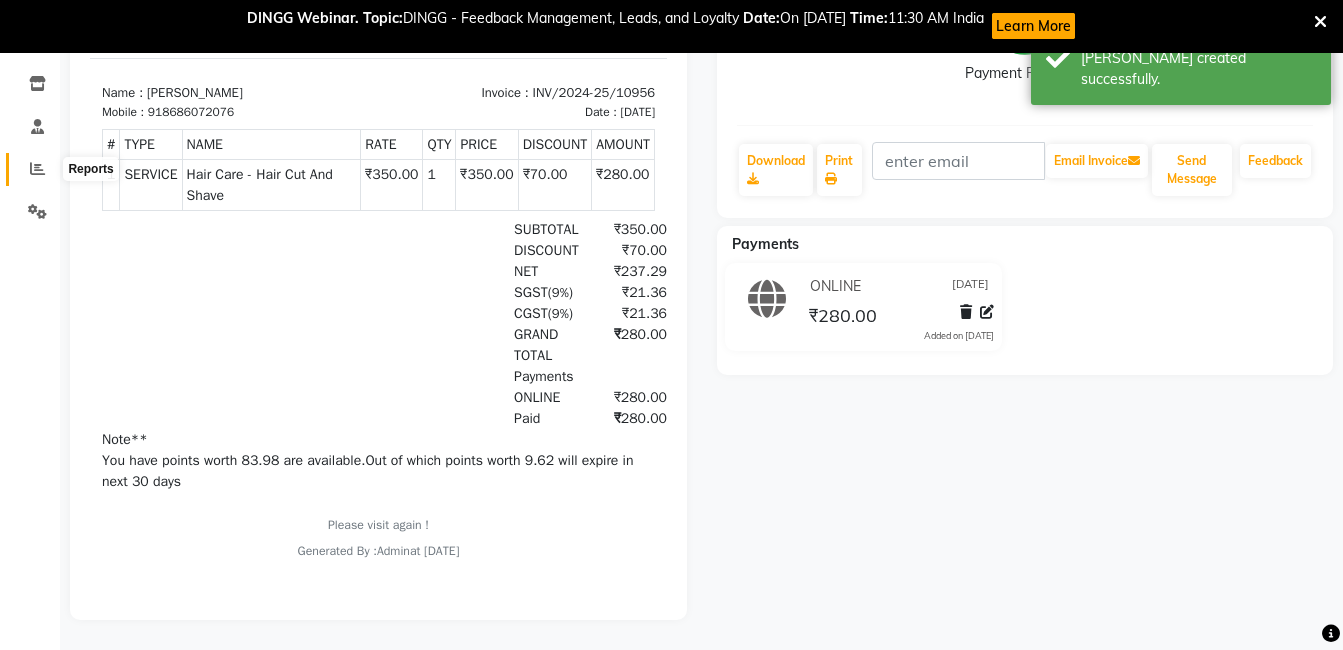 click 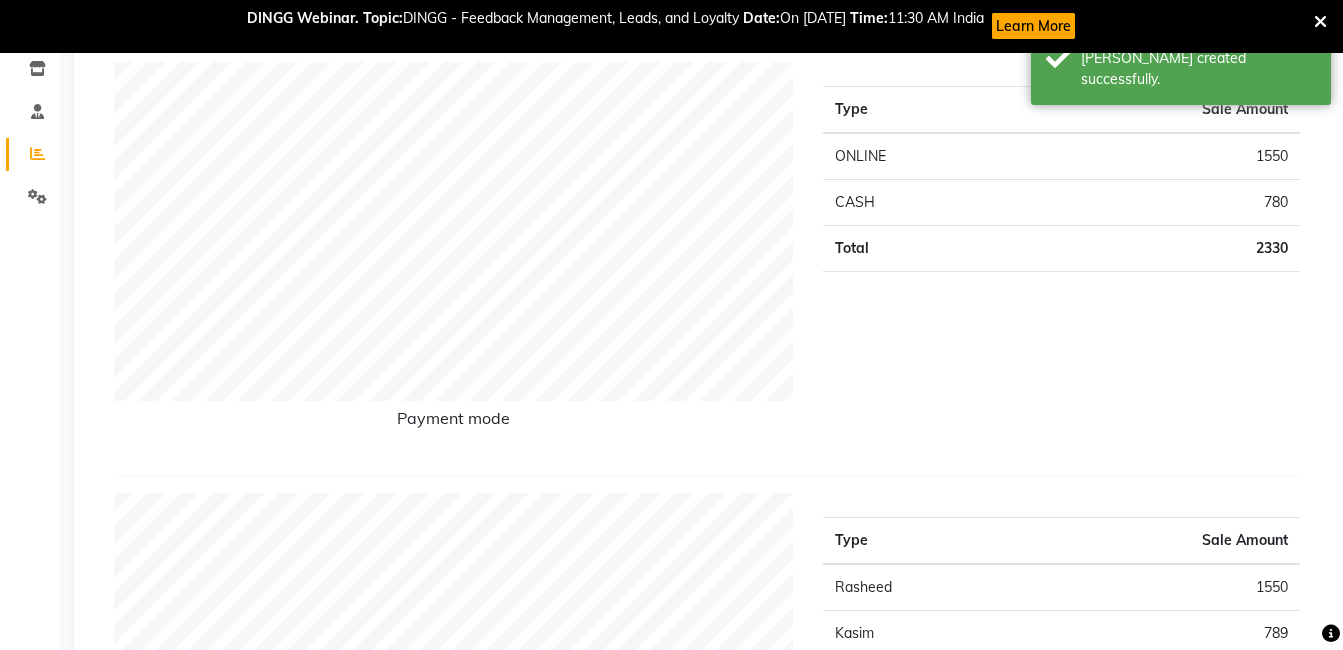 scroll, scrollTop: 0, scrollLeft: 0, axis: both 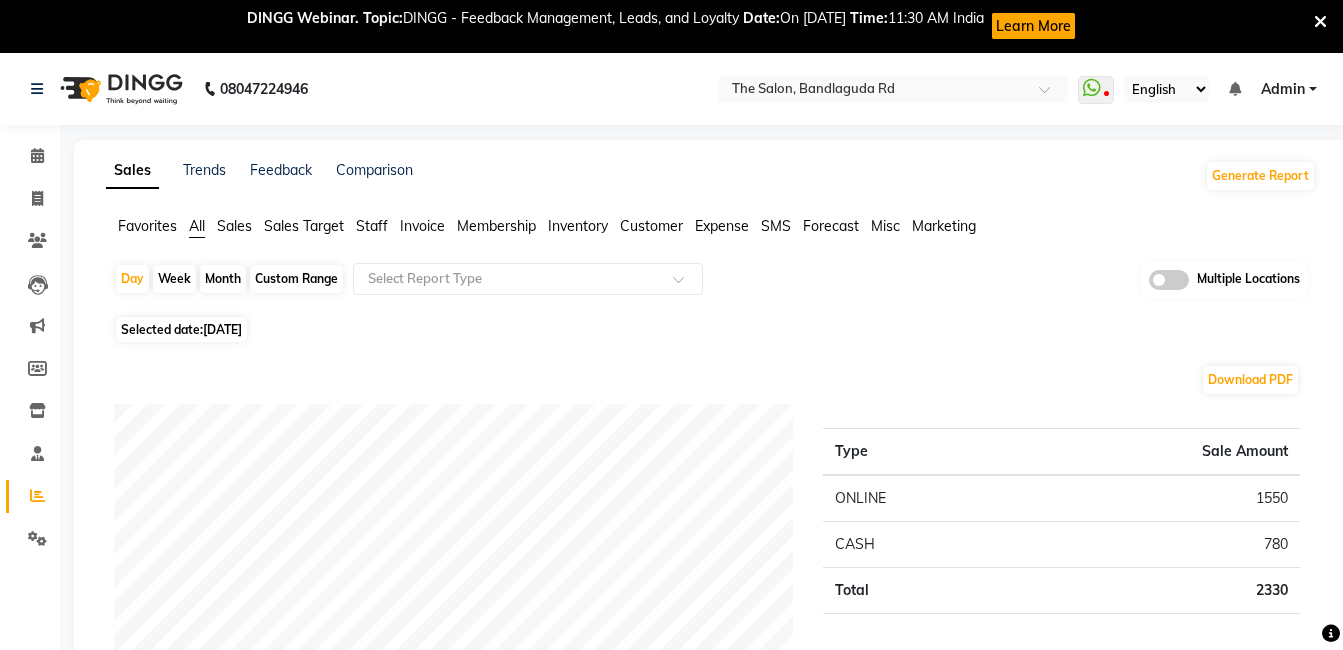 click on "Month" 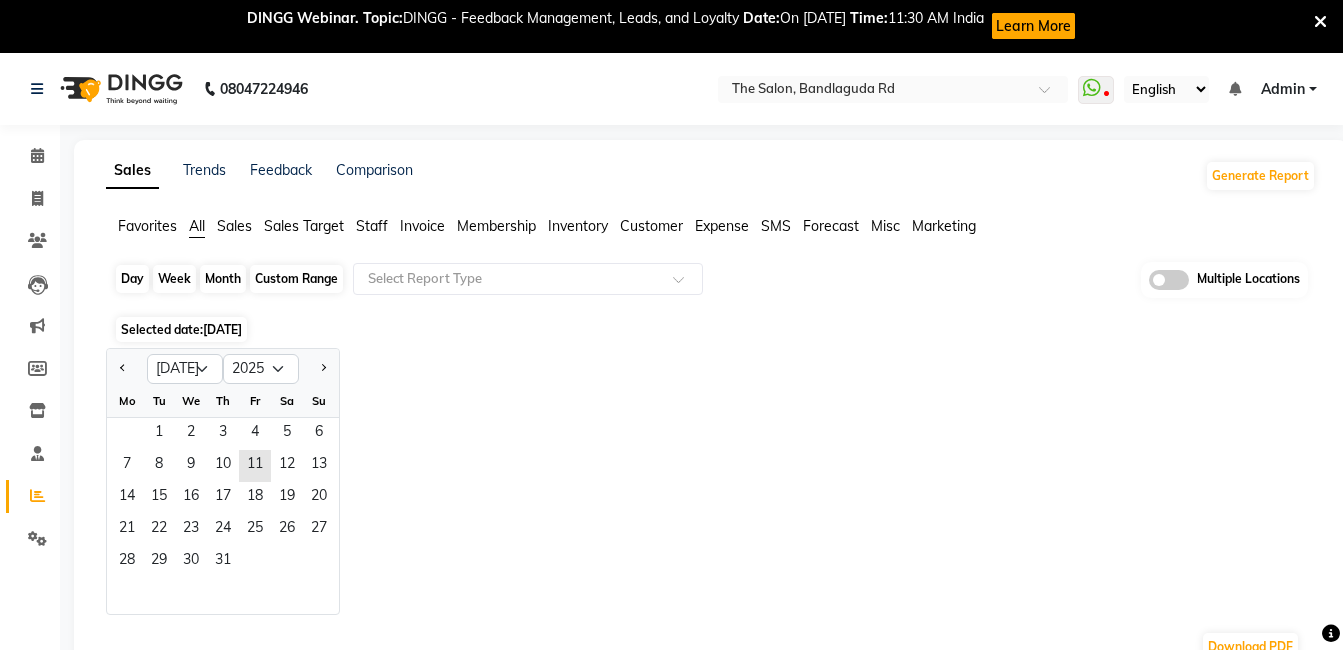 click on "Month" 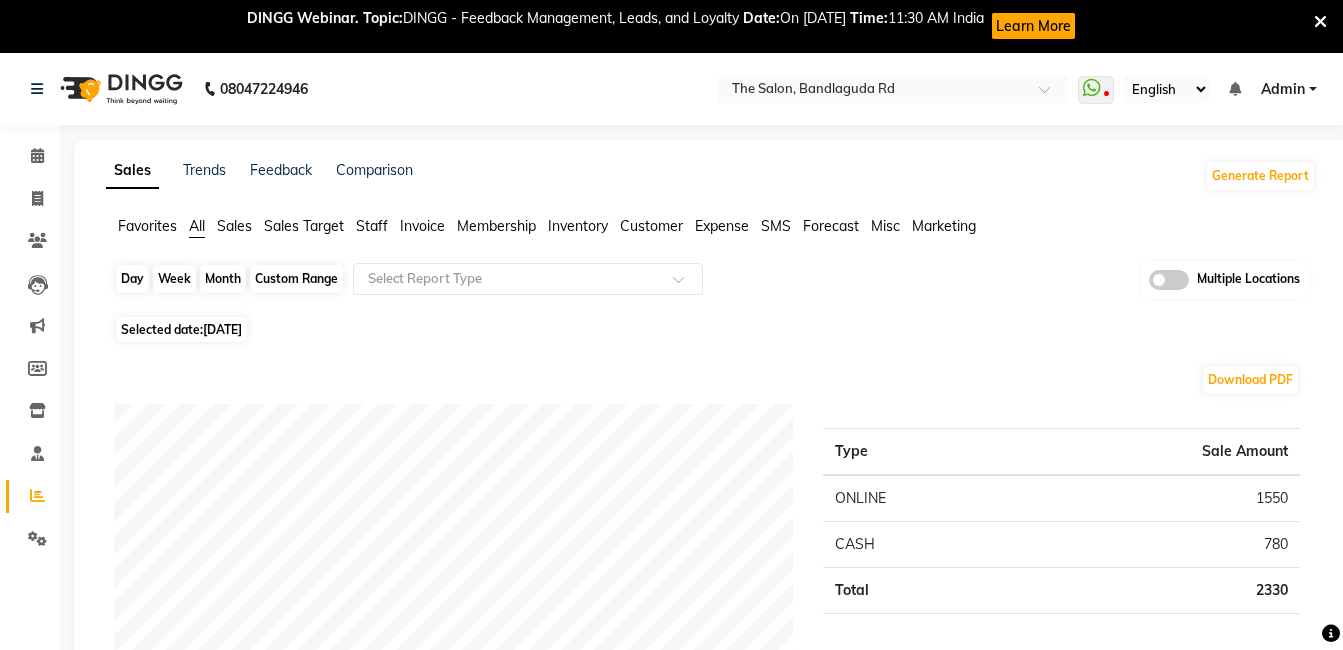 click on "Month" 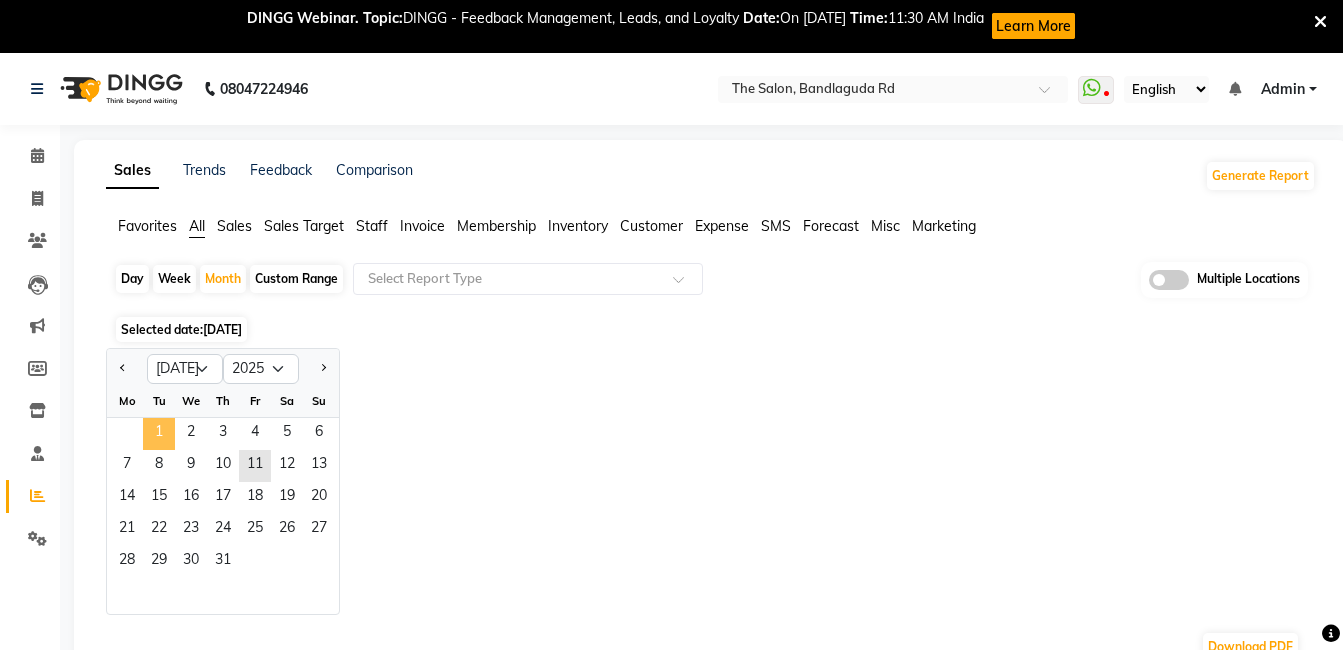 click on "1" 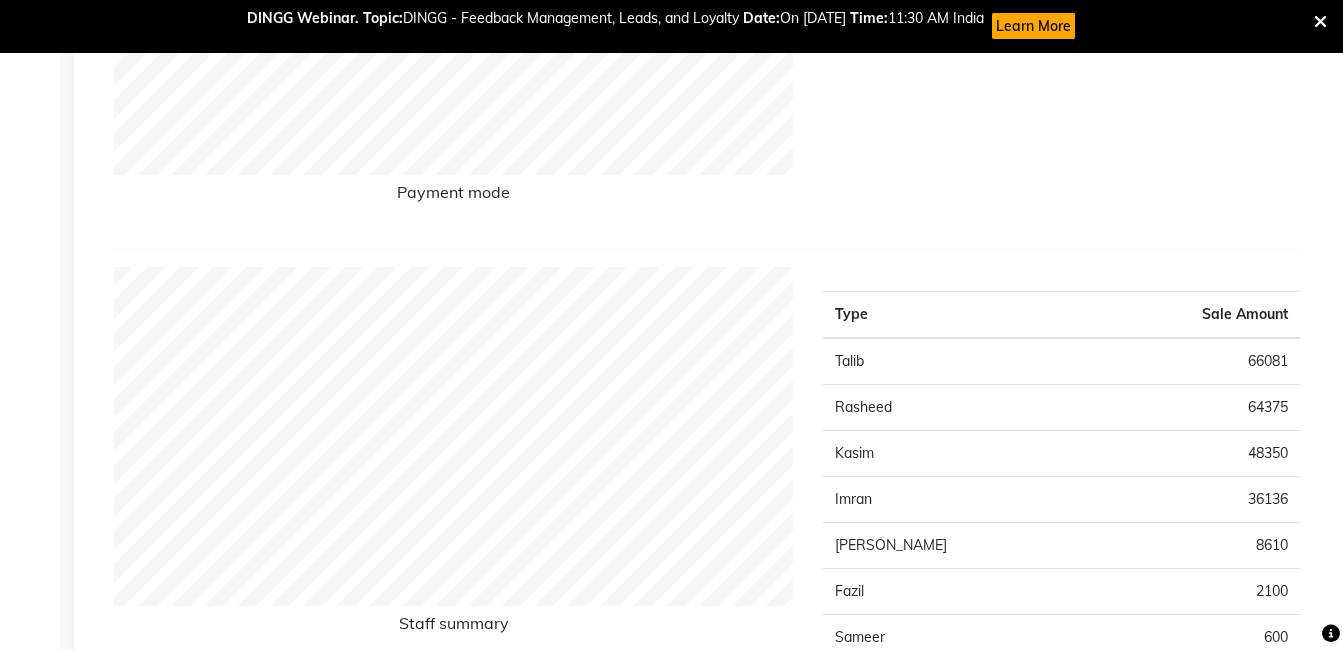 scroll, scrollTop: 1136, scrollLeft: 0, axis: vertical 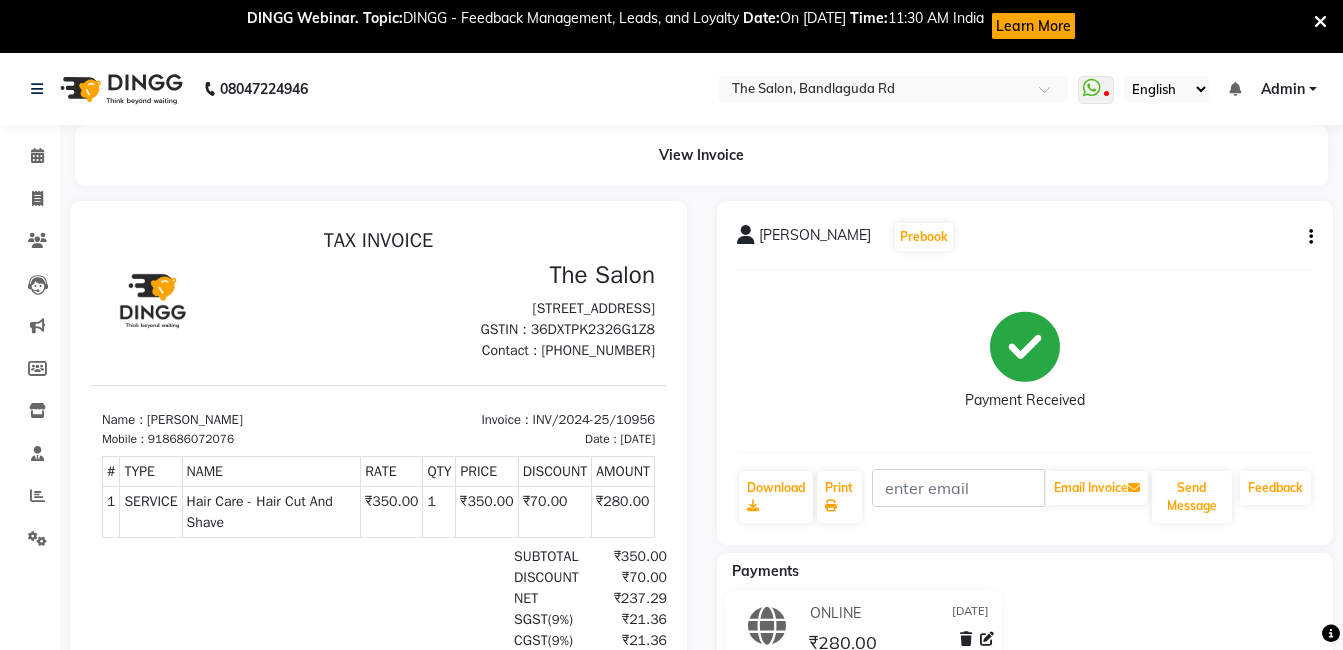 drag, startPoint x: 153, startPoint y: 337, endPoint x: 214, endPoint y: 218, distance: 133.7236 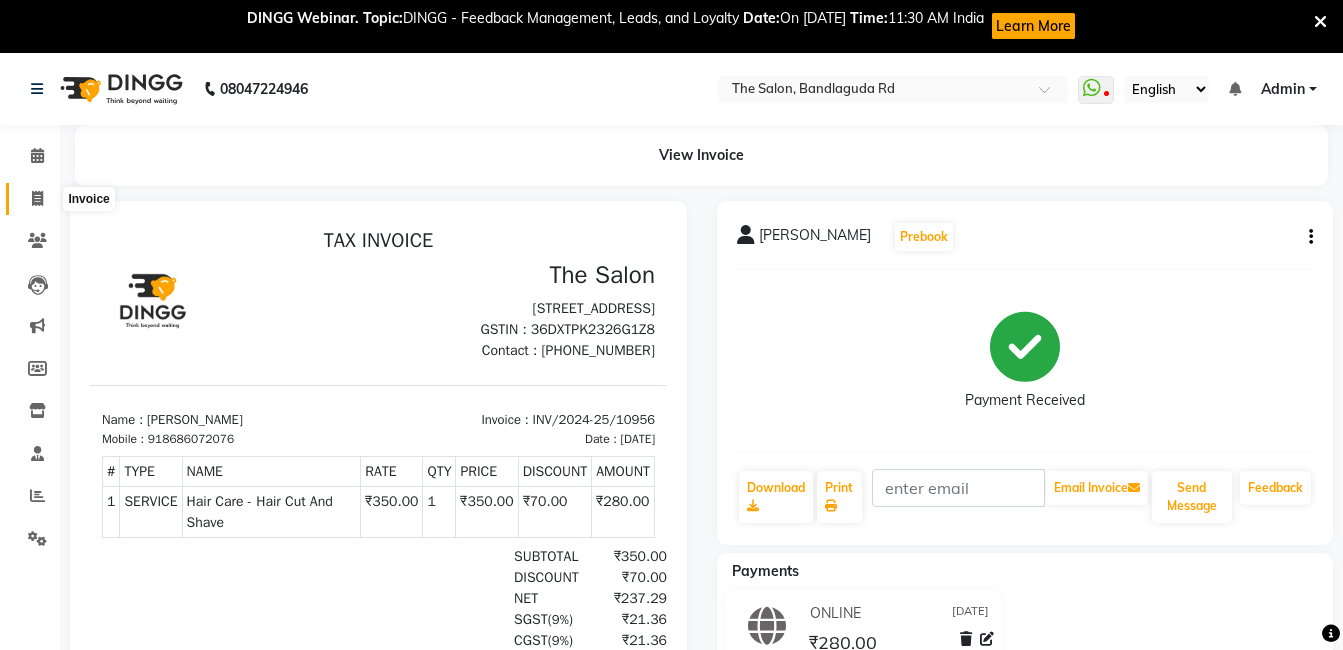 click 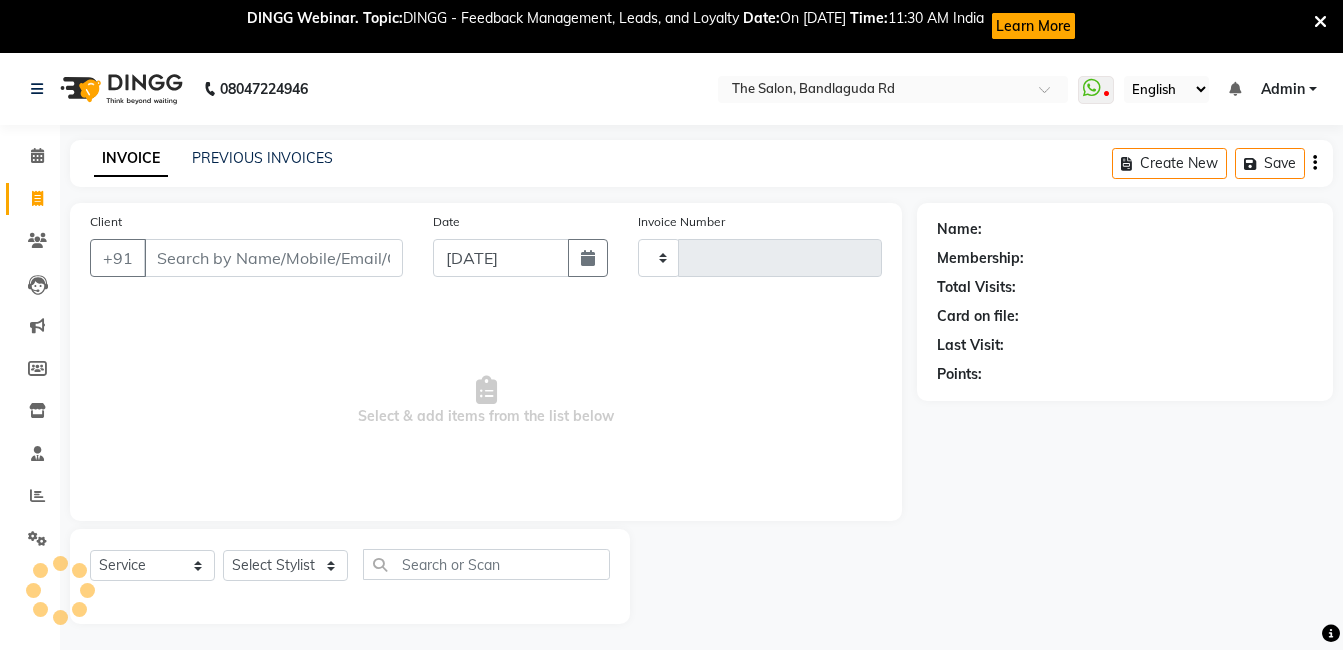 scroll, scrollTop: 53, scrollLeft: 0, axis: vertical 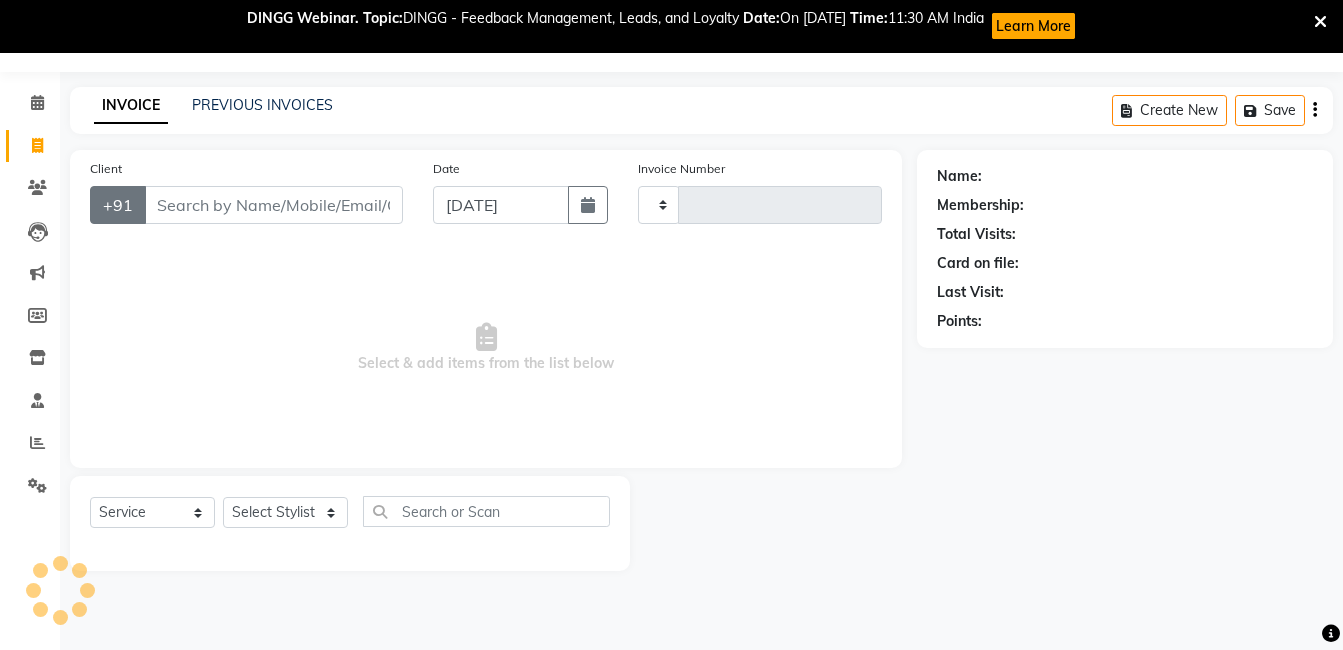 type on "10957" 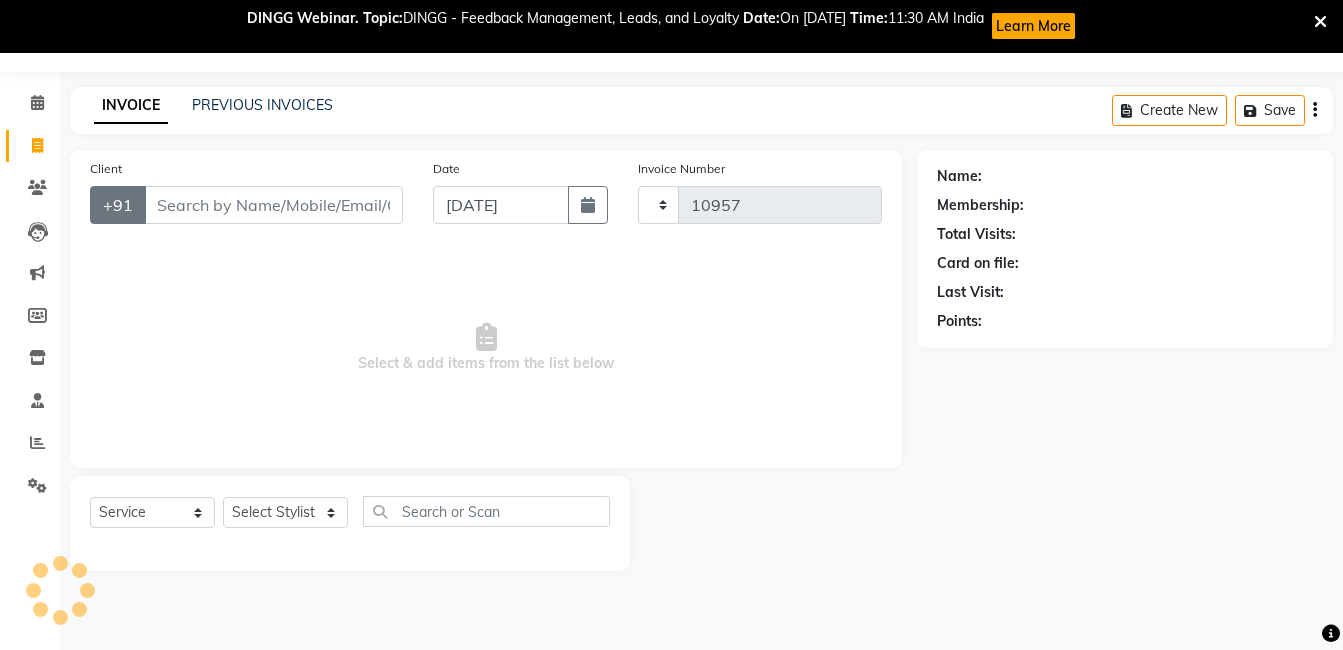 select on "5198" 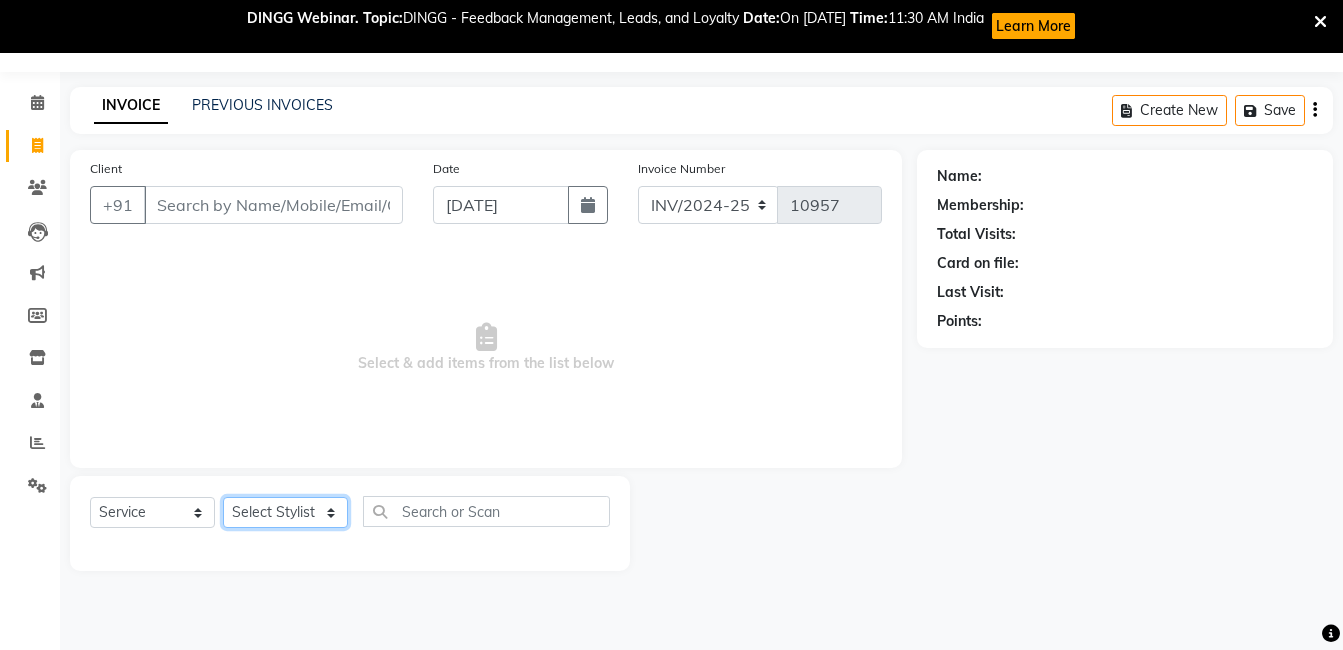 click on "Select Stylist [PERSON_NAME] [PERSON_NAME] kasim [PERSON_NAME] sameer [PERSON_NAME] manager" 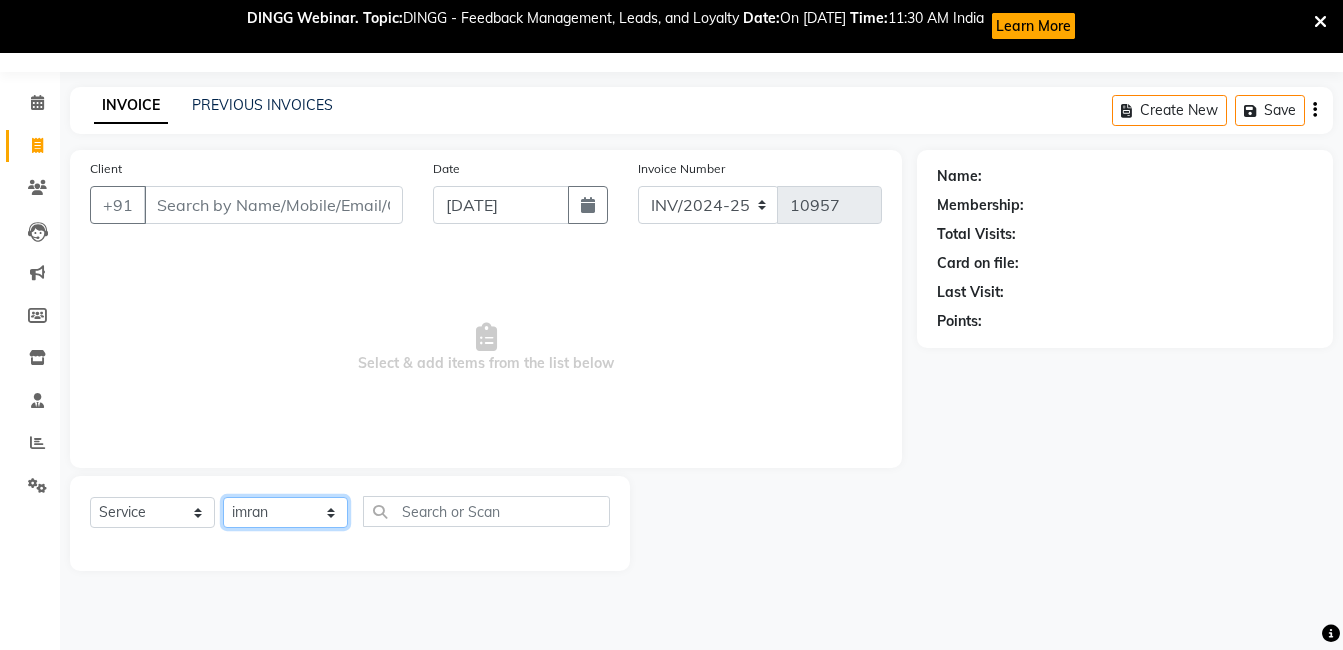 click on "Select Stylist [PERSON_NAME] [PERSON_NAME] kasim [PERSON_NAME] sameer [PERSON_NAME] manager" 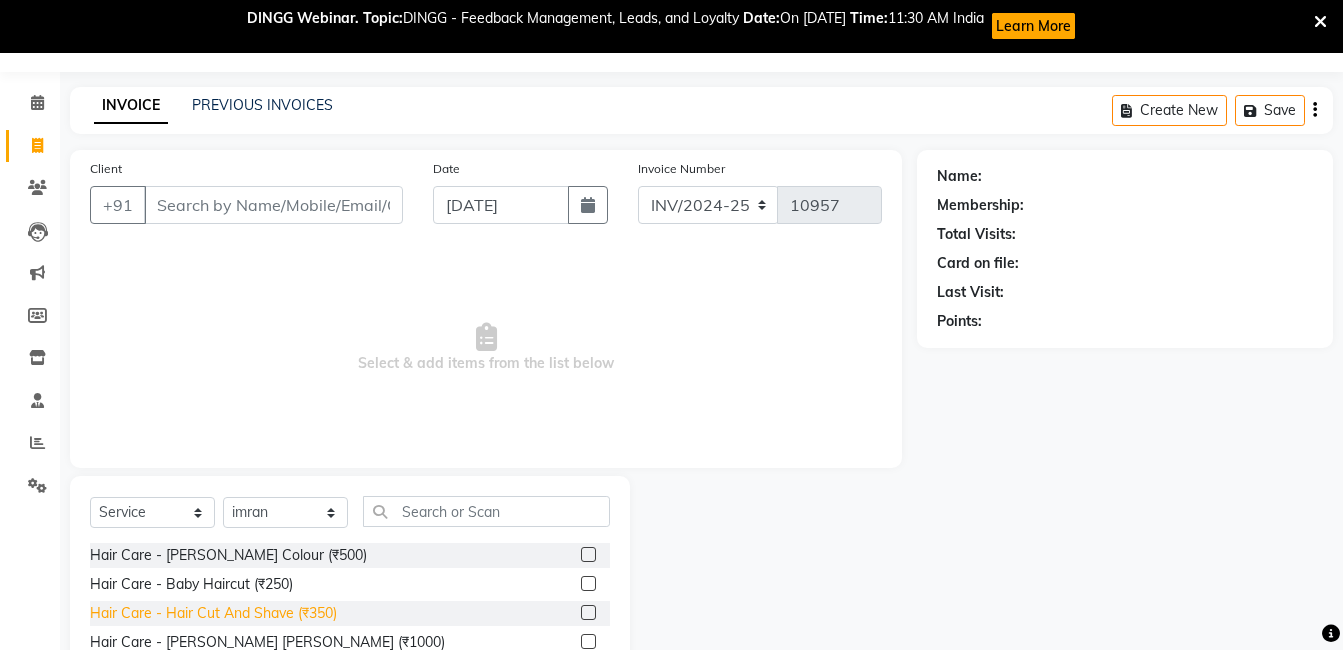 click on "Hair Care - Hair Cut And Shave (₹350)" 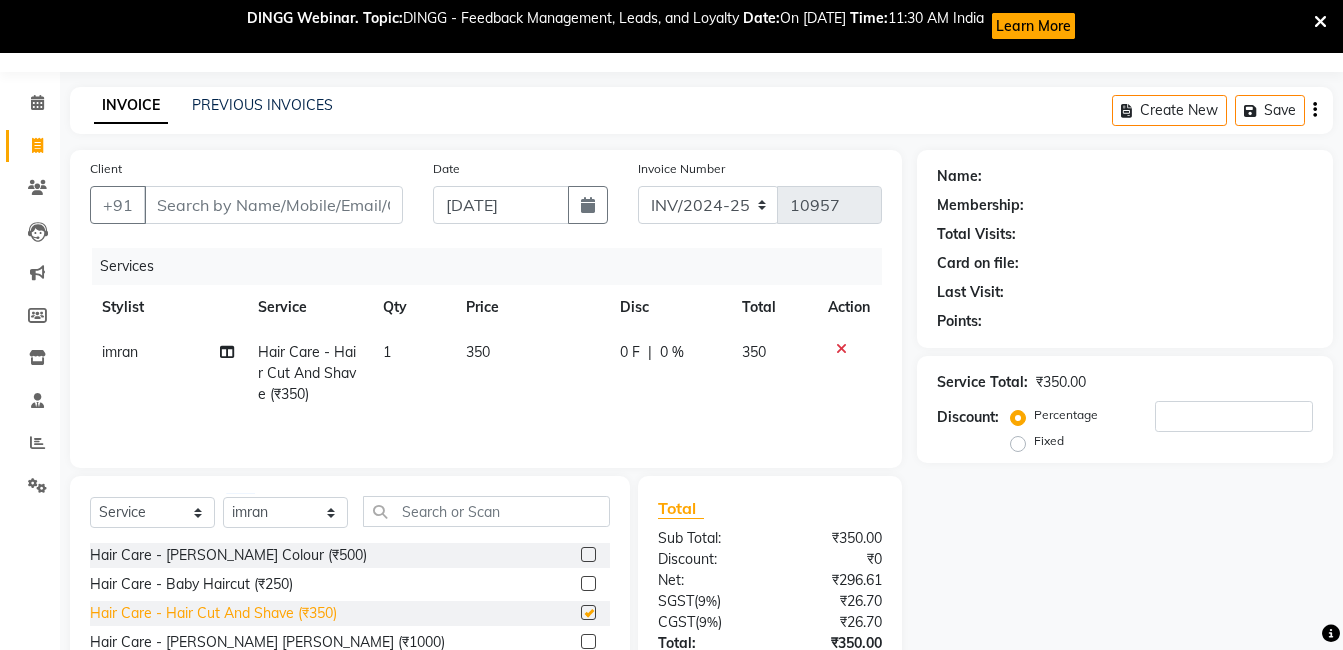 checkbox on "false" 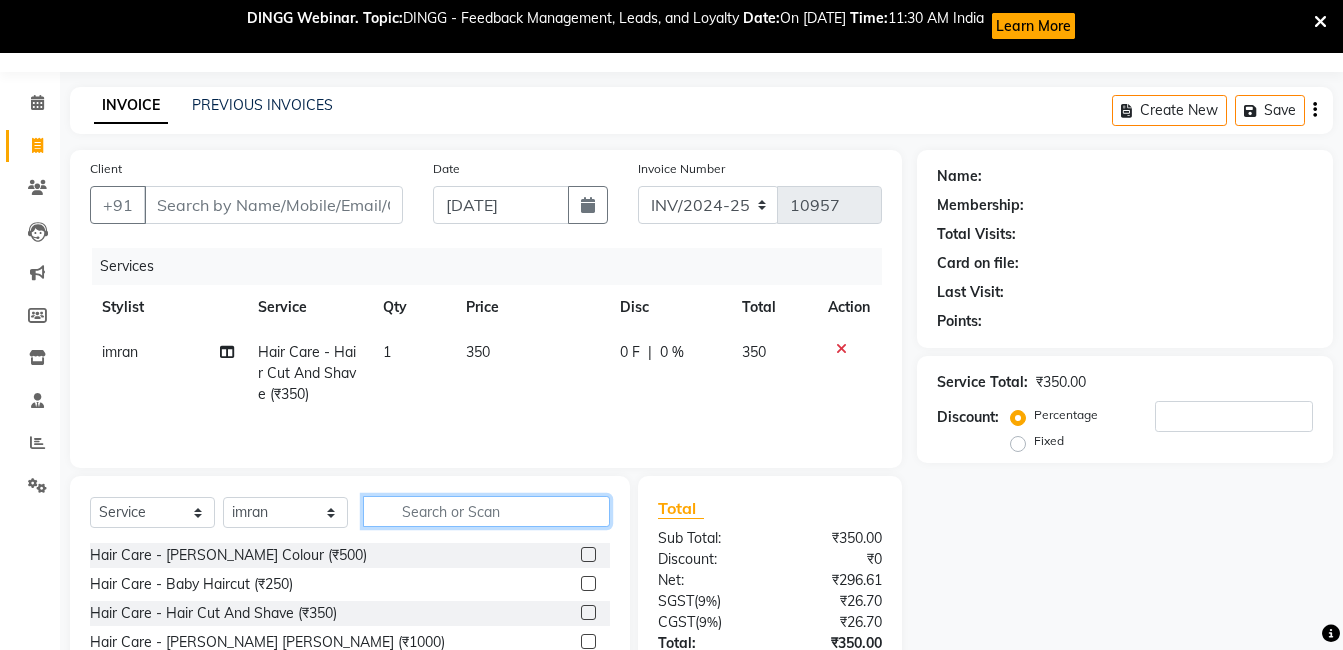click 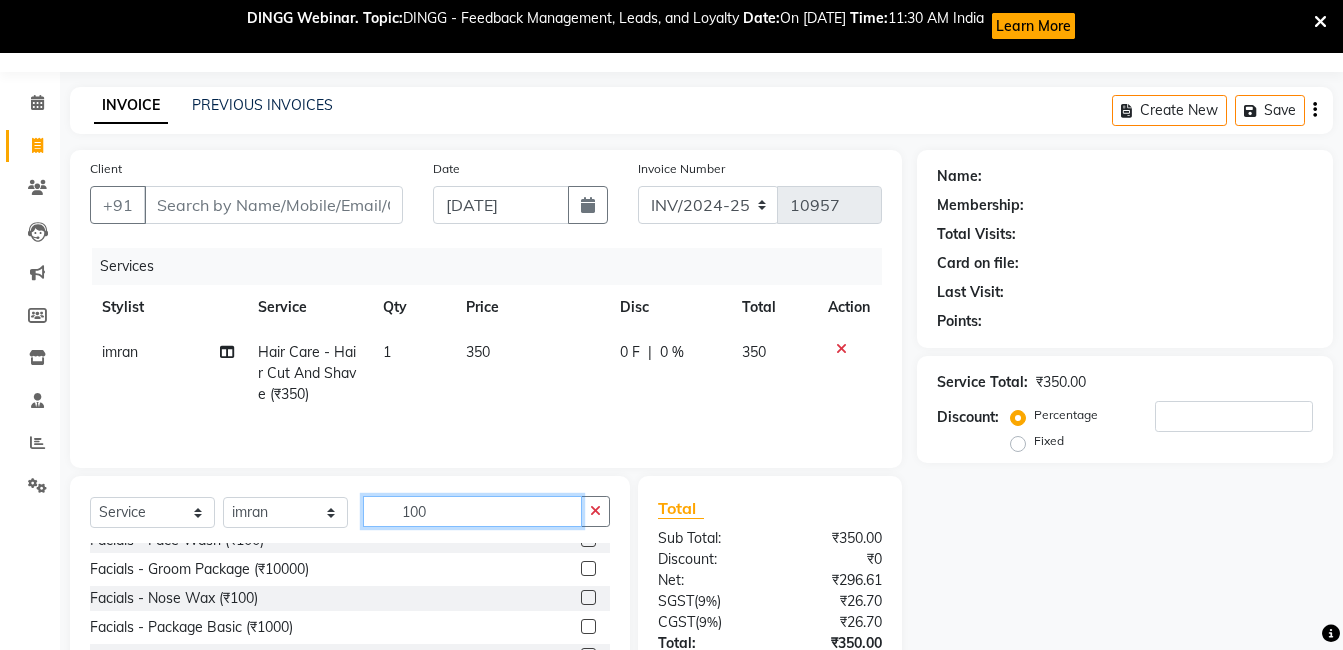 scroll, scrollTop: 90, scrollLeft: 0, axis: vertical 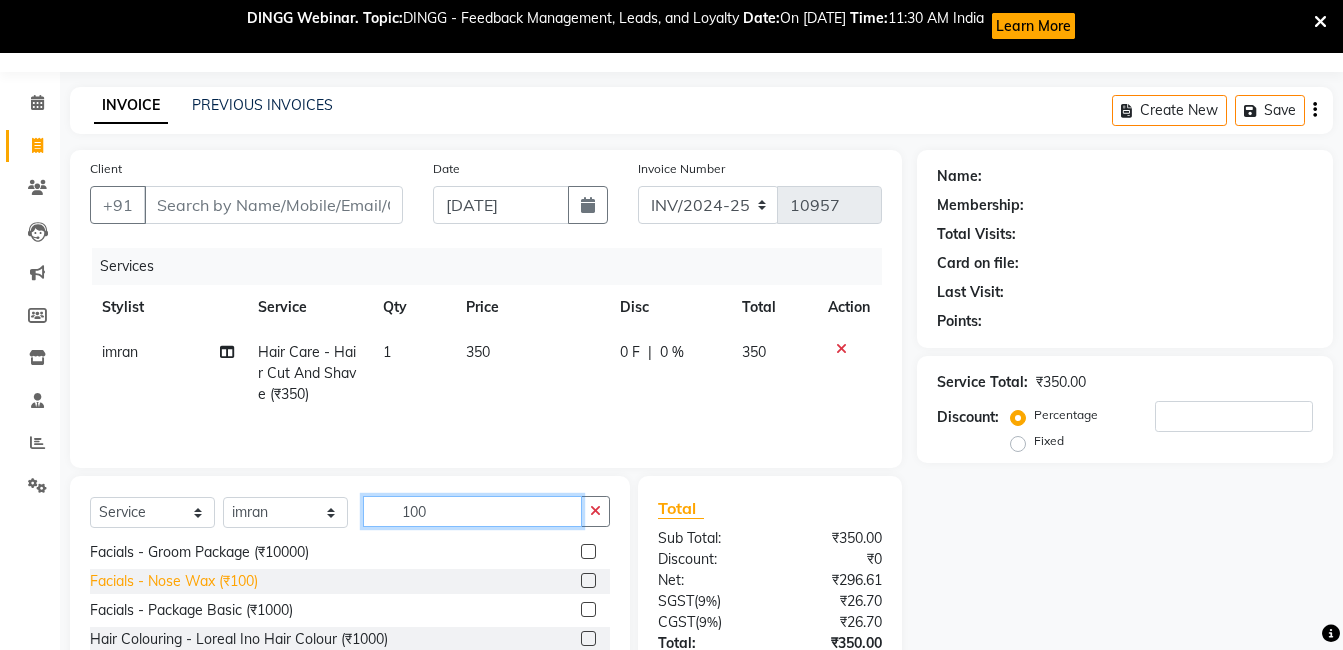 type on "100" 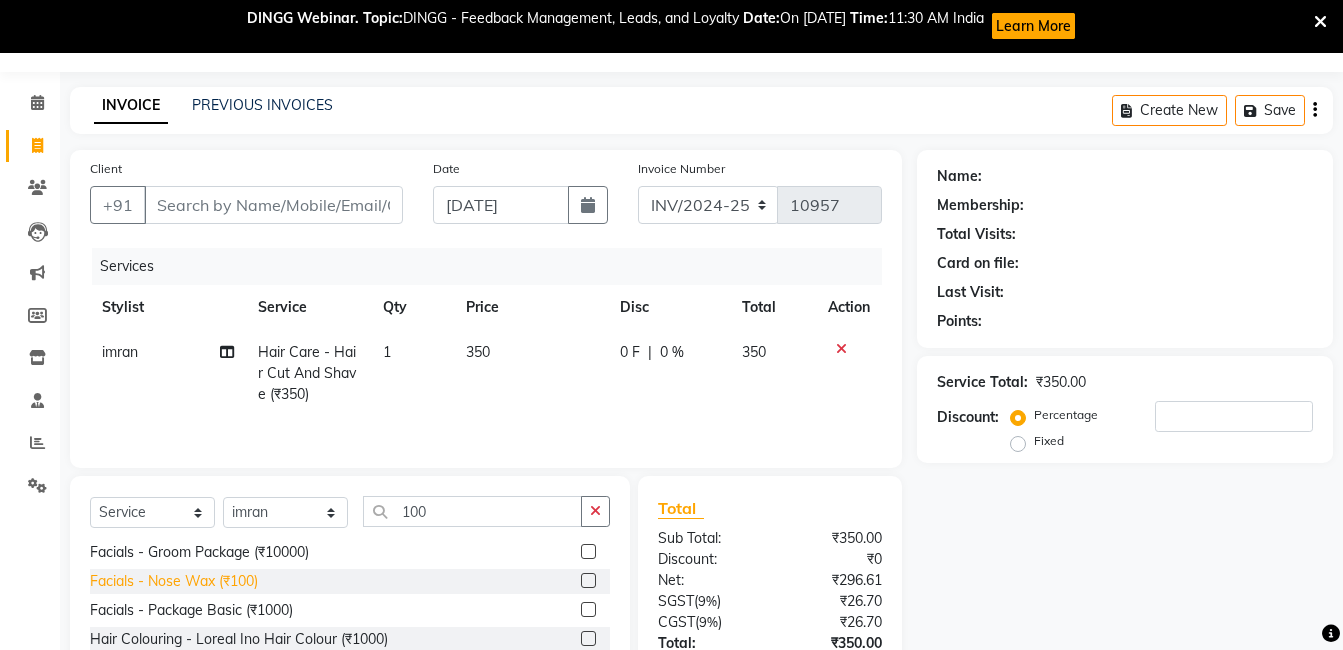 click on "Facials - Nose Wax (₹100)" 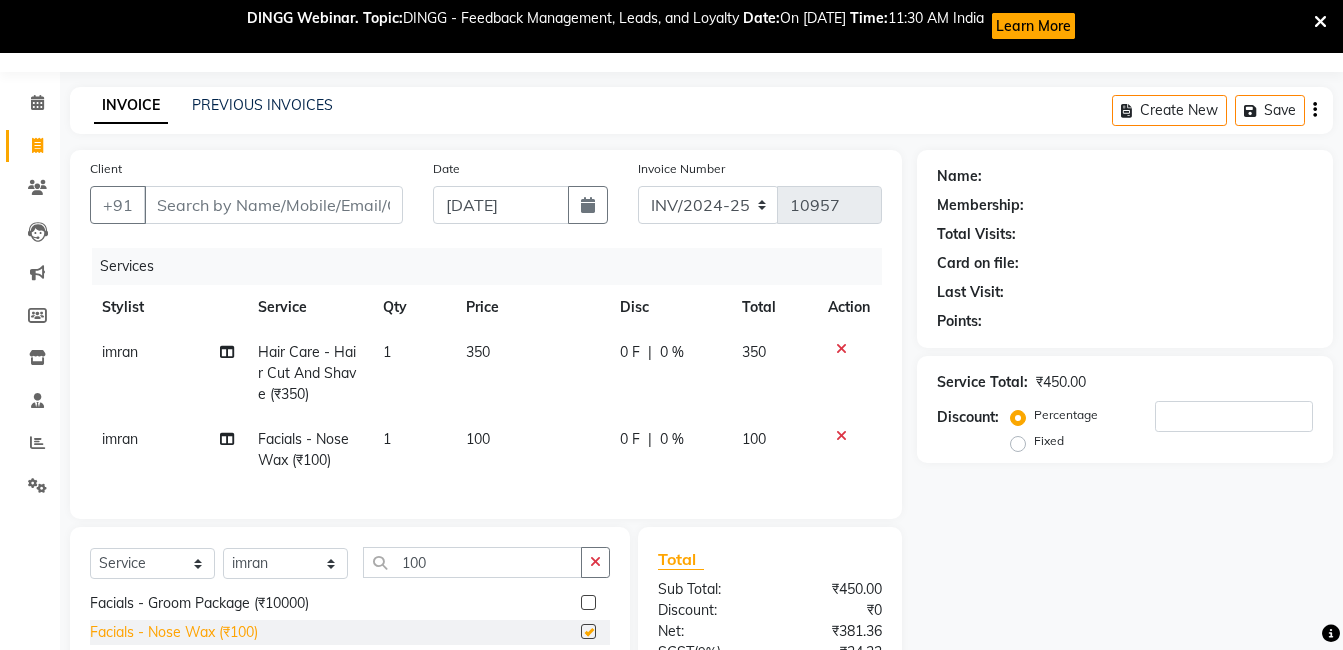 checkbox on "false" 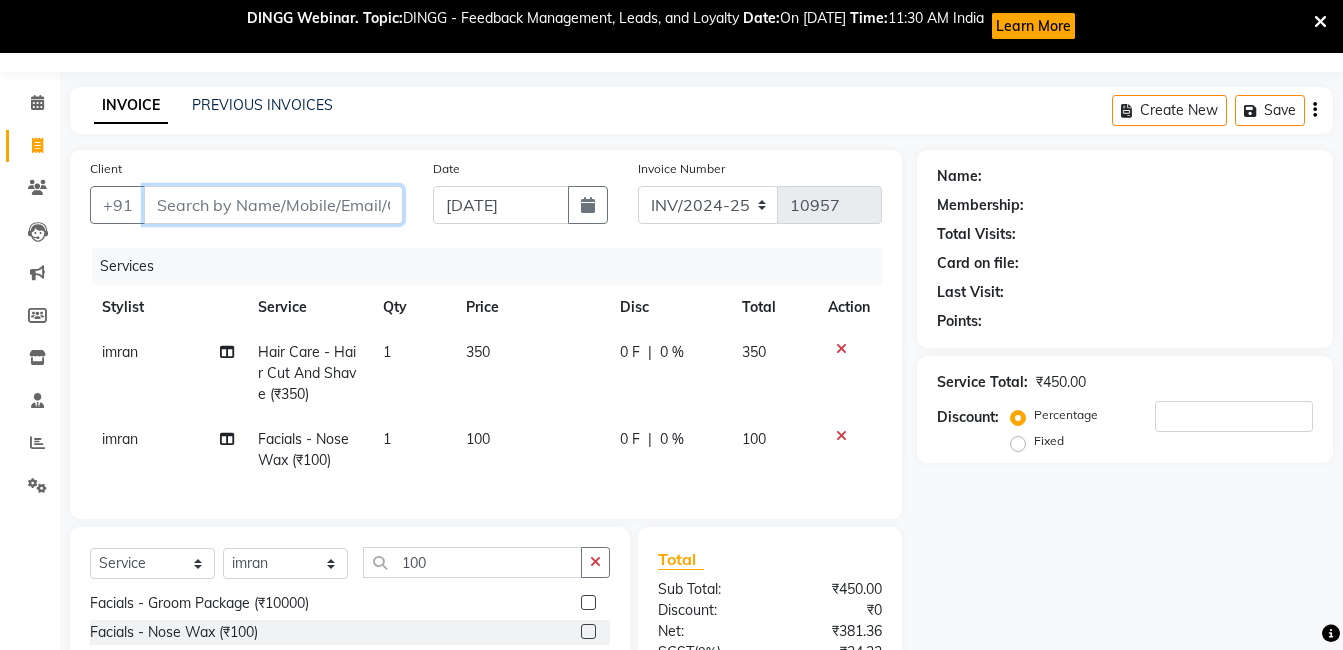 drag, startPoint x: 218, startPoint y: 243, endPoint x: 218, endPoint y: 193, distance: 50 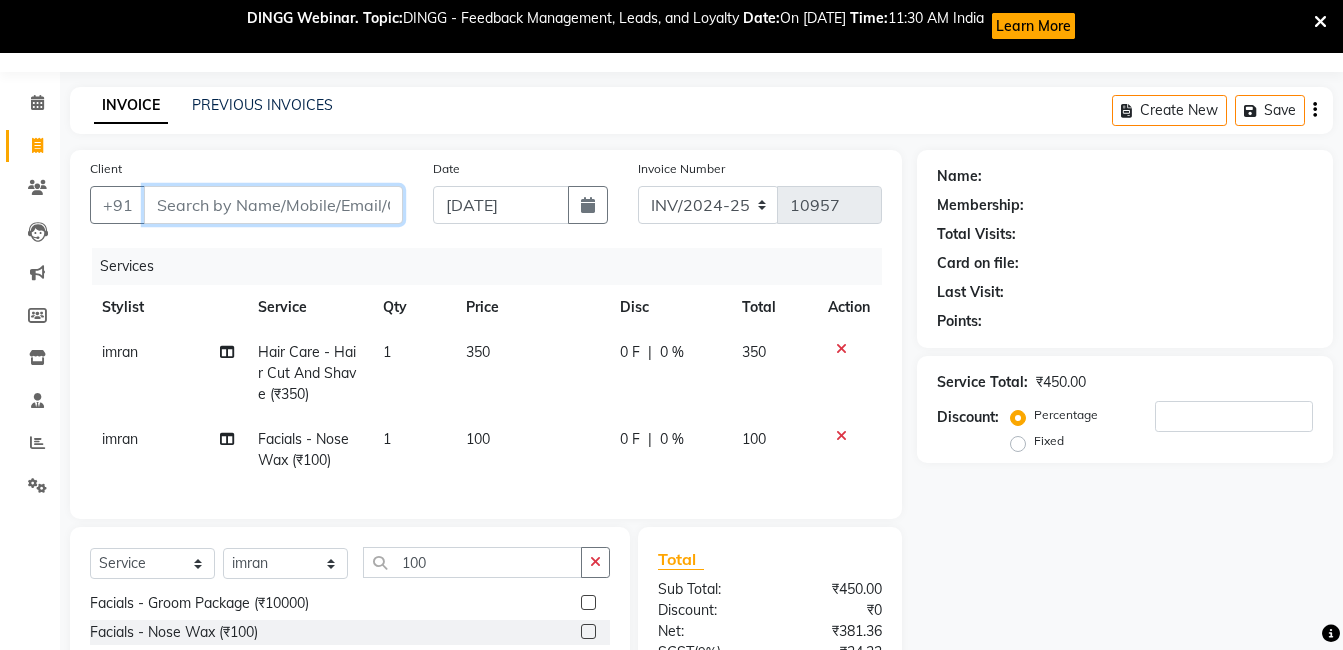 type on "6" 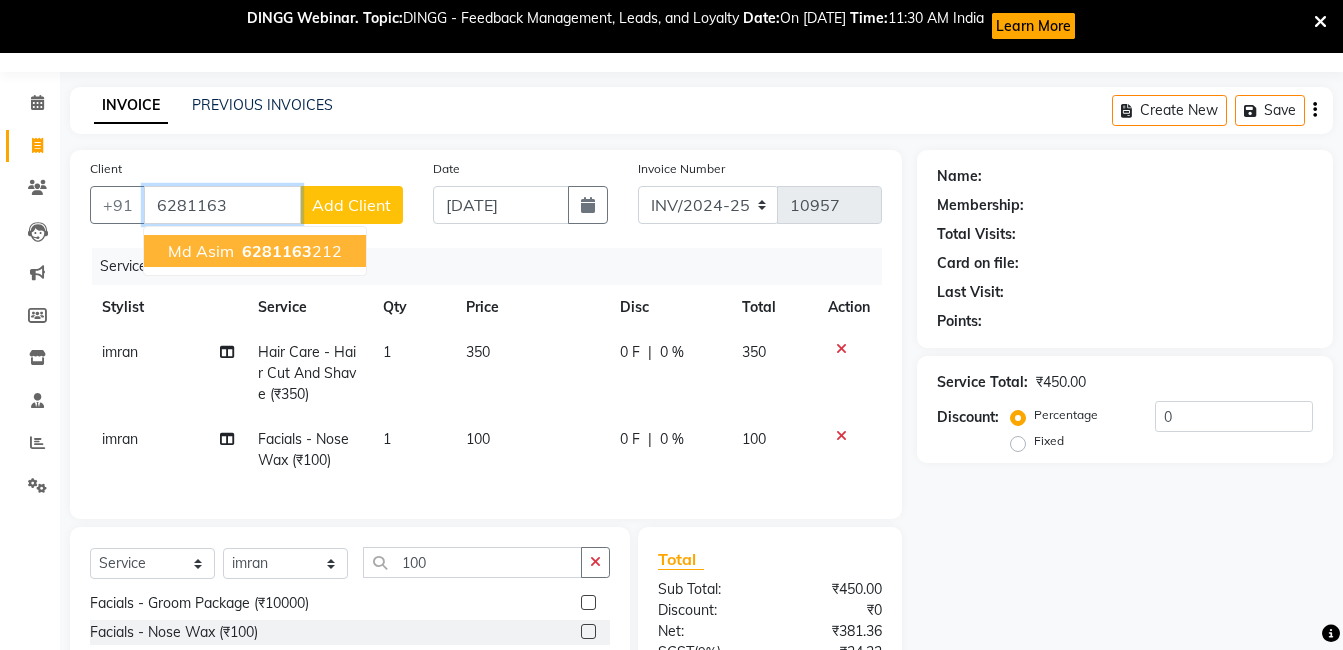 click on "Md asim" at bounding box center (201, 251) 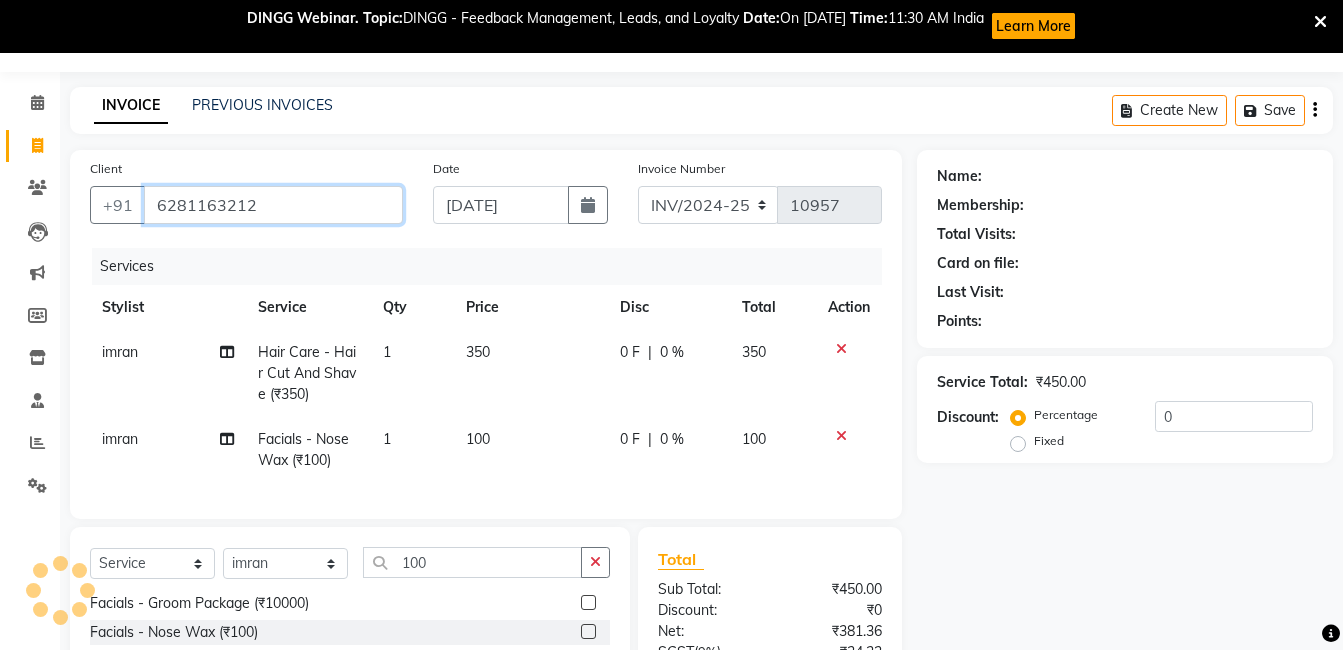 type on "6281163212" 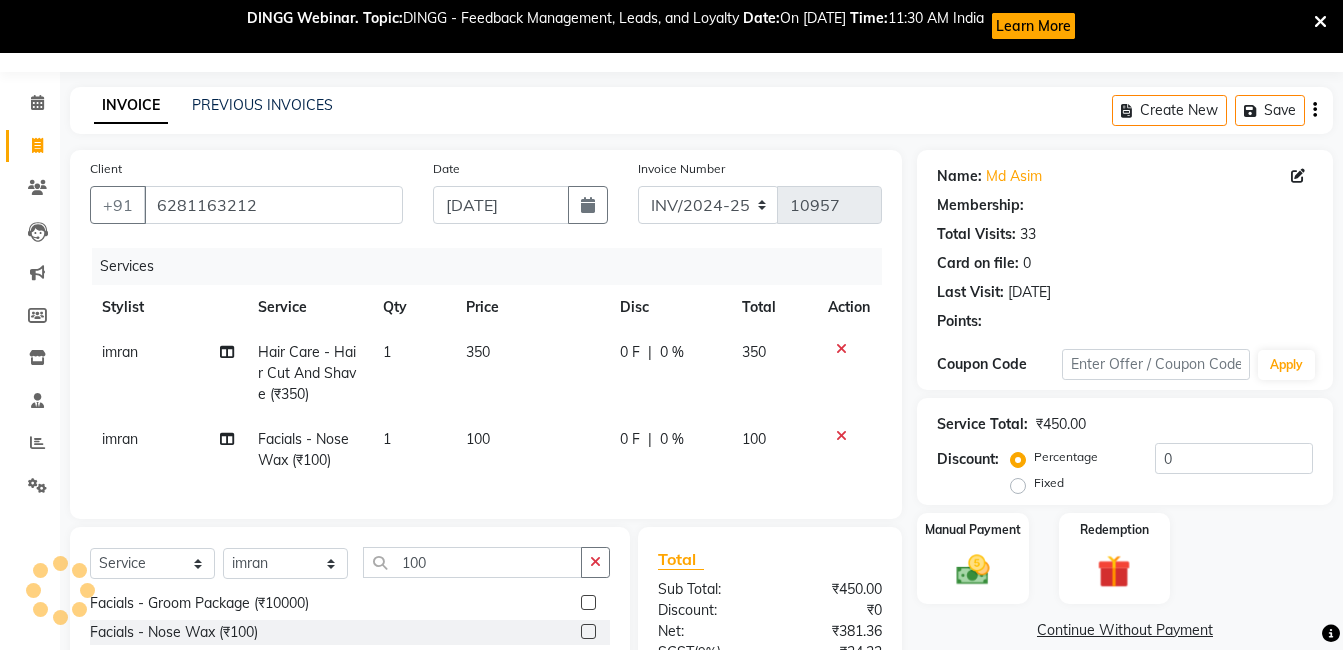 select on "2: Object" 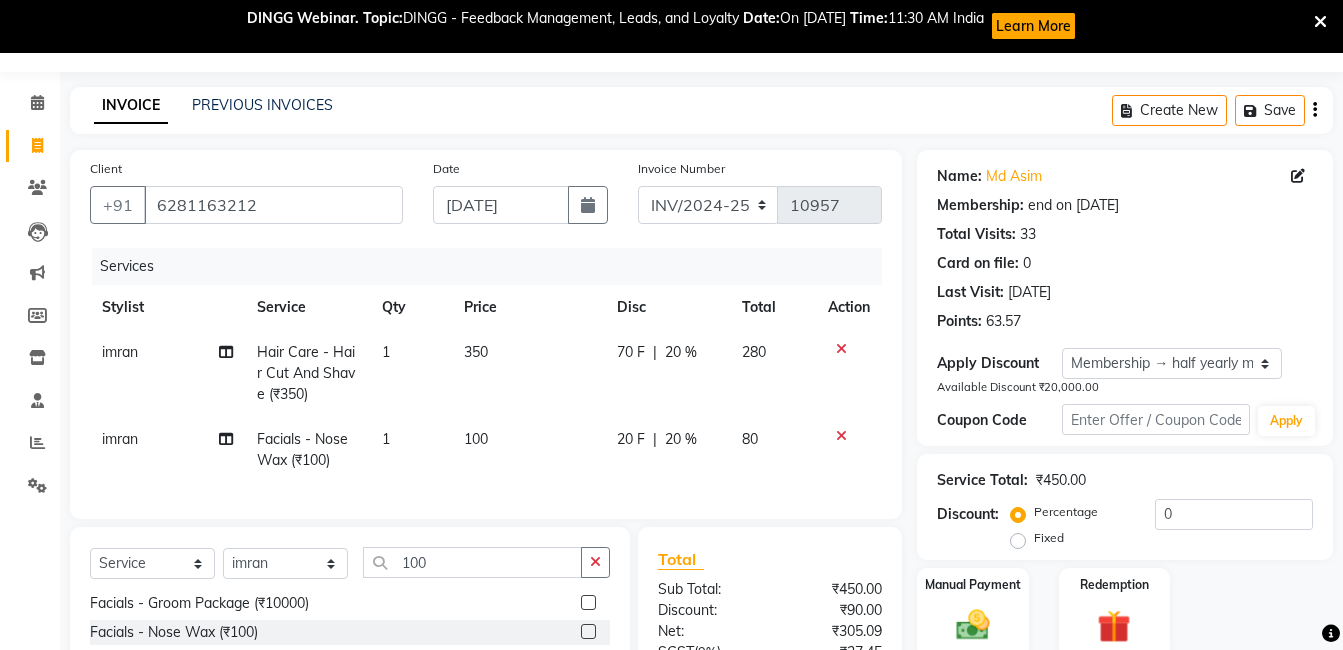 type on "20" 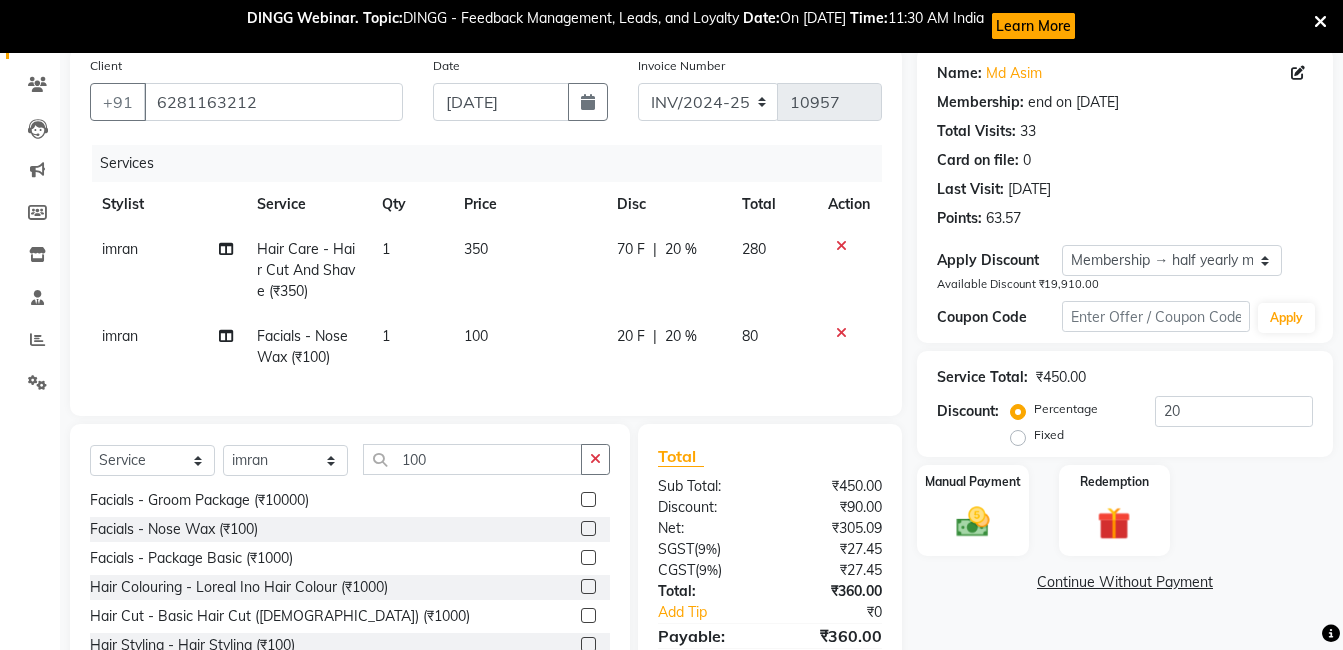 scroll, scrollTop: 270, scrollLeft: 0, axis: vertical 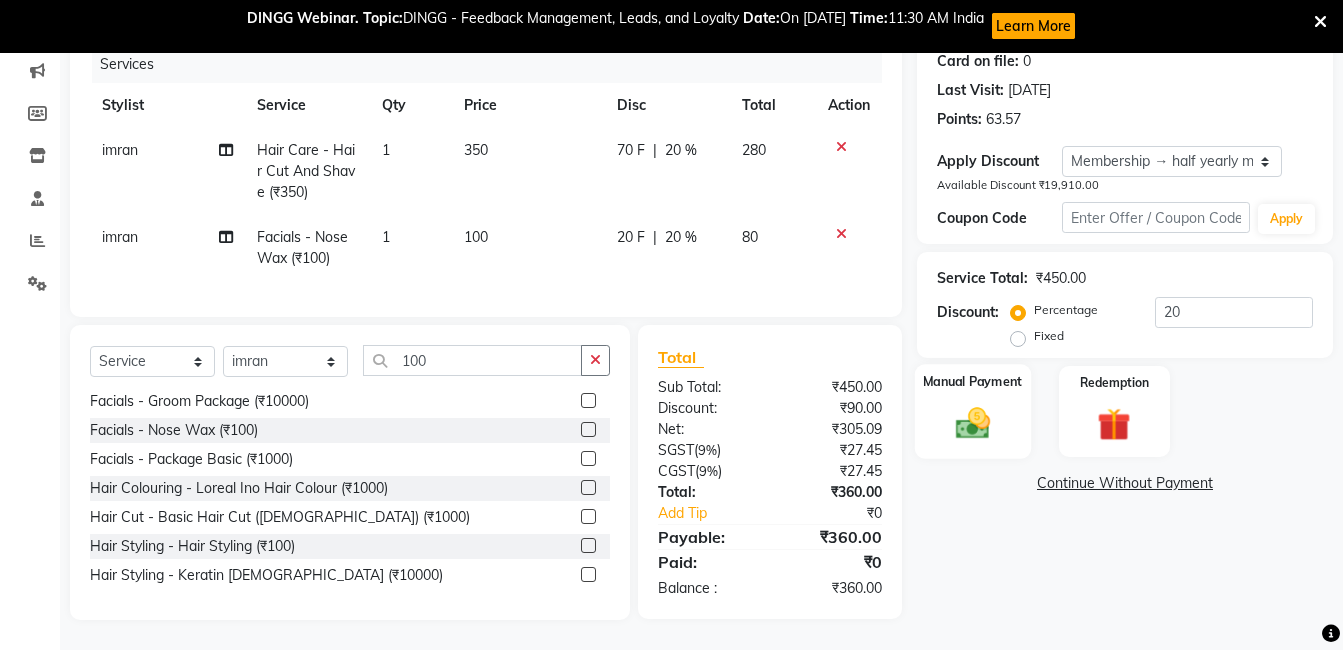 click 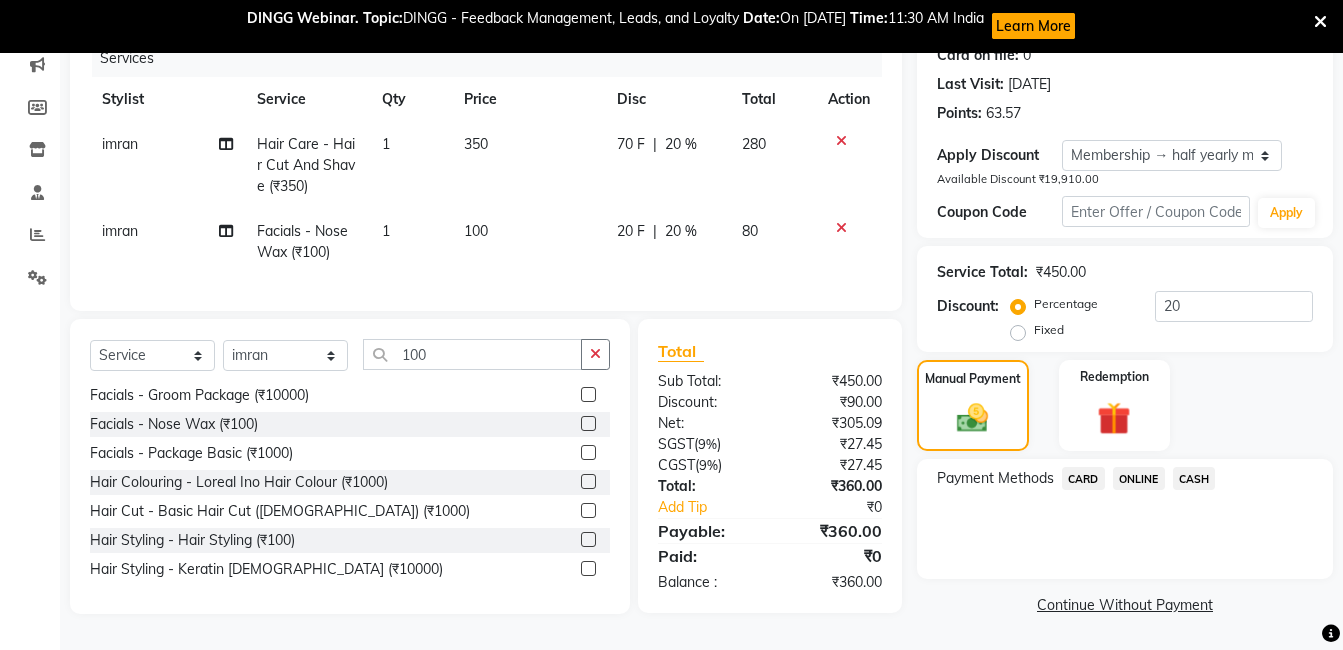 click on "ONLINE" 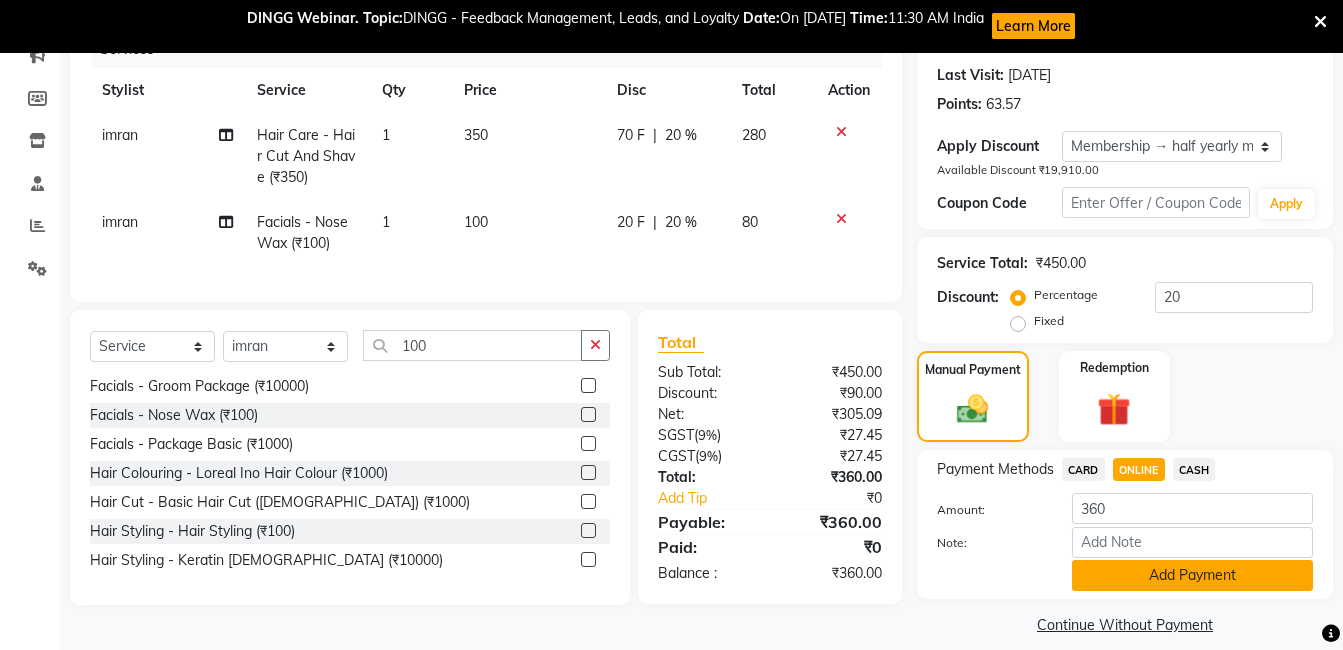 click on "Add Payment" 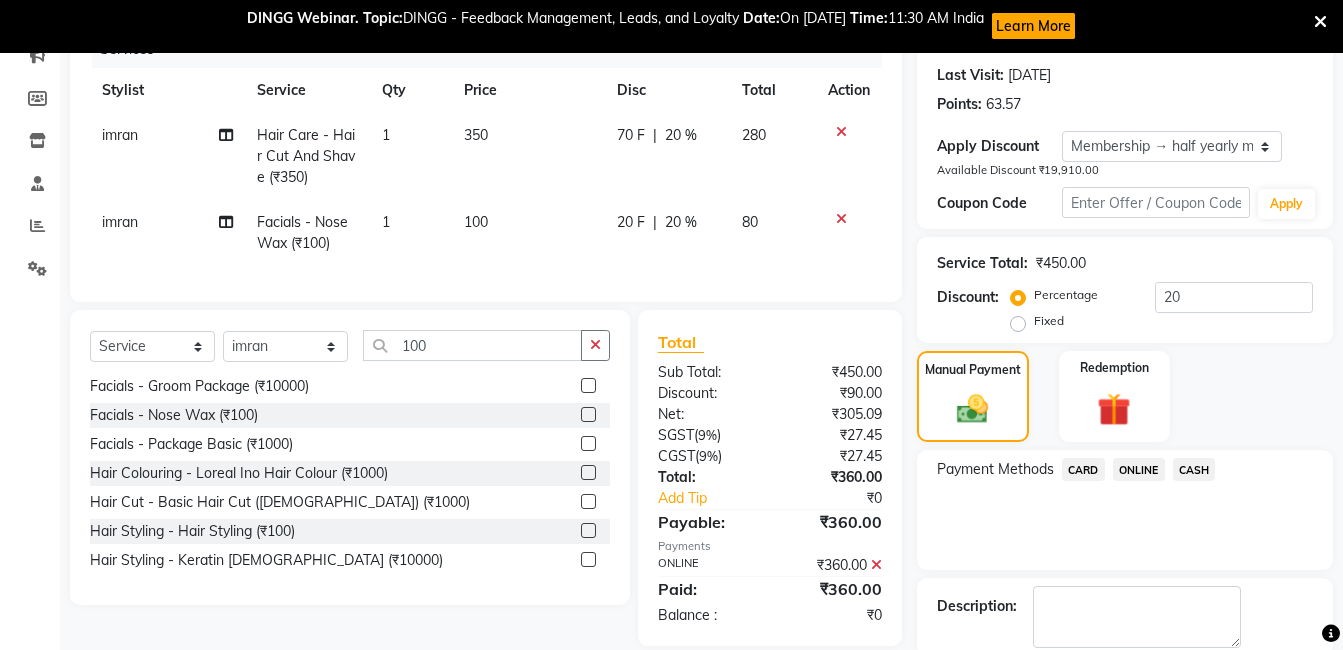 drag, startPoint x: 1153, startPoint y: 577, endPoint x: 1159, endPoint y: 594, distance: 18.027756 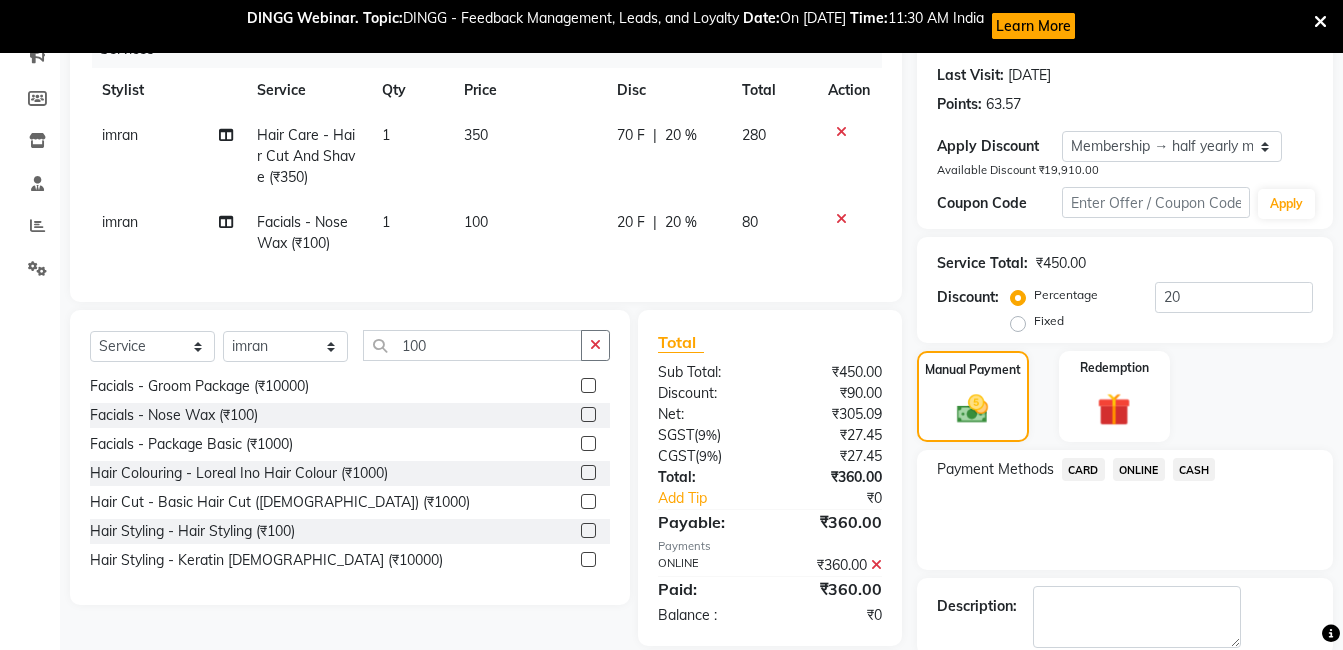 scroll, scrollTop: 401, scrollLeft: 0, axis: vertical 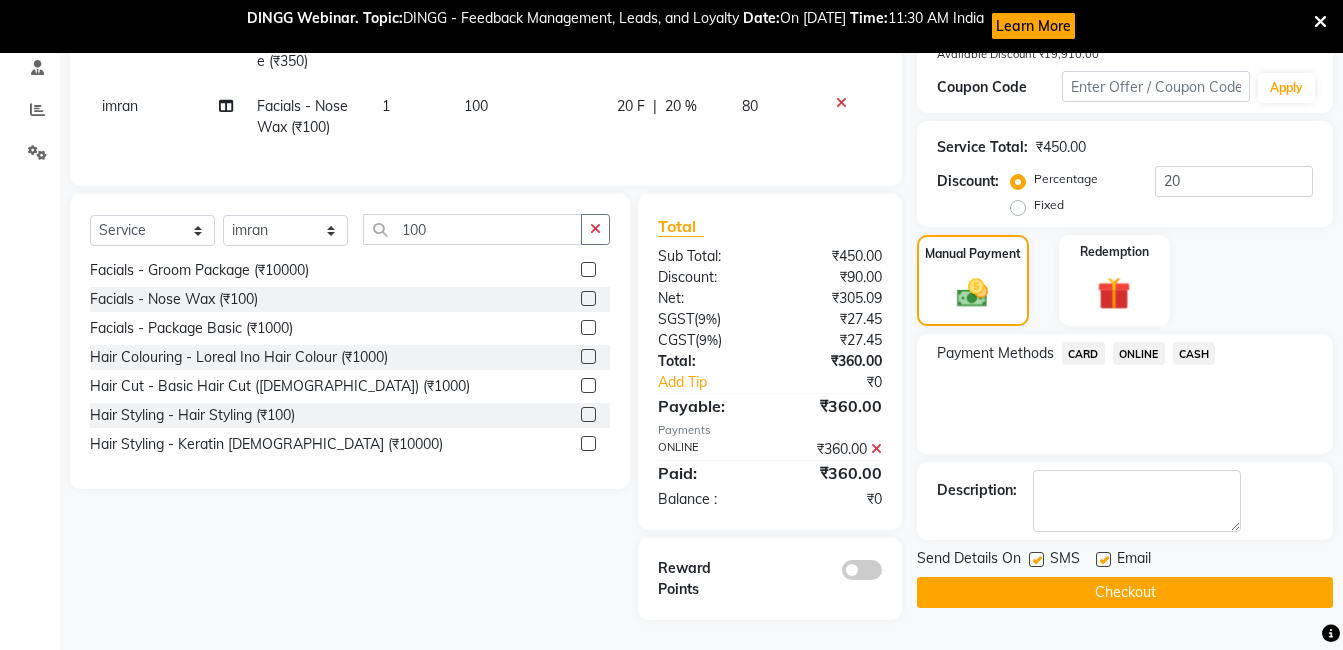 click on "Checkout" 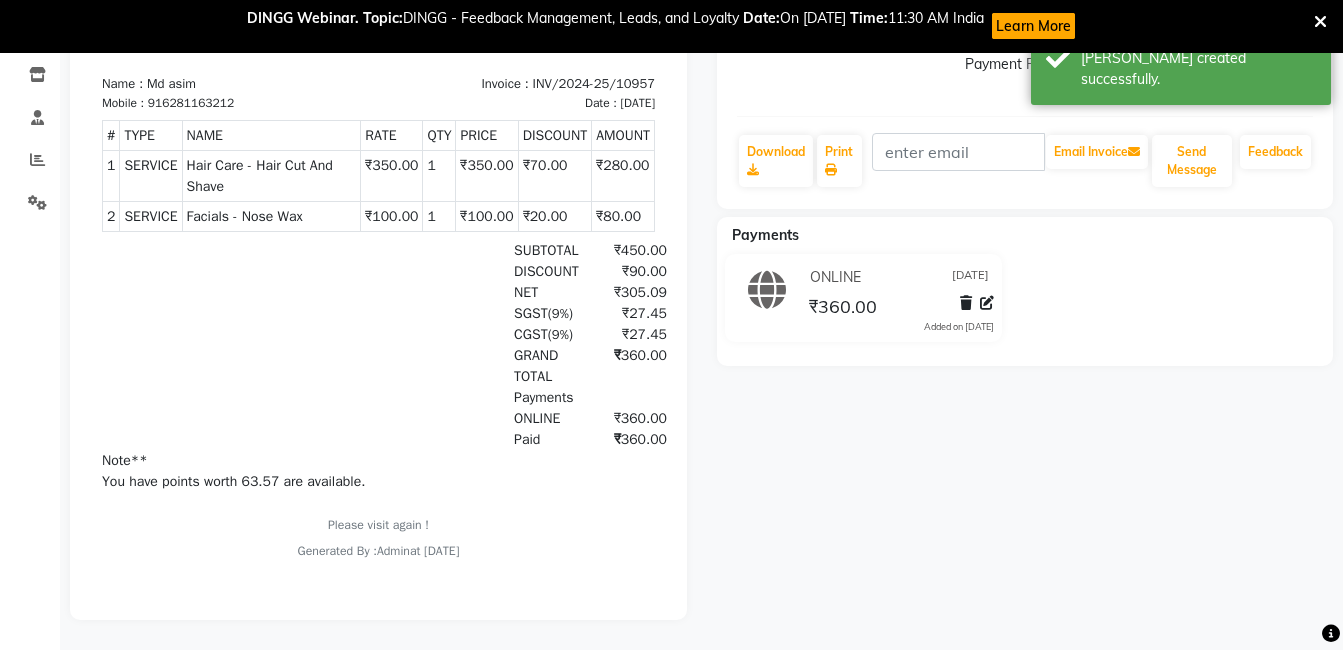scroll, scrollTop: 0, scrollLeft: 0, axis: both 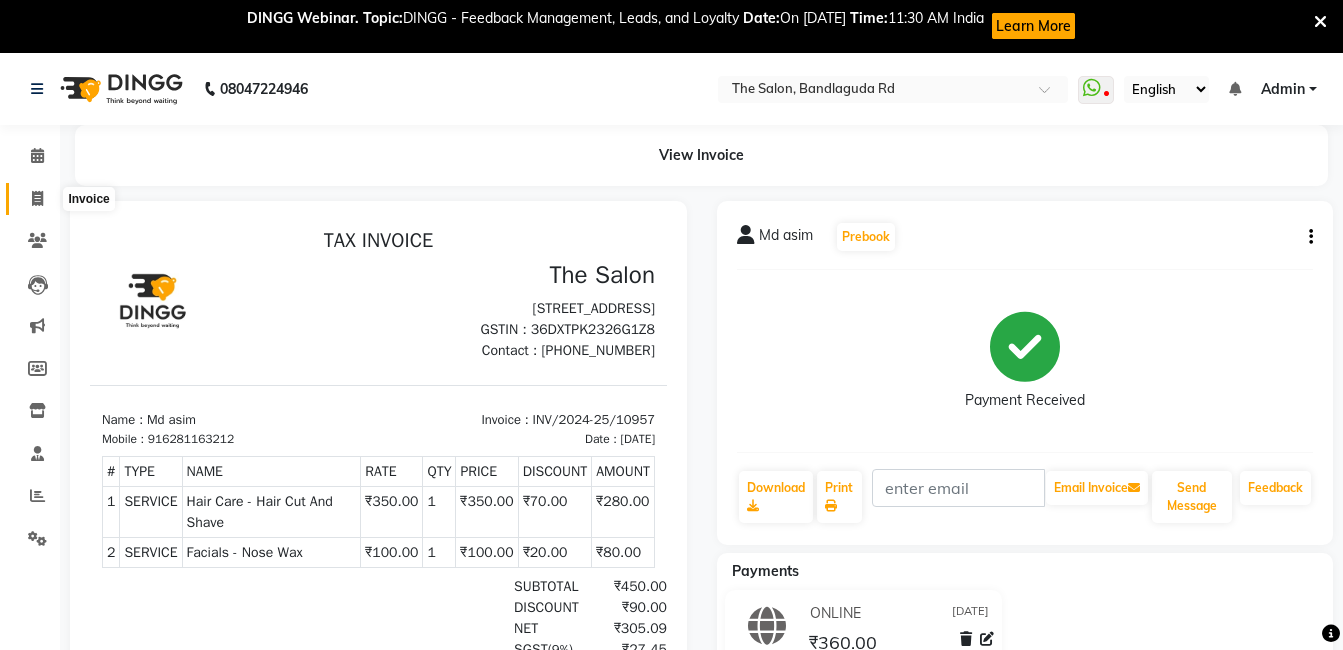 click 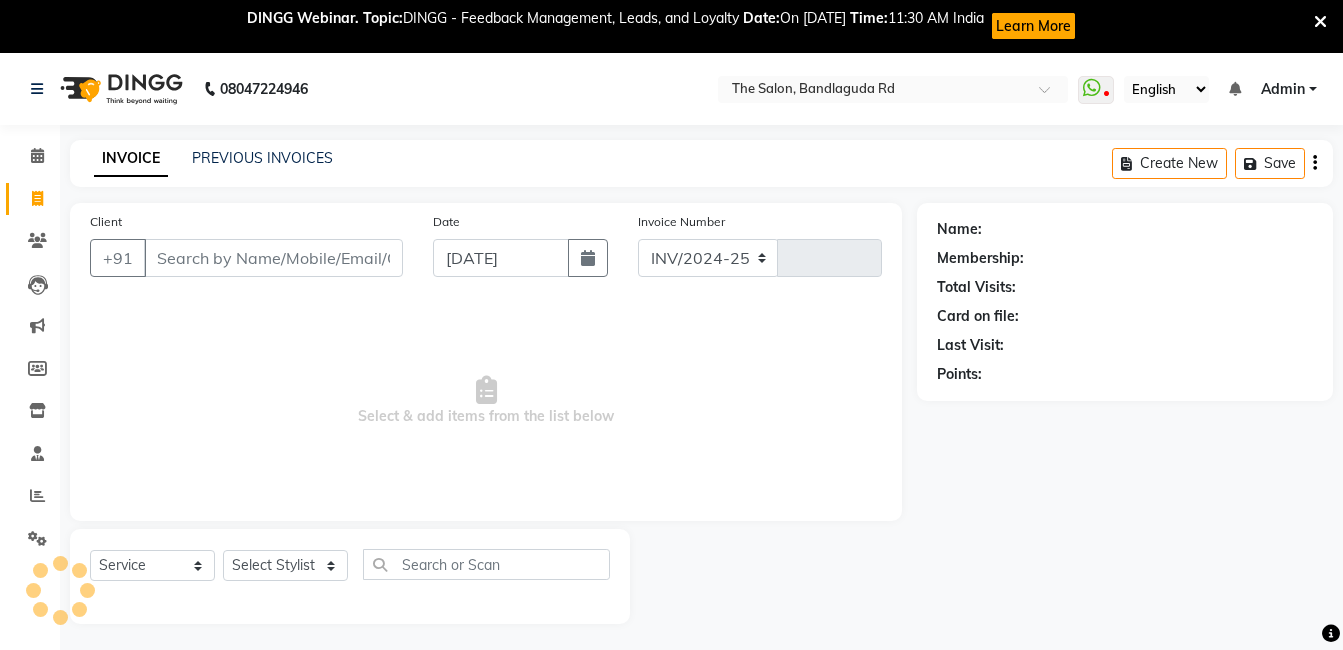 scroll, scrollTop: 53, scrollLeft: 0, axis: vertical 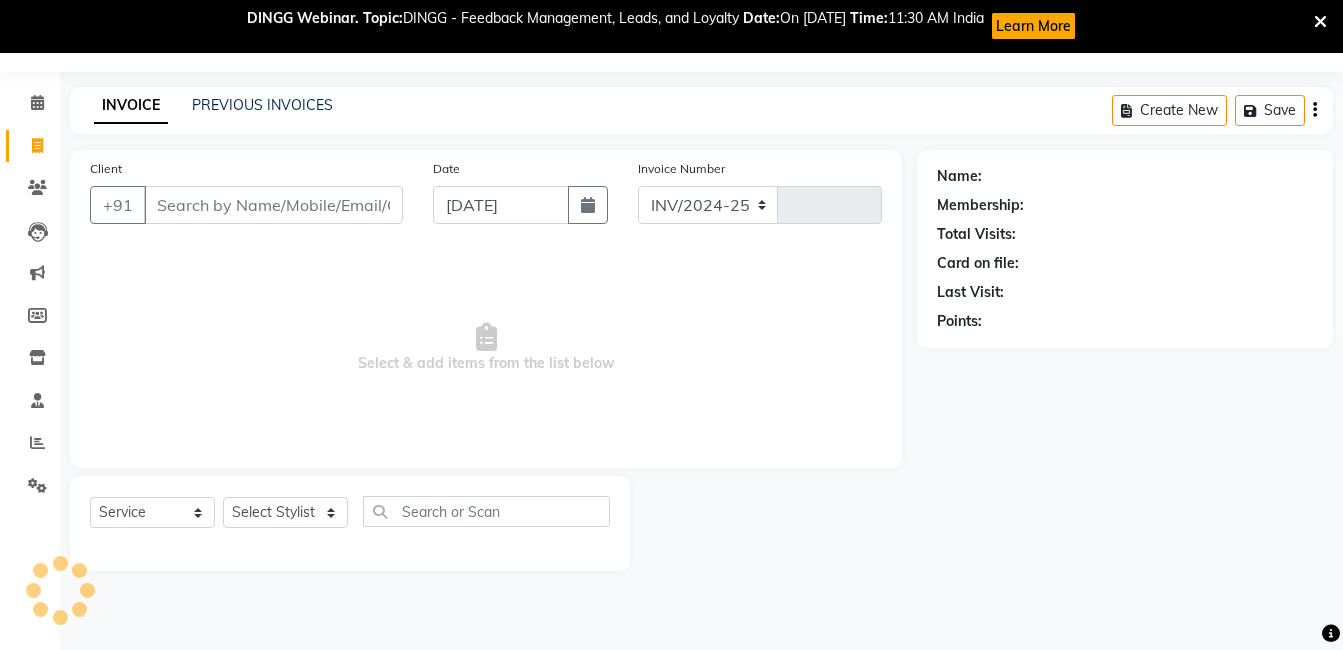 select on "5198" 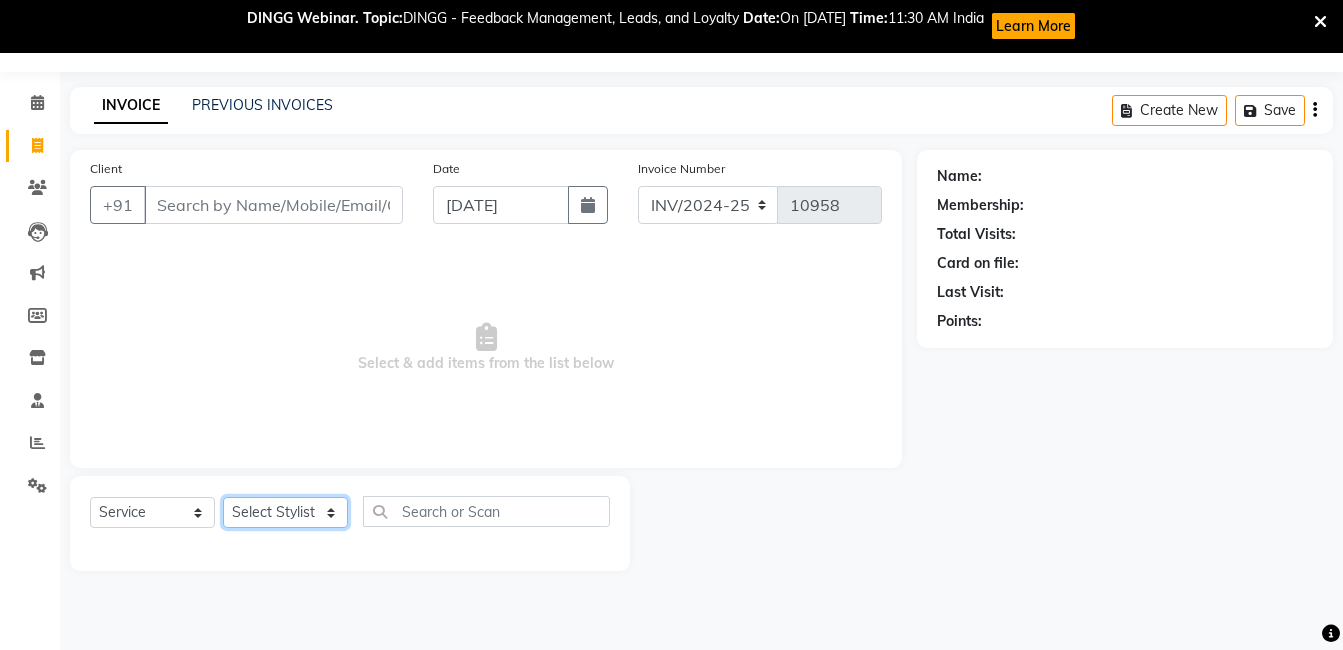 click on "Select Stylist [PERSON_NAME] [PERSON_NAME] kasim [PERSON_NAME] sameer [PERSON_NAME] manager" 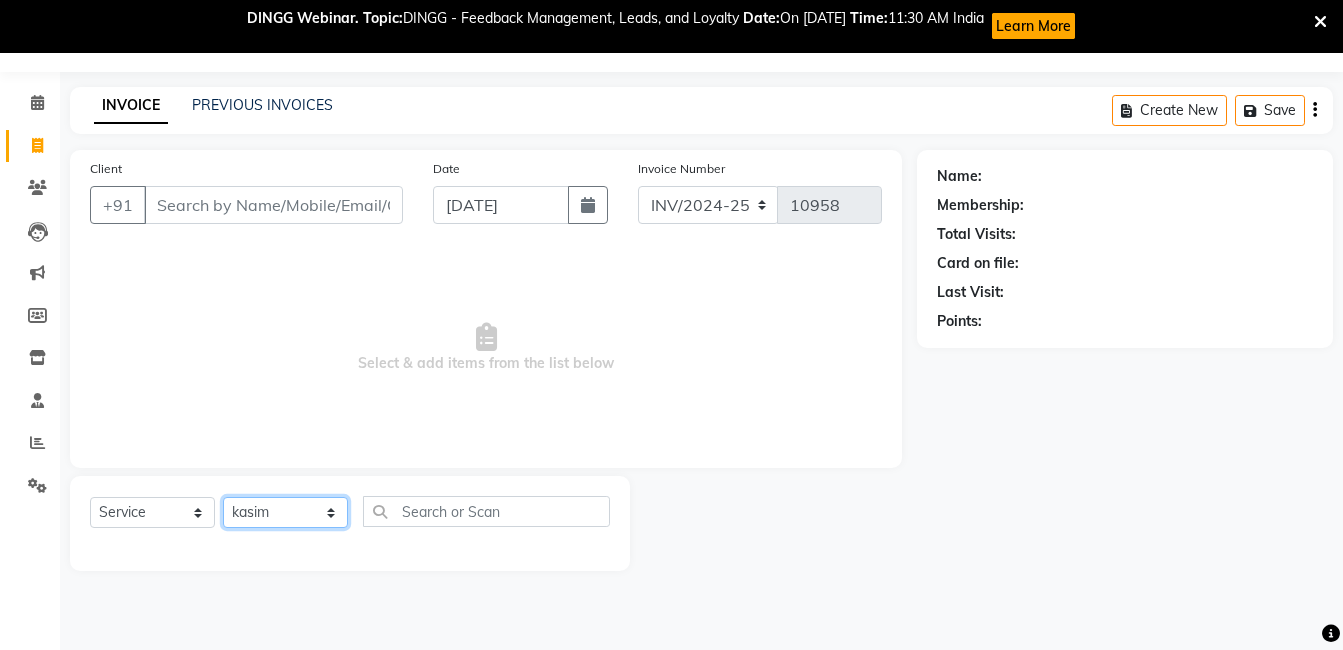 click on "Select Stylist [PERSON_NAME] [PERSON_NAME] kasim [PERSON_NAME] sameer [PERSON_NAME] manager" 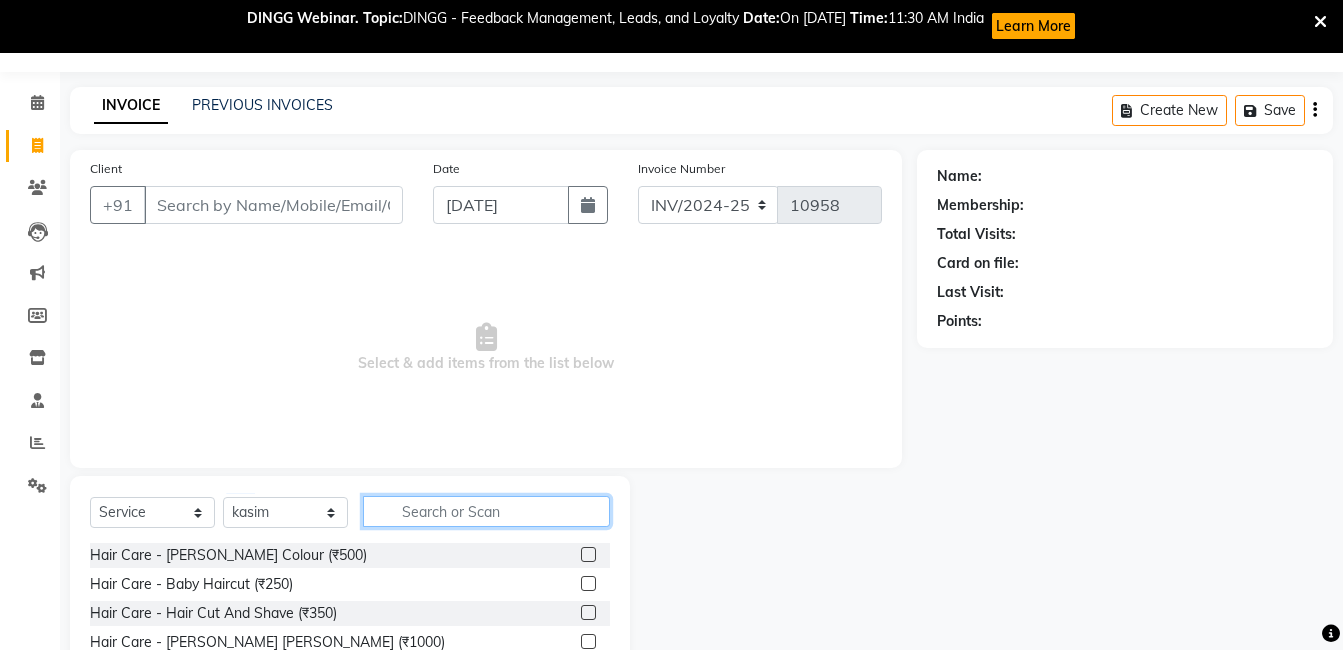 click 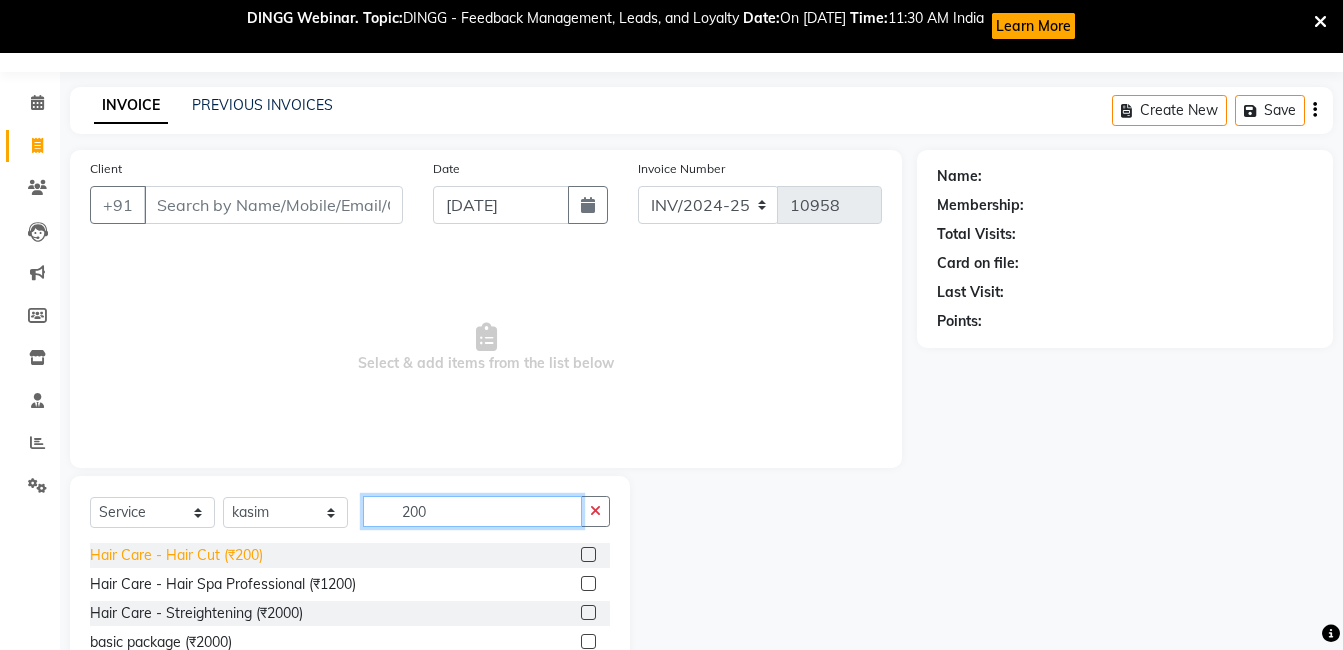type on "200" 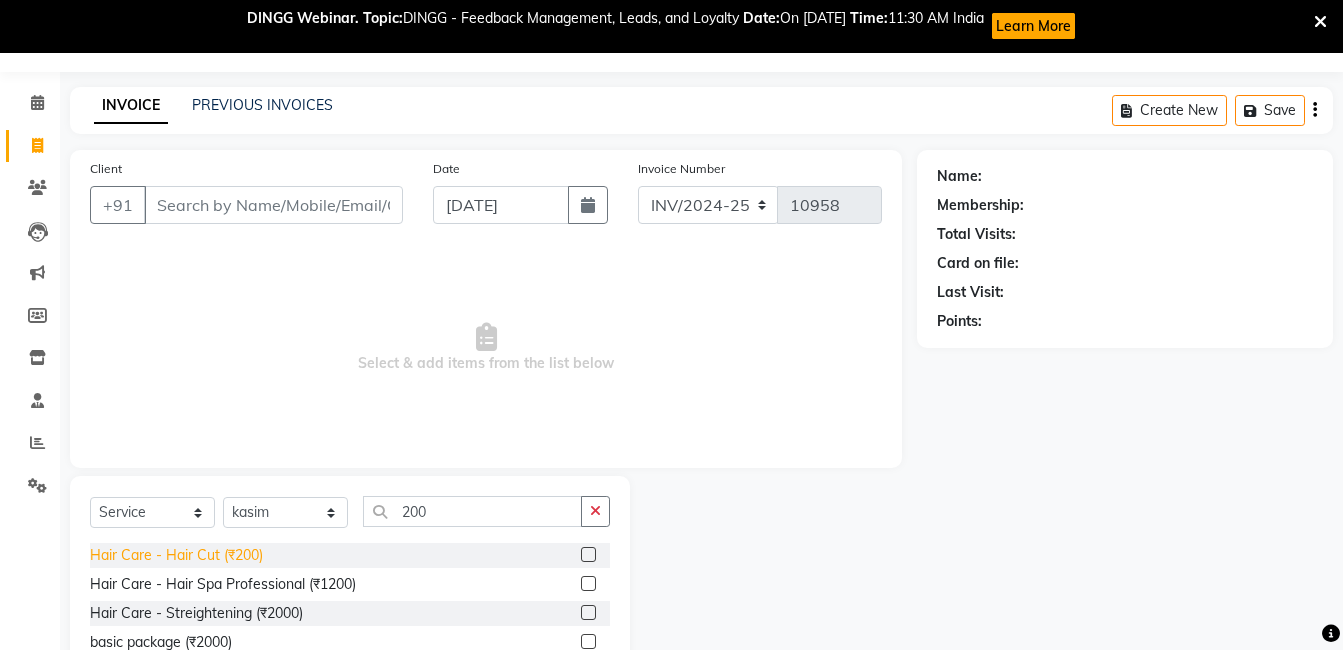 click on "Hair Care - Hair Cut (₹200)" 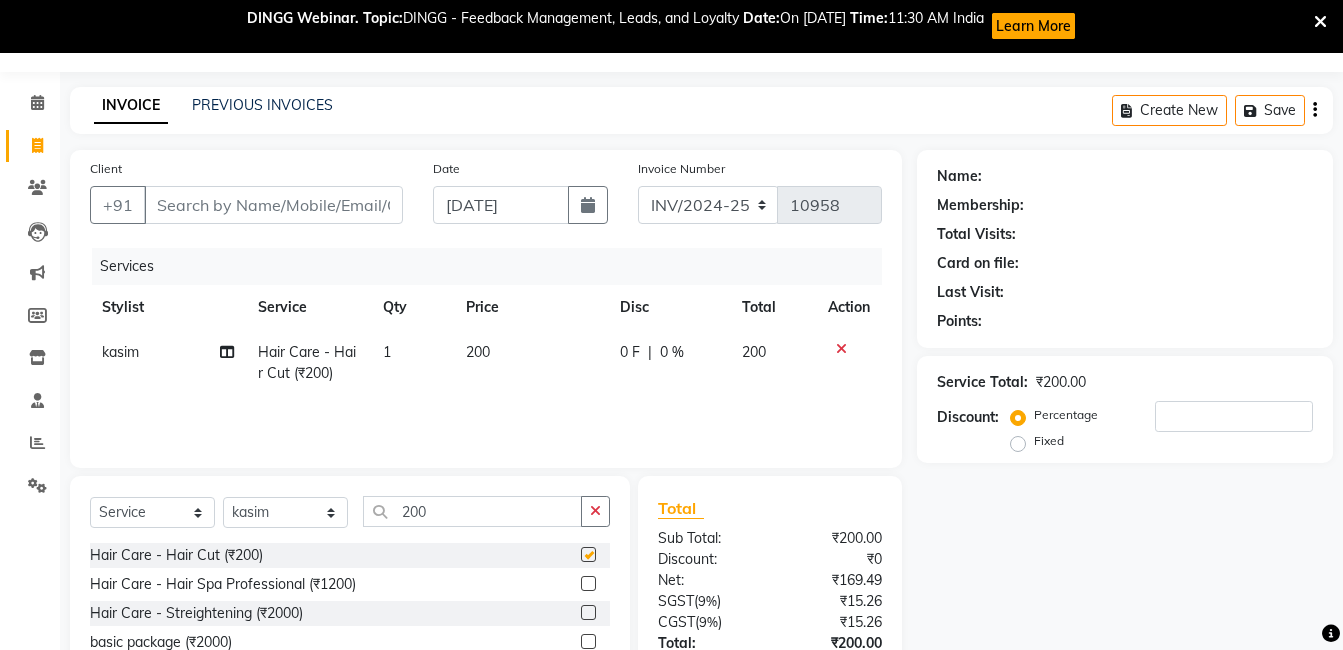 checkbox on "false" 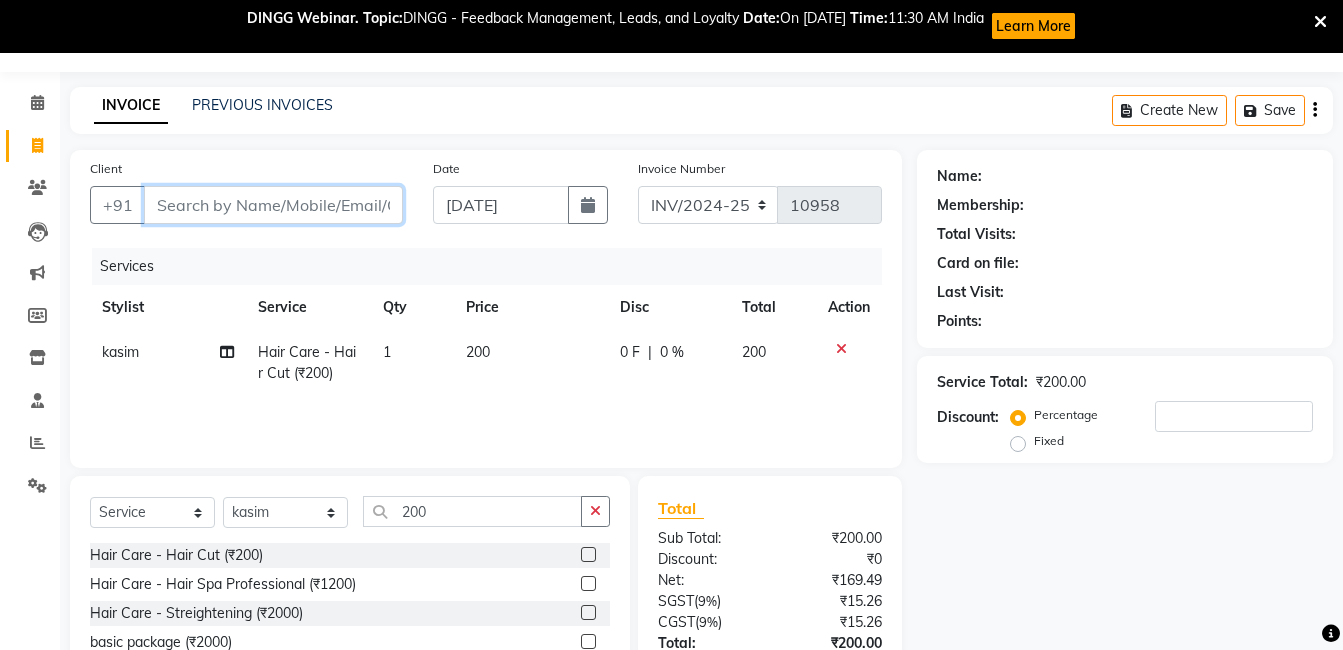 click on "Client" at bounding box center (273, 205) 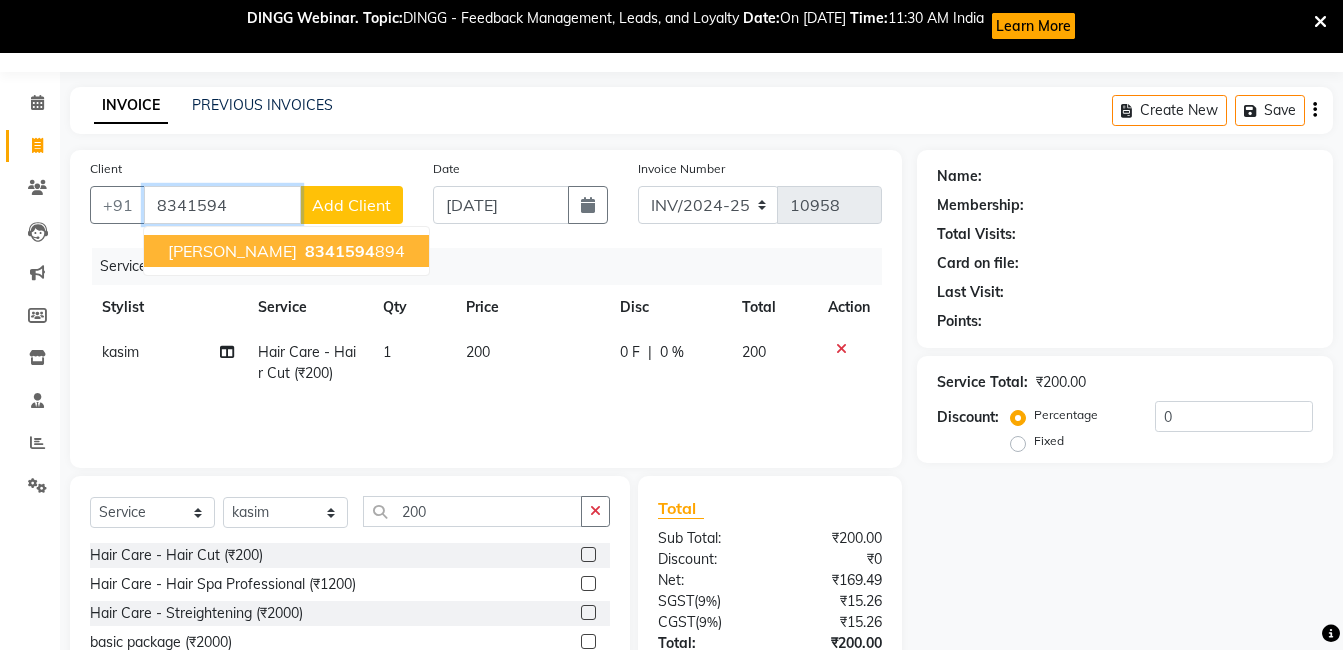 click on "8341594" at bounding box center [222, 205] 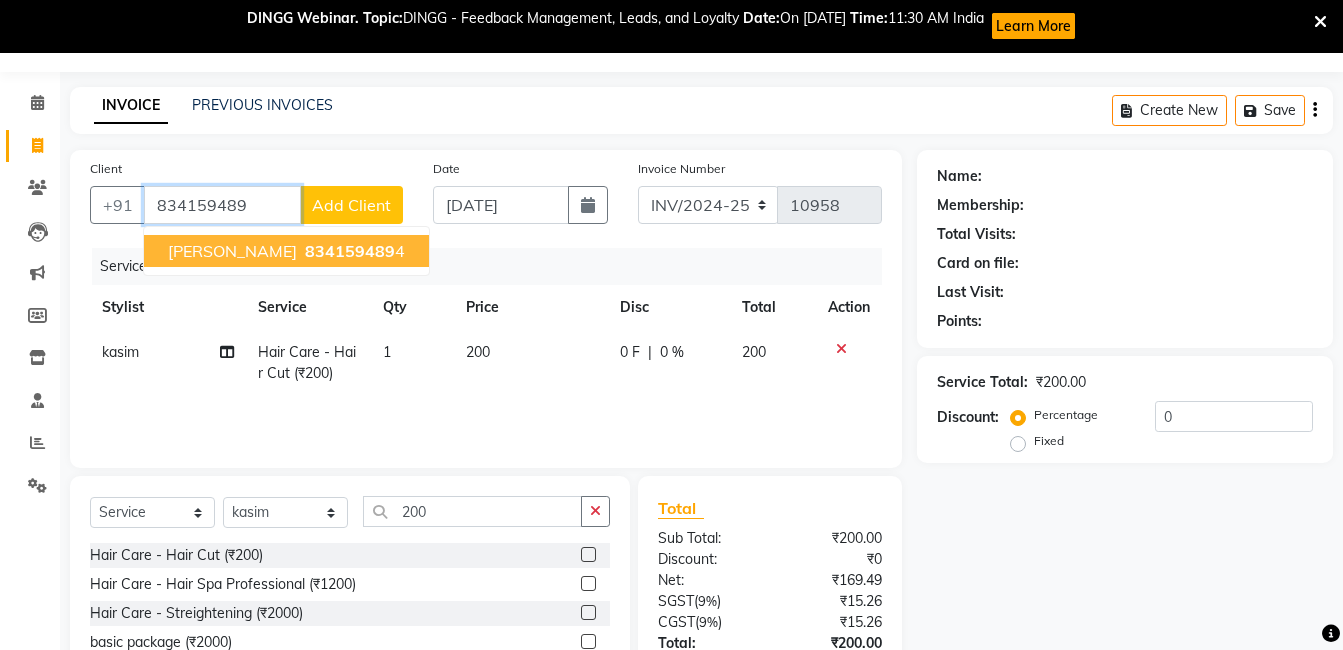 click on "834159489" at bounding box center (350, 251) 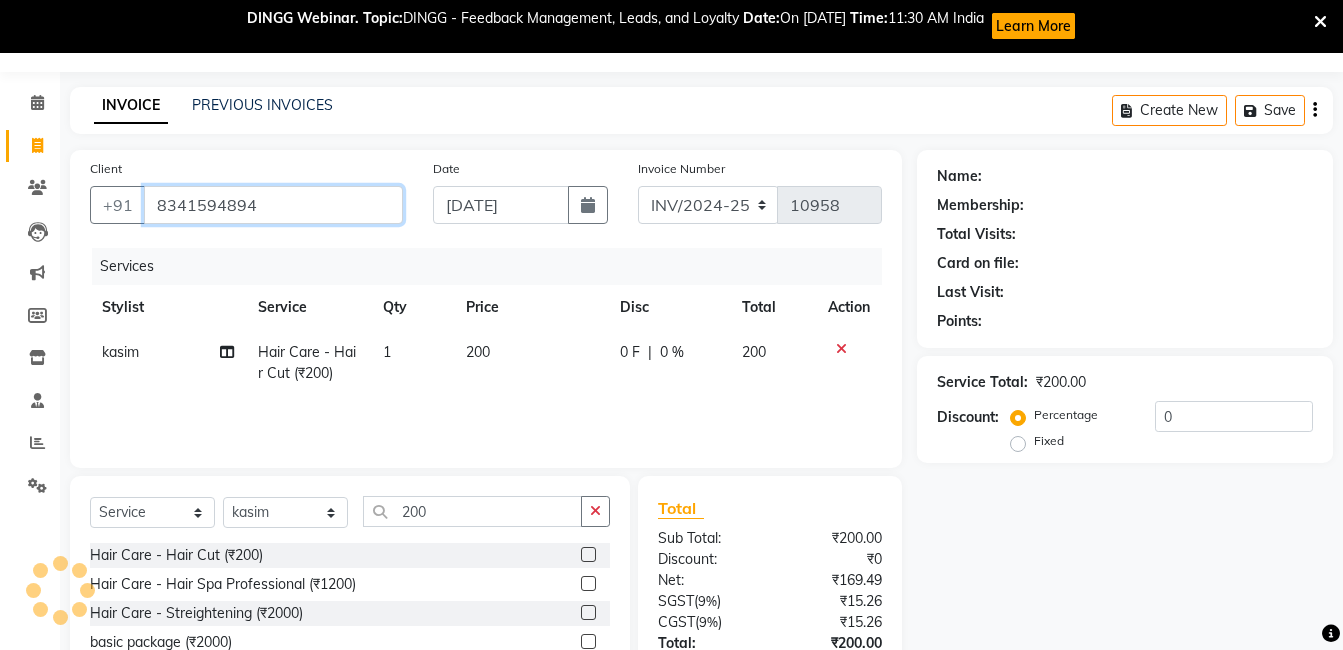 type on "8341594894" 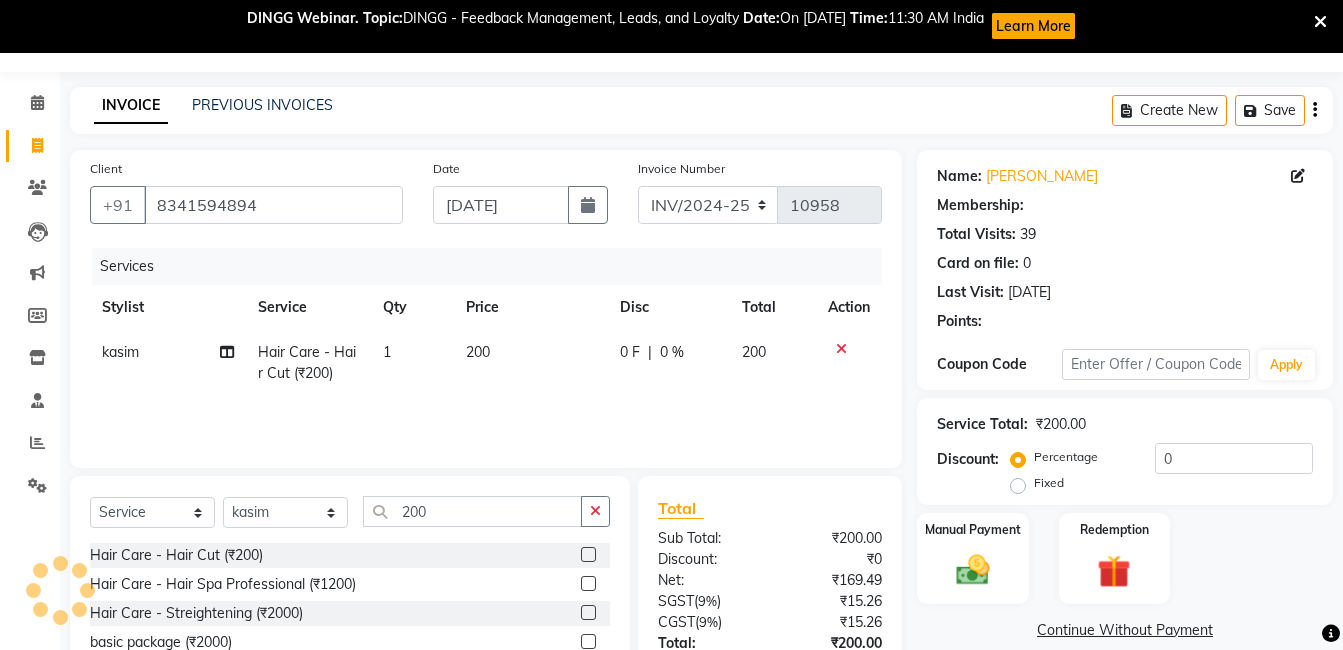 type on "20" 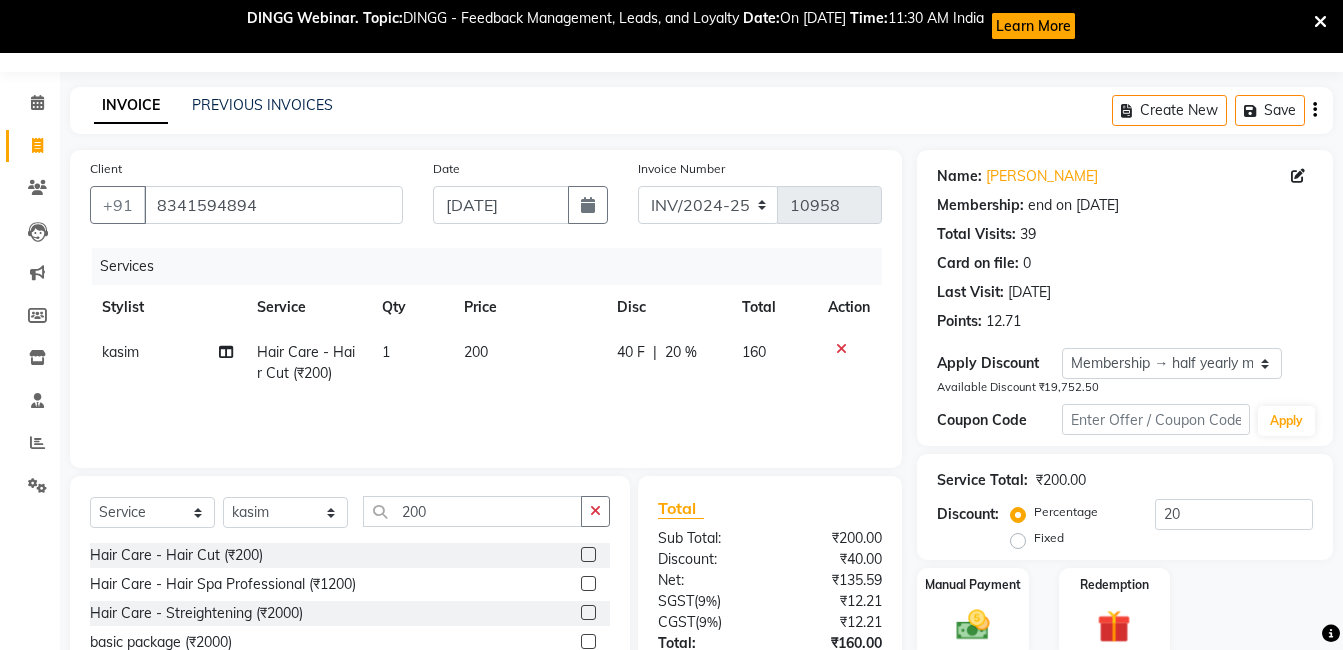 scroll, scrollTop: 204, scrollLeft: 0, axis: vertical 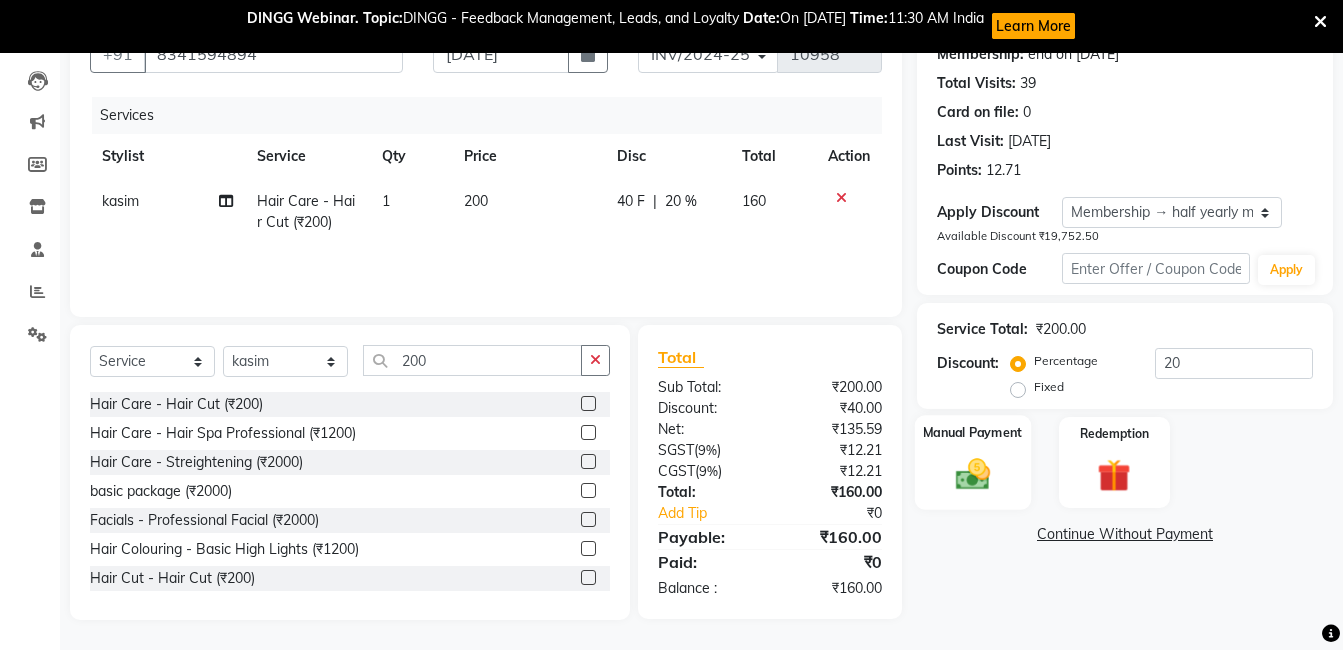 click 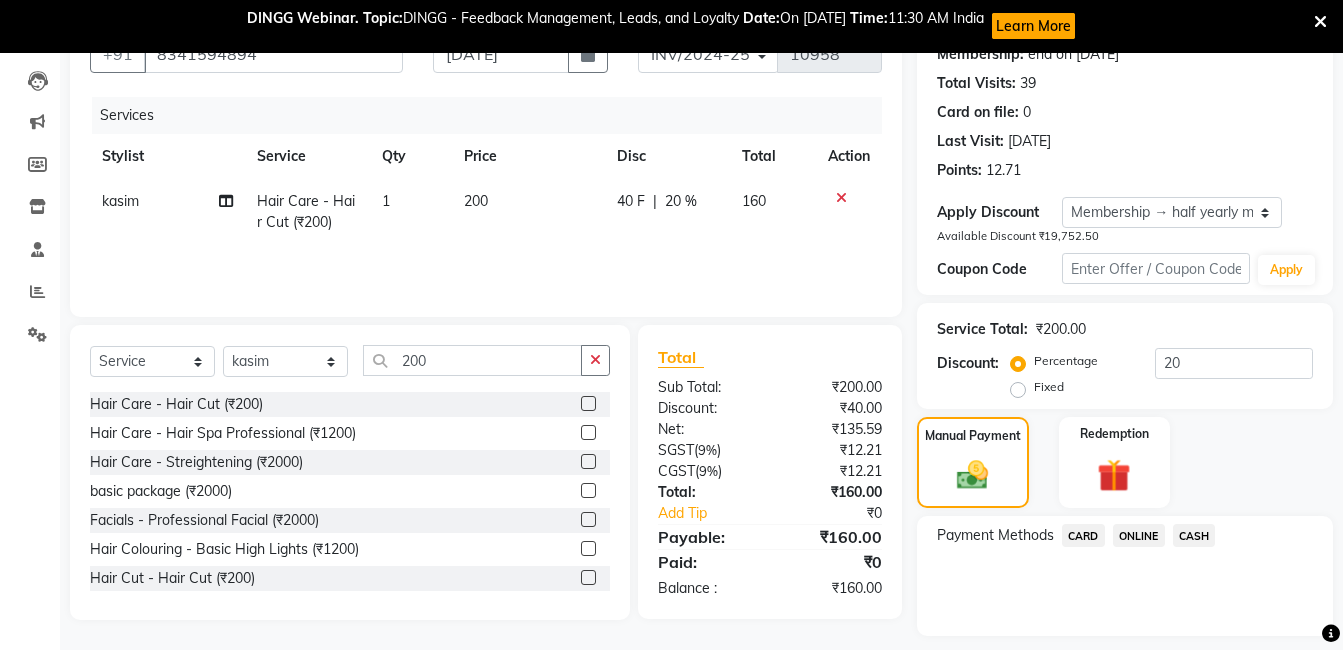 click on "ONLINE" 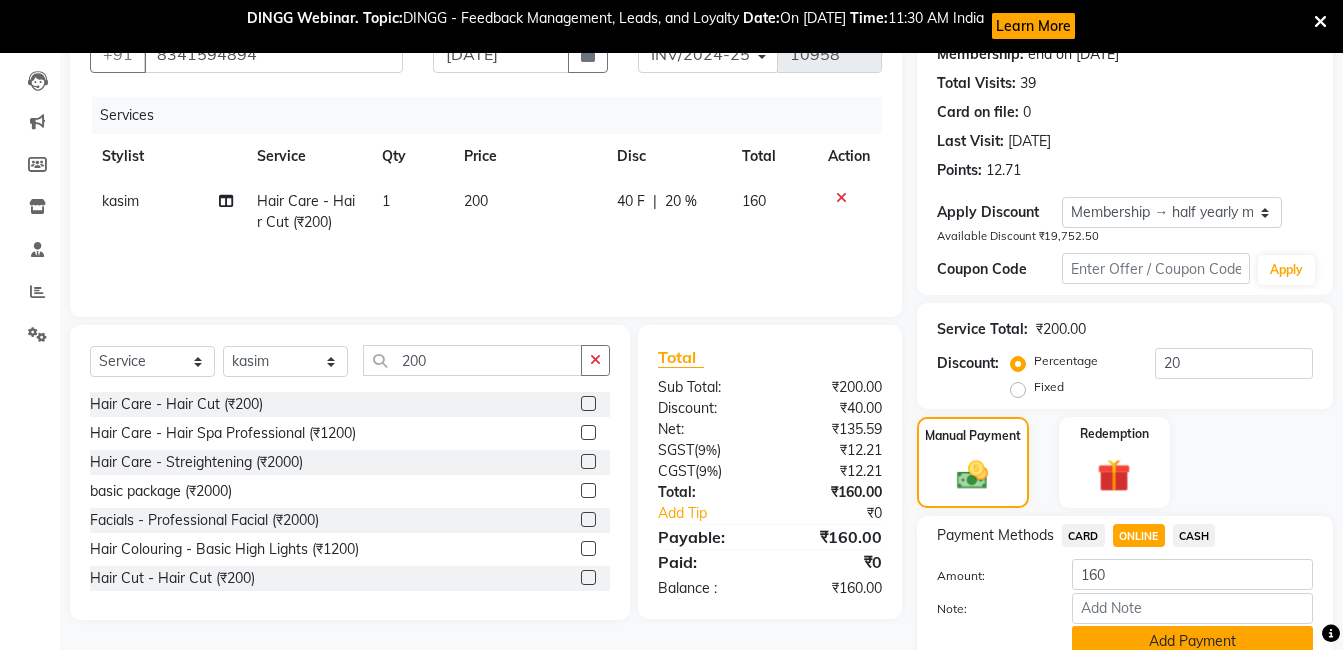 click on "Add Payment" 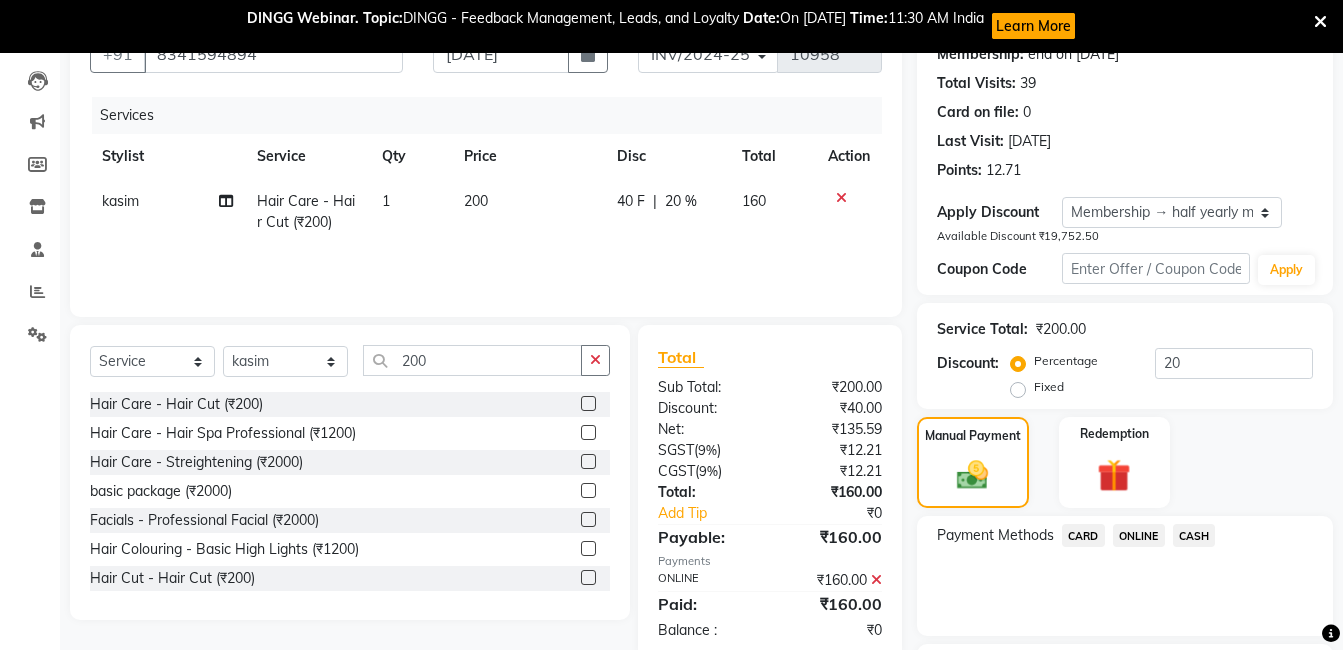 scroll, scrollTop: 374, scrollLeft: 0, axis: vertical 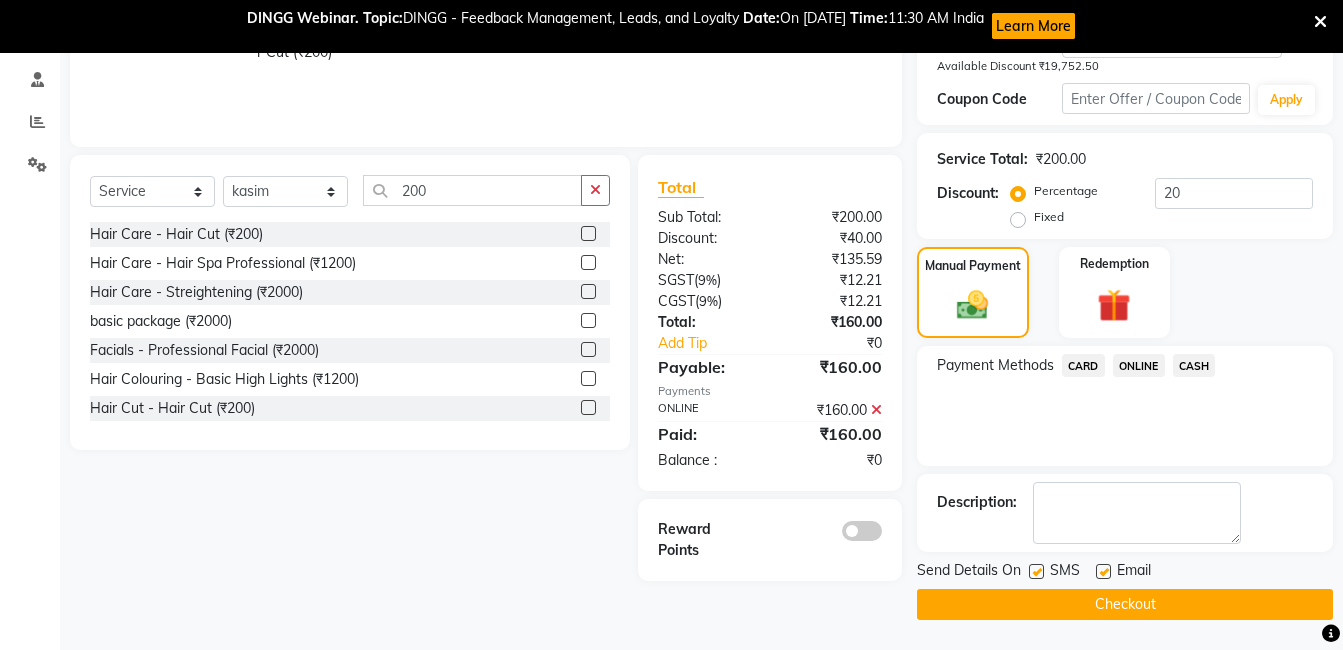 click on "Checkout" 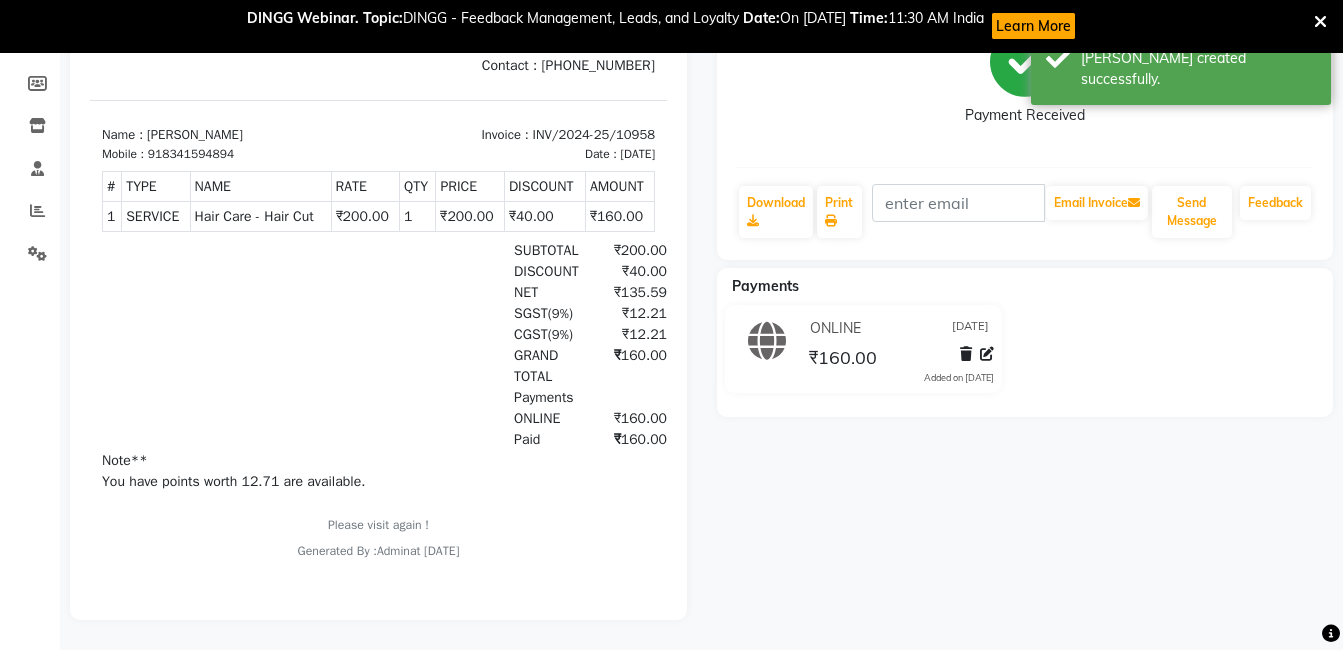 scroll, scrollTop: 0, scrollLeft: 0, axis: both 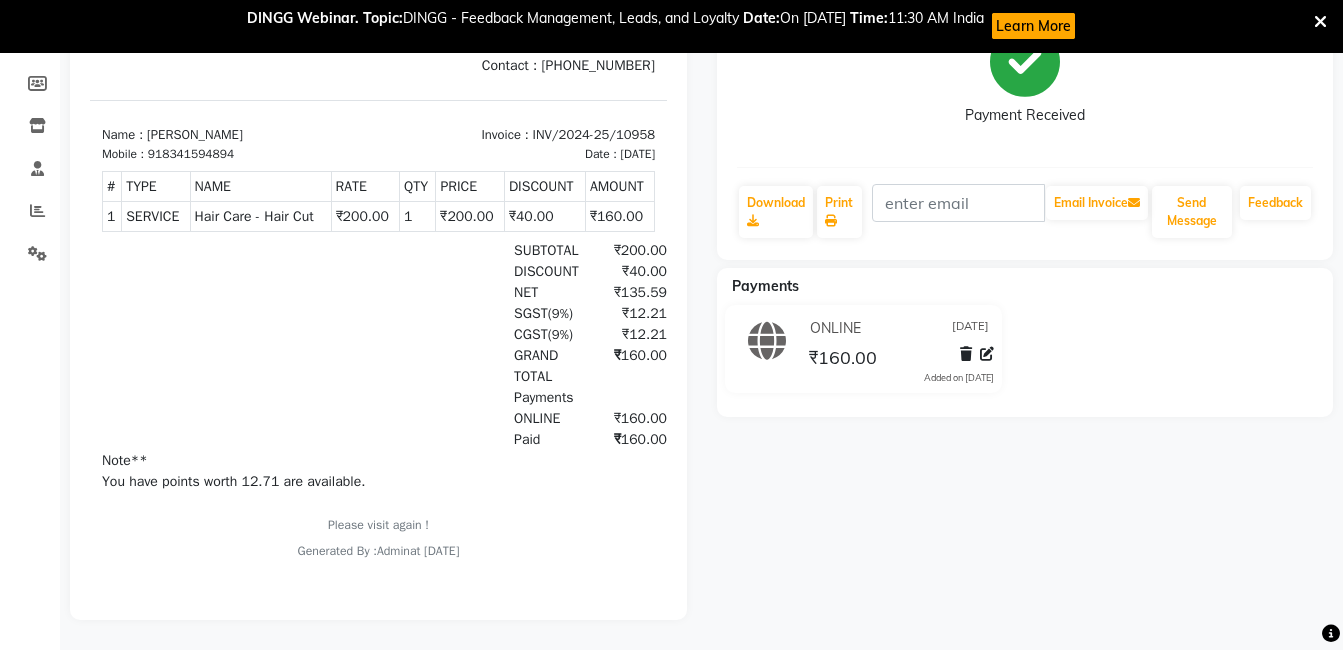 drag, startPoint x: 1226, startPoint y: 251, endPoint x: 1229, endPoint y: 241, distance: 10.440307 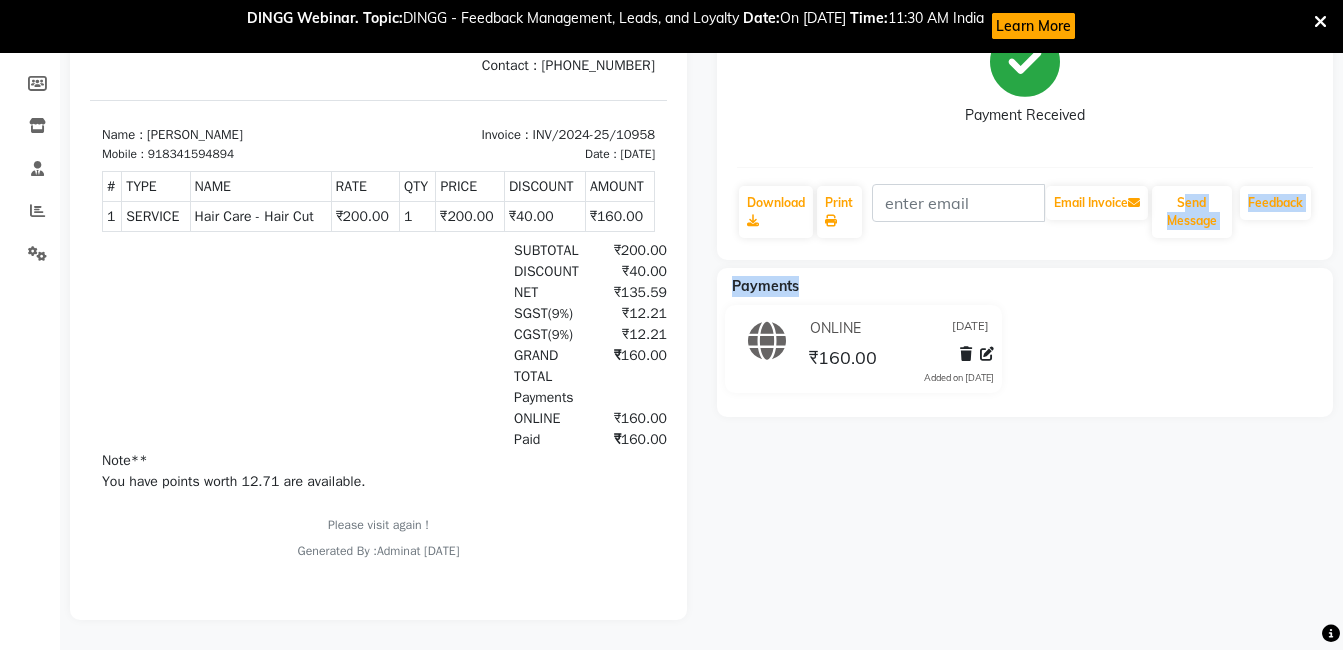 scroll, scrollTop: 0, scrollLeft: 0, axis: both 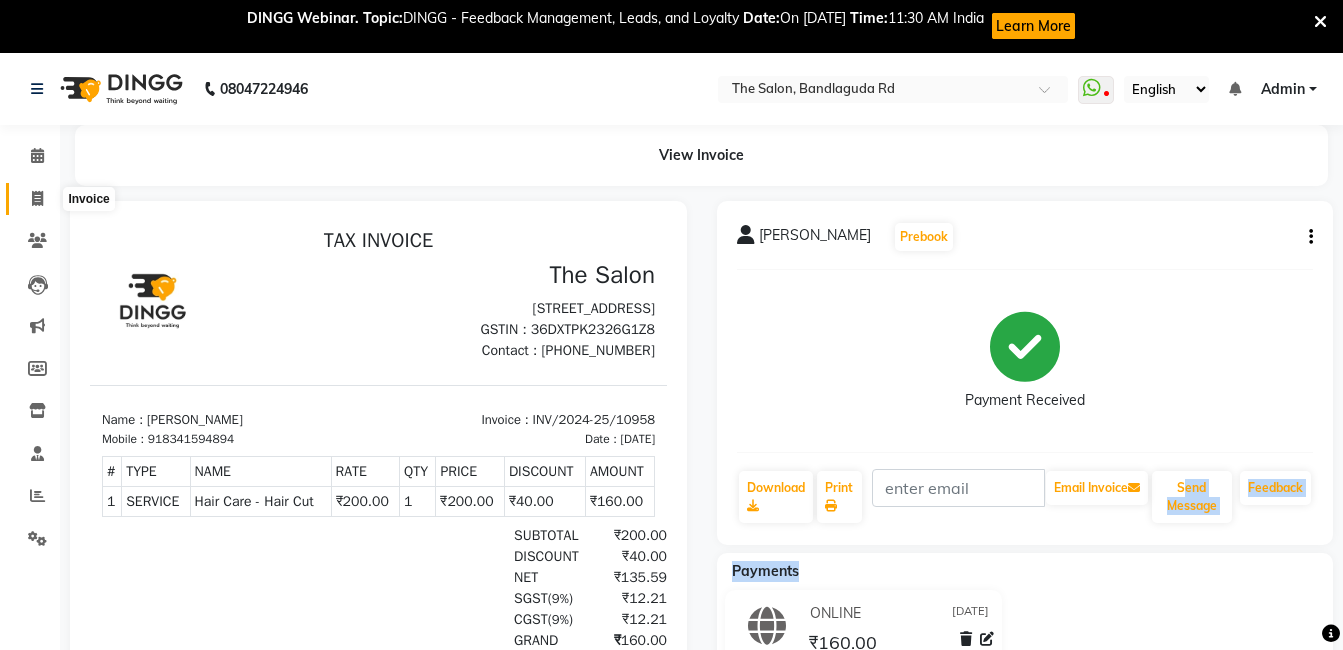 click 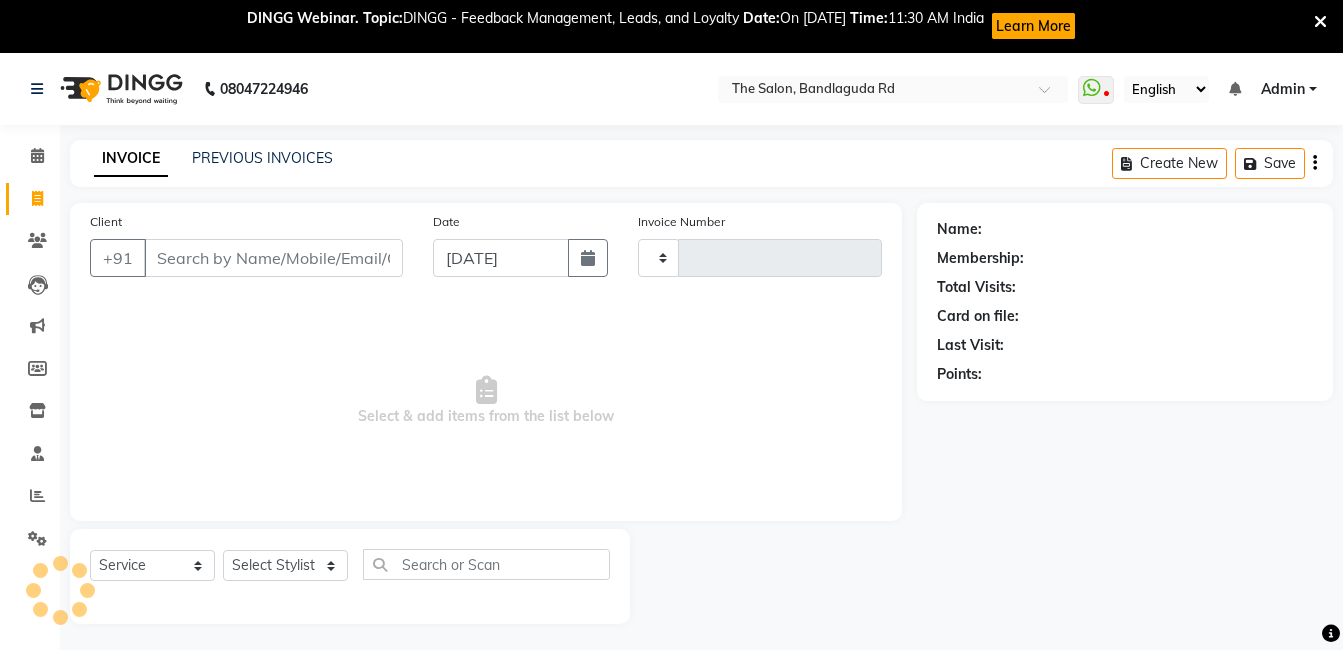 scroll, scrollTop: 53, scrollLeft: 0, axis: vertical 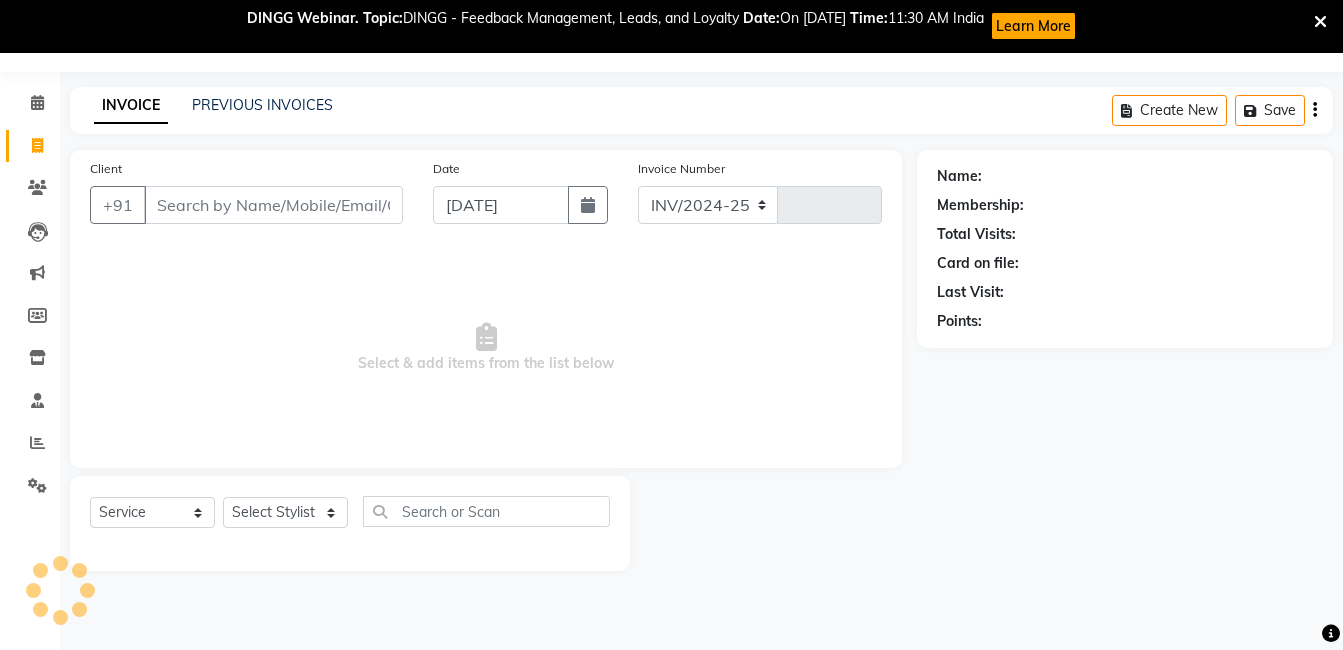 select on "5198" 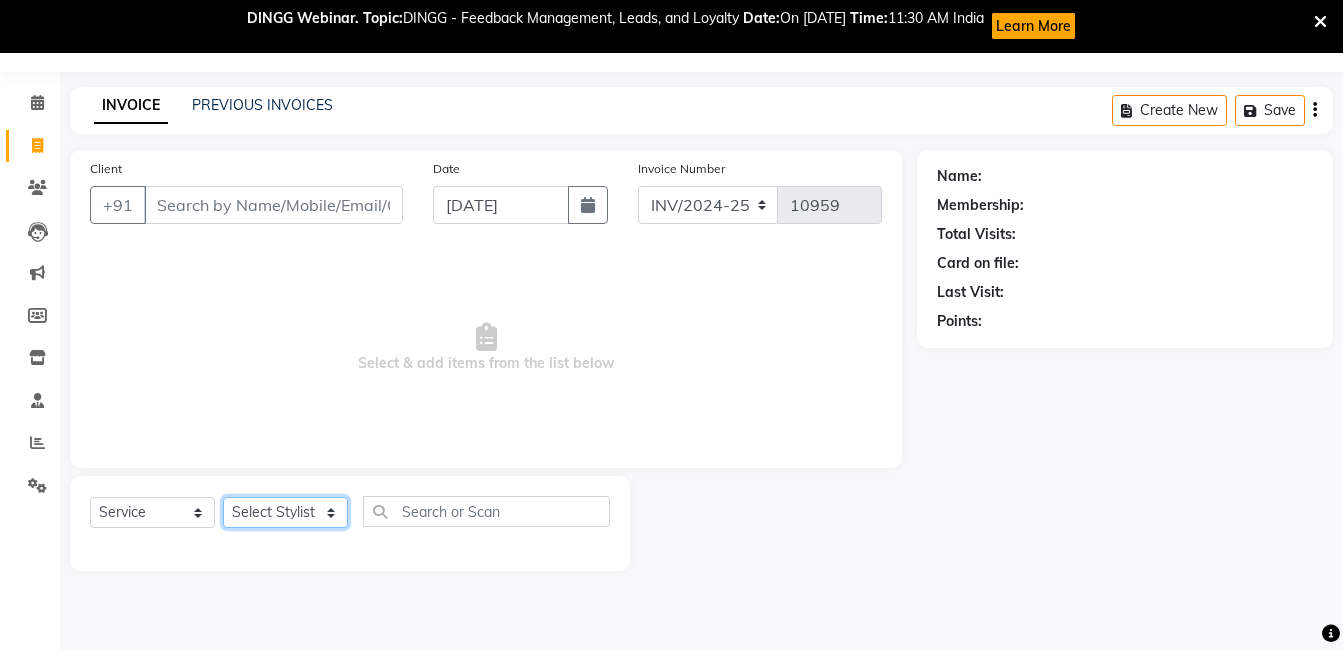 click on "Select Stylist [PERSON_NAME] [PERSON_NAME] kasim [PERSON_NAME] sameer [PERSON_NAME] manager" 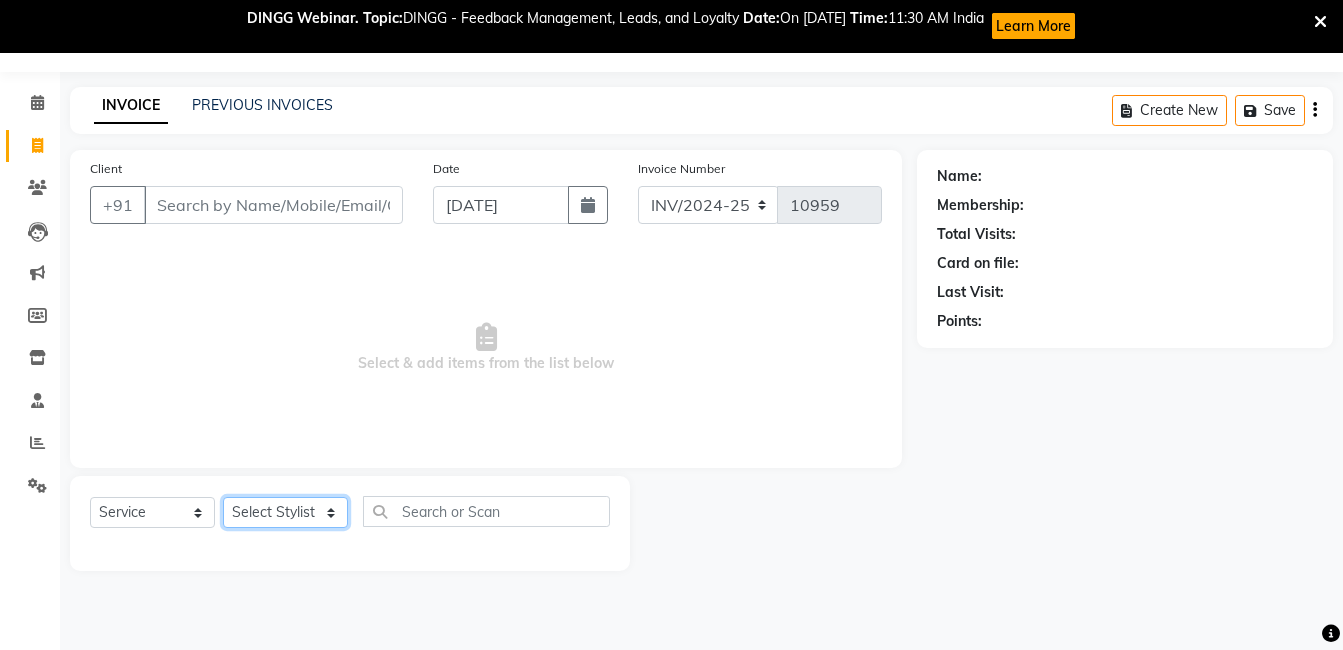 select on "71212" 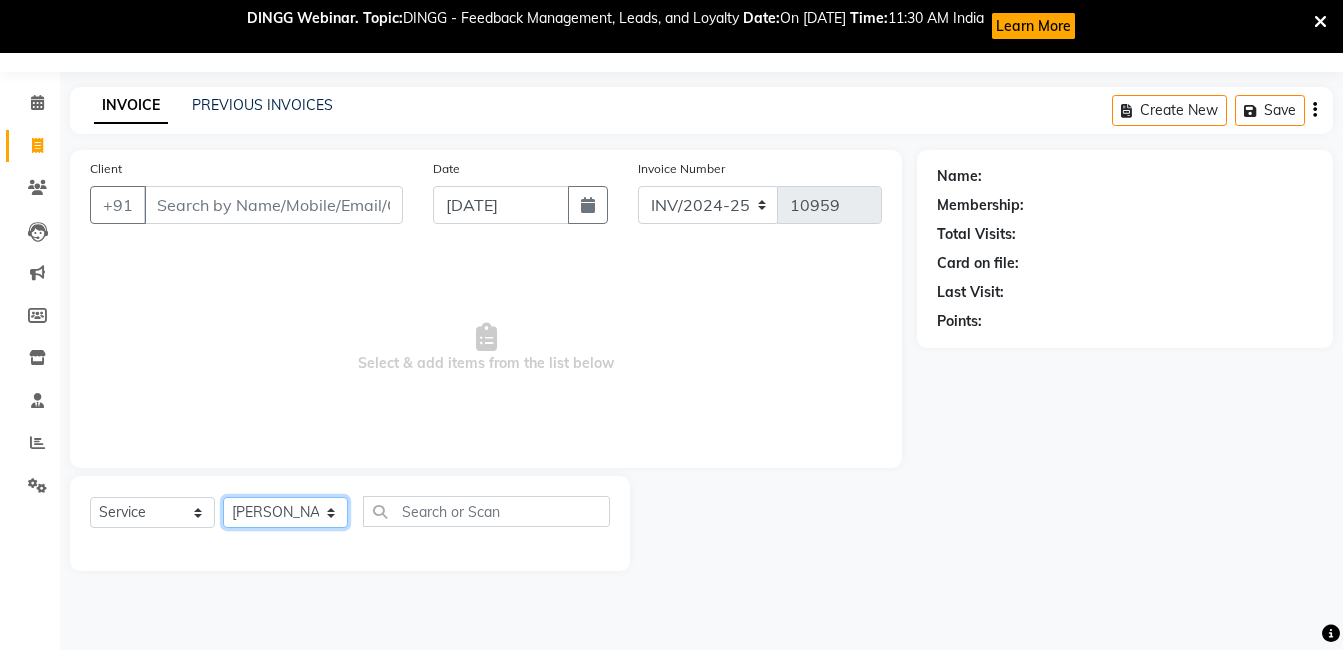 click on "Select Stylist [PERSON_NAME] [PERSON_NAME] kasim [PERSON_NAME] sameer [PERSON_NAME] manager" 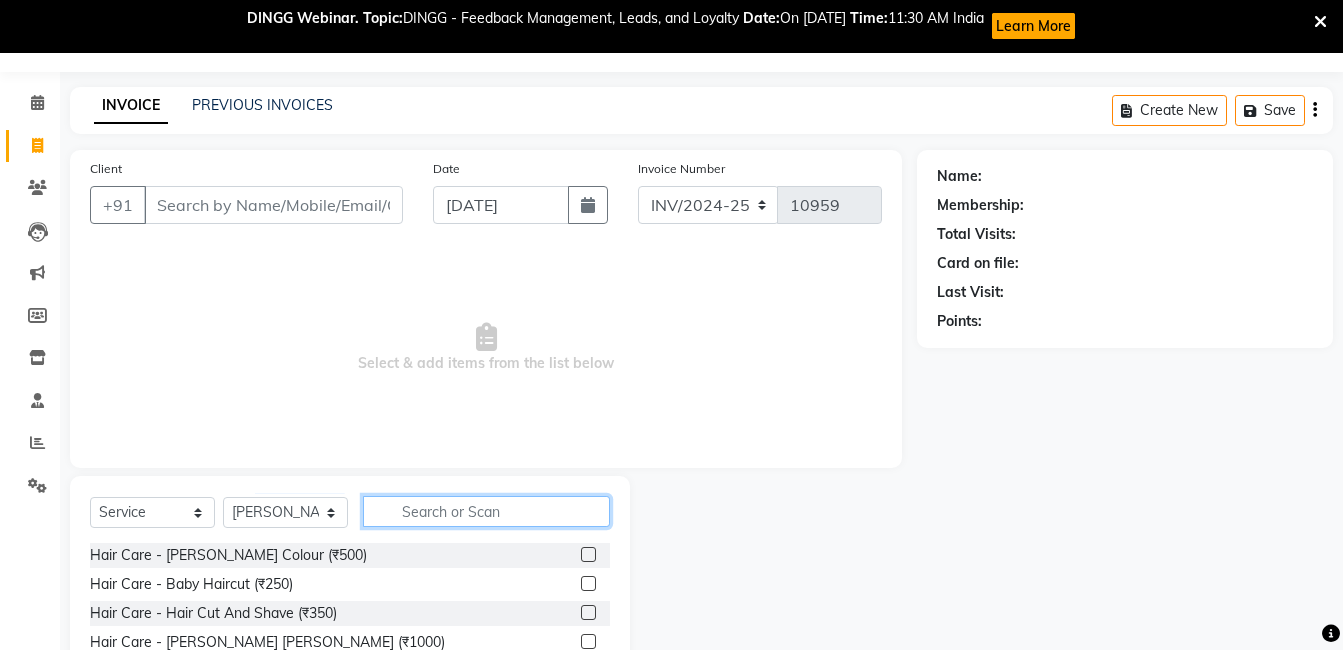 click 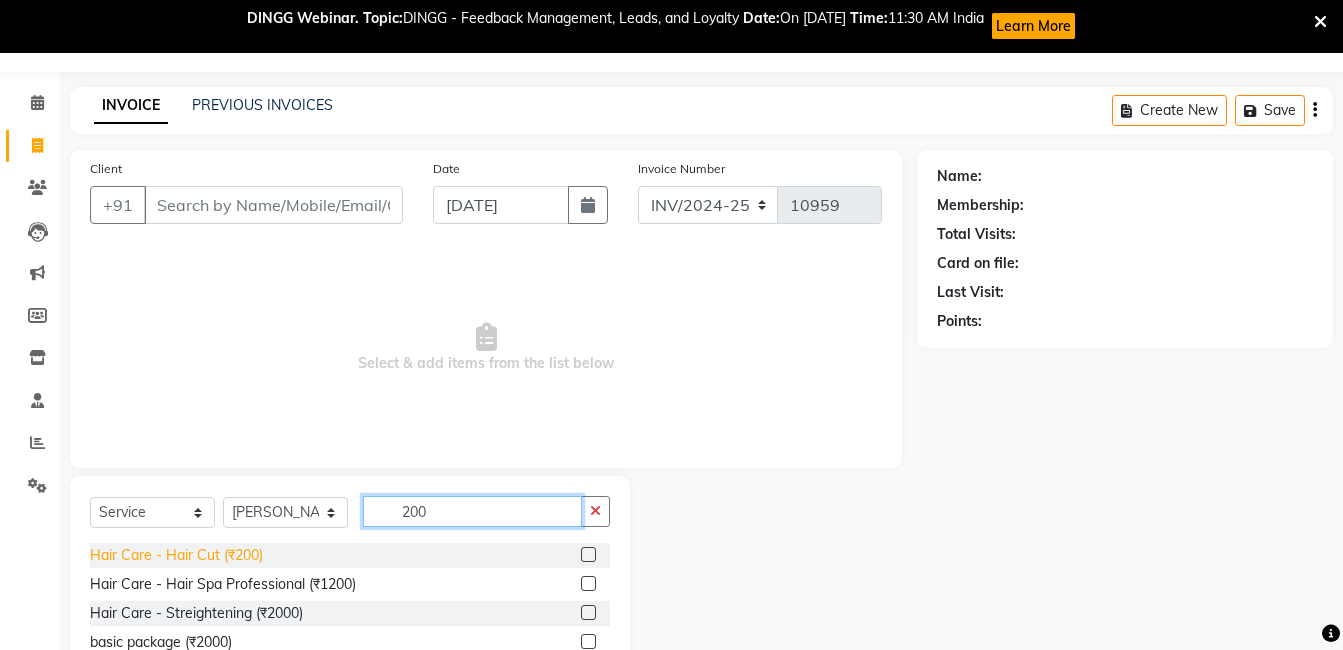 type on "200" 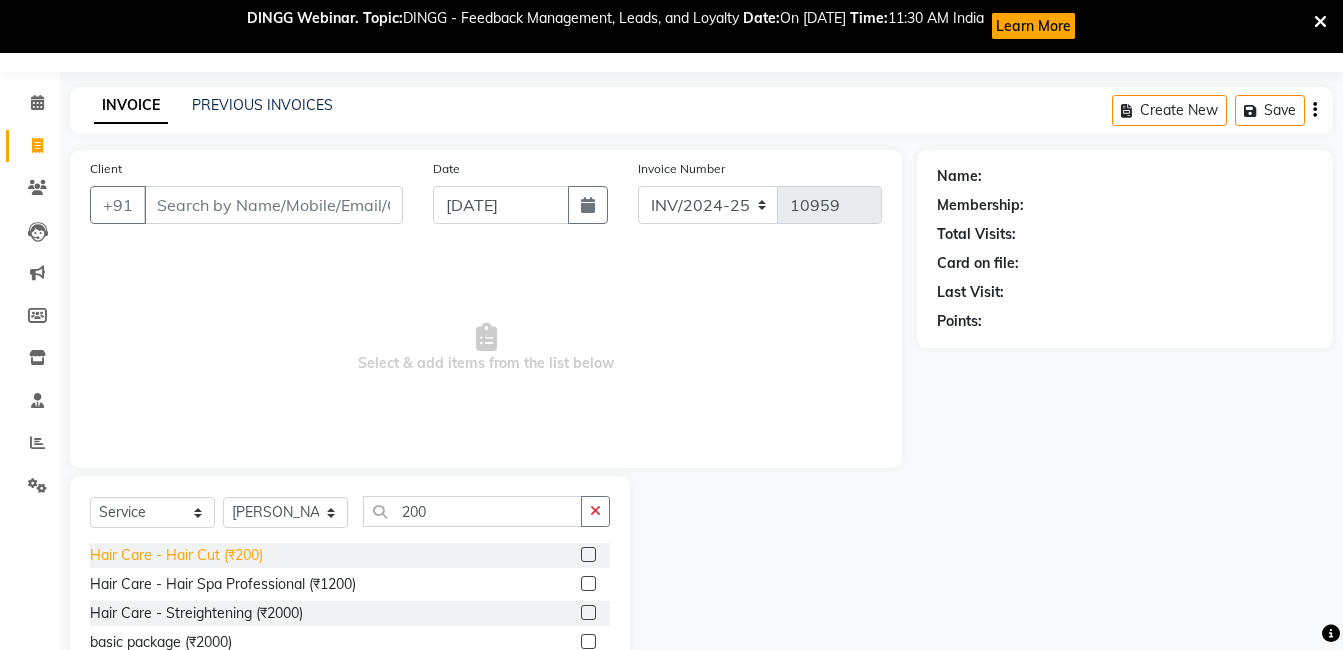 click on "Hair Care - Hair Cut (₹200)" 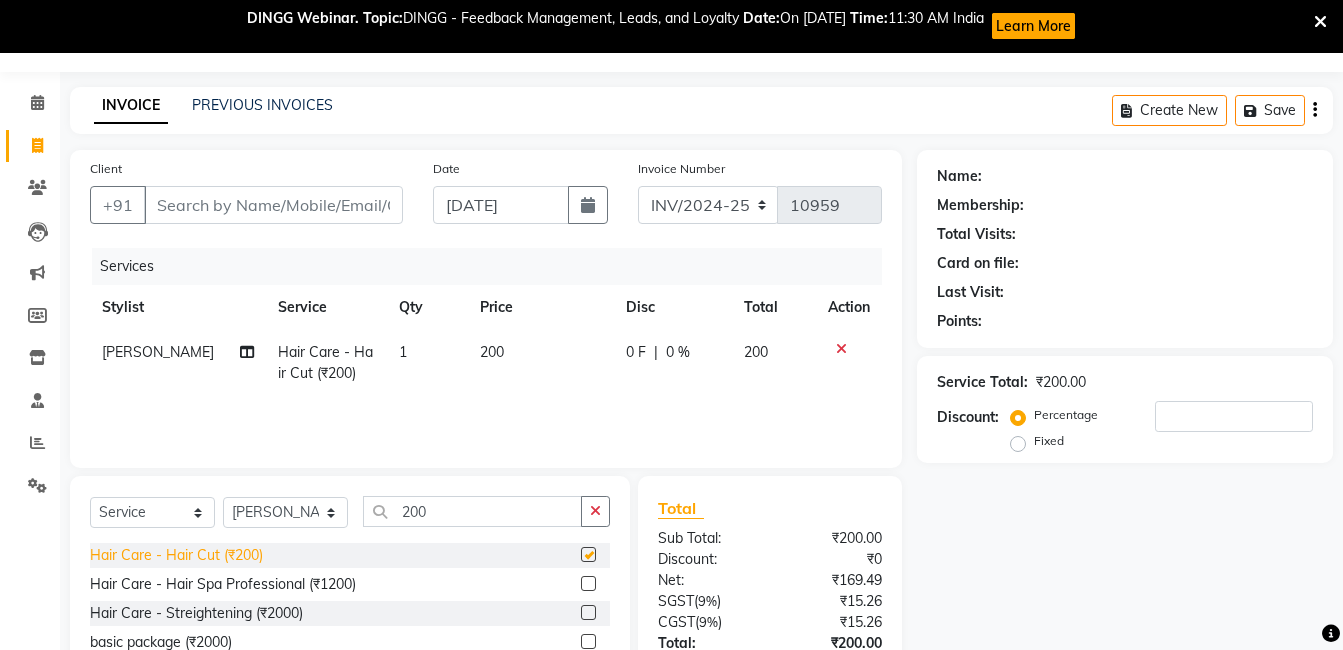 checkbox on "false" 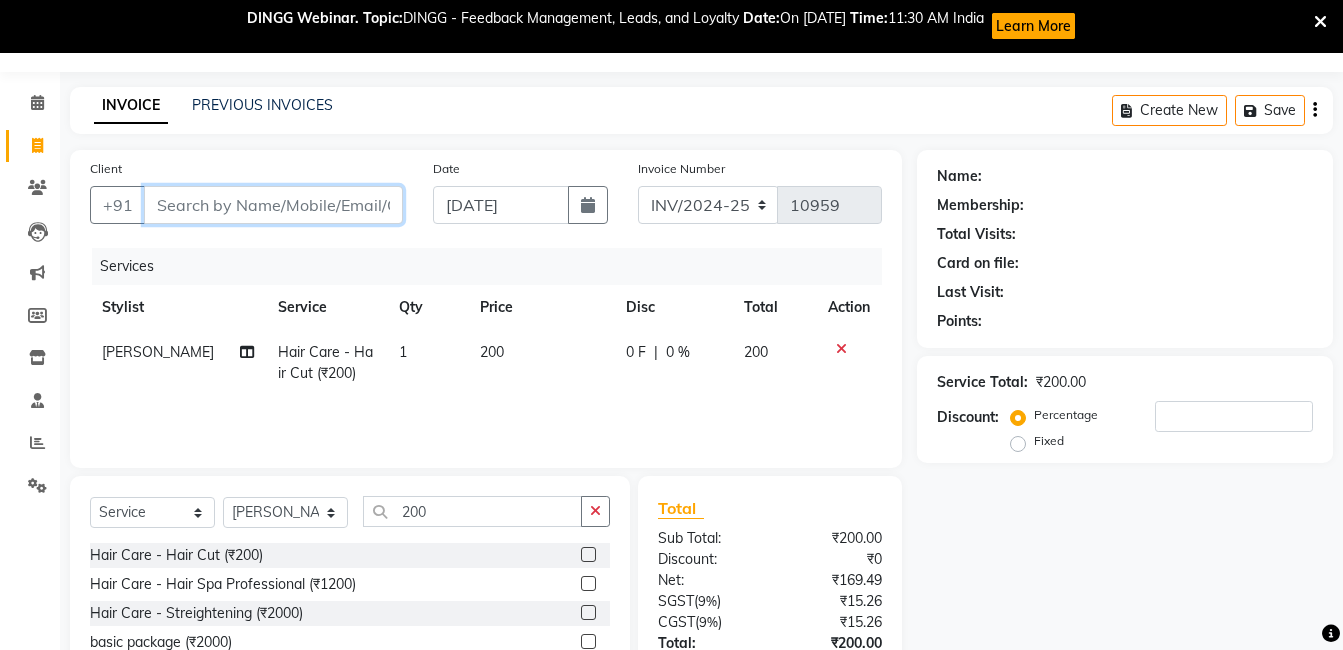 click on "Client" at bounding box center (273, 205) 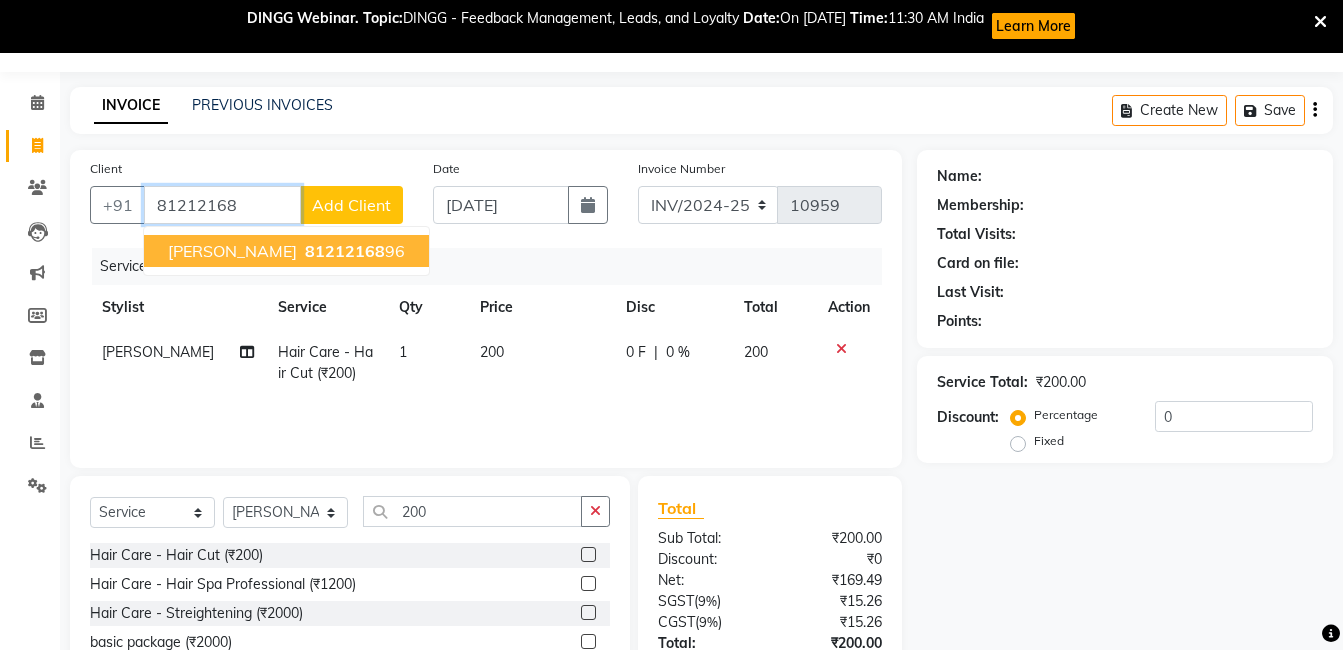 click on "[PERSON_NAME]   81212168 96" at bounding box center (286, 251) 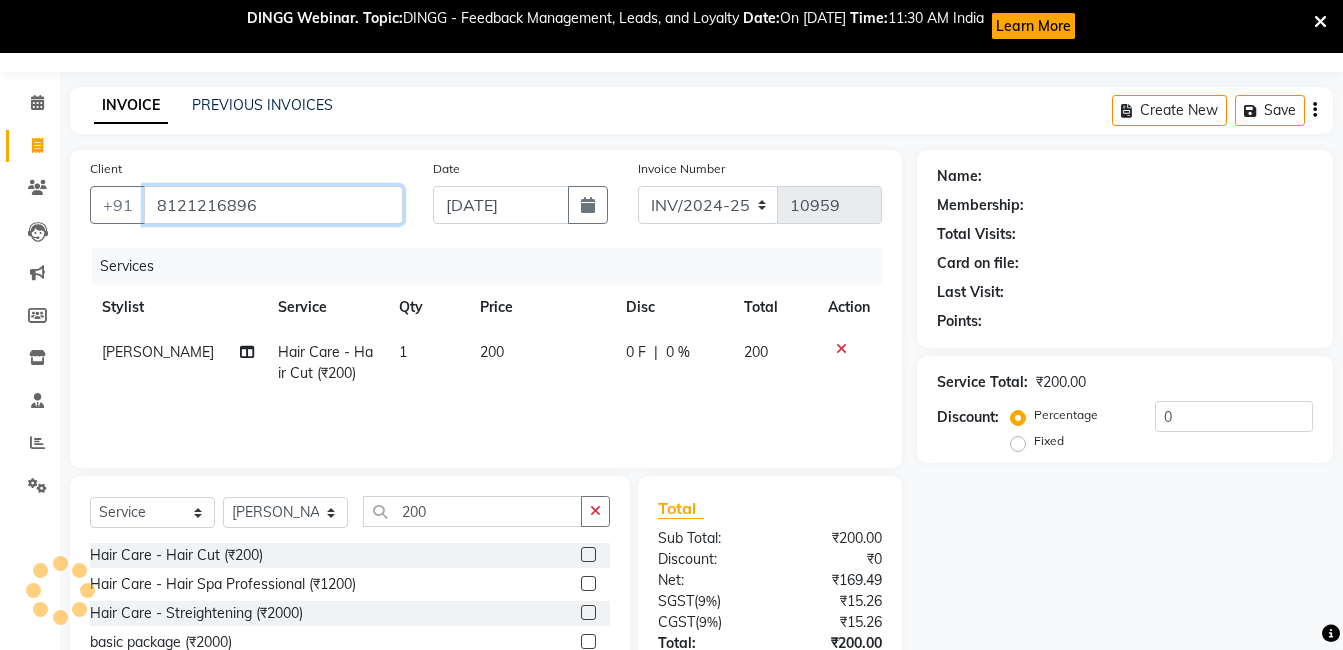 type on "8121216896" 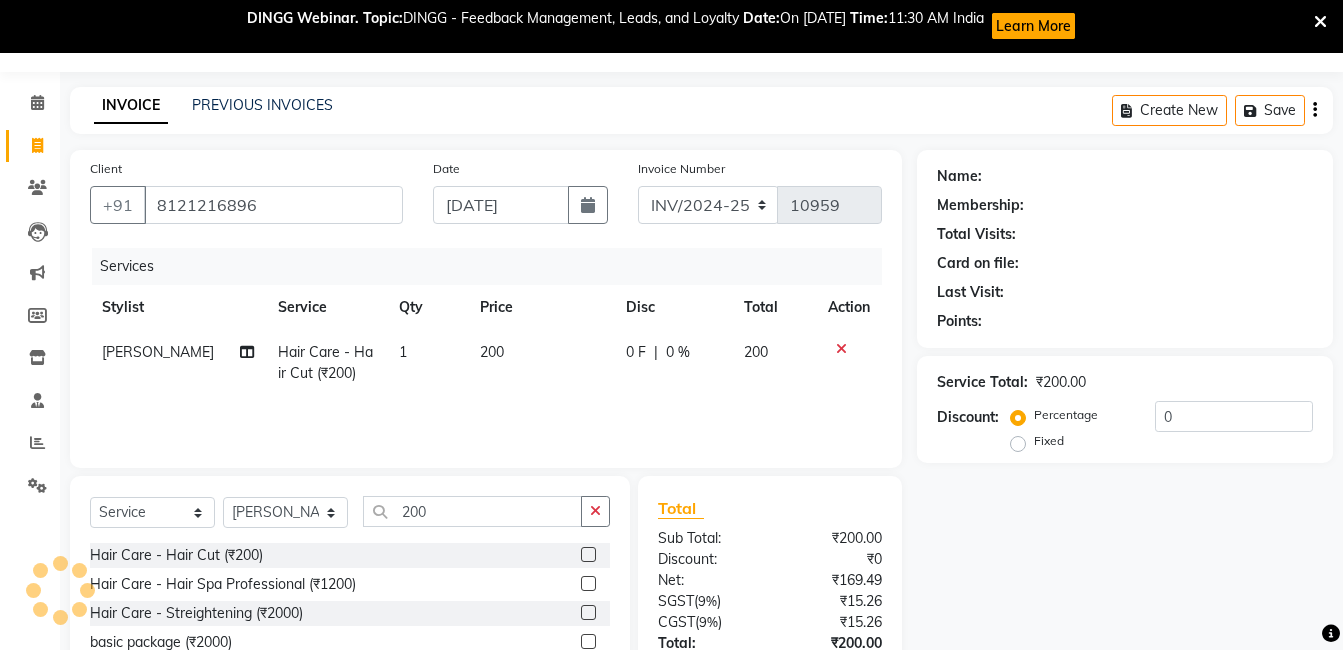 select on "2: Object" 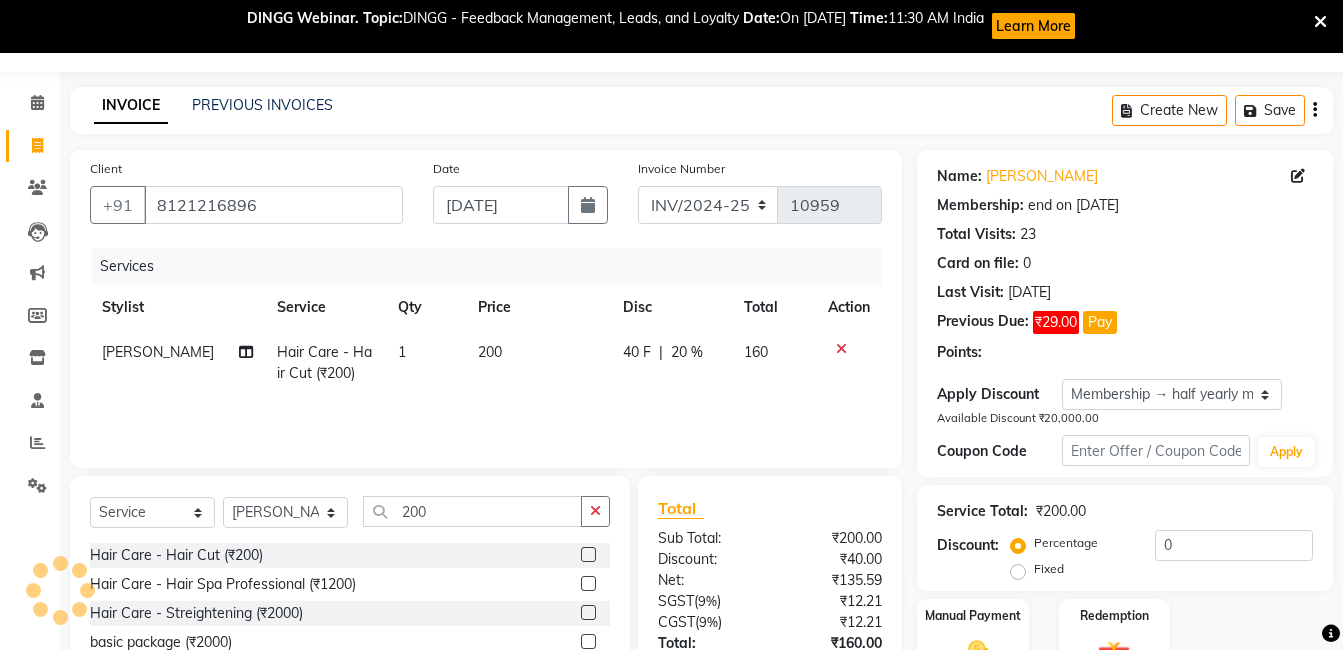 type on "20" 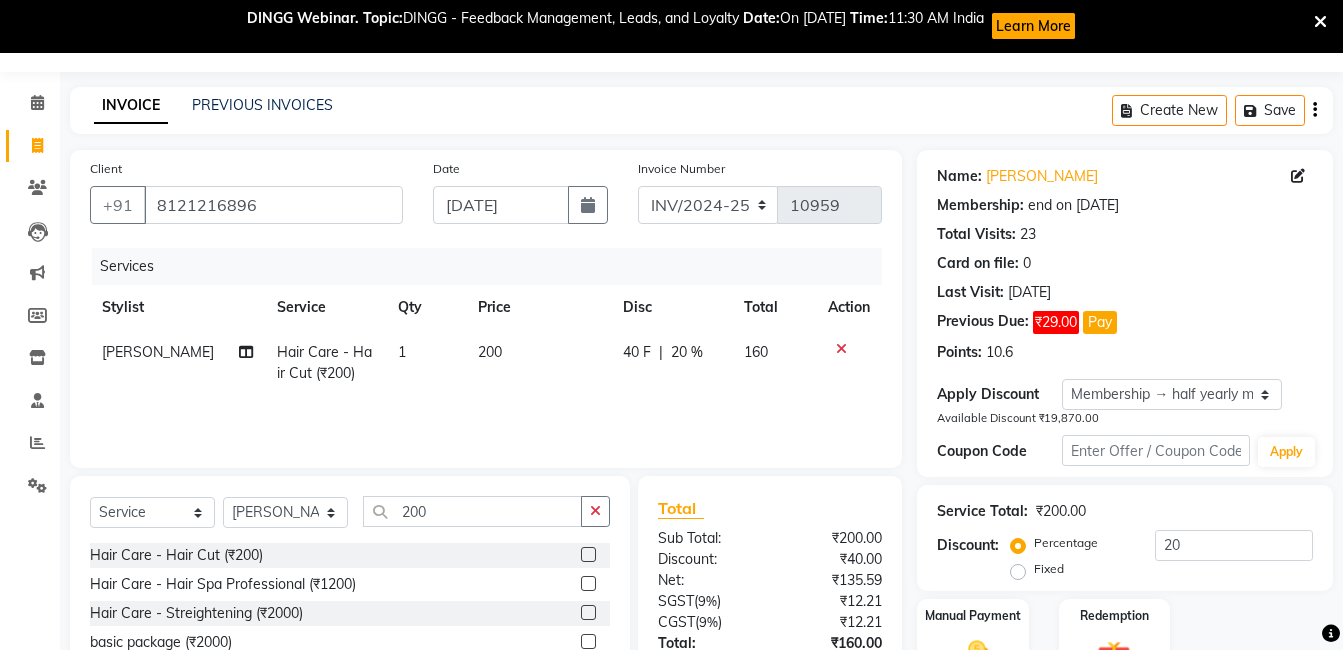 scroll, scrollTop: 204, scrollLeft: 0, axis: vertical 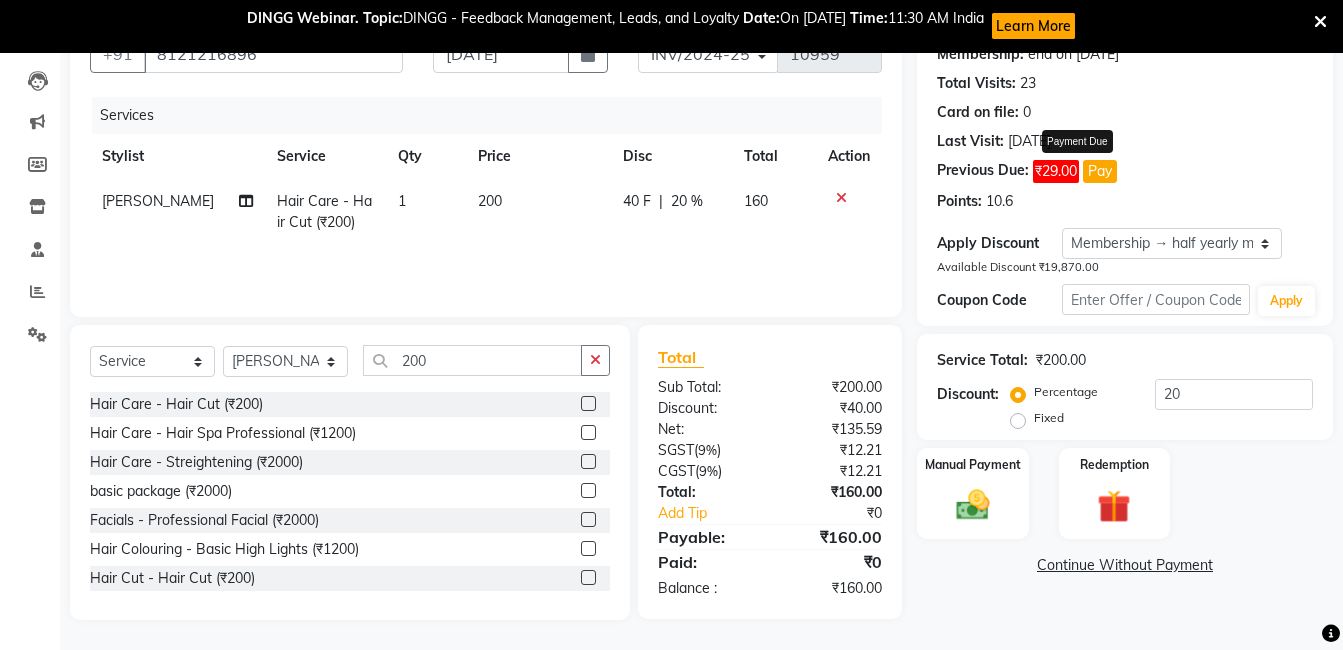 click on "Pay" 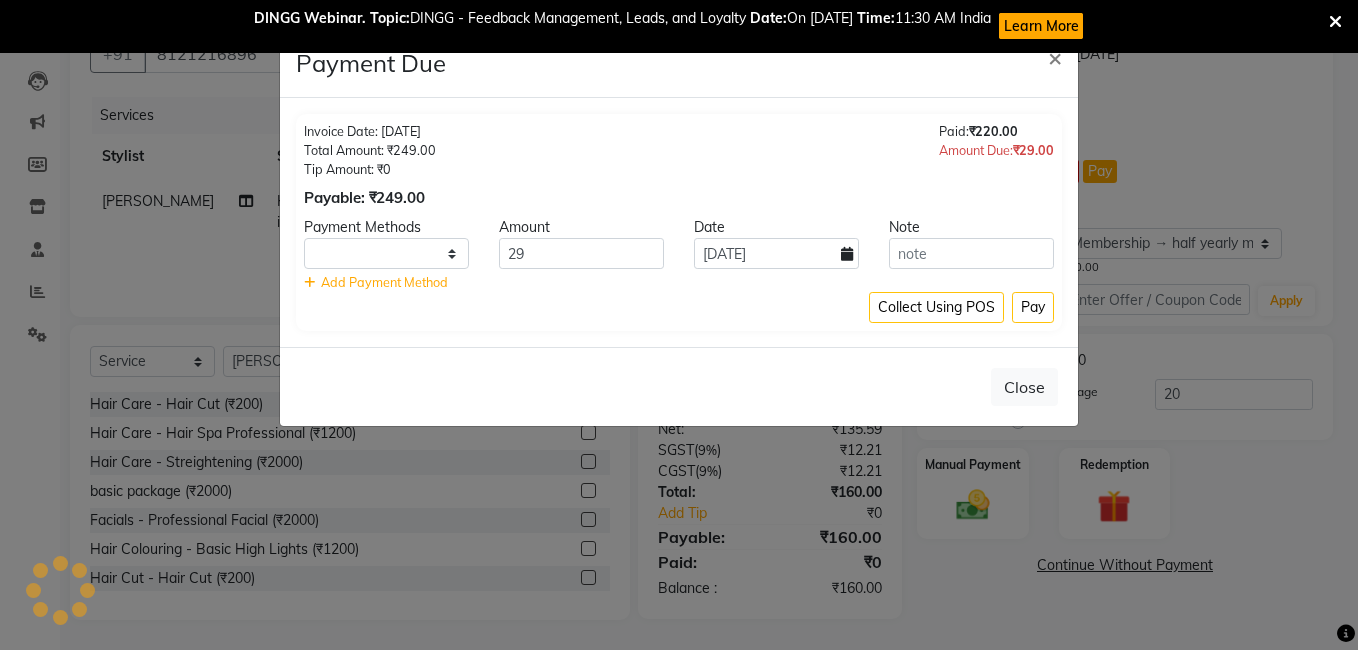 select on "1" 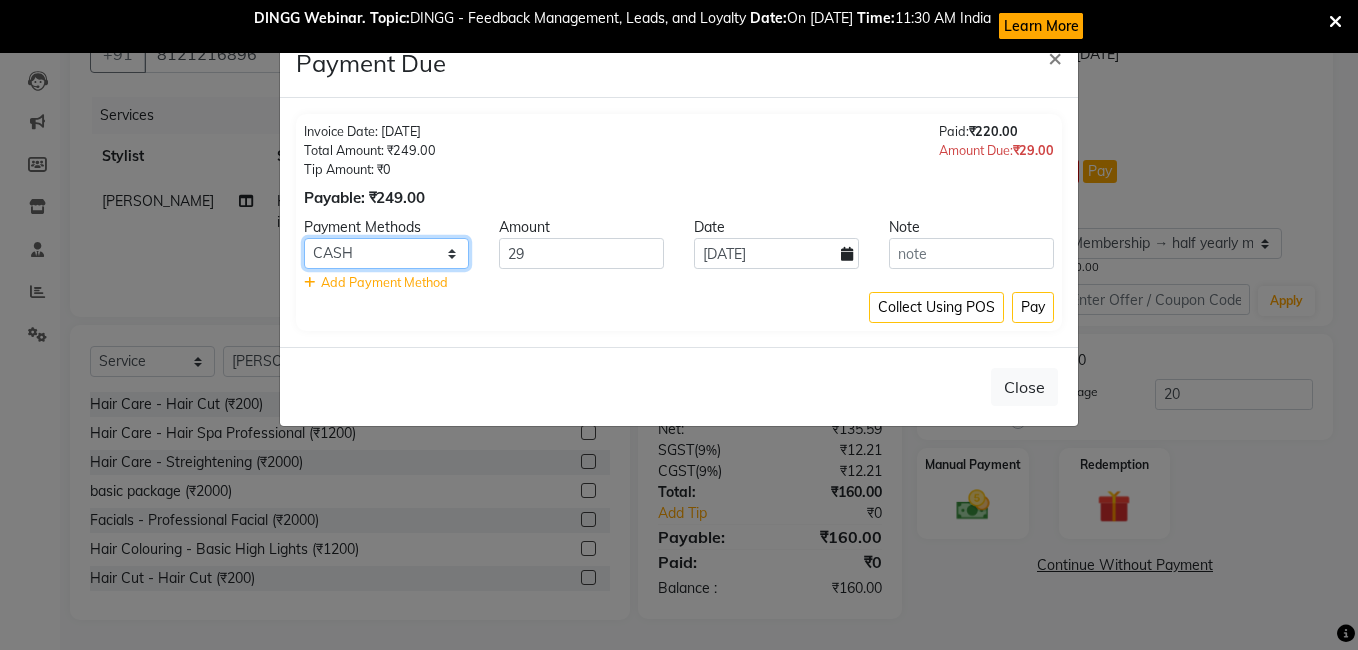 click on "CARD ONLINE CASH" 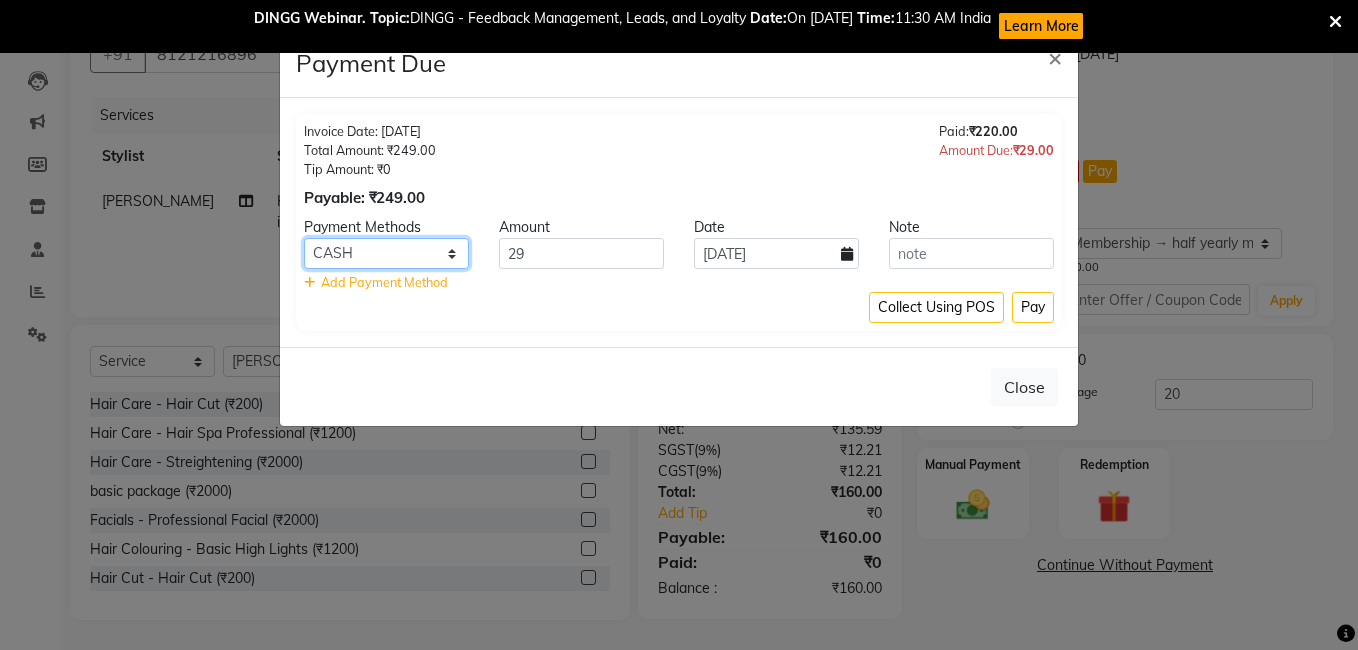 click on "CARD ONLINE CASH" 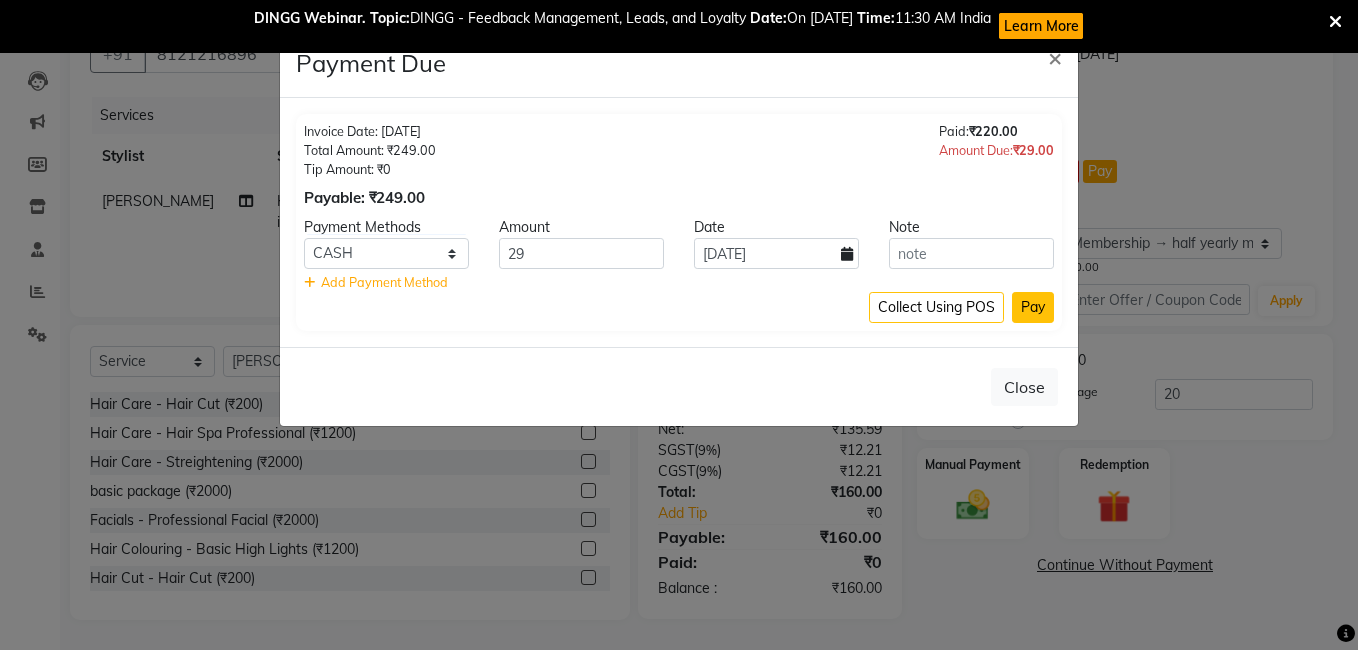 click on "Pay" 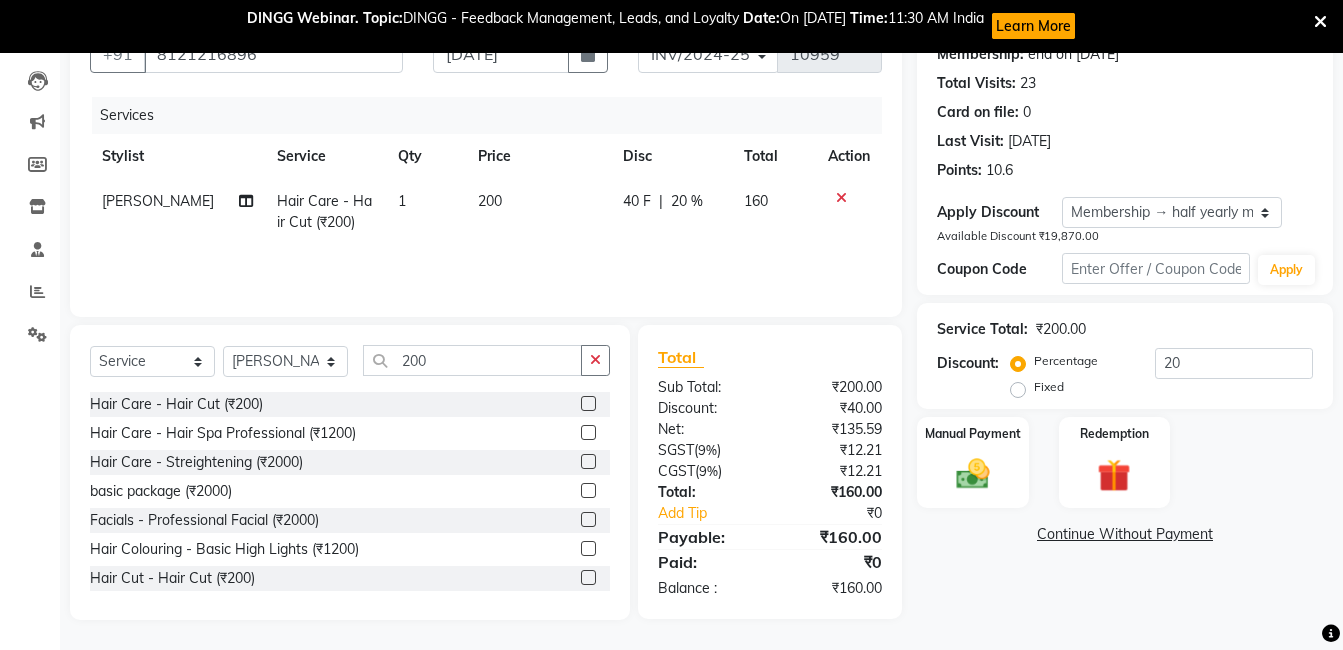 click at bounding box center [1320, 22] 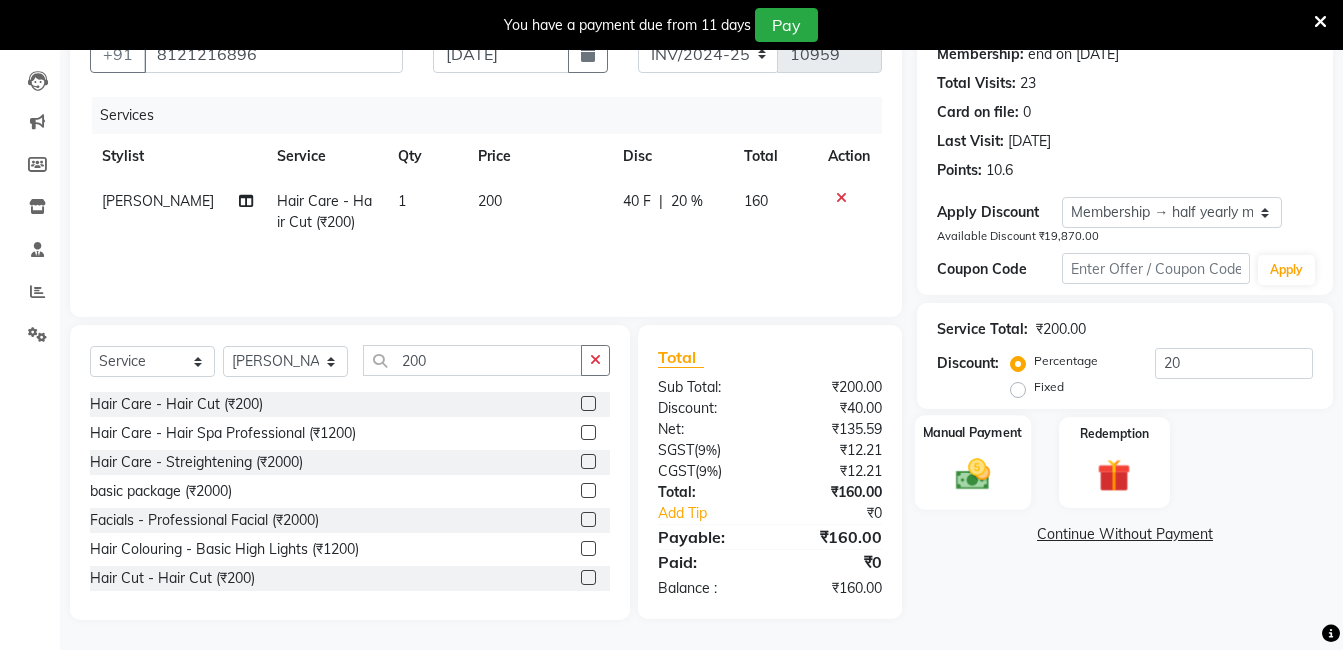 click on "Manual Payment" 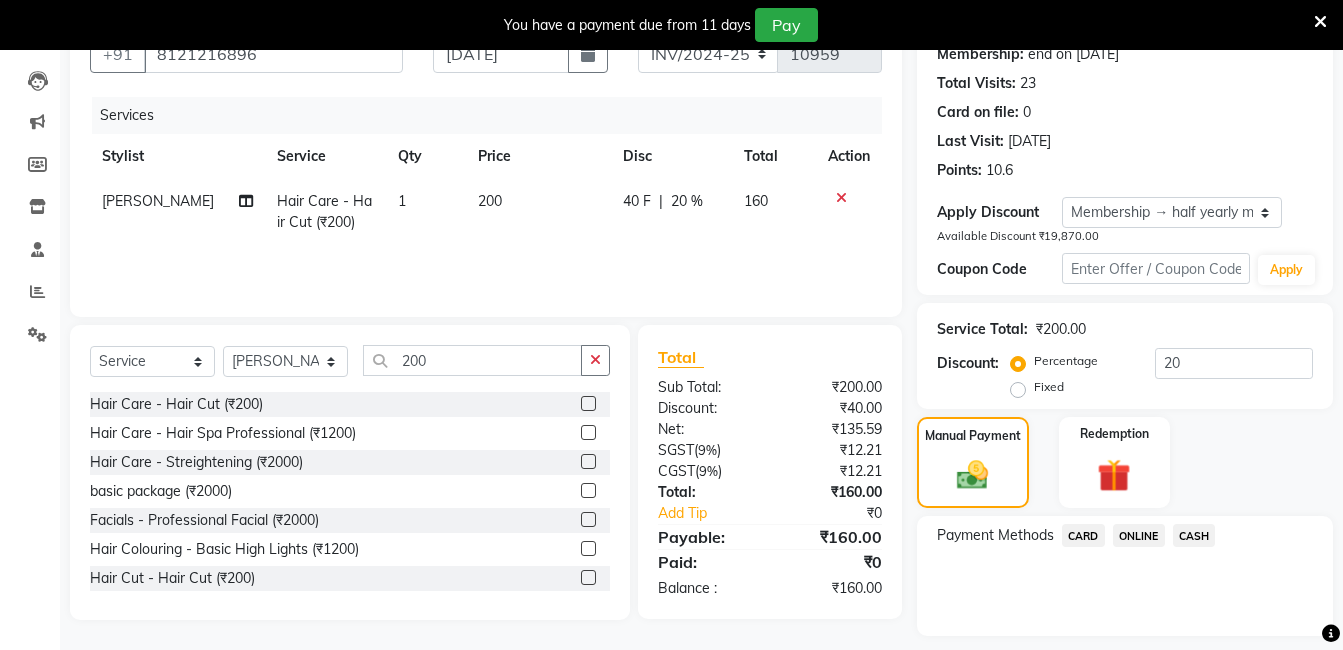 click on "CASH" 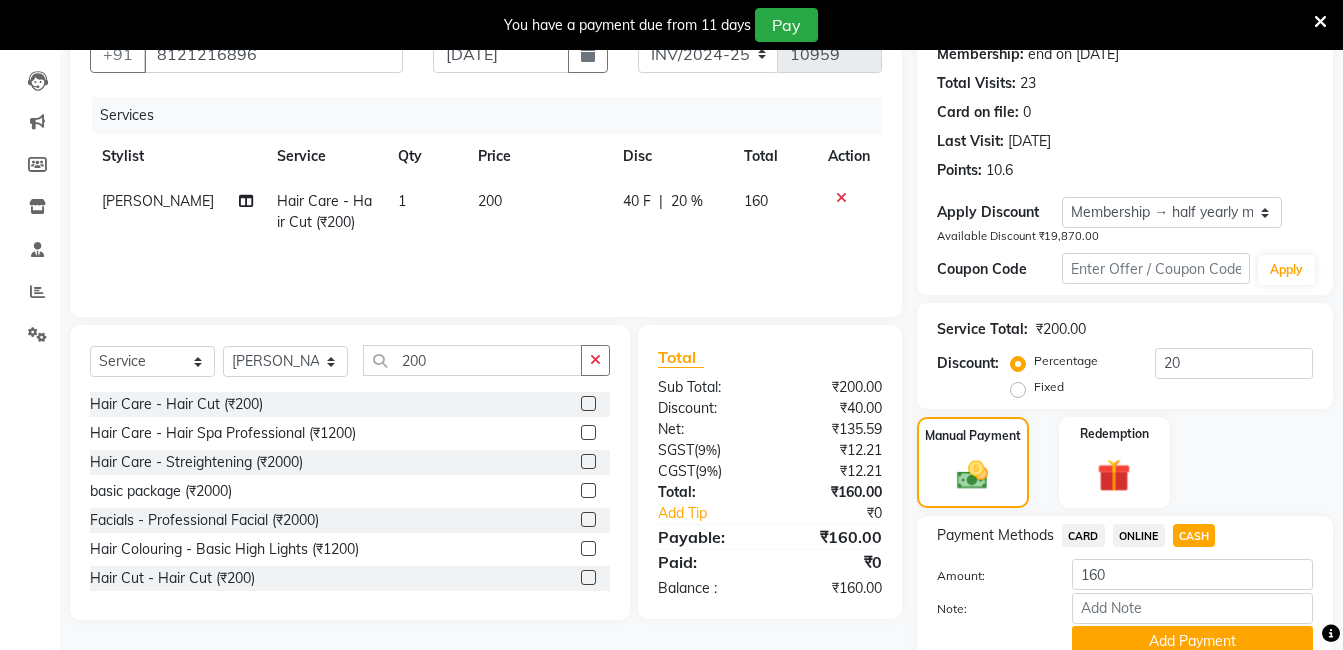 scroll, scrollTop: 237, scrollLeft: 0, axis: vertical 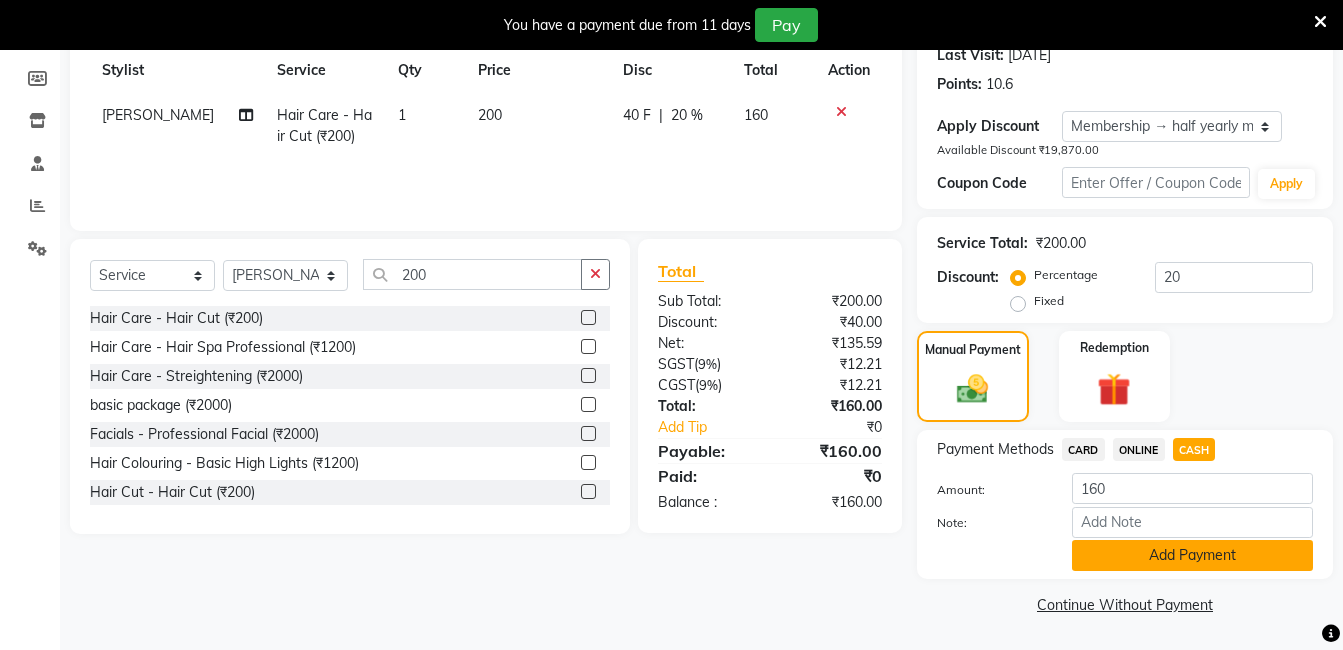click on "Add Payment" 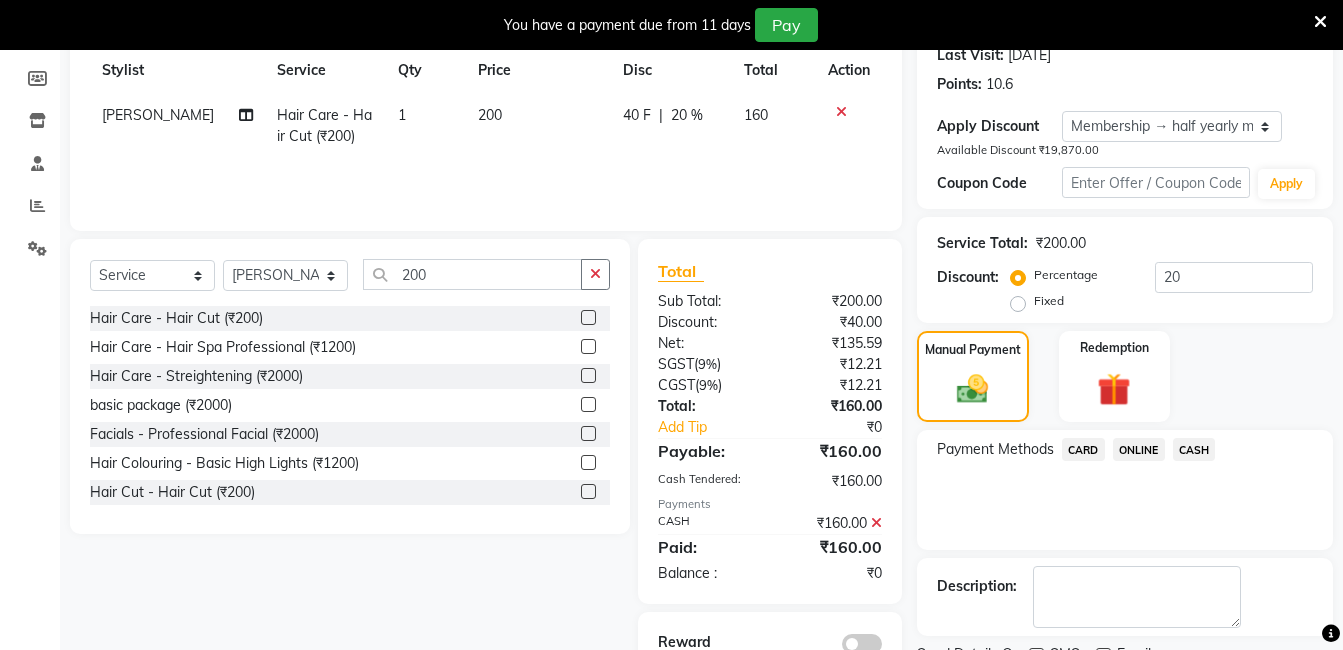 scroll, scrollTop: 321, scrollLeft: 0, axis: vertical 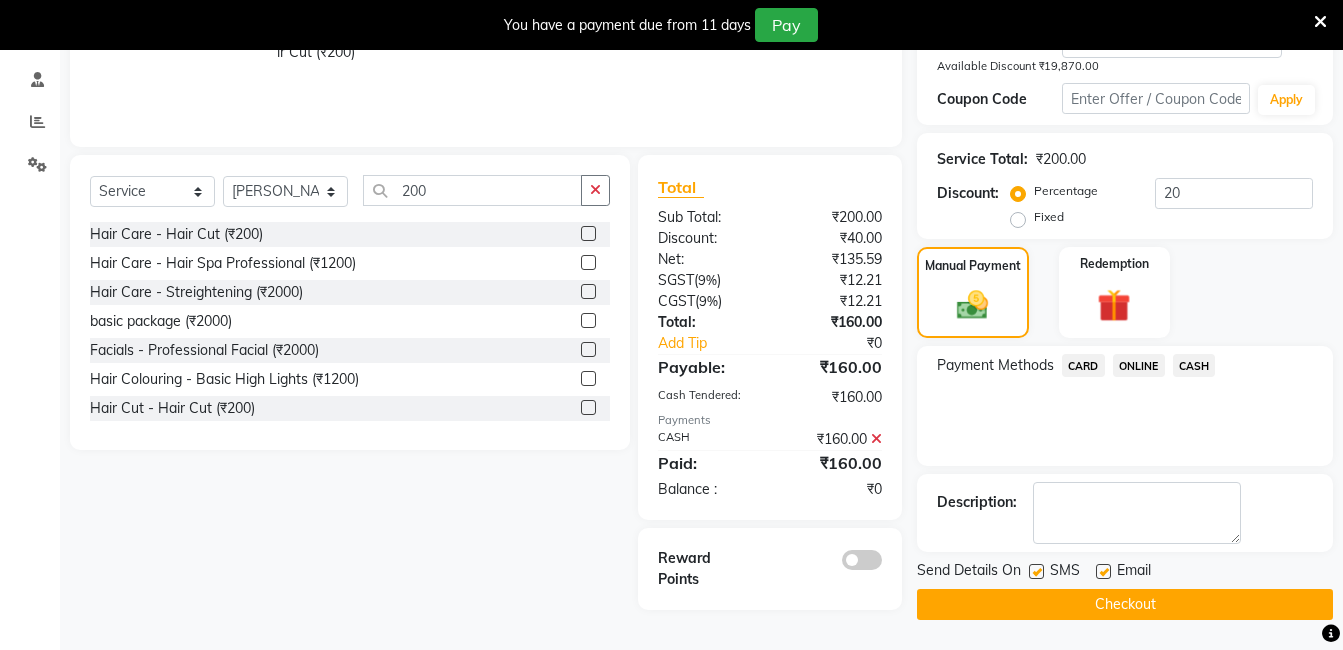 click on "Checkout" 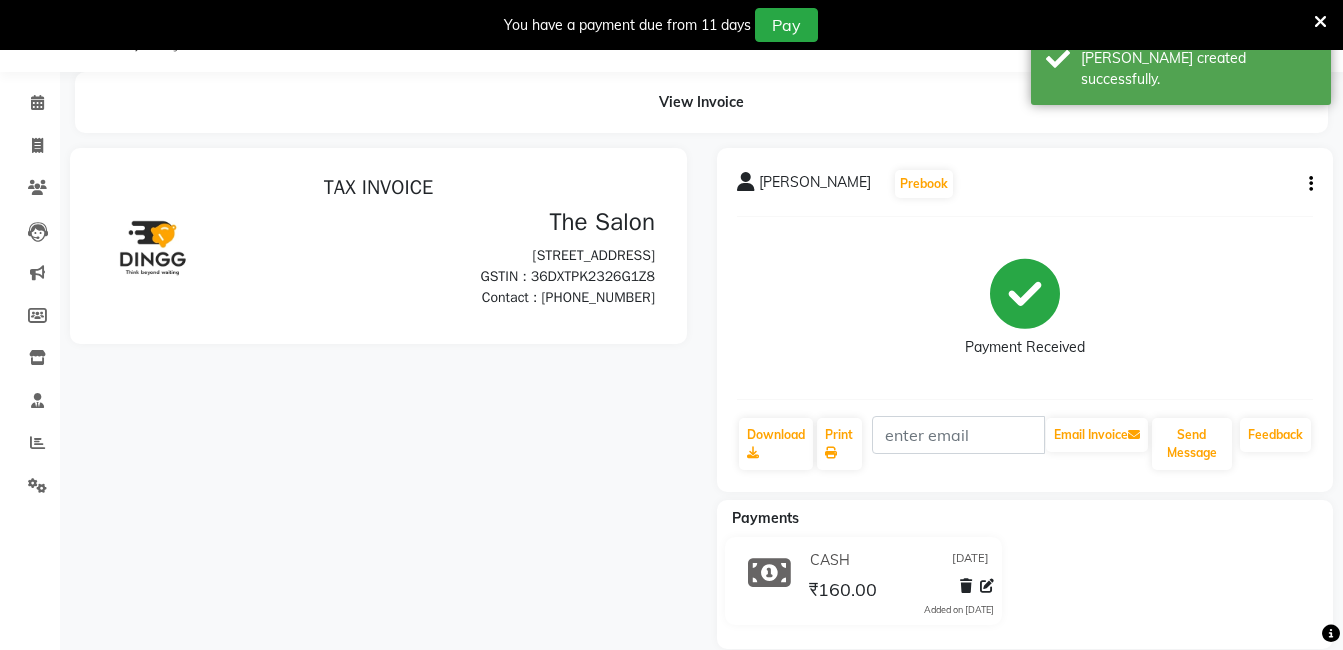 scroll, scrollTop: 0, scrollLeft: 0, axis: both 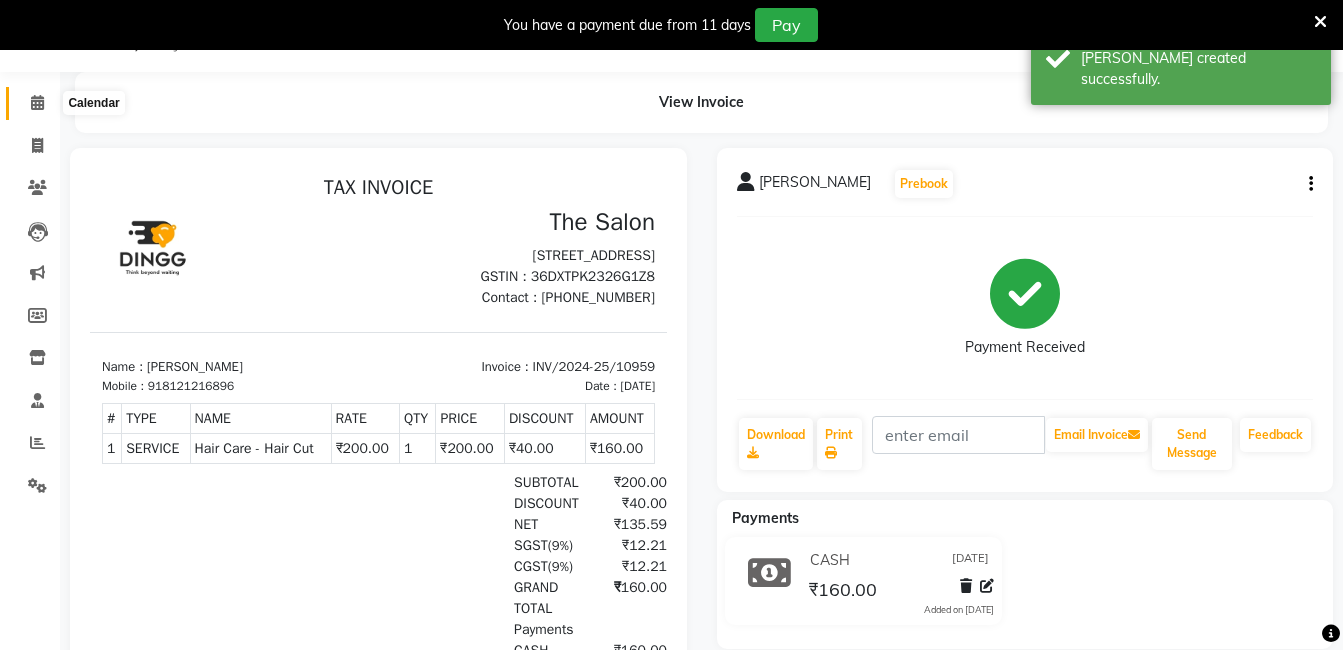 click 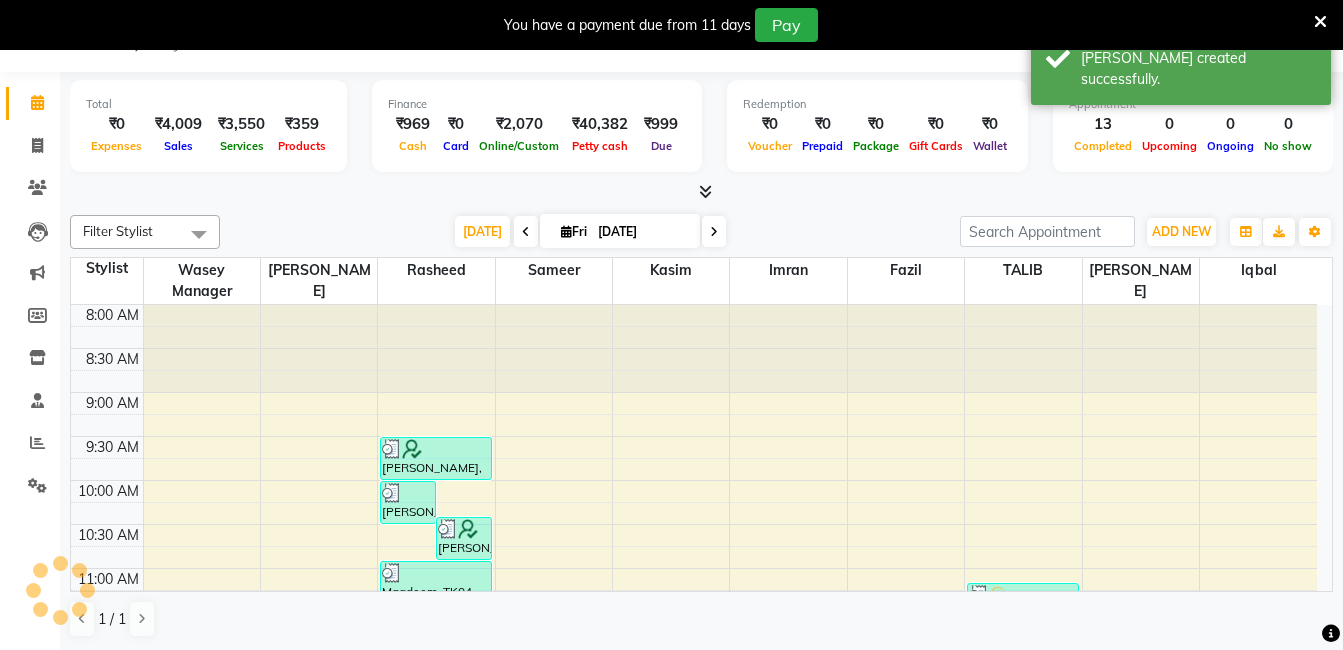 scroll, scrollTop: 353, scrollLeft: 0, axis: vertical 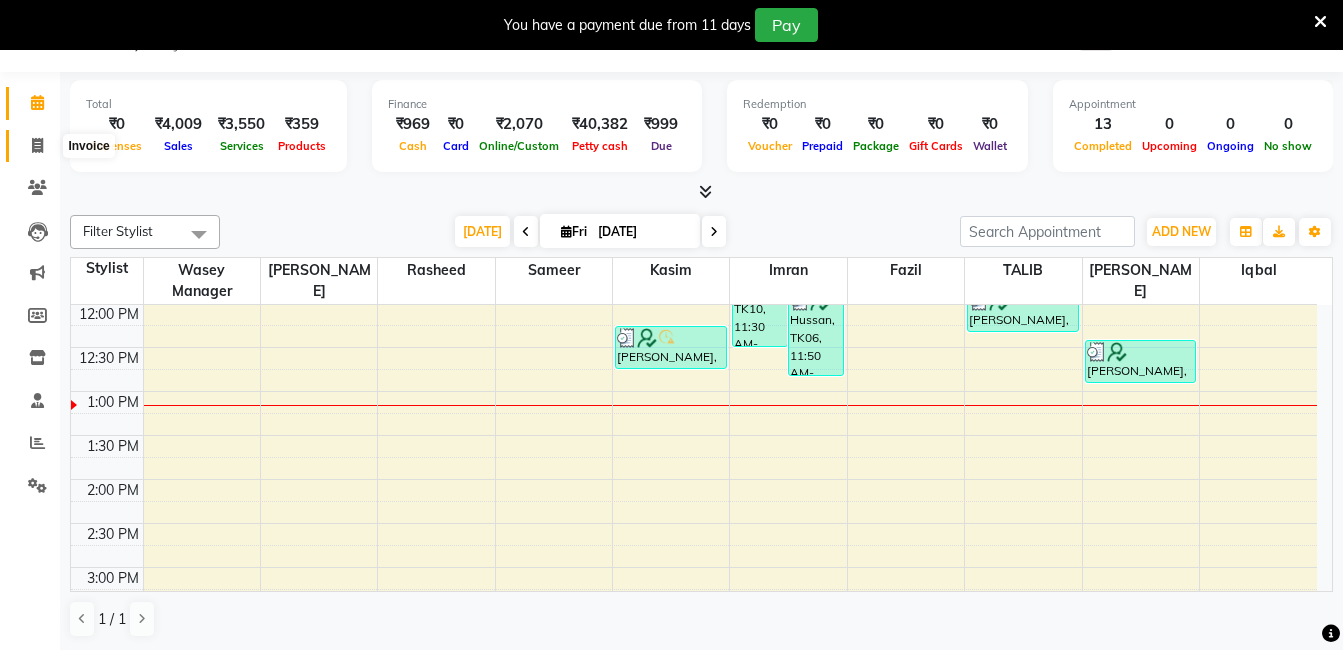 click 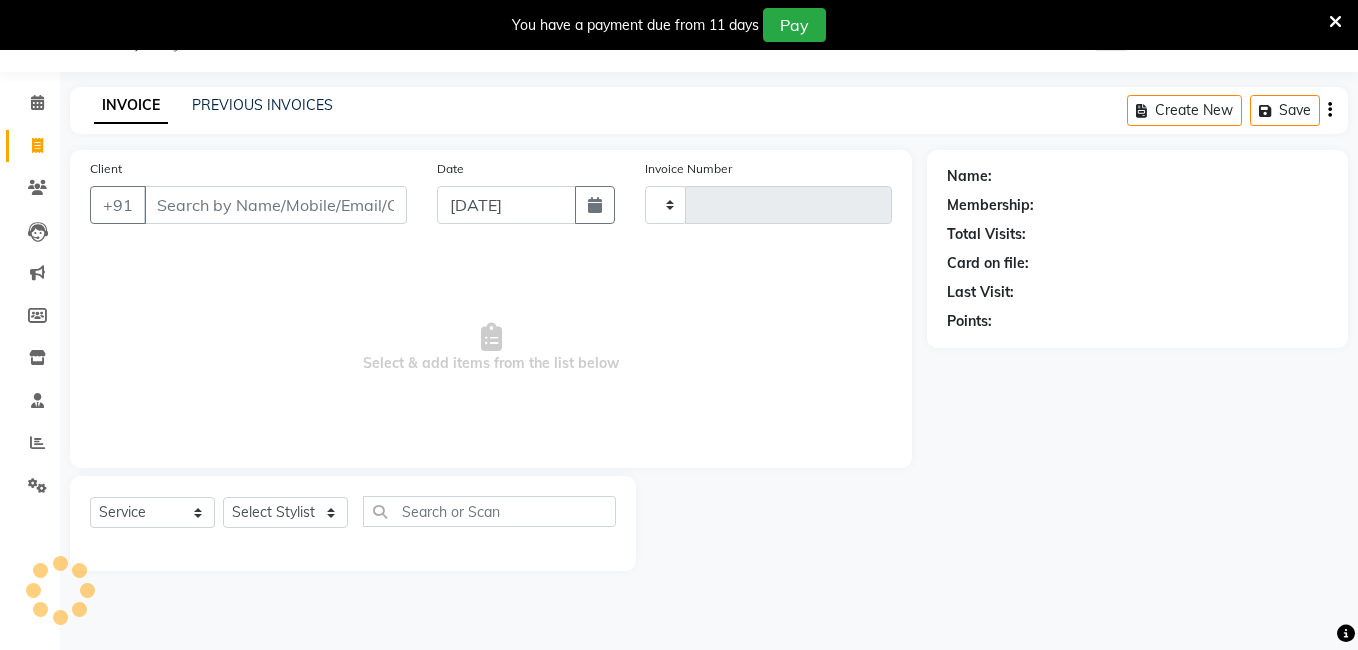 type on "10960" 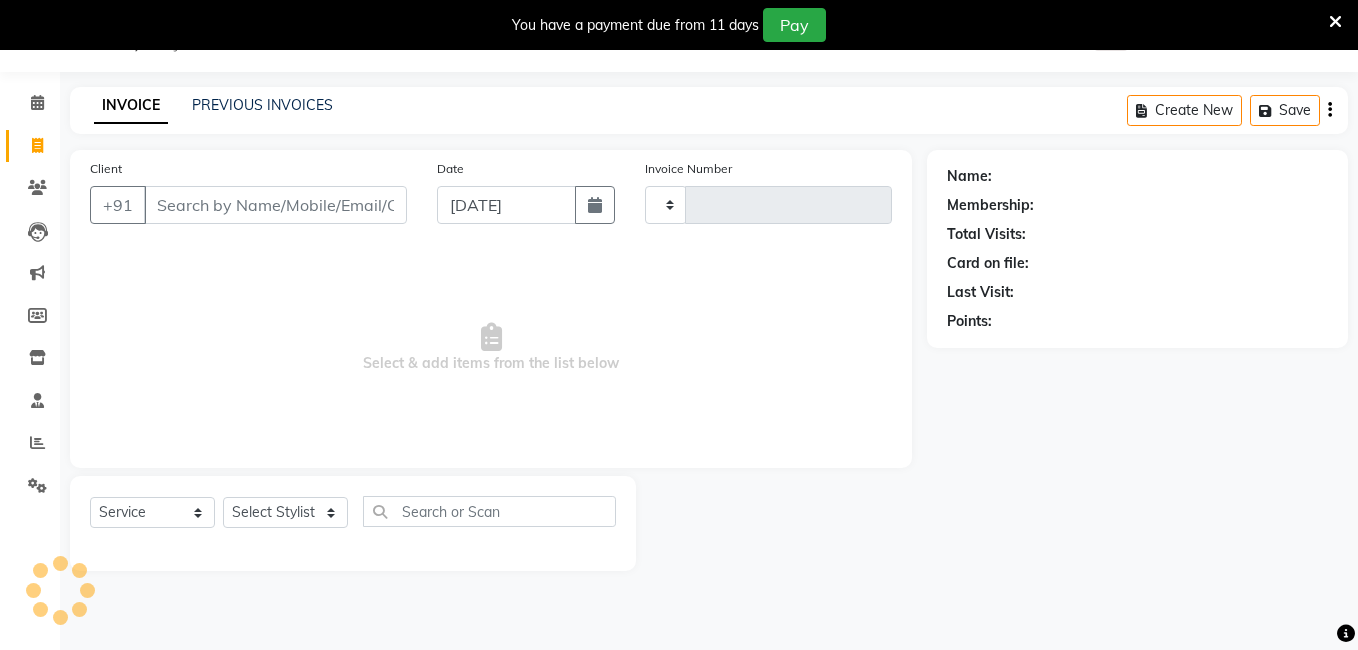 select on "5198" 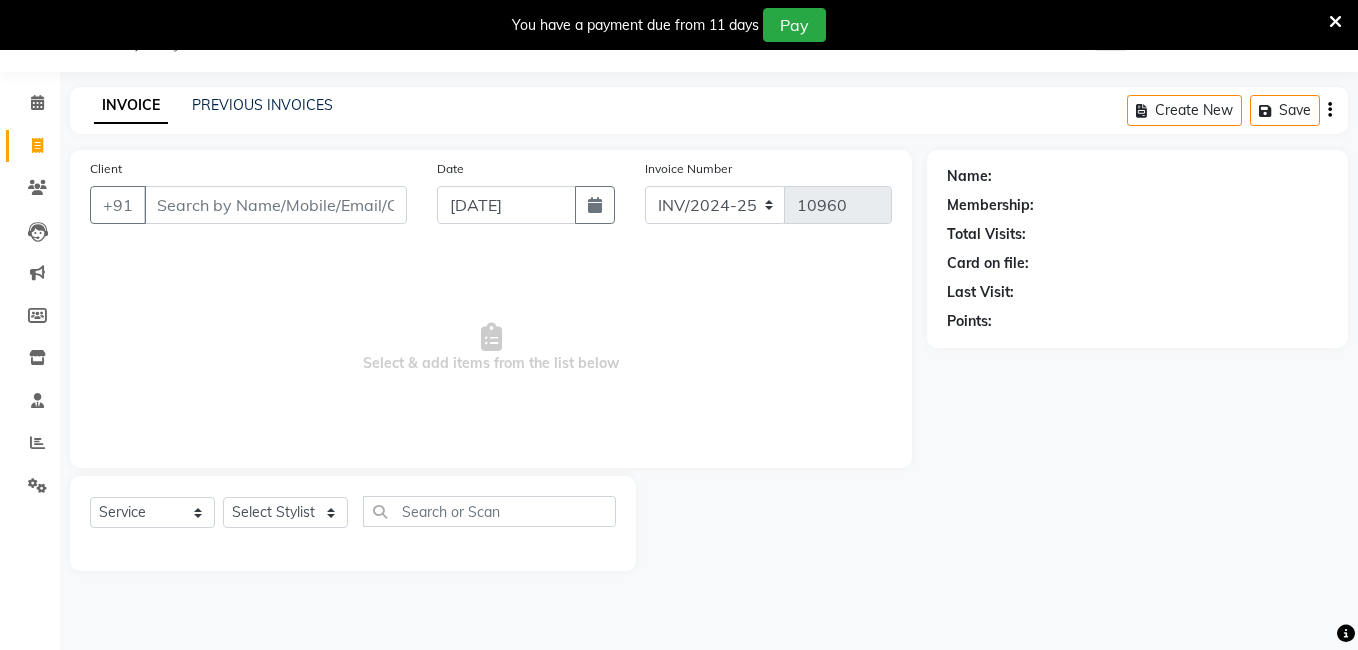 click on "Client" at bounding box center [275, 205] 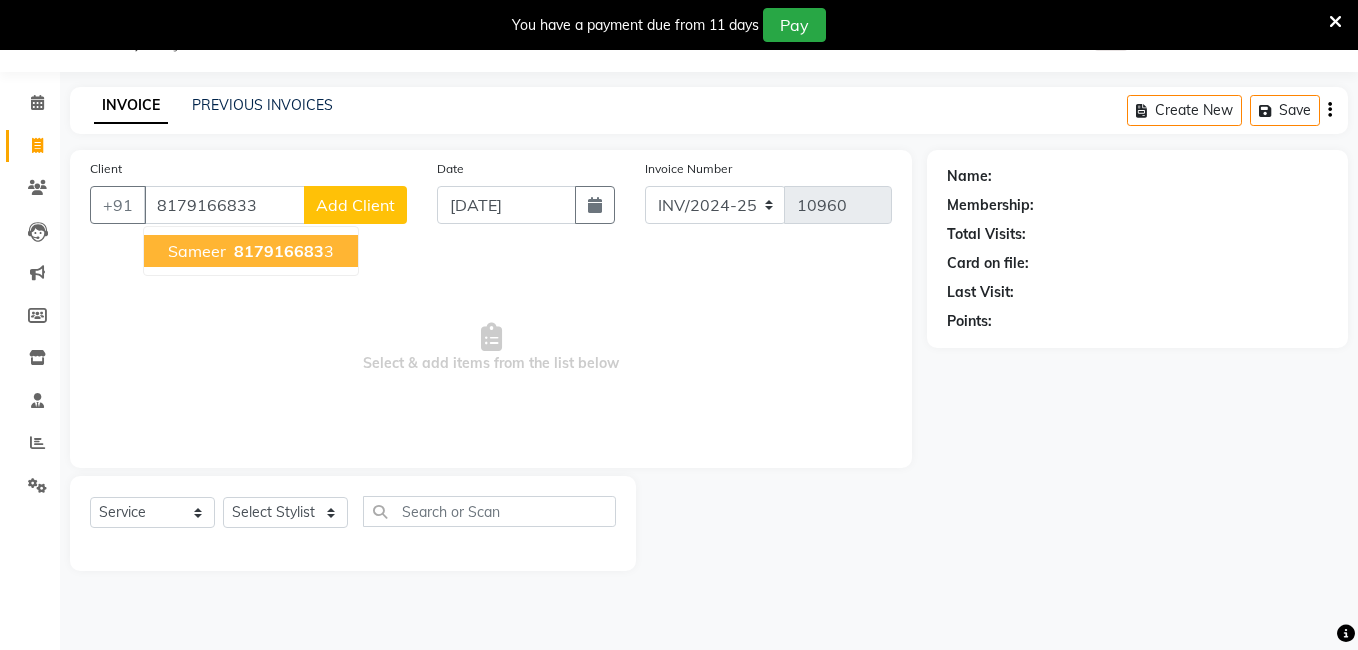 type on "8179166833" 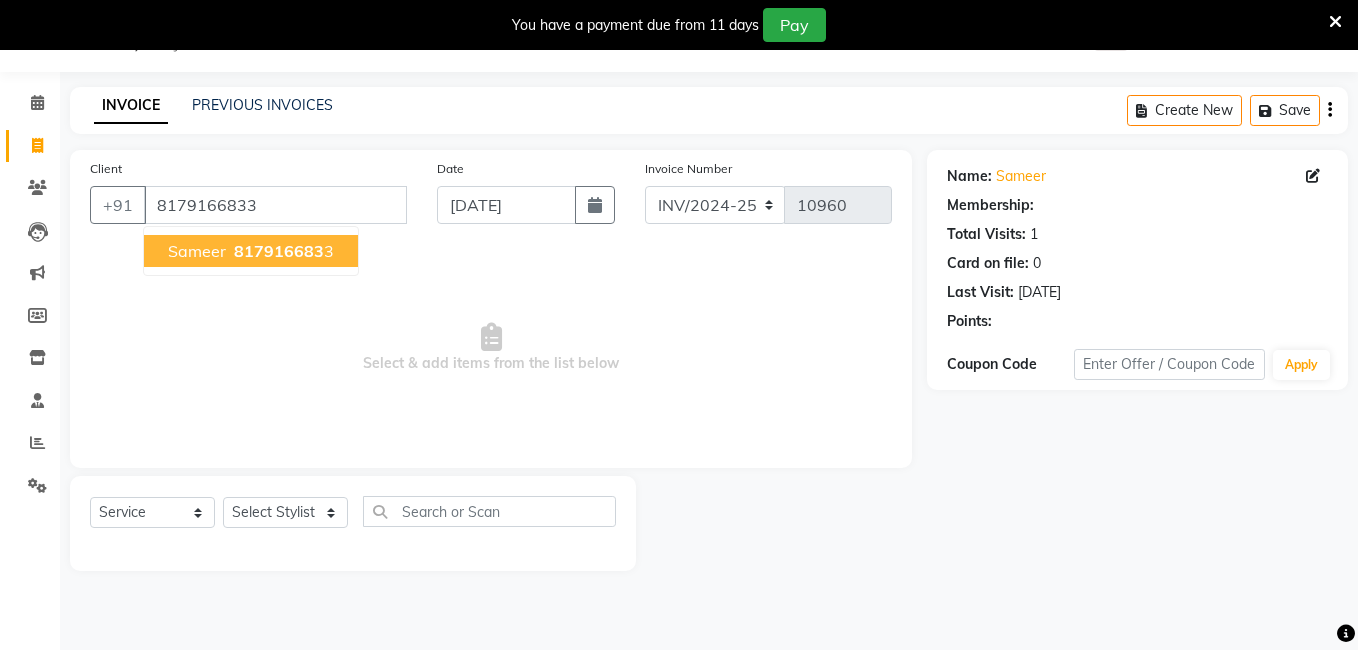 select on "1: Object" 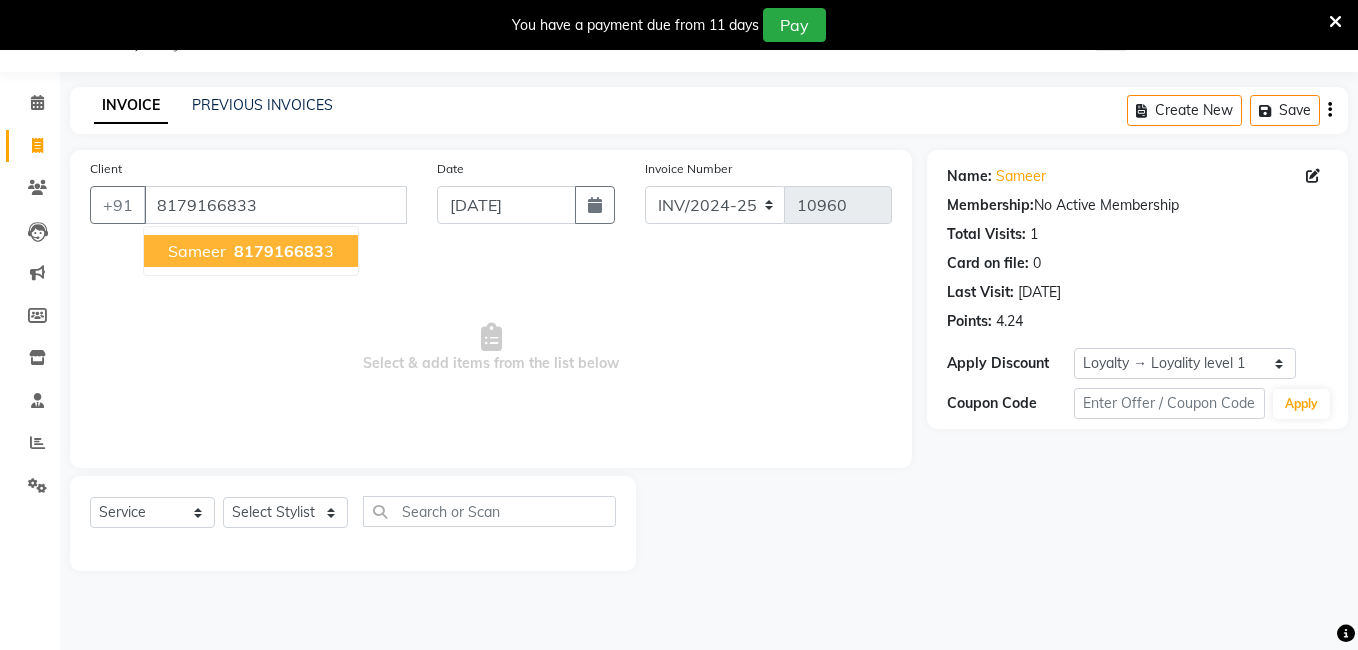click on "817916683 3" at bounding box center (282, 251) 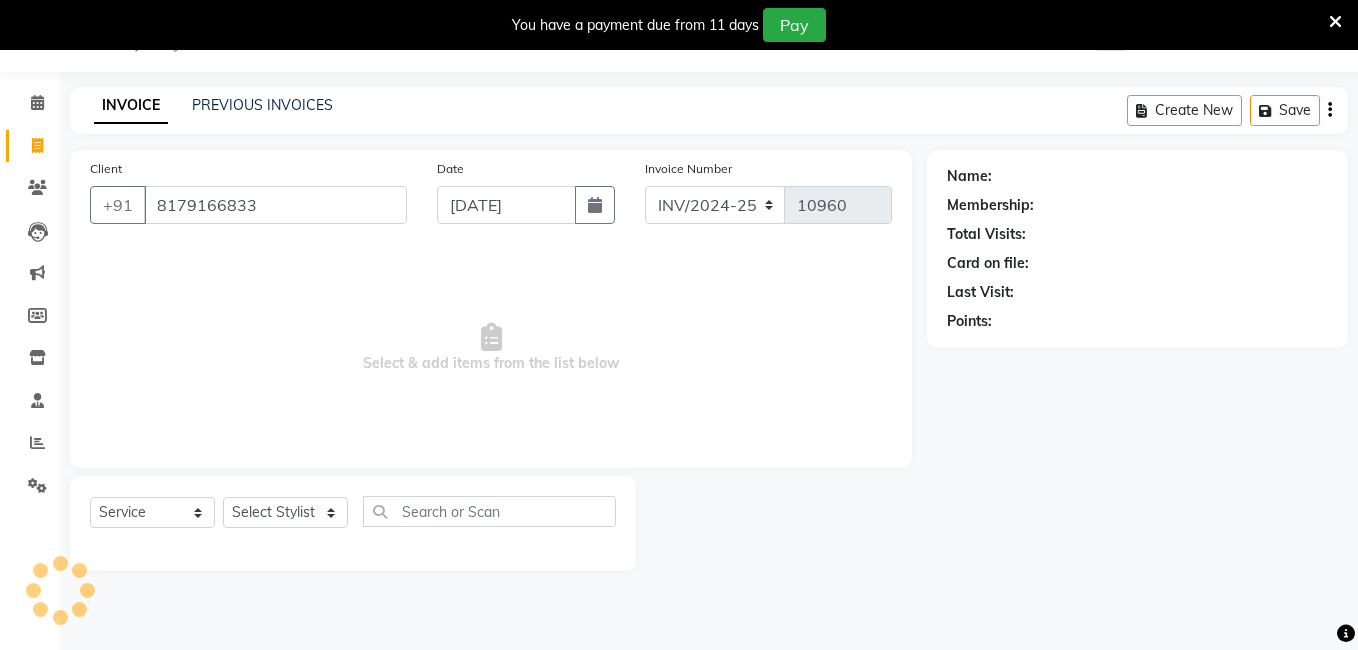 select on "1: Object" 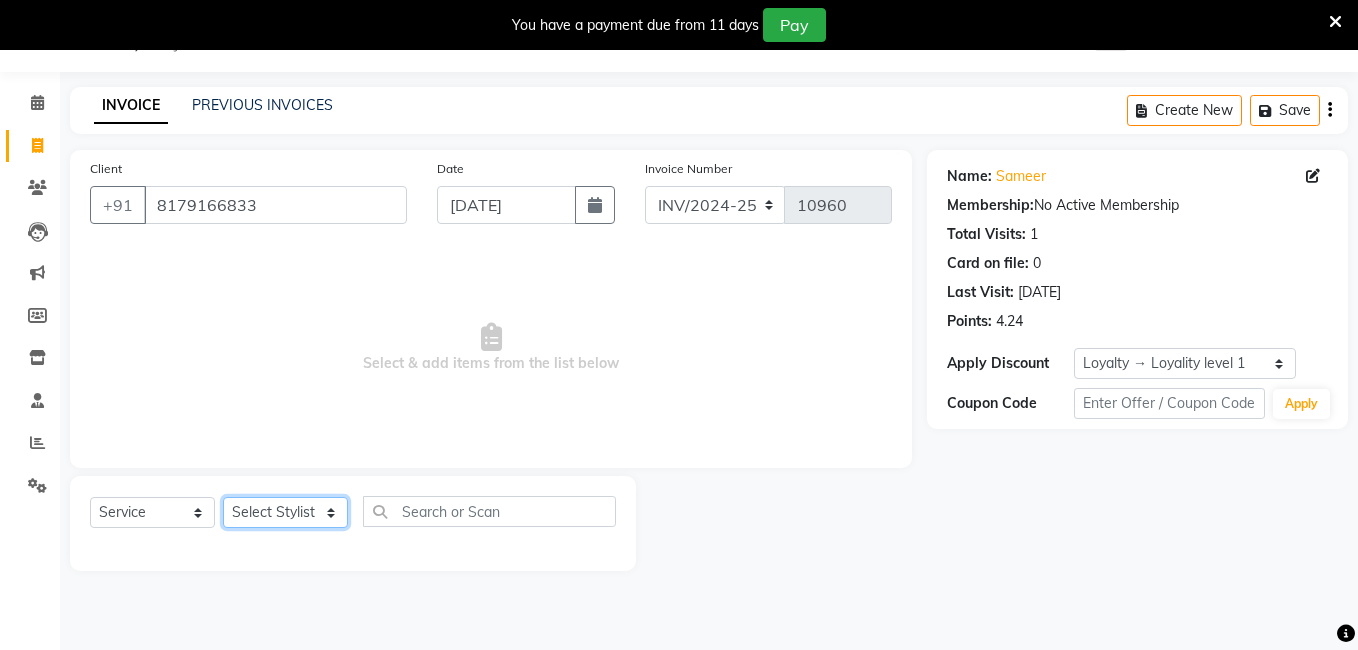 click on "Select Stylist [PERSON_NAME] [PERSON_NAME] kasim [PERSON_NAME] sameer [PERSON_NAME] manager" 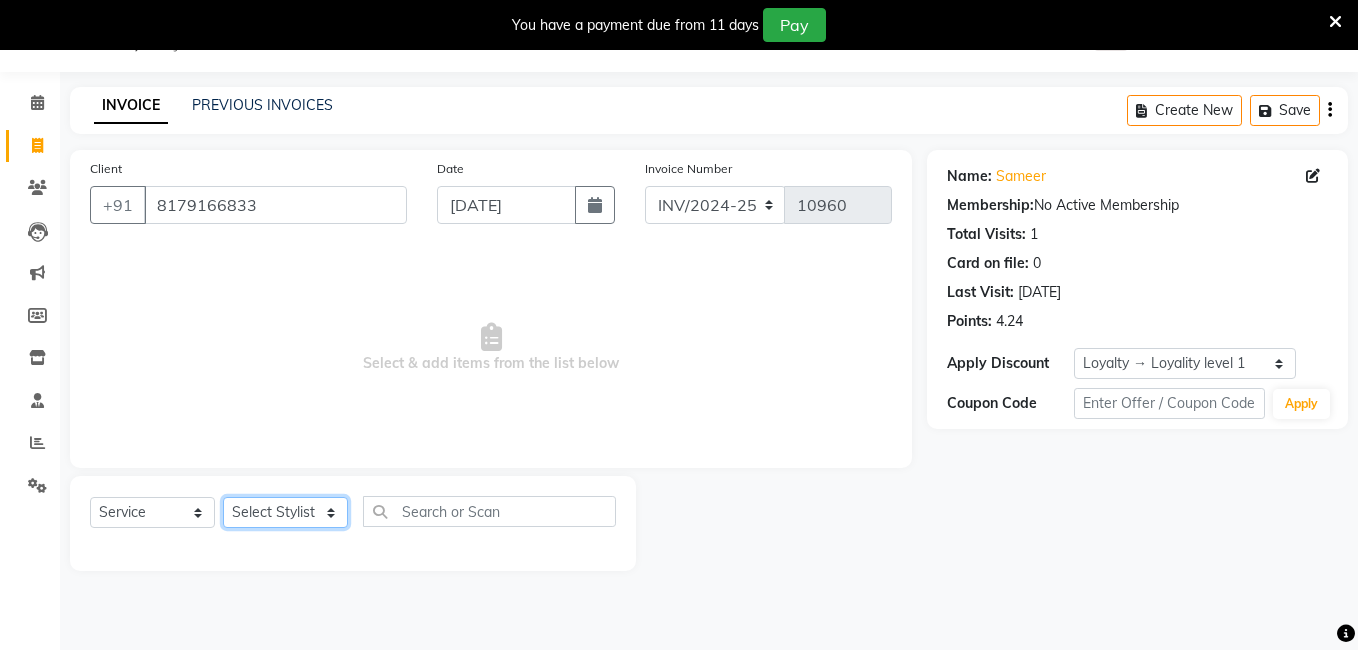 select on "63354" 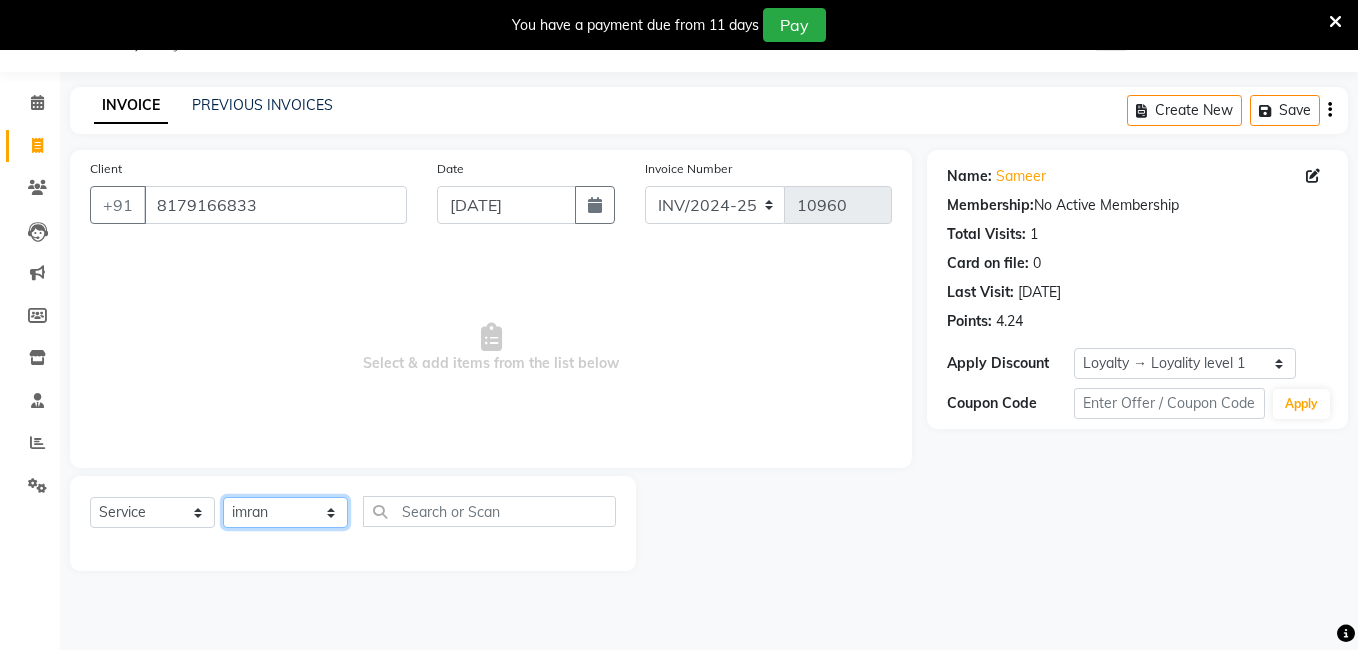 click on "Select Stylist [PERSON_NAME] [PERSON_NAME] kasim [PERSON_NAME] sameer [PERSON_NAME] manager" 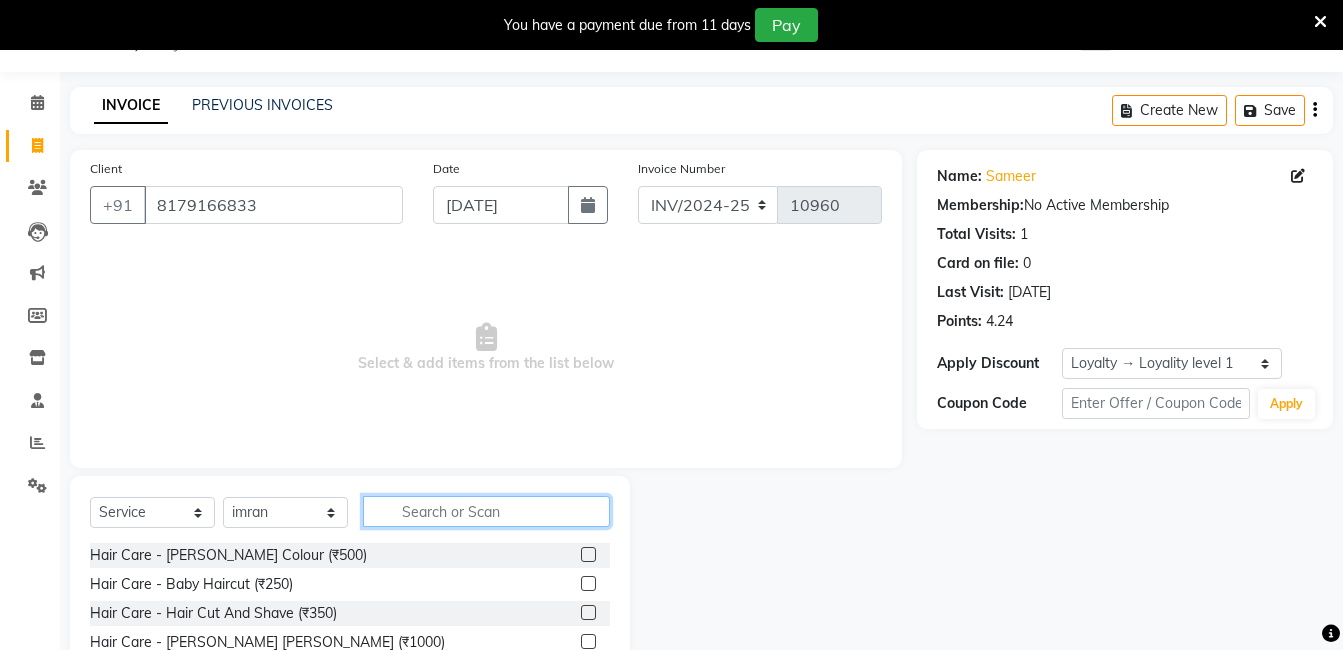 click 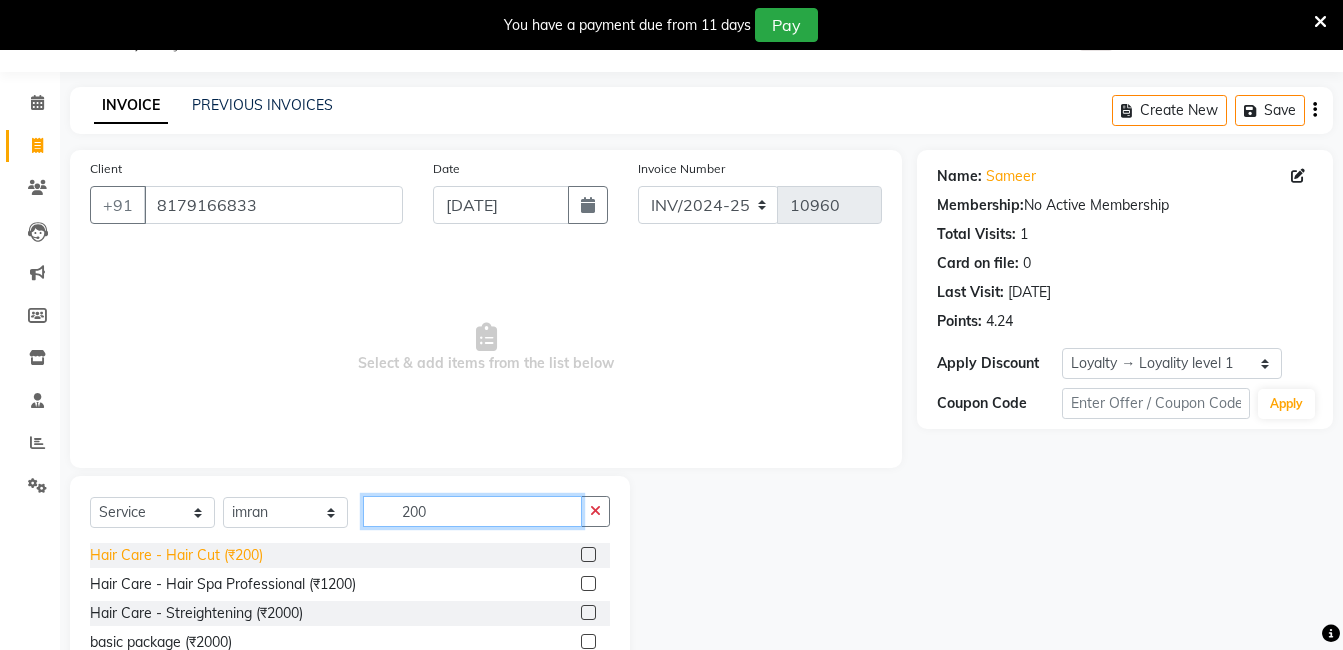 type on "200" 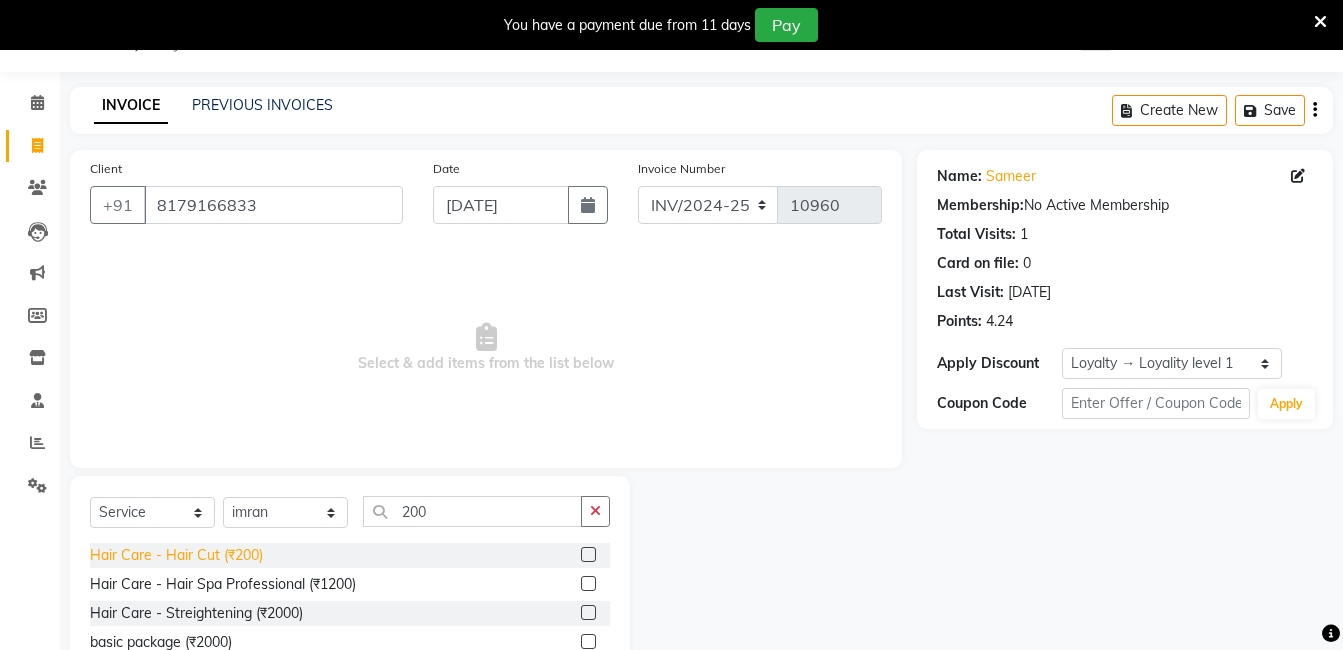 click on "Hair Care - Hair Cut (₹200)" 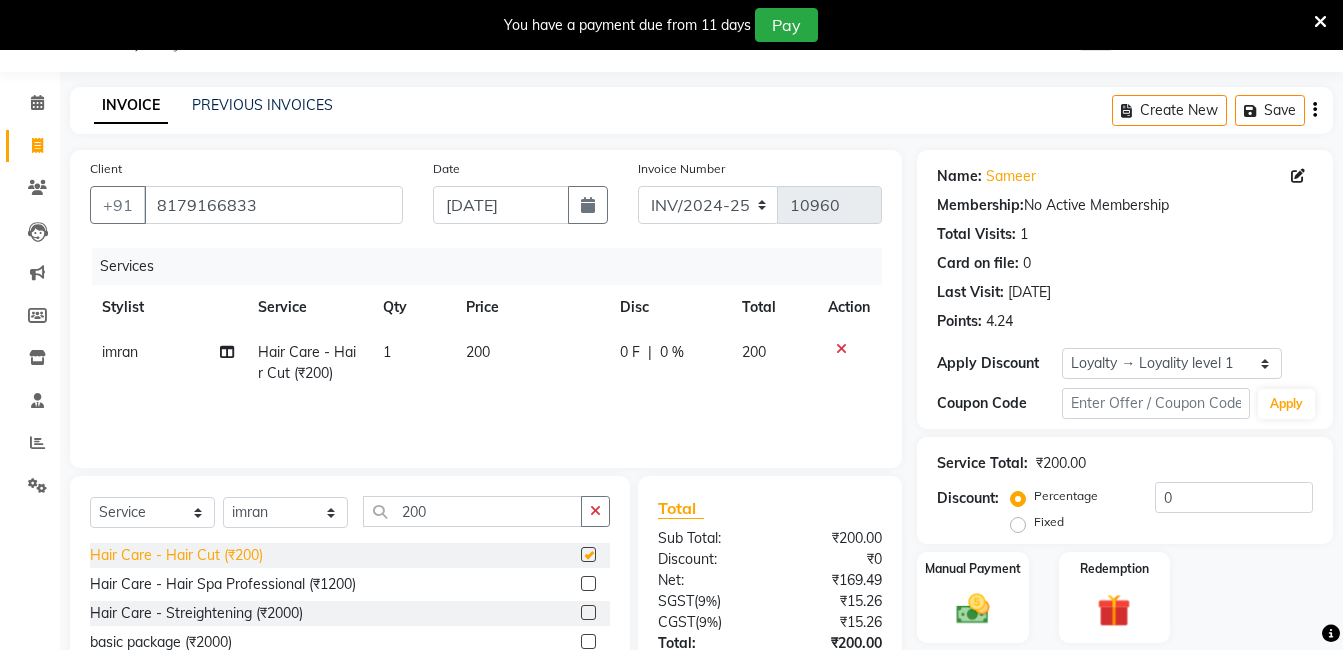 checkbox on "false" 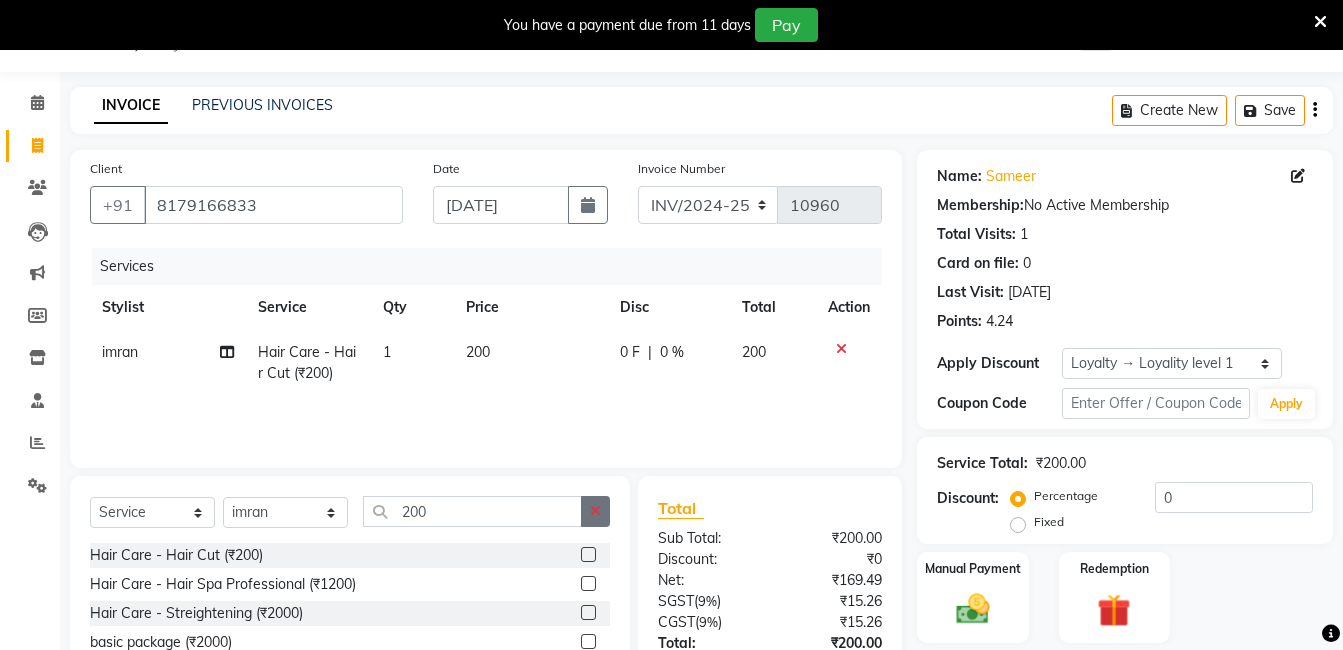 click 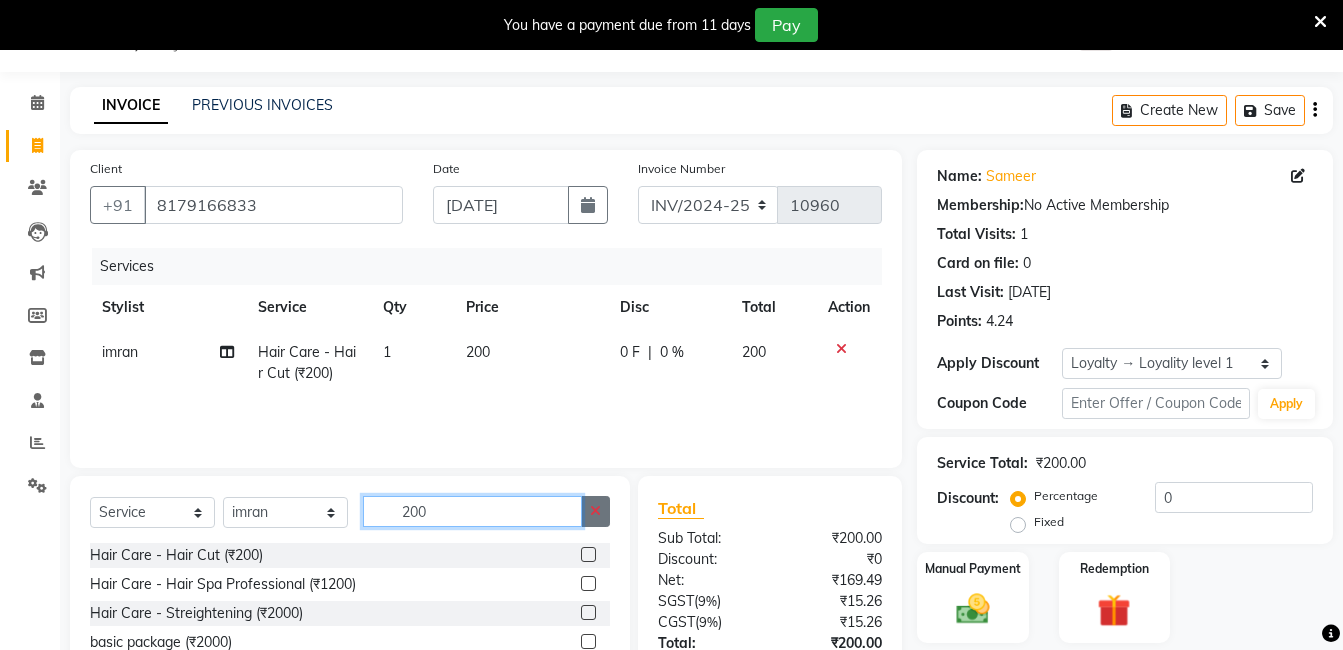 type 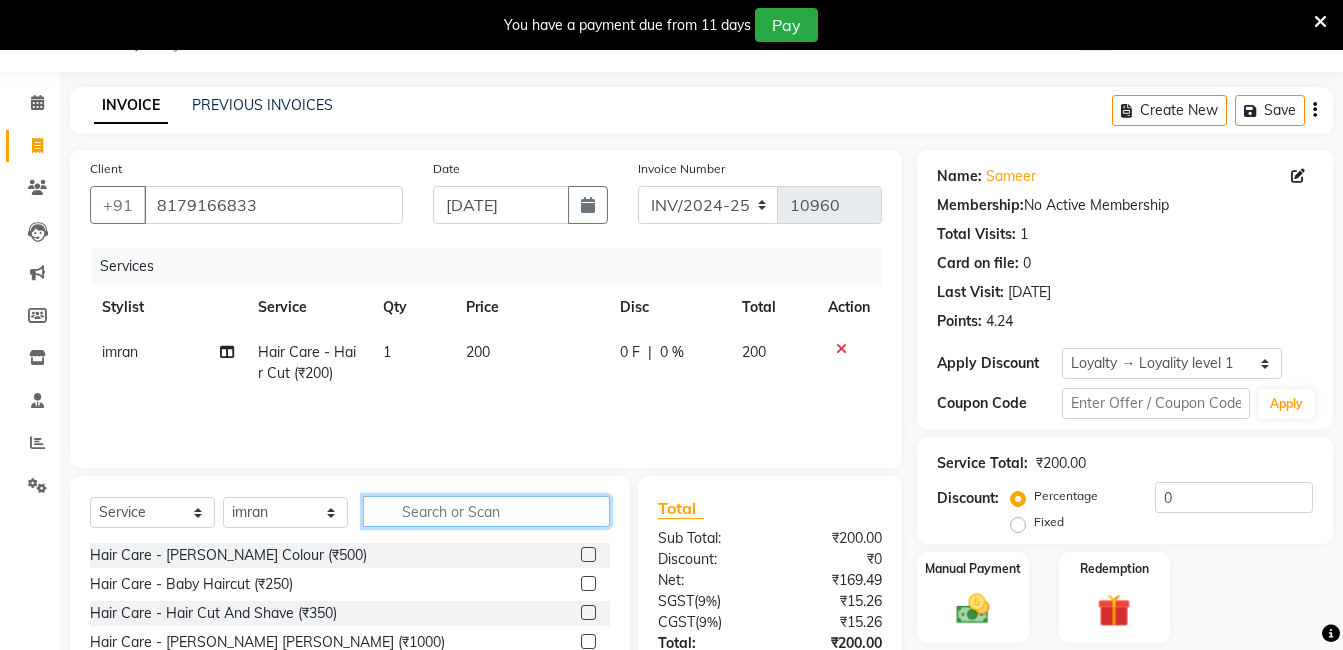 scroll, scrollTop: 151, scrollLeft: 0, axis: vertical 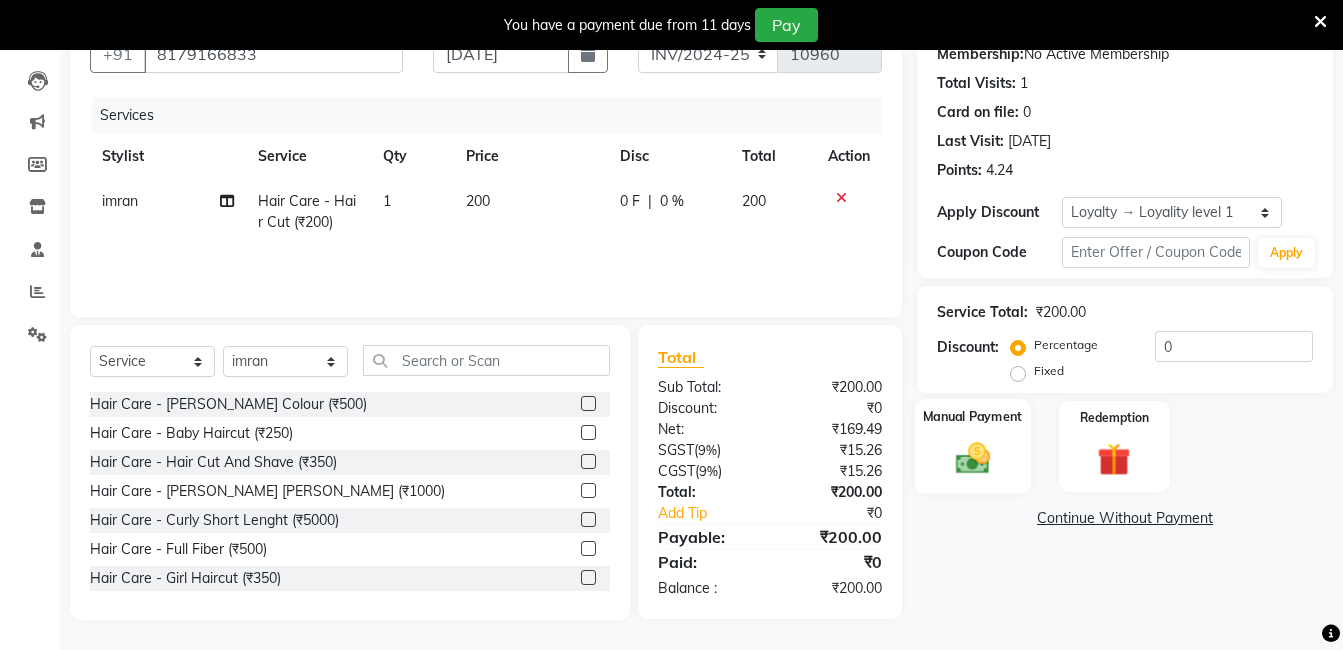 click 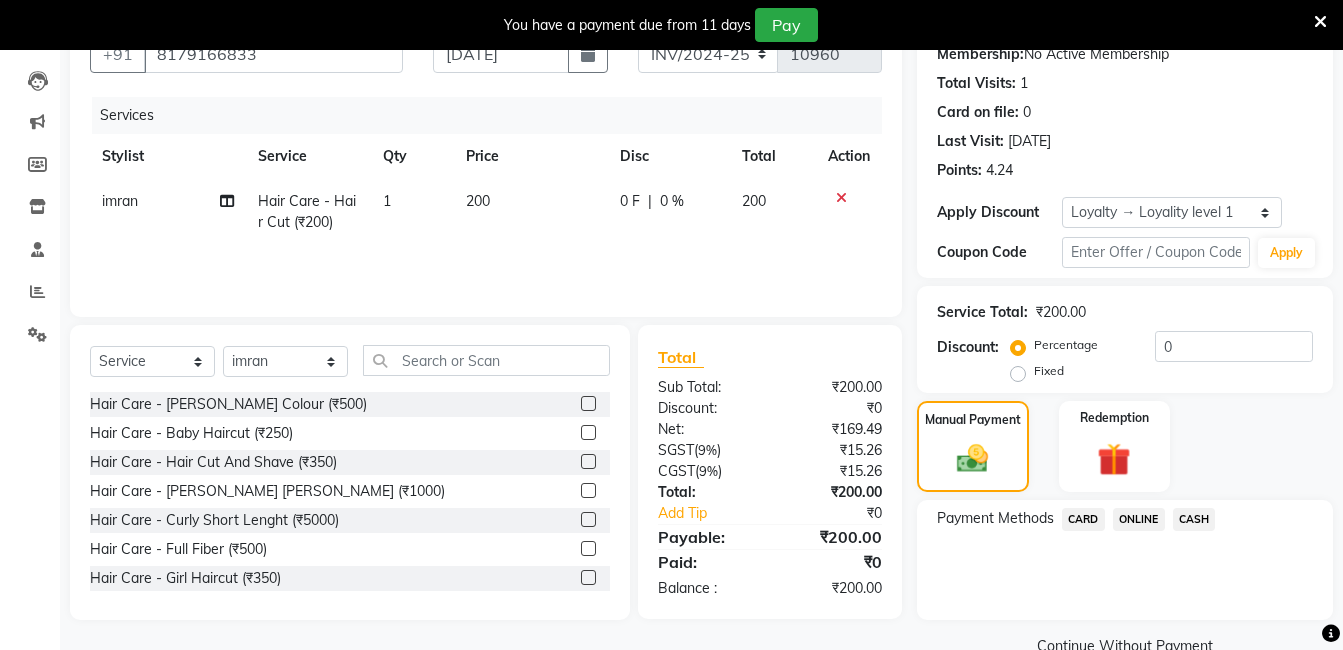 click on "ONLINE" 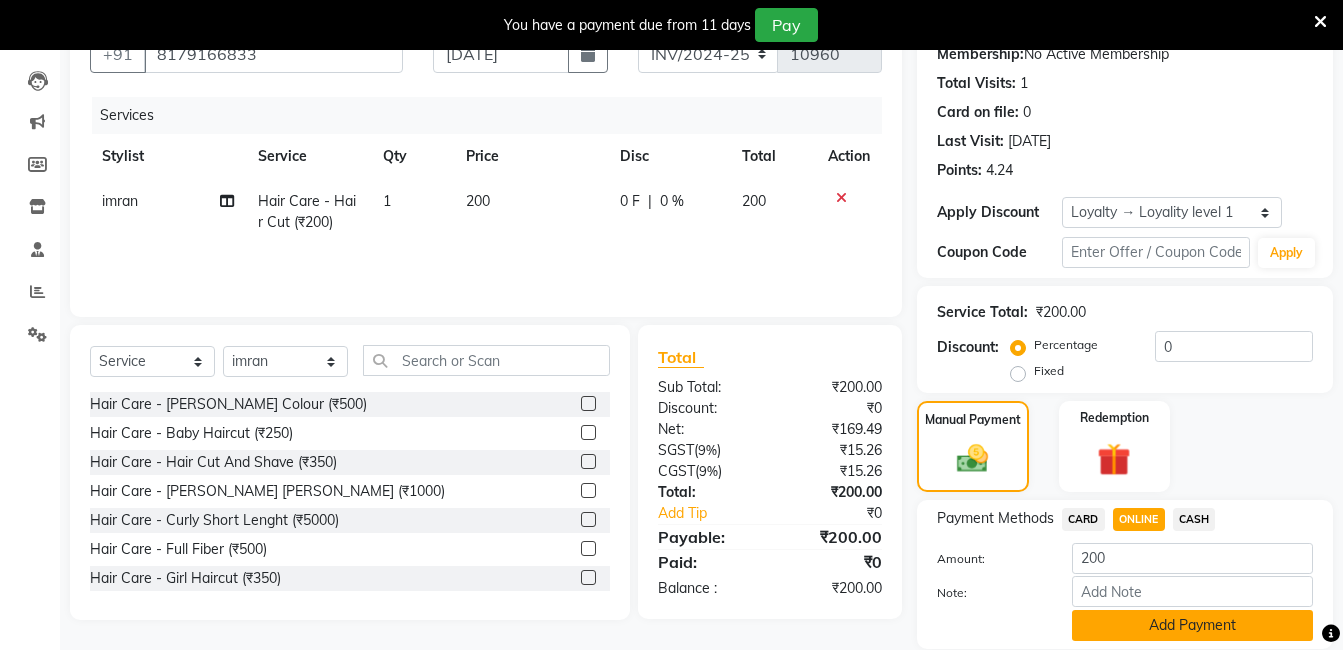 click on "Add Payment" 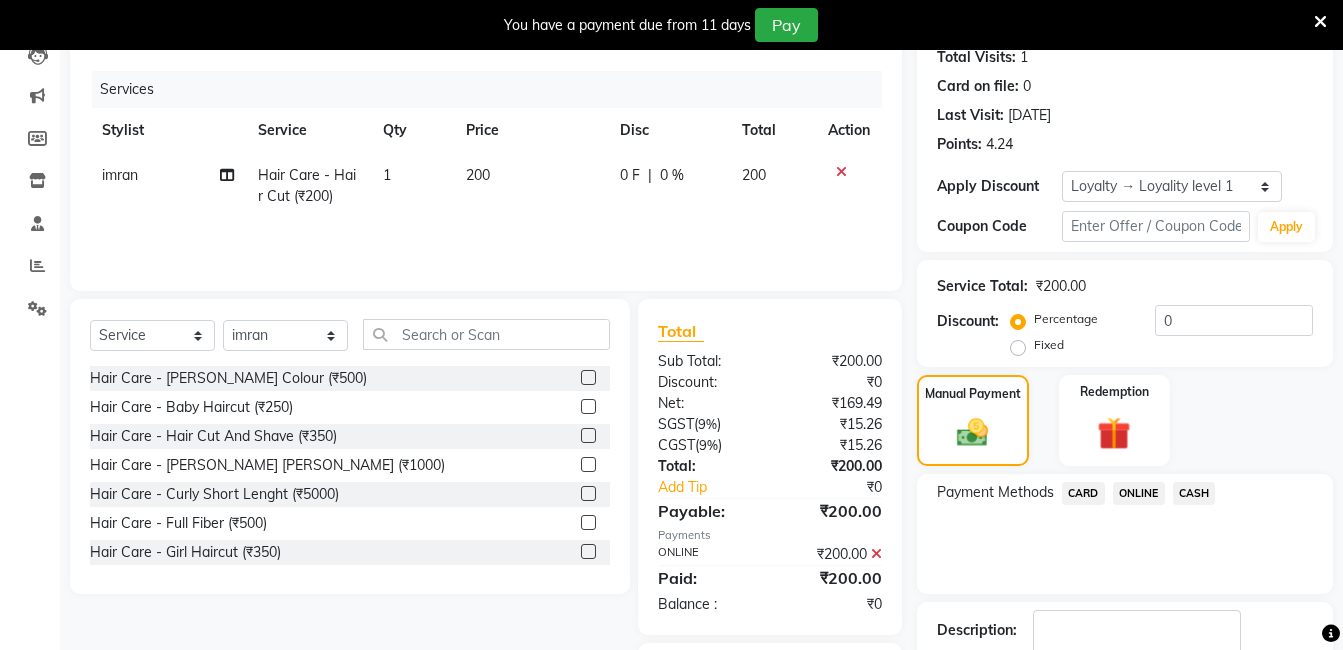 scroll, scrollTop: 311, scrollLeft: 0, axis: vertical 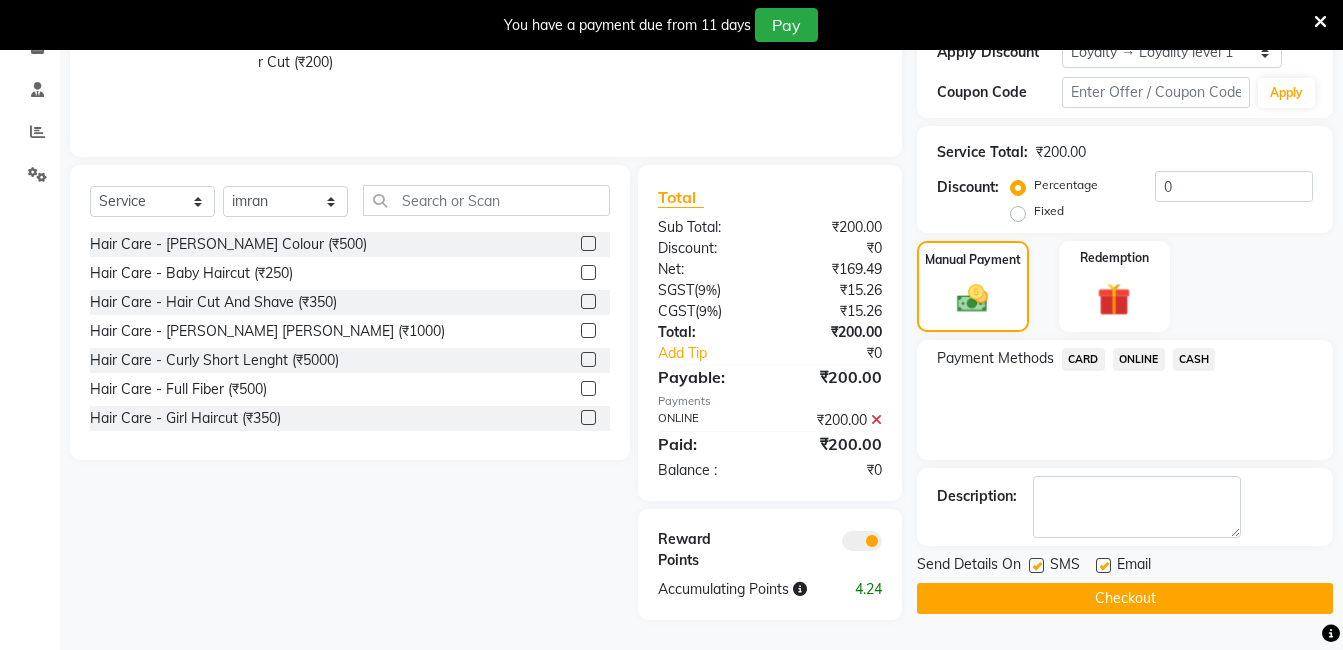 click on "Checkout" 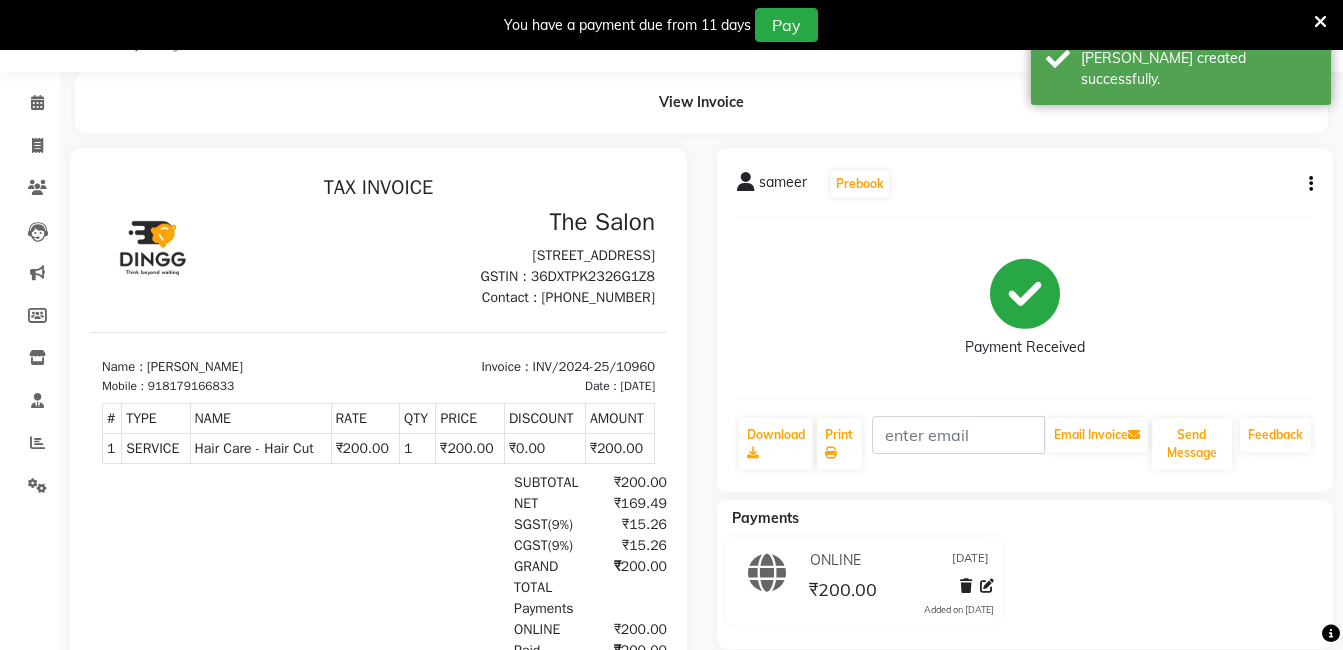 scroll, scrollTop: 0, scrollLeft: 0, axis: both 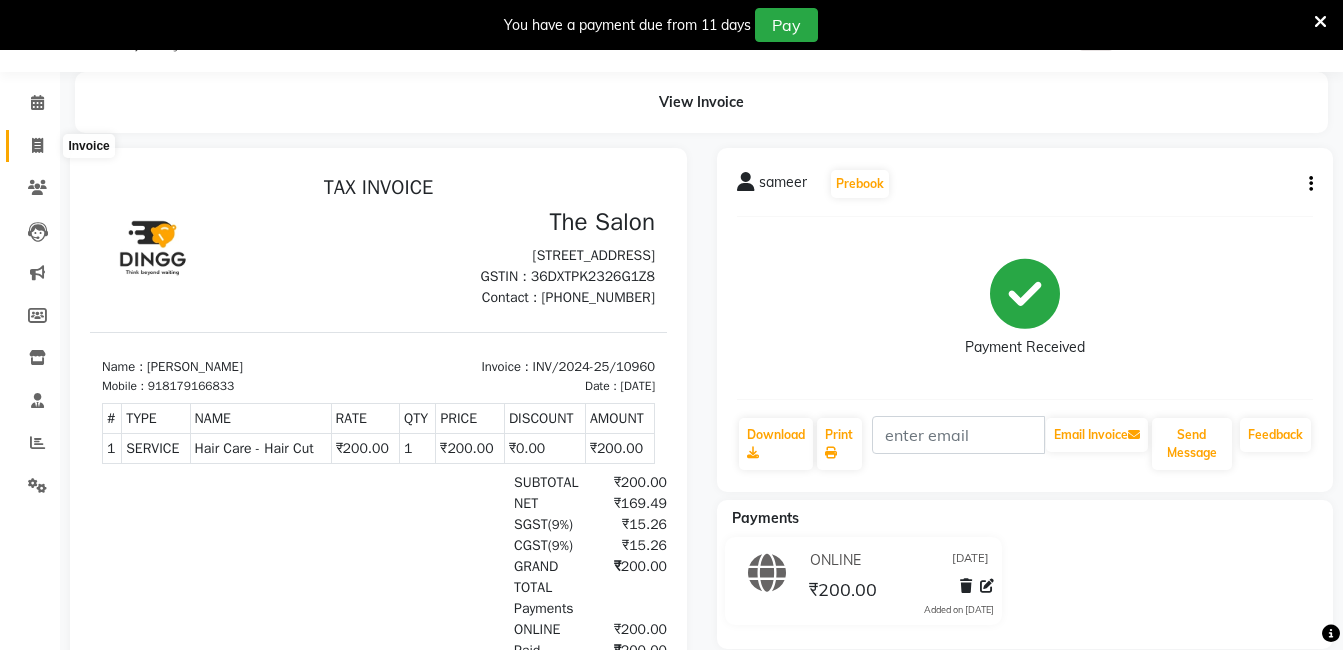 click 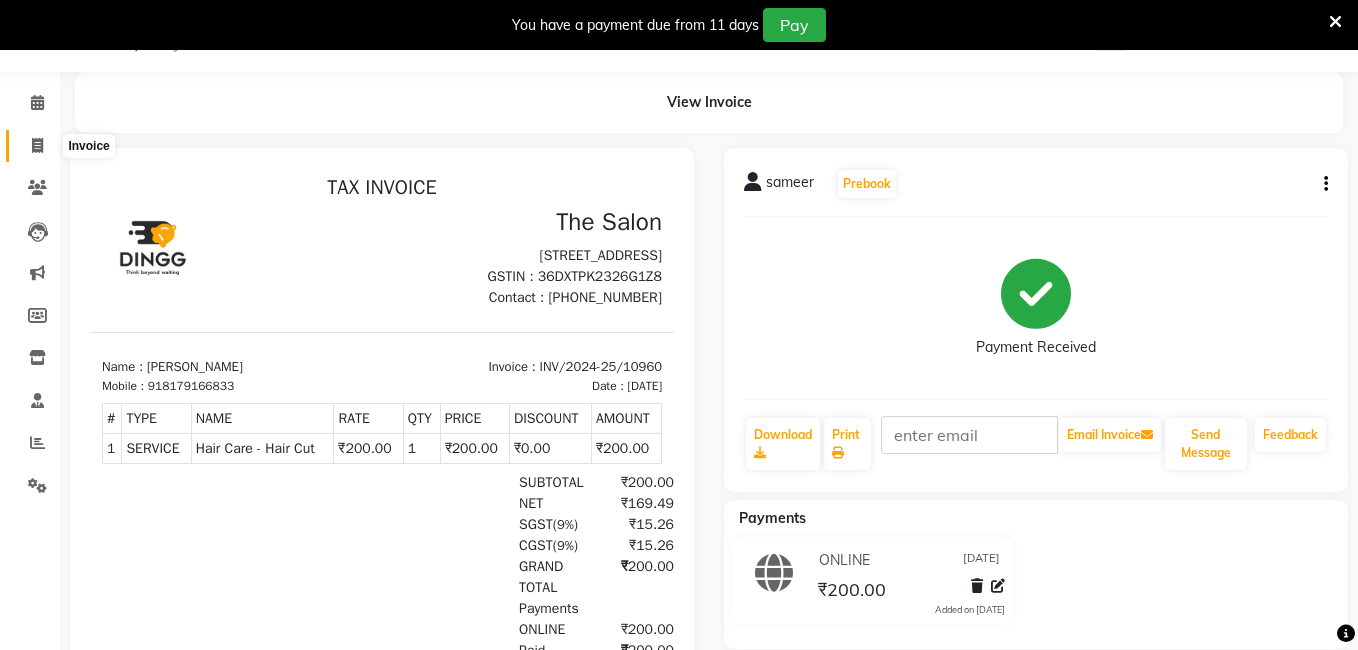 select on "service" 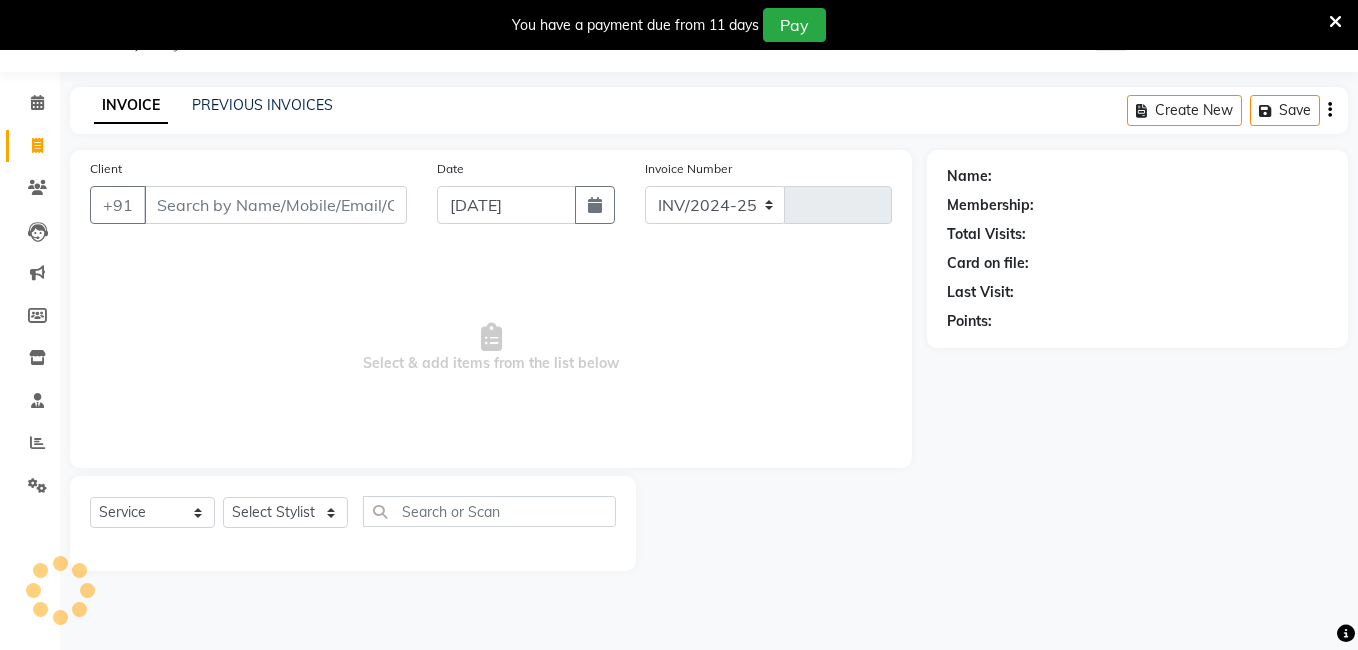 select on "5198" 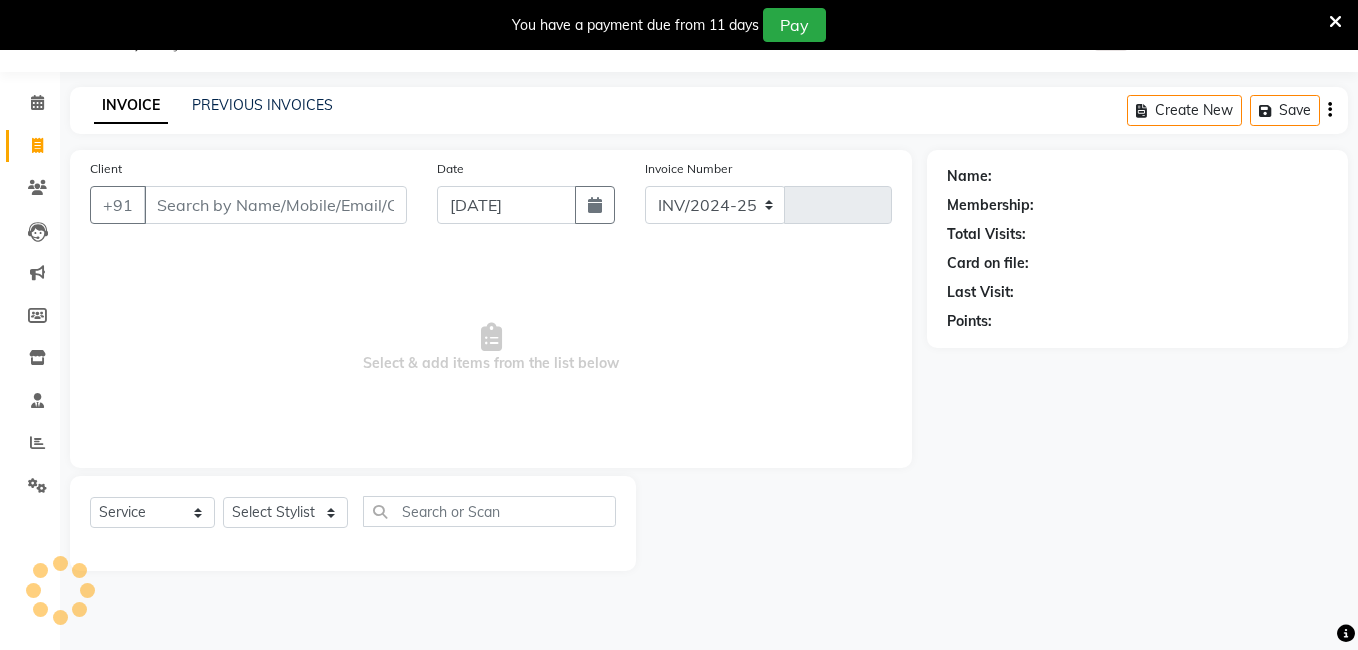 type on "10961" 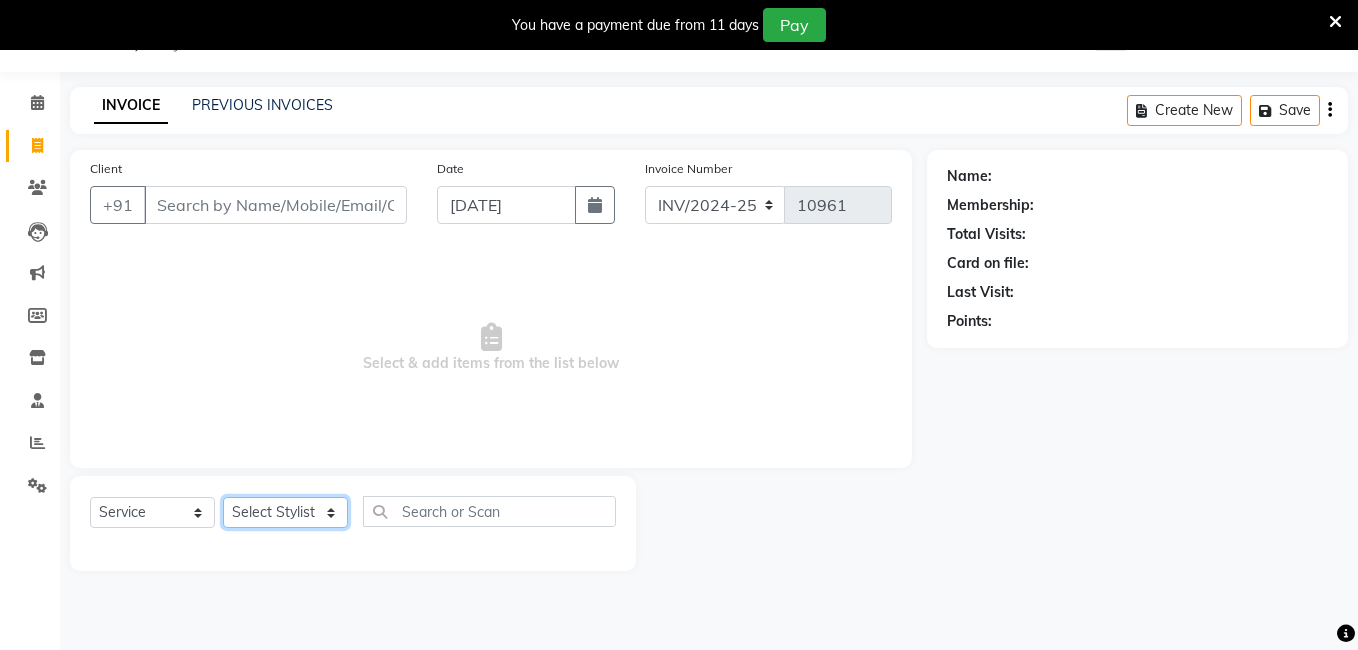 click on "Select Stylist [PERSON_NAME] [PERSON_NAME] kasim [PERSON_NAME] sameer [PERSON_NAME] manager" 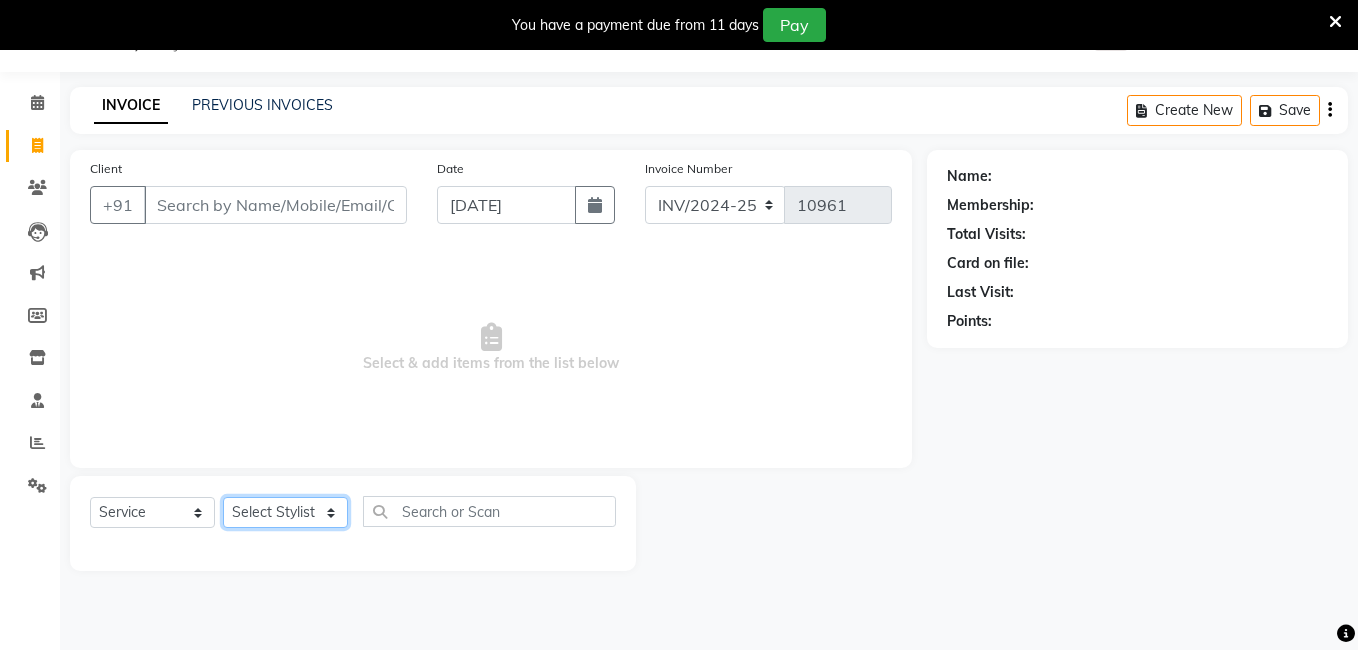 select on "43772" 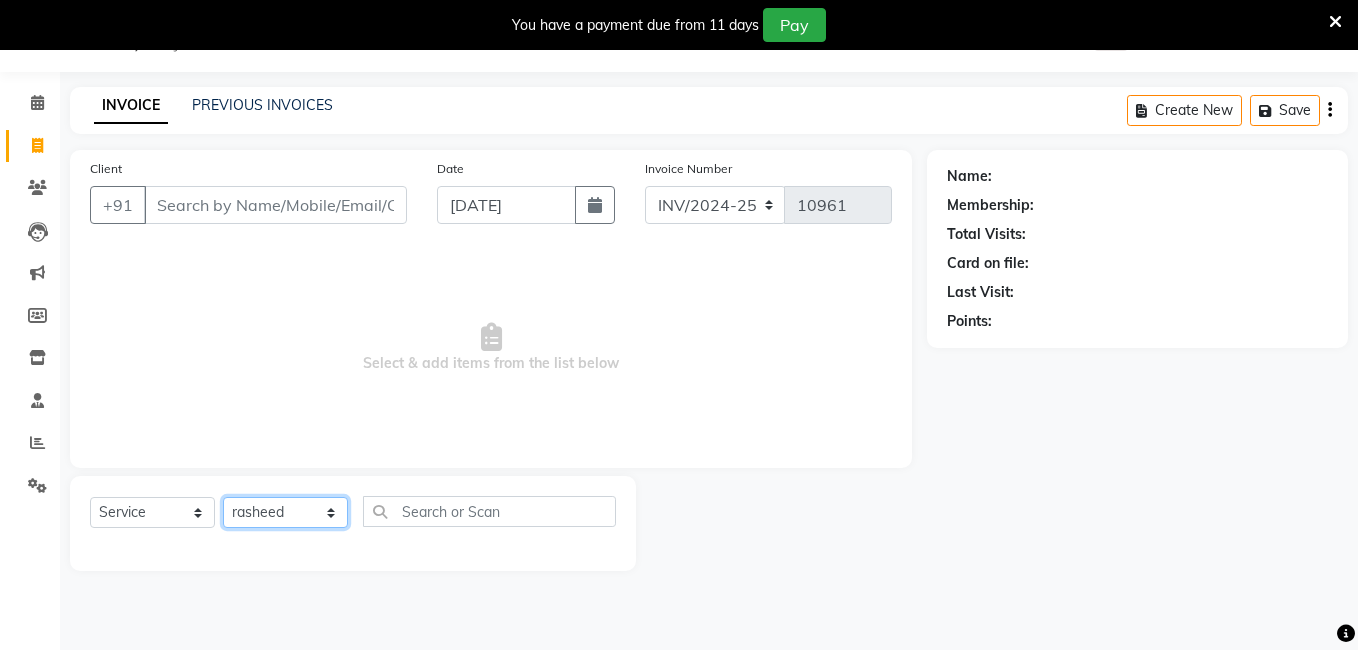 click on "Select Stylist [PERSON_NAME] [PERSON_NAME] kasim [PERSON_NAME] sameer [PERSON_NAME] manager" 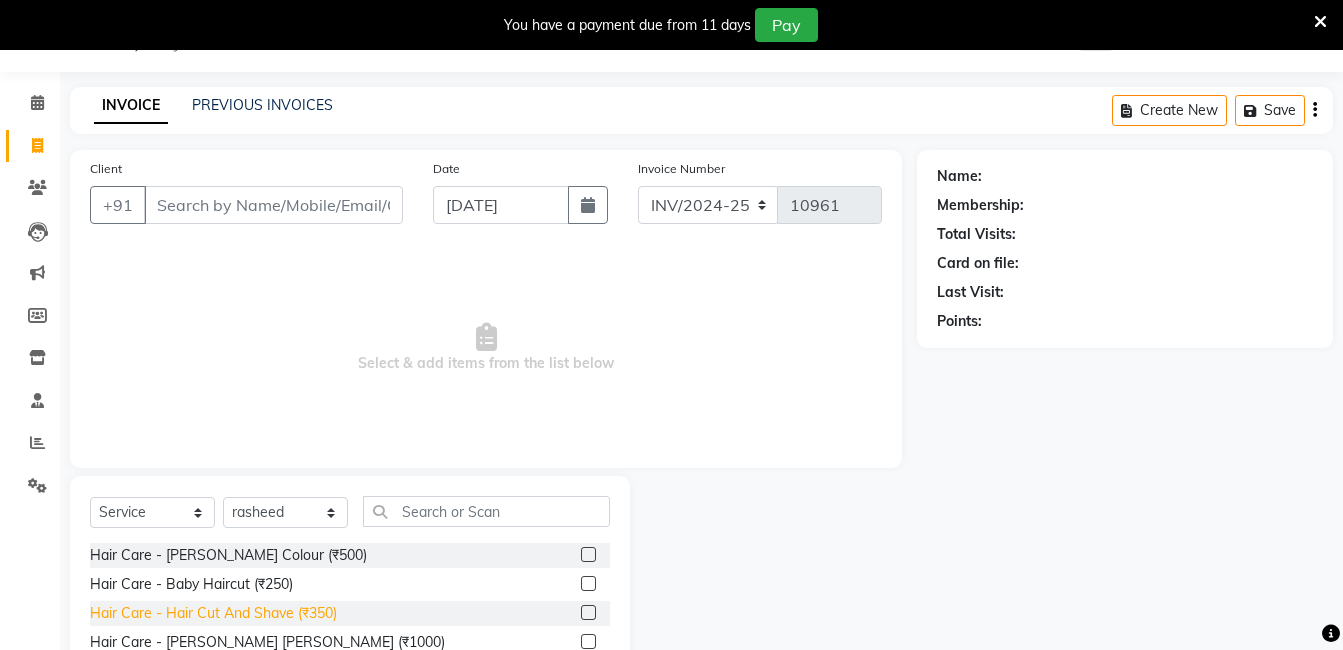 click on "Hair Care - Hair Cut And Shave (₹350)" 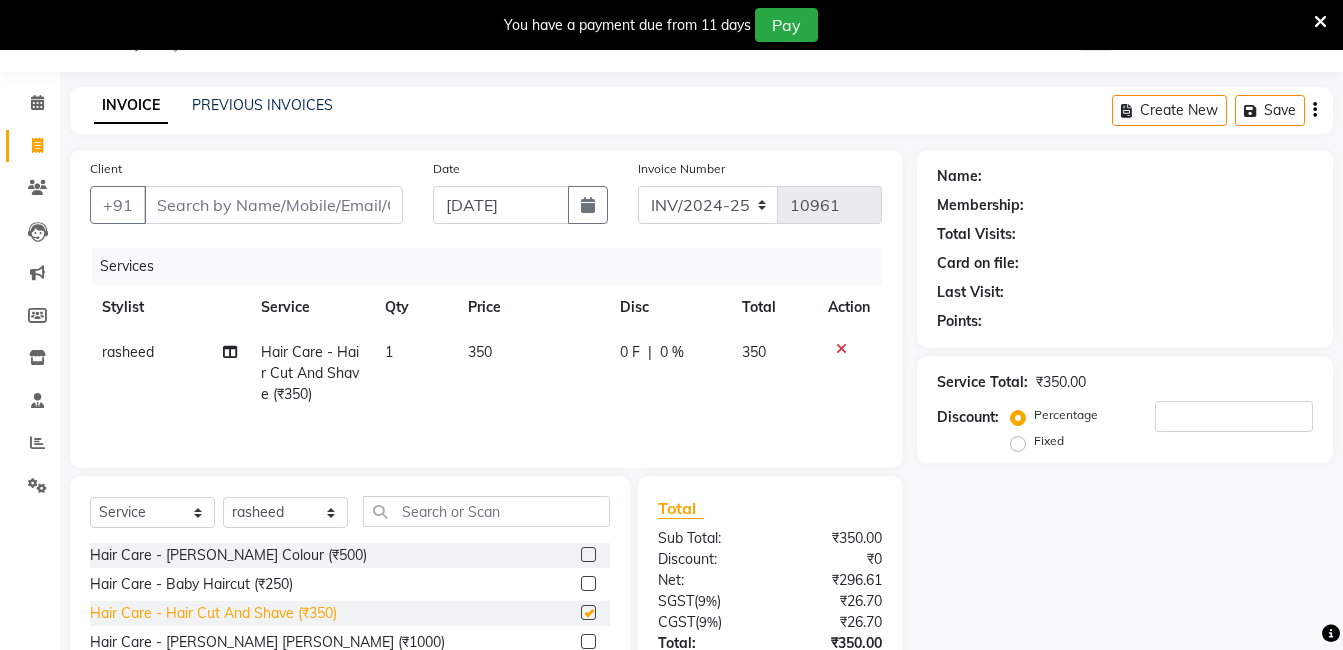 checkbox on "false" 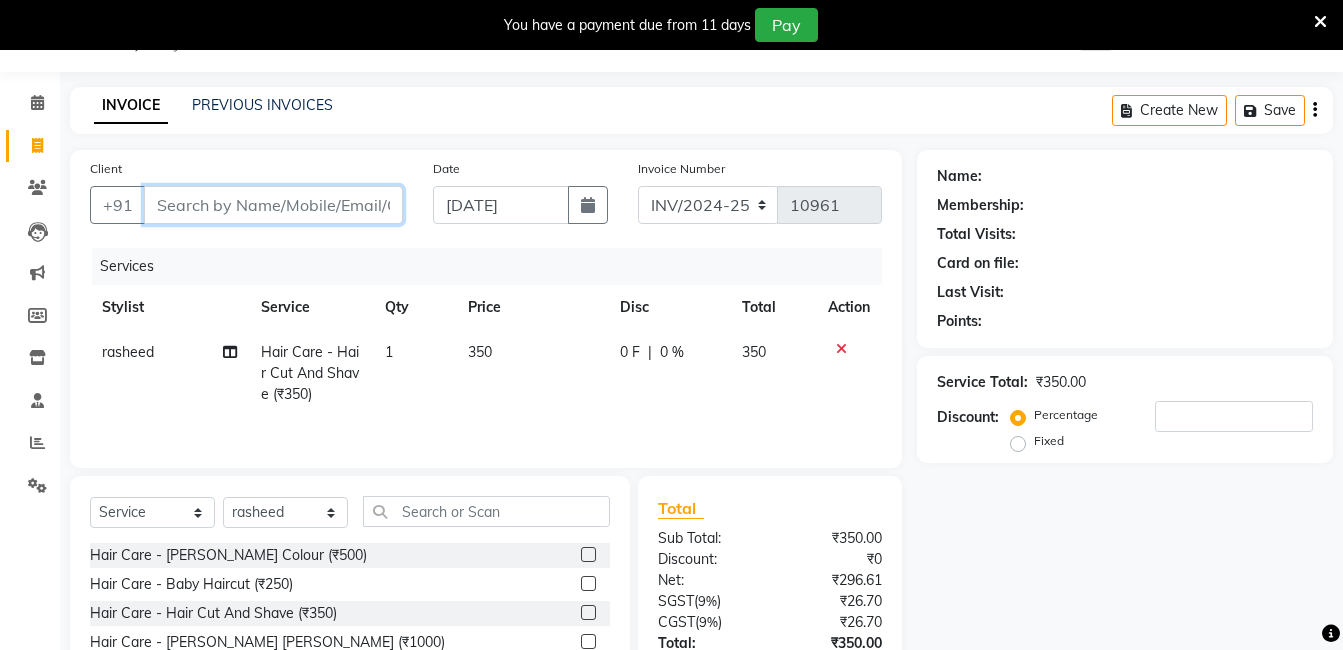 click on "Client" at bounding box center [273, 205] 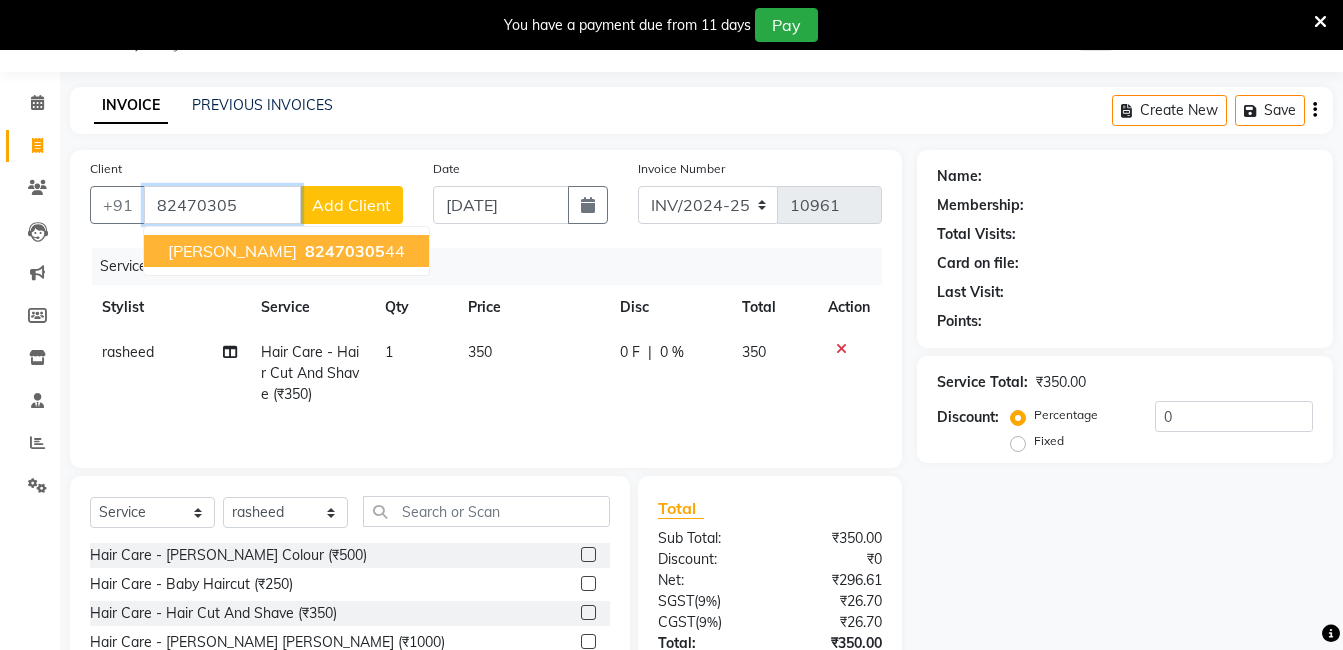 click on "82470305" at bounding box center (345, 251) 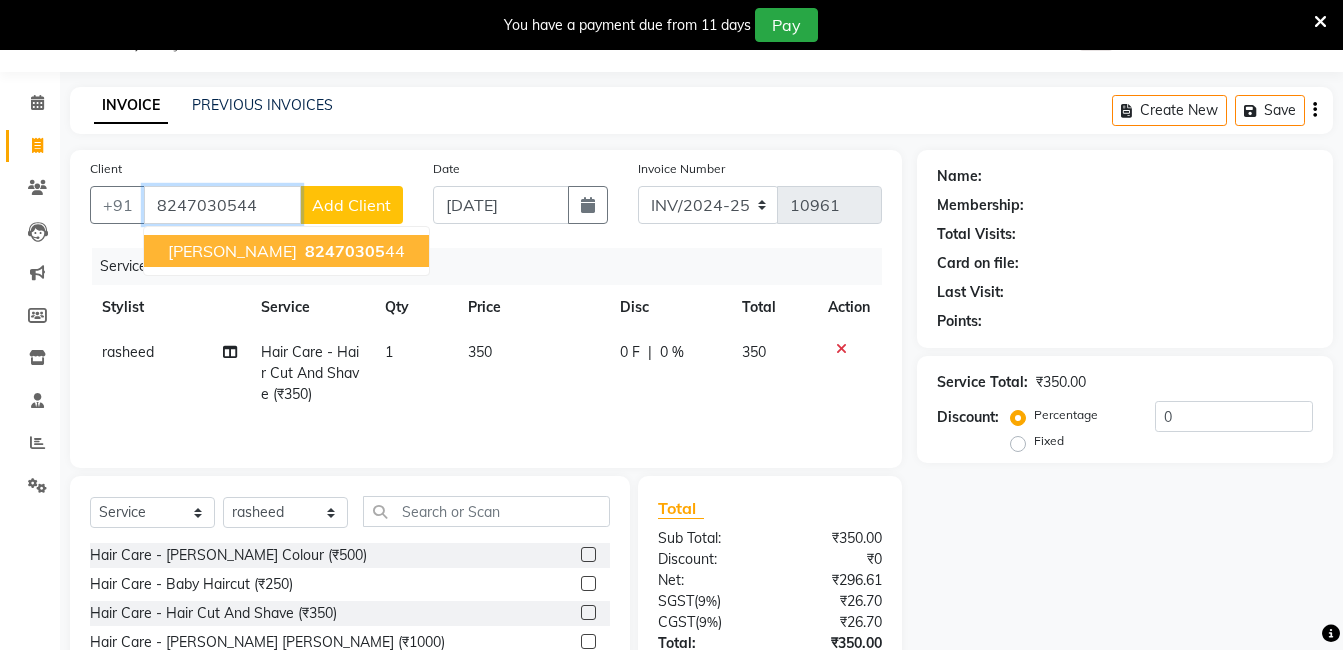 type on "8247030544" 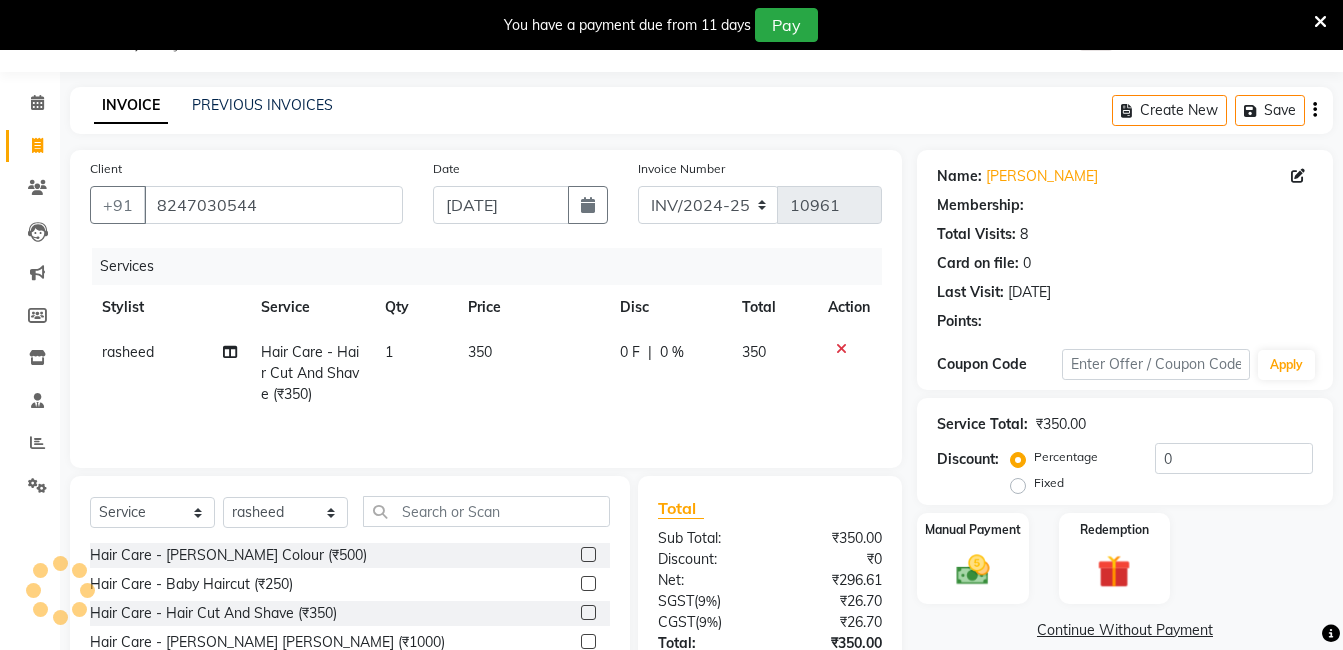 select on "2: Object" 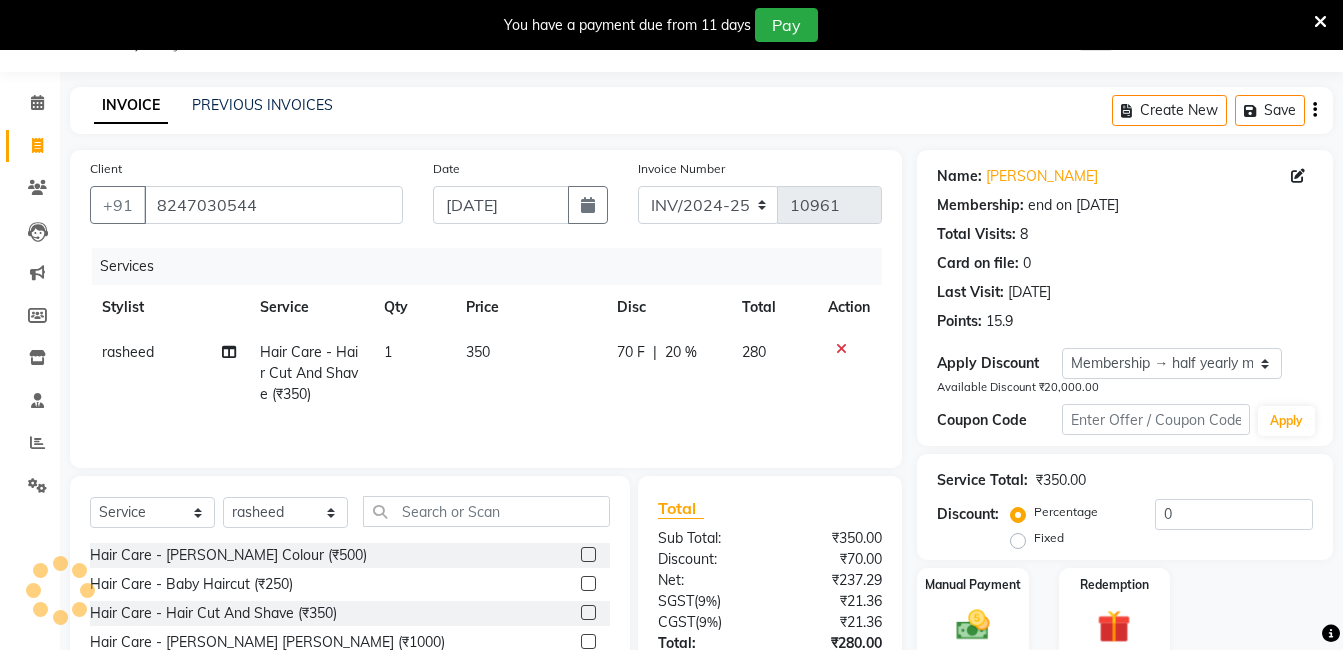 type on "20" 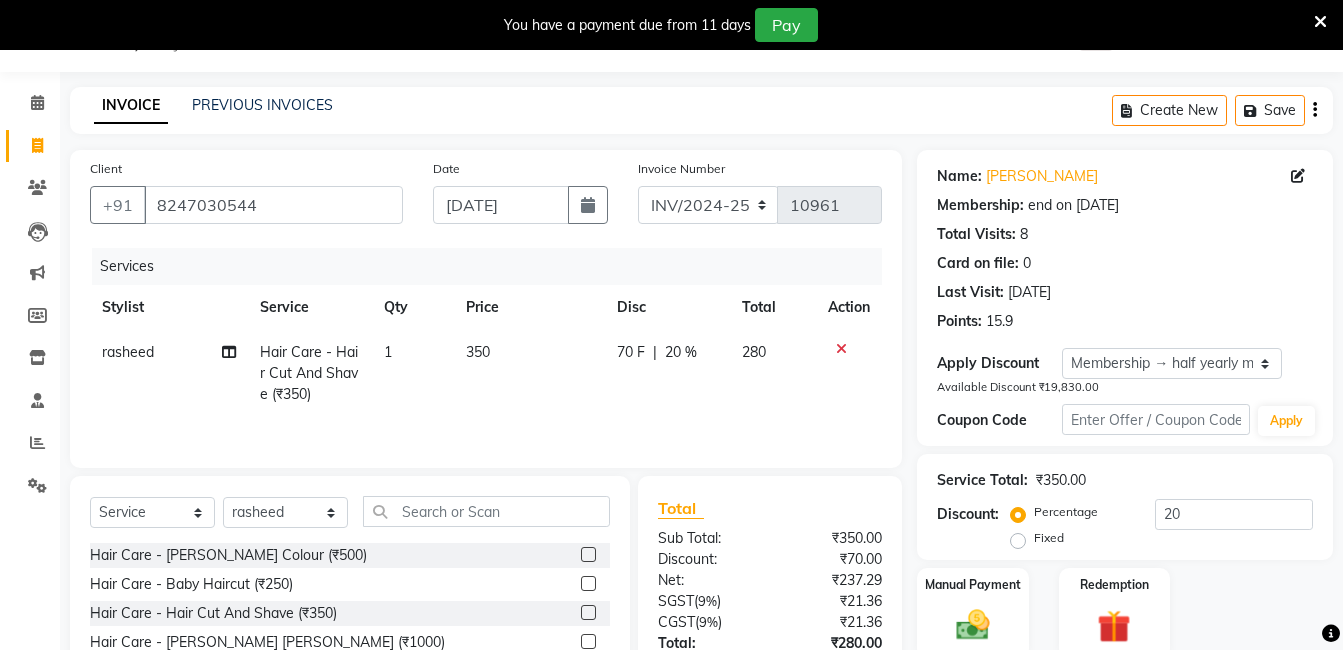 scroll, scrollTop: 151, scrollLeft: 0, axis: vertical 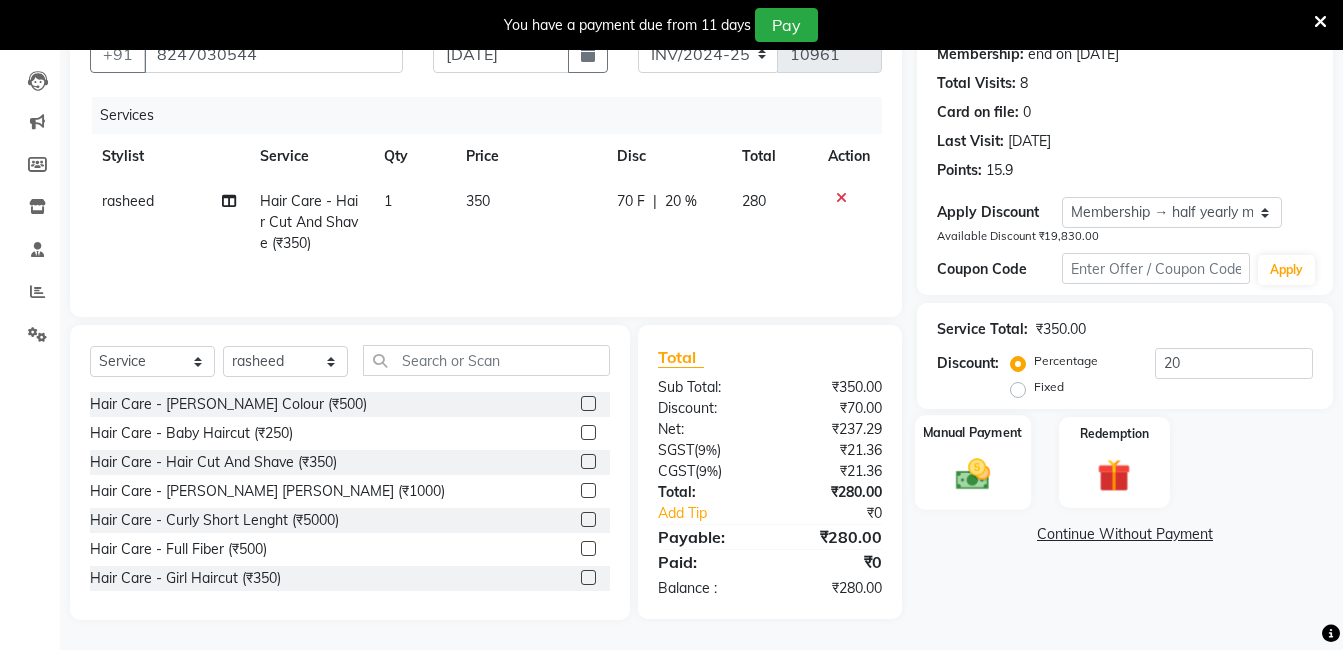 click 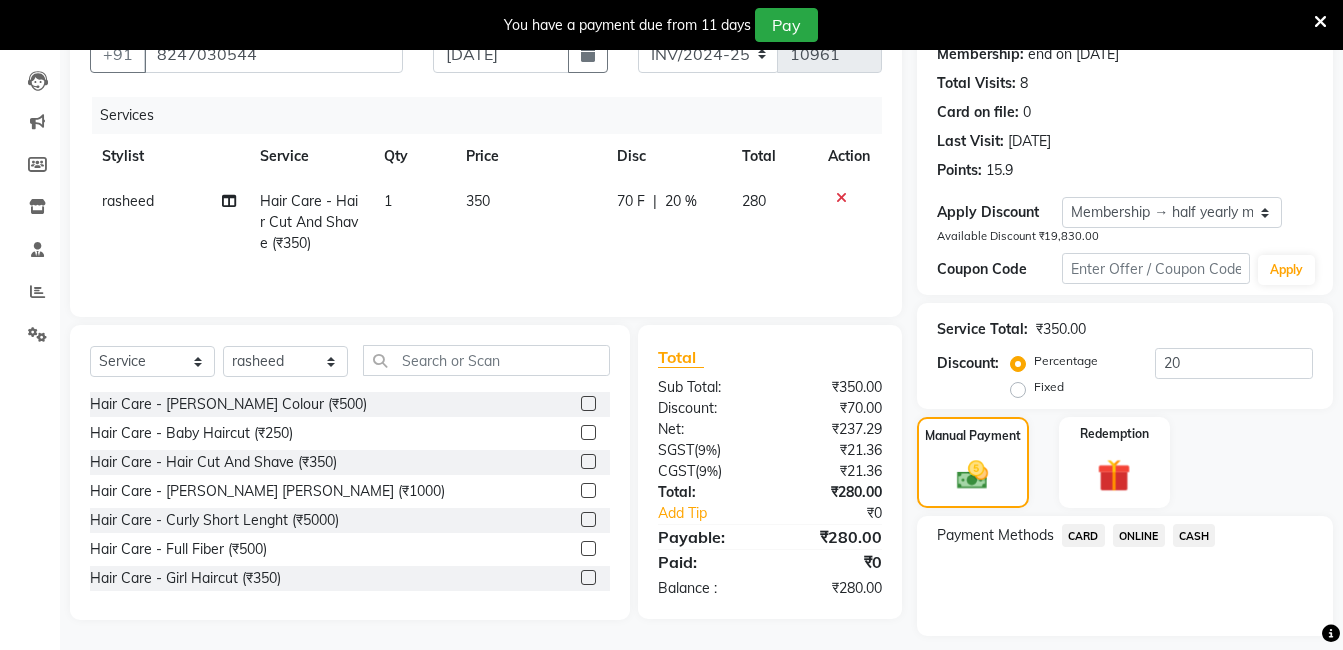 click on "ONLINE" 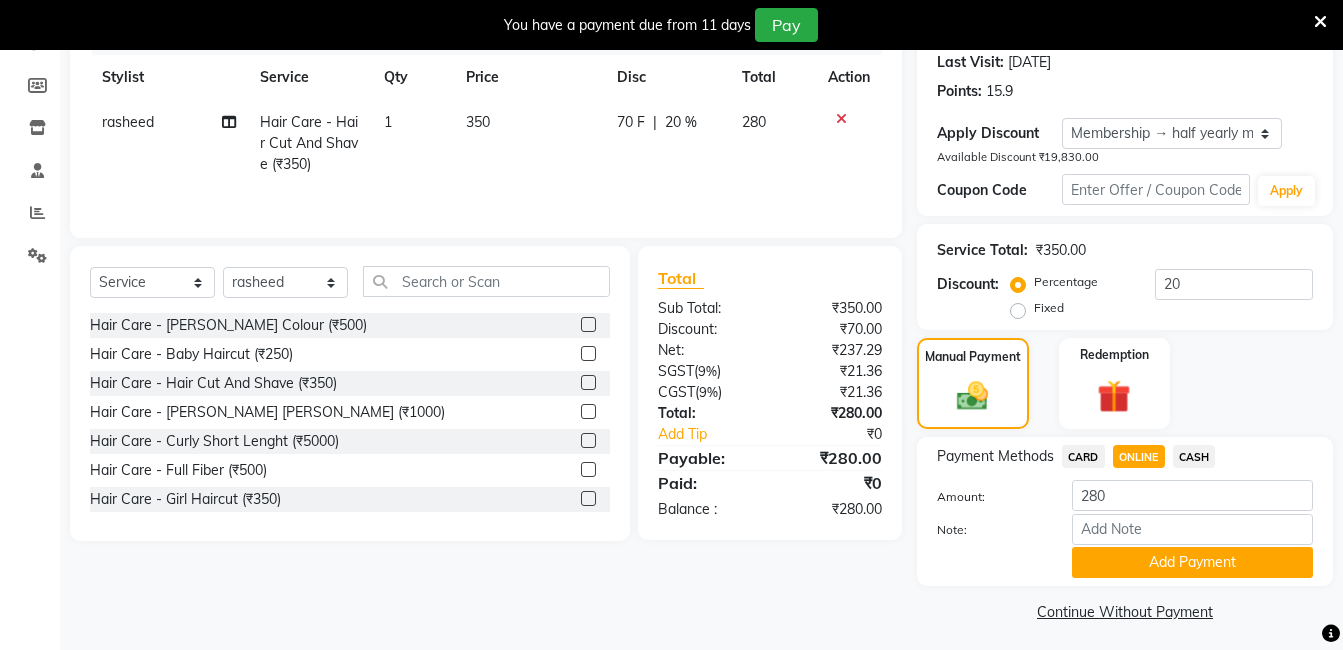 scroll, scrollTop: 237, scrollLeft: 0, axis: vertical 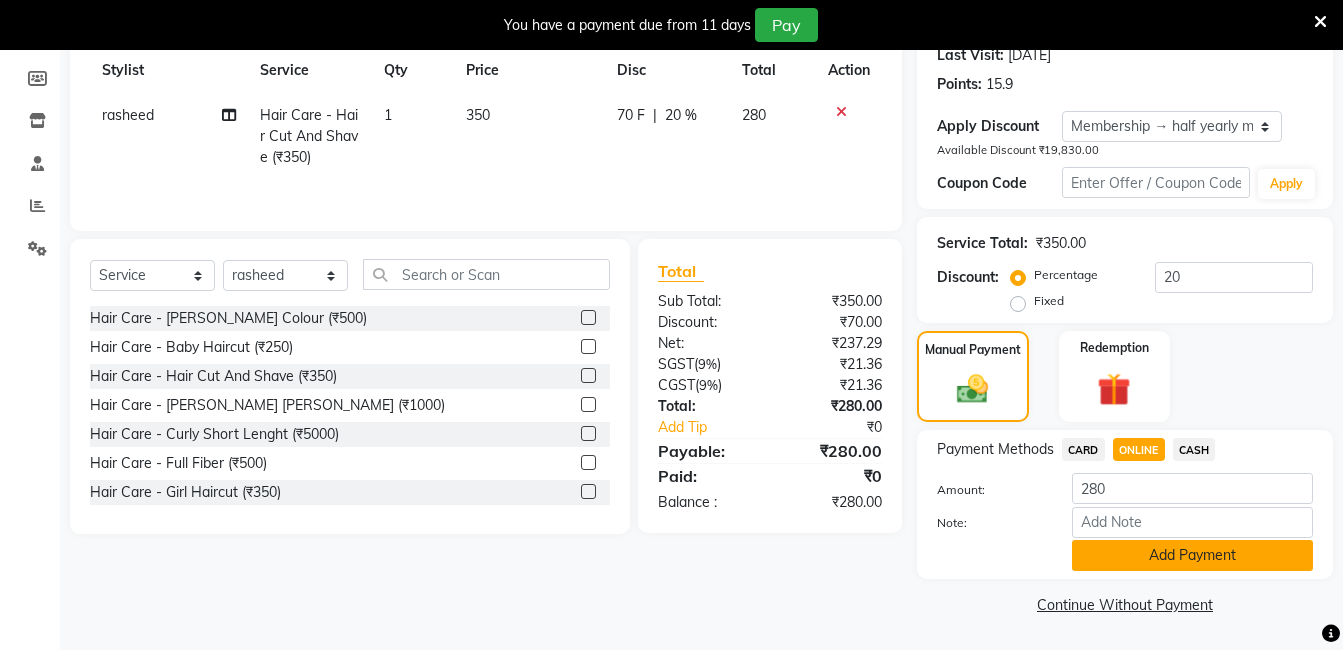 click on "Add Payment" 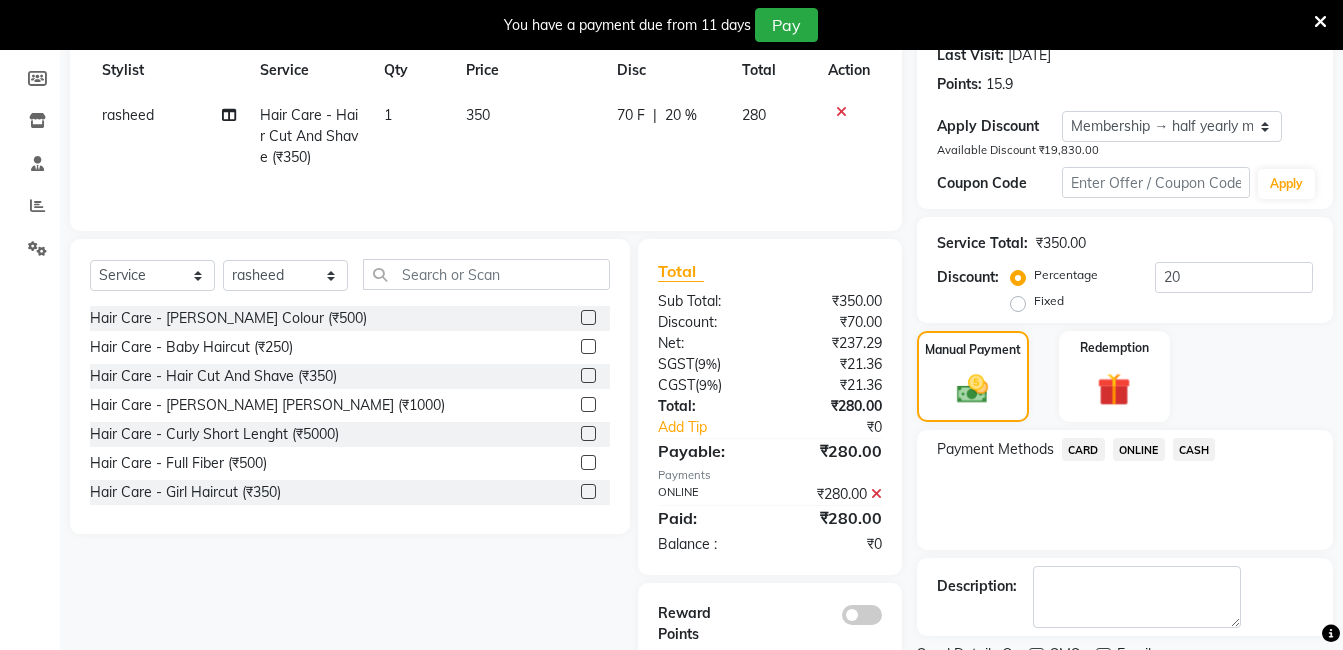 scroll, scrollTop: 321, scrollLeft: 0, axis: vertical 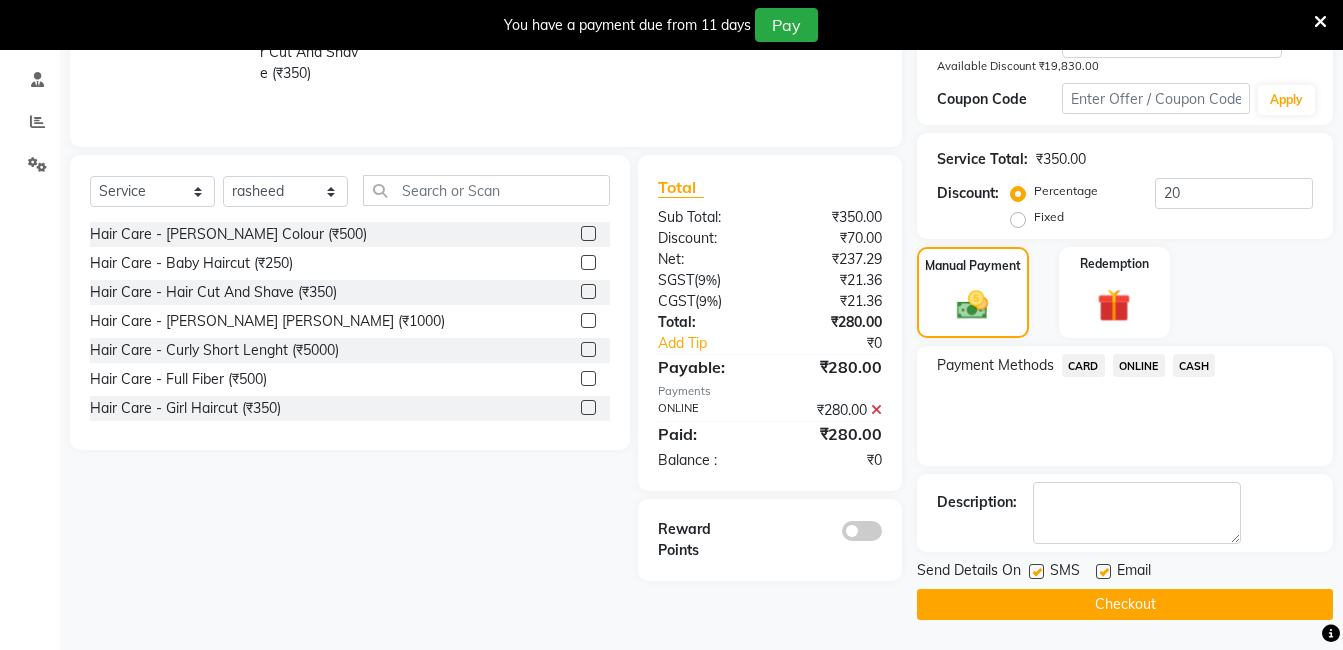 click on "Checkout" 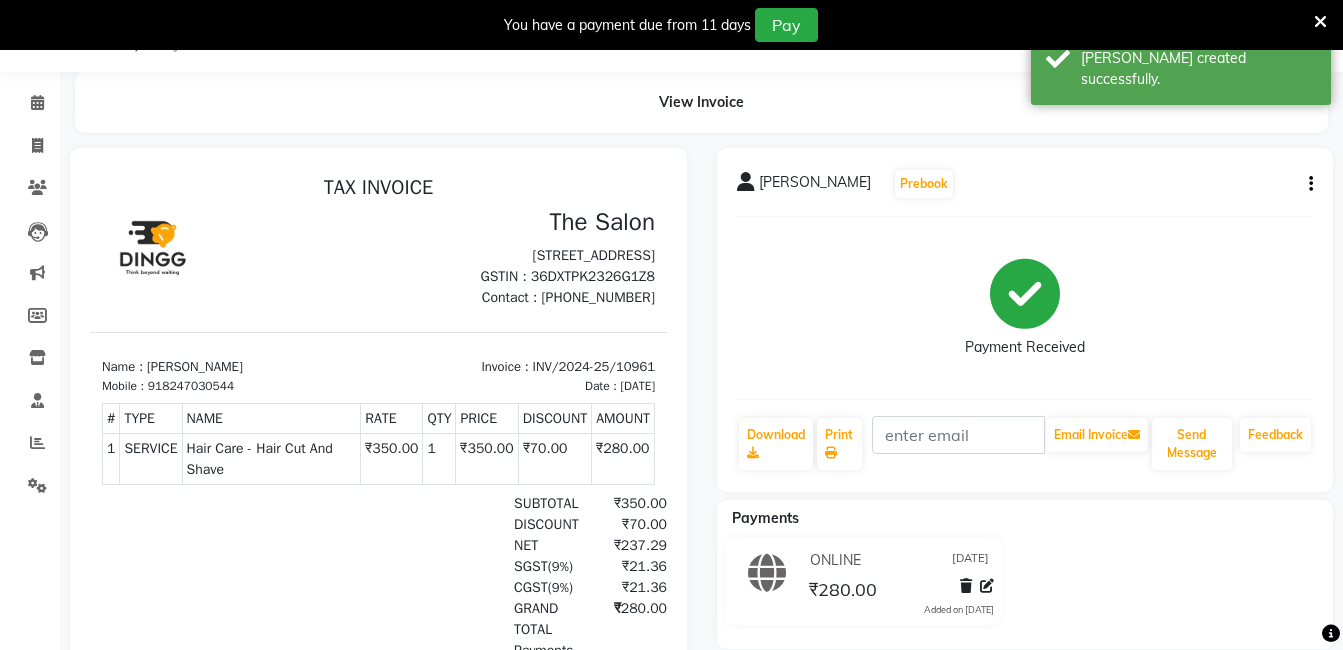 scroll, scrollTop: 0, scrollLeft: 0, axis: both 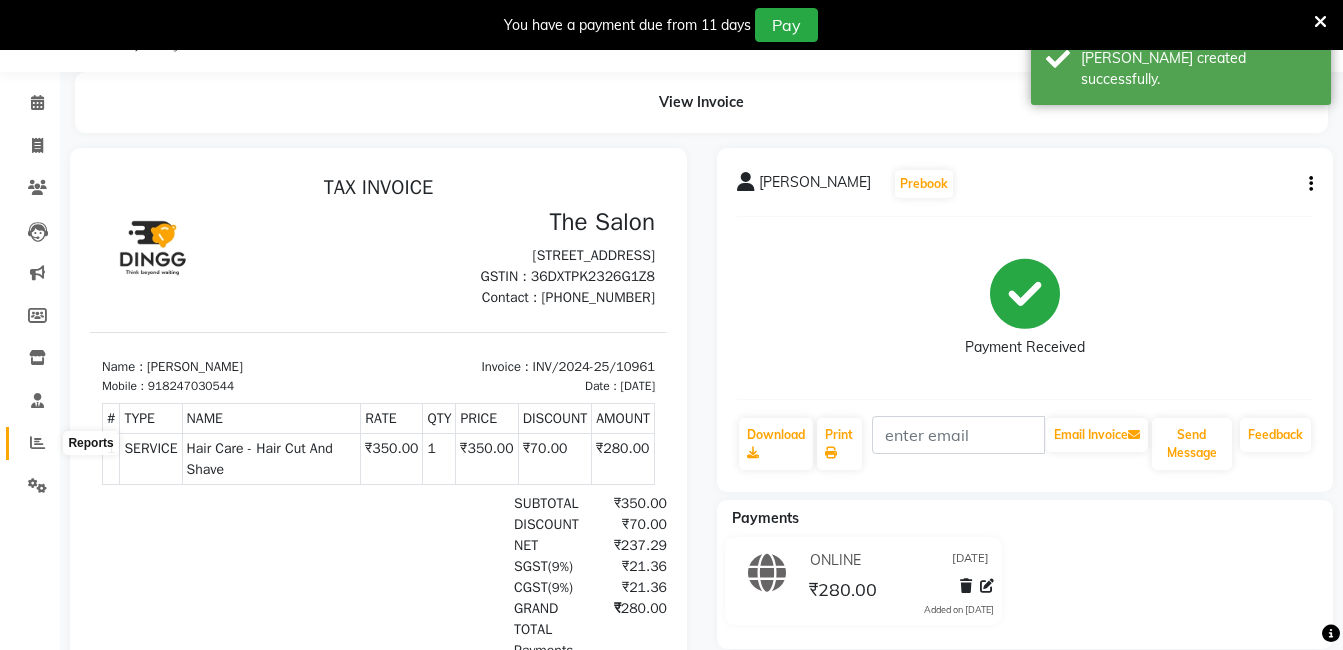 click 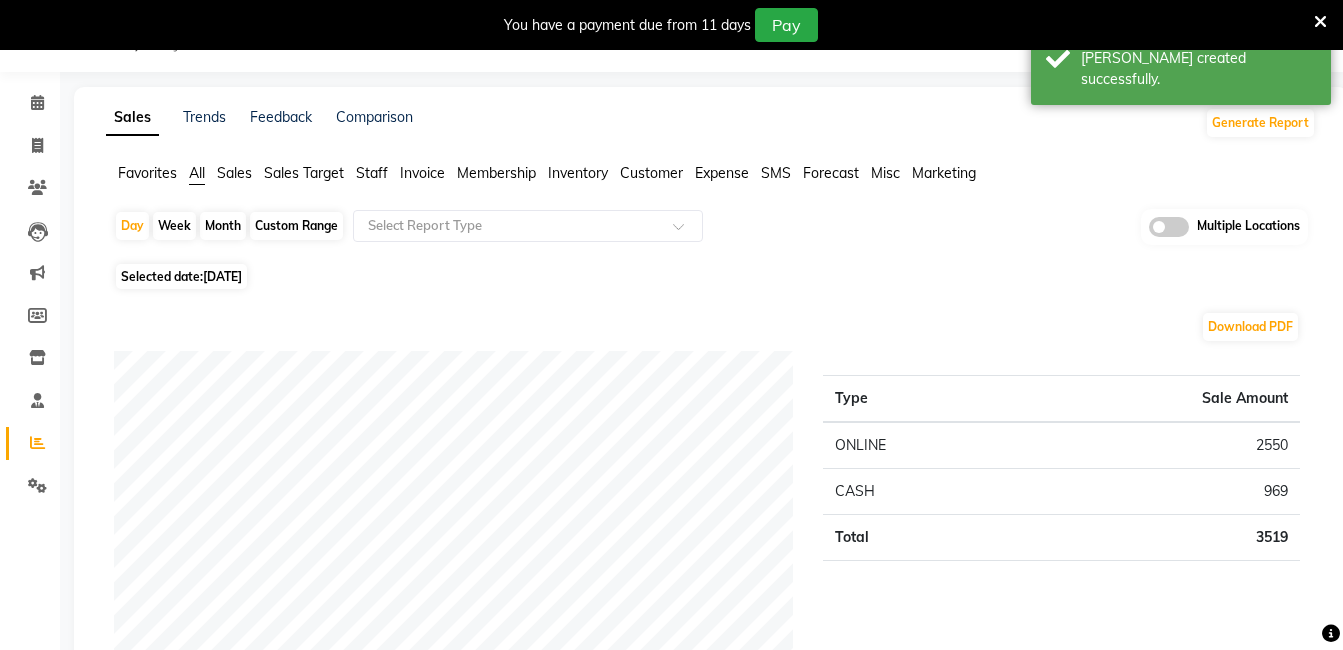 scroll, scrollTop: 568, scrollLeft: 0, axis: vertical 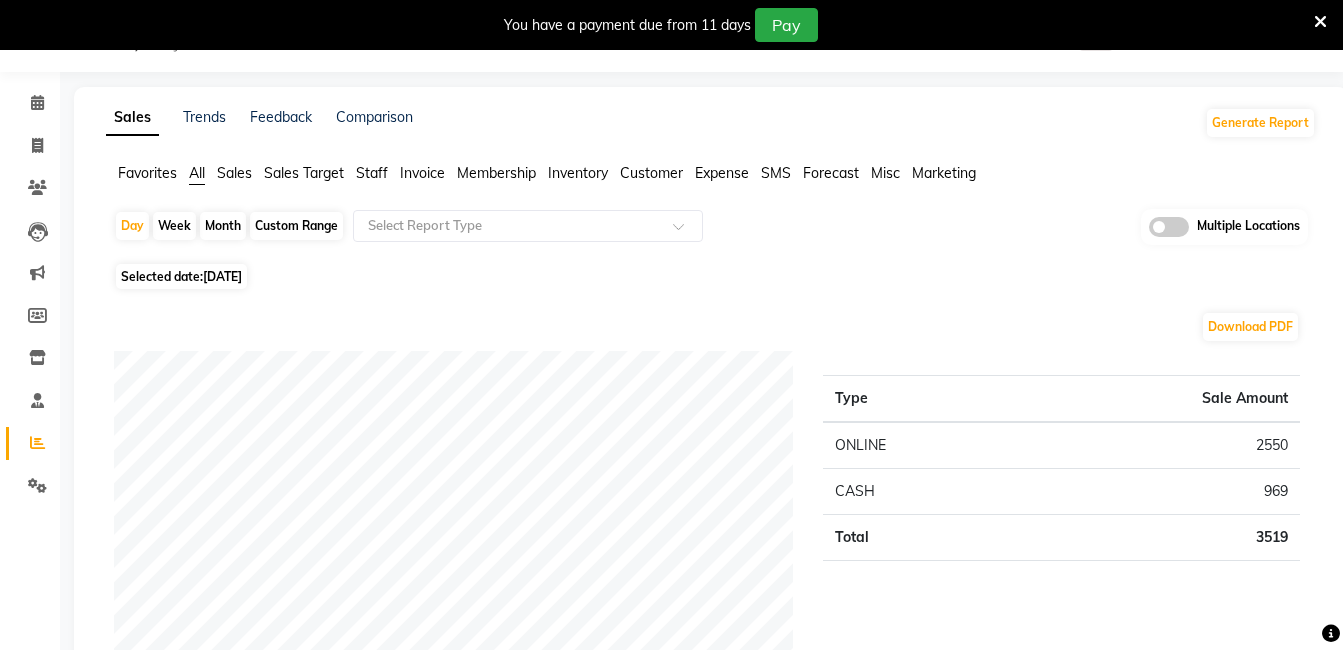 click on "Month" 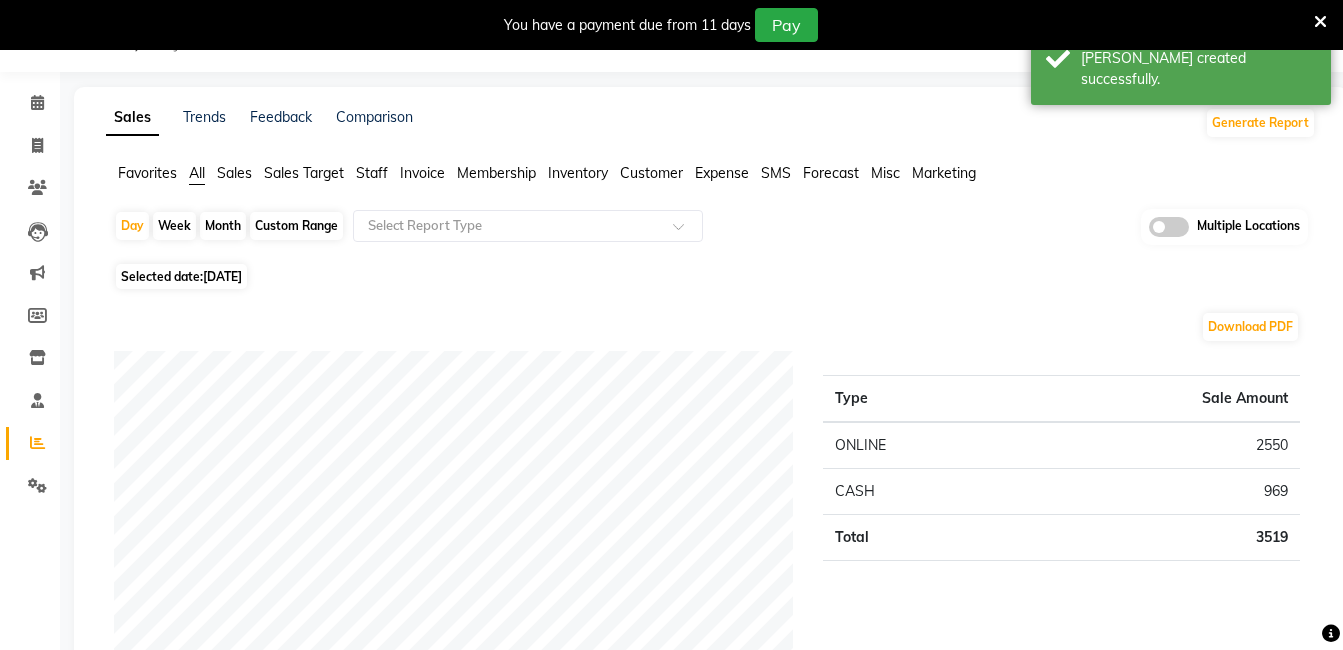 select on "7" 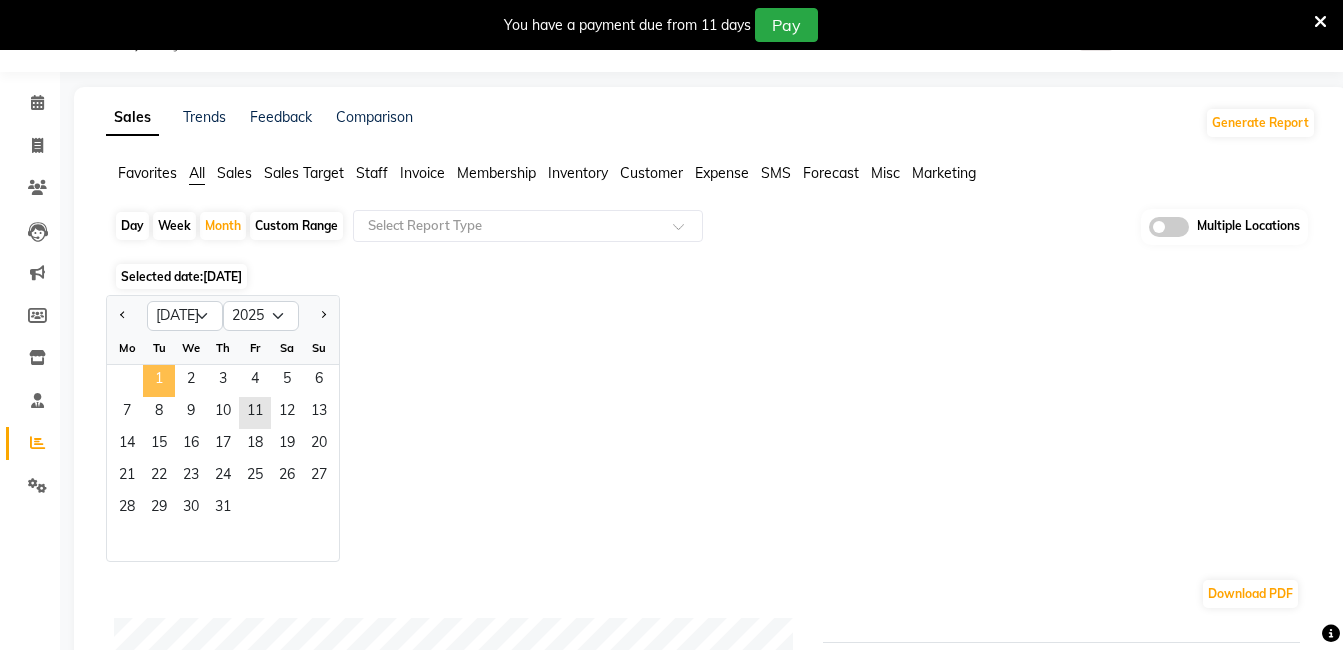 click on "1" 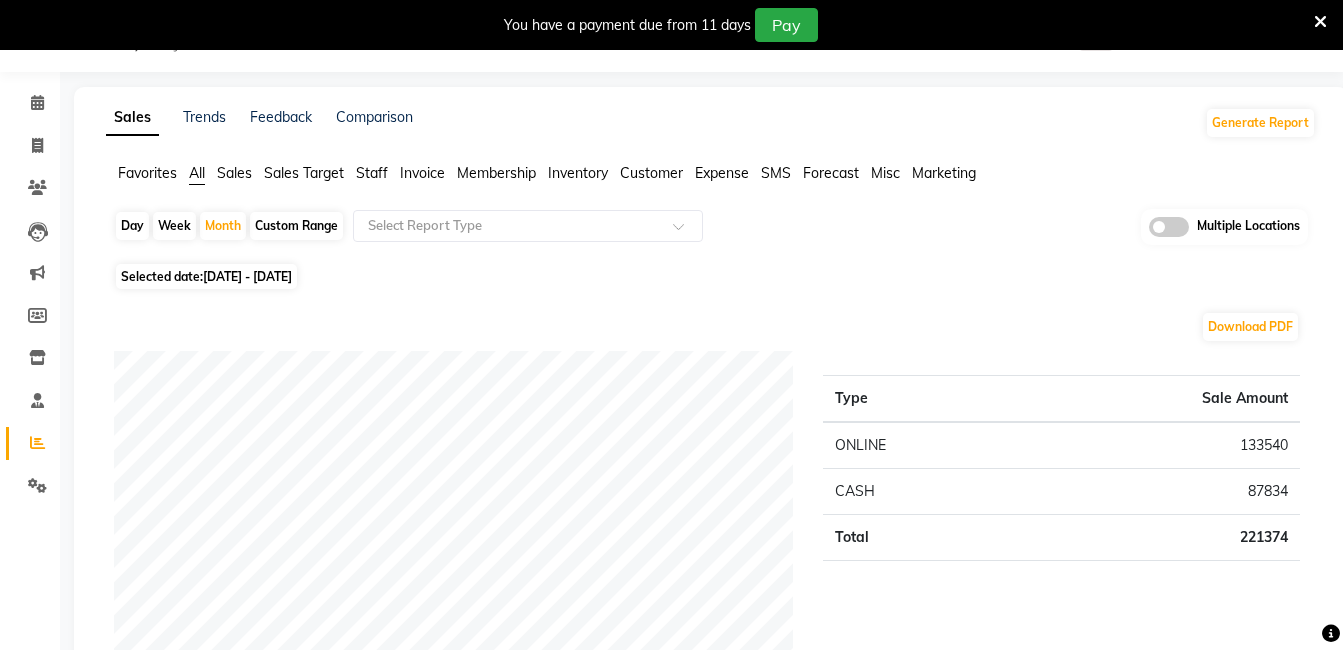 scroll, scrollTop: 568, scrollLeft: 0, axis: vertical 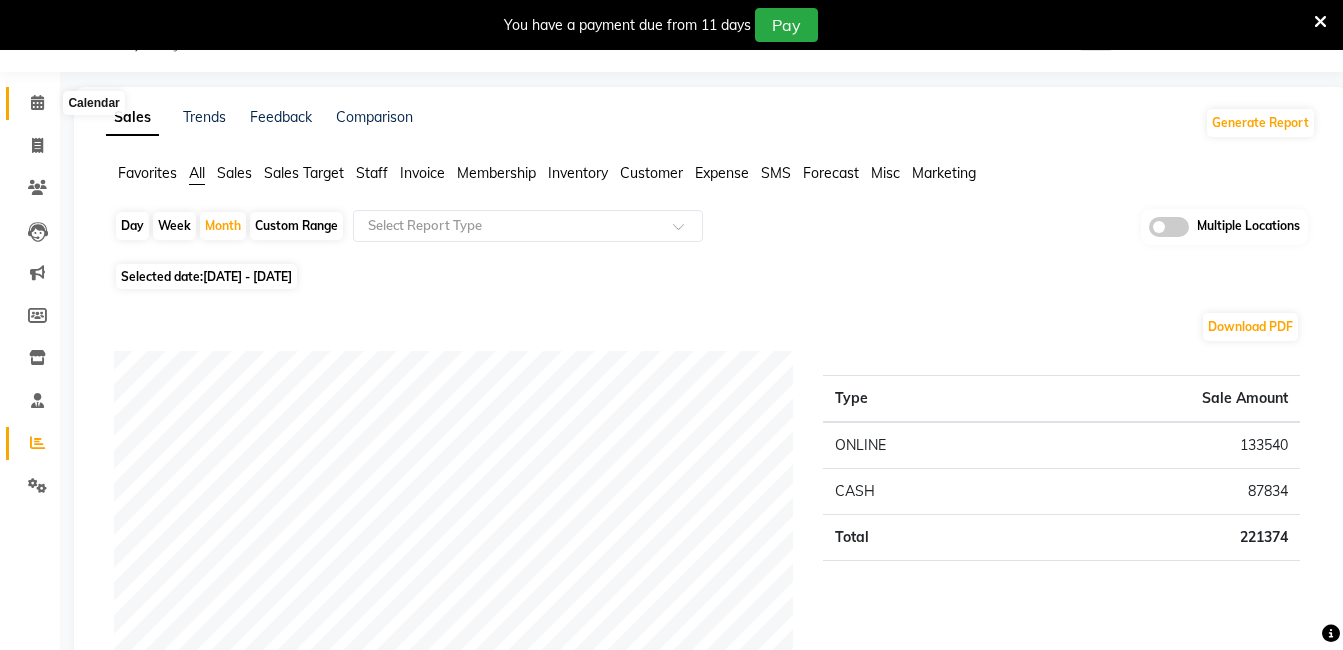 click 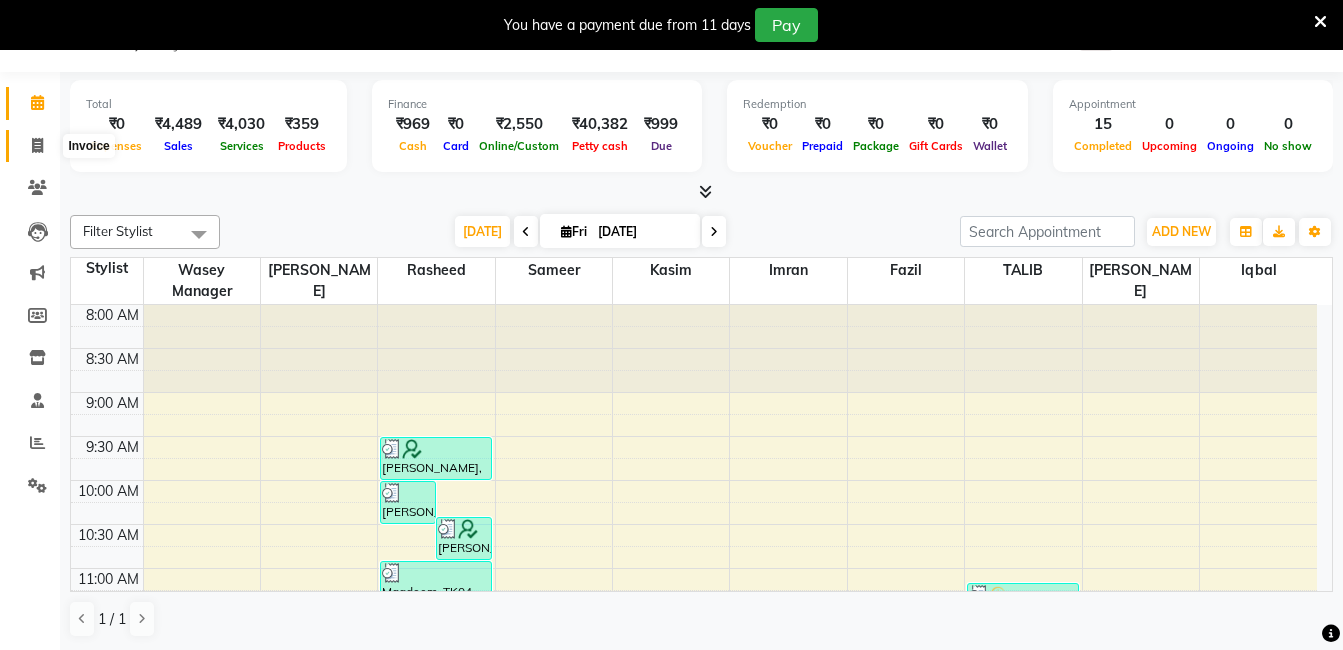 click 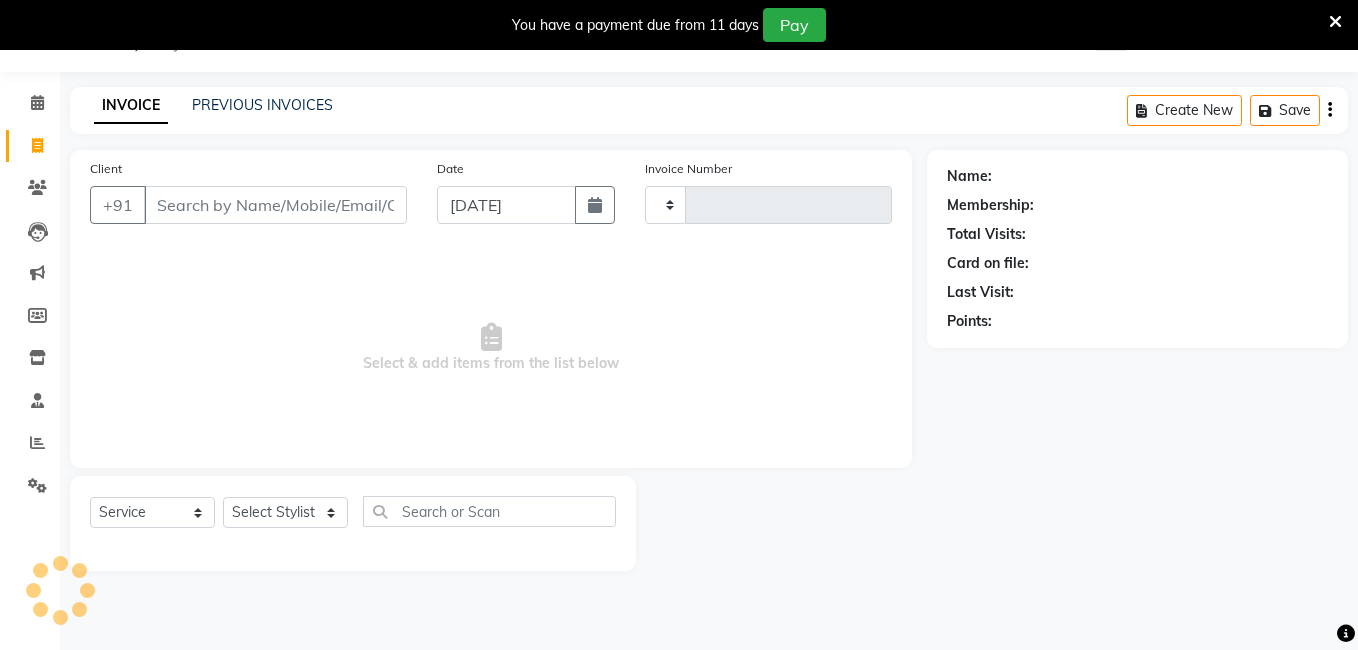 type on "10962" 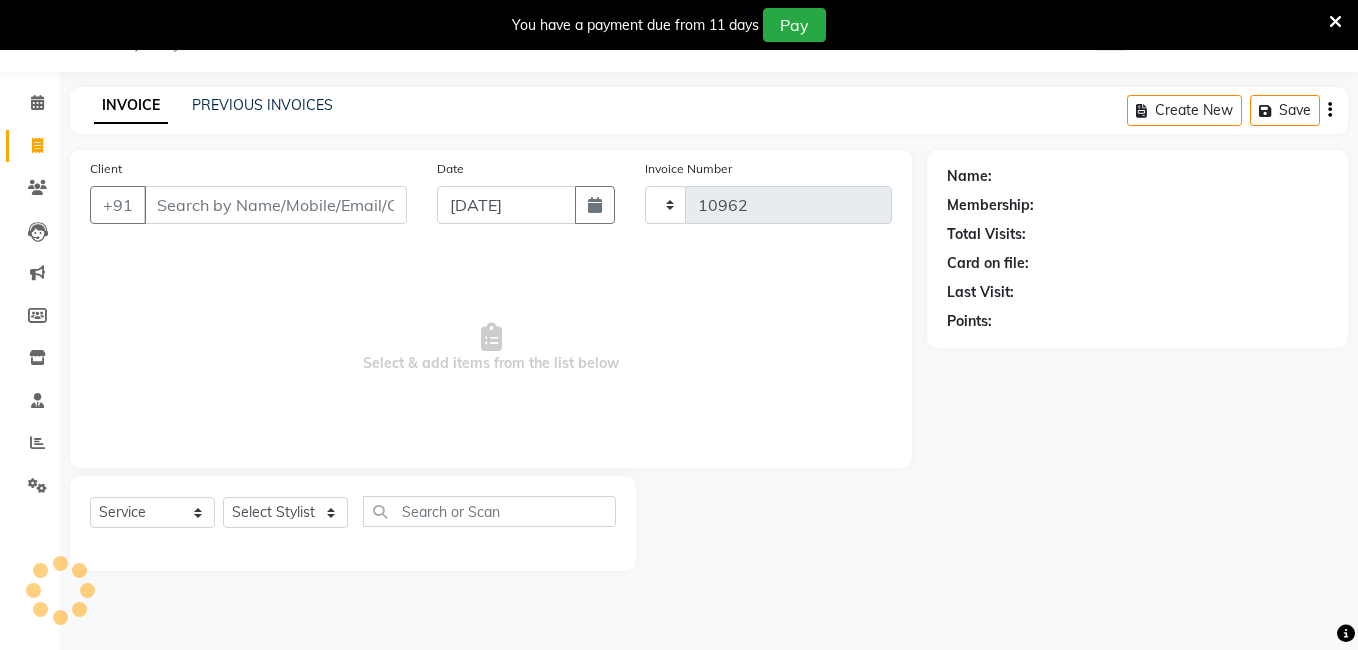 select on "5198" 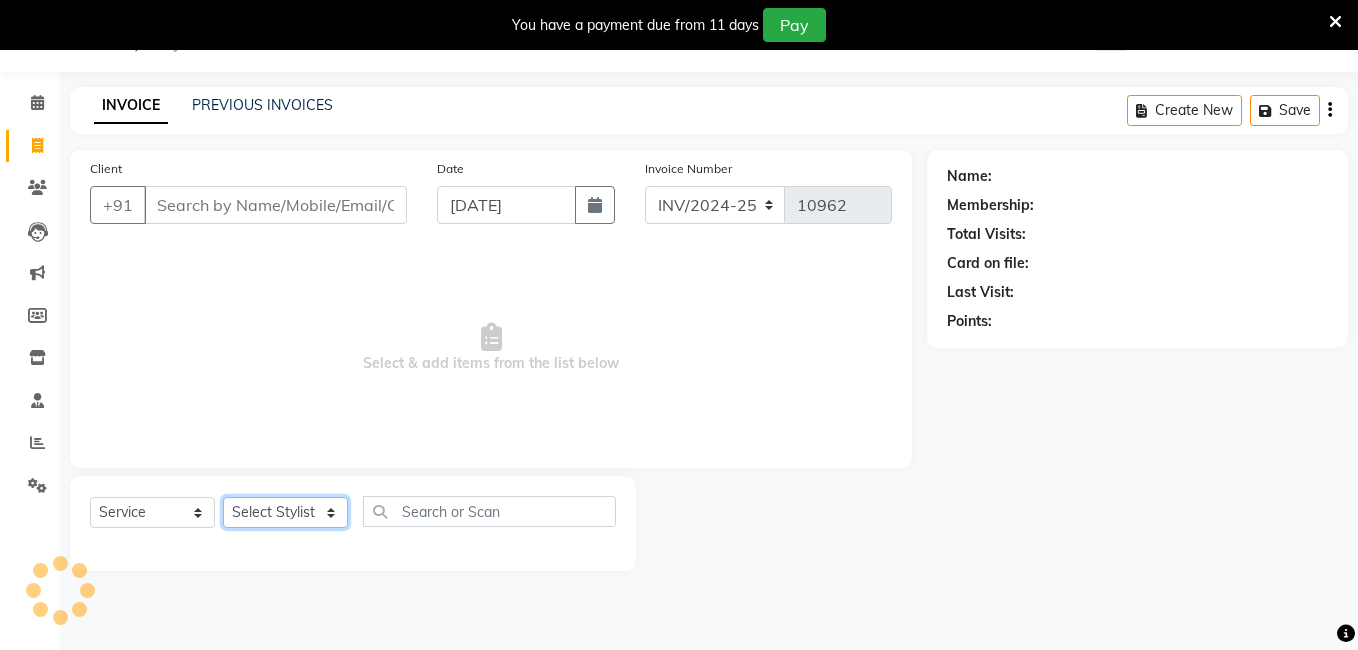 click on "Select Stylist [PERSON_NAME] [PERSON_NAME] kasim [PERSON_NAME] sameer [PERSON_NAME] manager" 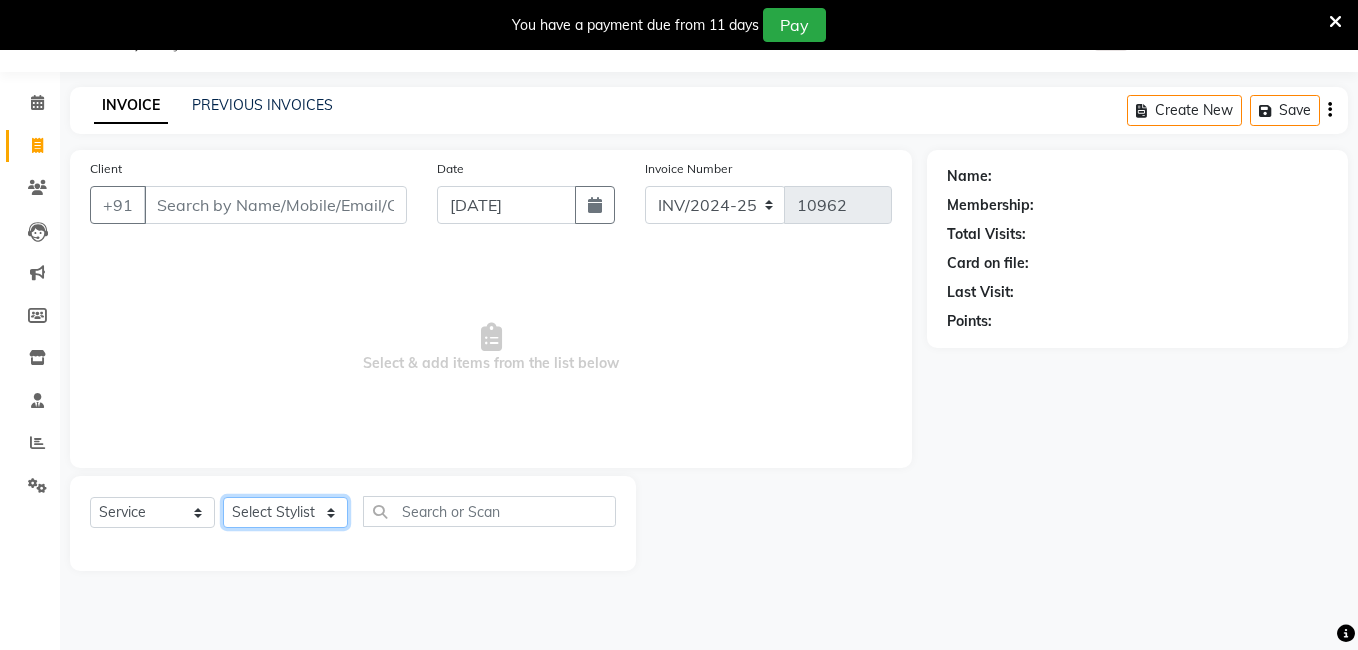 select on "63353" 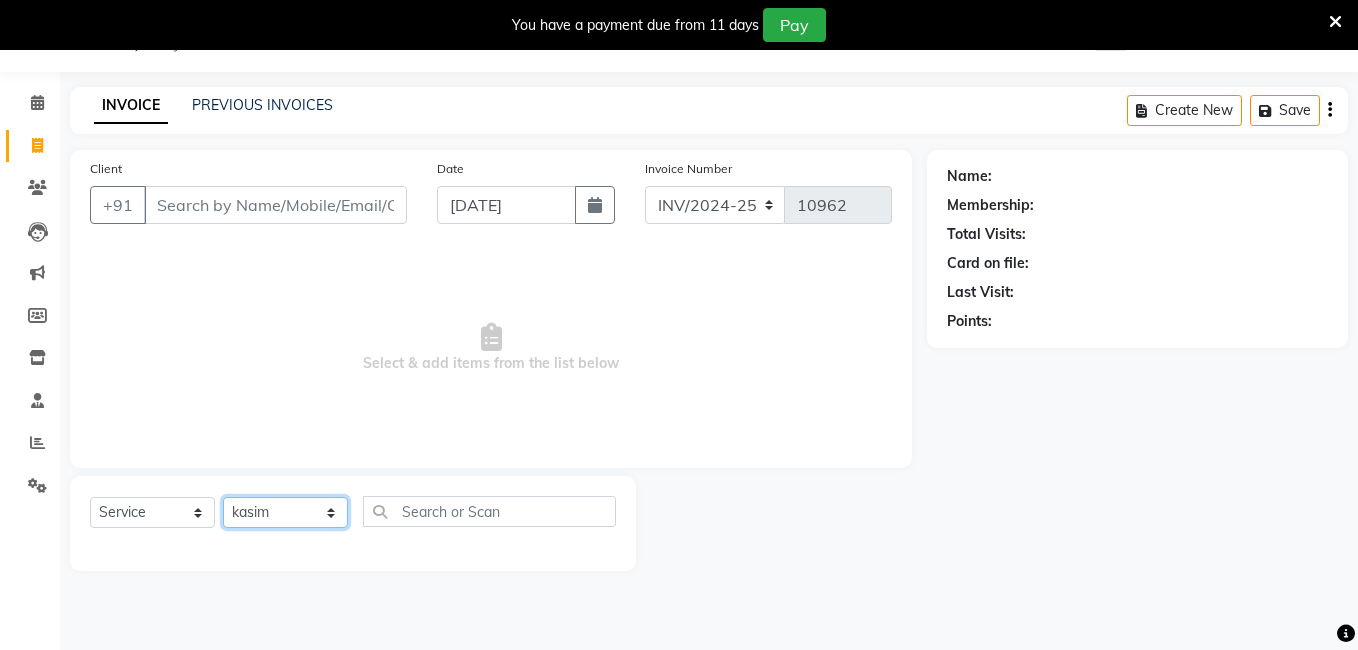 click on "Select Stylist [PERSON_NAME] [PERSON_NAME] kasim [PERSON_NAME] sameer [PERSON_NAME] manager" 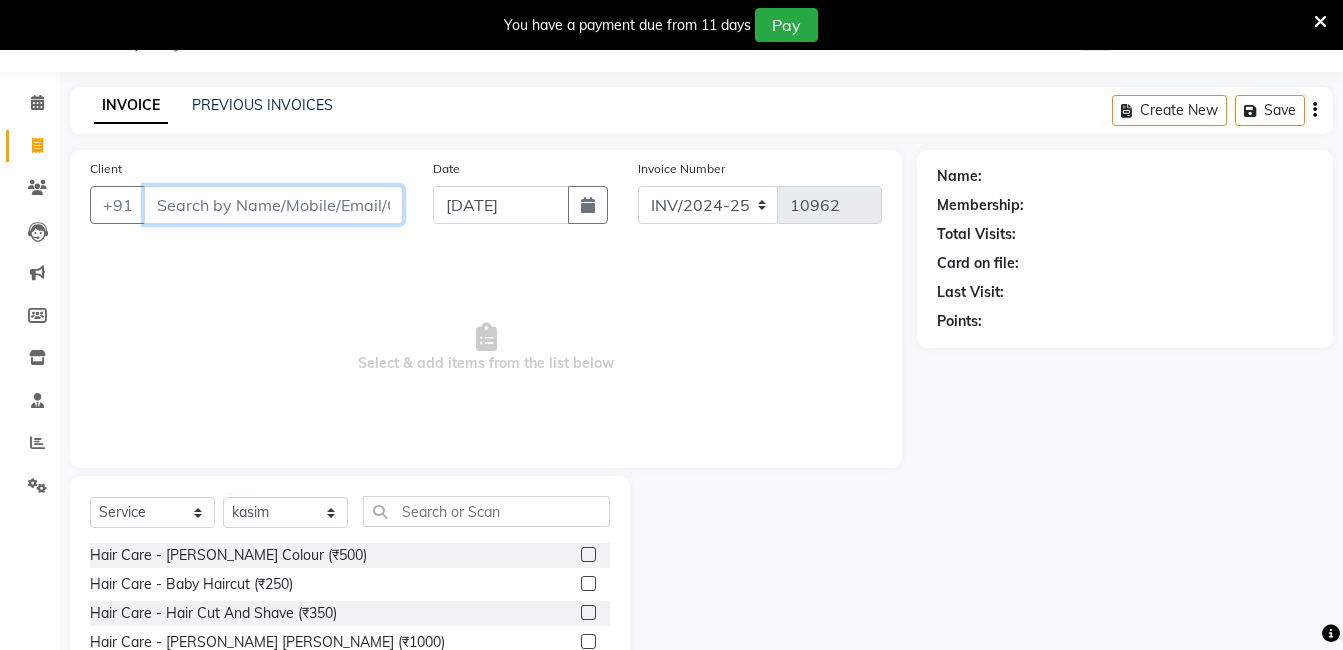 click on "Client" at bounding box center (273, 205) 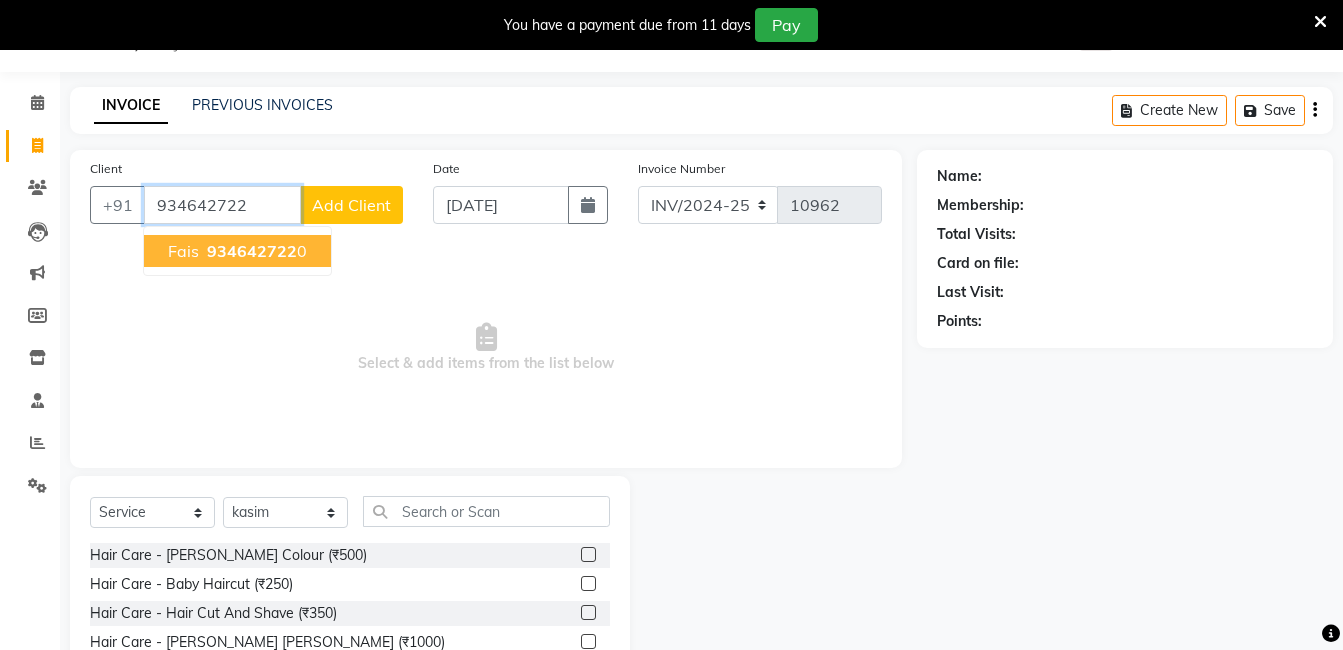 click on "934642722" at bounding box center [252, 251] 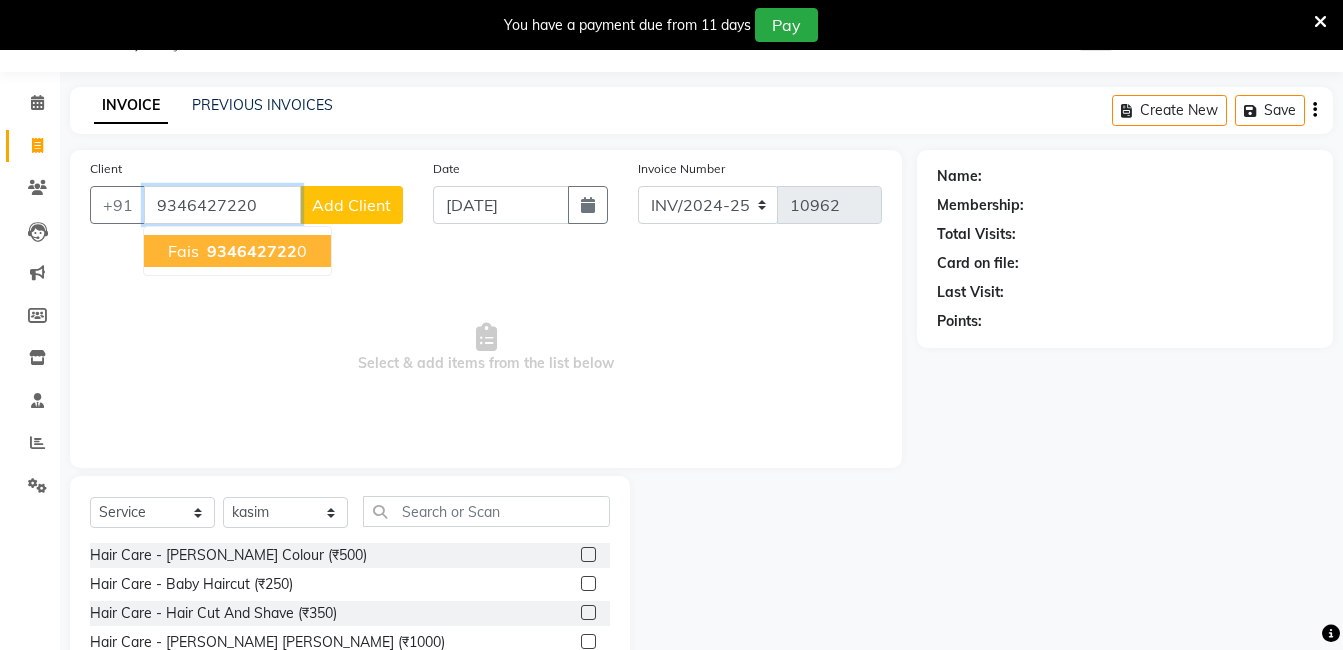 type on "9346427220" 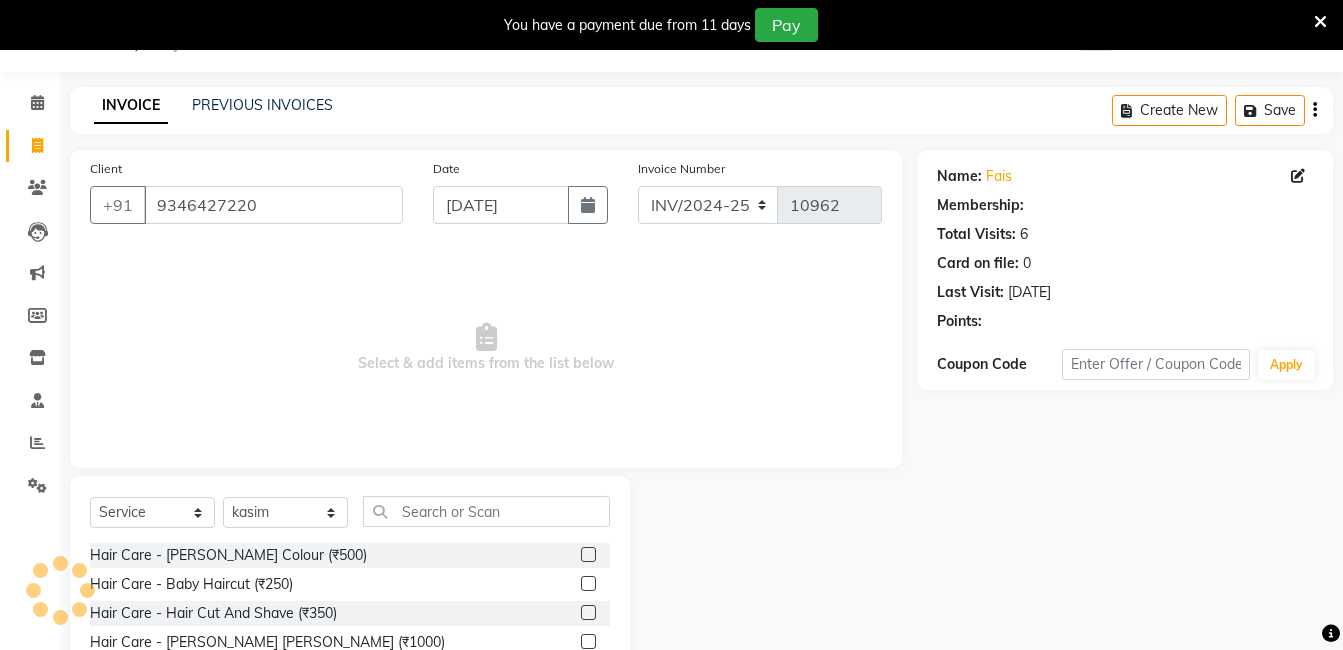 select on "1: Object" 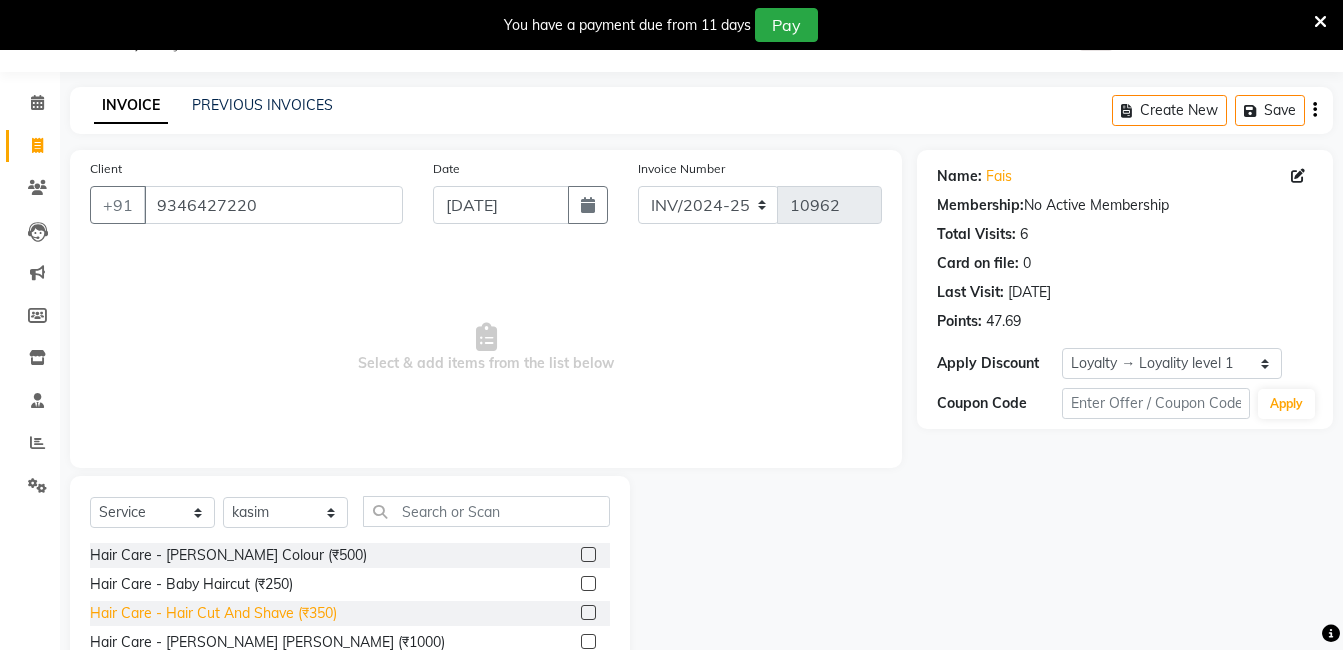 click on "Hair Care - Hair Cut And Shave (₹350)" 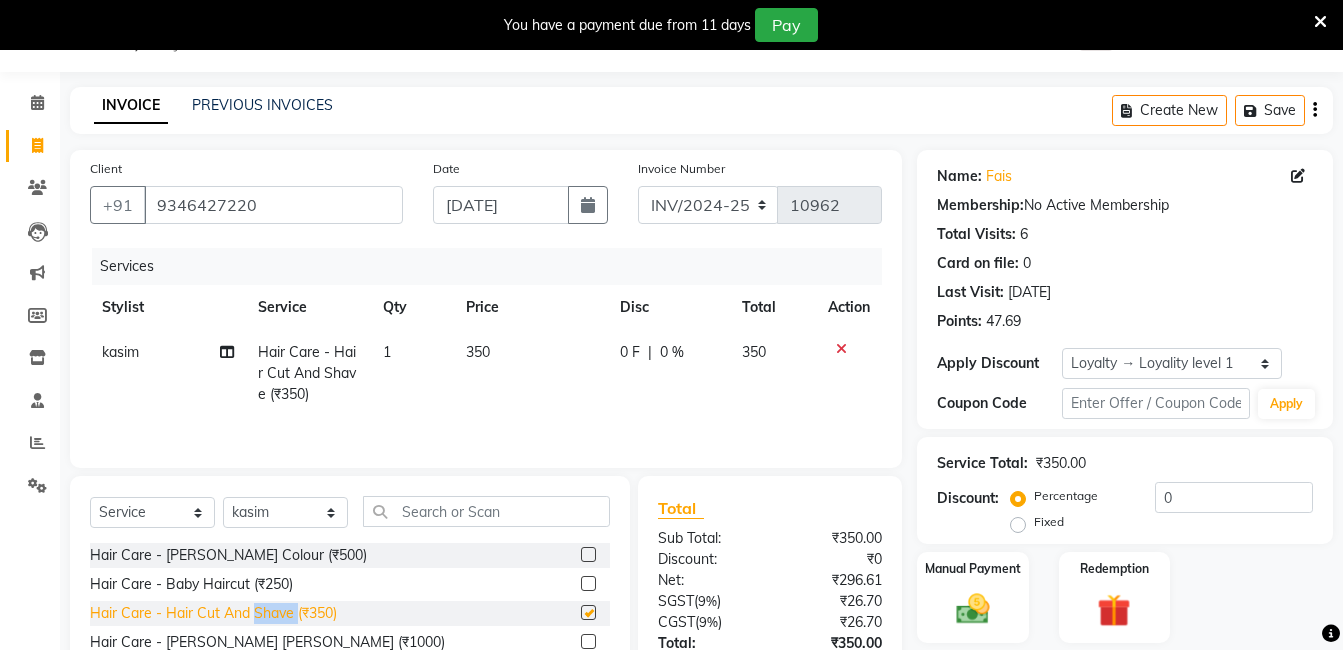 click on "Hair Care - Hair Cut And Shave (₹350)" 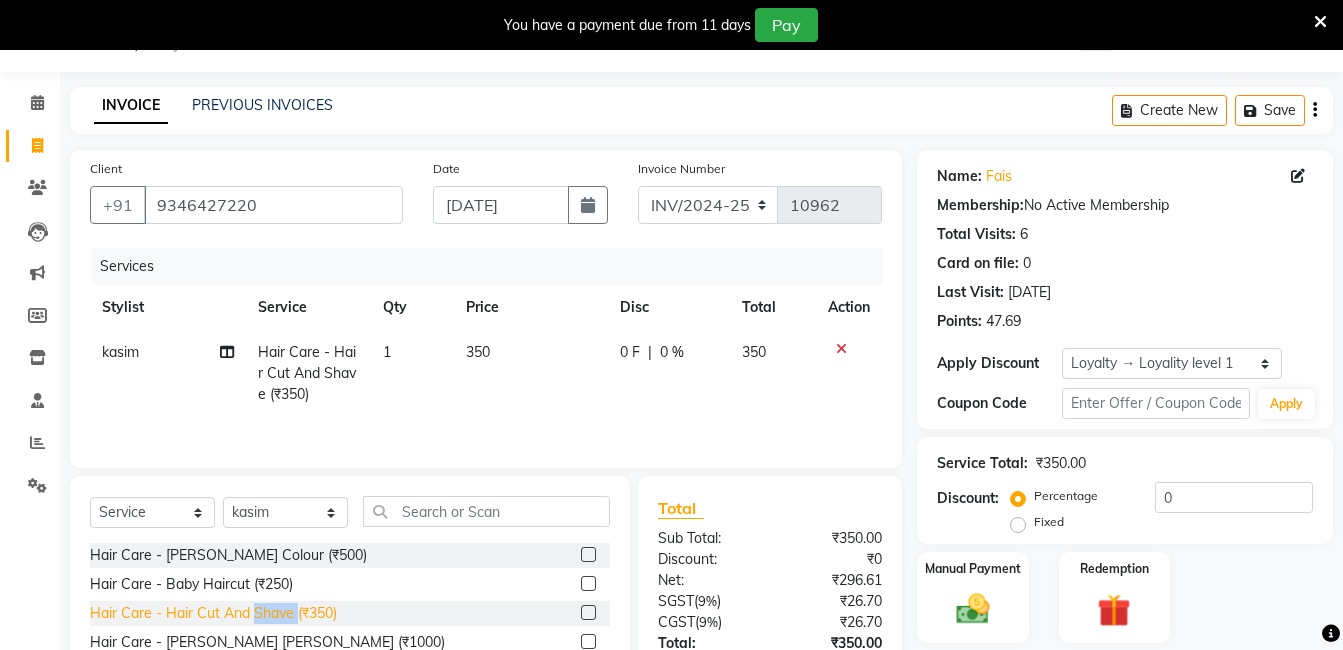 checkbox on "false" 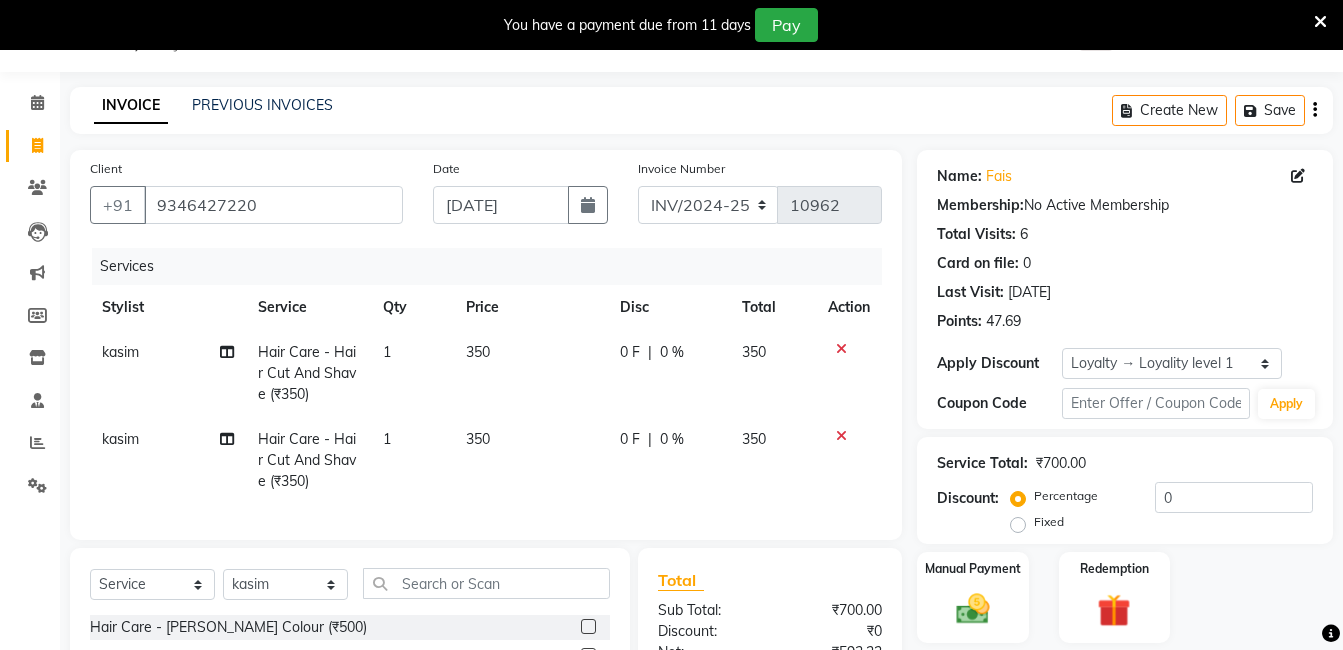 click 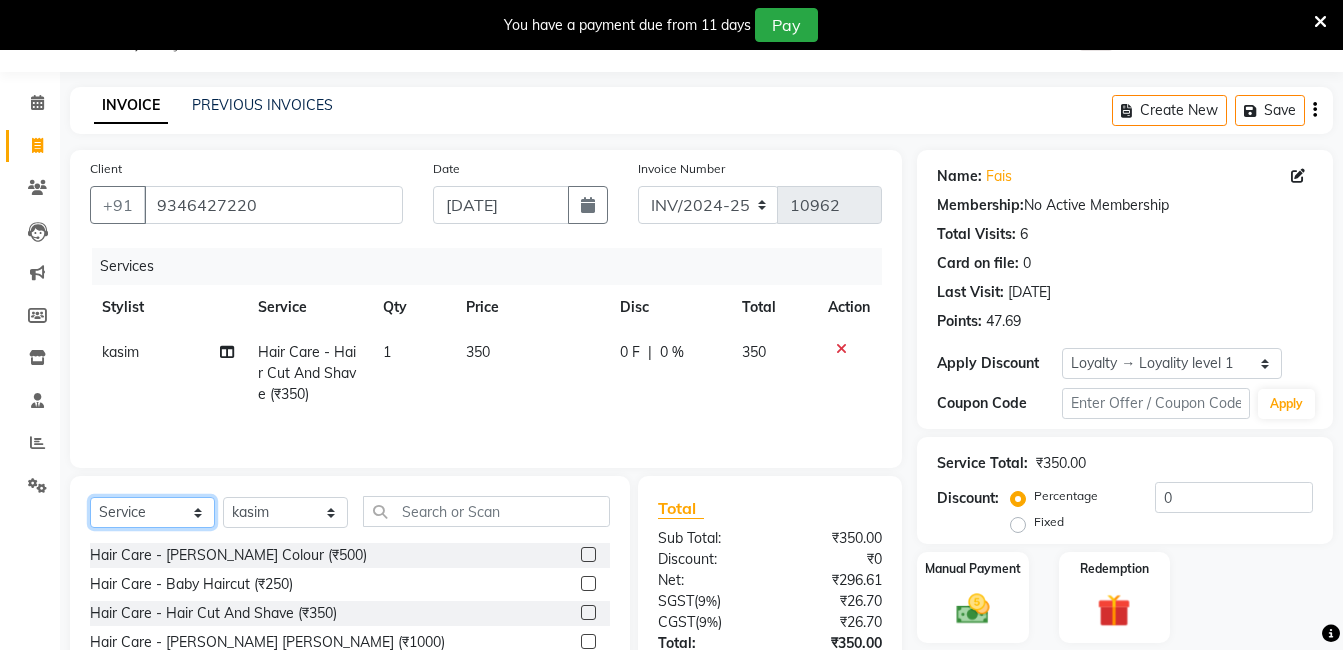 click on "Select  Service  Product  Membership  Package Voucher Prepaid Gift Card" 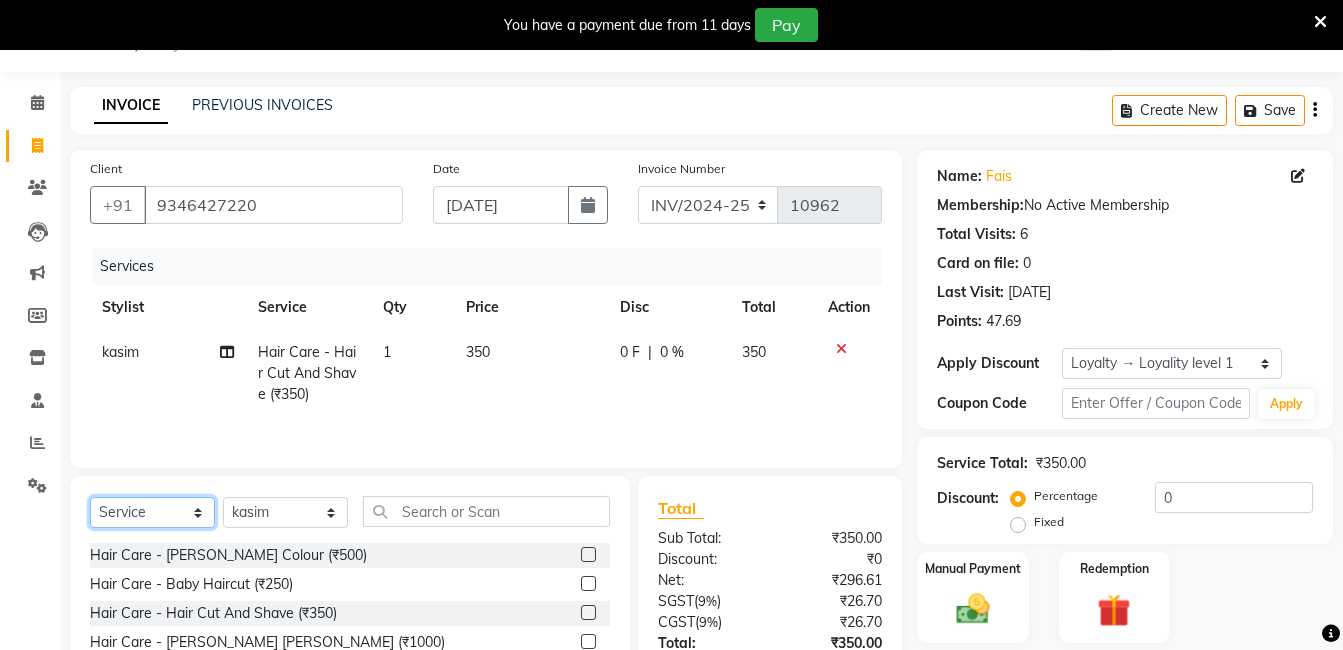 select on "product" 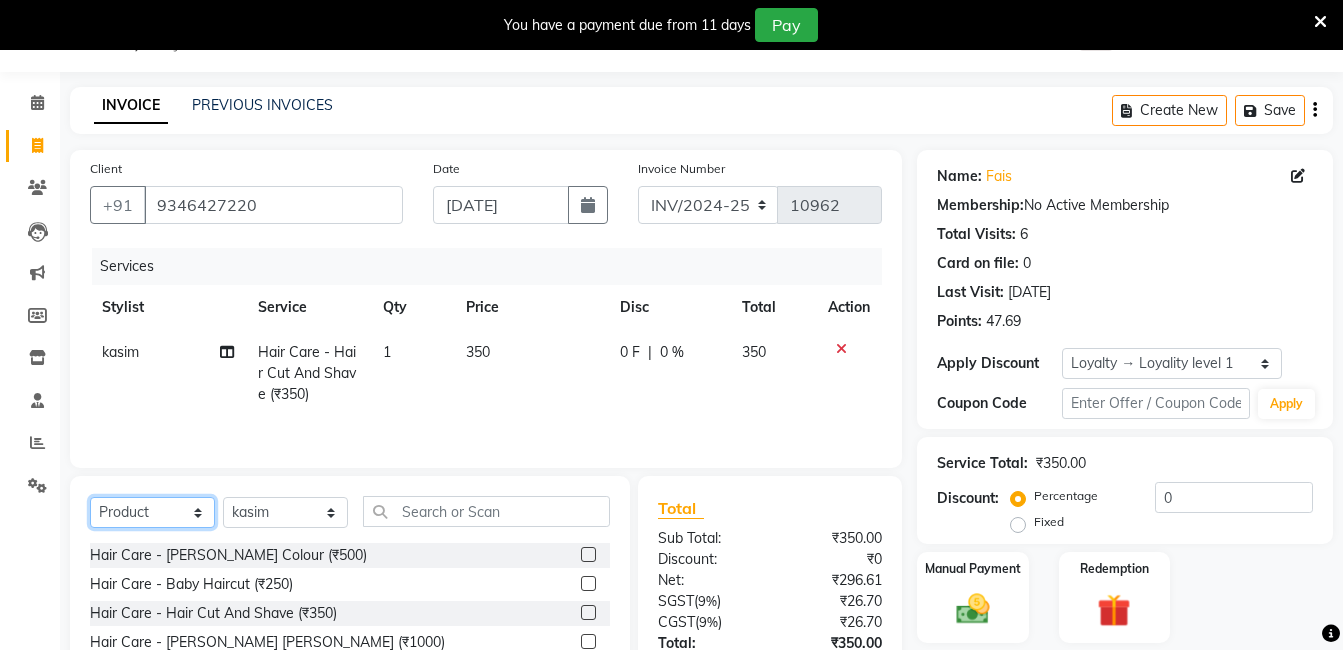 click on "Select  Service  Product  Membership  Package Voucher Prepaid Gift Card" 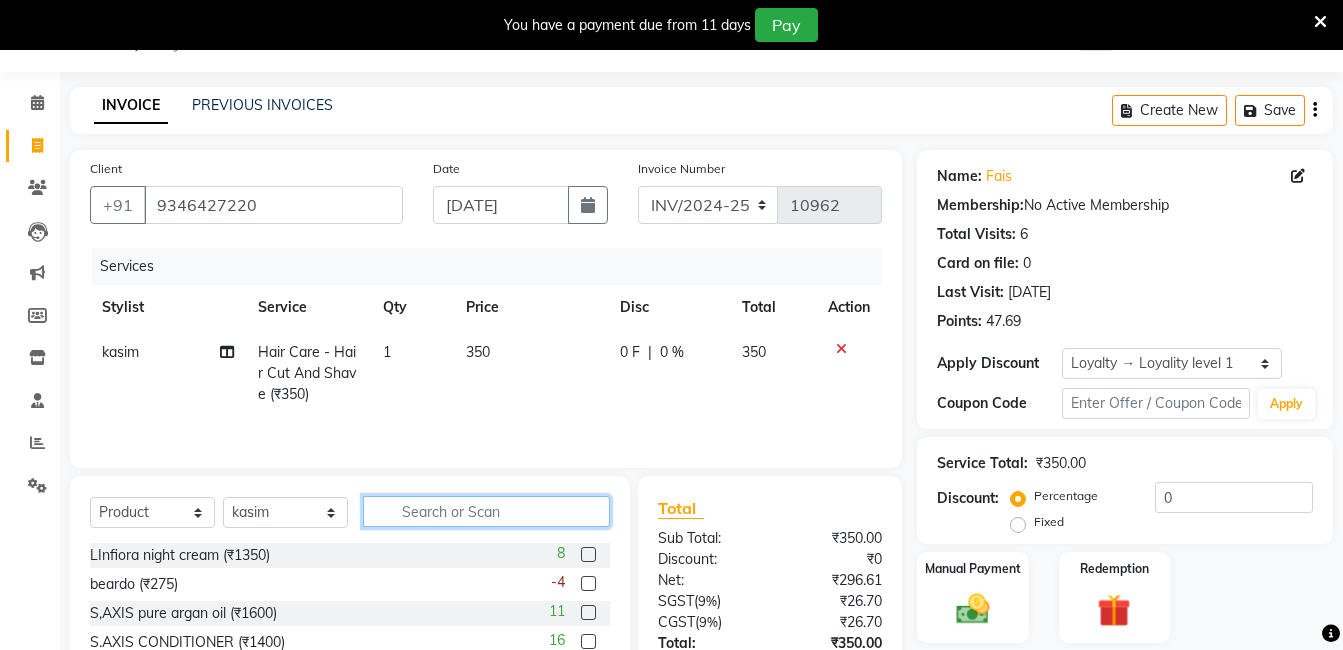 click 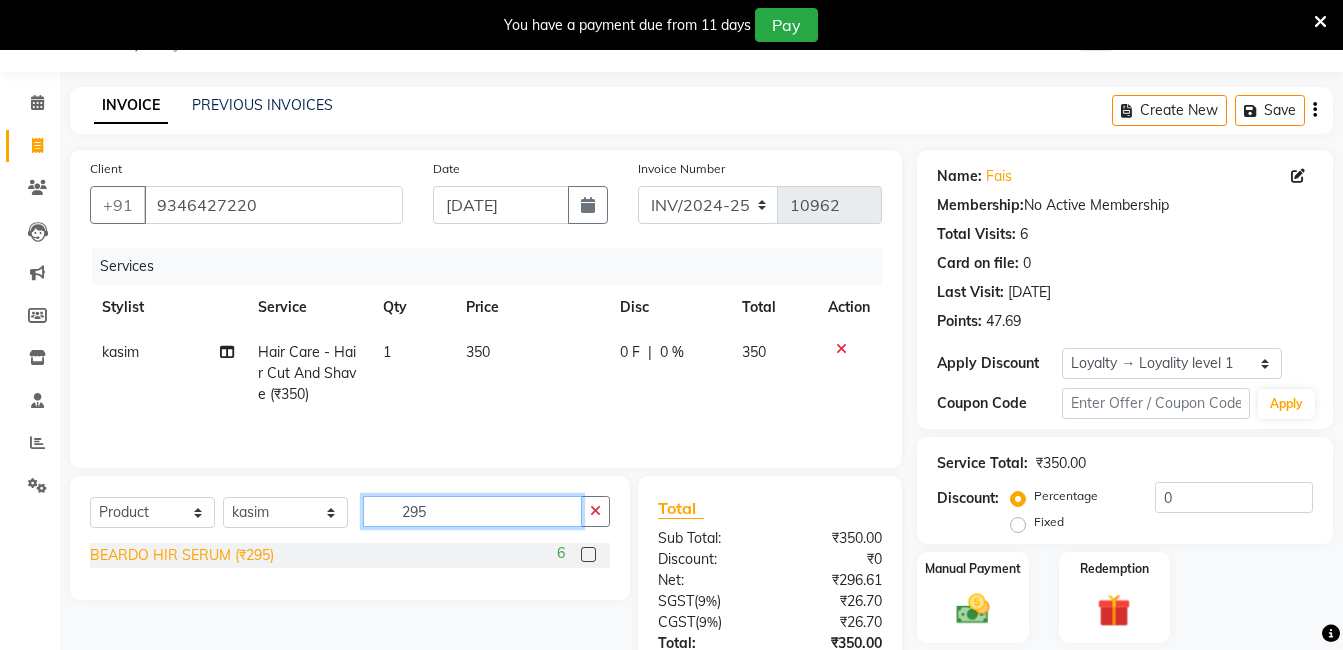 type on "295" 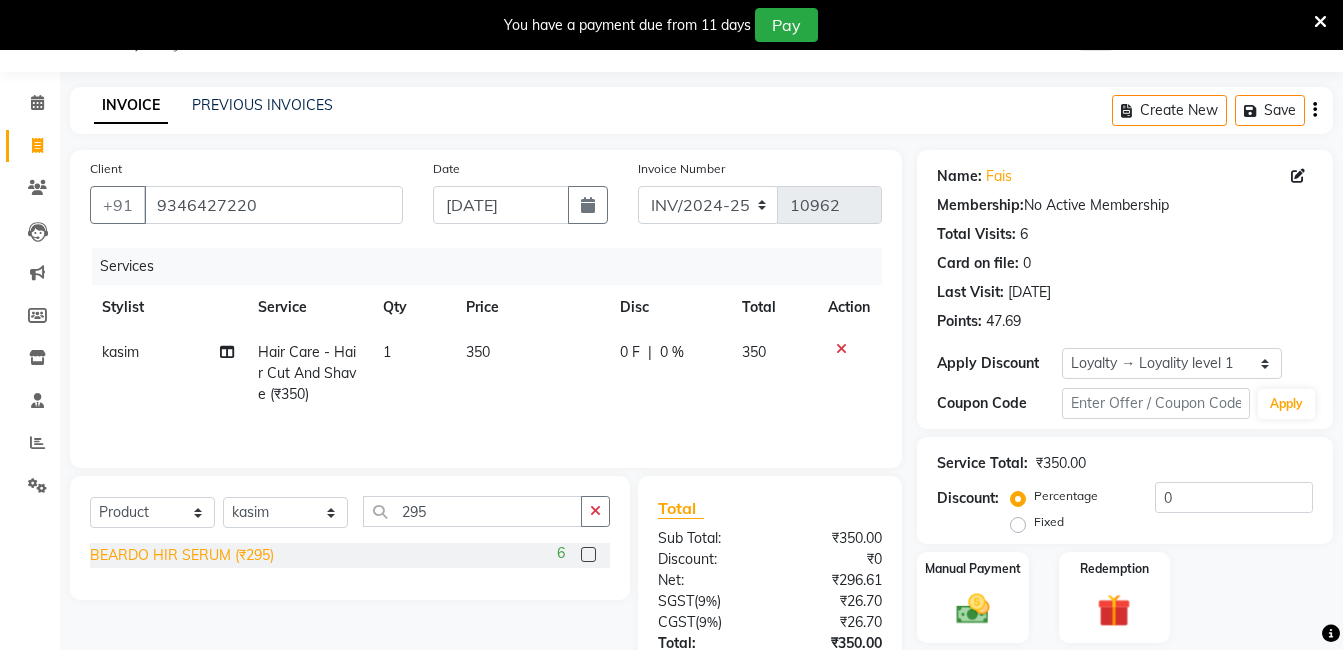 click on "BEARDO HIR SERUM (₹295)" 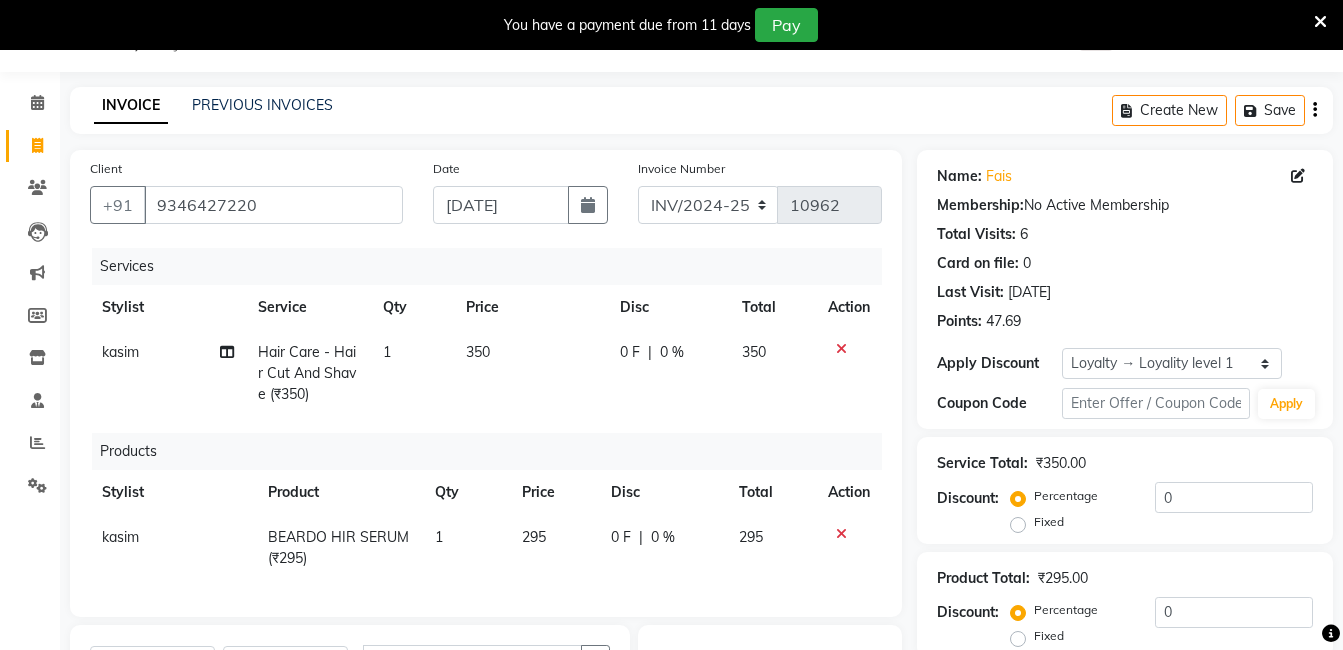 checkbox on "false" 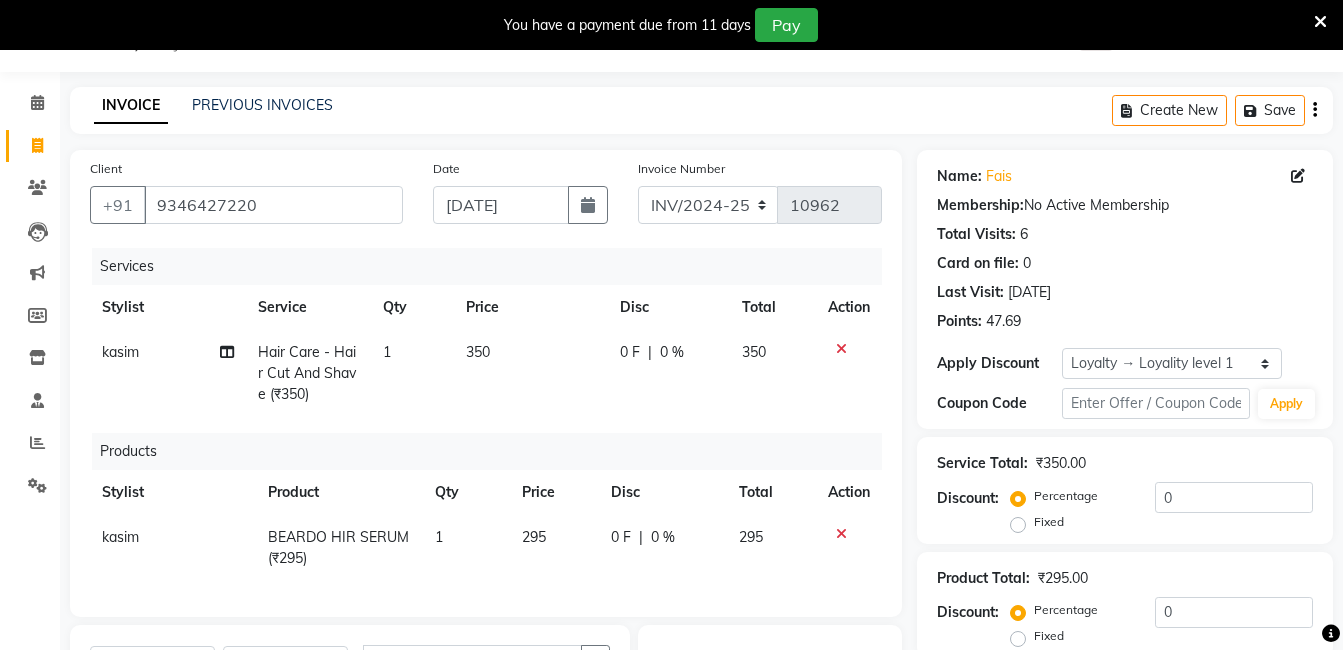 scroll, scrollTop: 314, scrollLeft: 0, axis: vertical 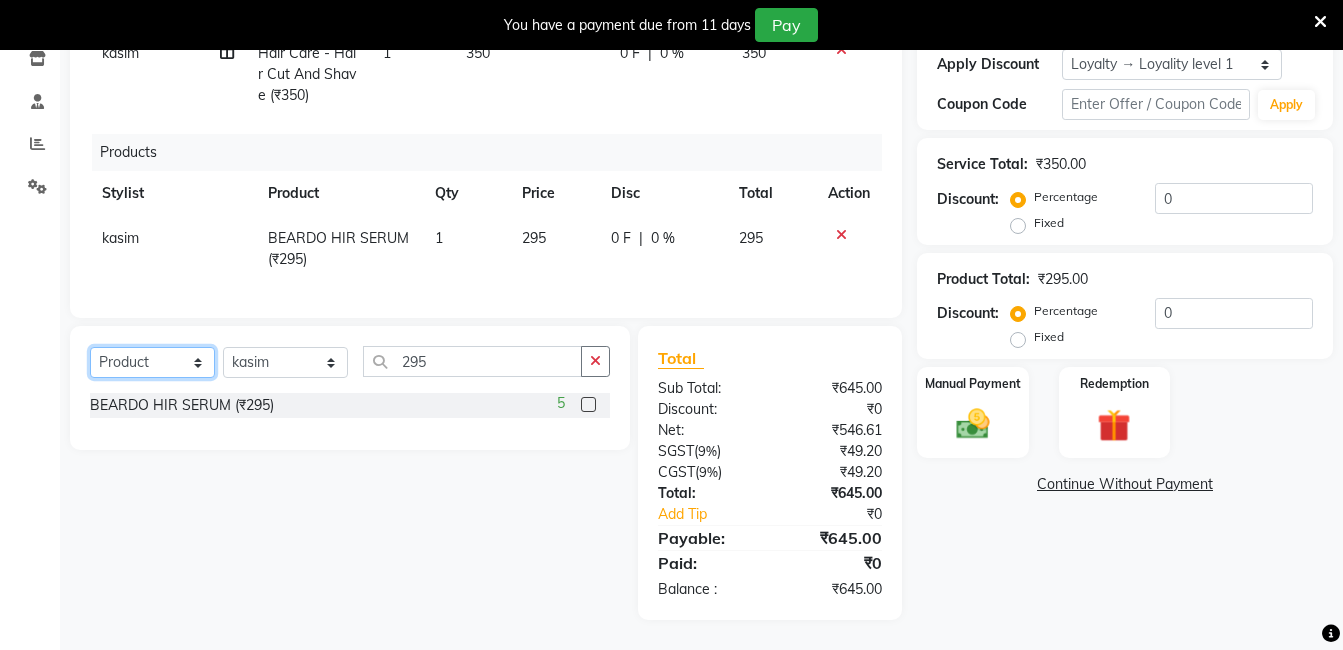 click on "Select  Service  Product  Membership  Package Voucher Prepaid Gift Card" 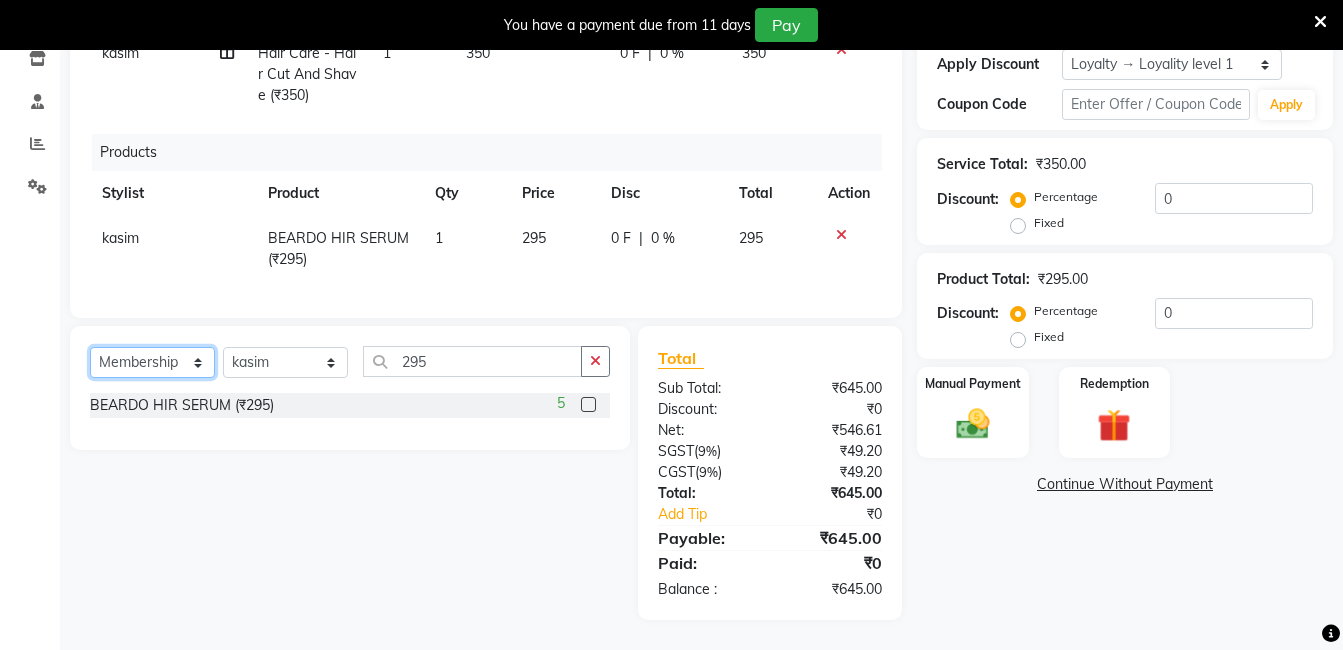 click on "Select  Service  Product  Membership  Package Voucher Prepaid Gift Card" 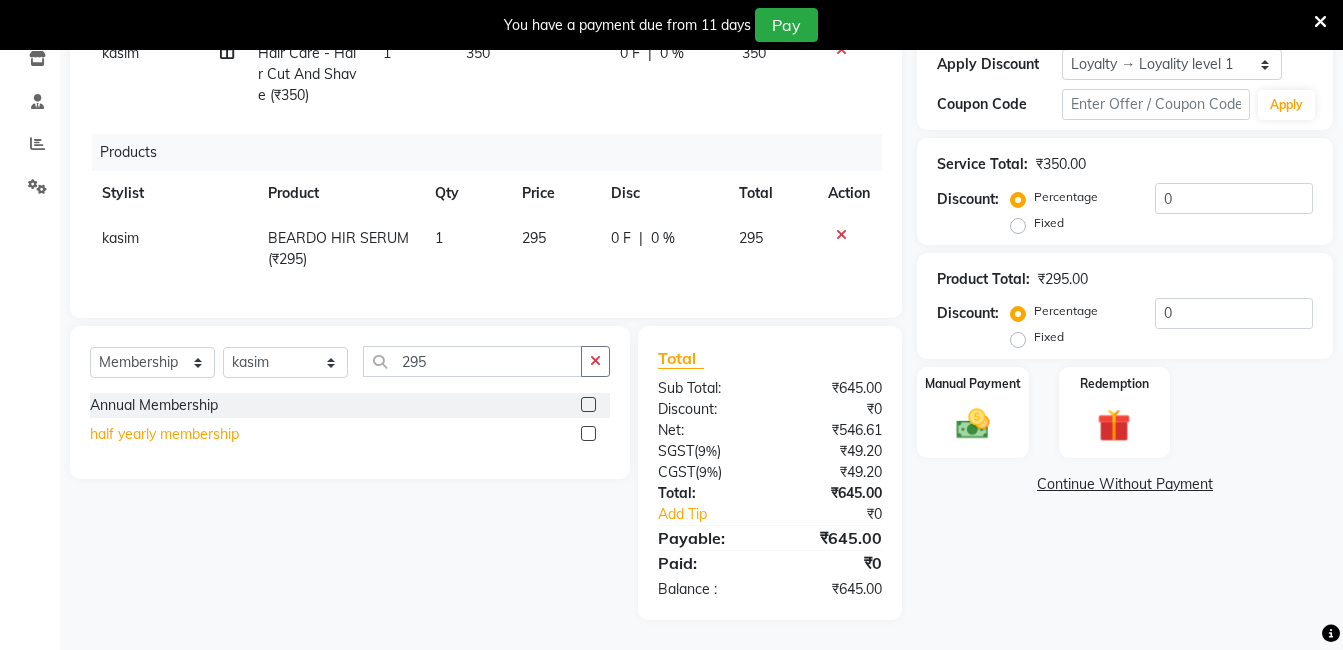 click on "half yearly membership" 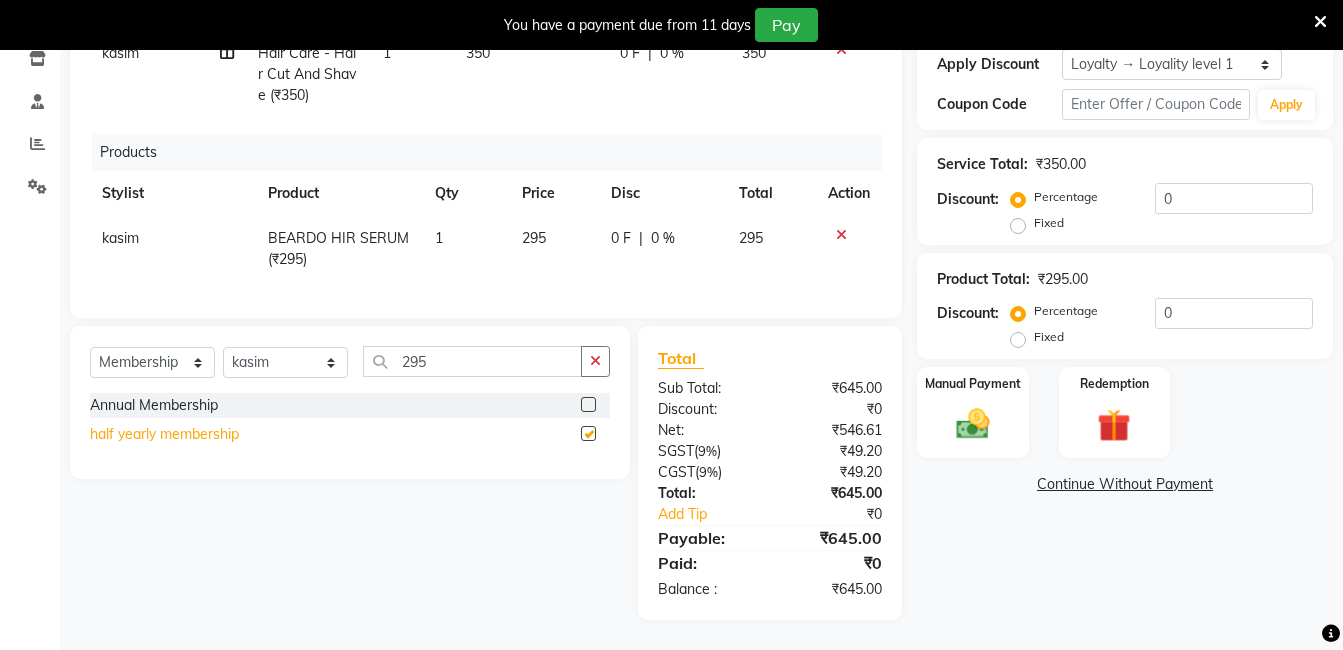 select on "select" 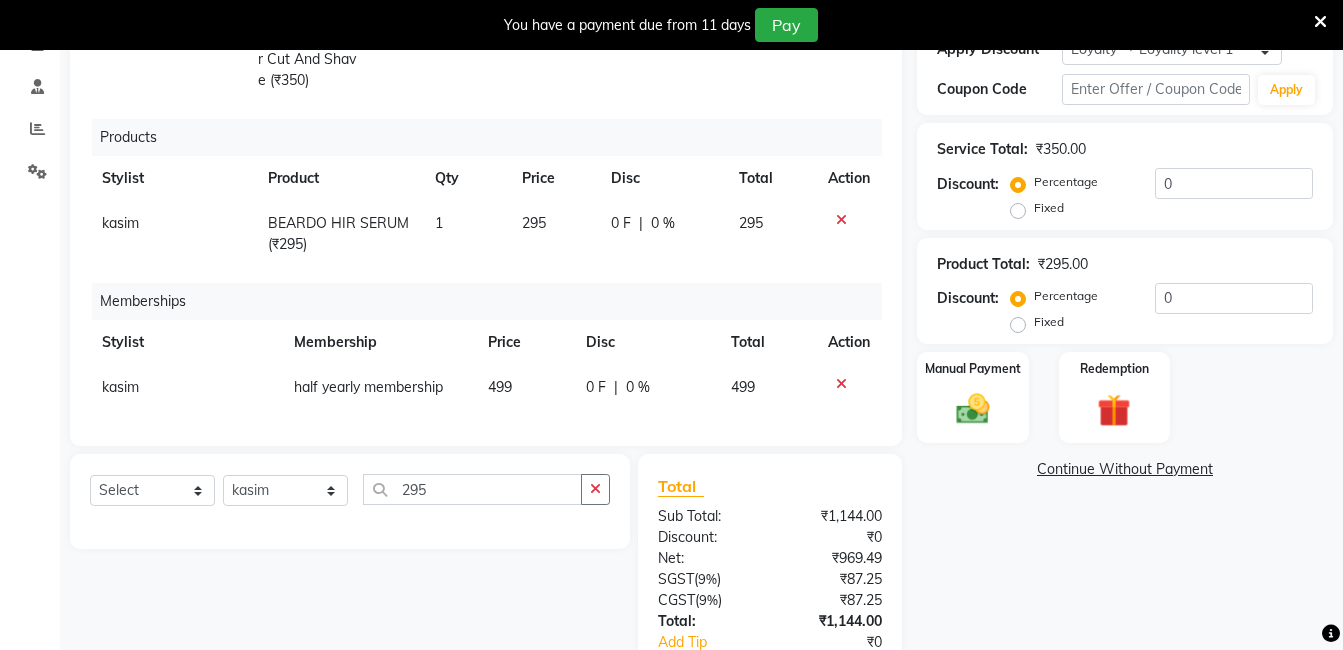 click on "499" 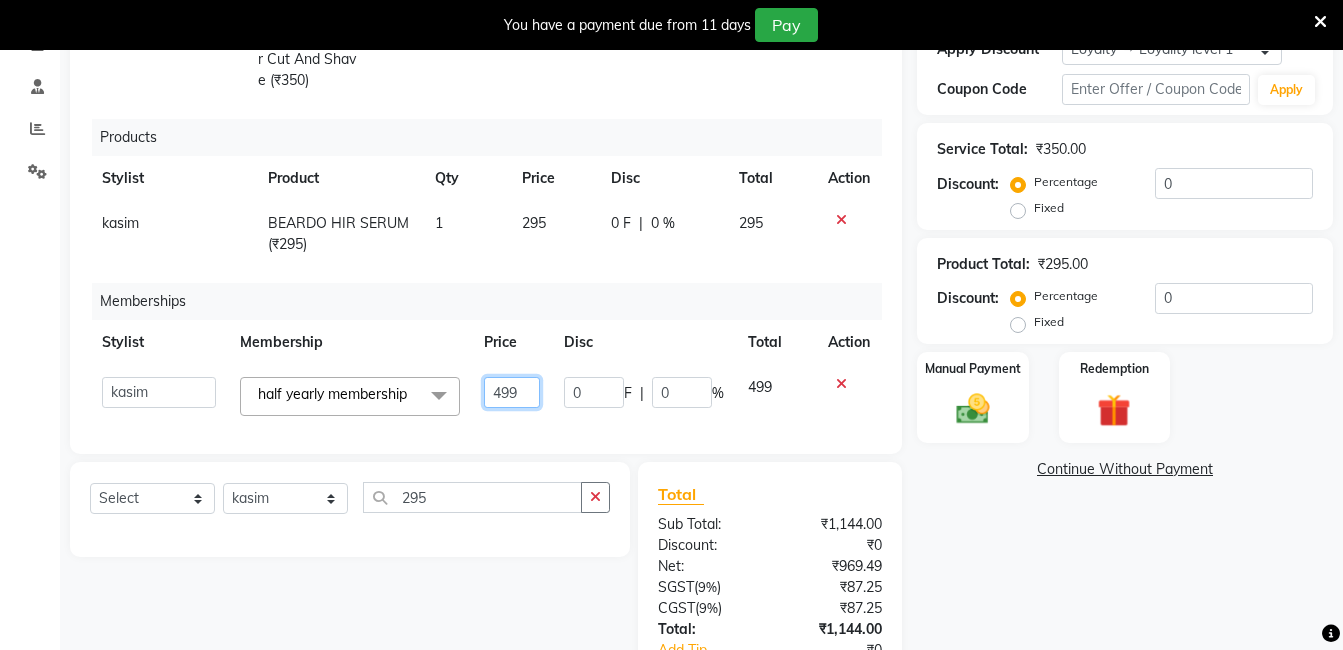 click on "499" 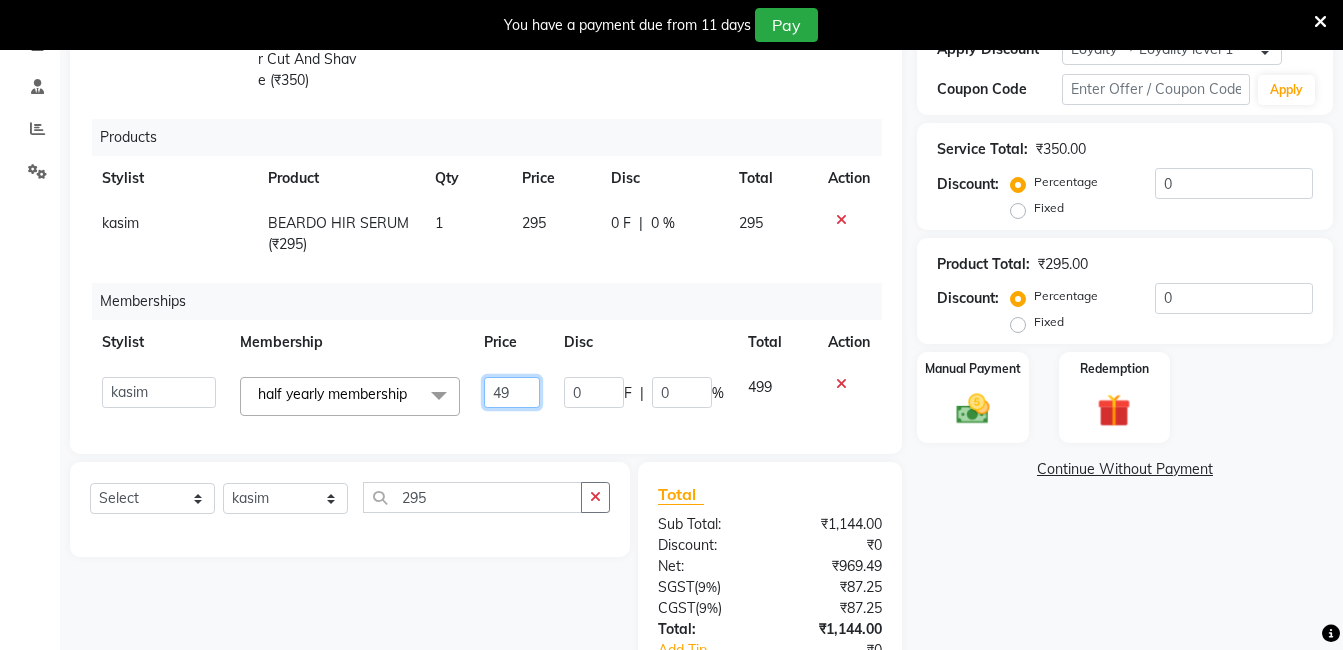 type on "4" 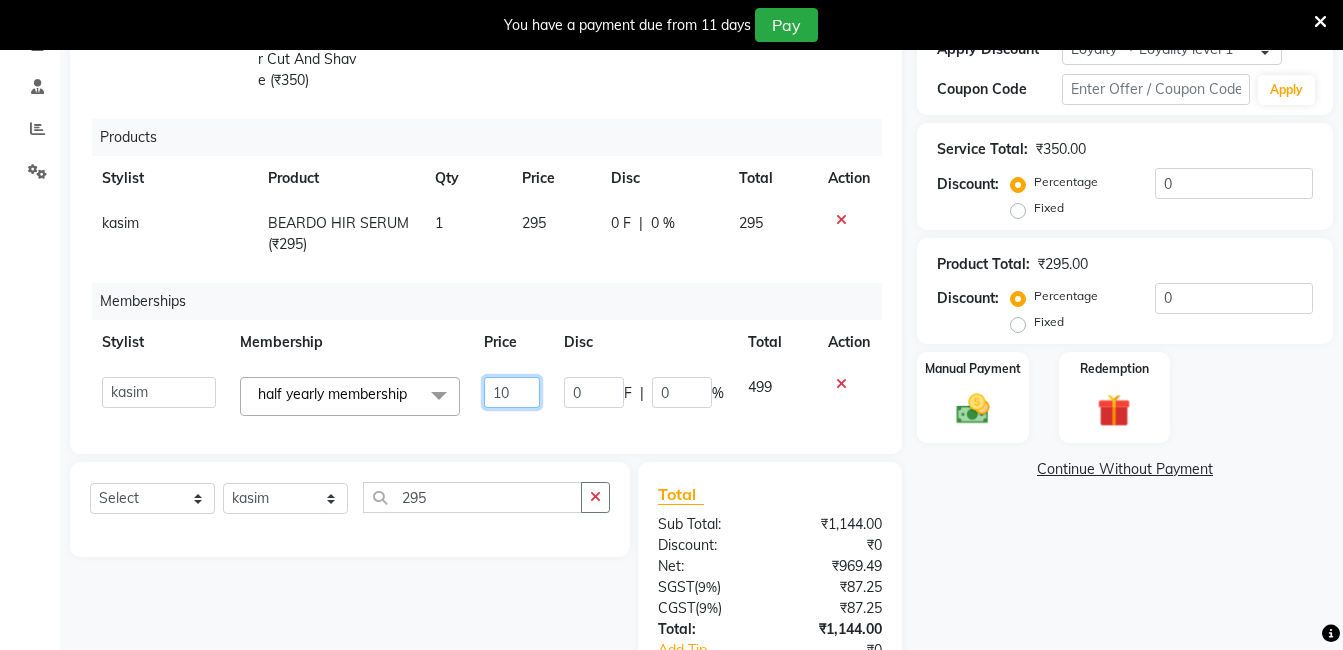 type on "100" 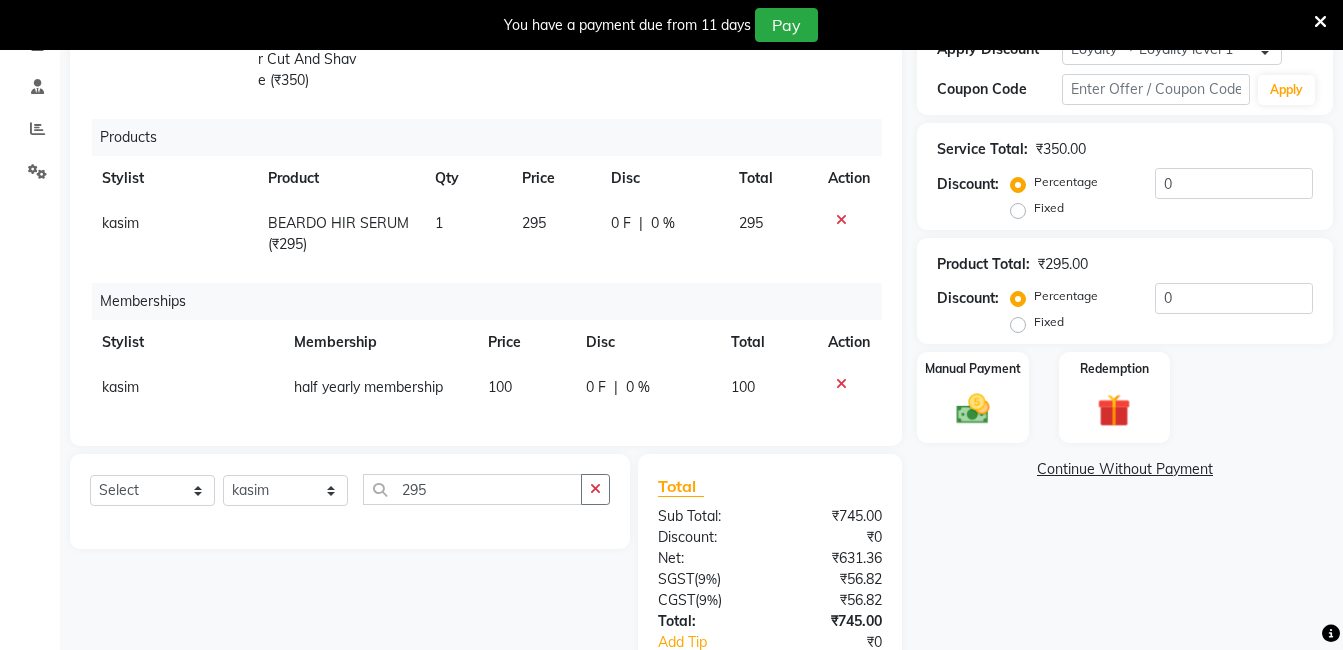 click on "Client [PHONE_NUMBER] Date [DATE] Invoice Number INV/2024-25 V/2025 V/[PHONE_NUMBER] Services Stylist Service Qty Price Disc Total Action kasim Hair Care - Hair Cut And Shave (₹350) 1 350 0 F | 0 % 350 Products Stylist Product Qty Price Disc Total Action kasim BEARDO HIR SERUM (₹295) 1 295 0 F | 0 % 295 Memberships Stylist Membership Price Disc Total Action kasim half yearly membership 100 0 F | 0 % 100 Select  Service  Product  Package Voucher Prepaid Gift Card  Select Stylist [PERSON_NAME] [PERSON_NAME] [PERSON_NAME] sameer [PERSON_NAME] manager 295 Total Sub Total: ₹745.00 Discount: ₹0 Net: ₹631.36 SGST  ( 9% ) ₹56.82 CGST  ( 9% ) ₹56.82 Total: ₹745.00 Add Tip ₹0 Payable: ₹745.00 Paid: ₹0 Balance   : ₹745.00" 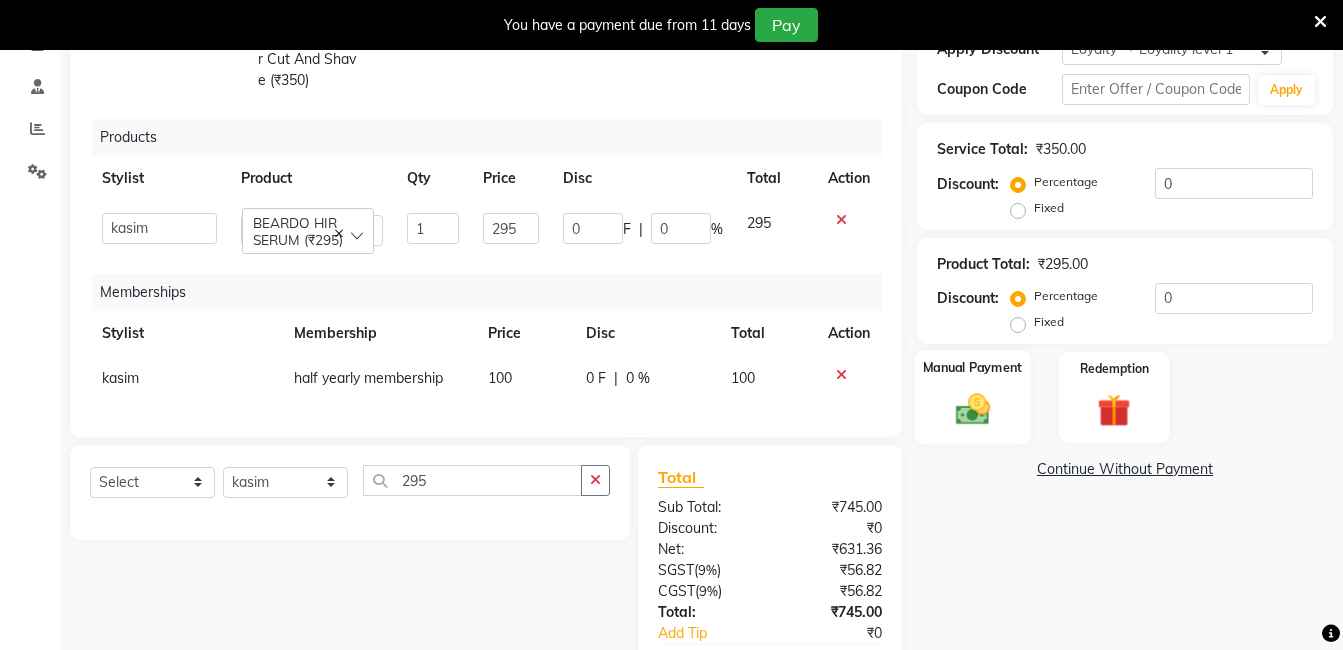 click on "Manual Payment" 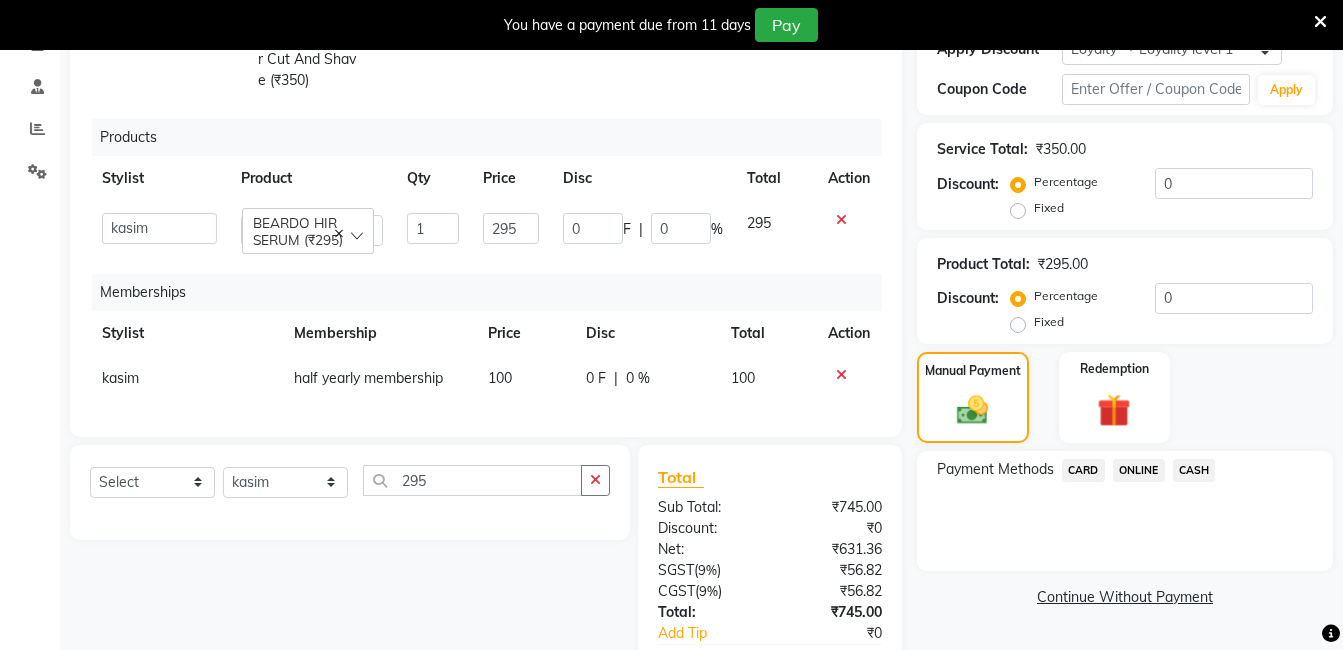 click on "ONLINE" 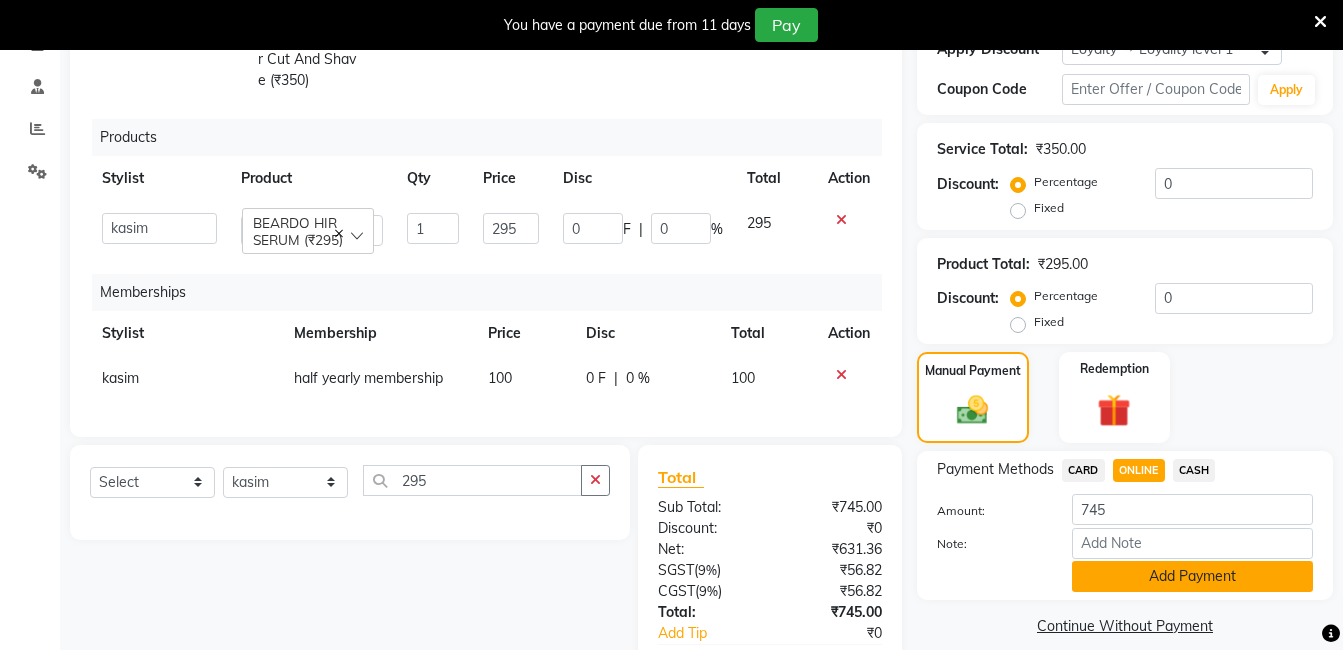 click on "Add Payment" 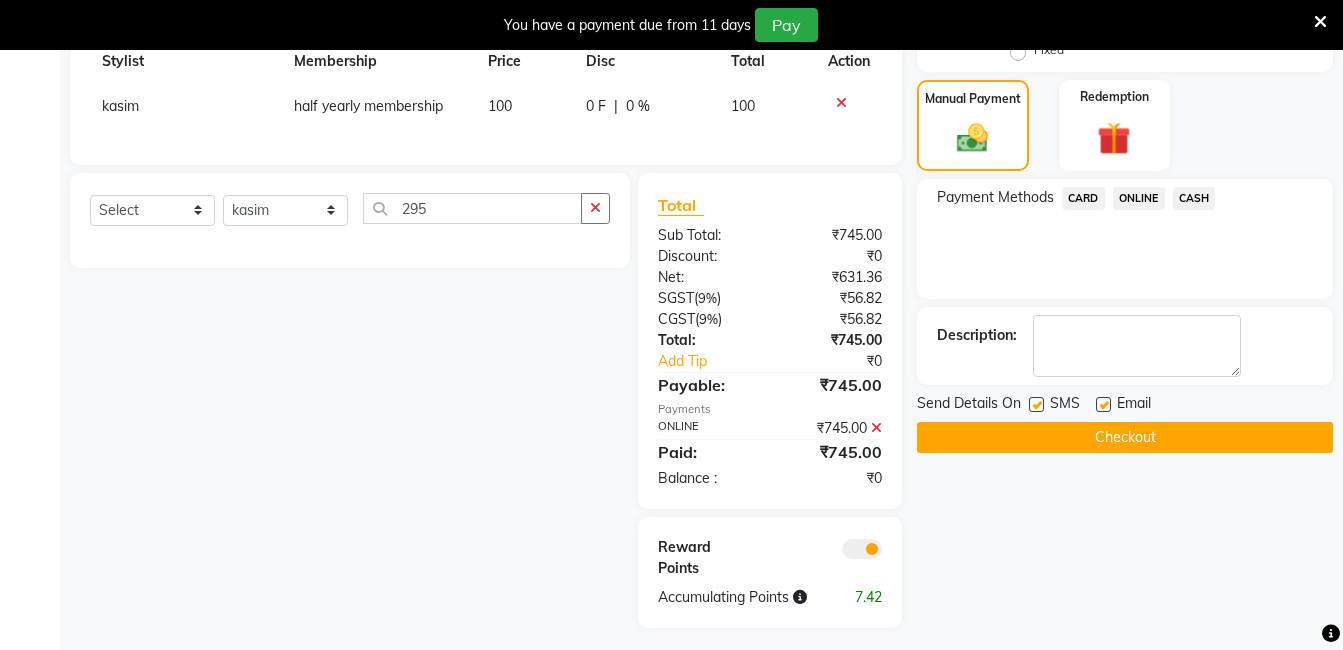 scroll, scrollTop: 609, scrollLeft: 0, axis: vertical 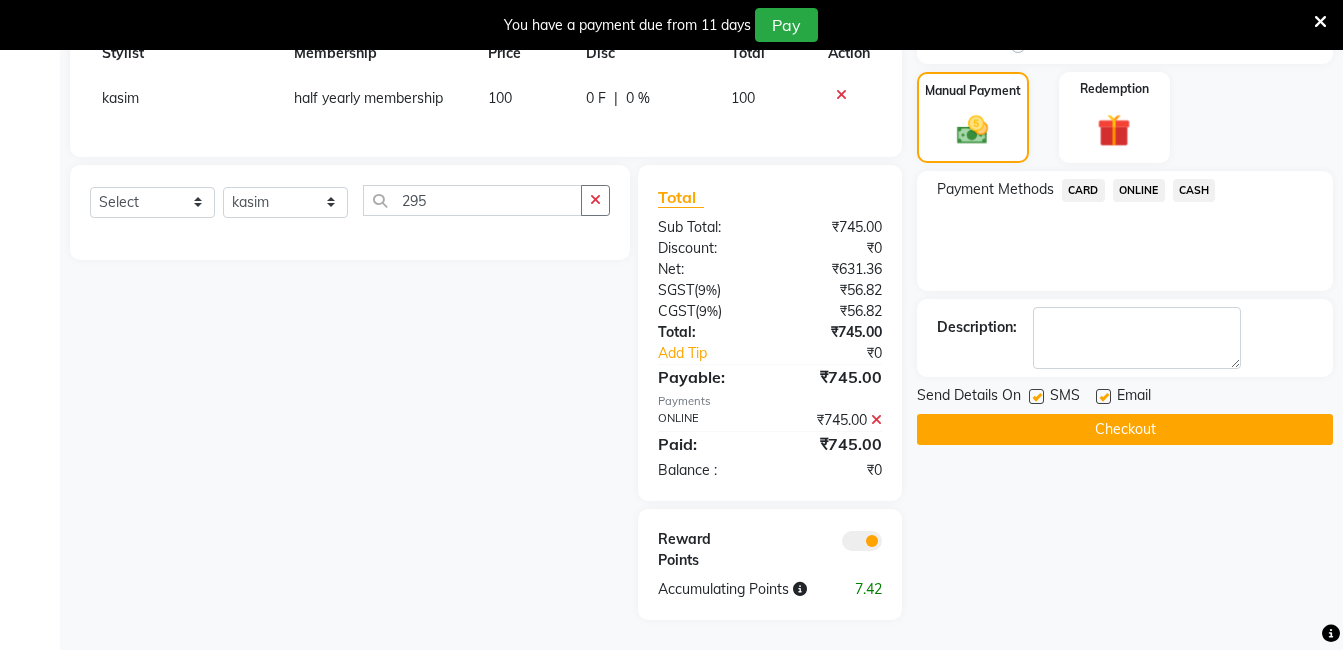 click on "Checkout" 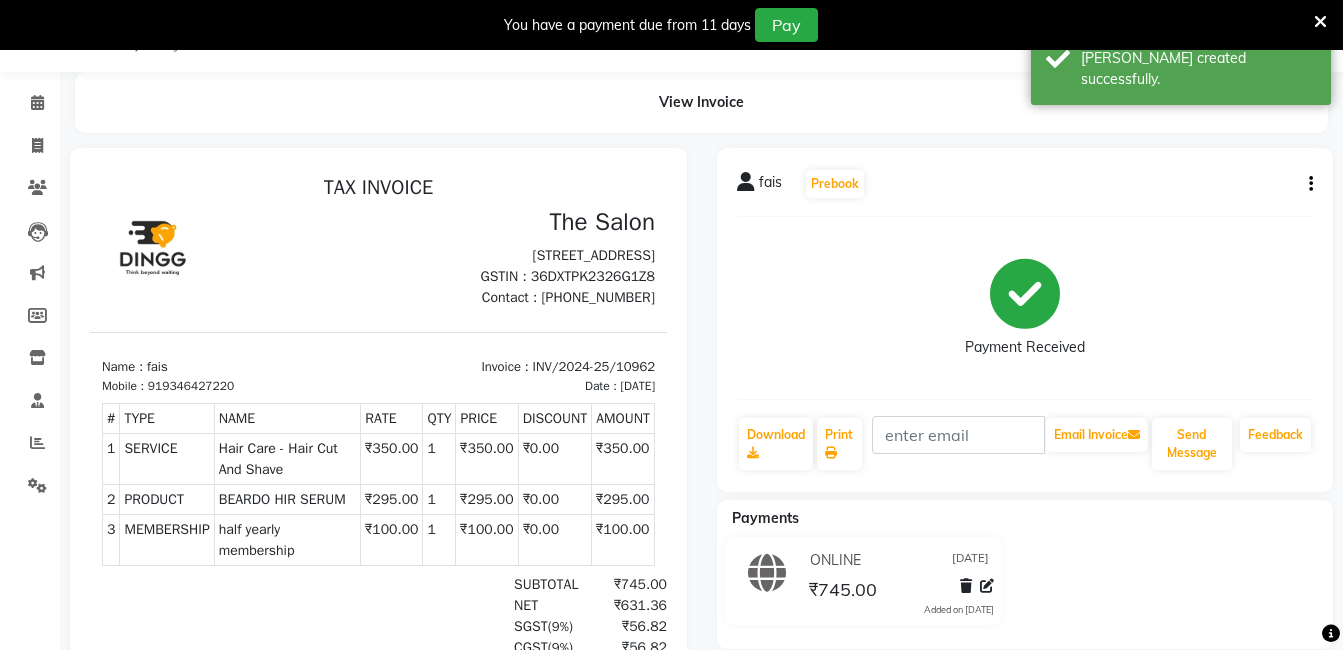 scroll, scrollTop: 0, scrollLeft: 0, axis: both 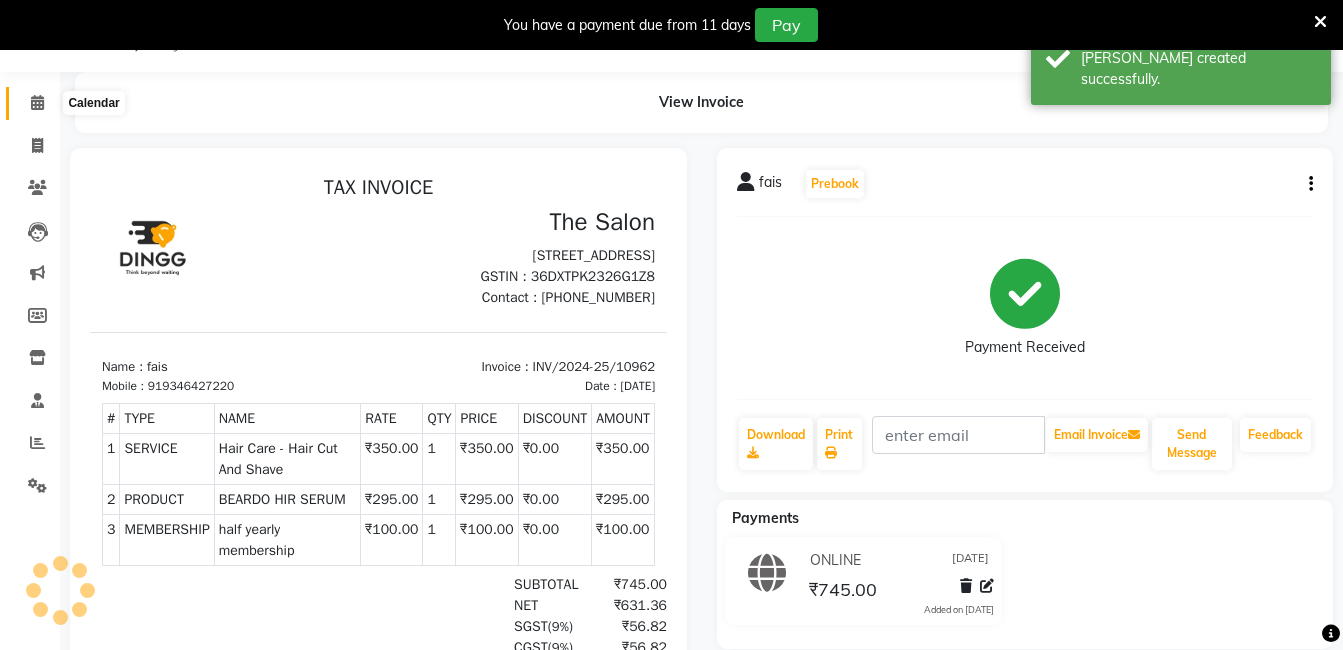 click 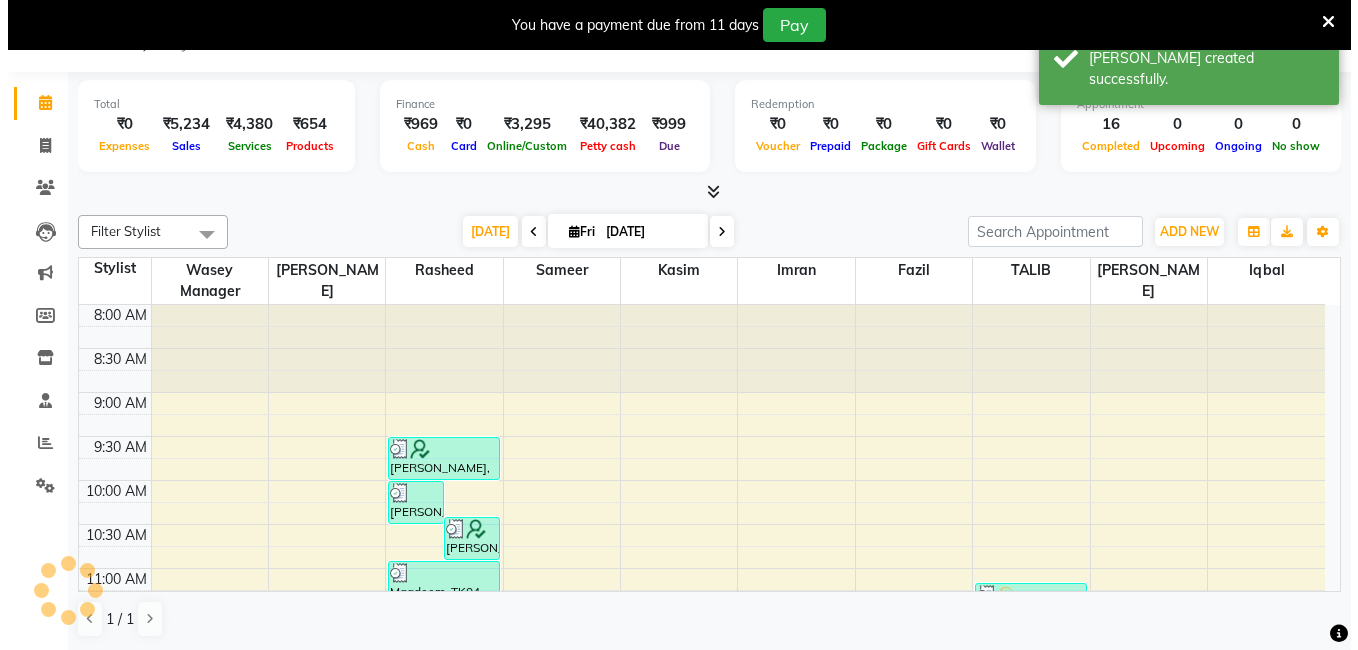 scroll, scrollTop: 0, scrollLeft: 0, axis: both 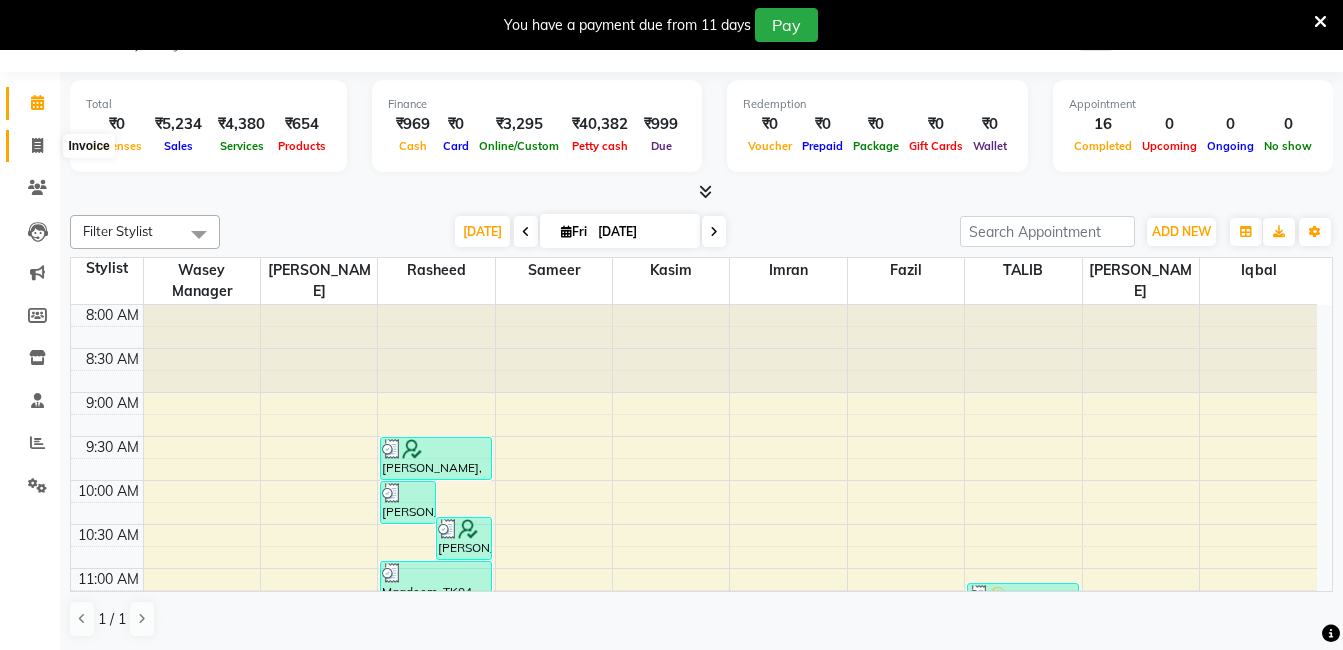 click 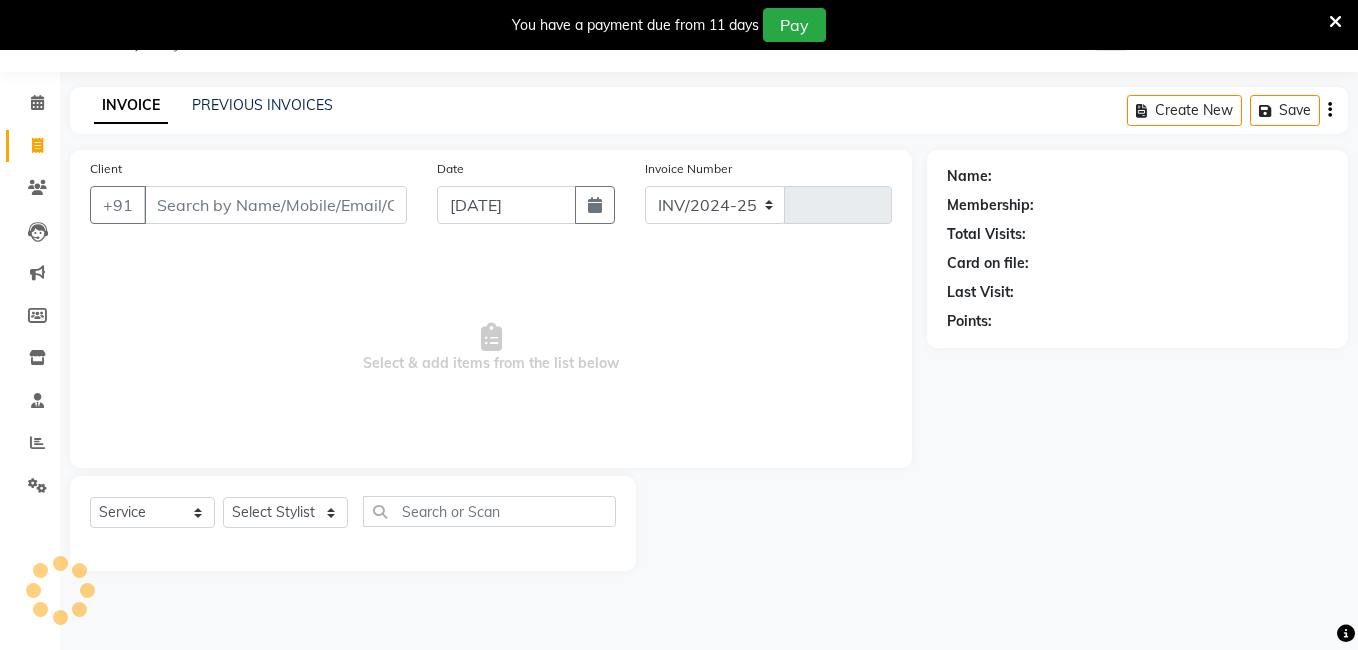 select on "5198" 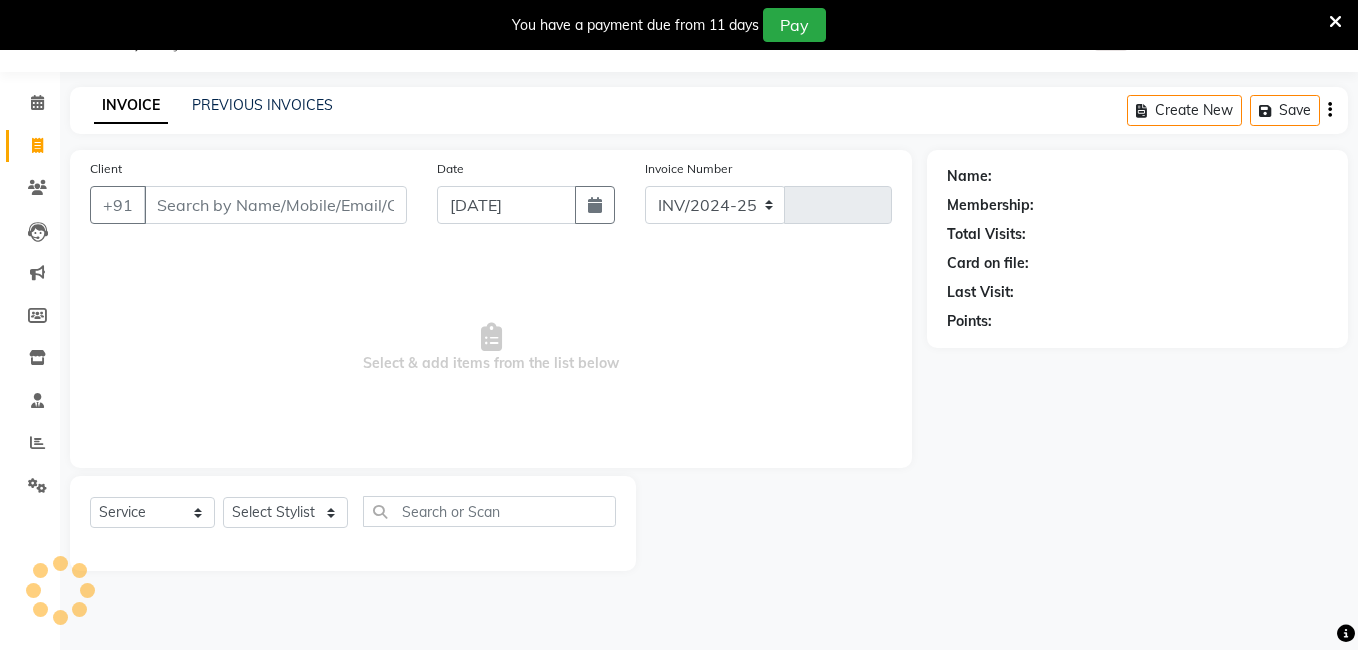 type on "10963" 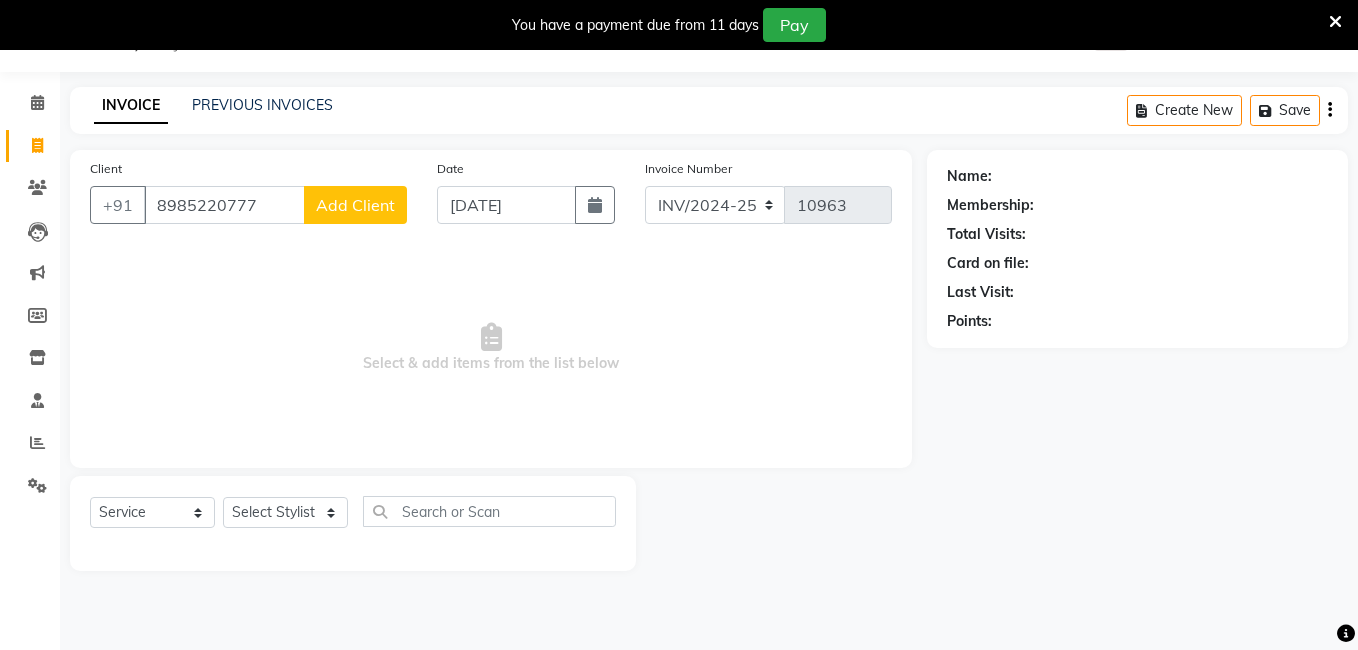 type on "8985220777" 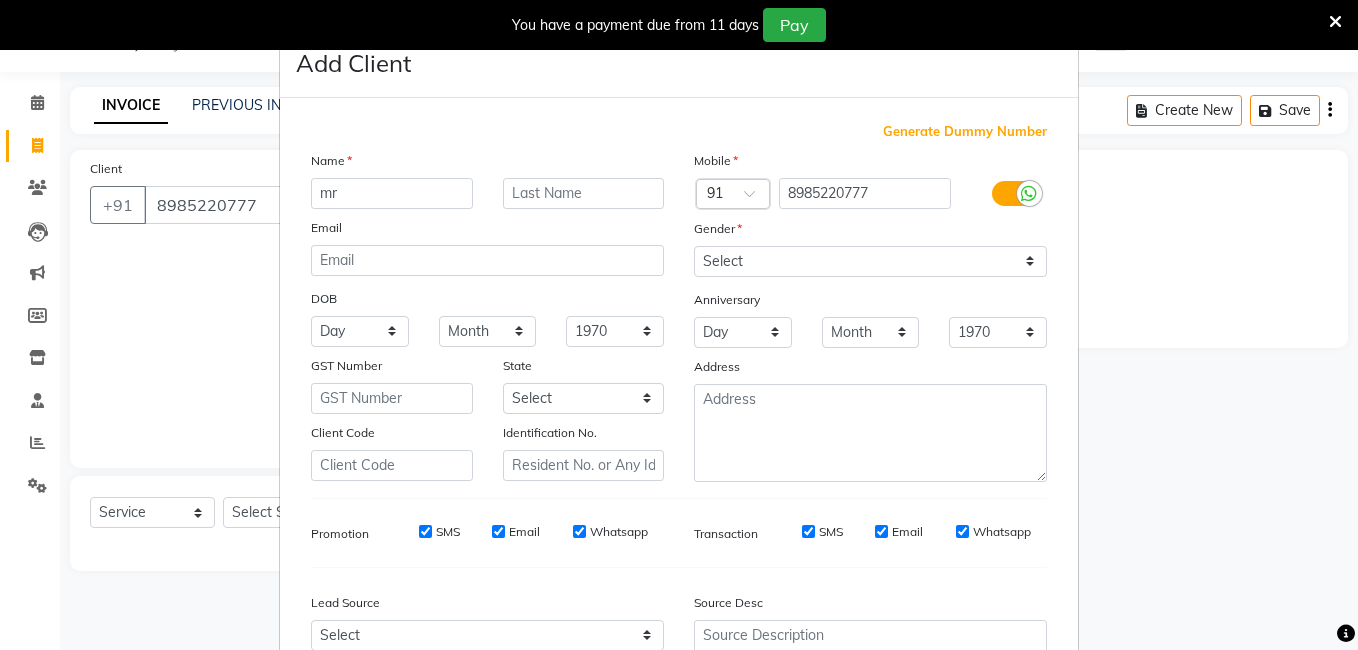 type on "m" 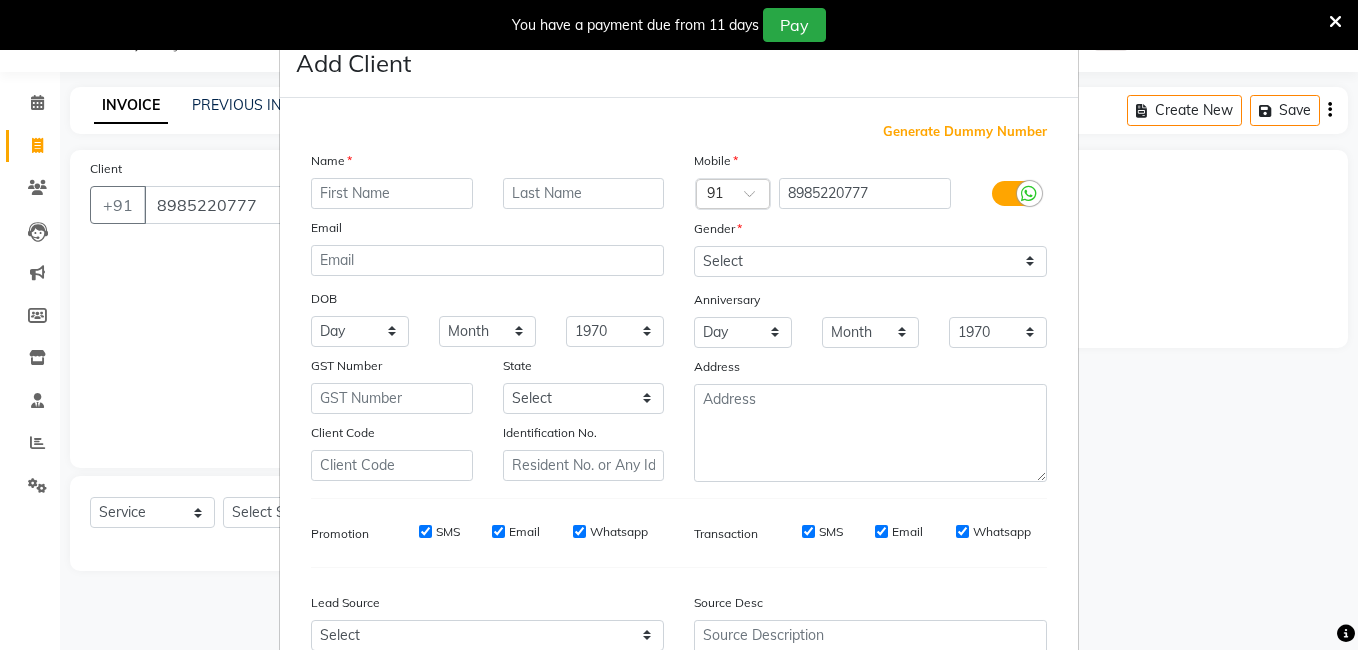 type on "n" 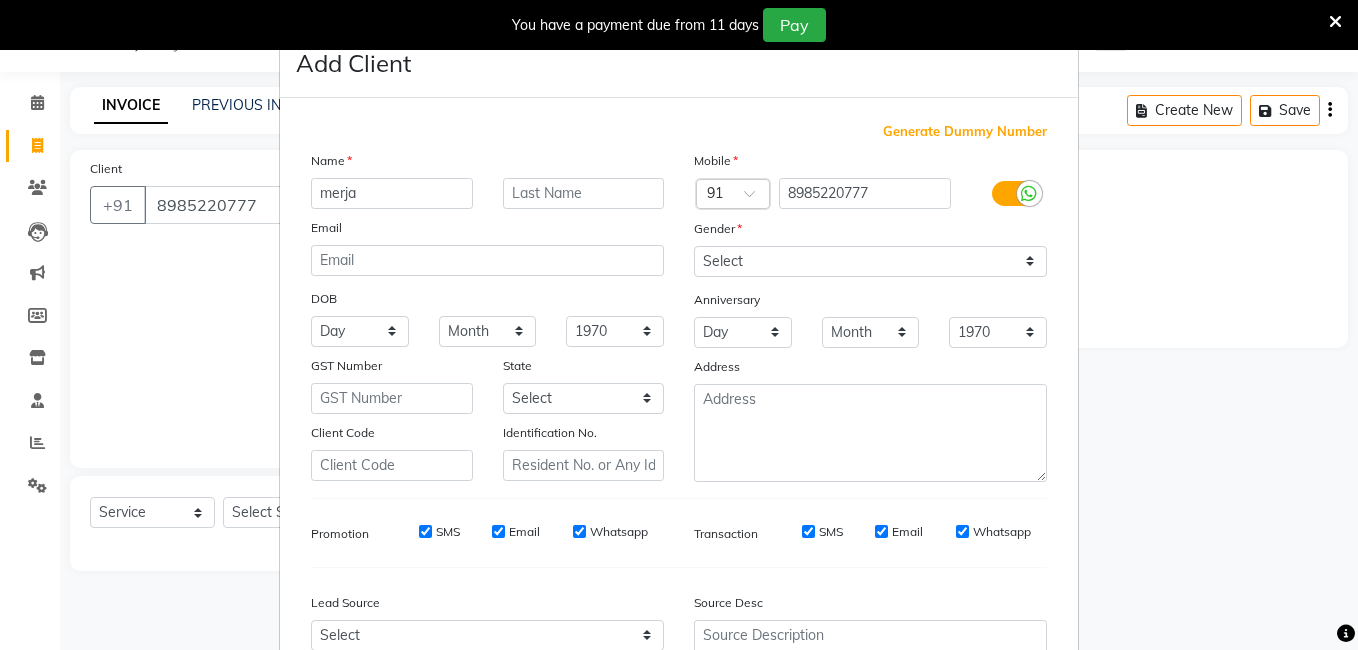 type on "merja" 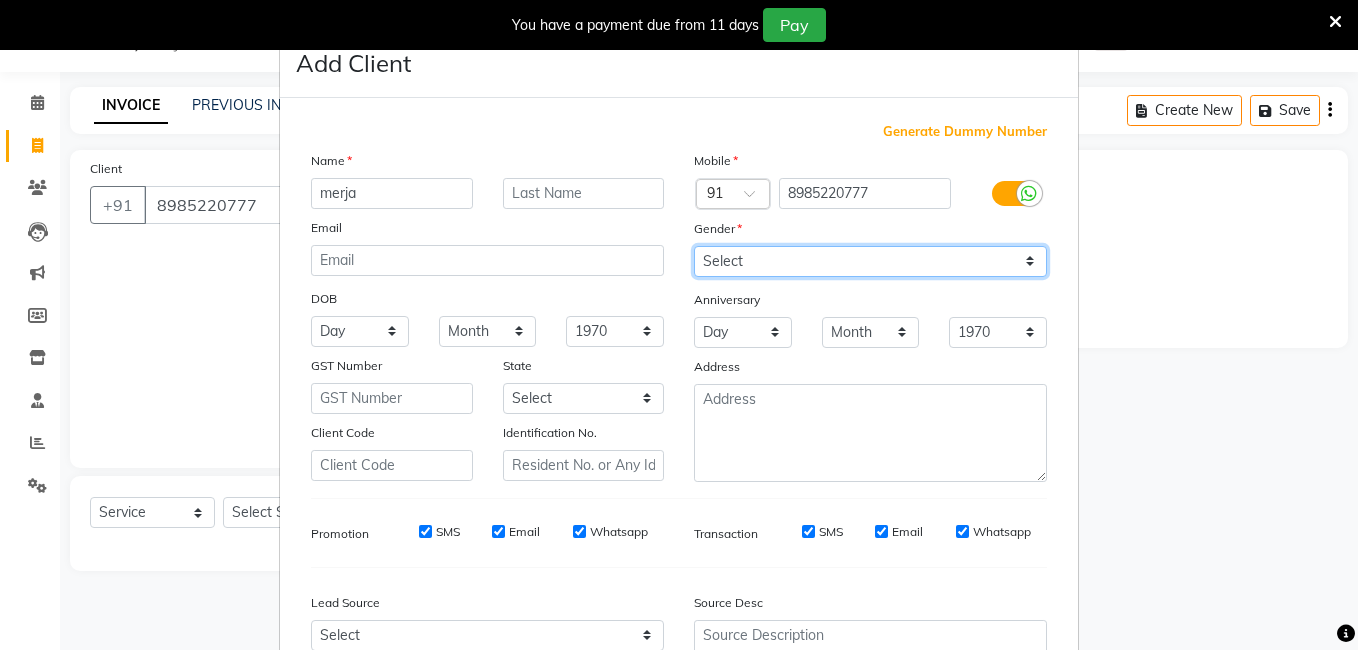 click on "Select [DEMOGRAPHIC_DATA] [DEMOGRAPHIC_DATA] Other Prefer Not To Say" at bounding box center [870, 261] 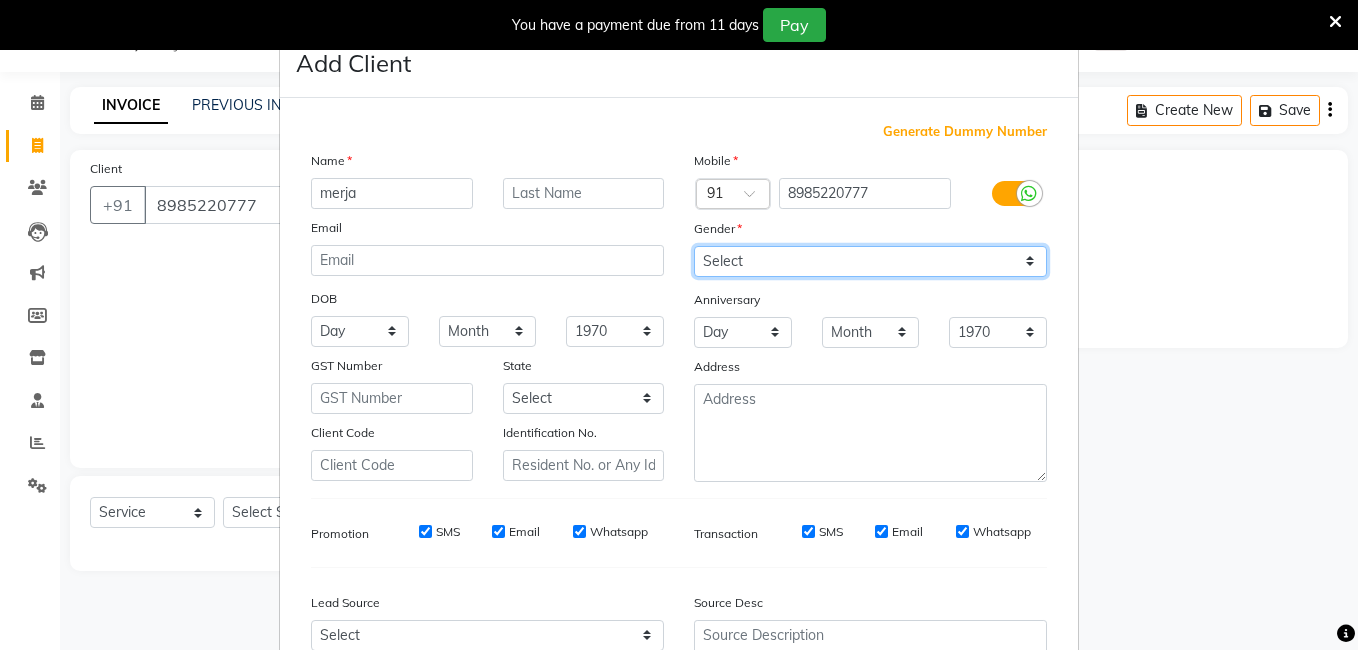 click on "Select [DEMOGRAPHIC_DATA] [DEMOGRAPHIC_DATA] Other Prefer Not To Say" at bounding box center [870, 261] 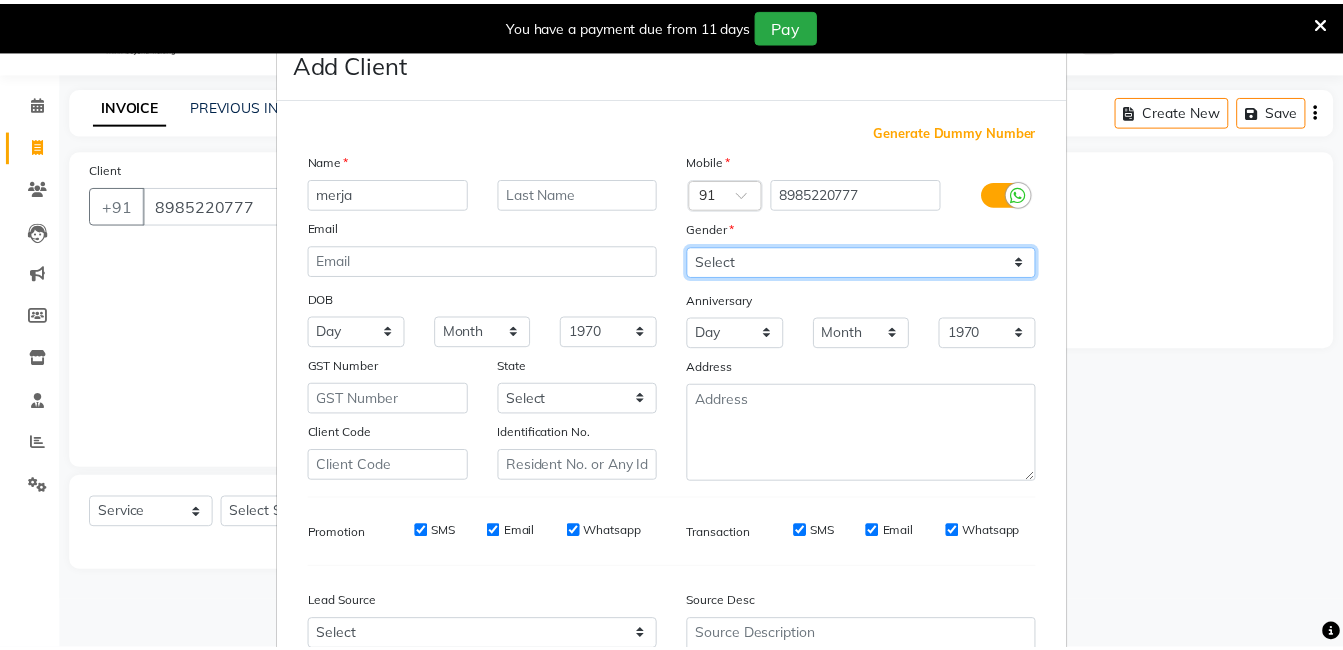 scroll, scrollTop: 199, scrollLeft: 0, axis: vertical 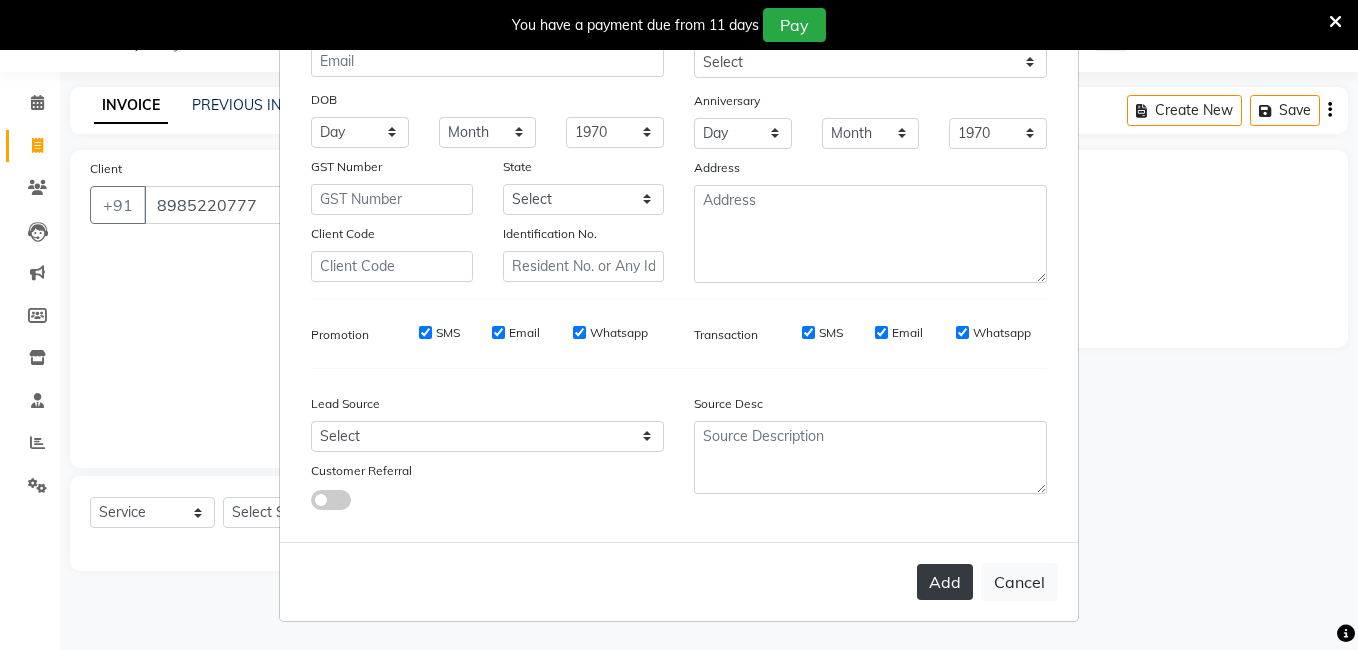click on "Add" at bounding box center [945, 582] 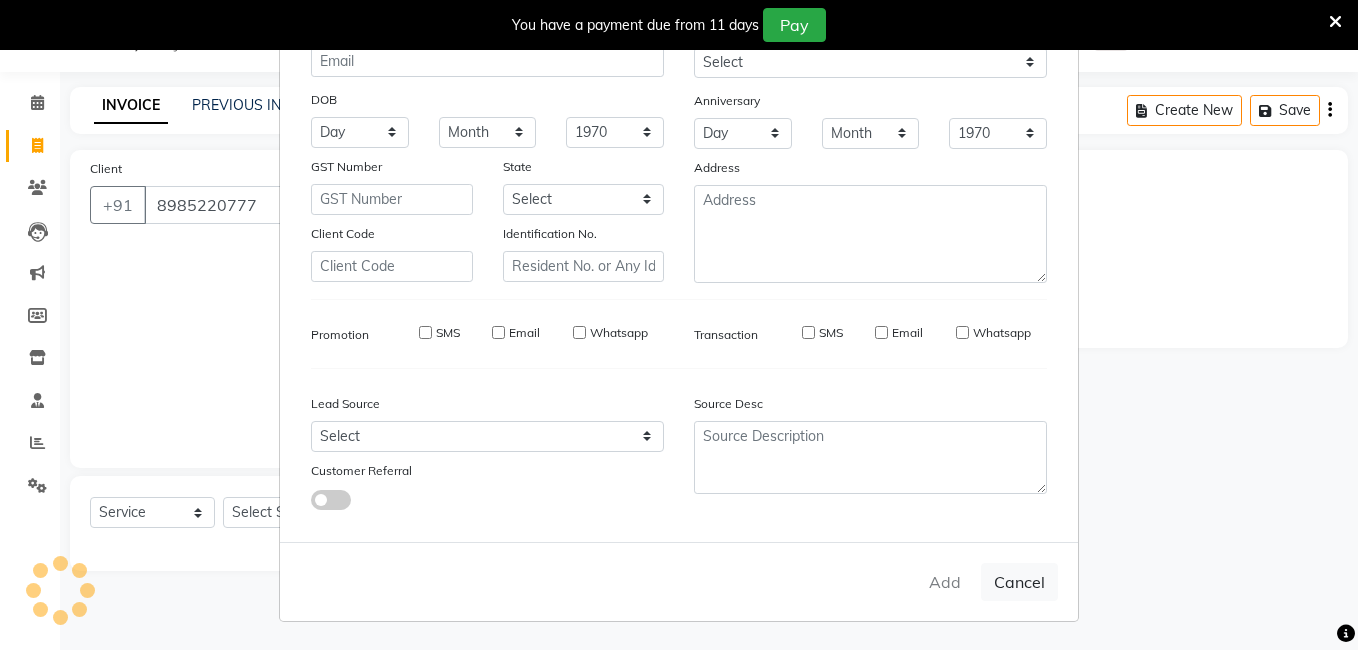 type 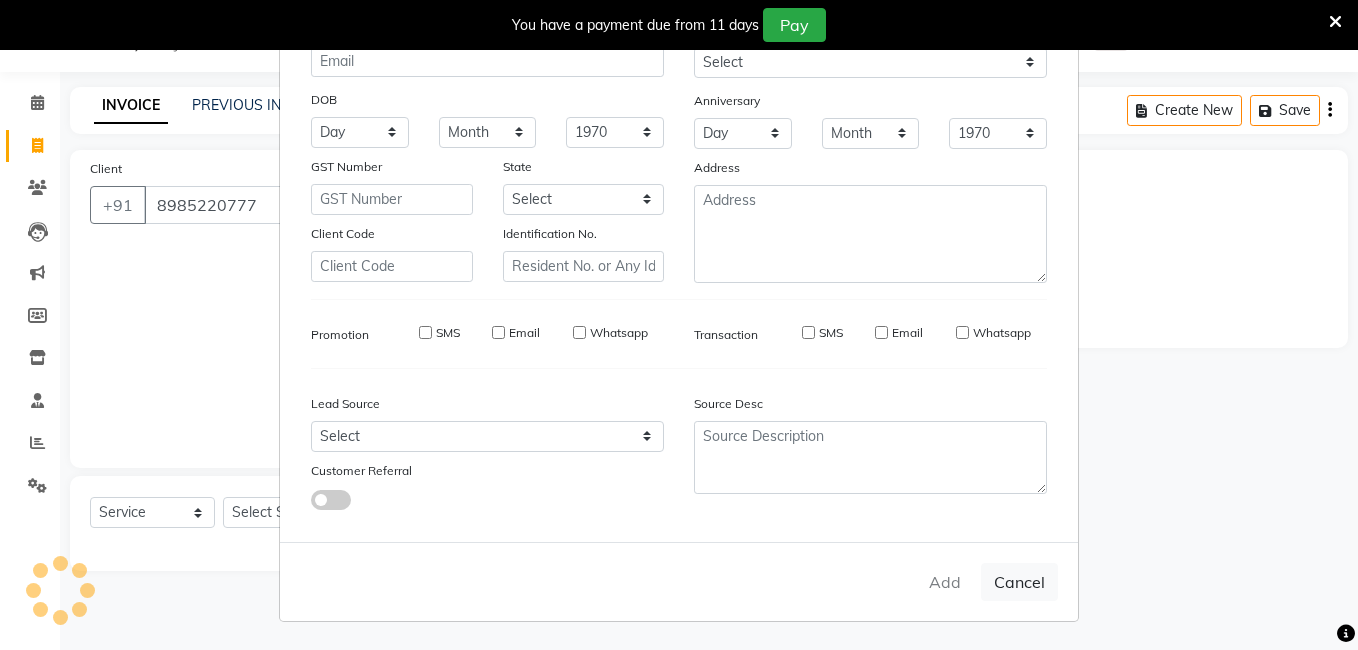 select 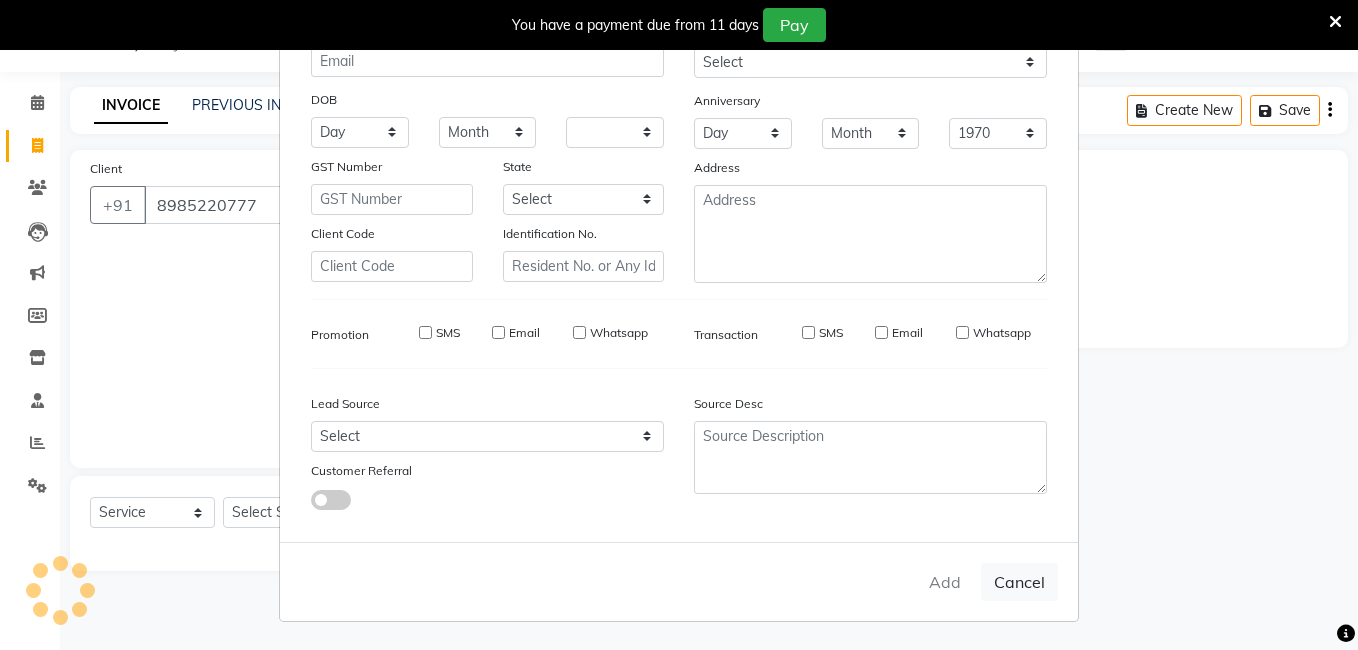 select 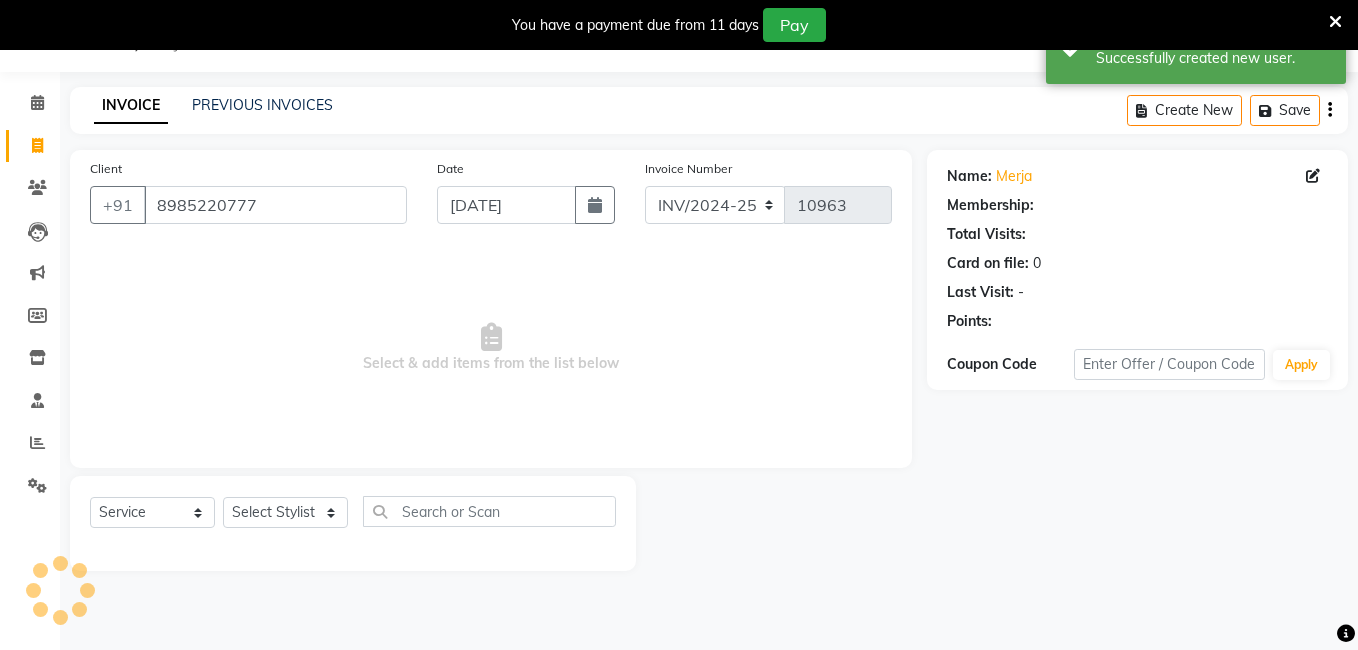 select on "1: Object" 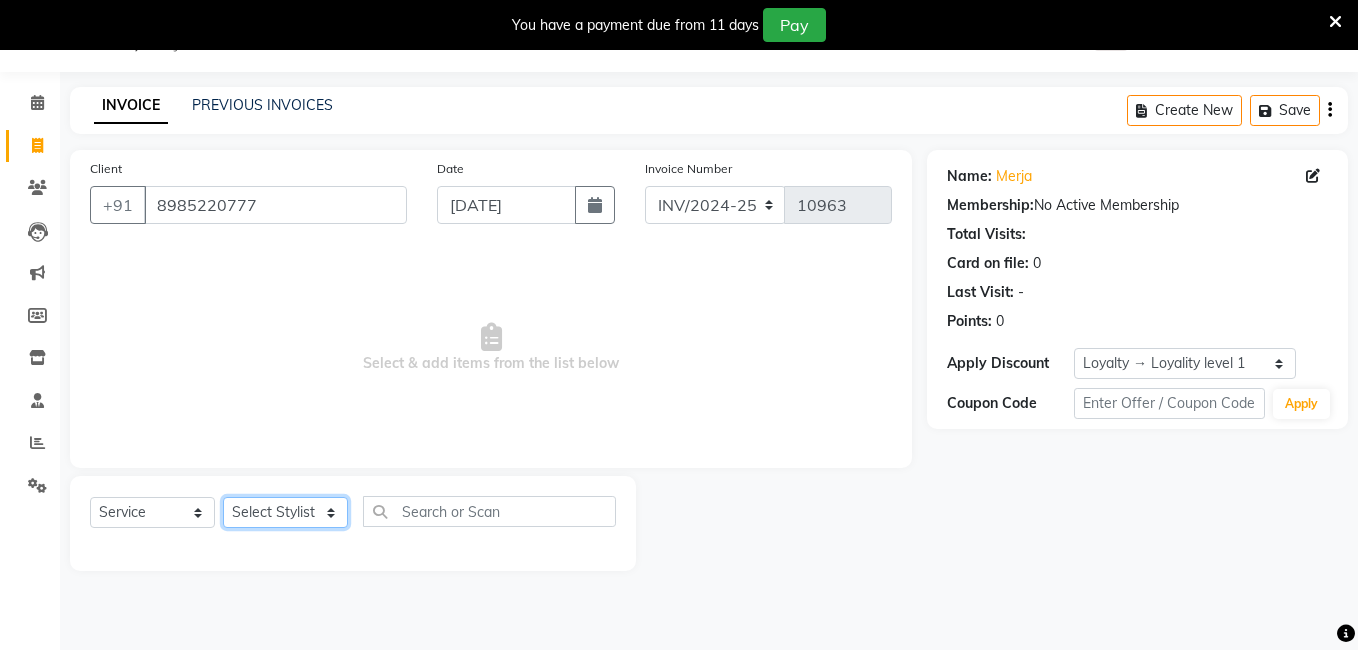 click on "Select Stylist [PERSON_NAME] [PERSON_NAME] kasim [PERSON_NAME] sameer [PERSON_NAME] manager" 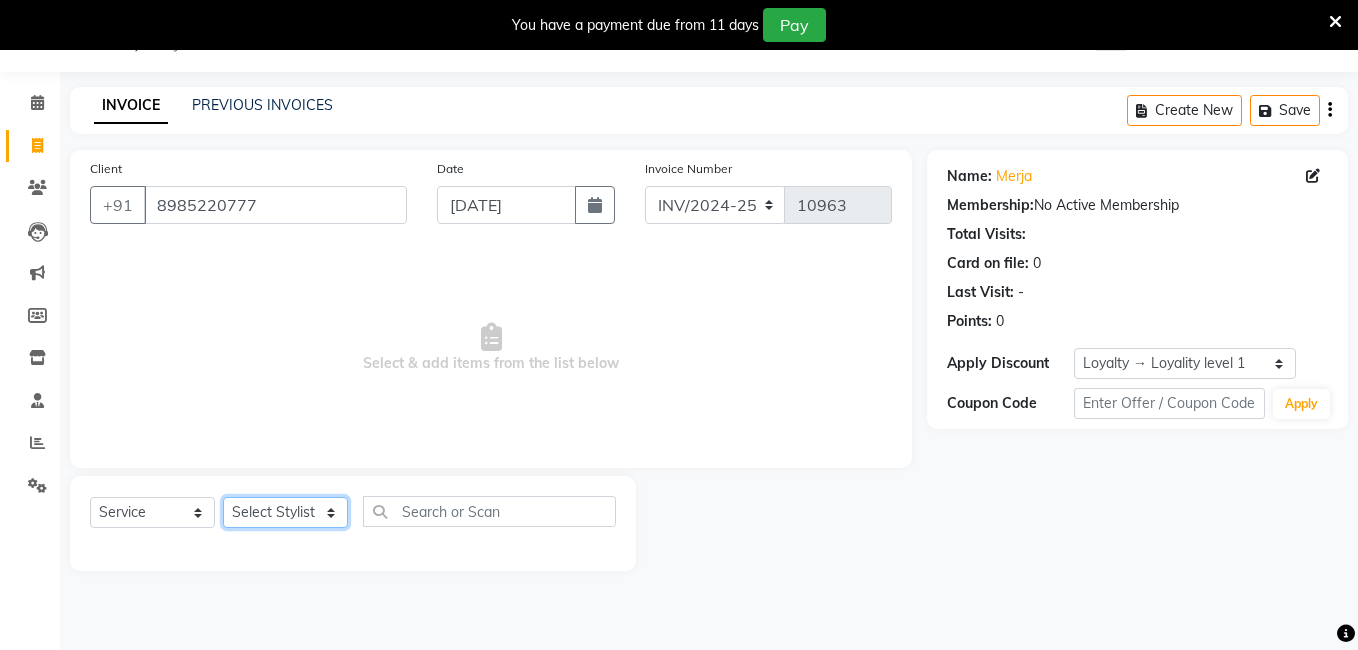 select on "71212" 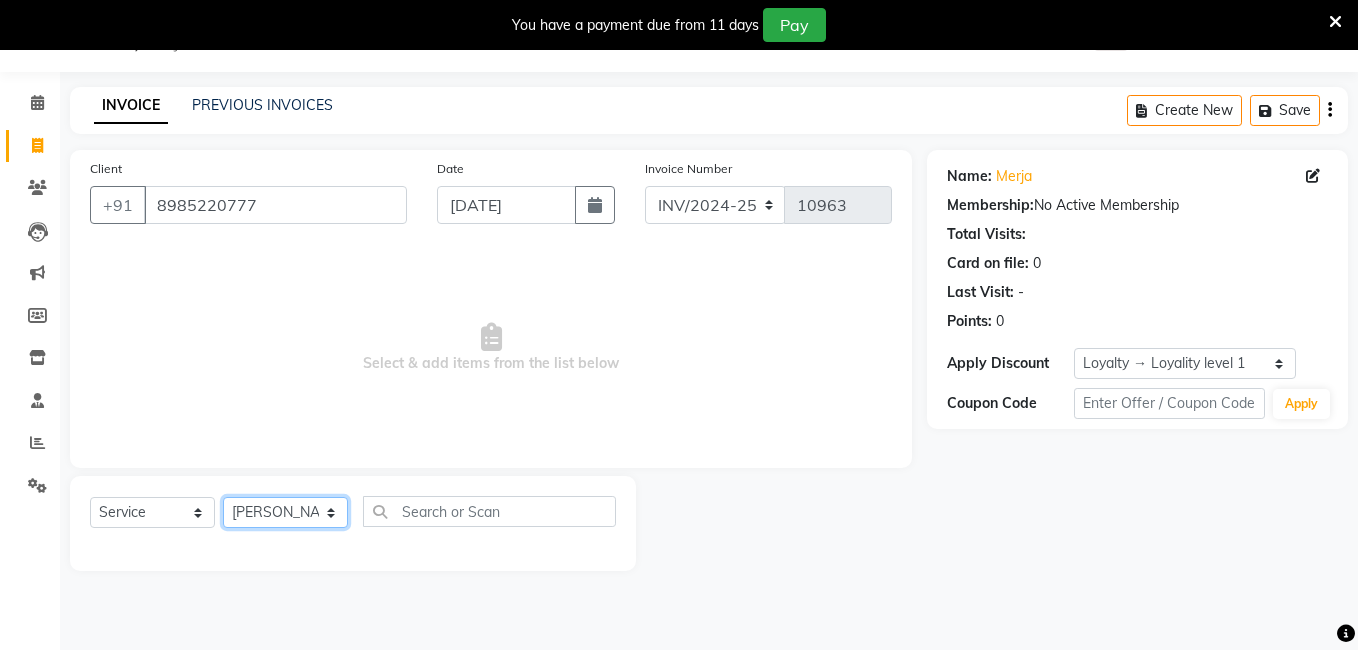click on "Select Stylist [PERSON_NAME] [PERSON_NAME] kasim [PERSON_NAME] sameer [PERSON_NAME] manager" 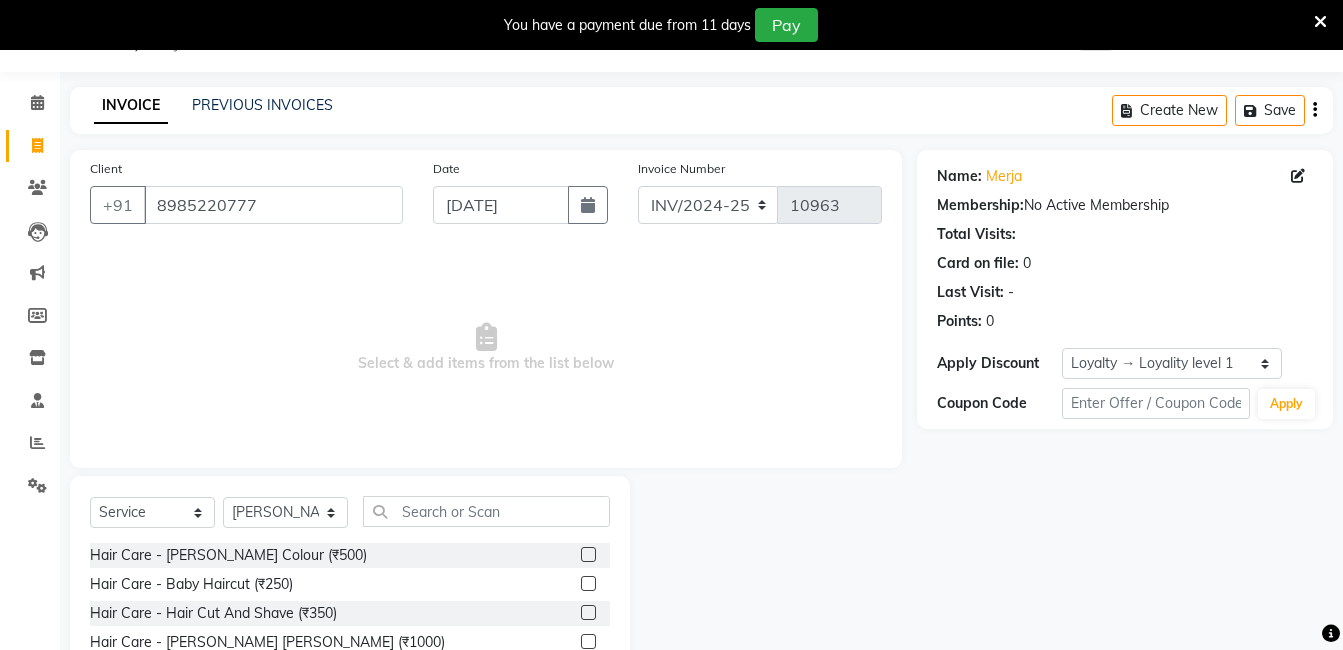 click on "Select  Service  Product  Membership  Package Voucher Prepaid Gift Card  Select Stylist [PERSON_NAME] [PERSON_NAME] [PERSON_NAME] sameer [PERSON_NAME] manager Hair Care - [PERSON_NAME] Colour (₹500)  Hair Care - Baby Haircut (₹250)  Hair Care - Hair Cut And Shave (₹350)  Hair Care - [PERSON_NAME] [PERSON_NAME] (₹1000)  Hair Care - Curly Short Lenght (₹5000)  Hair Care - Full Fiber (₹500)  Hair Care - Girl Haircut (₹350)  Hair Care - Hair Cut (₹200)  Hair Care - [MEDICAL_DATA] treatment (₹1500)  Hair Care - Hair Spa Professional (₹1200)  Hair Care - Haircut Girl (₹800)  Hair Care - Half Fiber (₹350)  Hair Care - Head Wash (₹50)  Hair Care - Keratin Medium Length (₹7000)  Hair Care - Keratin Short Length1 (₹4000)  Hair Care - Keratin Short Length (₹2500)  Hair Care - Keratin Wash (₹300)  Hair Care - Matrix Colour (₹500)  Hair Care - Normal Haircut Girl (₹500)  Hair Care - Smoothening Short Hair (₹1500)  Hair Care - Spa (₹700)  Hair Care - Streightening Long Hair (₹6000)  basic package (₹2000)" 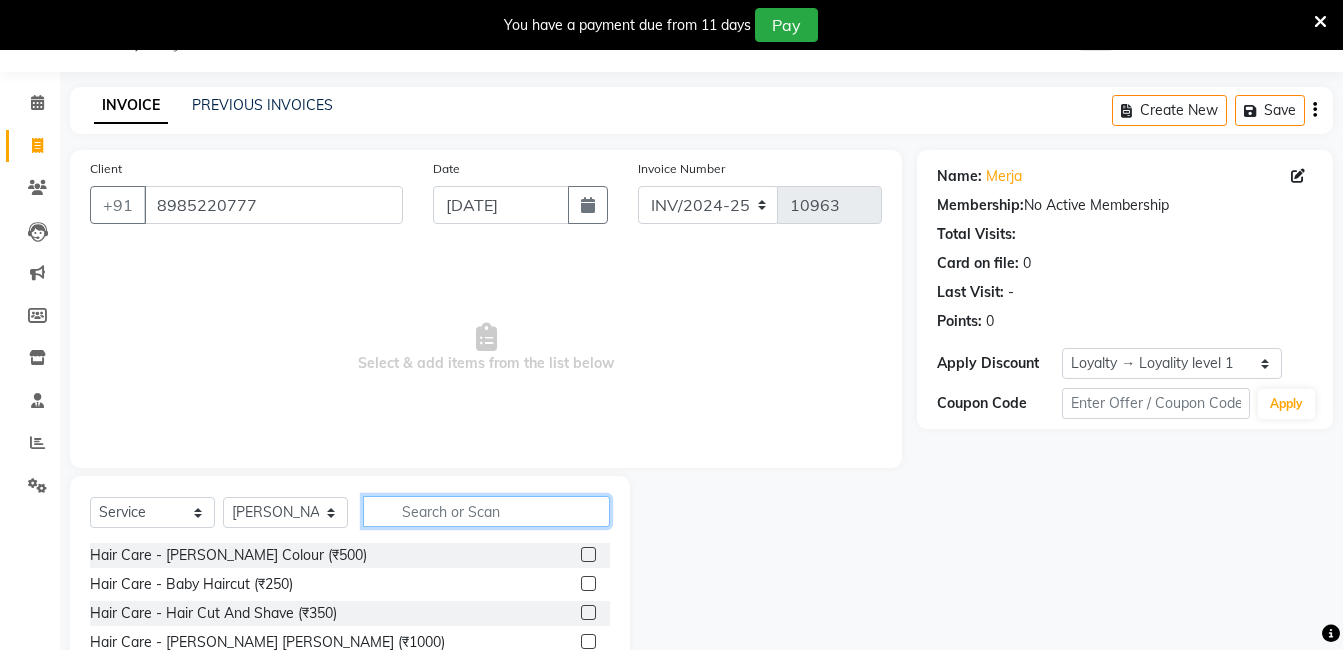 click 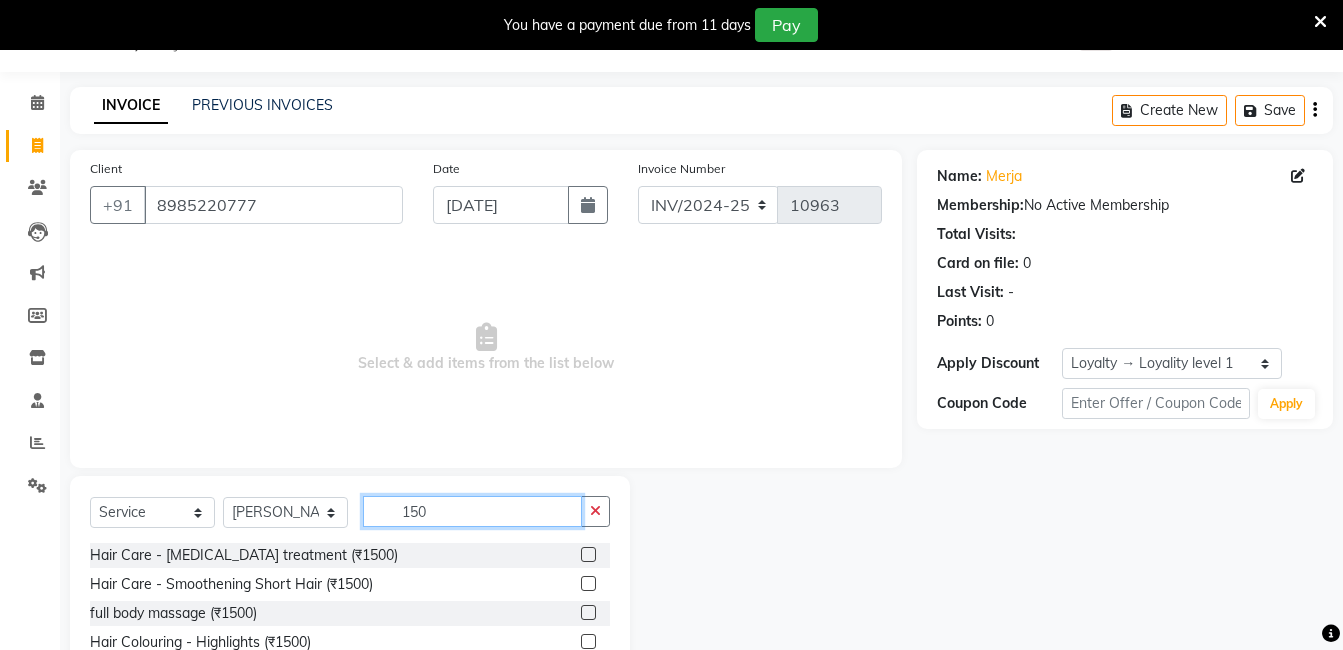 scroll, scrollTop: 32, scrollLeft: 0, axis: vertical 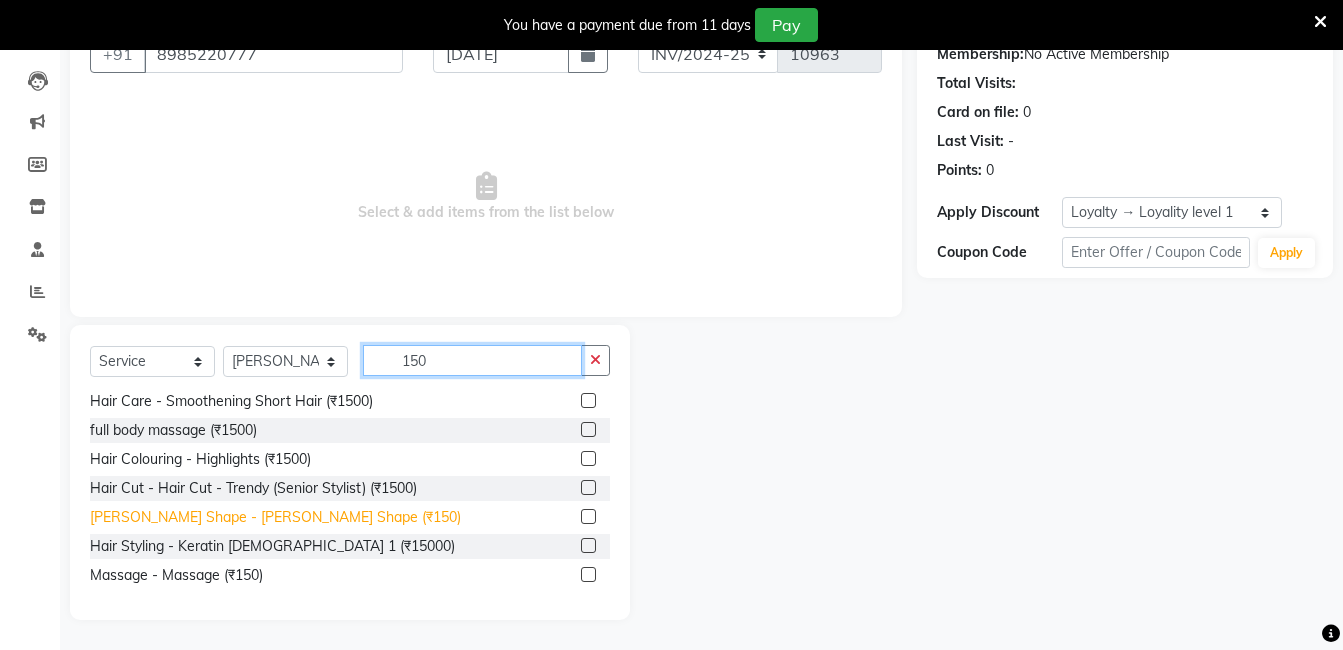 type on "150" 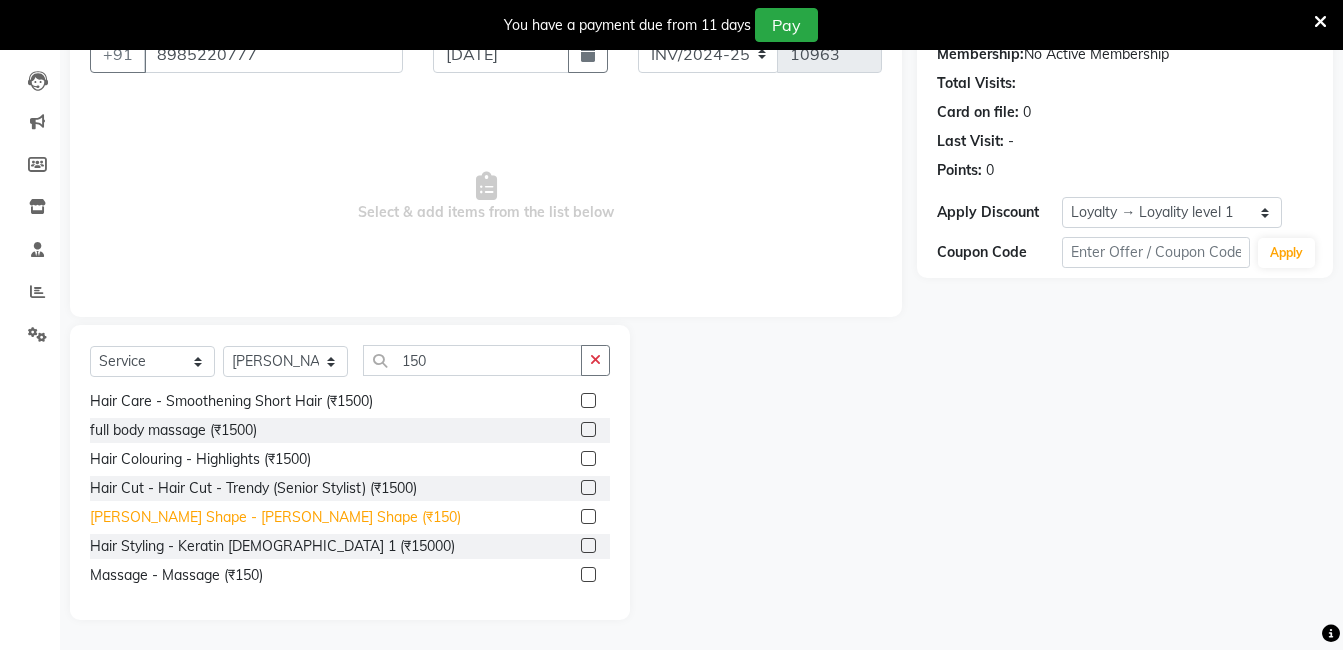 click on "[PERSON_NAME] Shape - [PERSON_NAME] Shape (₹150)" 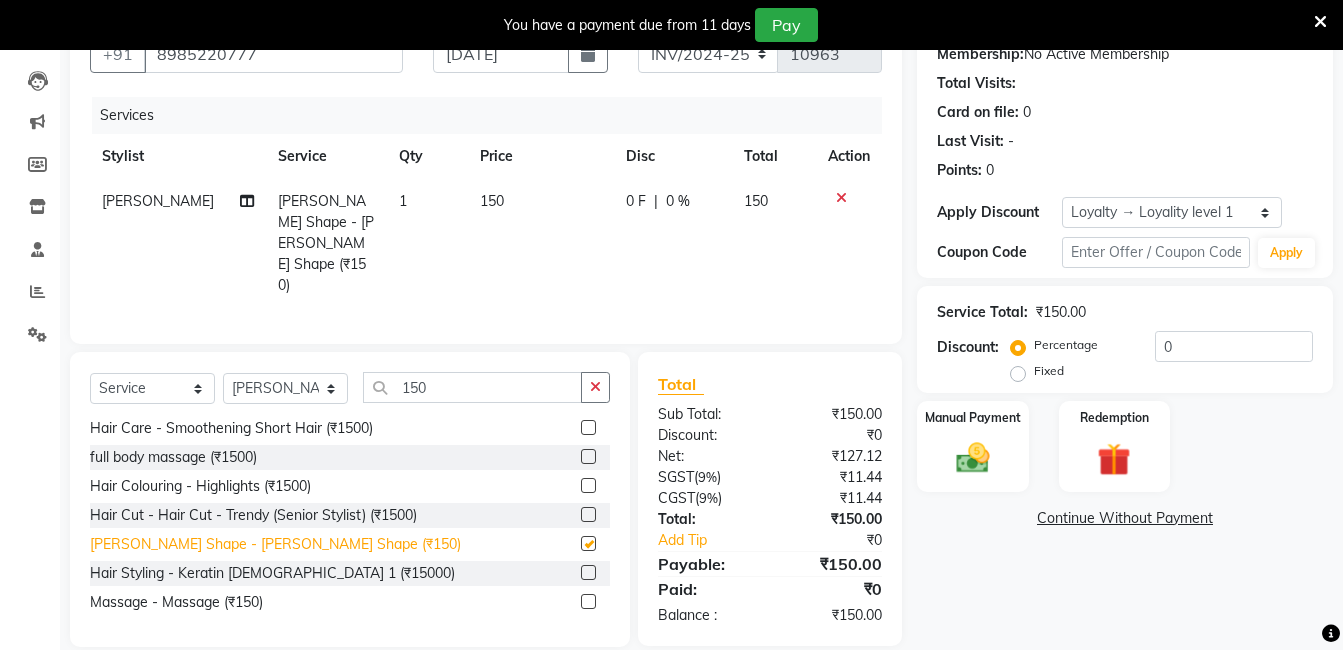 checkbox on "false" 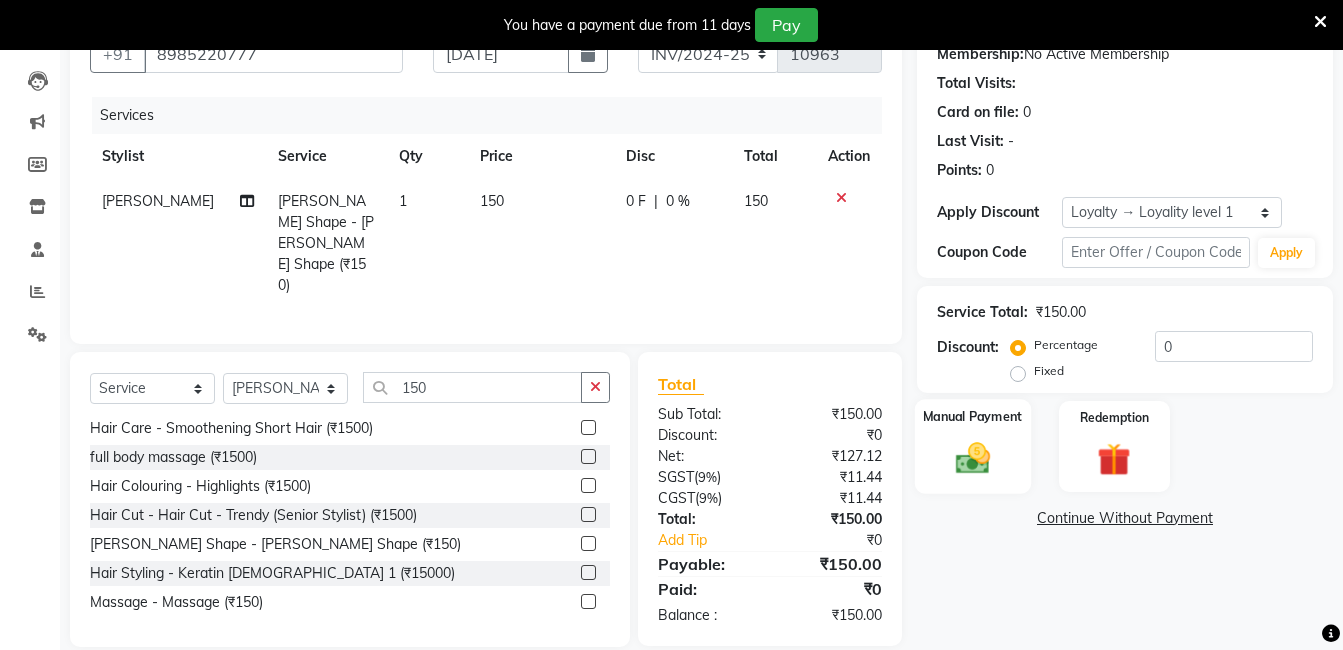 click on "Manual Payment" 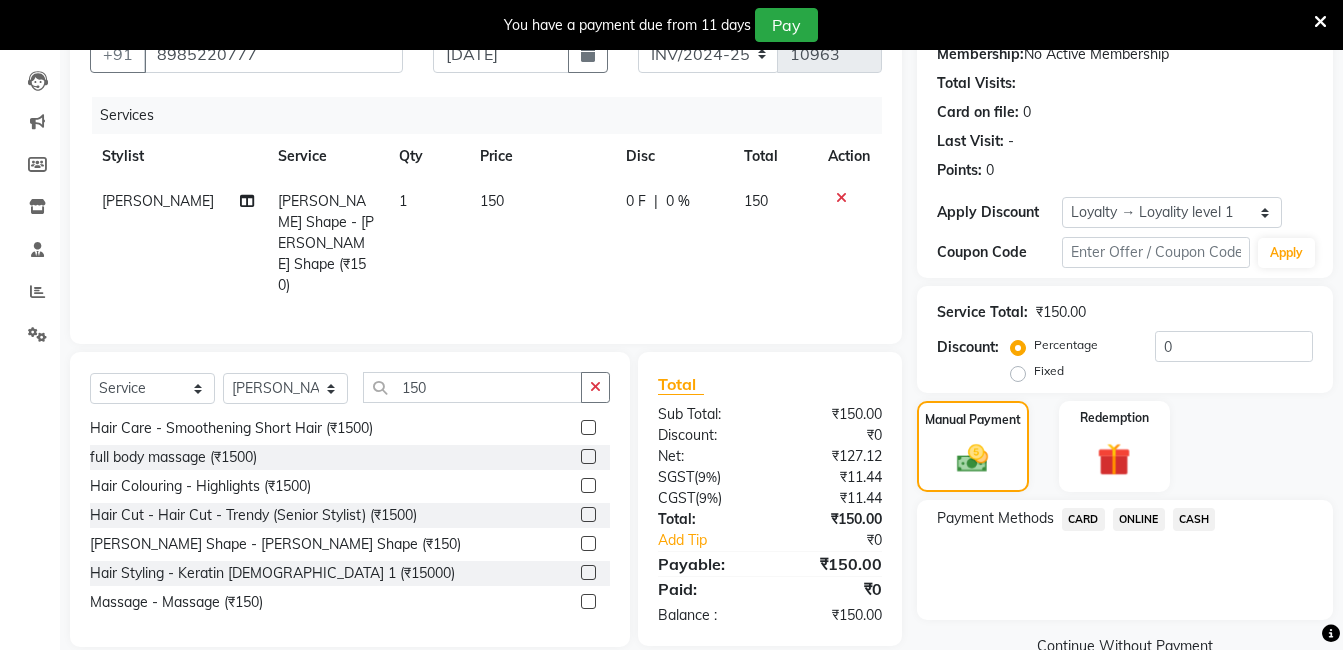 click on "ONLINE" 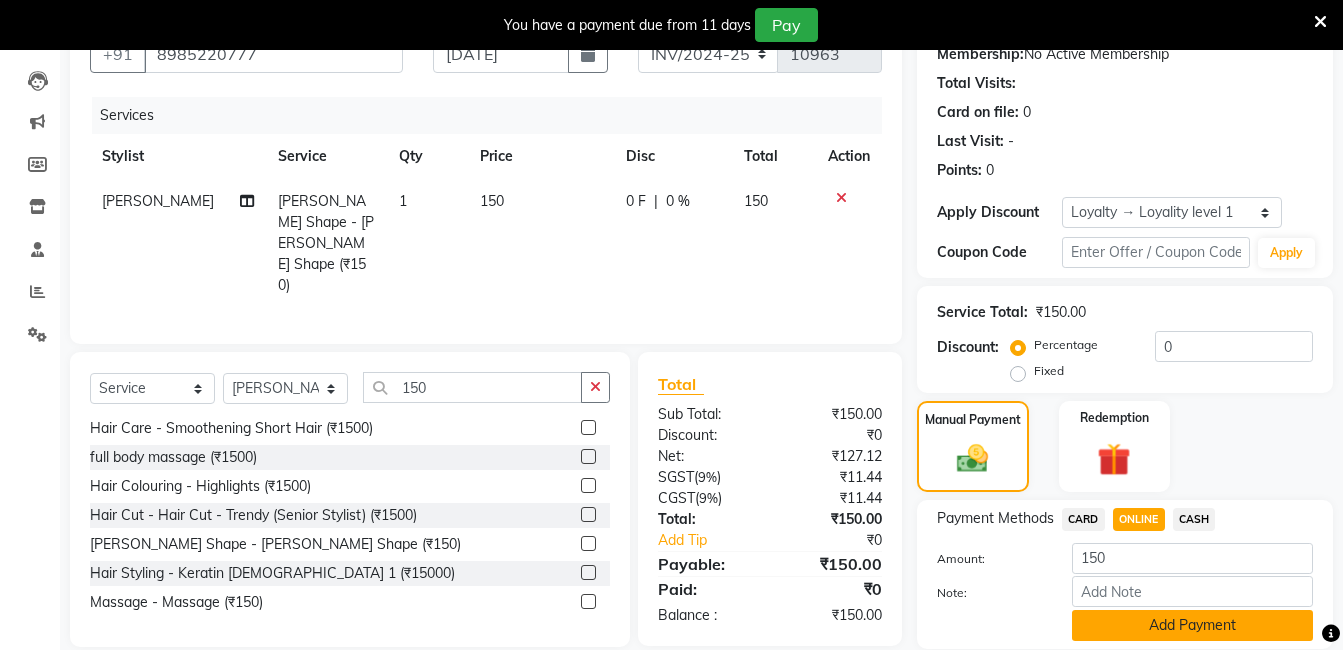 click on "Add Payment" 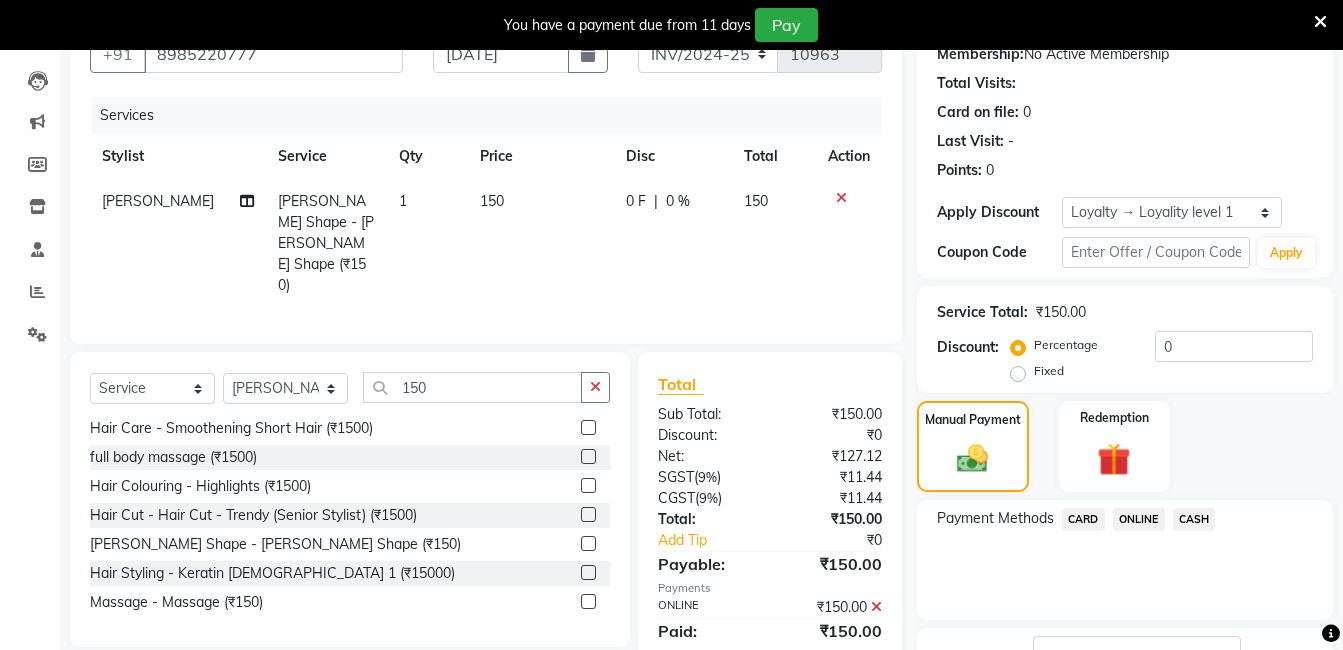 scroll, scrollTop: 311, scrollLeft: 0, axis: vertical 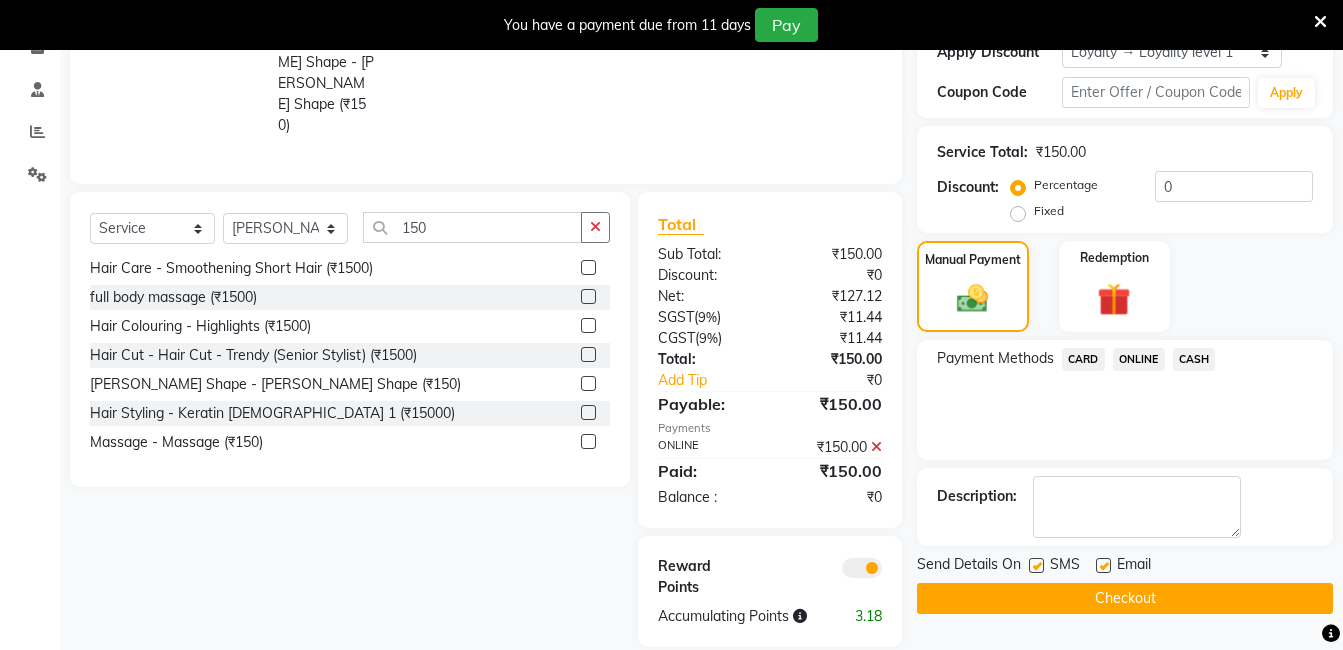 click on "Checkout" 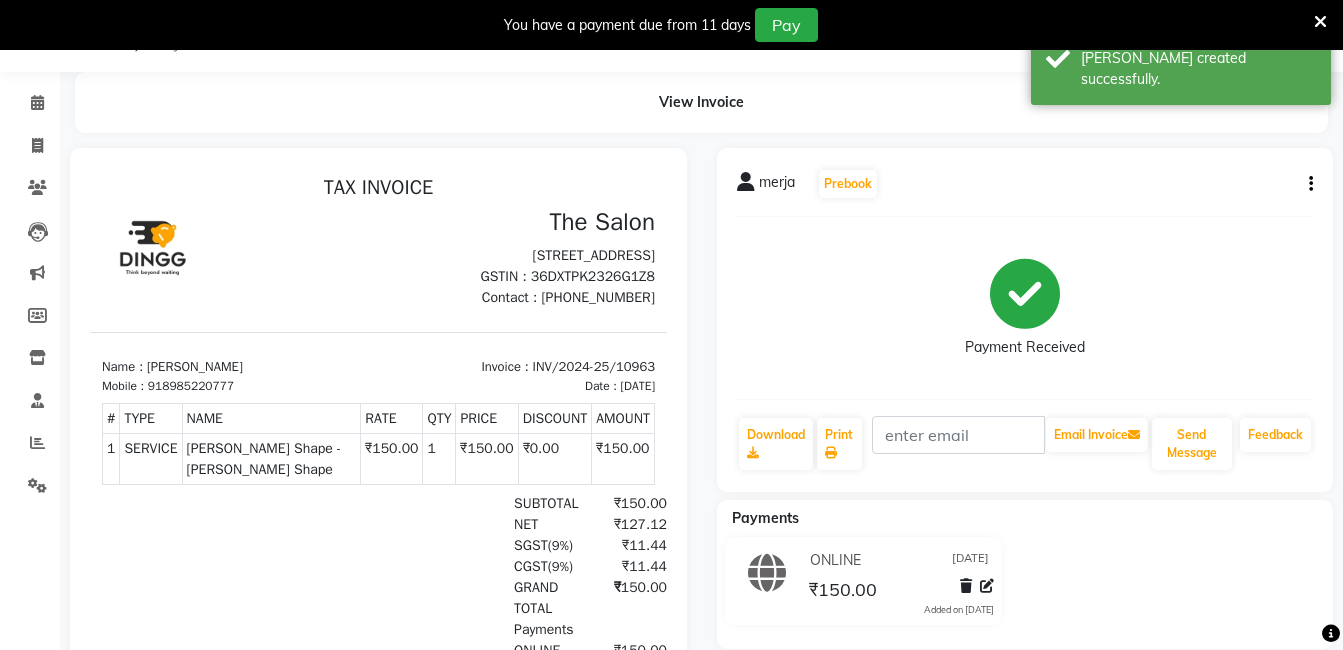 scroll, scrollTop: 0, scrollLeft: 0, axis: both 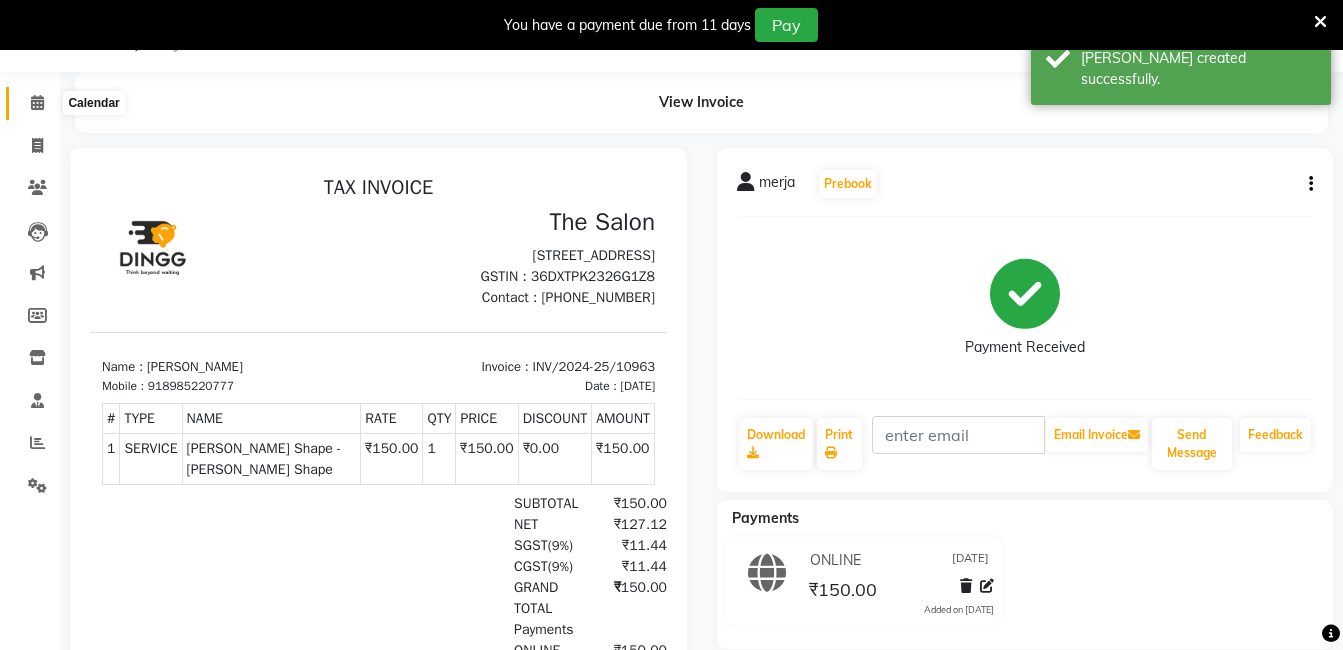 click 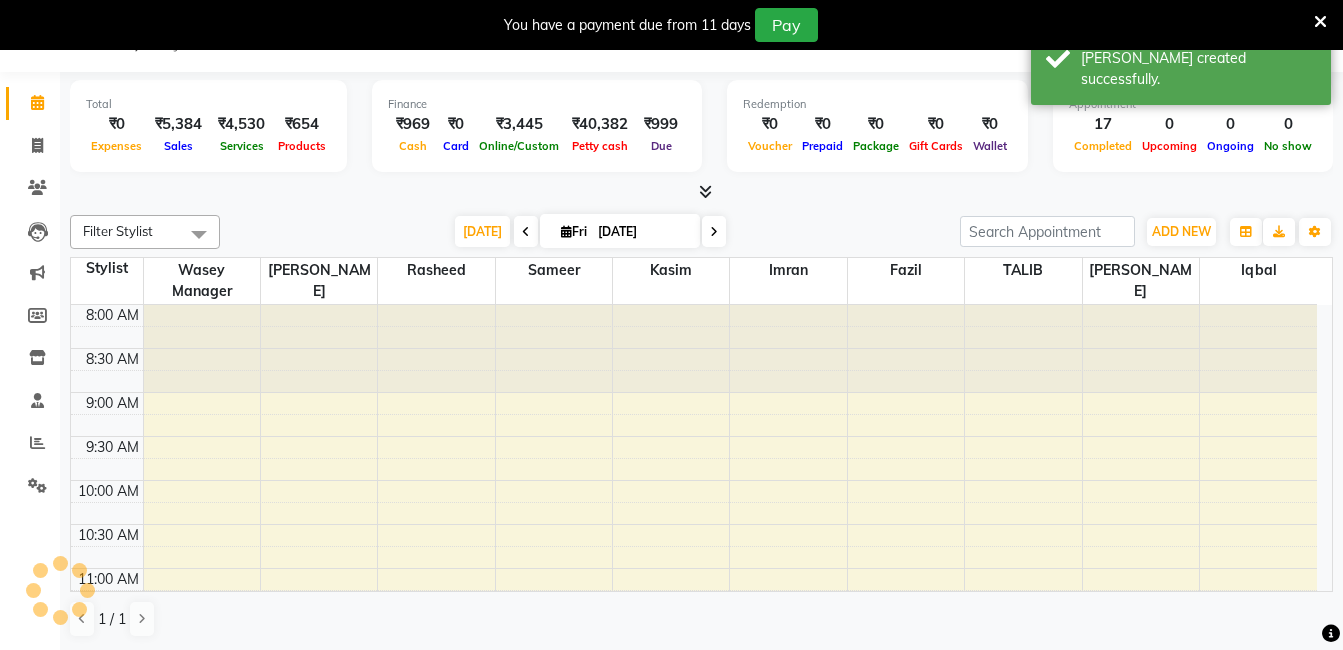 scroll, scrollTop: 0, scrollLeft: 0, axis: both 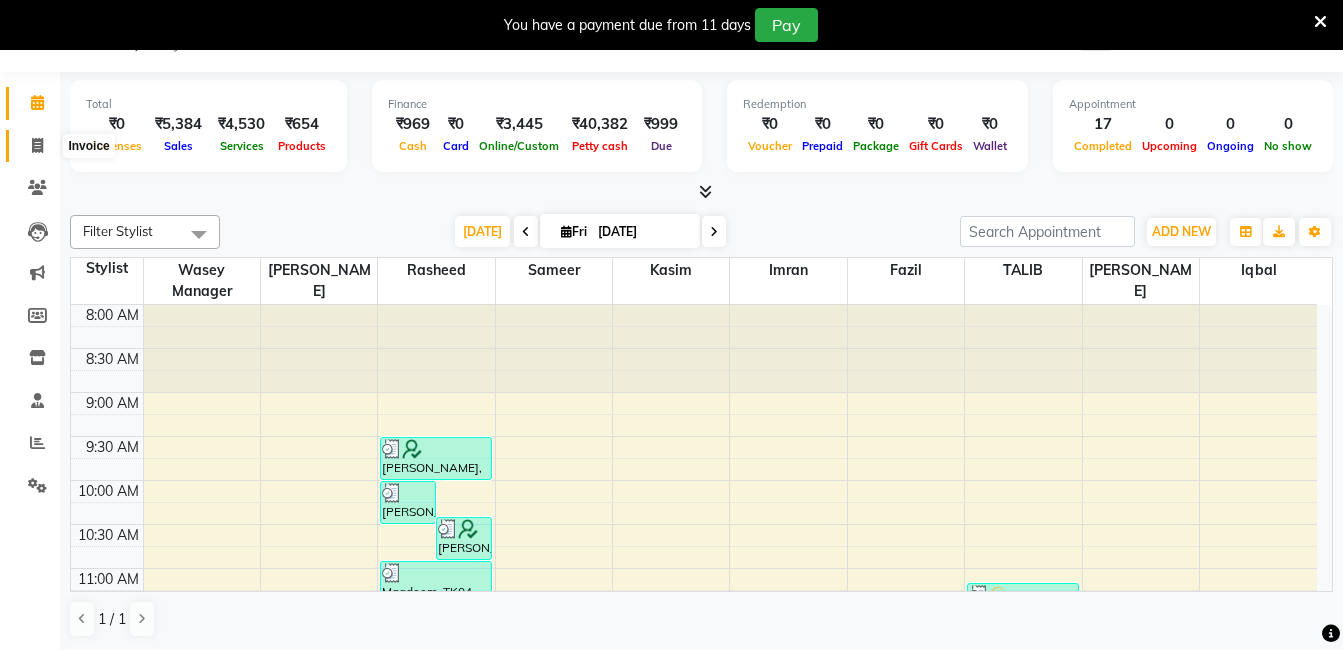 click 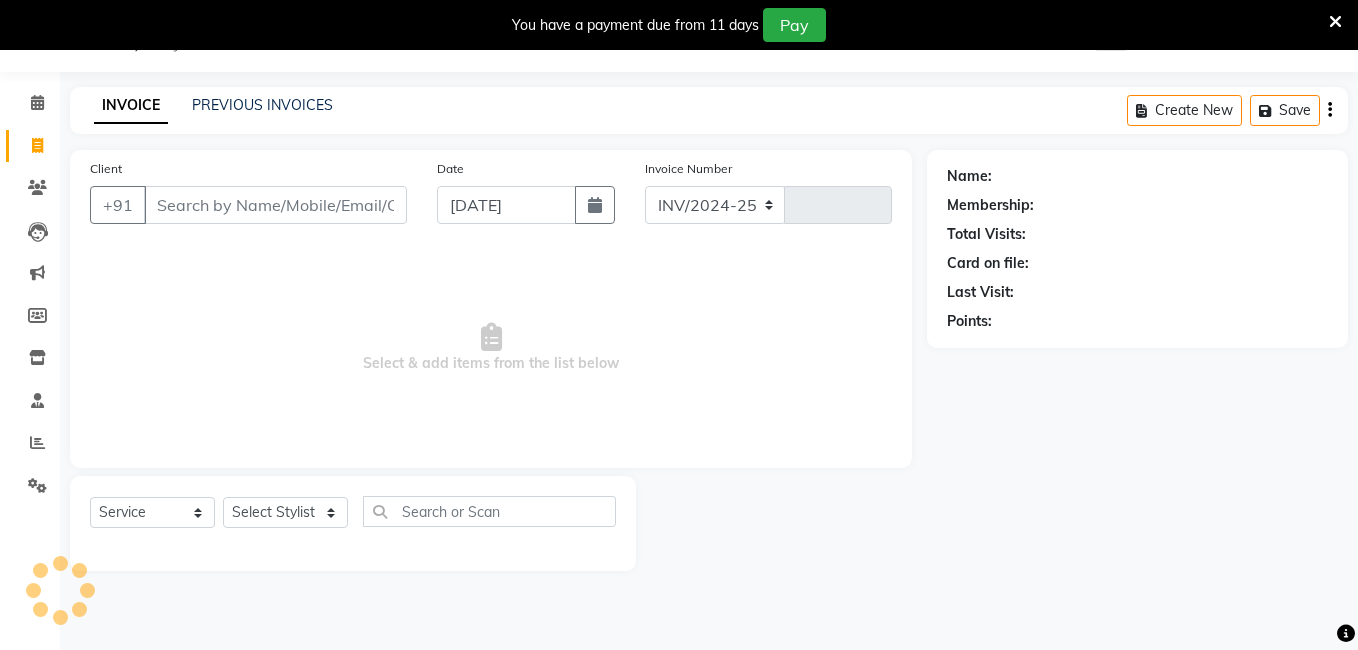 select on "5198" 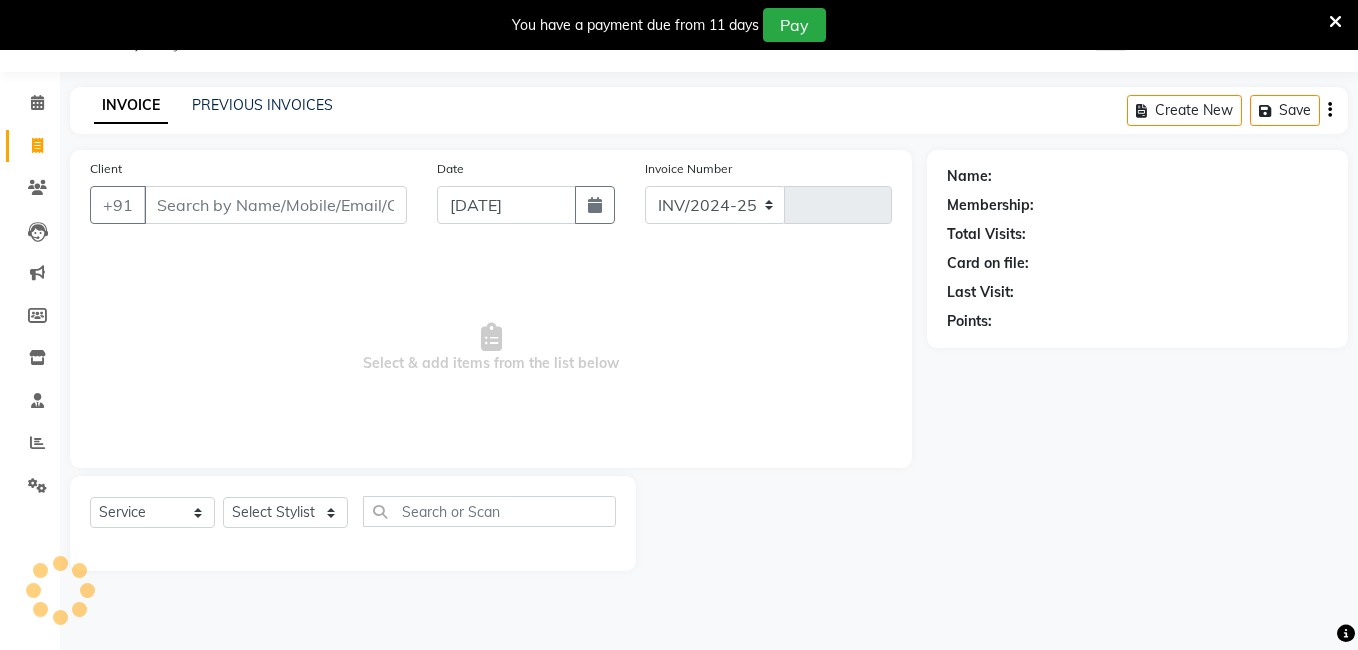 type on "10964" 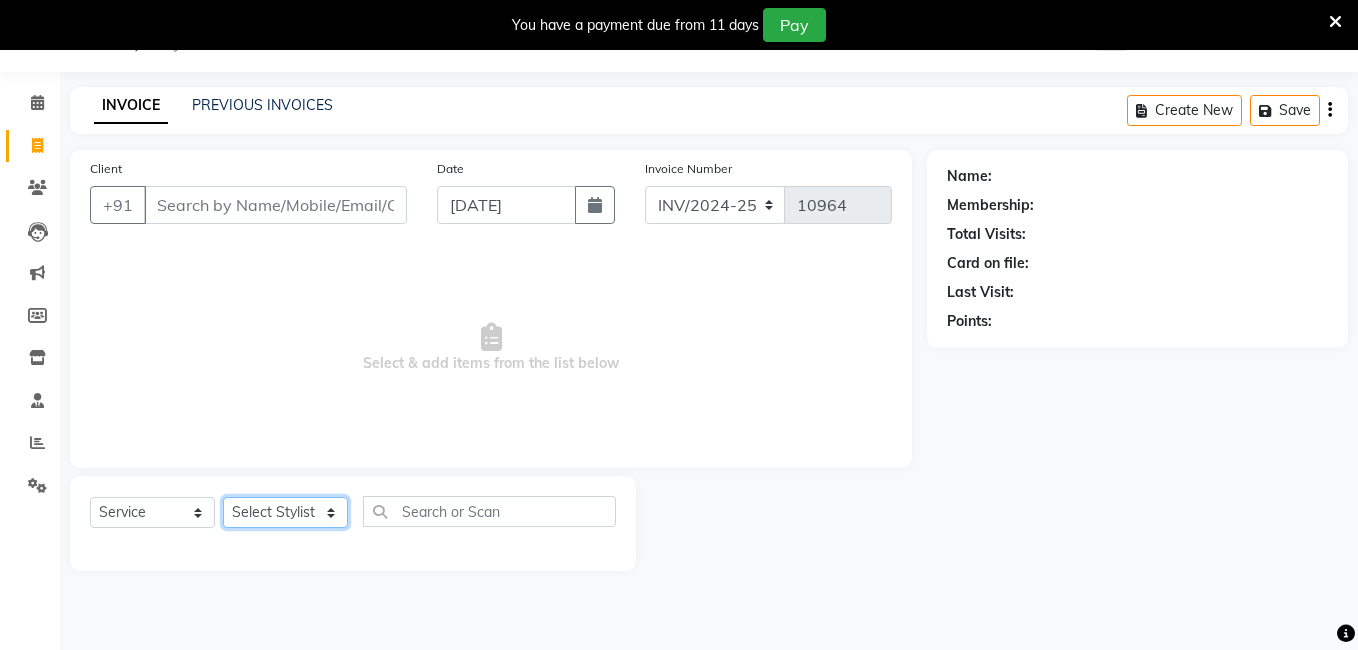 click on "Select Stylist [PERSON_NAME] [PERSON_NAME] kasim [PERSON_NAME] sameer [PERSON_NAME] manager" 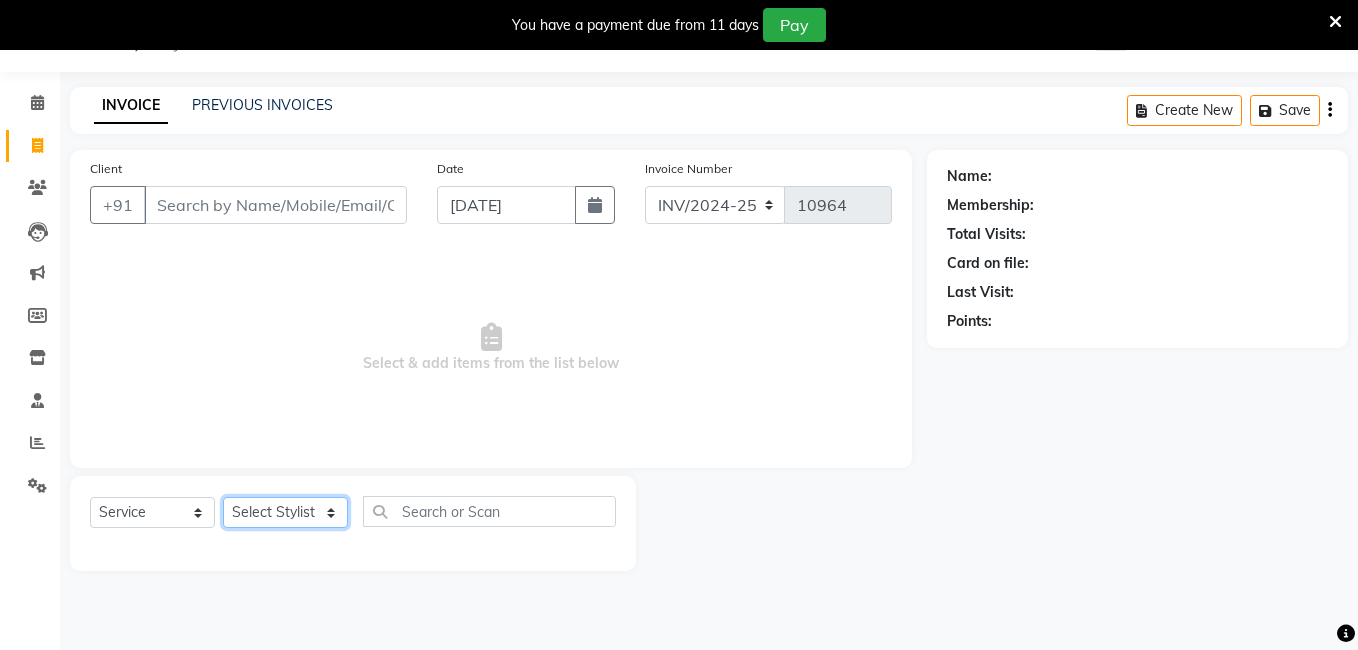 select on "65400" 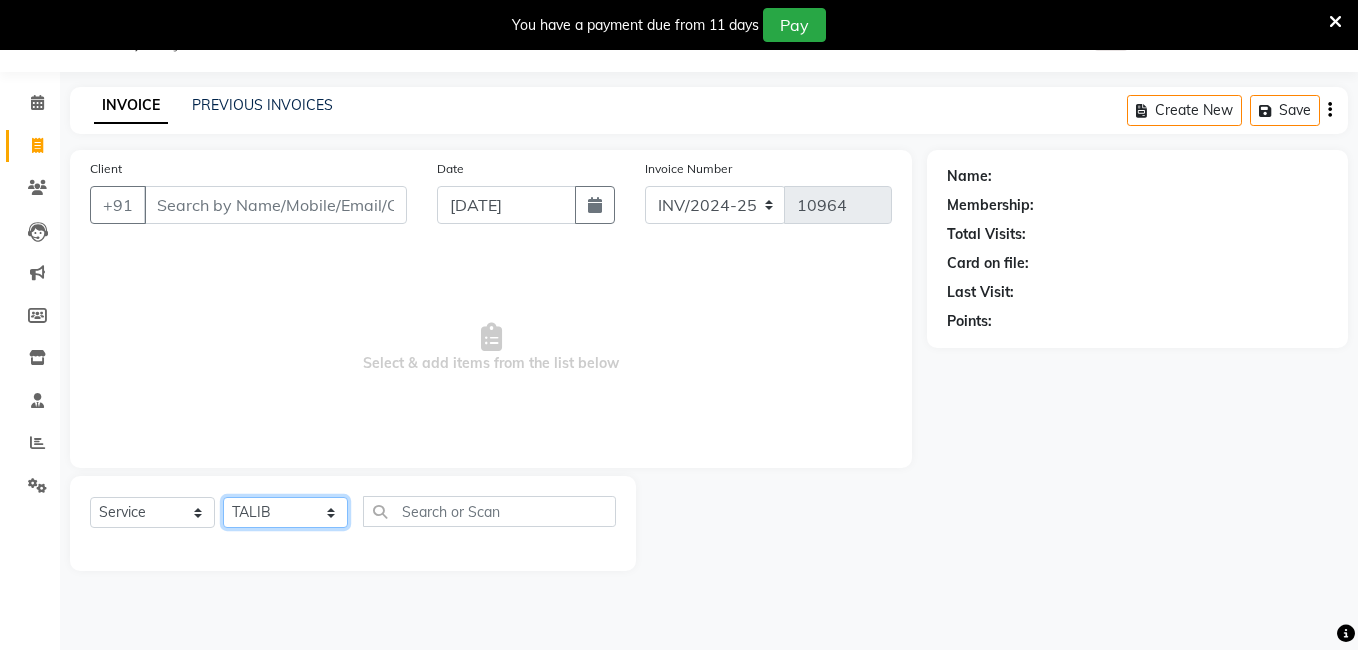 click on "Select Stylist [PERSON_NAME] [PERSON_NAME] kasim [PERSON_NAME] sameer [PERSON_NAME] manager" 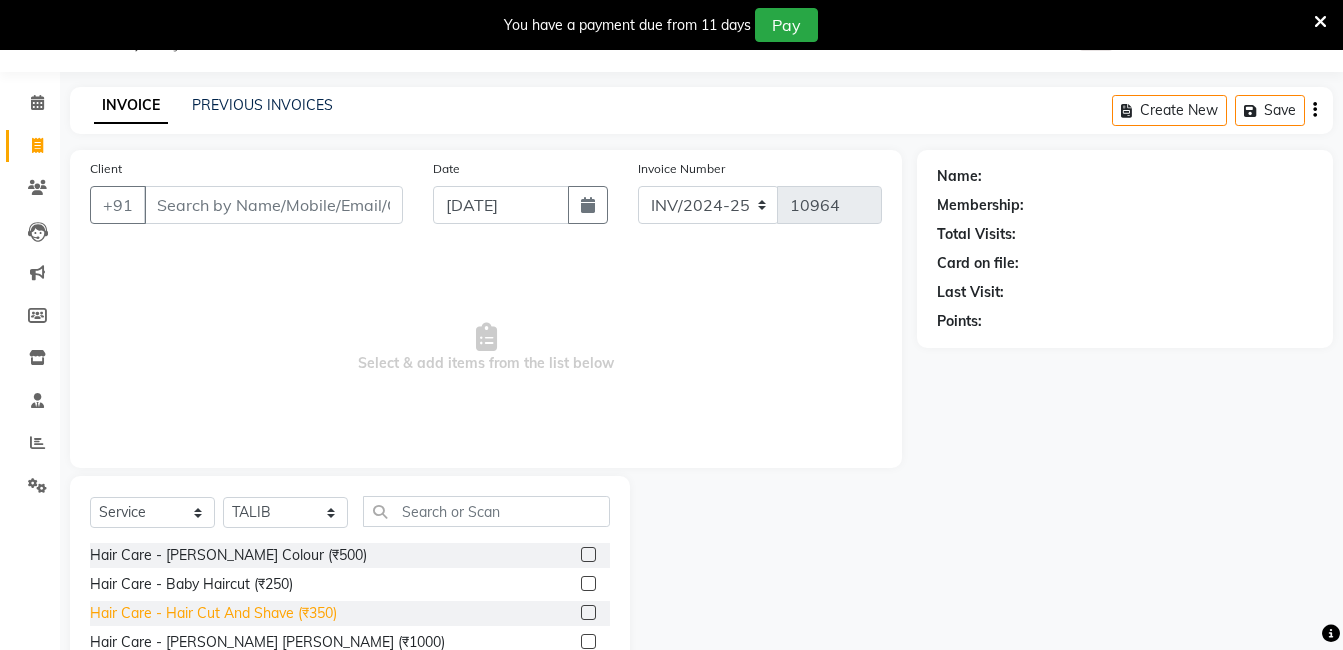 click on "Hair Care - Hair Cut And Shave (₹350)" 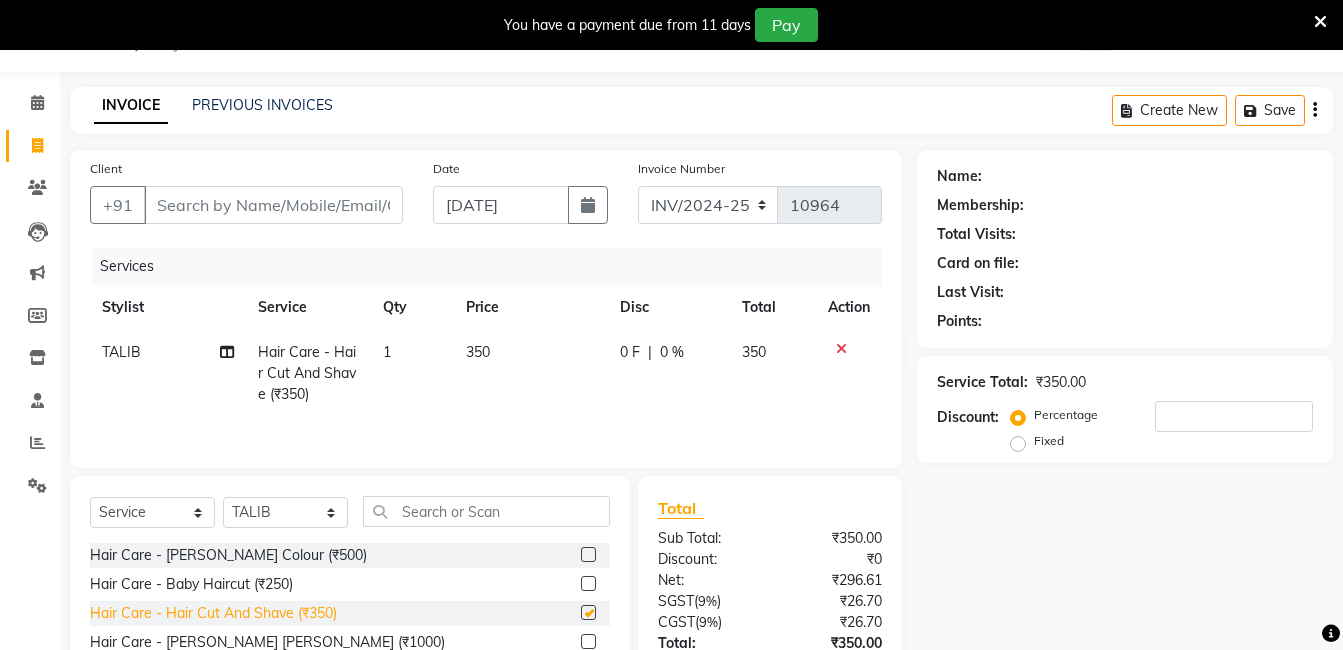 checkbox on "false" 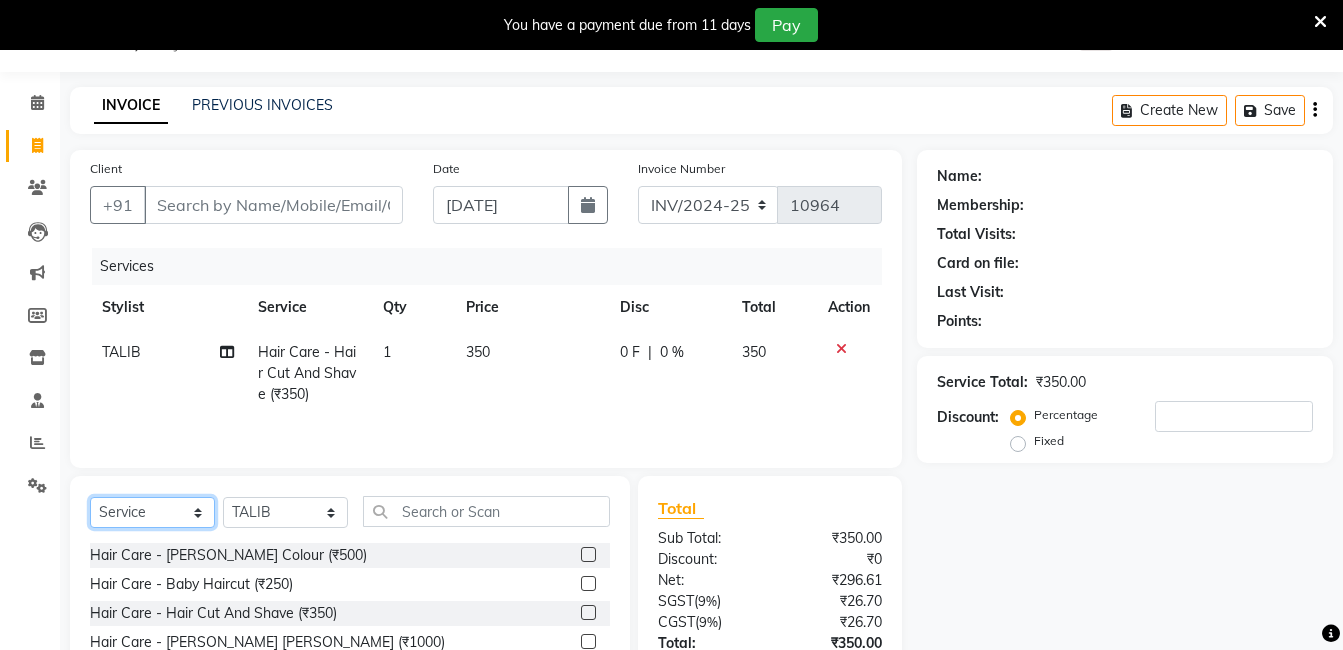 click on "Select  Service  Product  Membership  Package Voucher Prepaid Gift Card" 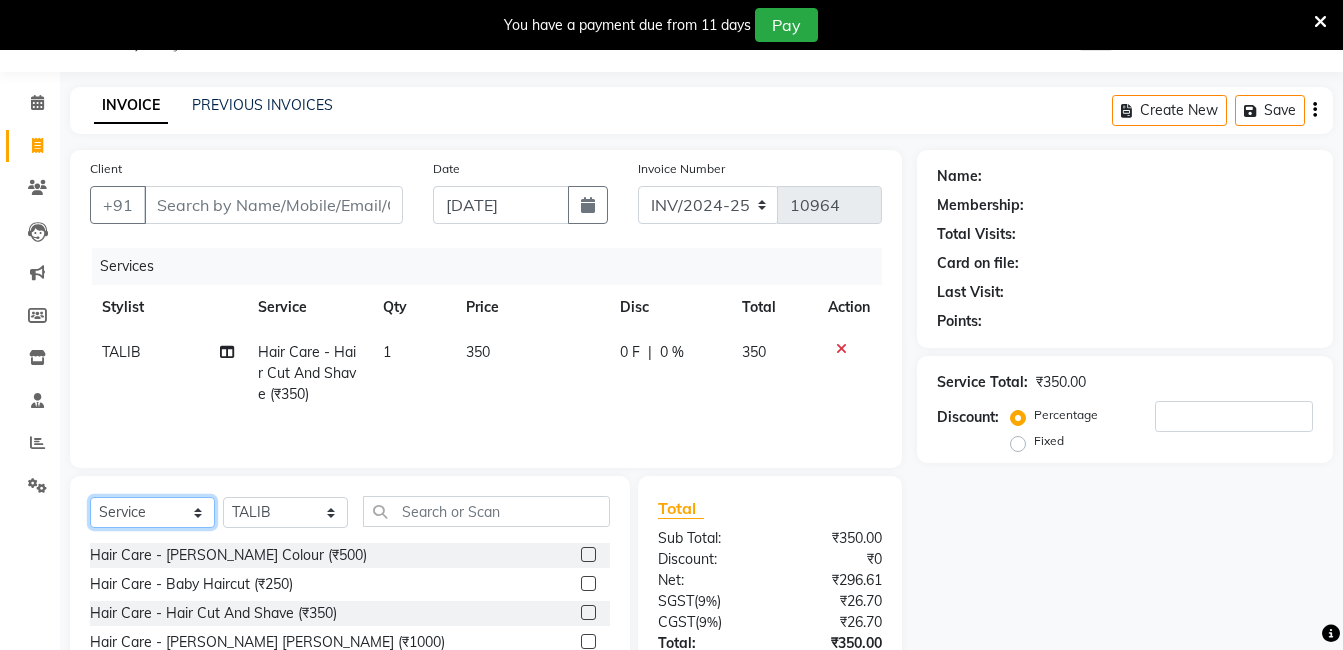 select on "product" 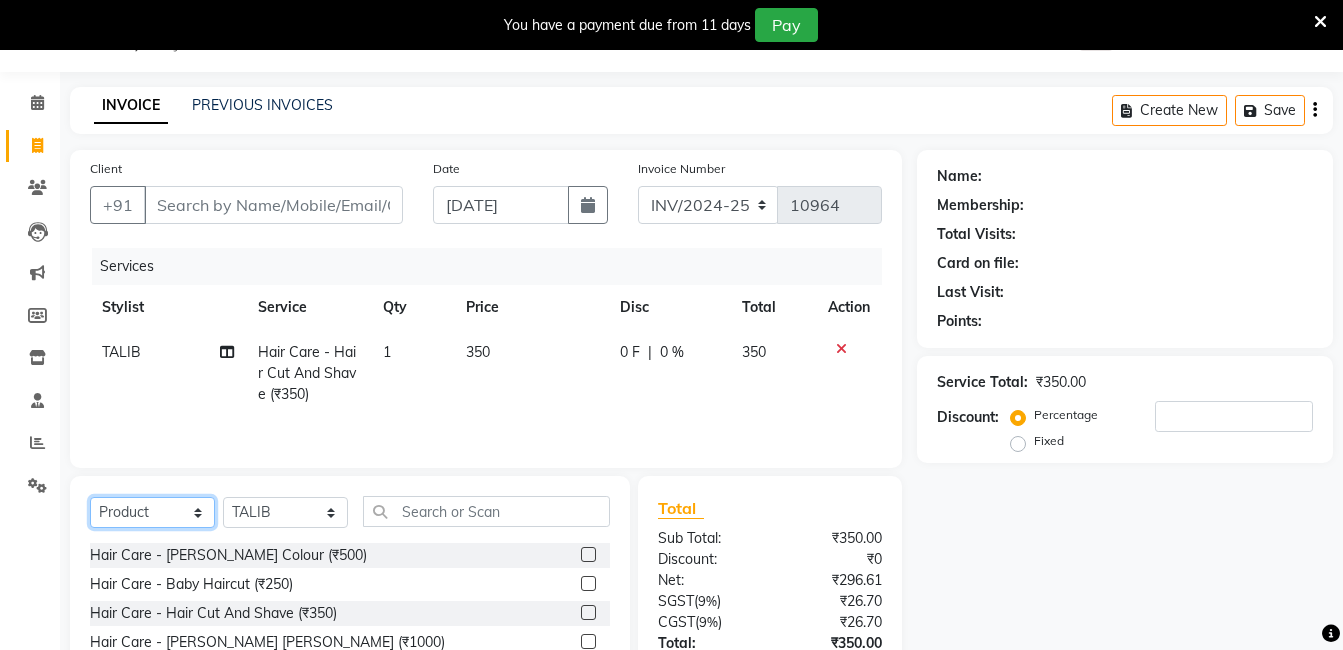 click on "Select  Service  Product  Membership  Package Voucher Prepaid Gift Card" 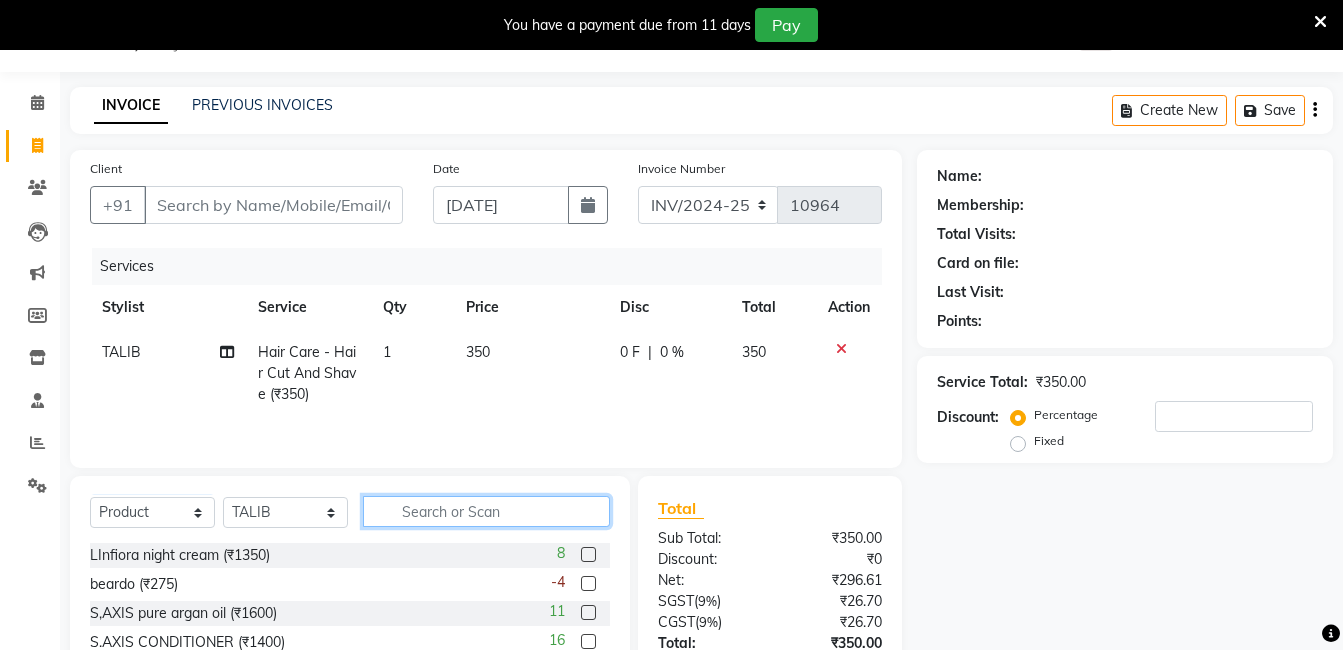 click 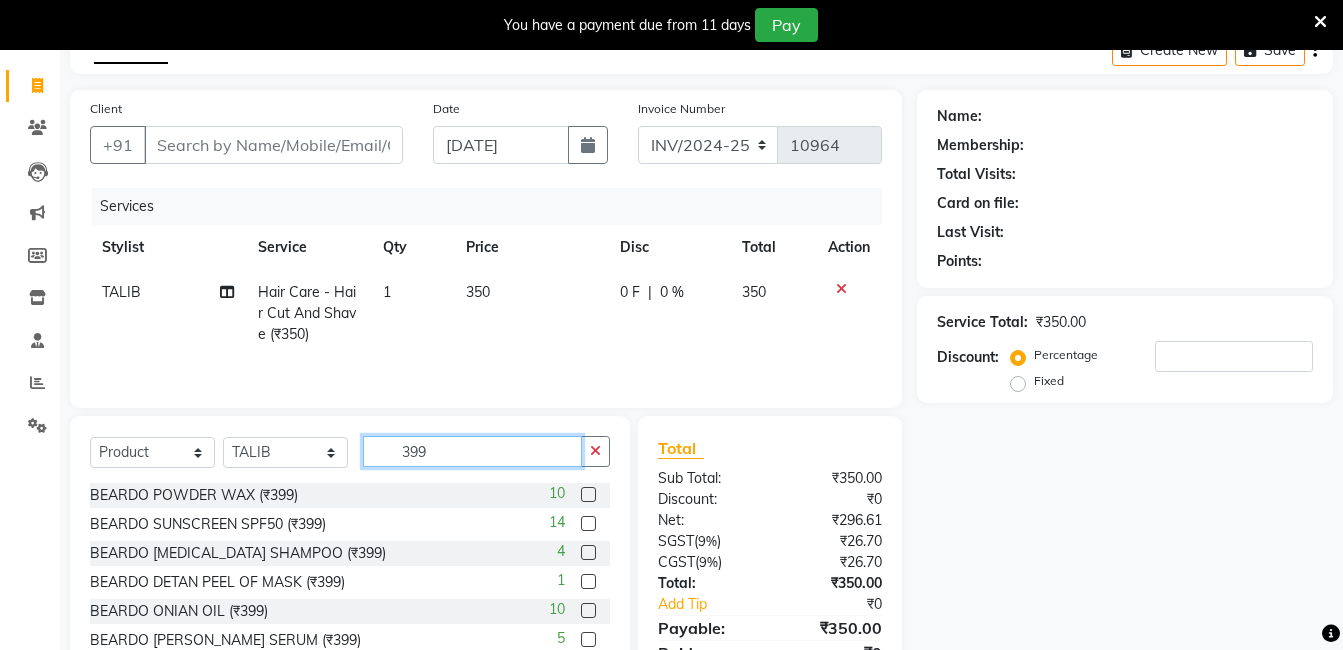 scroll, scrollTop: 133, scrollLeft: 0, axis: vertical 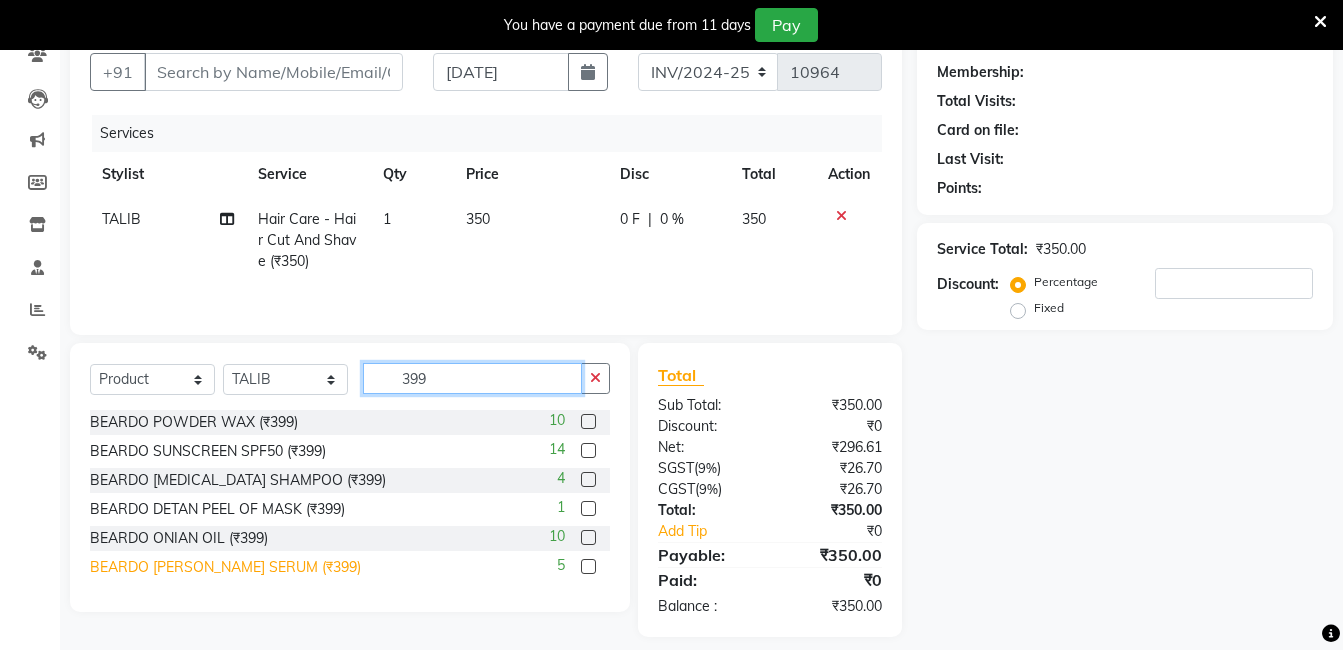 type on "399" 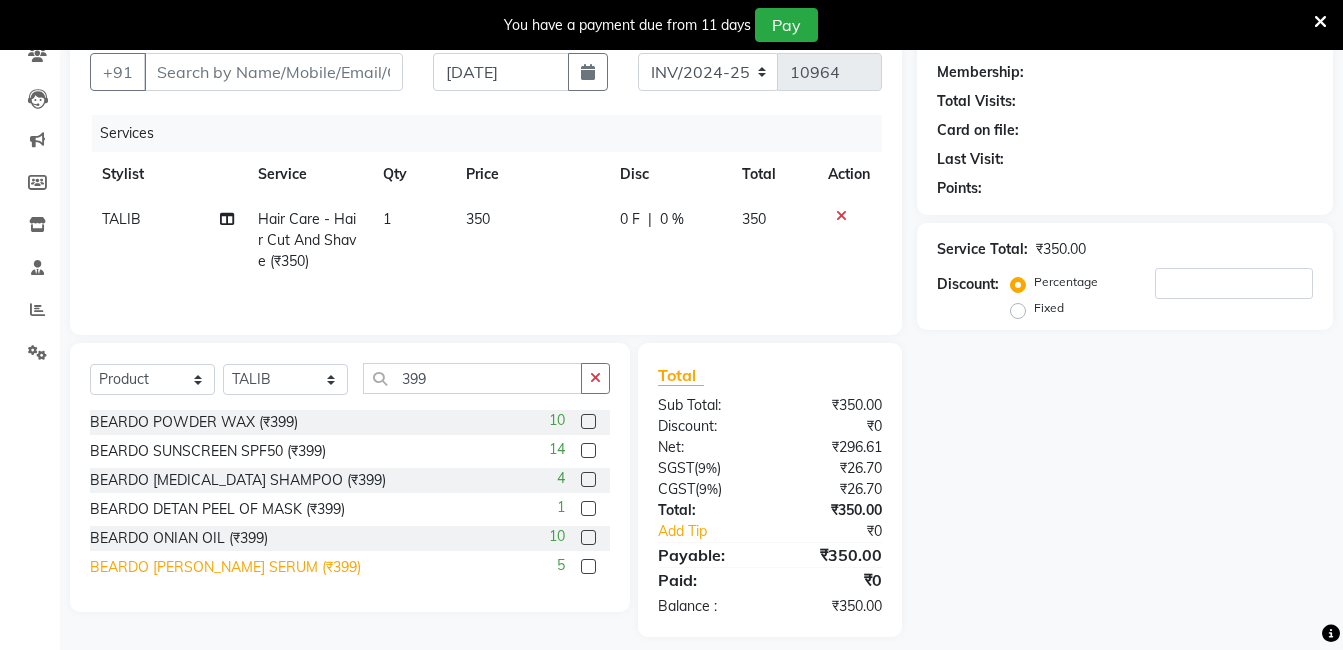 click on "BEARDO [PERSON_NAME] SERUM (₹399)" 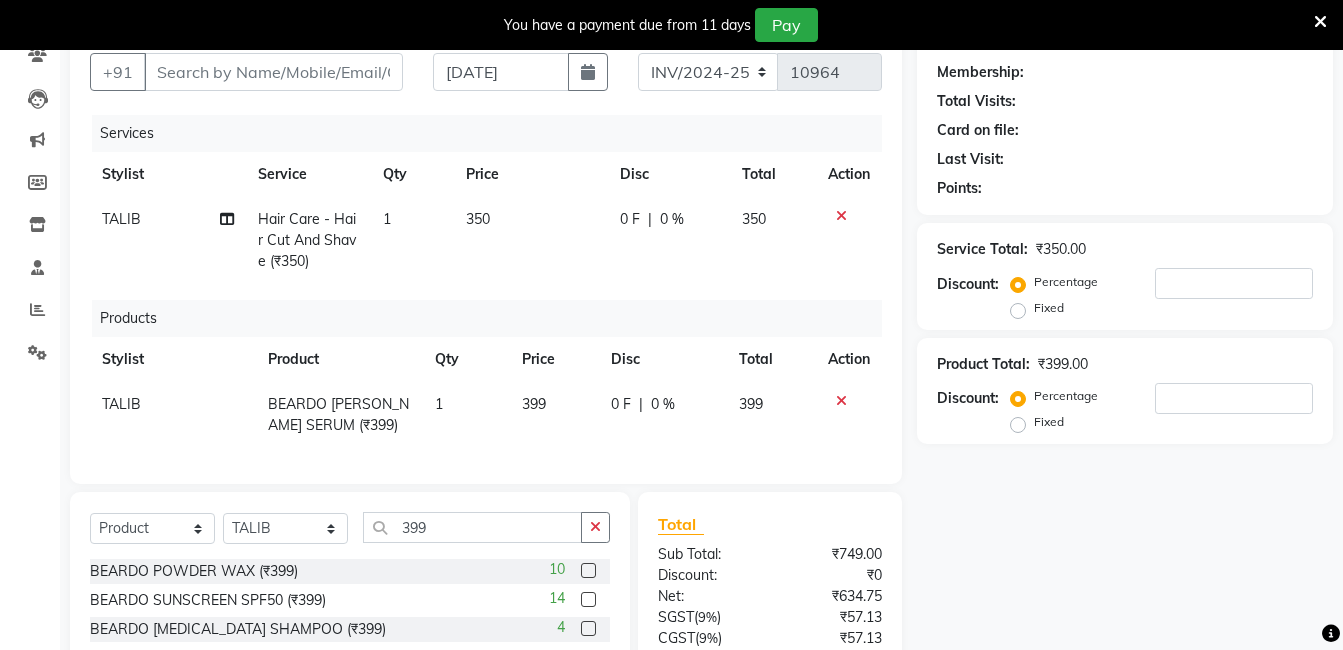 type 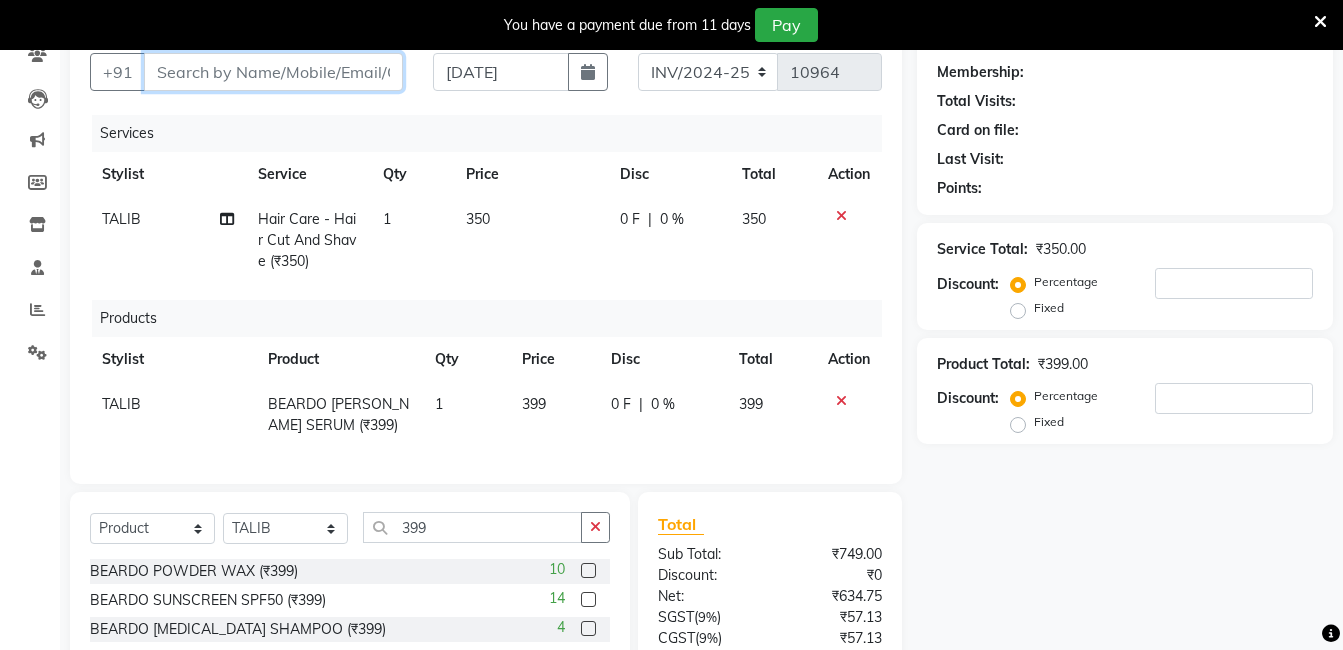 click on "Client" at bounding box center [273, 72] 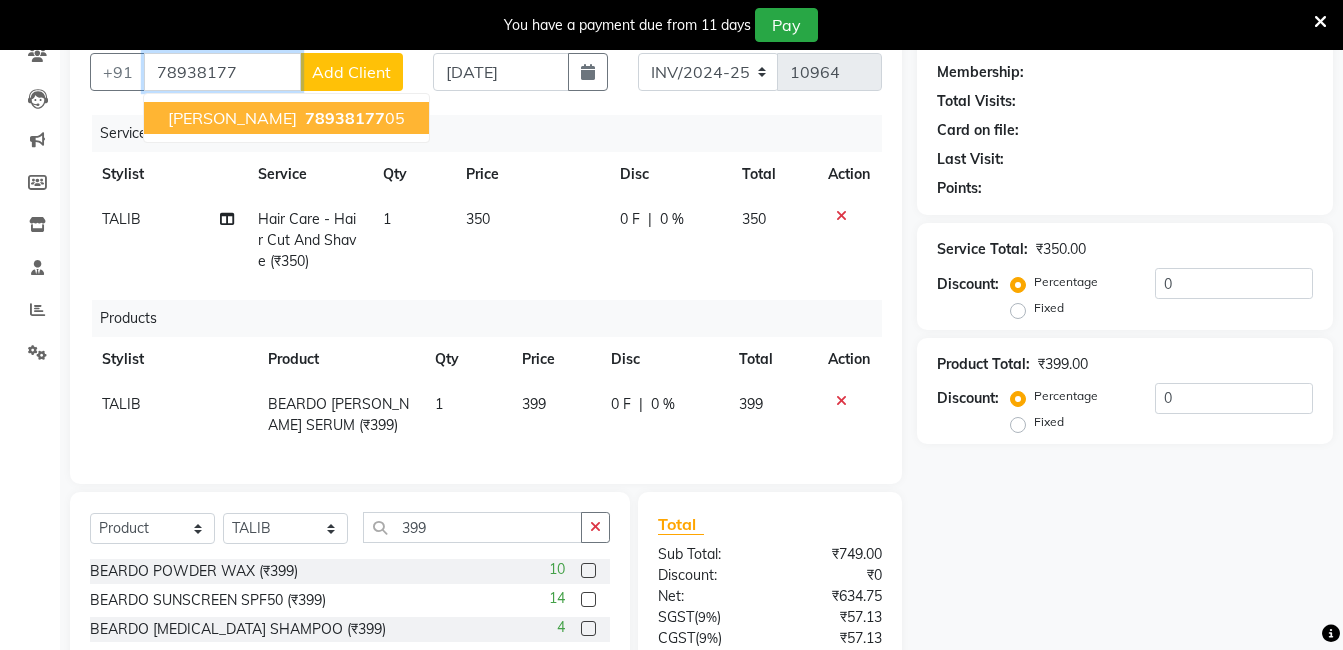 click on "[PERSON_NAME]" at bounding box center (232, 118) 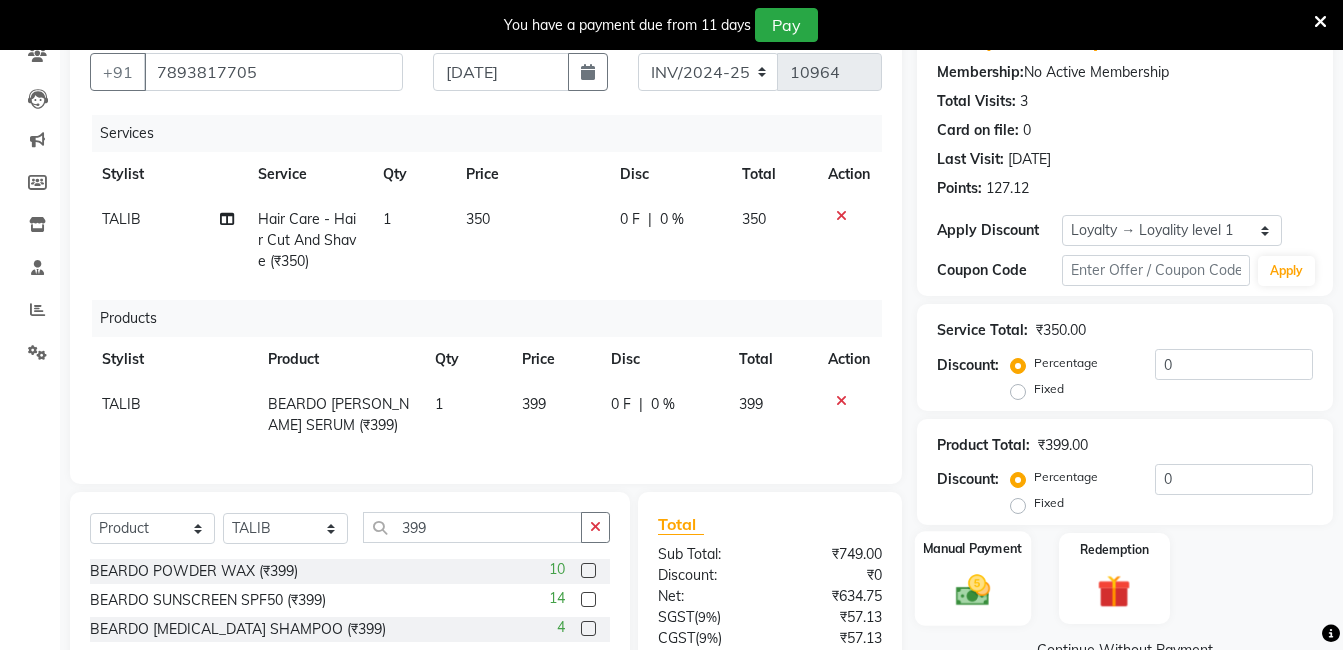 click 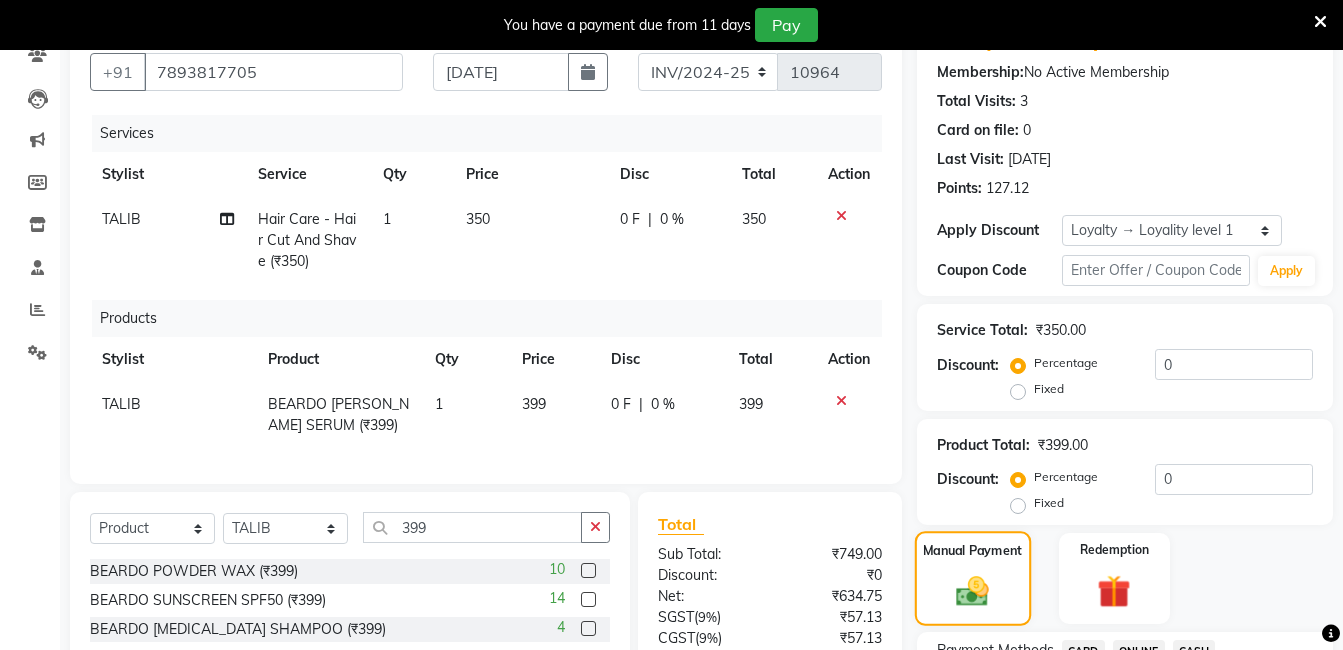 scroll, scrollTop: 314, scrollLeft: 0, axis: vertical 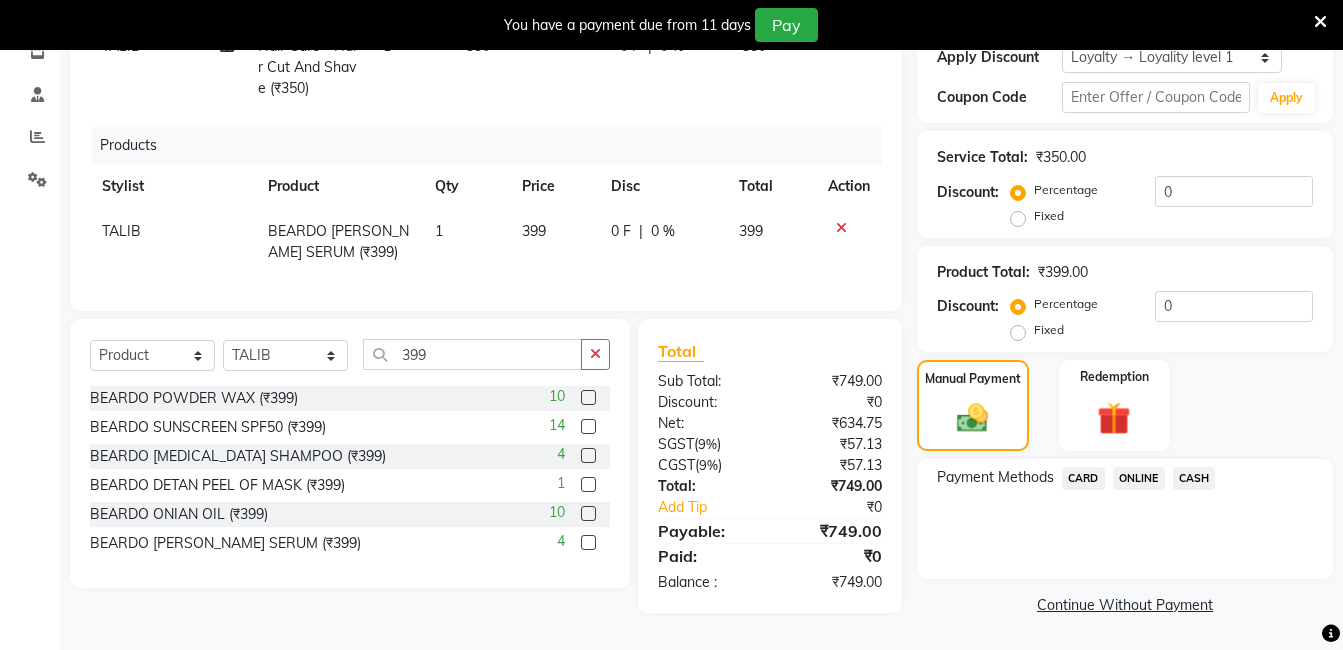 click on "CASH" 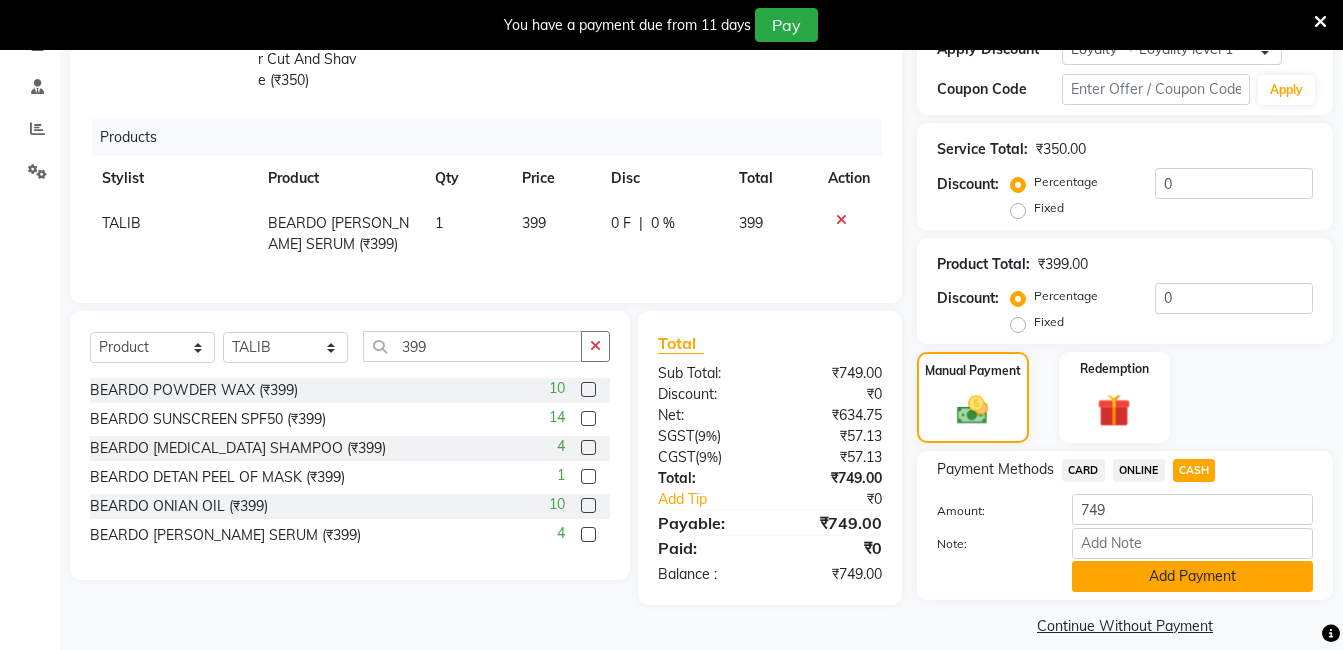 click on "Add Payment" 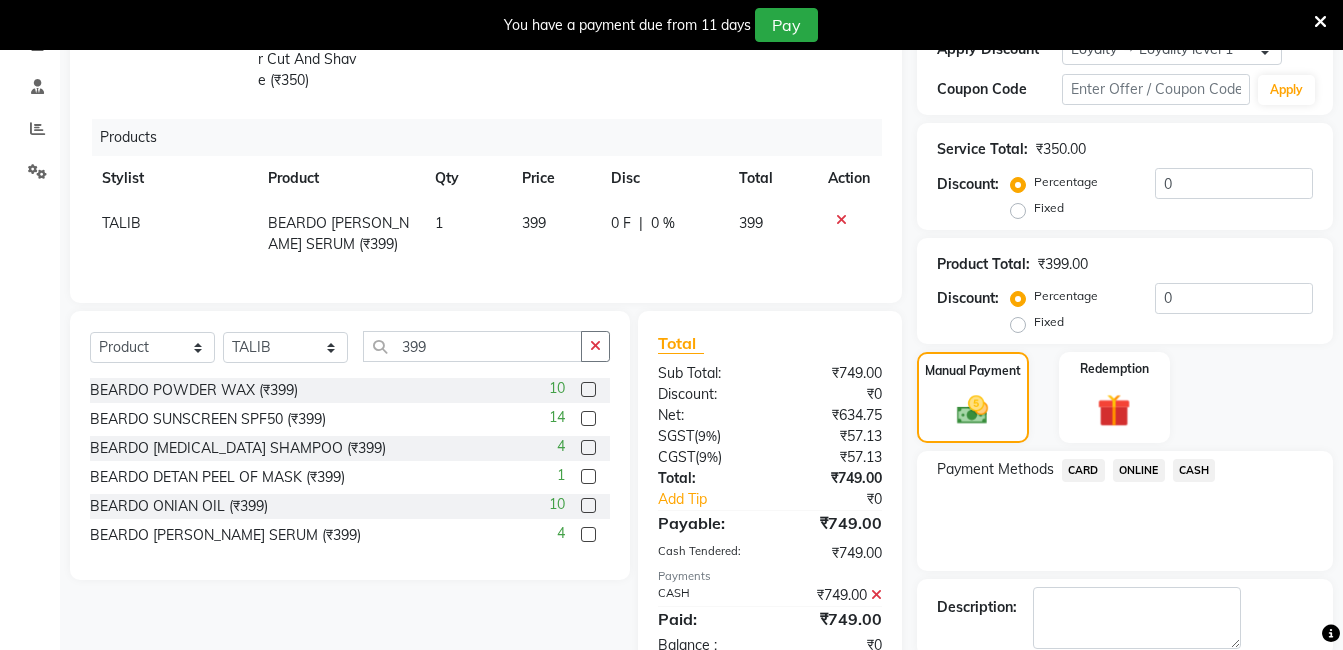 scroll, scrollTop: 504, scrollLeft: 0, axis: vertical 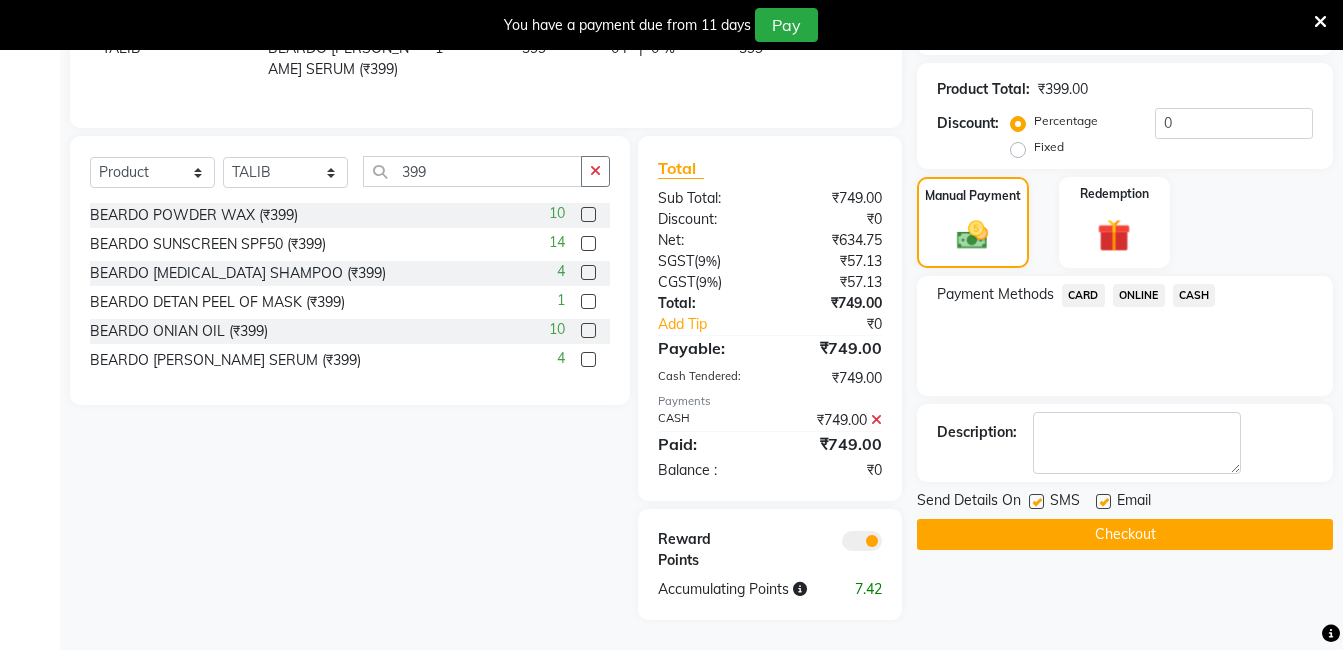 click on "Checkout" 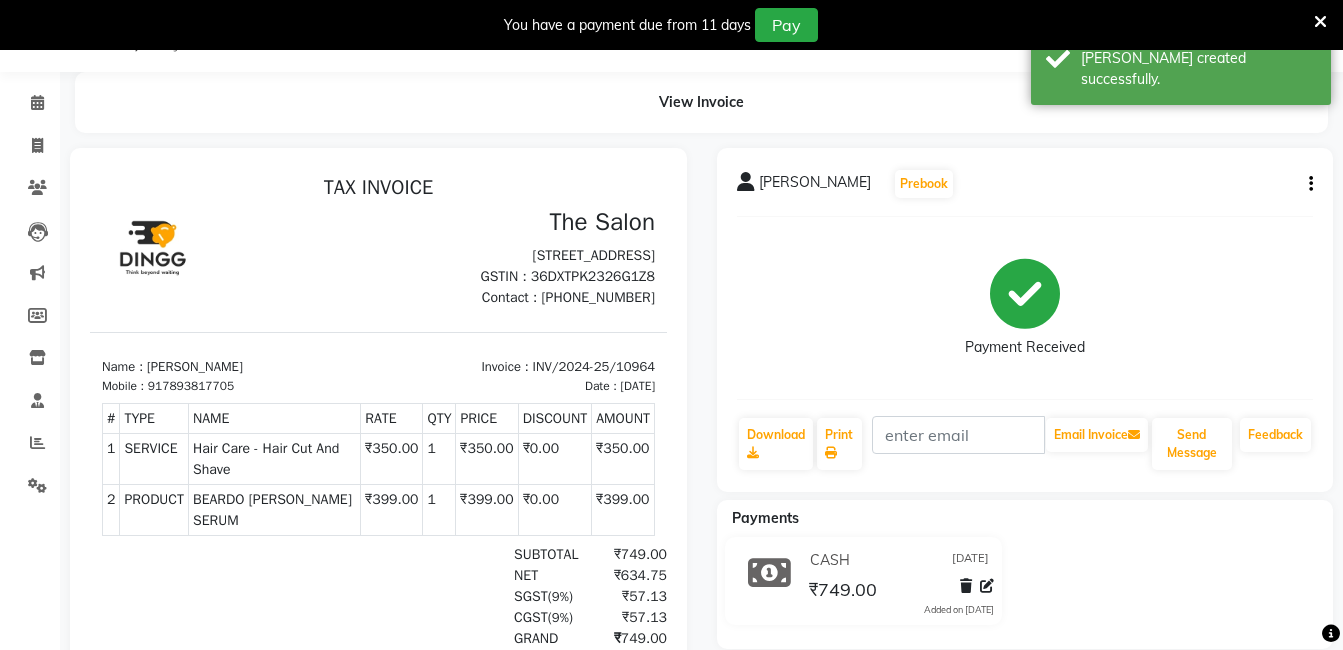 scroll, scrollTop: 0, scrollLeft: 0, axis: both 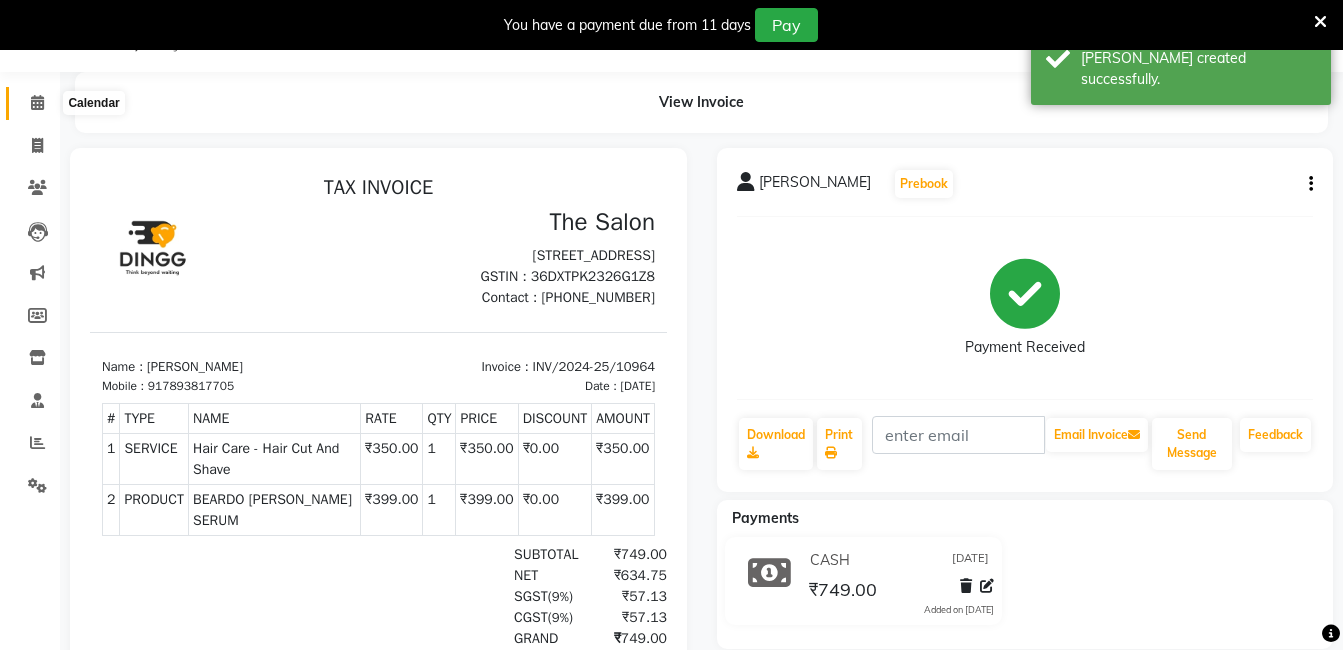 click 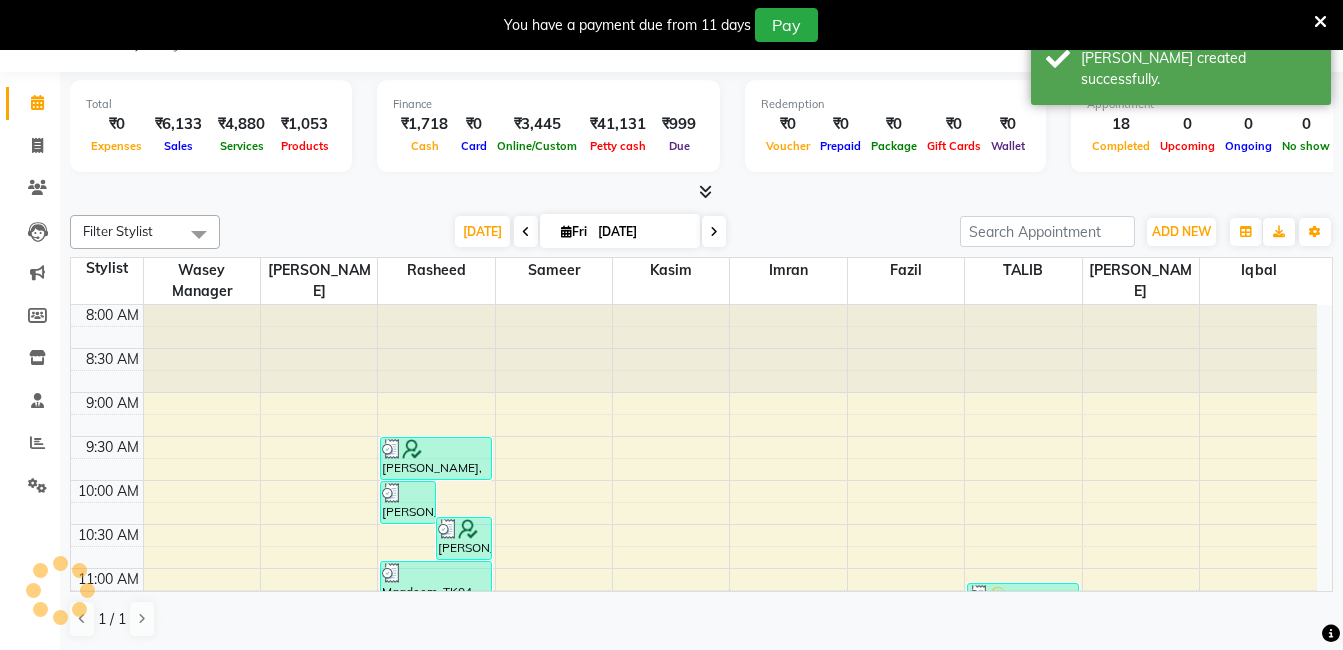 scroll, scrollTop: 441, scrollLeft: 0, axis: vertical 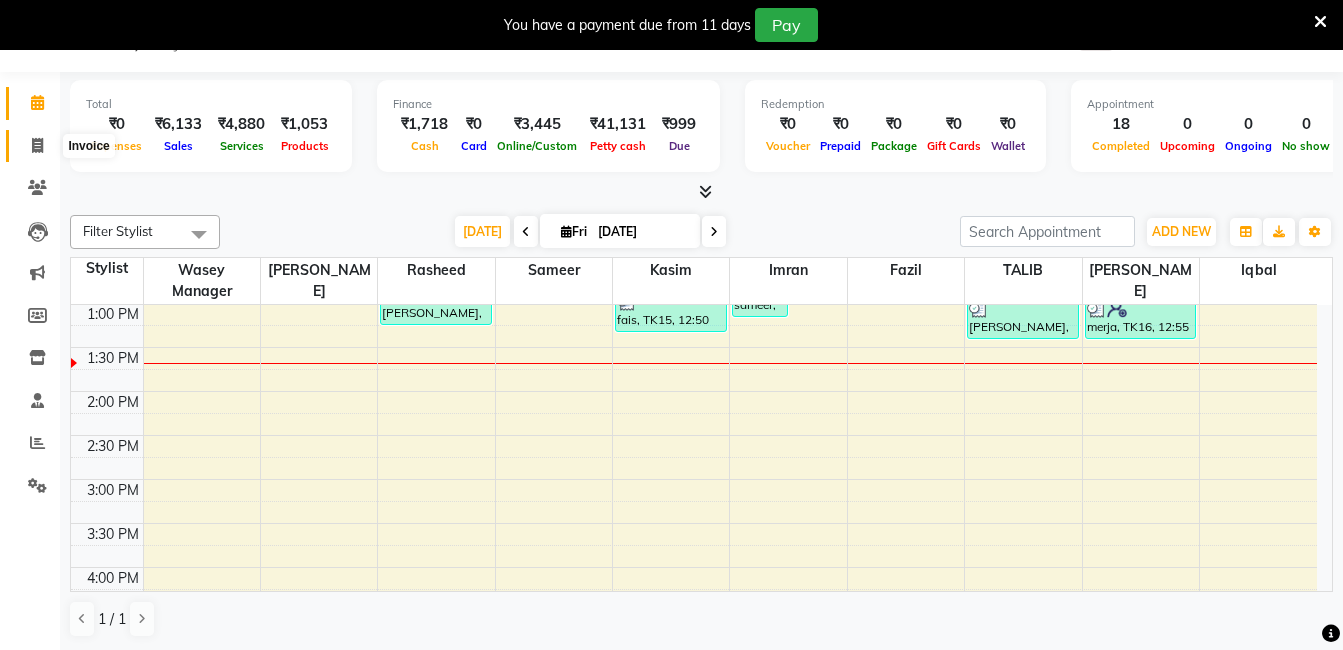 click 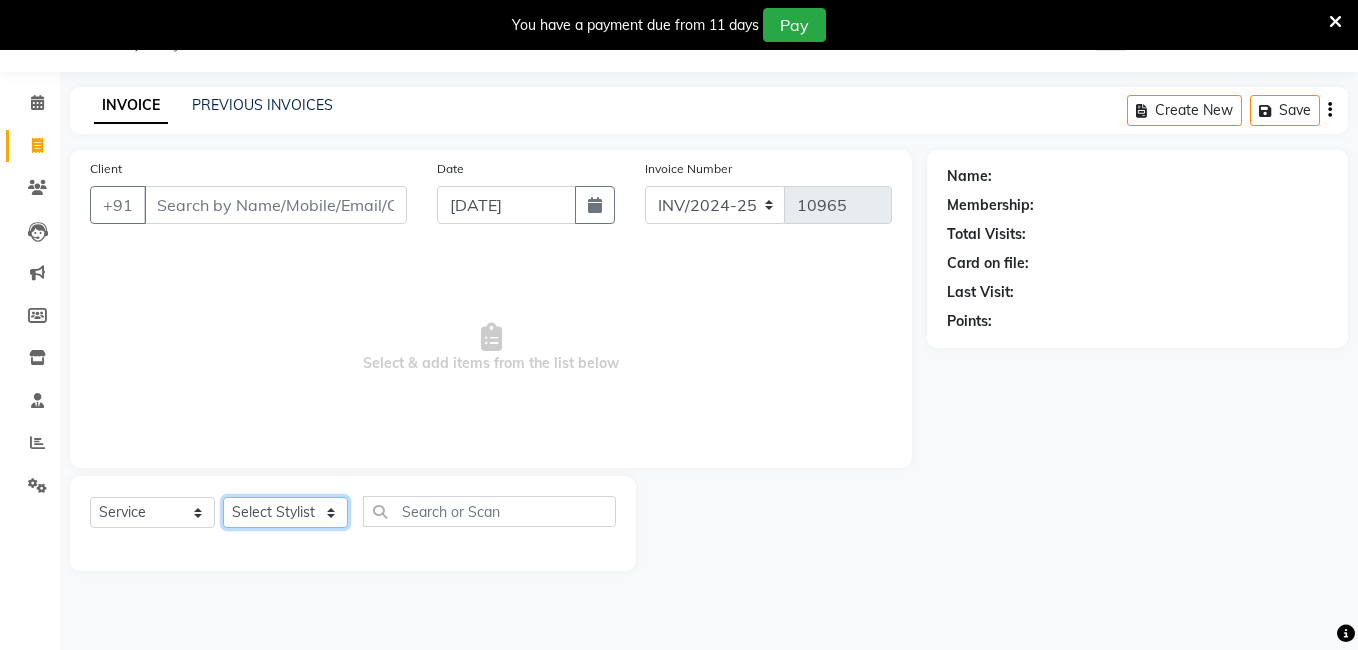 click on "Select Stylist [PERSON_NAME] [PERSON_NAME] kasim [PERSON_NAME] sameer [PERSON_NAME] manager" 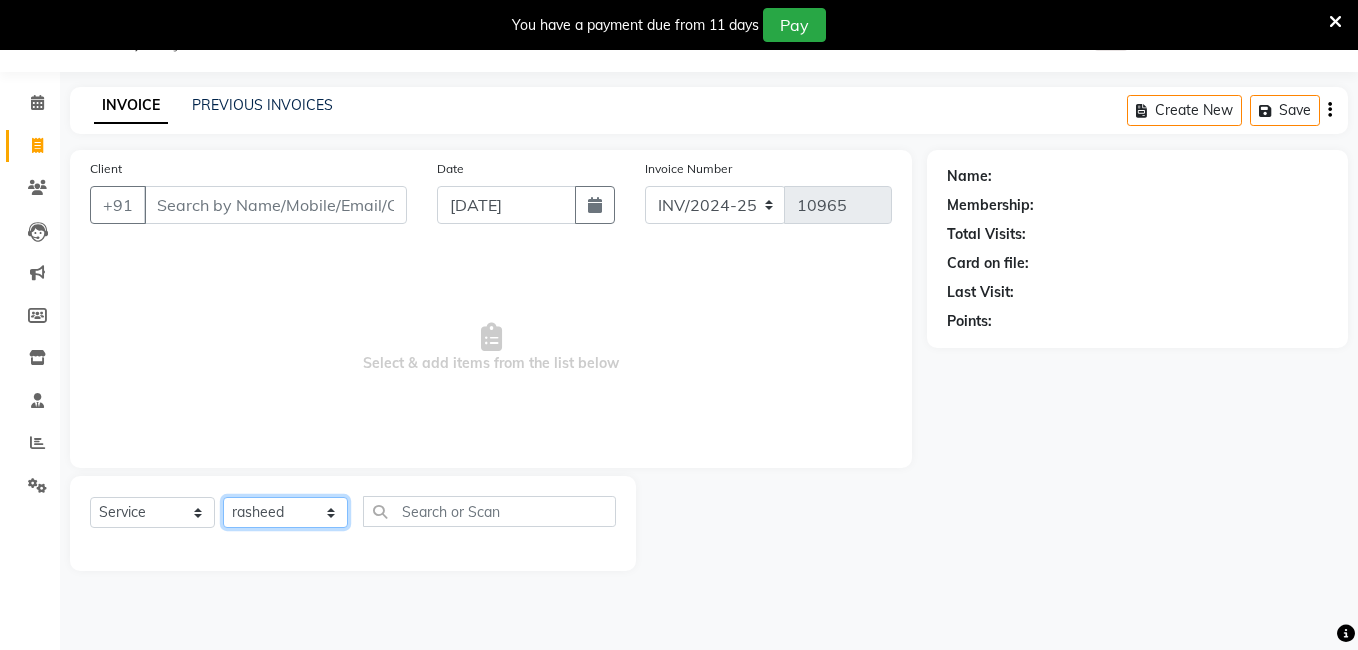 click on "Select Stylist [PERSON_NAME] [PERSON_NAME] kasim [PERSON_NAME] sameer [PERSON_NAME] manager" 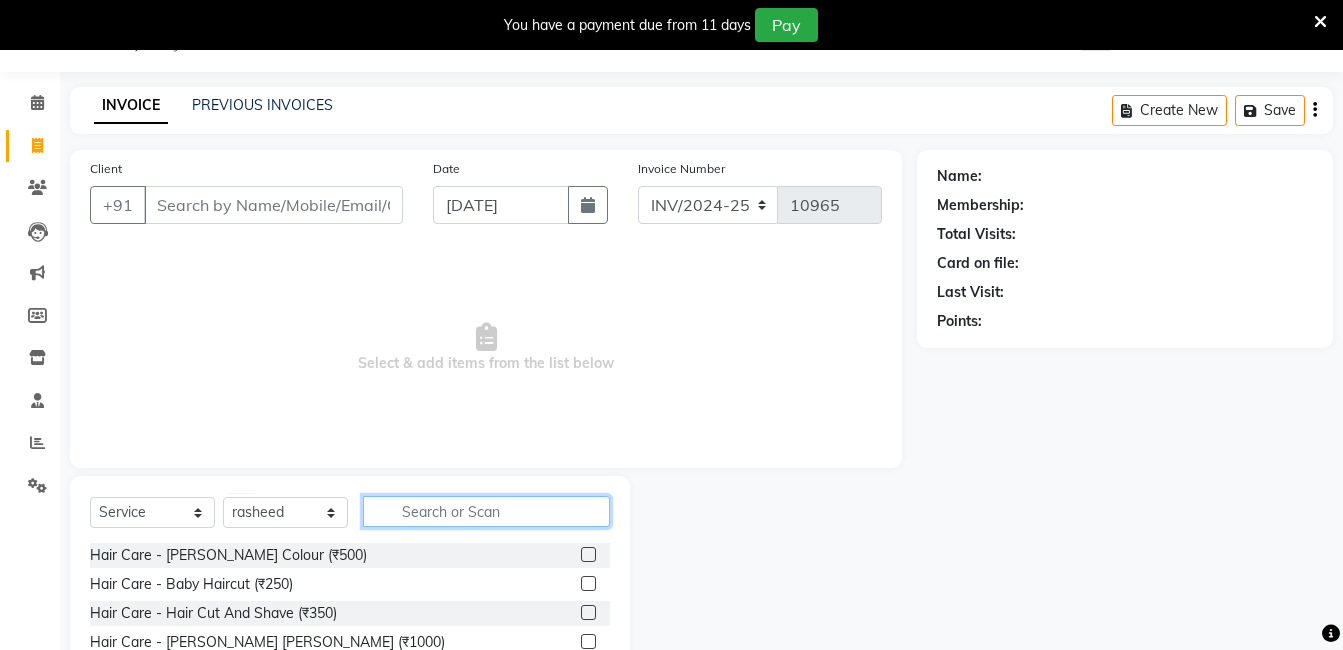 click 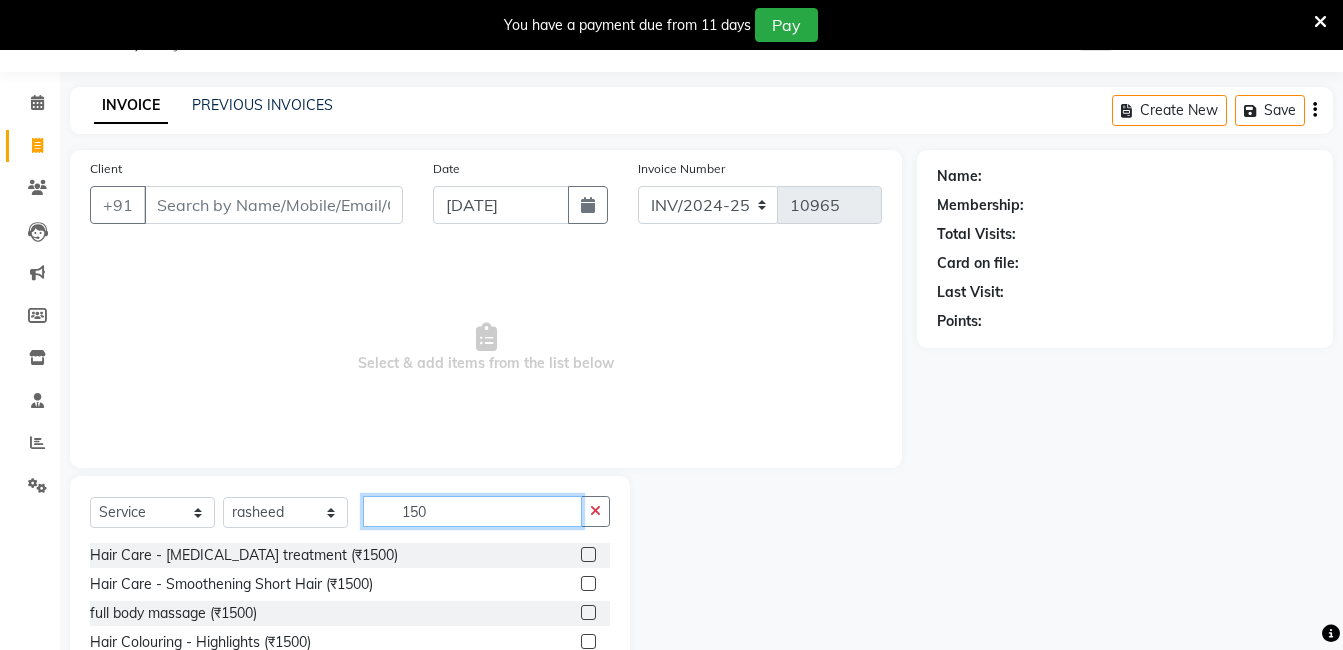 scroll, scrollTop: 151, scrollLeft: 0, axis: vertical 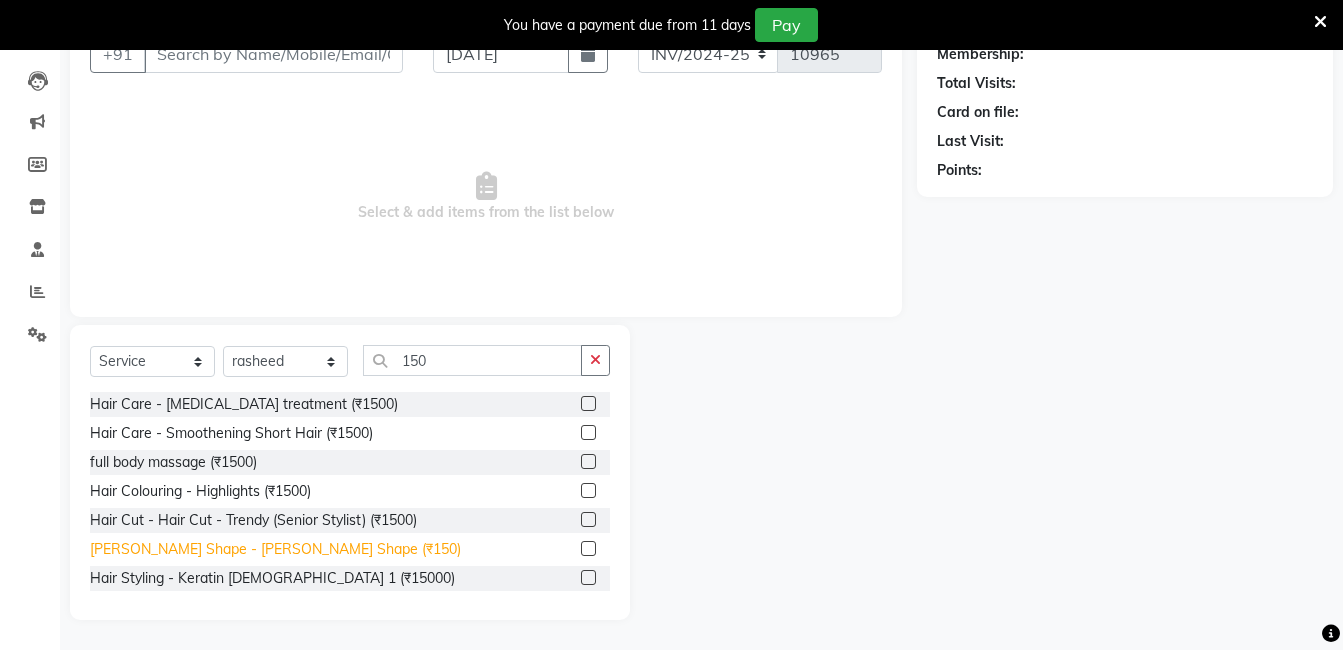 click on "[PERSON_NAME] Shape - [PERSON_NAME] Shape (₹150)" 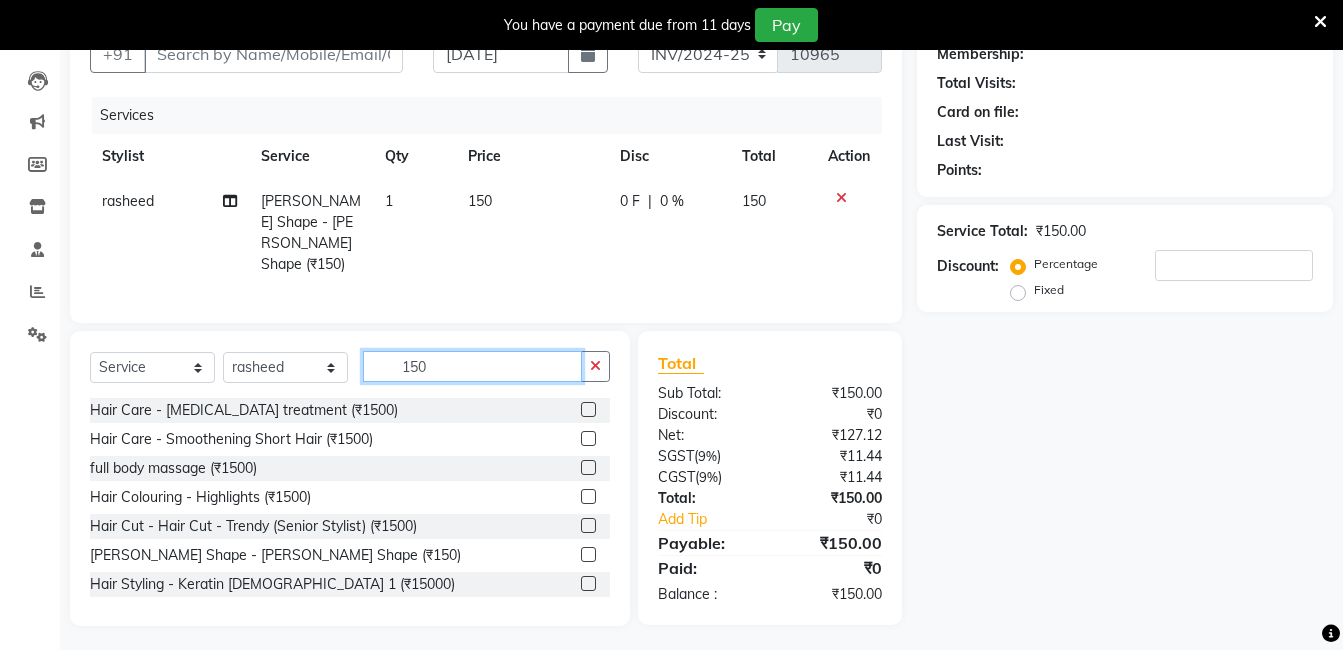 click on "150" 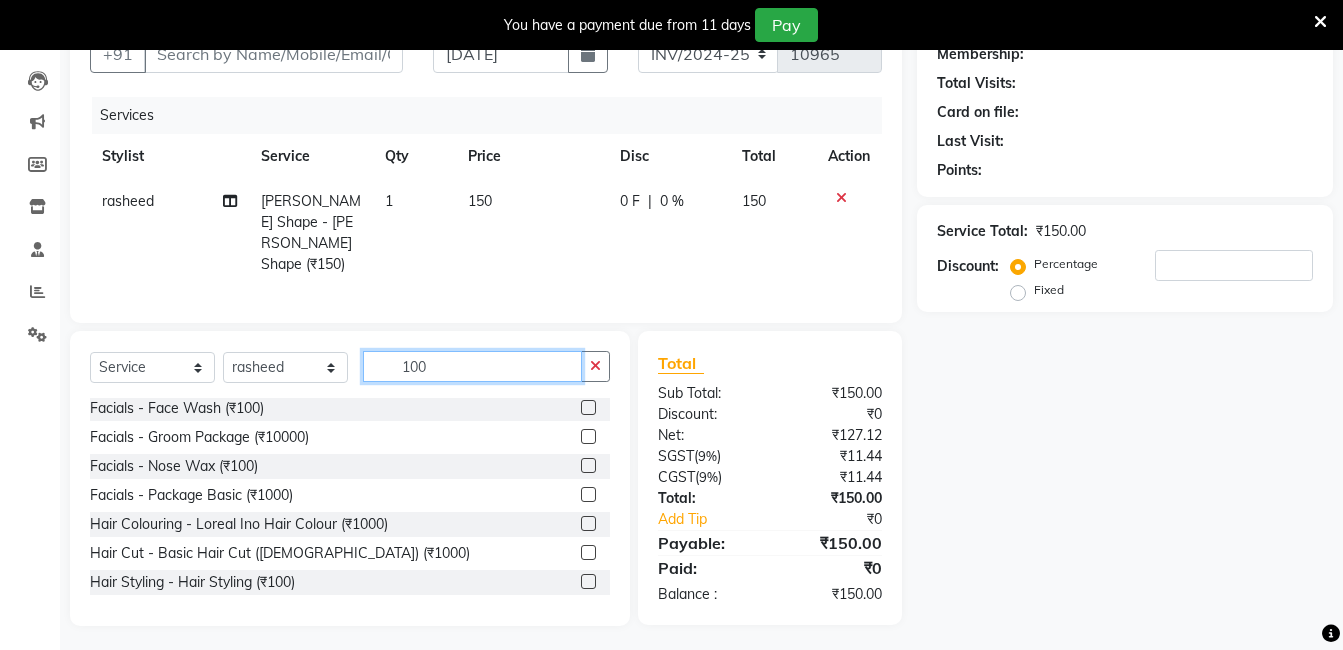 scroll, scrollTop: 80, scrollLeft: 0, axis: vertical 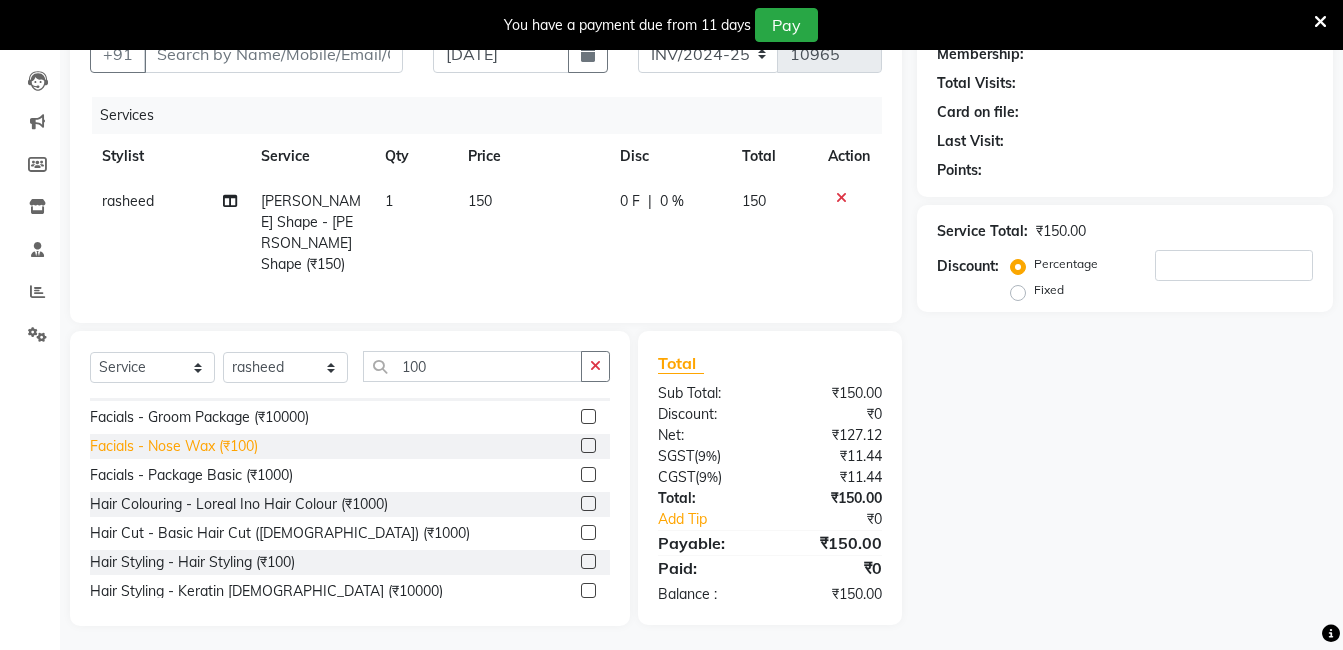 click on "Facials - Nose Wax (₹100)" 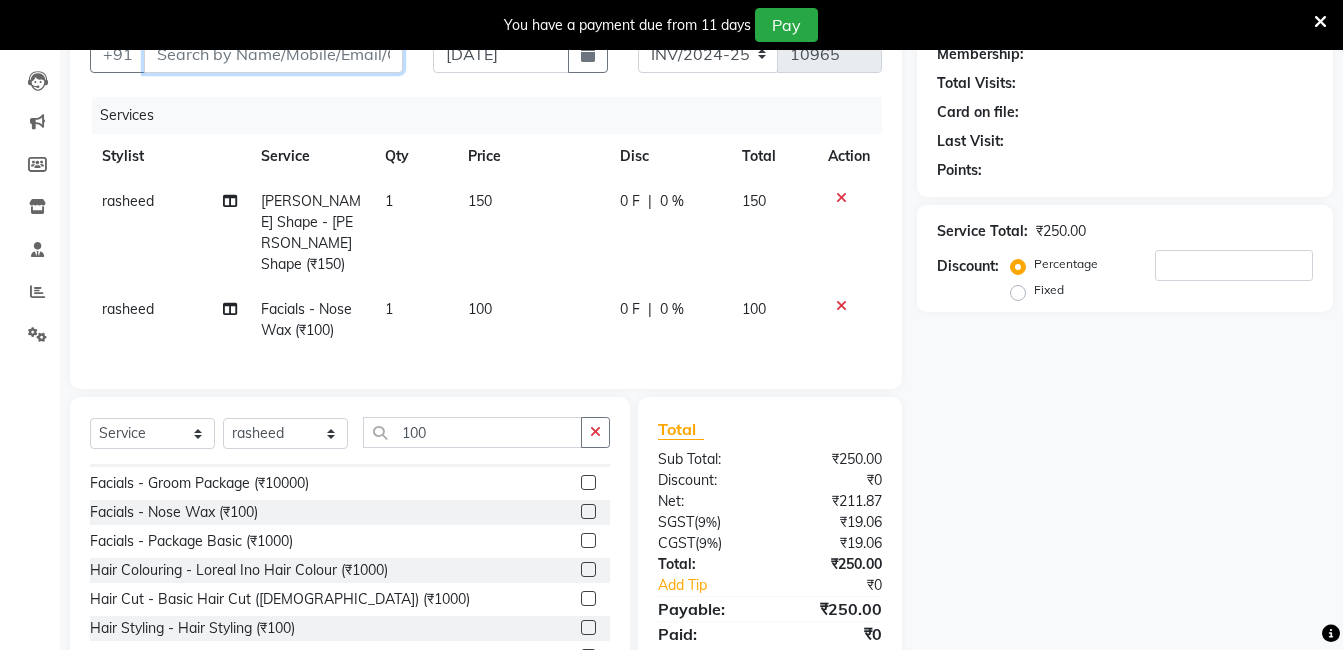 click on "Client" at bounding box center [273, 54] 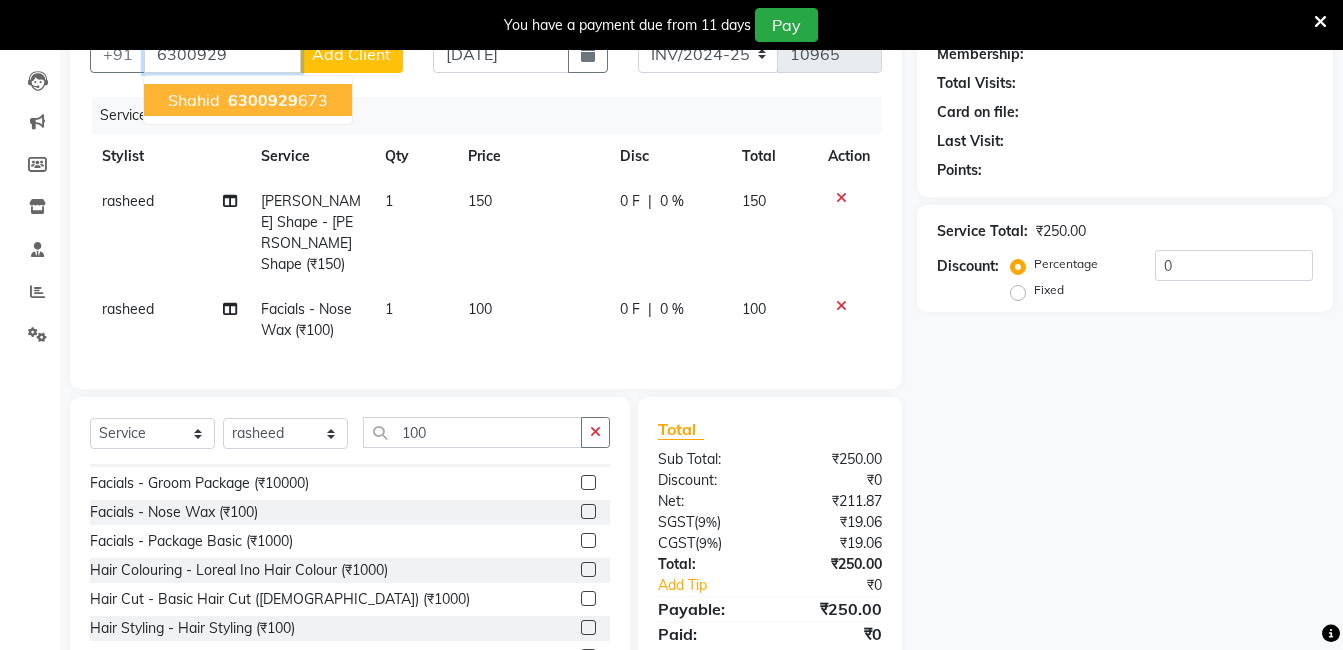 click on "6300929 673" at bounding box center (276, 100) 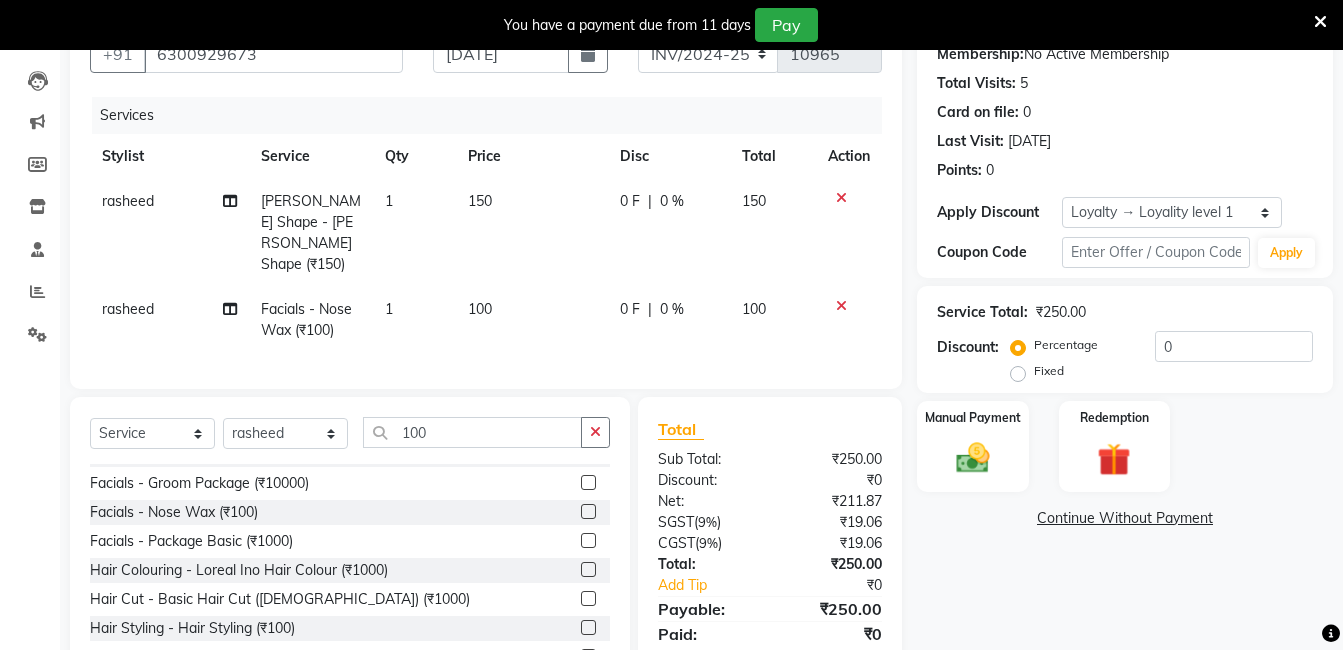 scroll, scrollTop: 217, scrollLeft: 0, axis: vertical 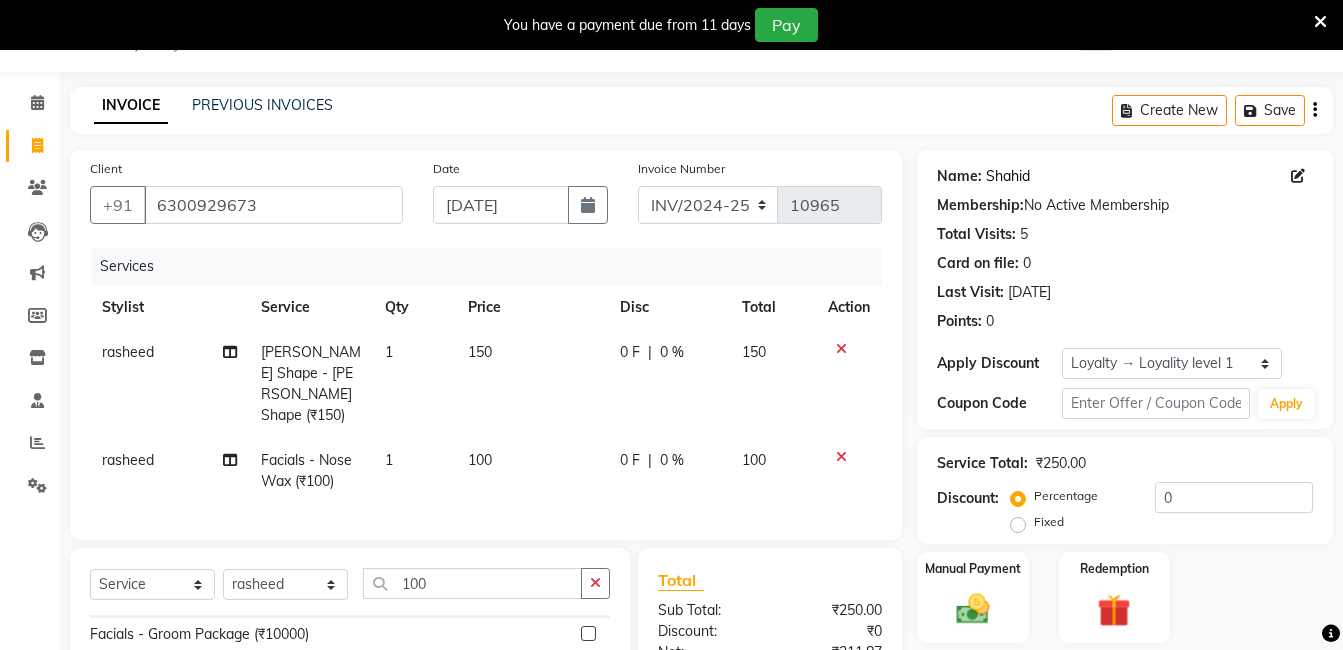 click on "Shahid" 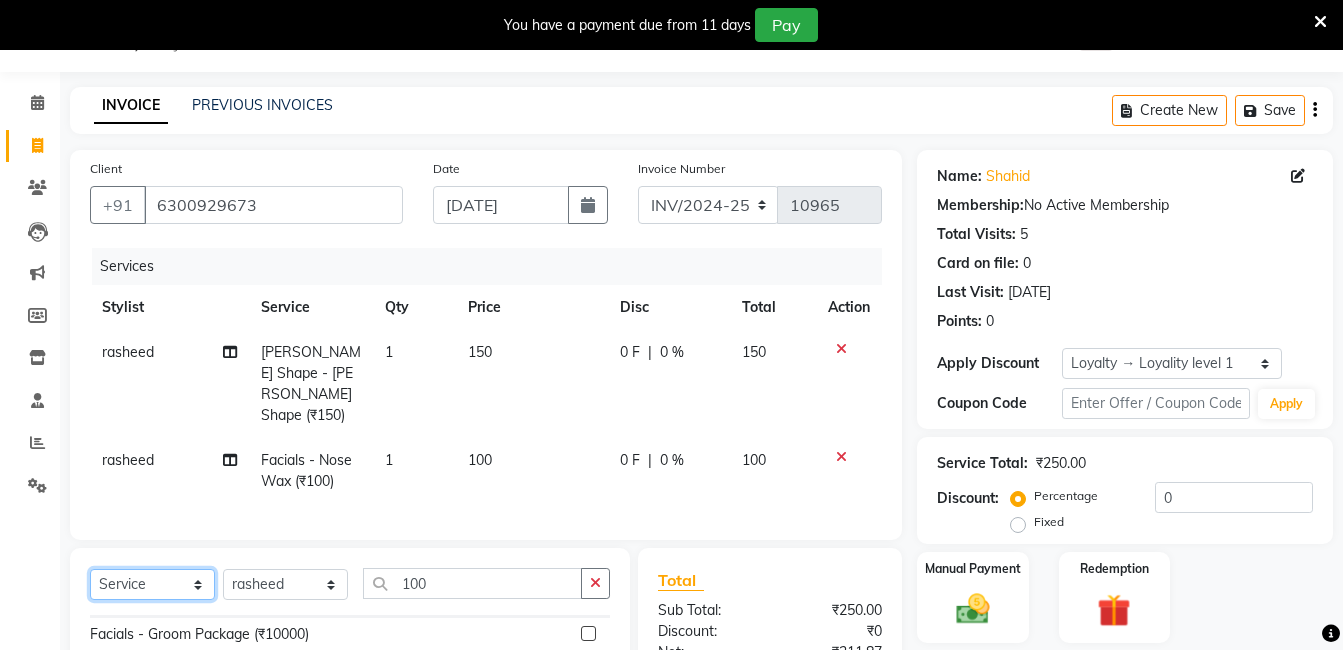click on "Select  Service  Product  Membership  Package Voucher Prepaid Gift Card" 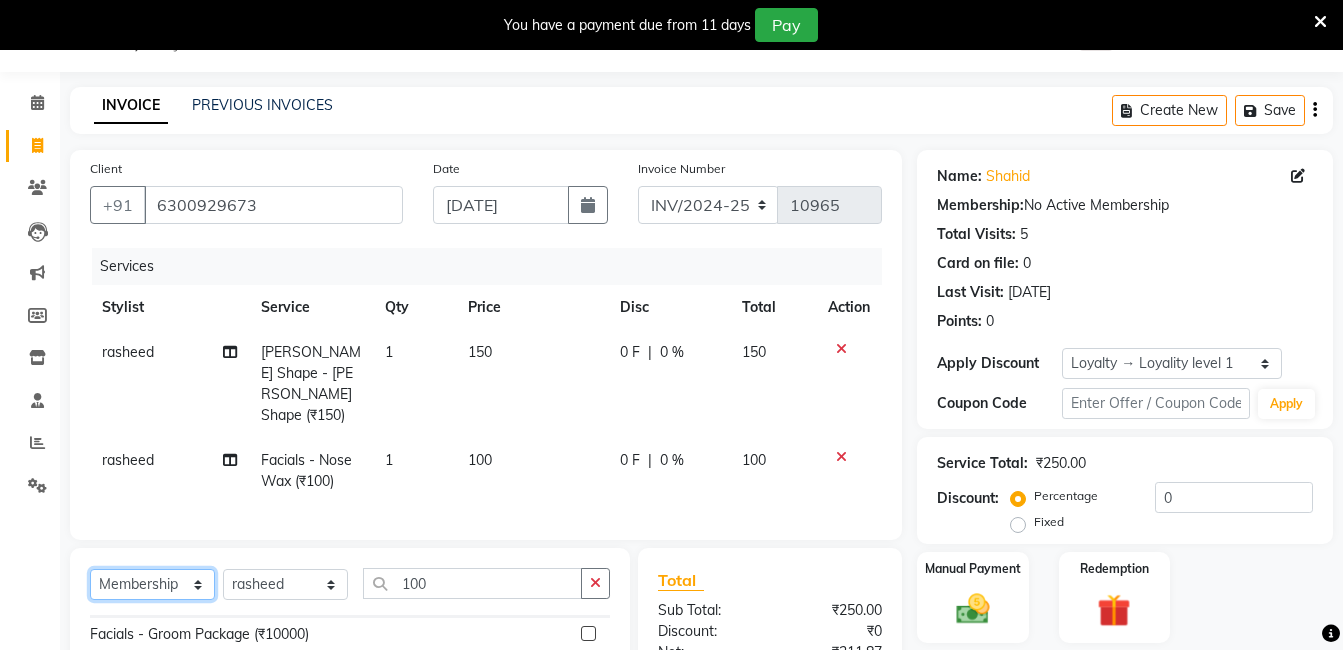 click on "Select  Service  Product  Membership  Package Voucher Prepaid Gift Card" 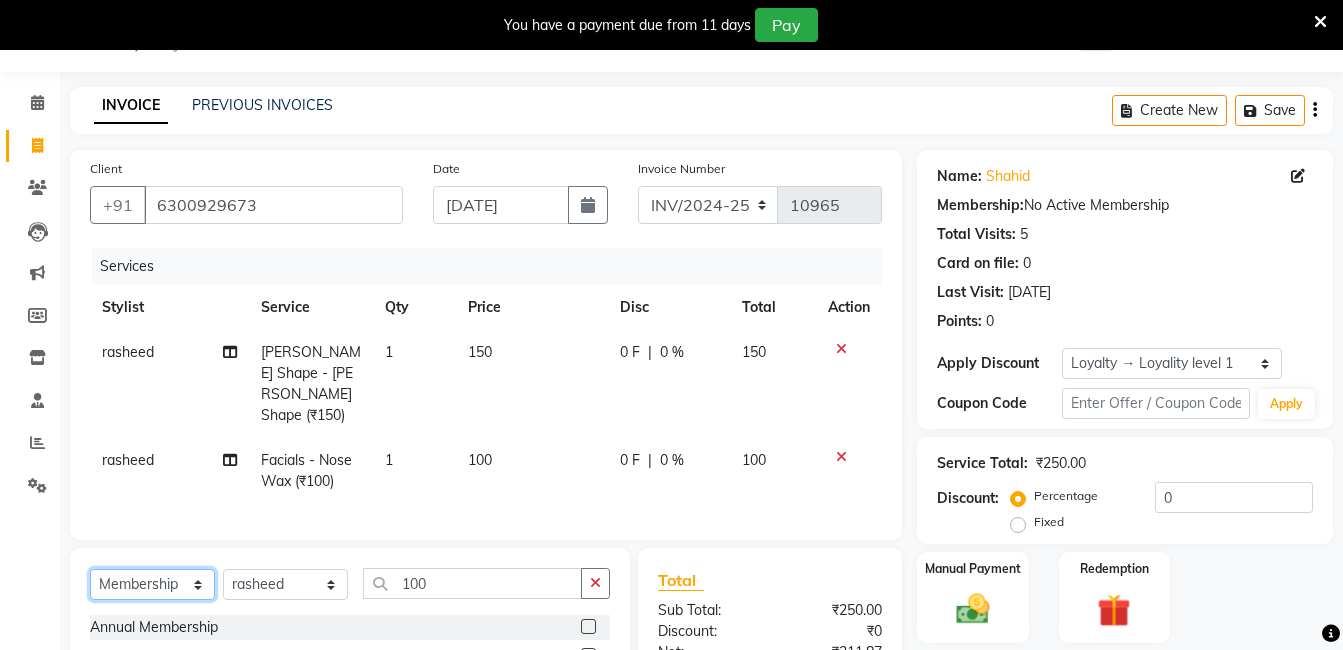 scroll, scrollTop: 0, scrollLeft: 0, axis: both 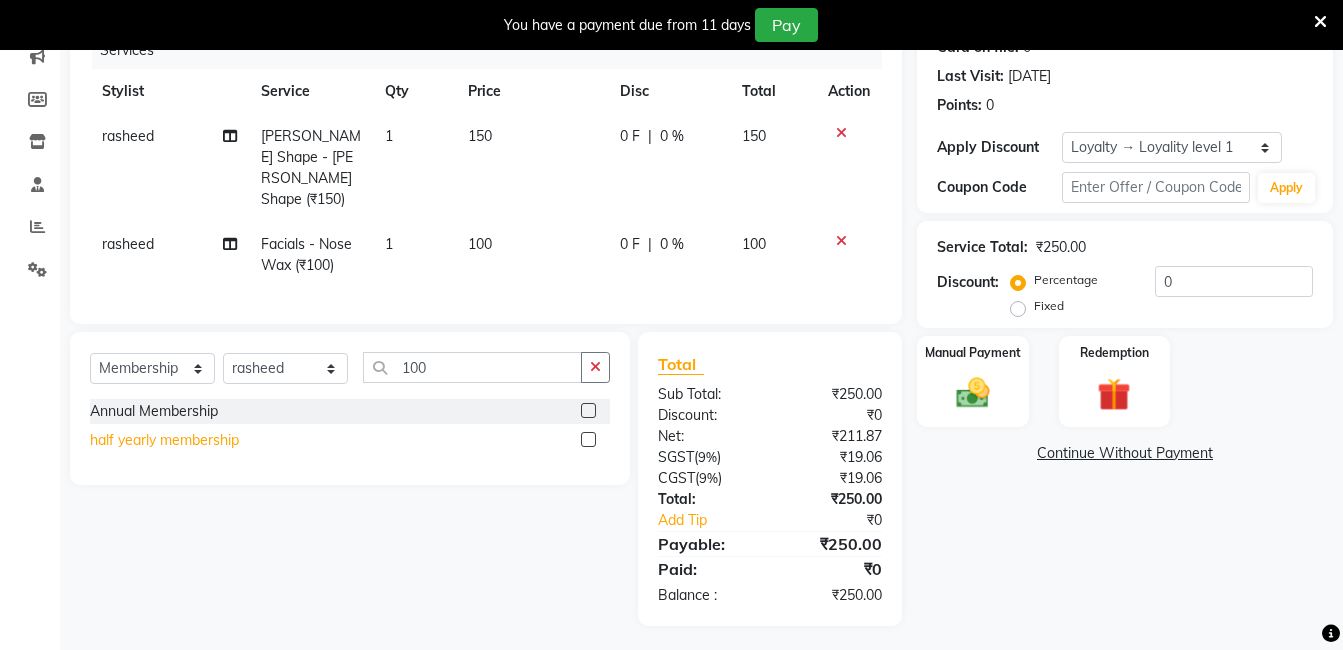 click on "half yearly membership" 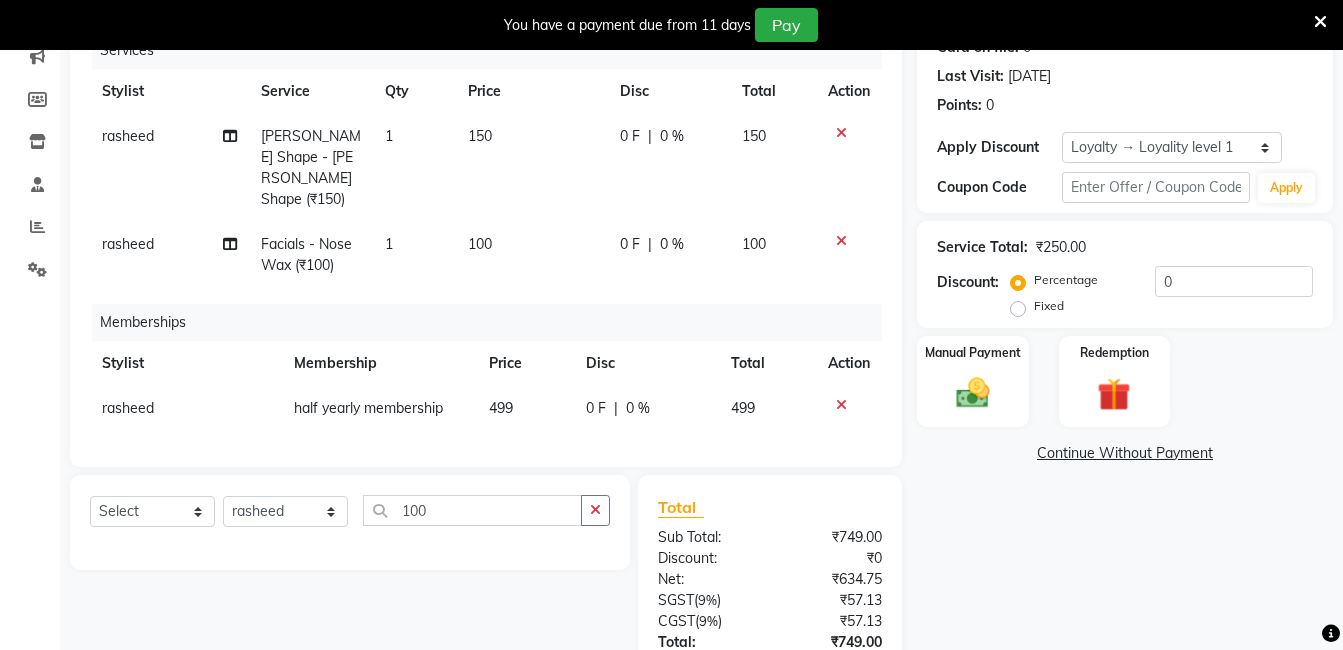 click on "499" 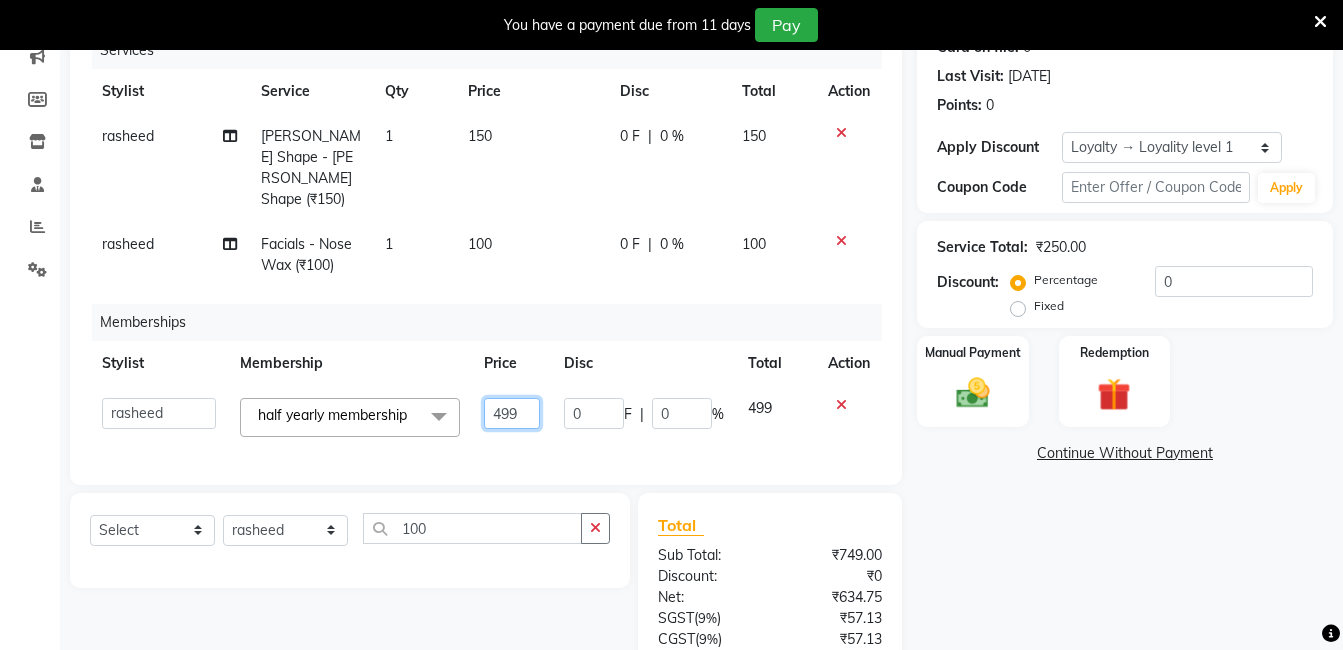 click on "499" 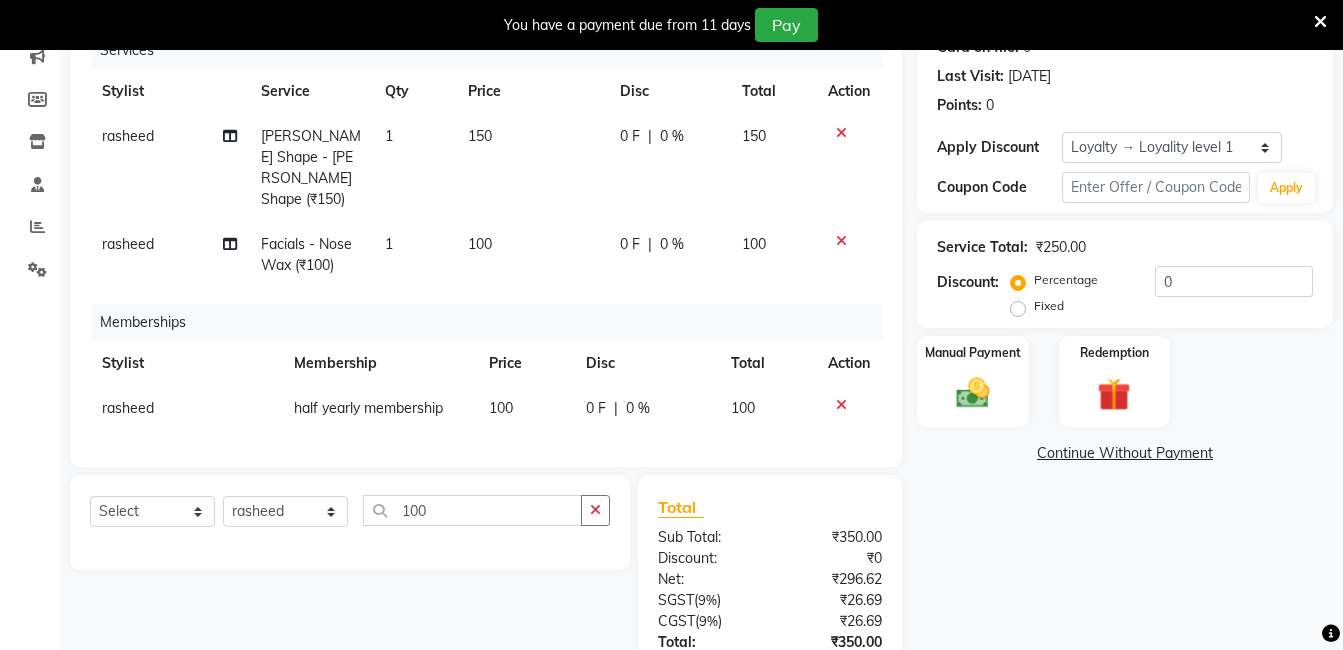 click on "Services Stylist Service Qty Price Disc Total Action [PERSON_NAME] Shape - [PERSON_NAME] Shape (₹150) 1 150 0 F | 0 % 150 rasheed Facials - Nose Wax (₹100) 1 100 0 F | 0 % 100 Memberships Stylist Membership Price Disc Total Action rasheed half yearly membership 100 0 F | 0 % 100" 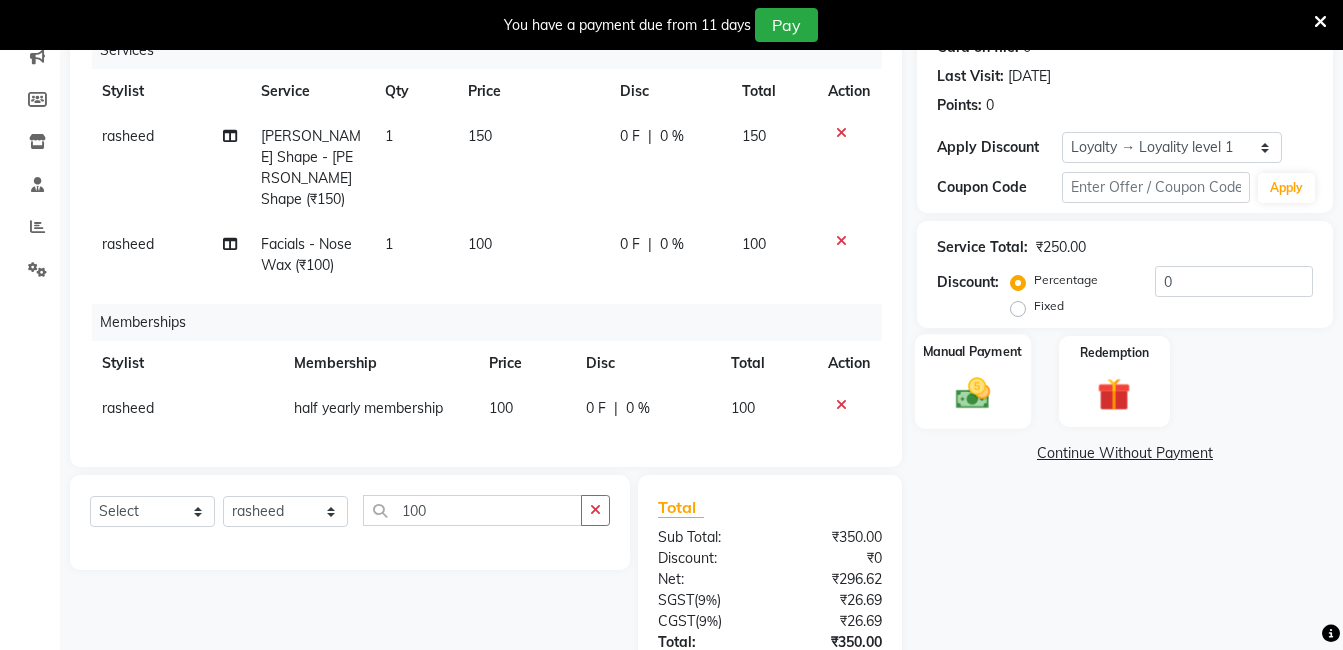 click 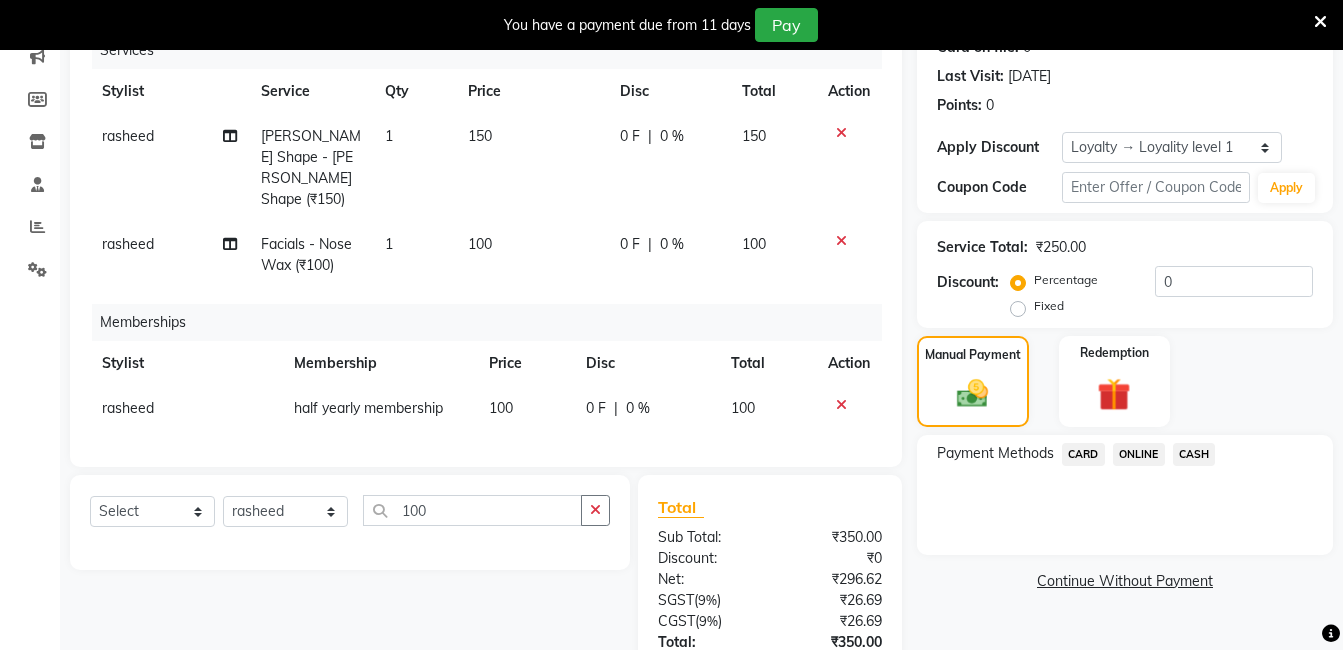 click on "ONLINE" 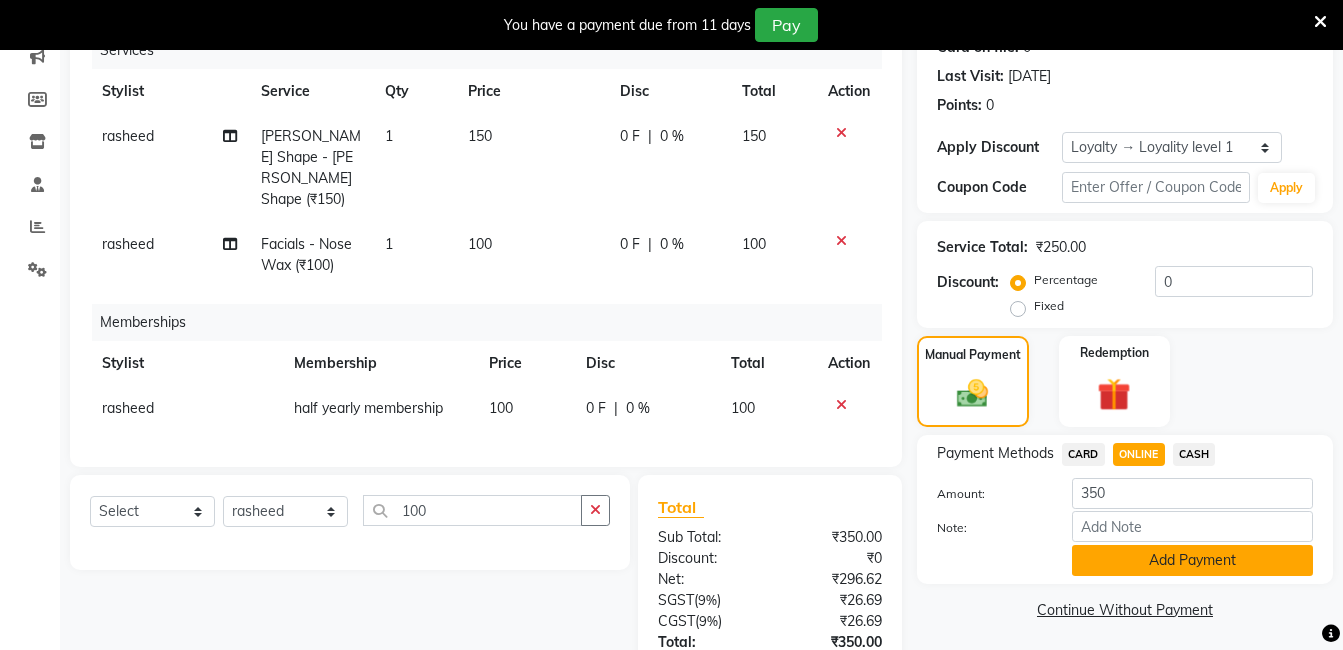 click on "Add Payment" 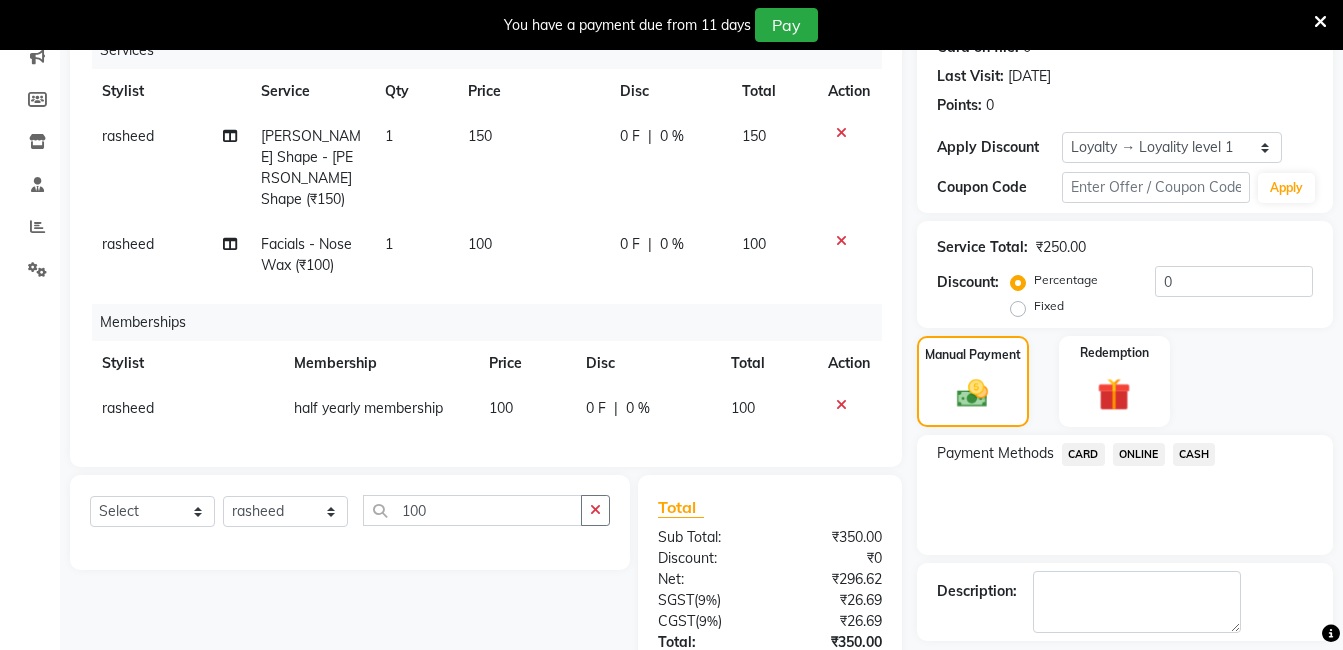 scroll, scrollTop: 520, scrollLeft: 0, axis: vertical 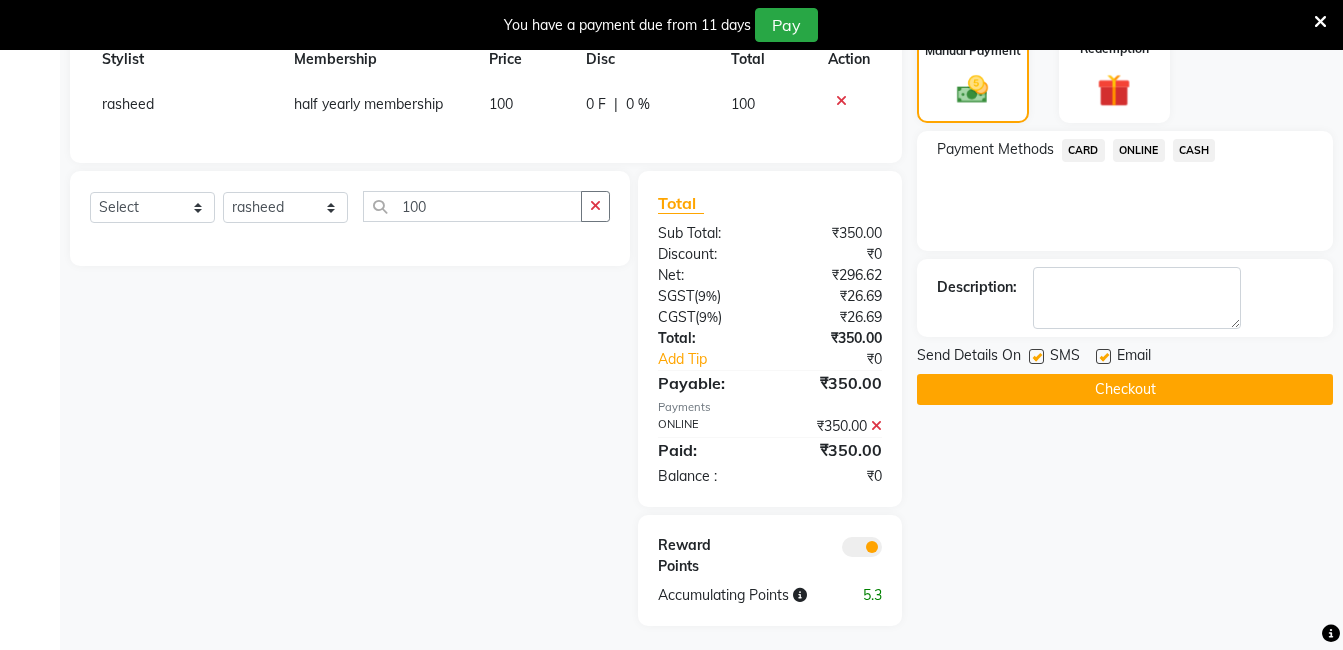 click on "Checkout" 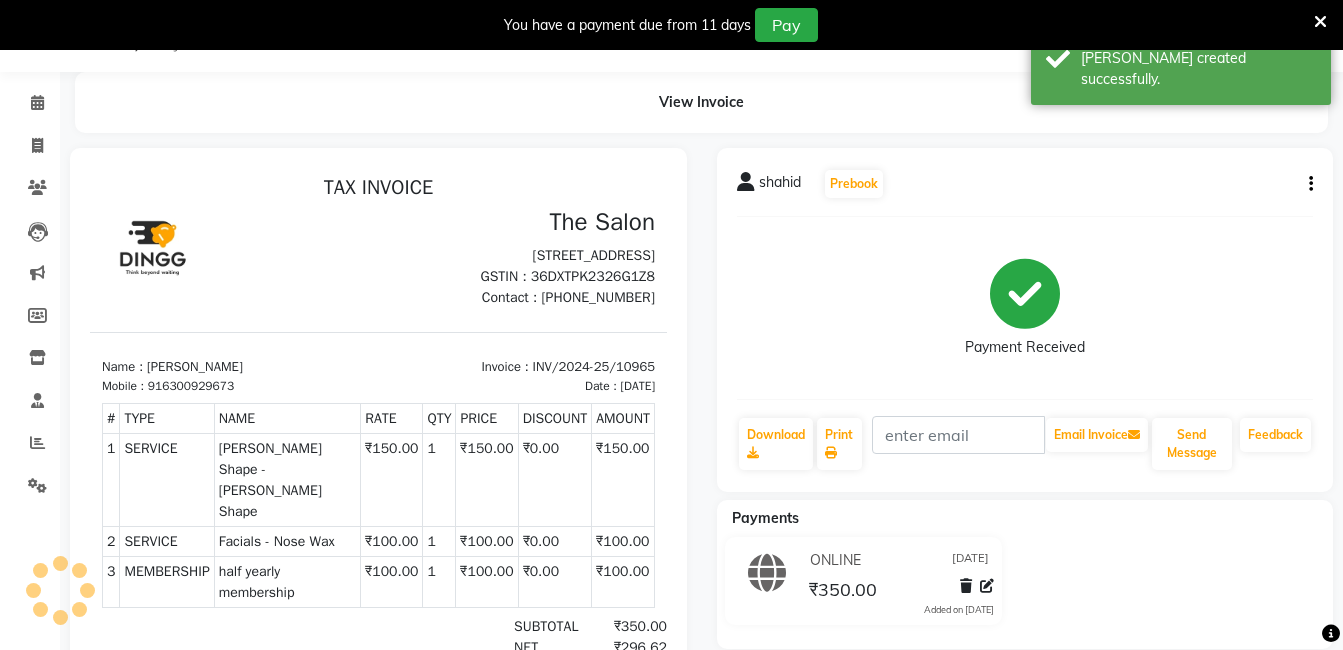 scroll, scrollTop: 0, scrollLeft: 0, axis: both 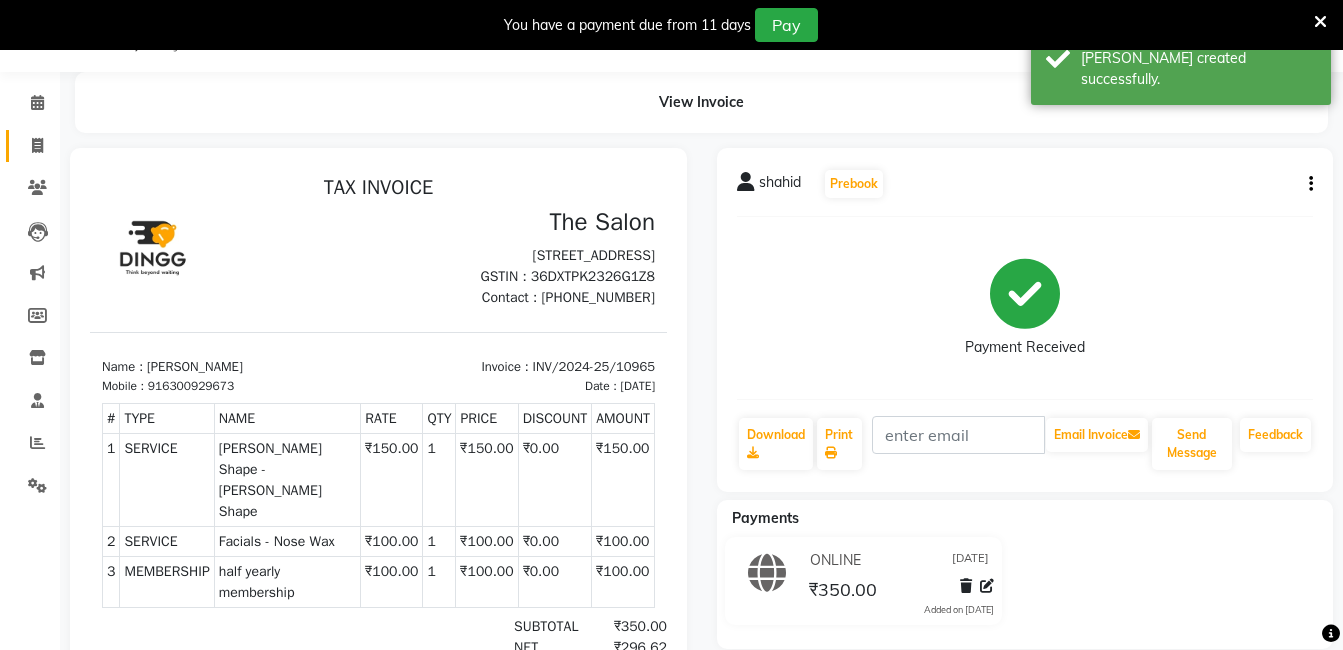 click on "Invoice" 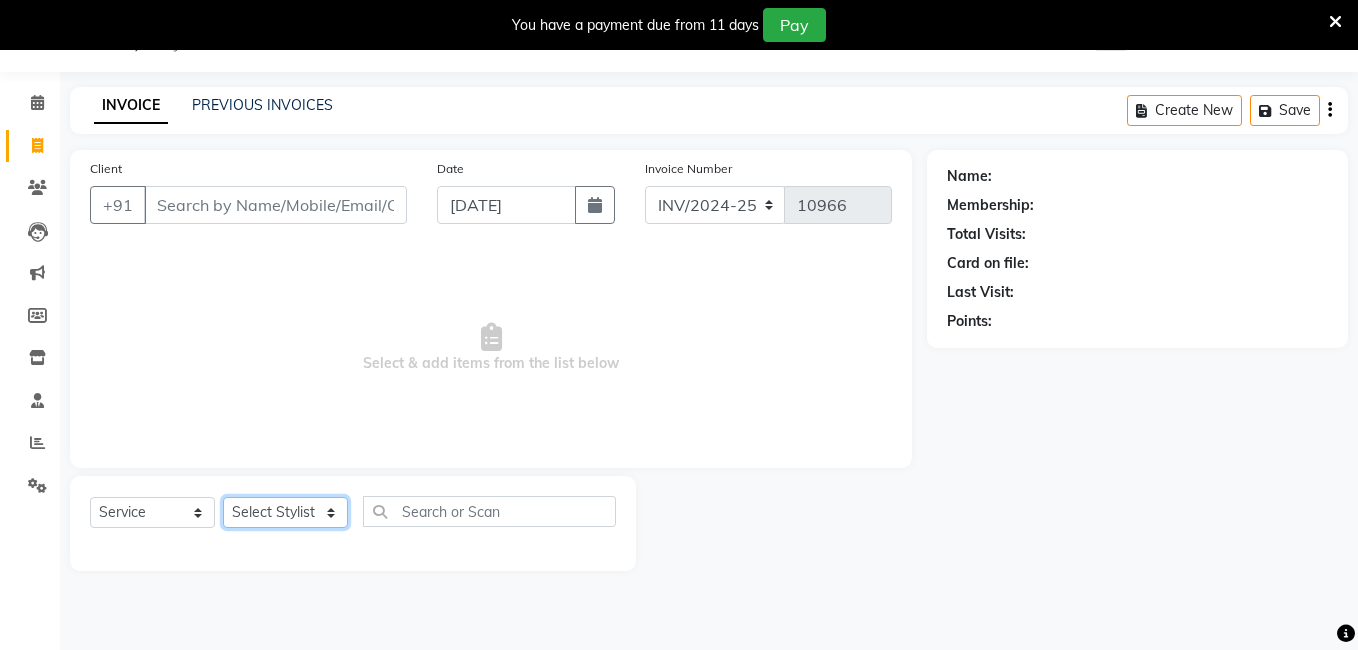 click on "Select Stylist [PERSON_NAME] [PERSON_NAME] kasim [PERSON_NAME] sameer [PERSON_NAME] manager" 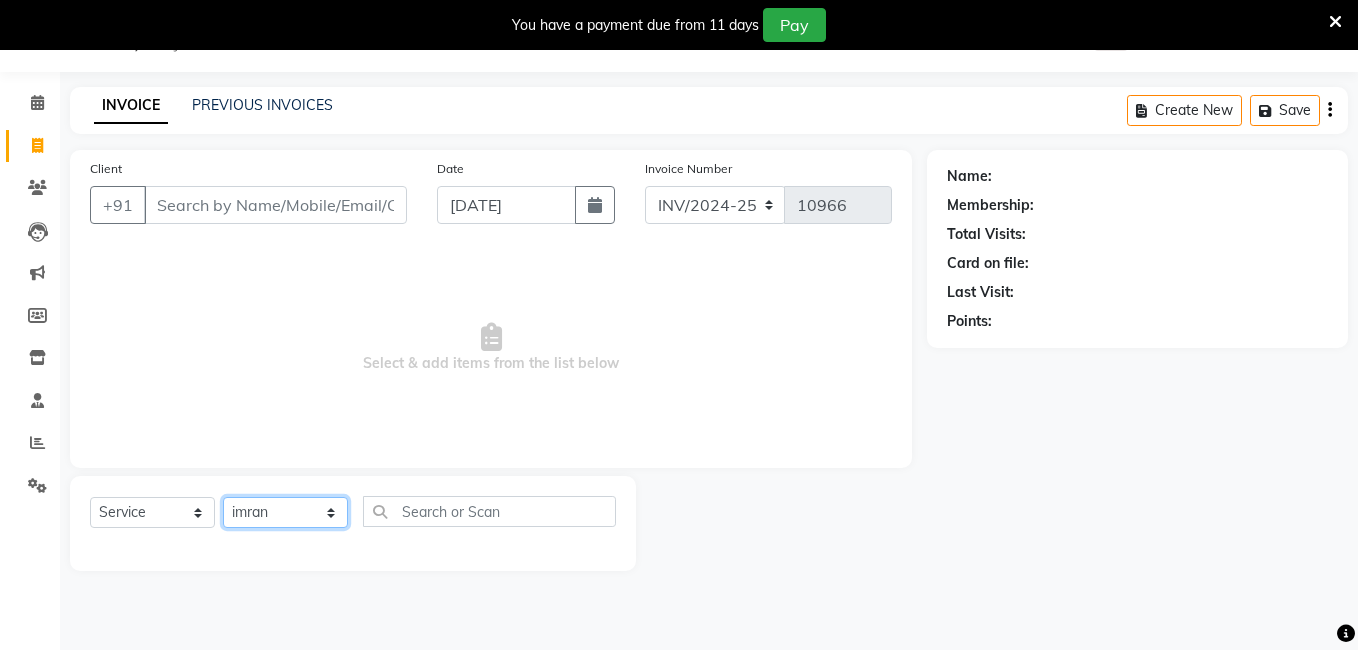click on "Select Stylist [PERSON_NAME] [PERSON_NAME] kasim [PERSON_NAME] sameer [PERSON_NAME] manager" 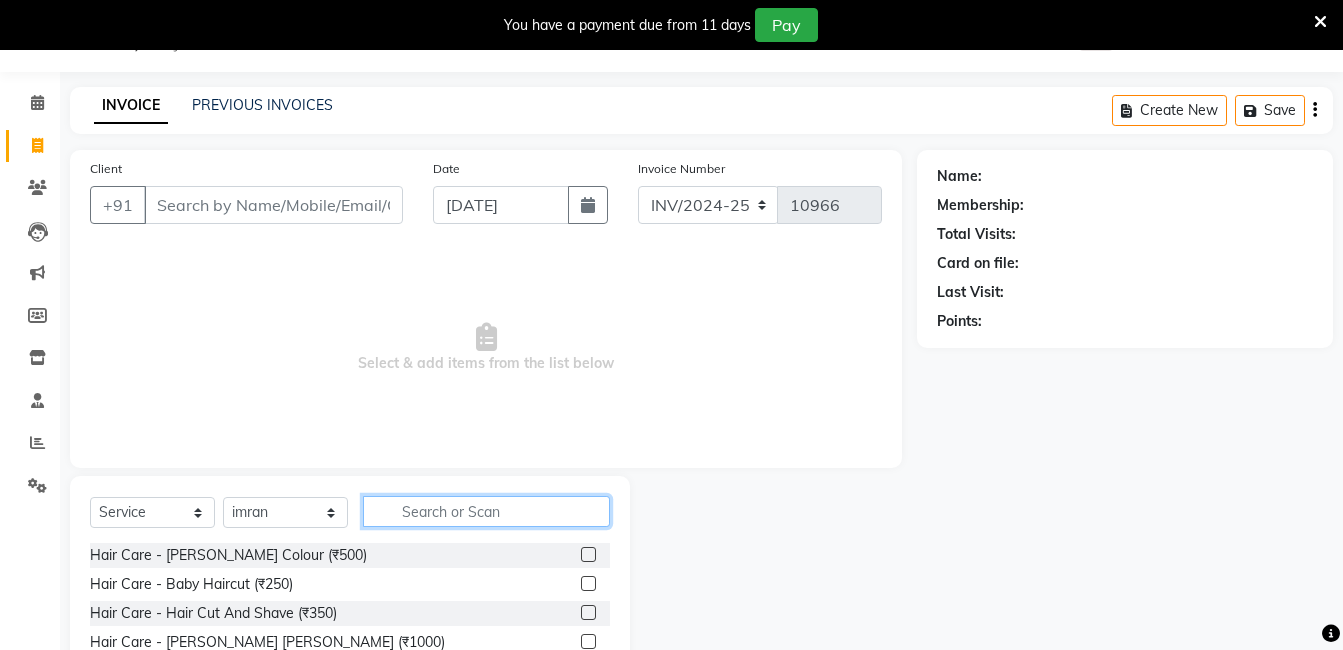 click 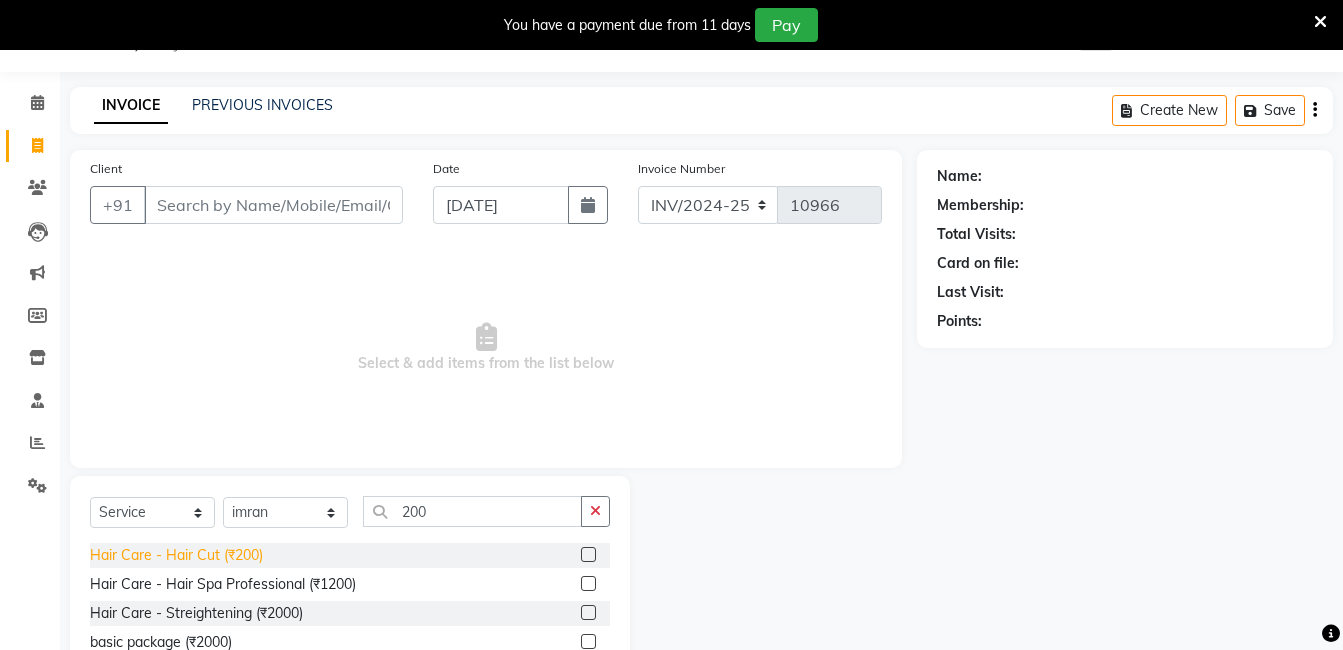 click on "Hair Care - Hair Cut (₹200)" 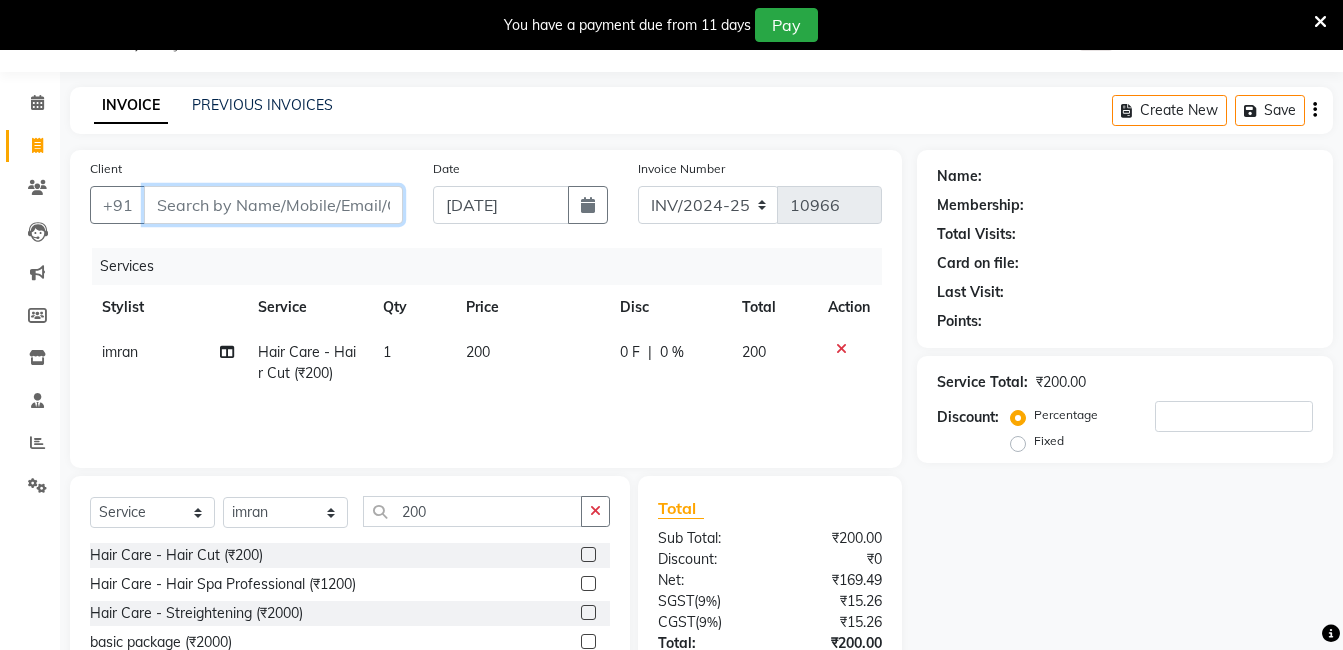 click on "Client" at bounding box center (273, 205) 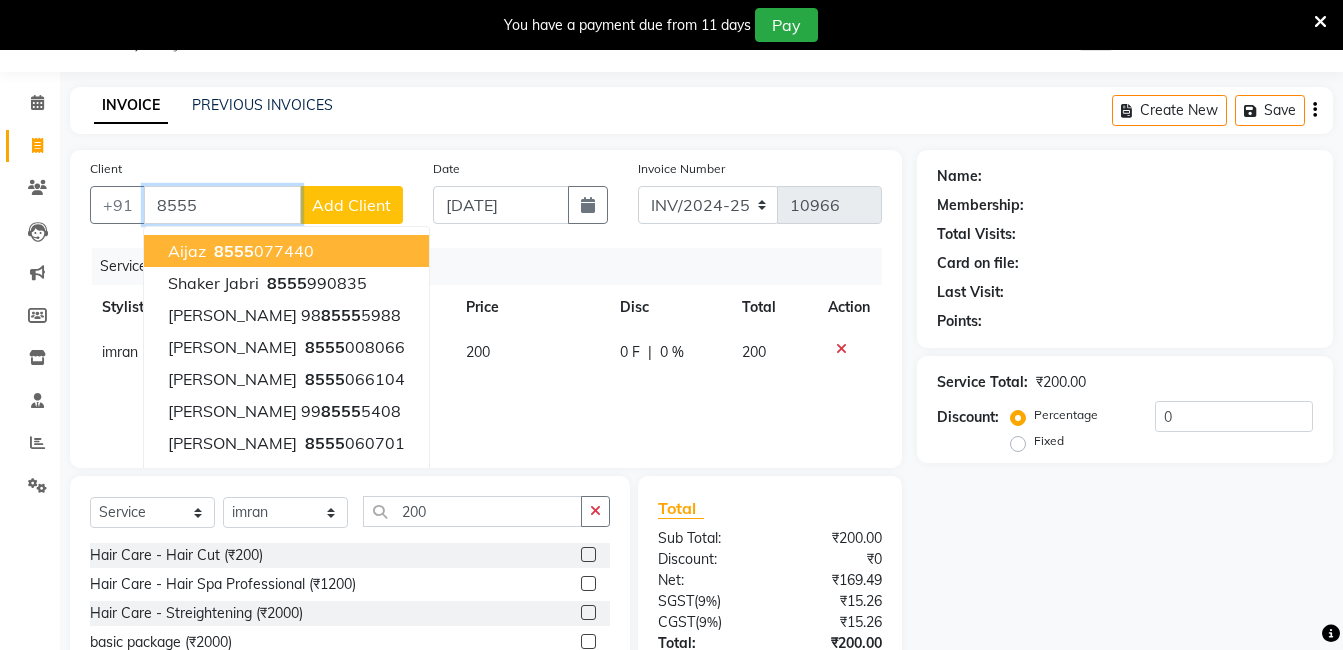 click on "8555 077440" at bounding box center [262, 251] 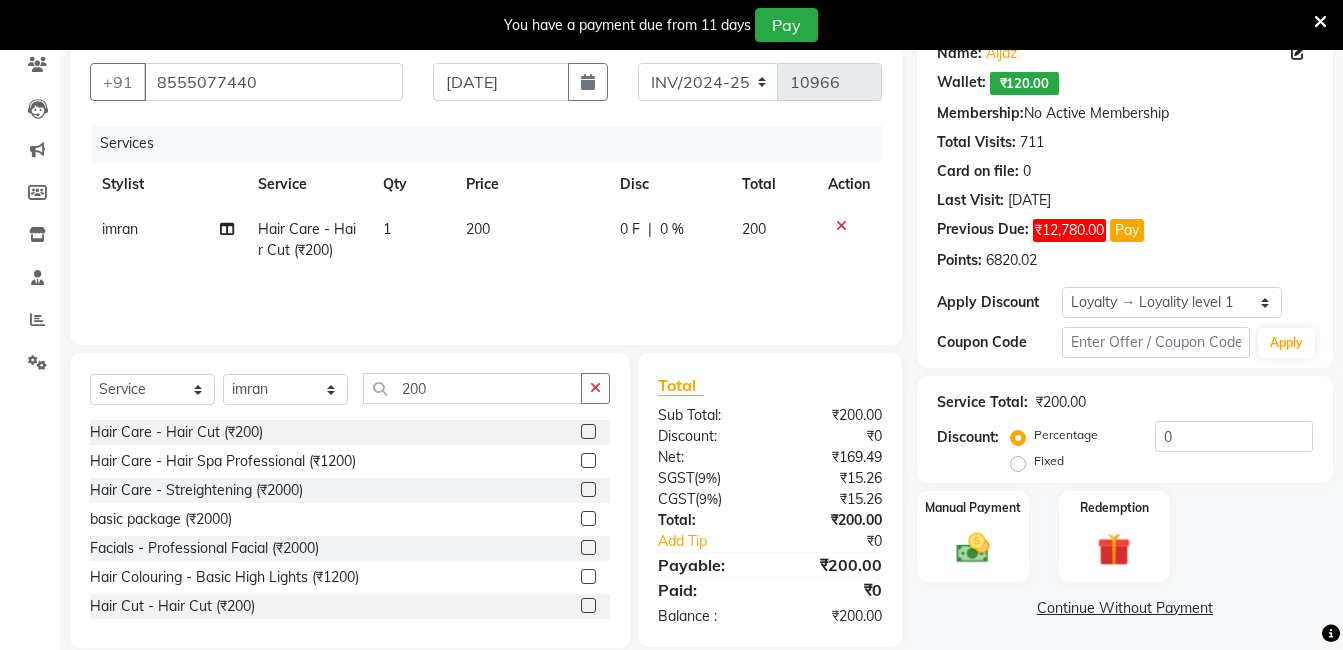 scroll, scrollTop: 151, scrollLeft: 0, axis: vertical 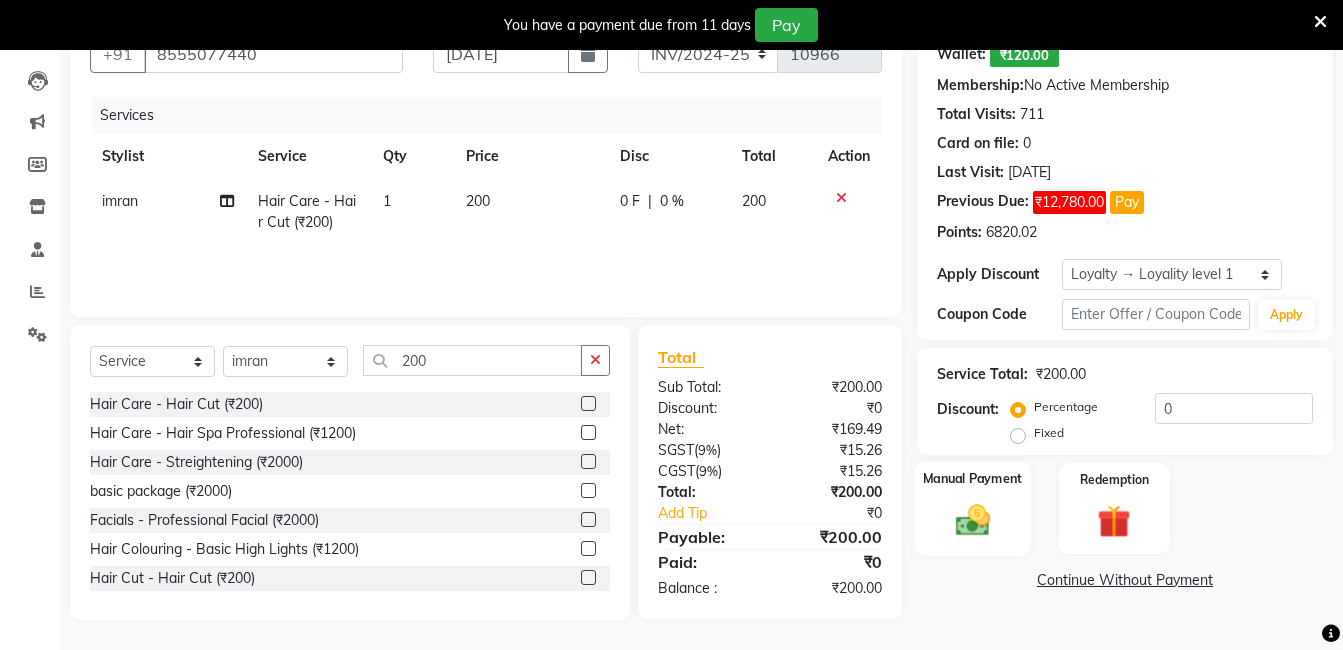 click on "Manual Payment" 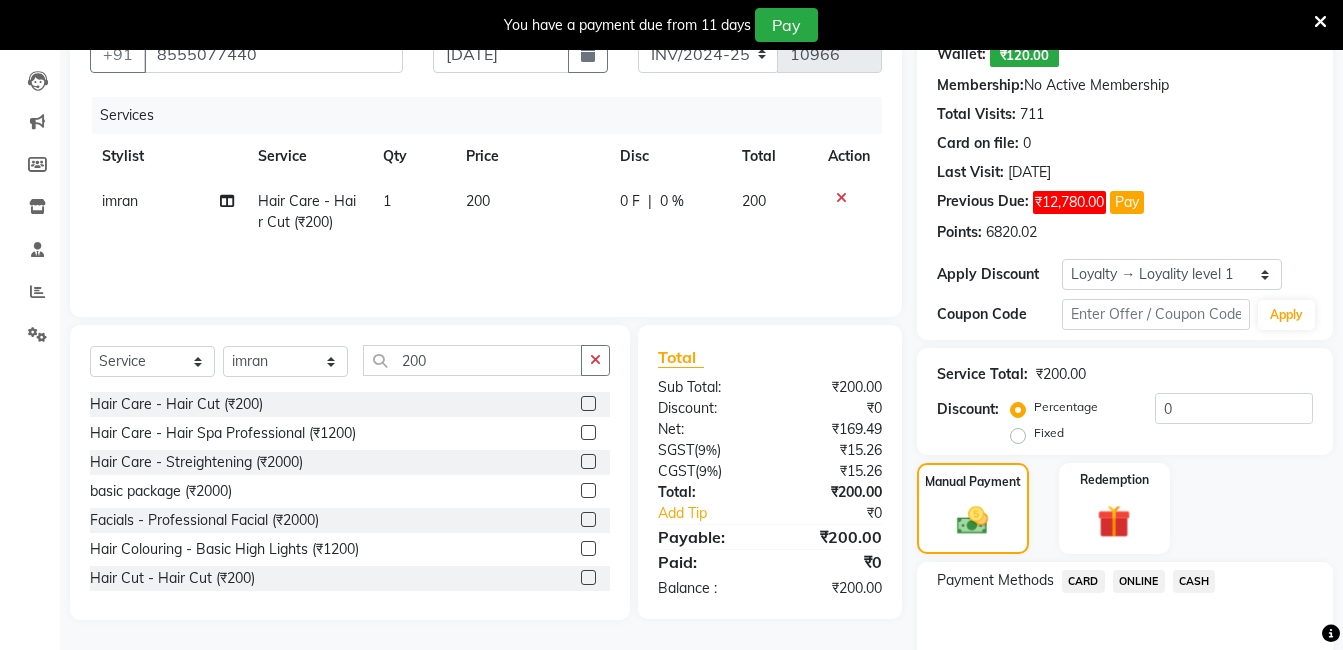 click on "CASH" 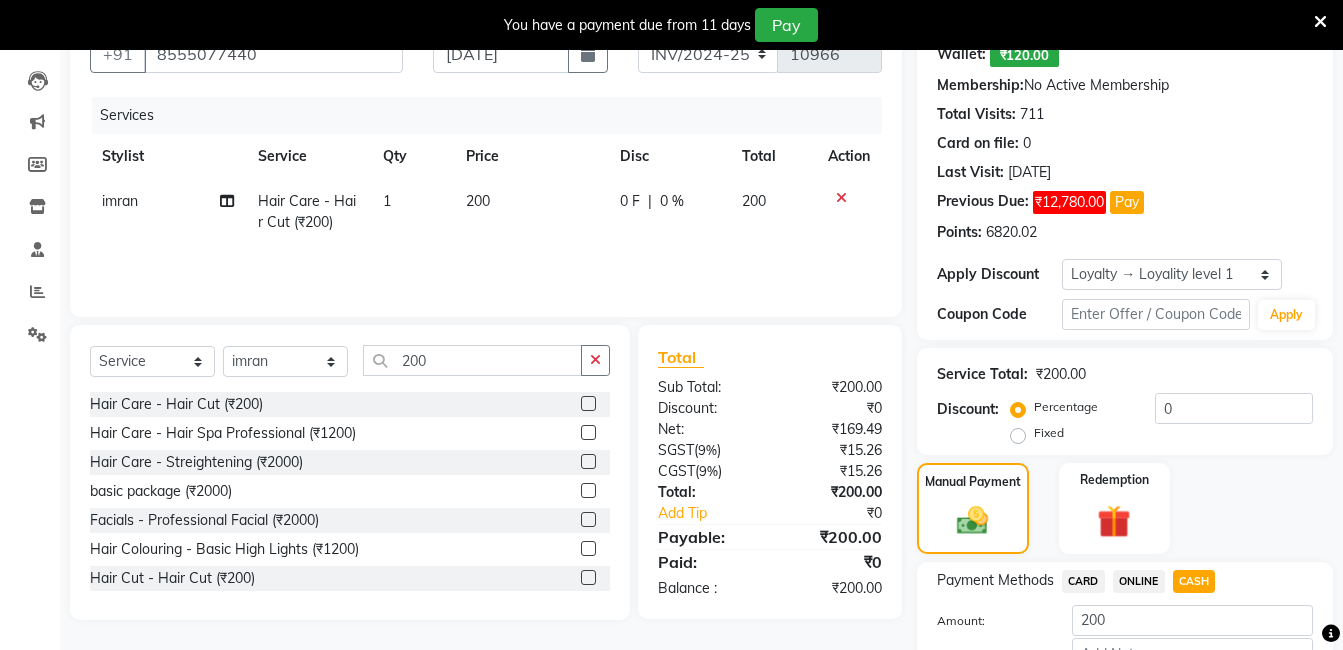 scroll, scrollTop: 283, scrollLeft: 0, axis: vertical 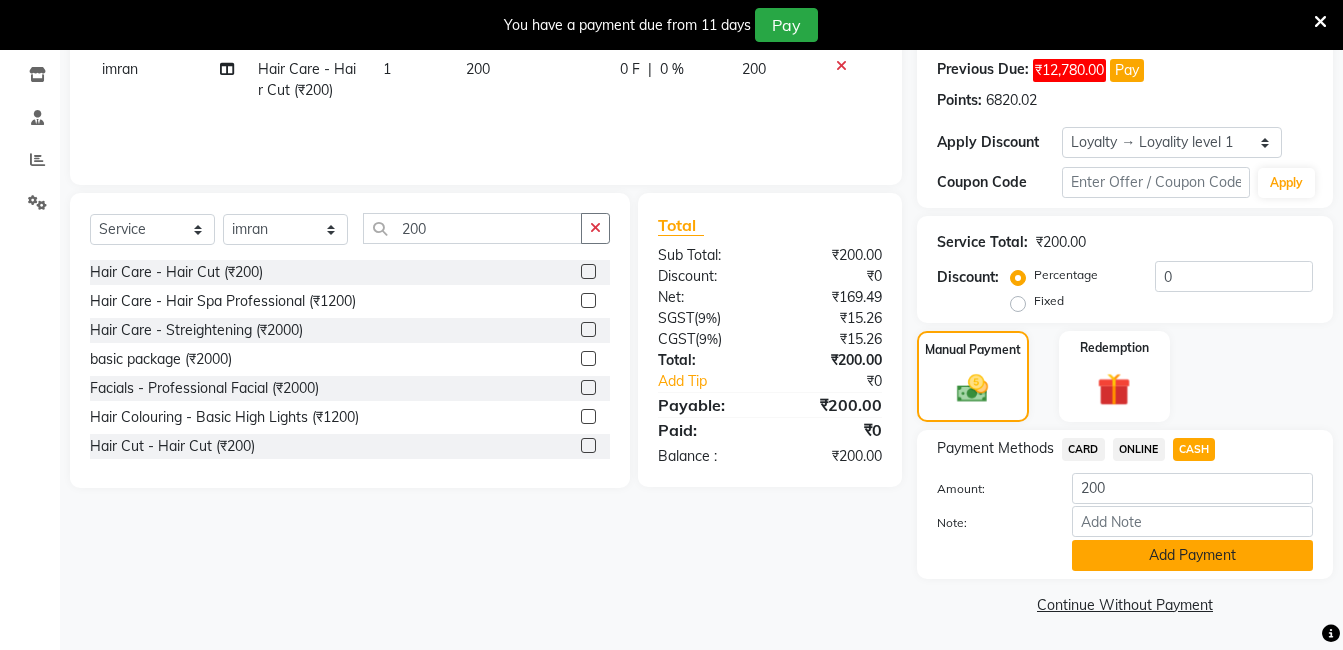 click on "Add Payment" 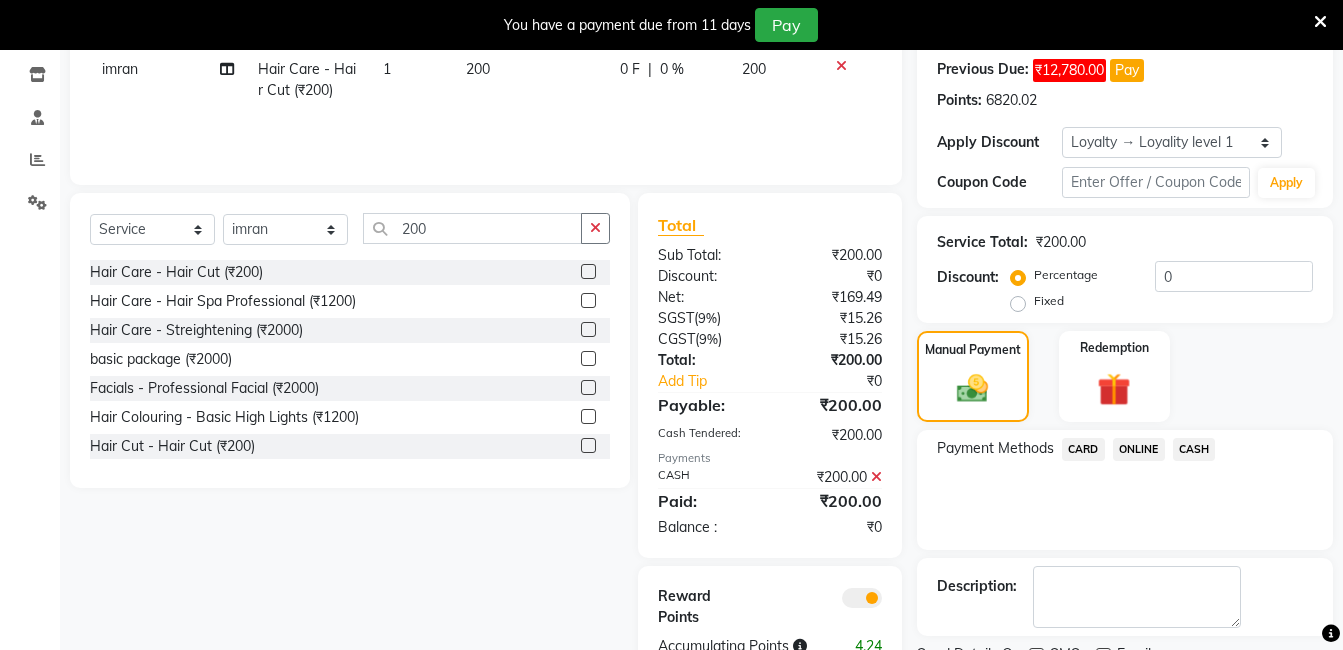 scroll, scrollTop: 367, scrollLeft: 0, axis: vertical 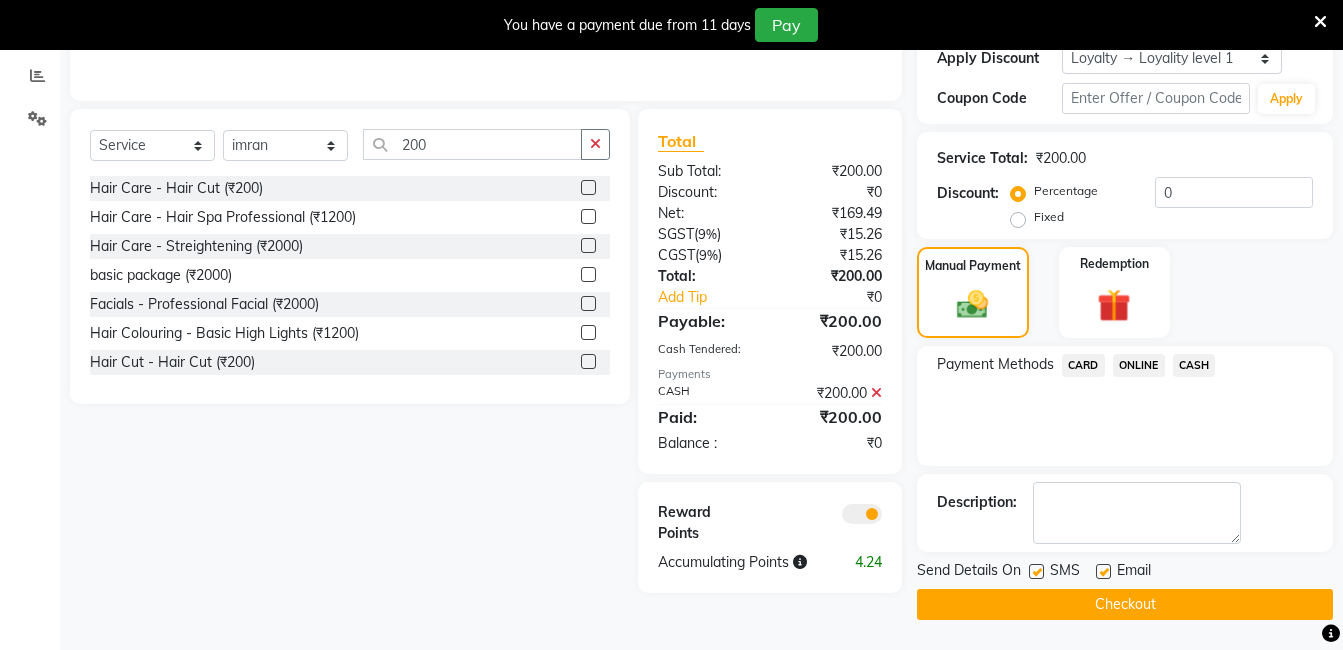 click on "Checkout" 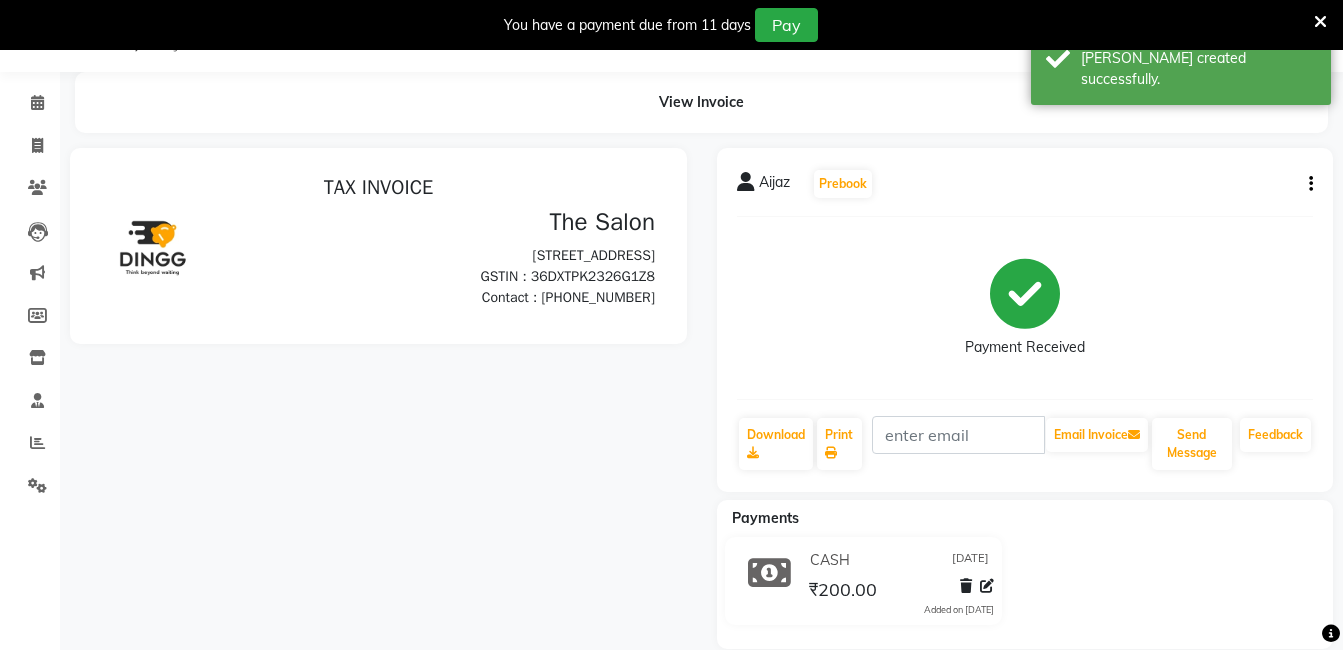 scroll, scrollTop: 0, scrollLeft: 0, axis: both 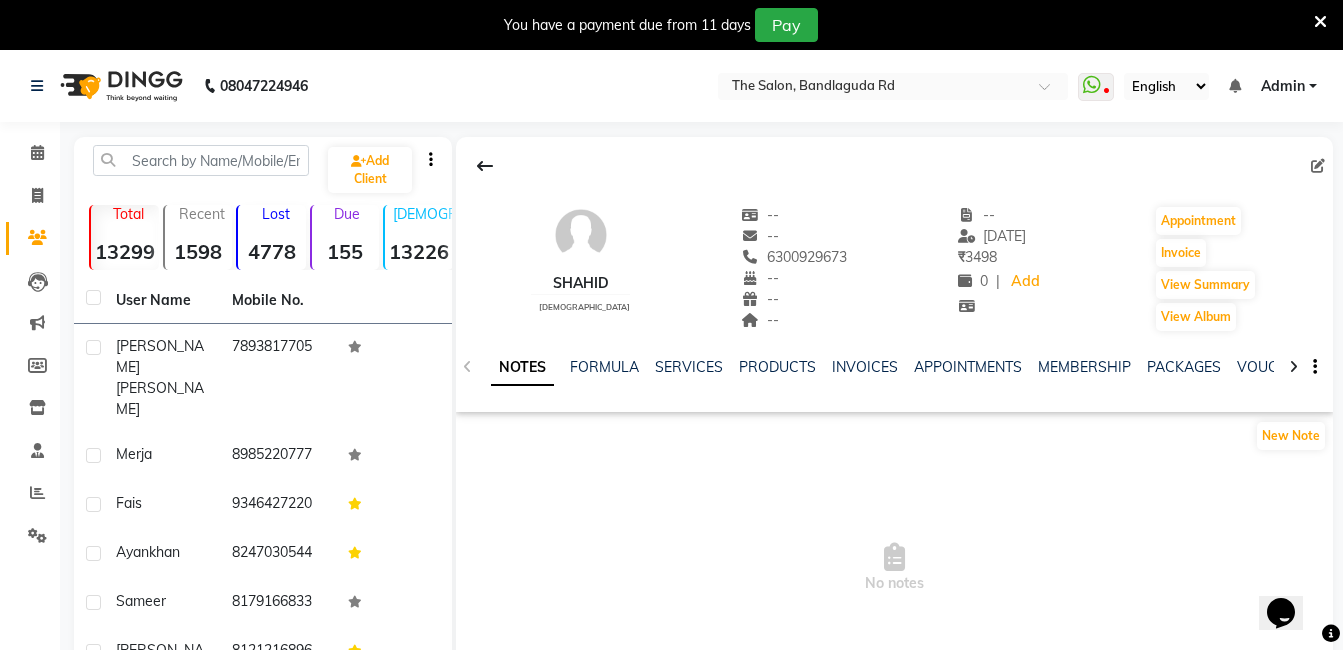 click on "MEMBERSHIP" 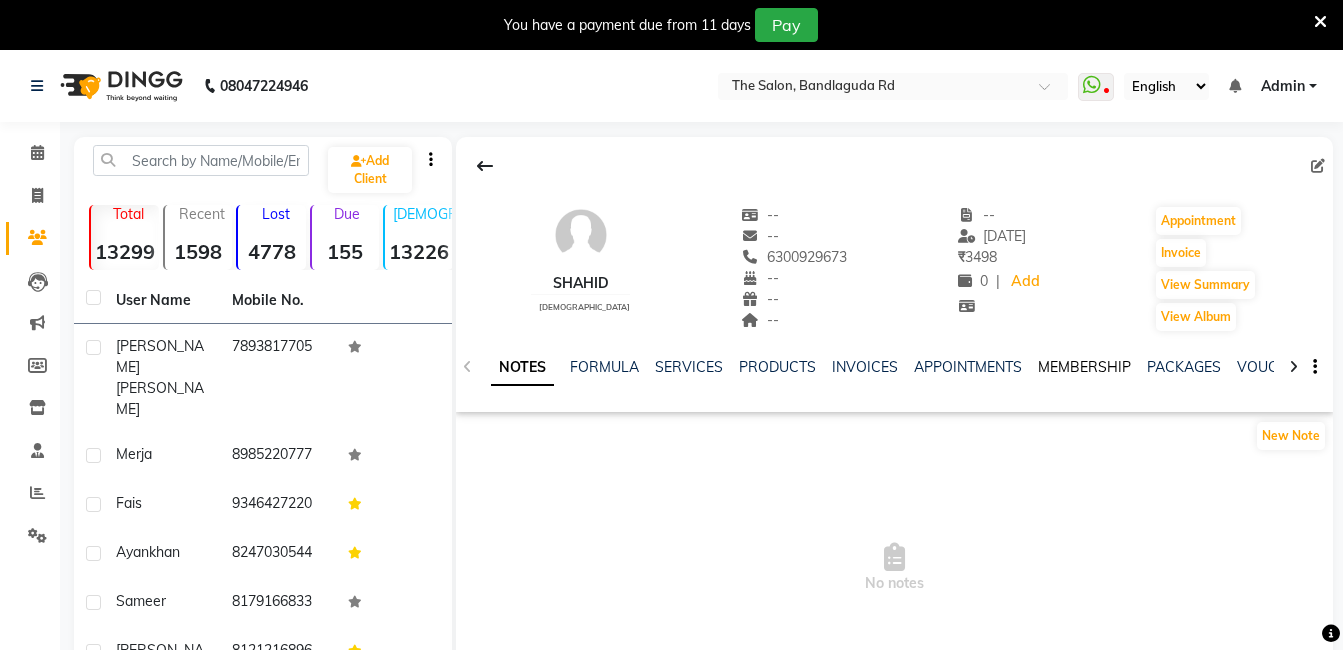 click on "MEMBERSHIP" 